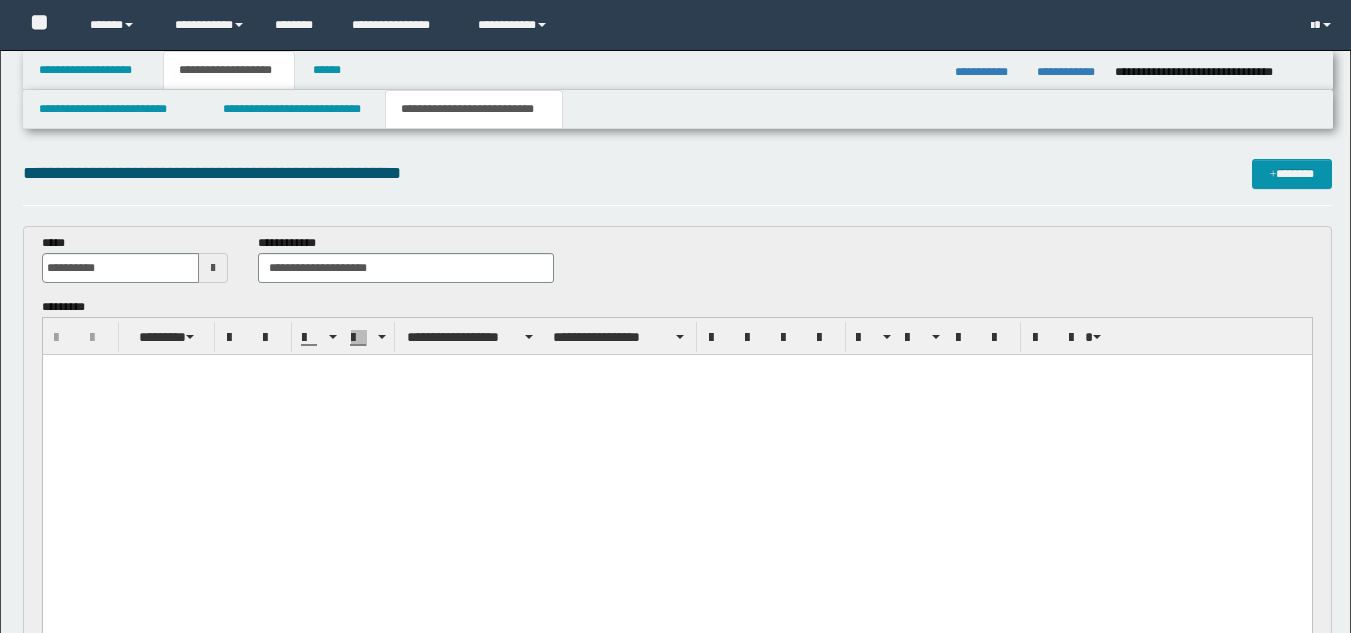 scroll, scrollTop: 1640, scrollLeft: 0, axis: vertical 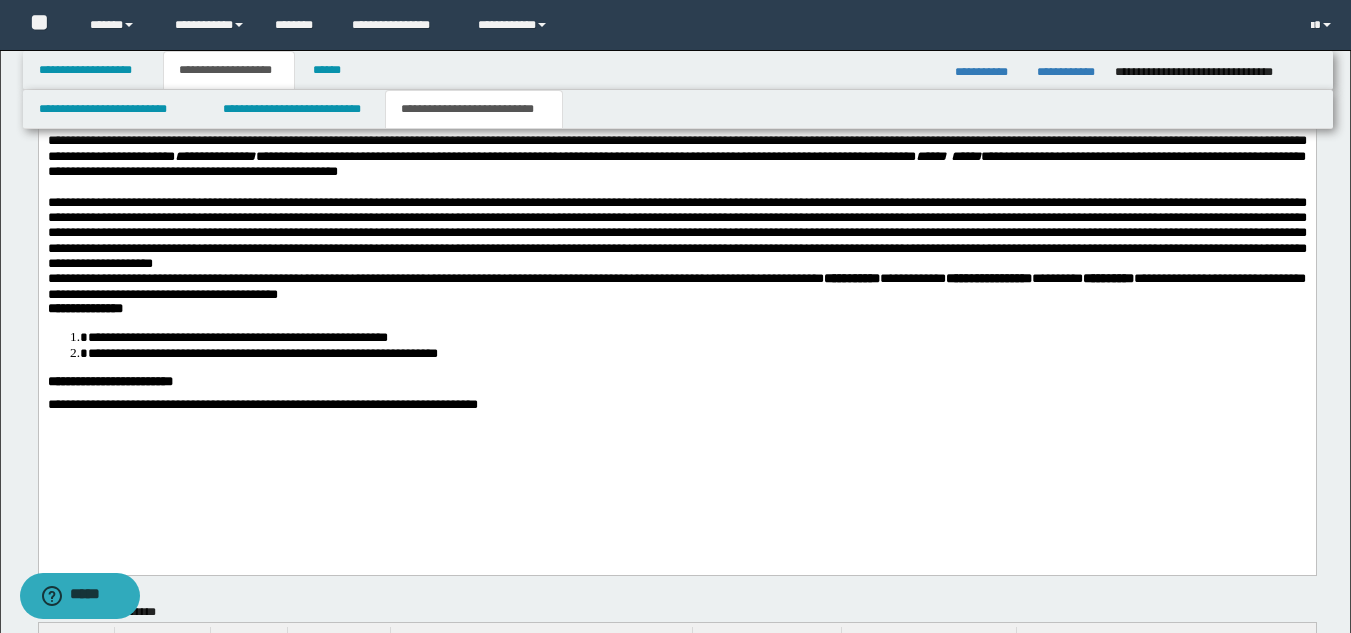 click on "**********" at bounding box center [676, 233] 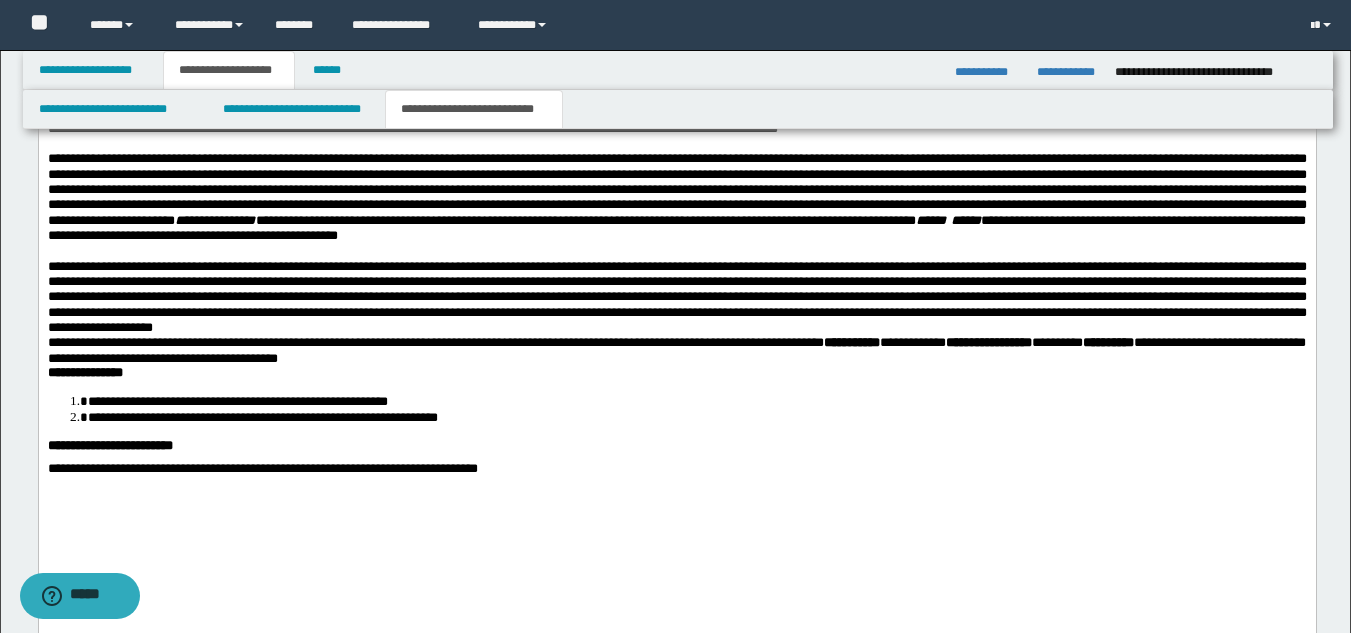 scroll, scrollTop: 1485, scrollLeft: 0, axis: vertical 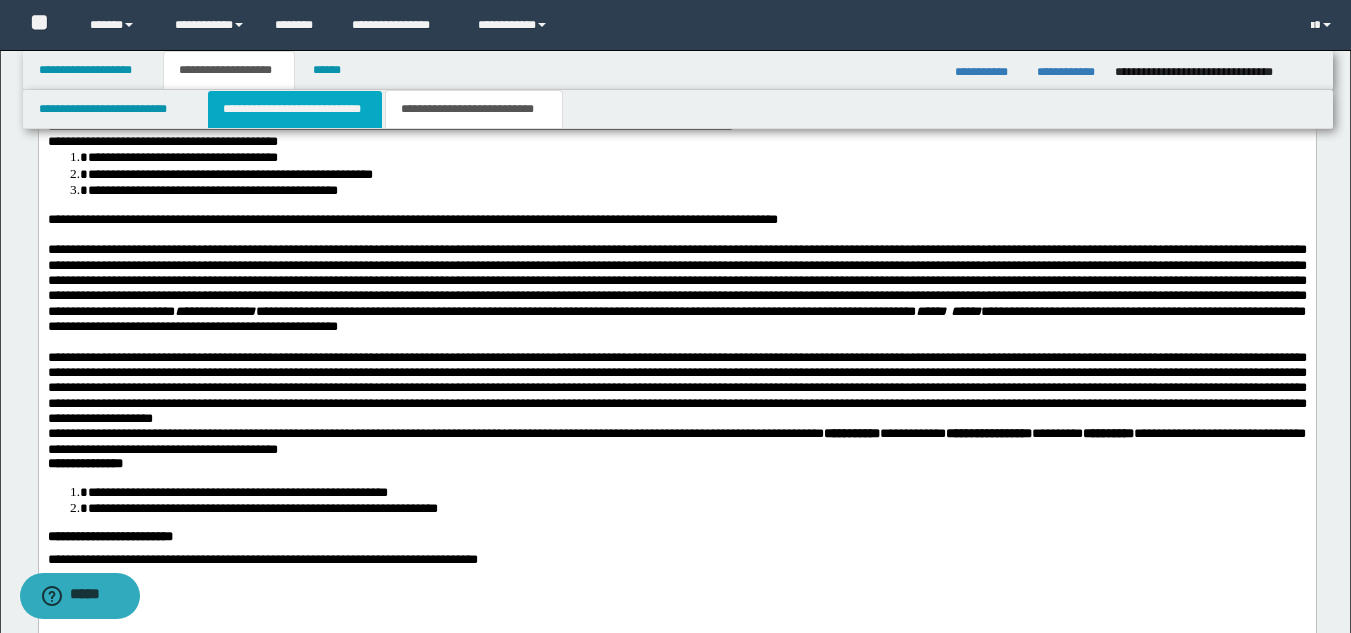 click on "**********" at bounding box center (295, 109) 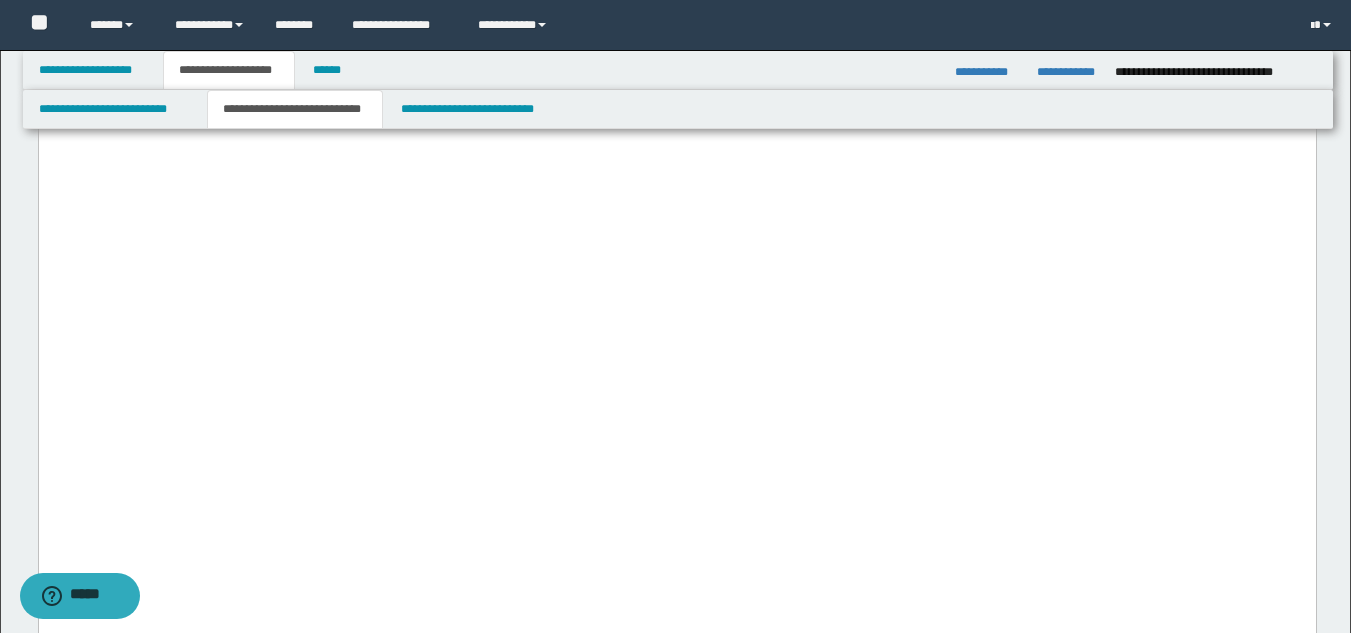 scroll, scrollTop: 1574, scrollLeft: 0, axis: vertical 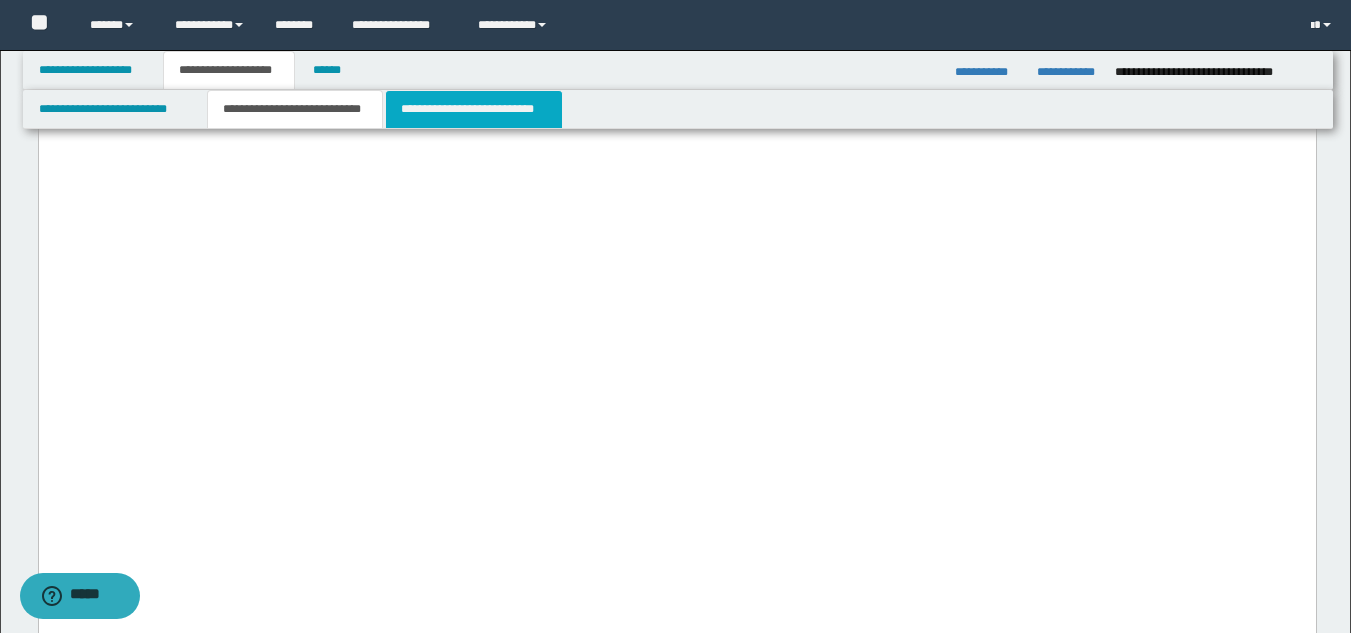 click on "**********" at bounding box center (474, 109) 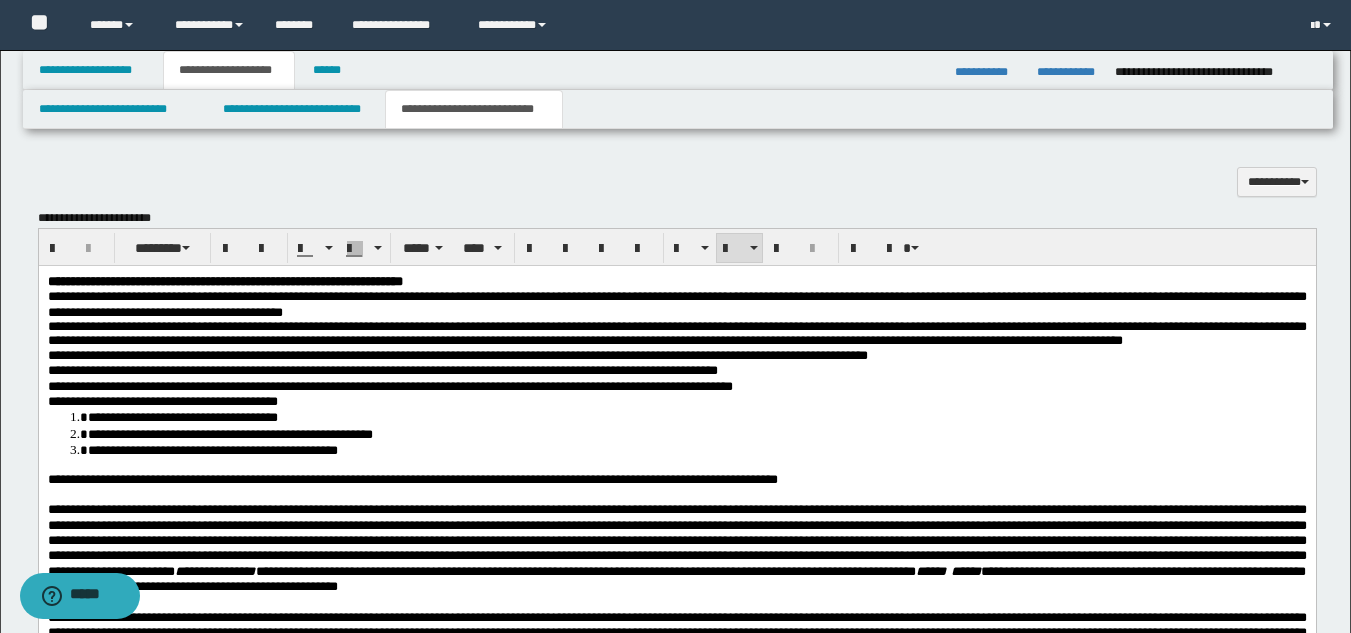 scroll, scrollTop: 1211, scrollLeft: 0, axis: vertical 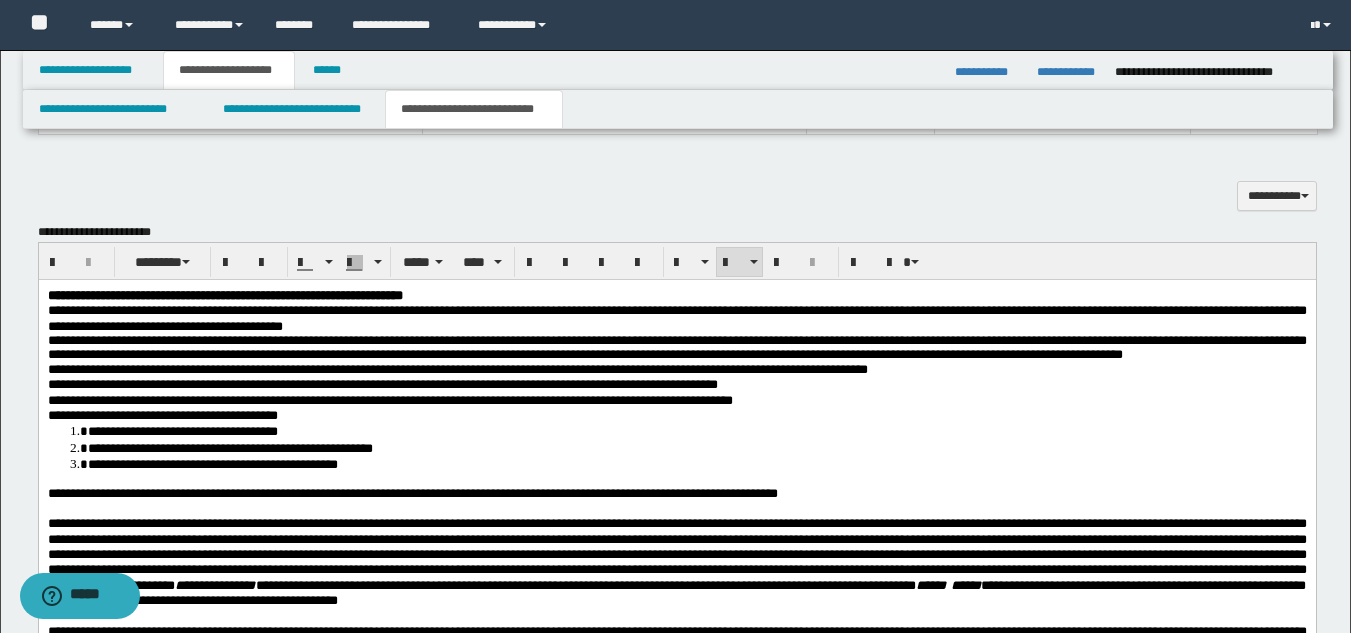 click on "**********" at bounding box center (412, 492) 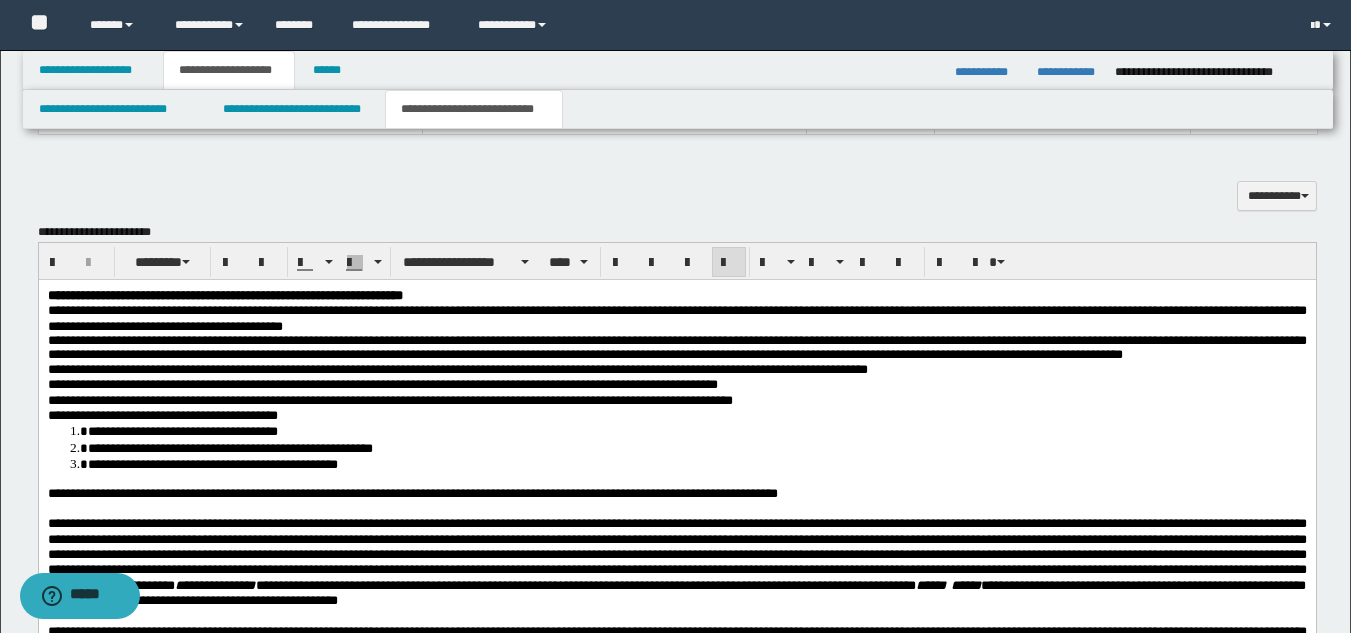 drag, startPoint x: 465, startPoint y: 531, endPoint x: 445, endPoint y: 518, distance: 23.853722 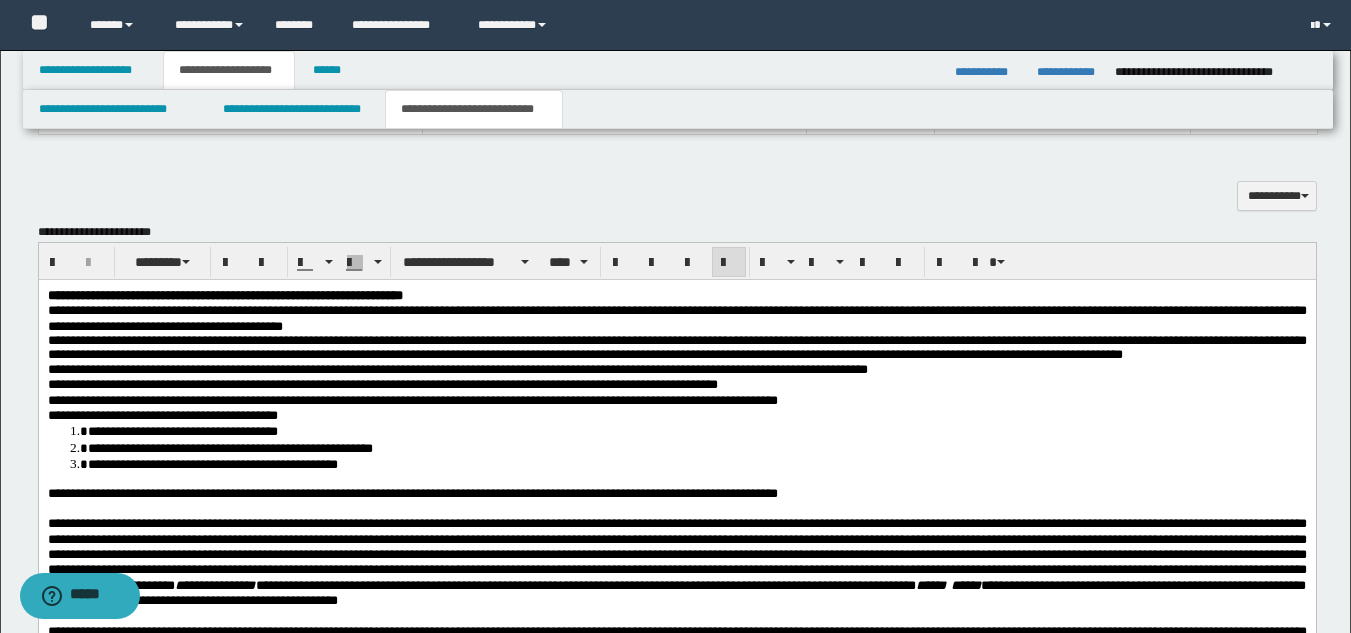 drag, startPoint x: 444, startPoint y: 443, endPoint x: 470, endPoint y: 429, distance: 29.529646 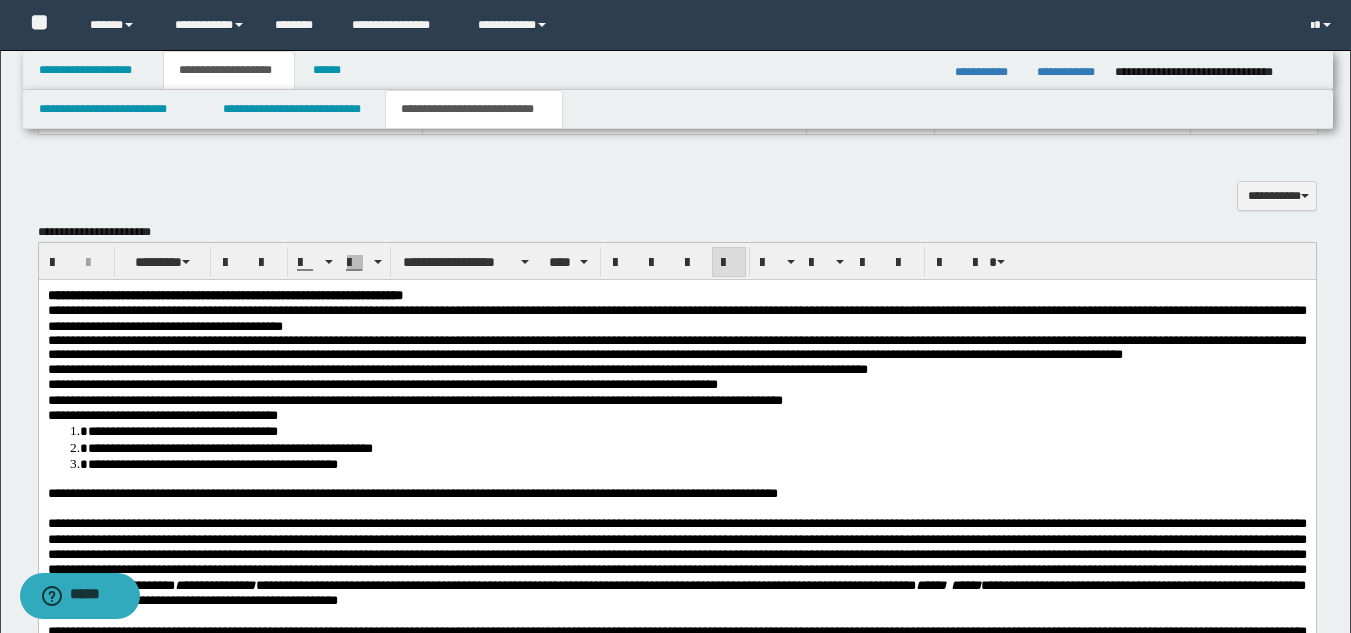 drag, startPoint x: 763, startPoint y: 464, endPoint x: 738, endPoint y: 466, distance: 25.079872 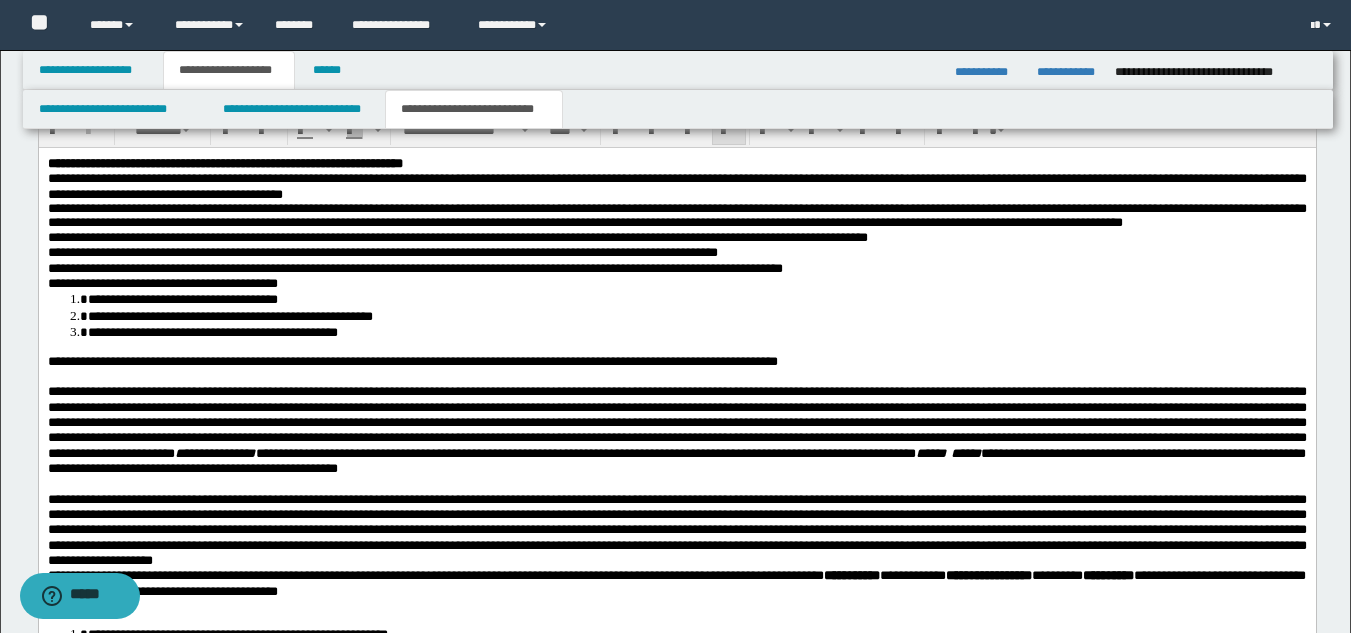 click on "**********" at bounding box center (162, 282) 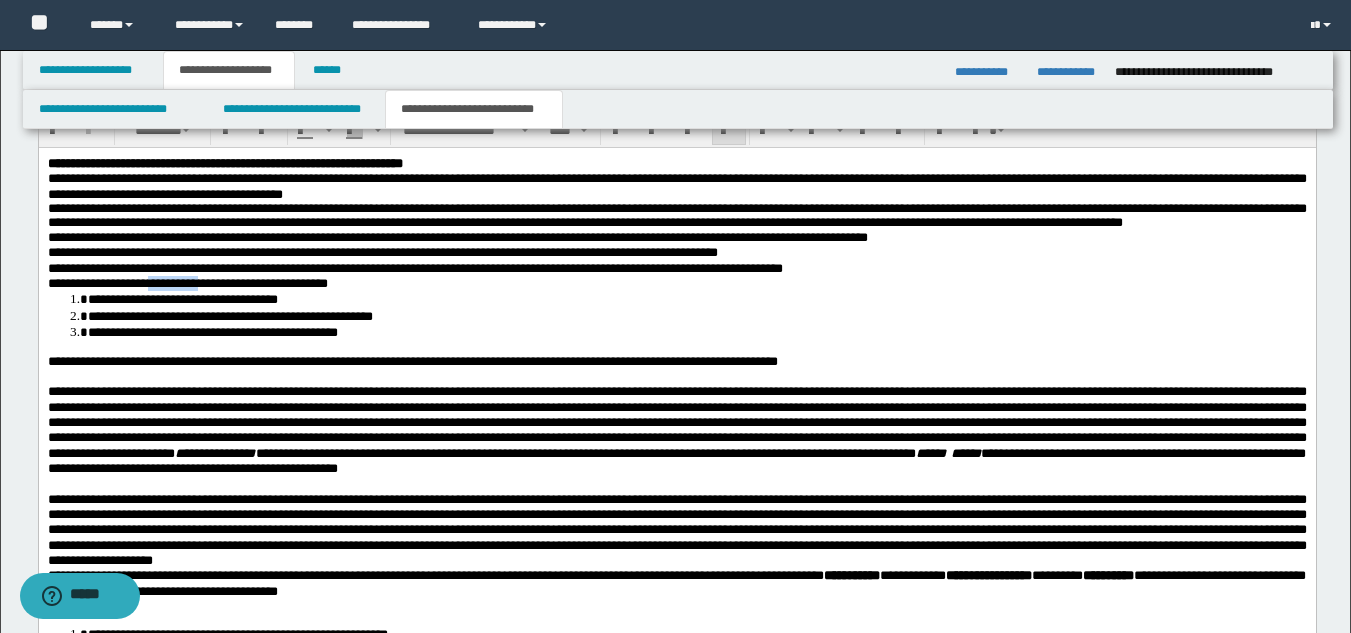 drag, startPoint x: 173, startPoint y: 305, endPoint x: 251, endPoint y: 305, distance: 78 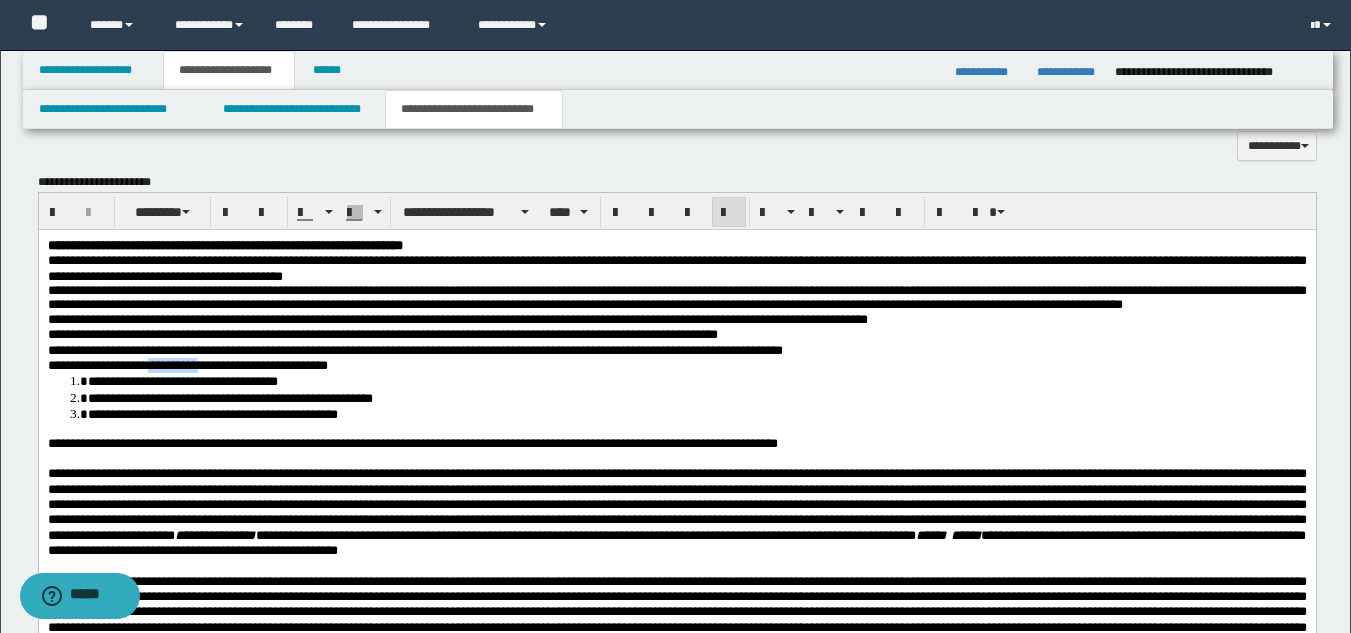 drag, startPoint x: 1365, startPoint y: 338, endPoint x: 1226, endPoint y: 54, distance: 316.1914 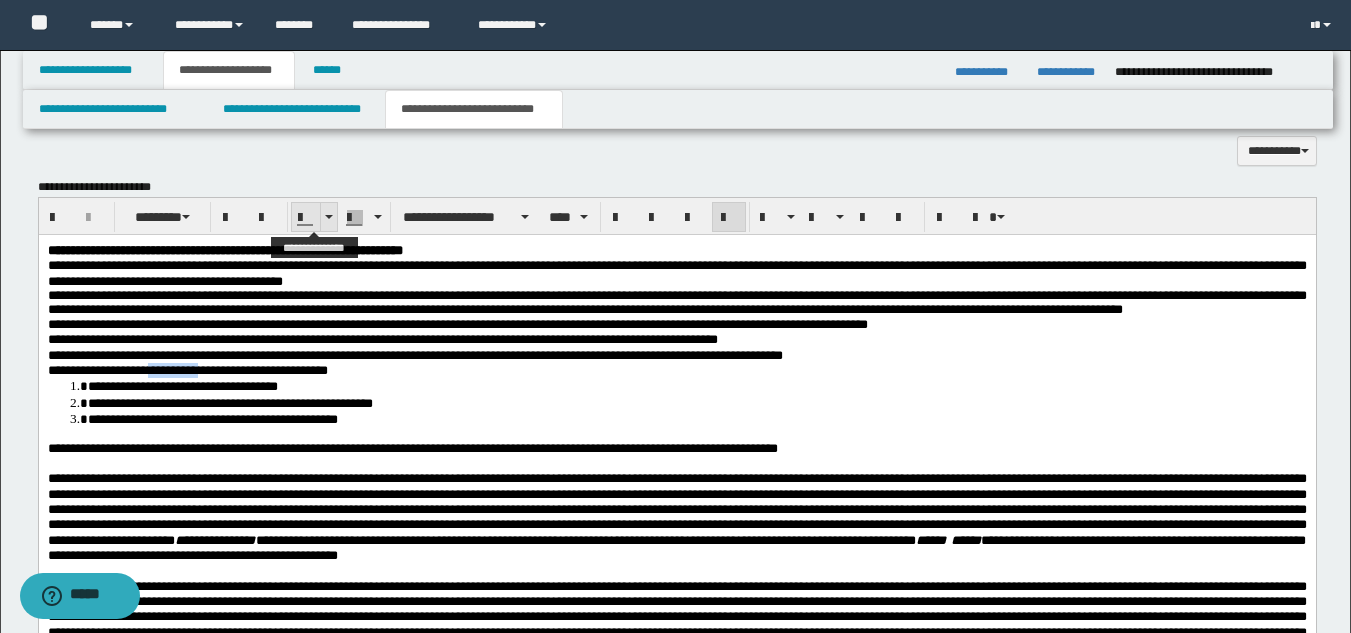 click at bounding box center (328, 217) 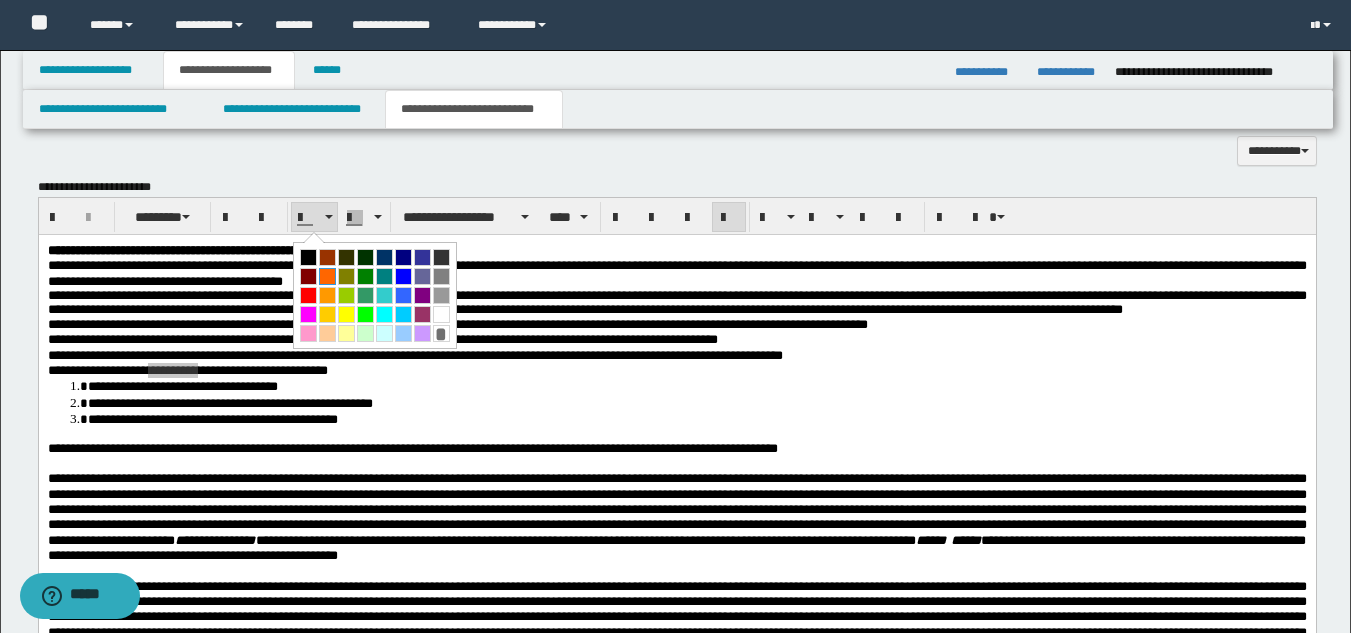 click at bounding box center (327, 276) 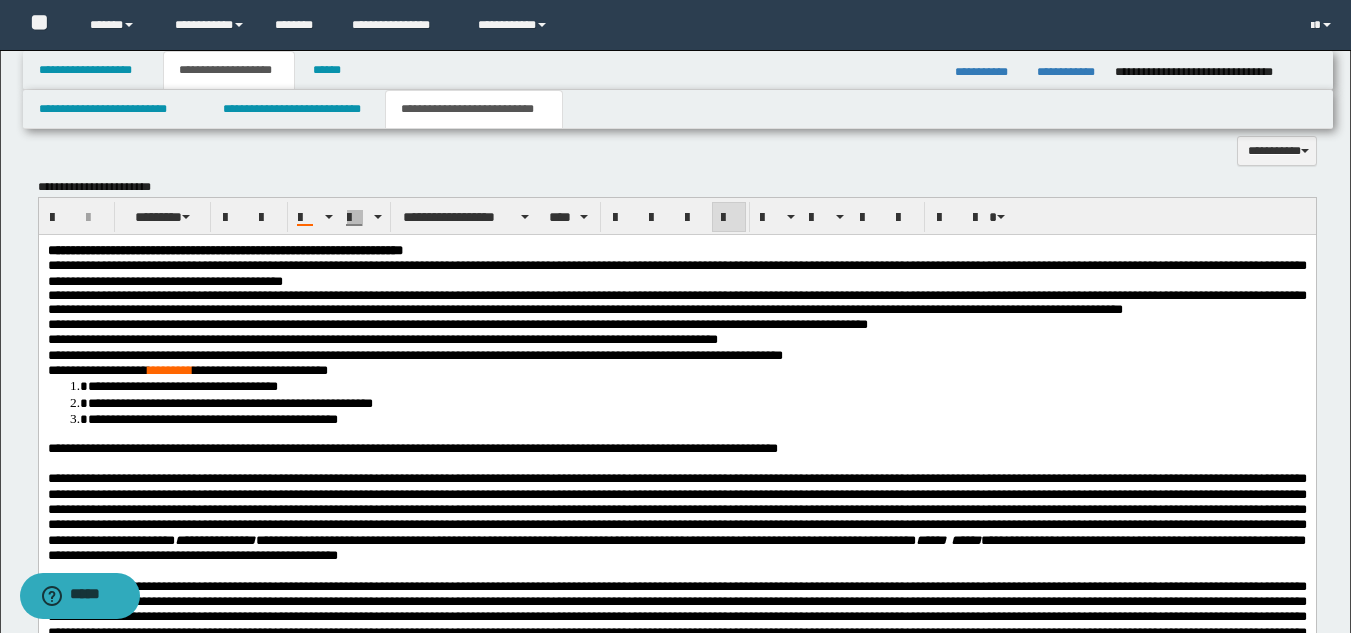 click on "**********" at bounding box center [696, 418] 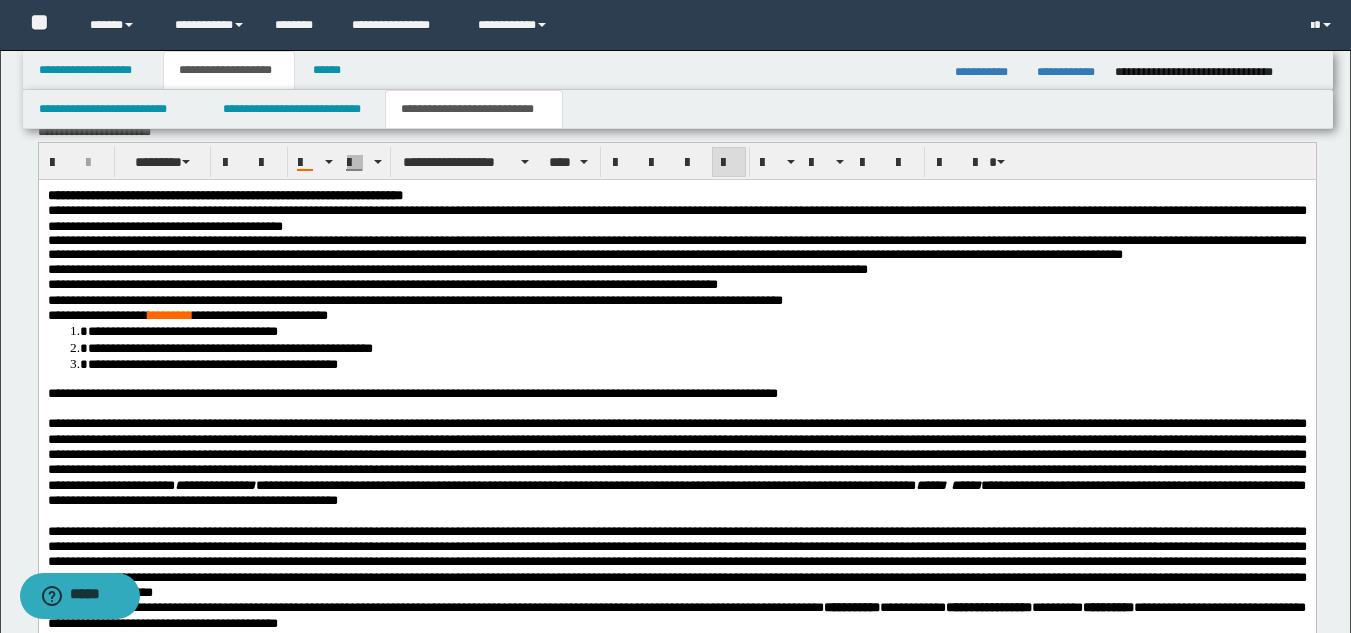 scroll, scrollTop: 1327, scrollLeft: 0, axis: vertical 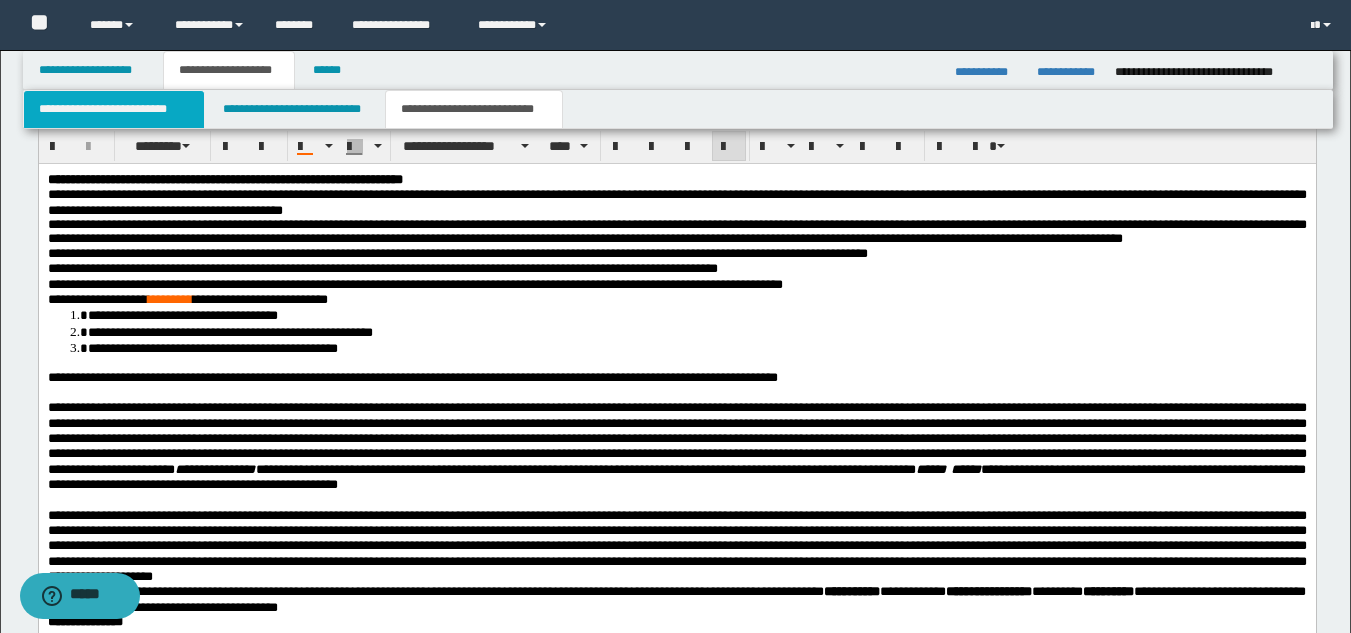 click on "**********" at bounding box center [114, 109] 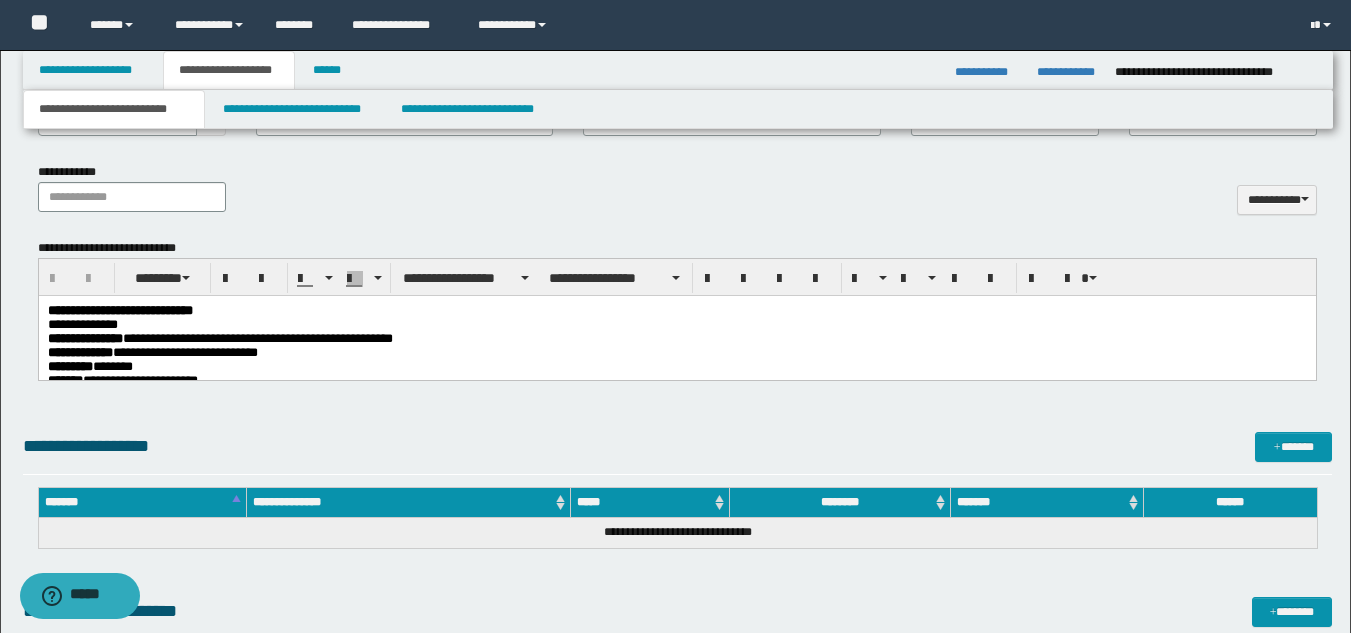 scroll, scrollTop: 903, scrollLeft: 0, axis: vertical 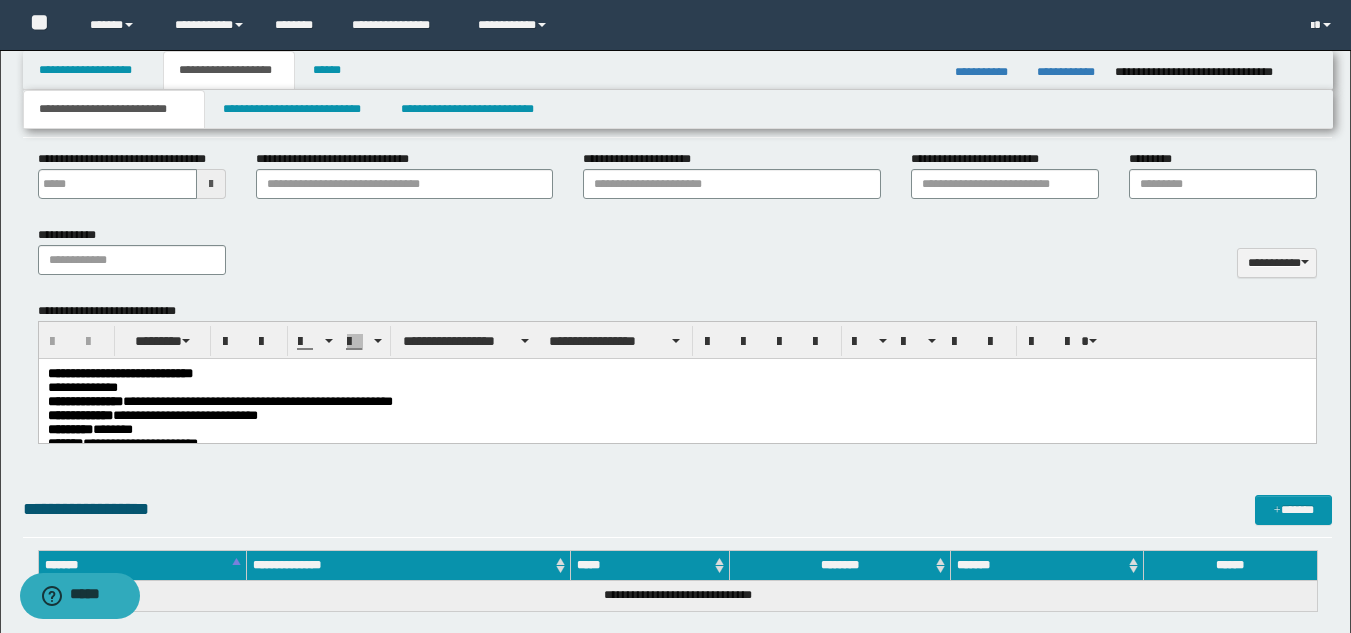 click on "**********" at bounding box center [152, 414] 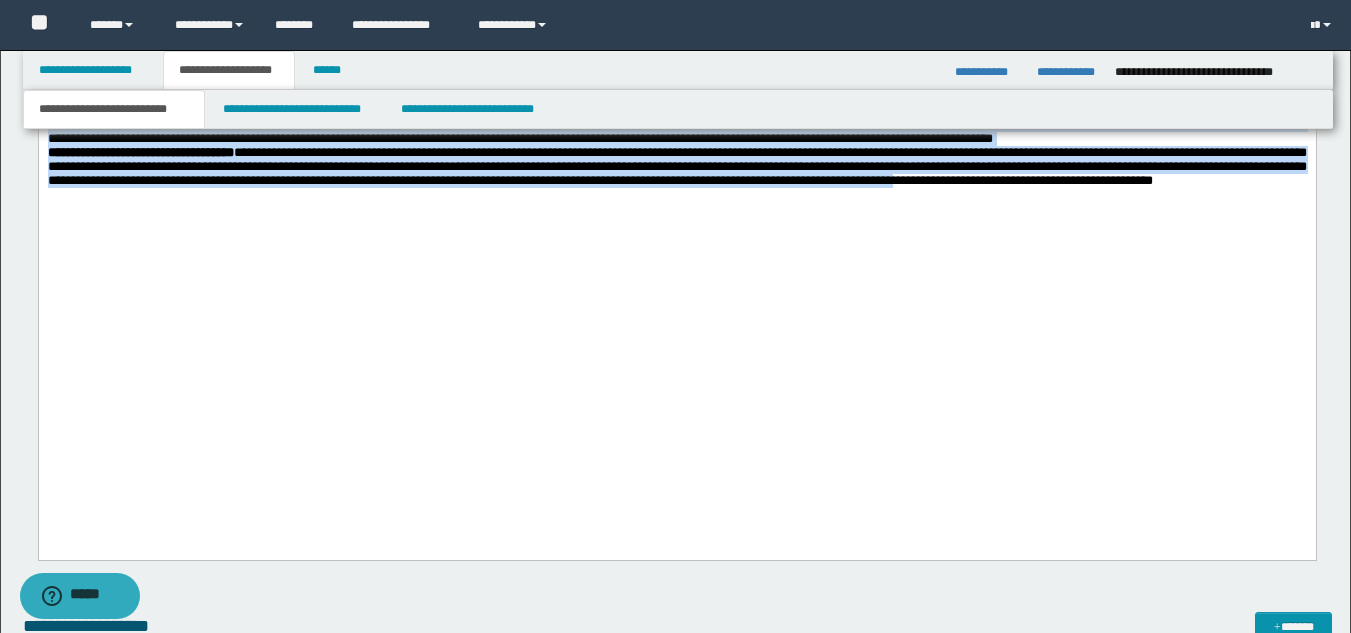 scroll, scrollTop: 1982, scrollLeft: 0, axis: vertical 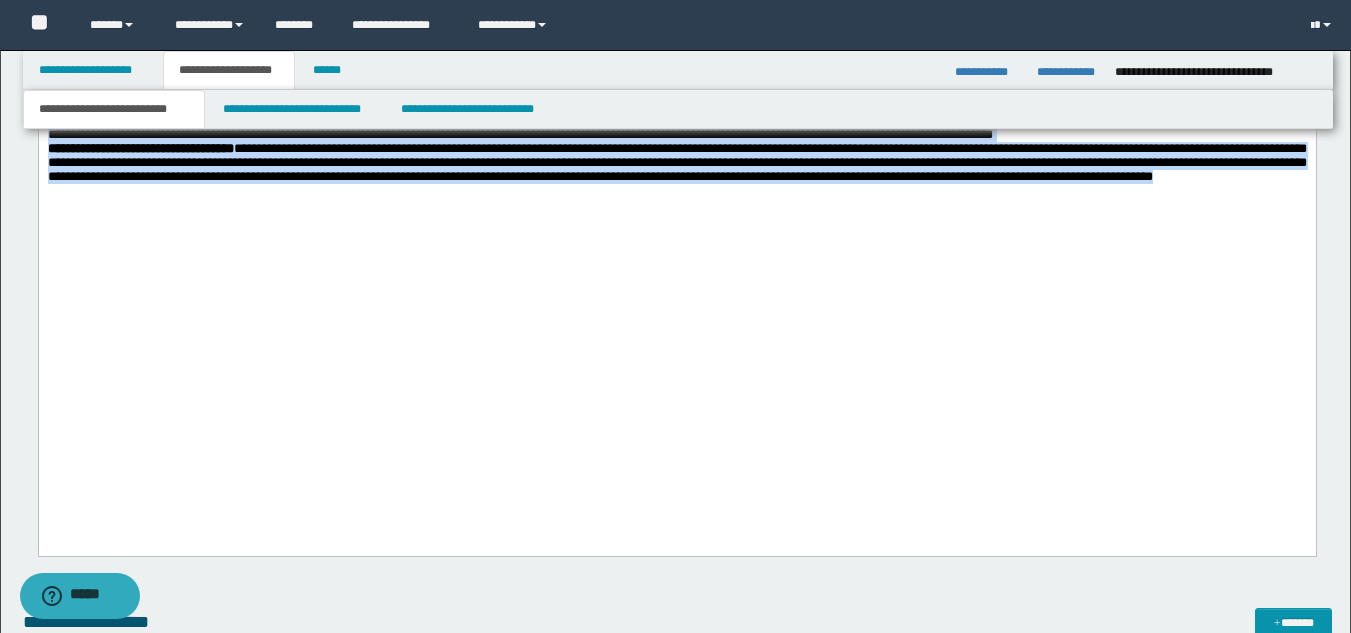 drag, startPoint x: 50, startPoint y: -515, endPoint x: 771, endPoint y: 484, distance: 1232.0073 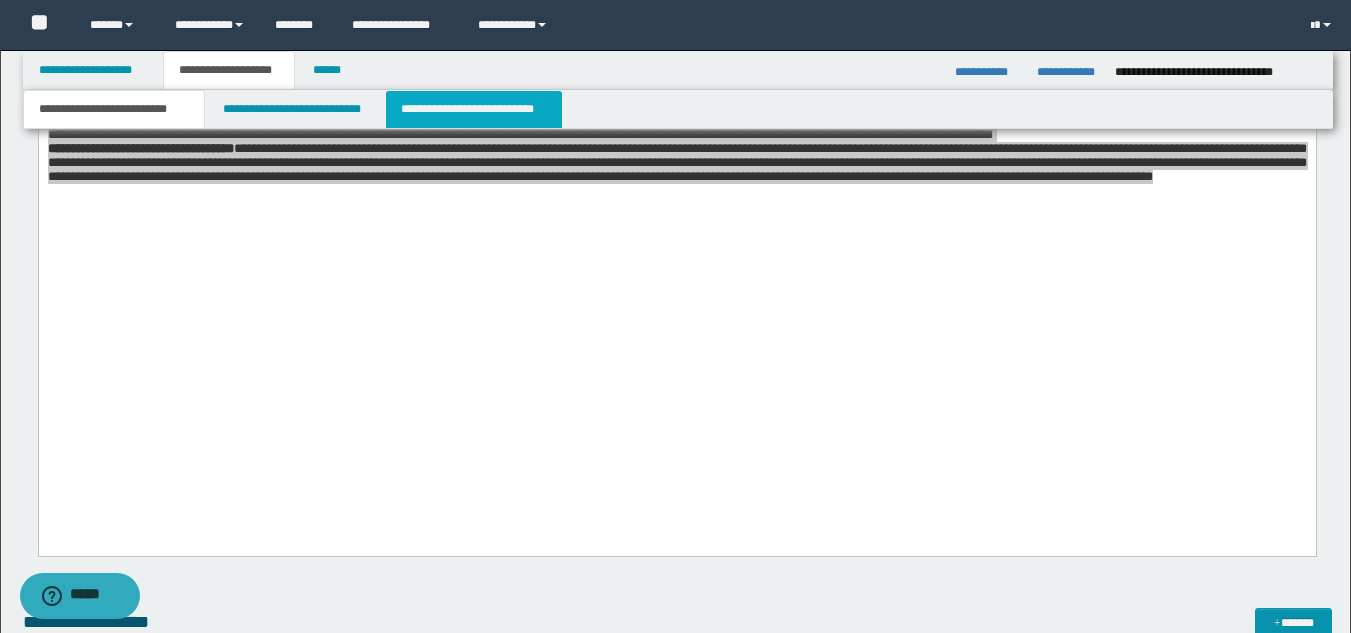 click on "**********" at bounding box center [474, 109] 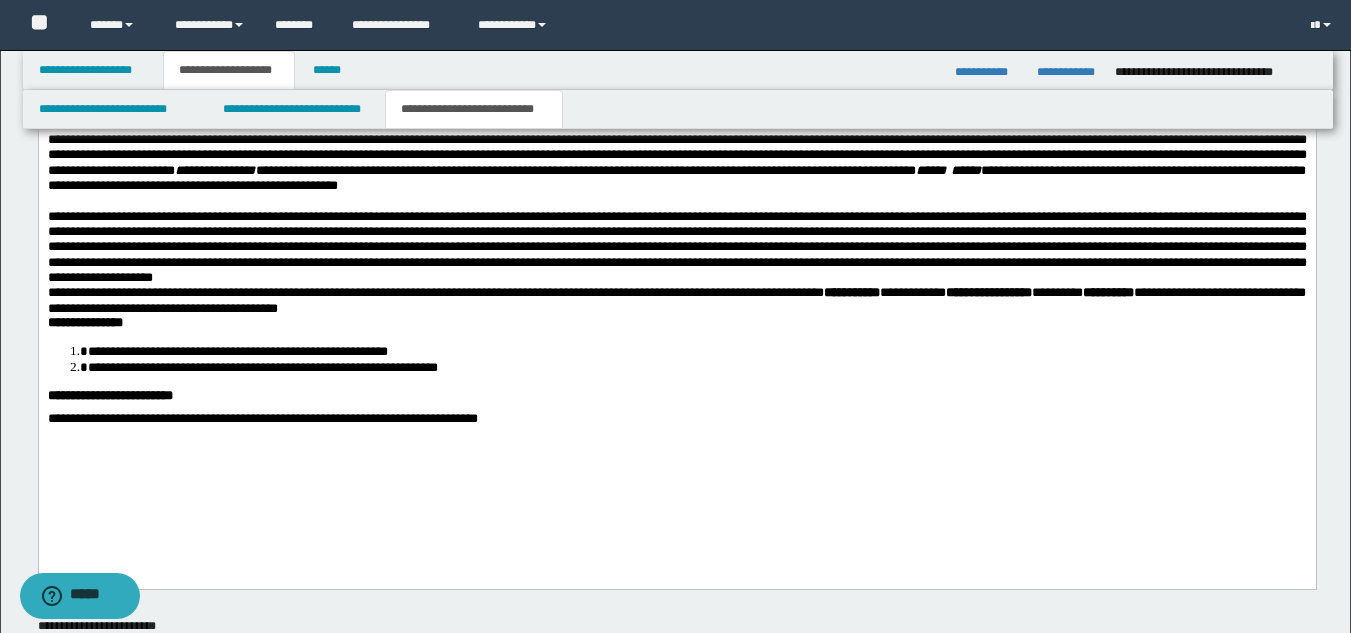scroll, scrollTop: 1594, scrollLeft: 0, axis: vertical 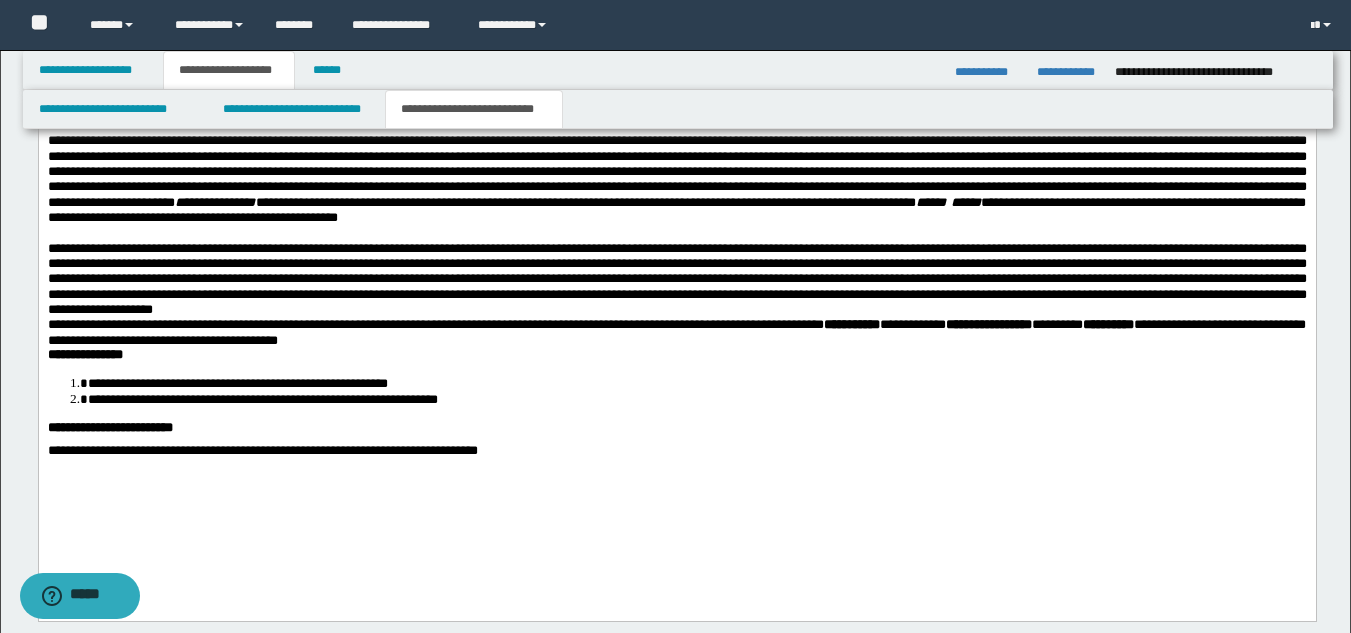 click on "**********" at bounding box center [676, 179] 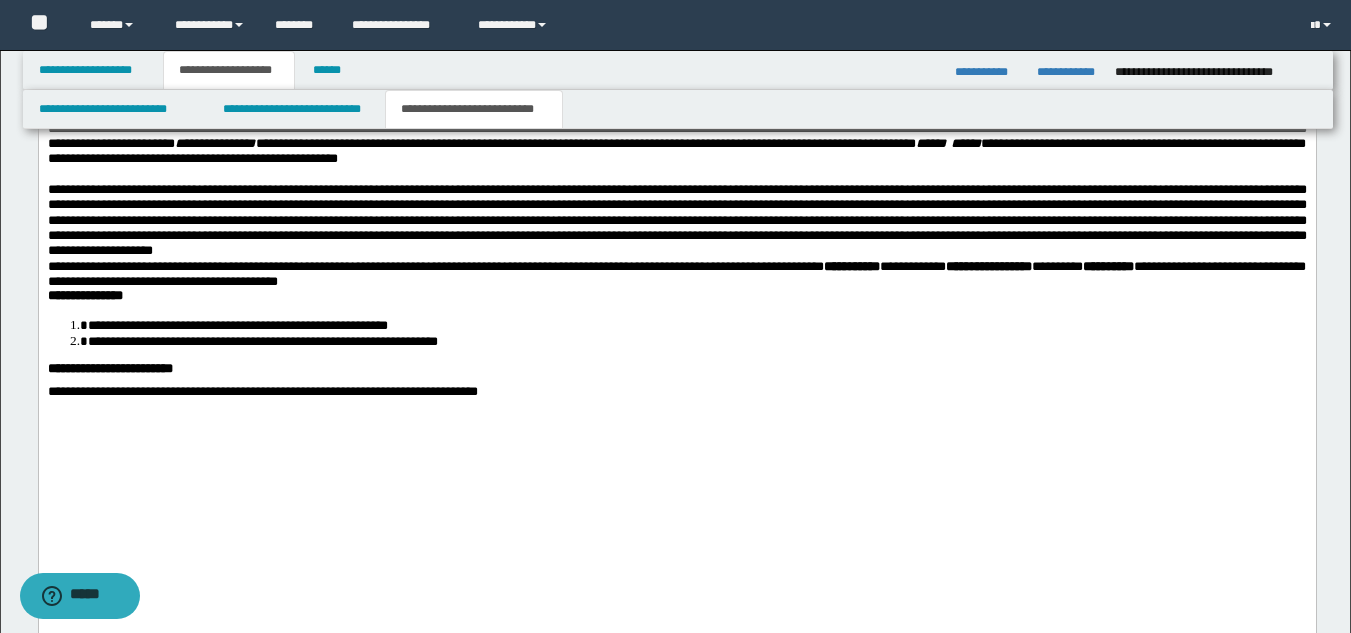 scroll, scrollTop: 2457, scrollLeft: 0, axis: vertical 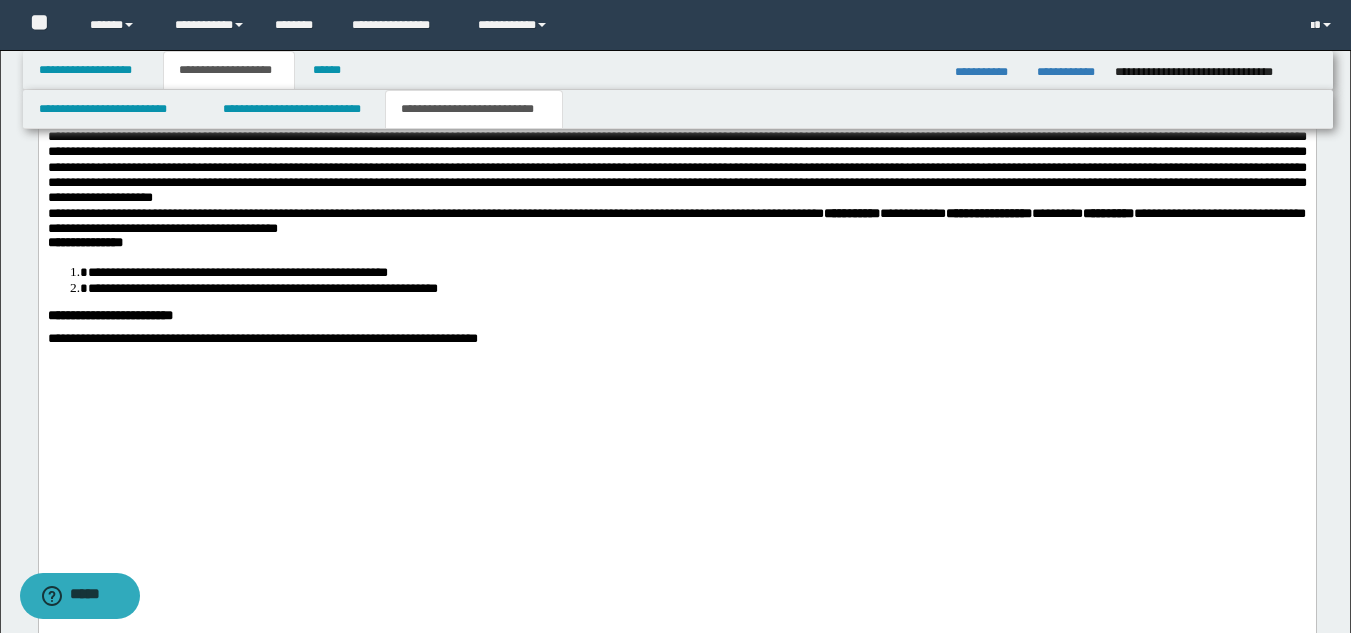 click on "**********" at bounding box center (676, 221) 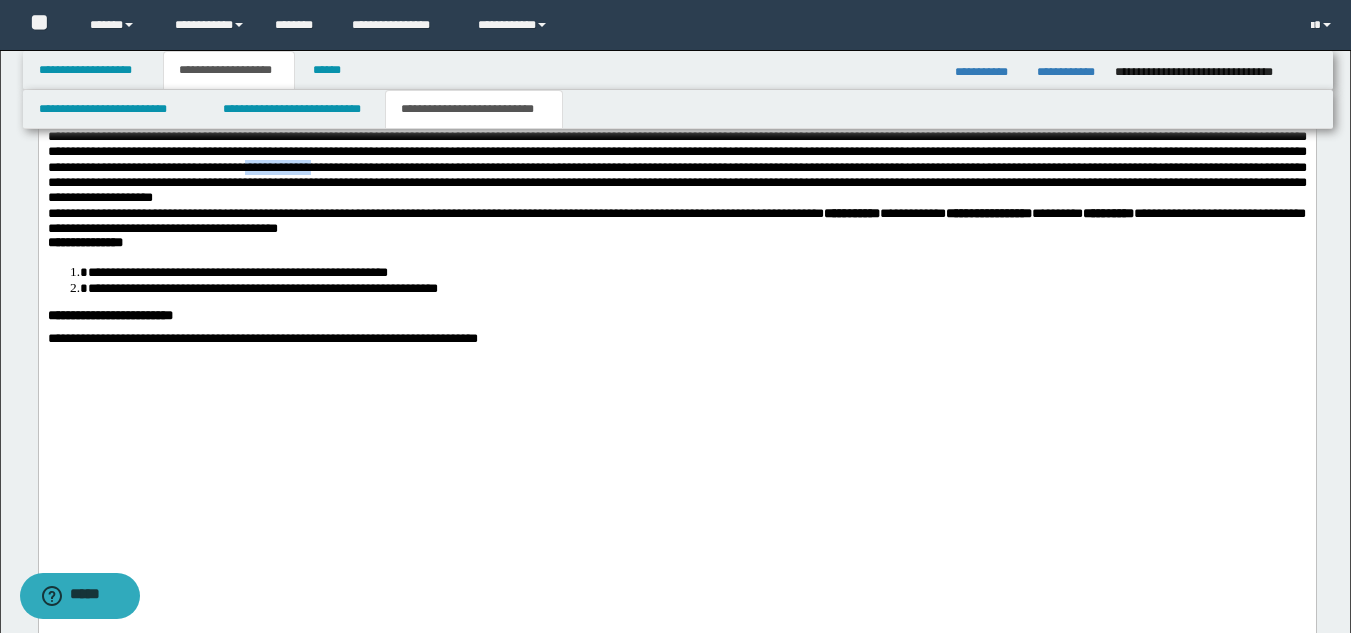 drag, startPoint x: 858, startPoint y: 441, endPoint x: 973, endPoint y: 449, distance: 115.27792 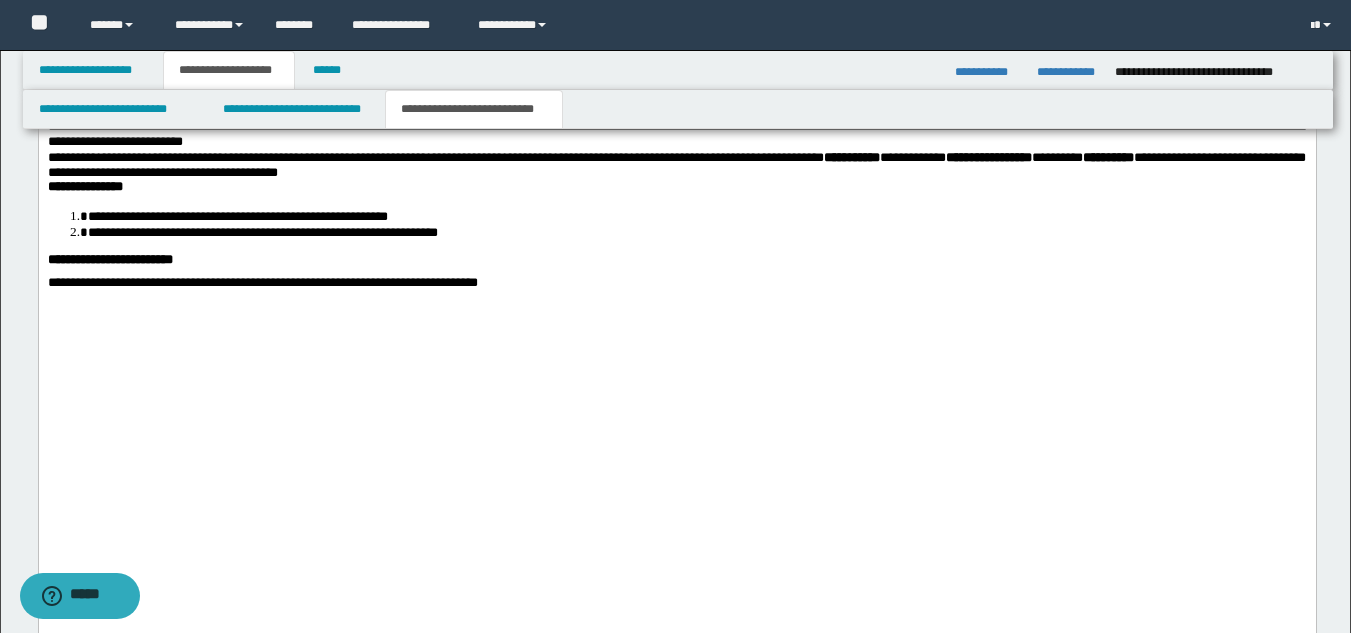 scroll, scrollTop: 2525, scrollLeft: 0, axis: vertical 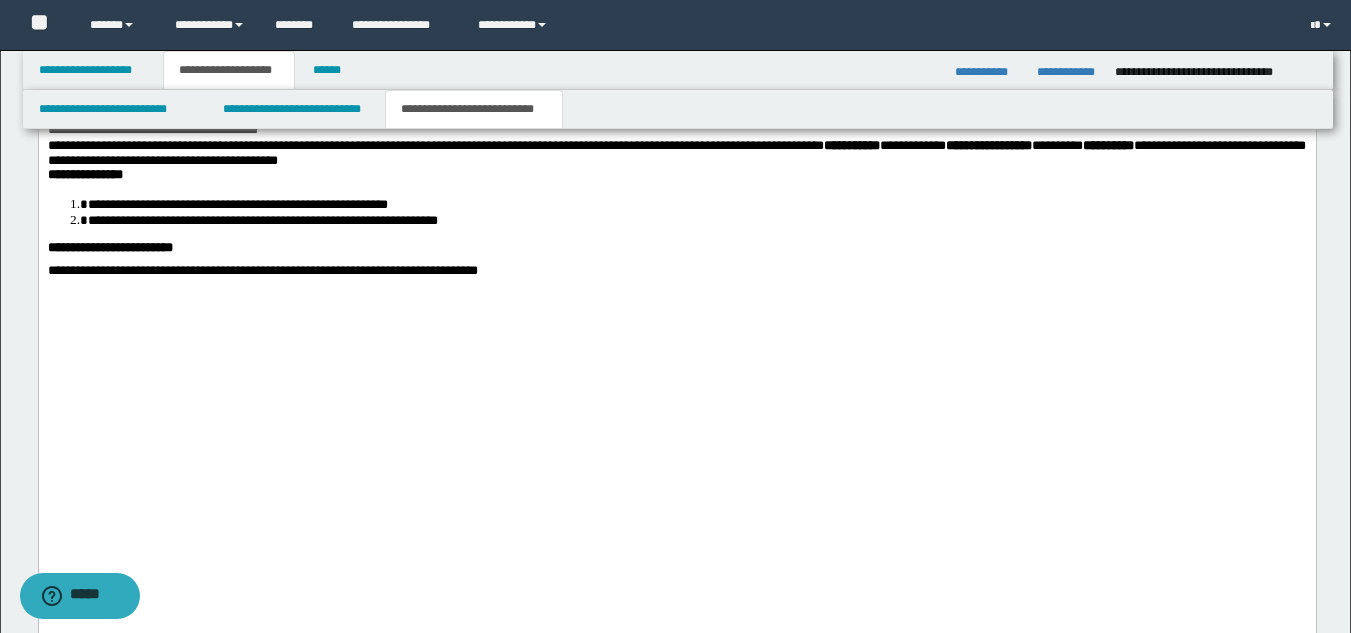 click on "**********" at bounding box center (851, 145) 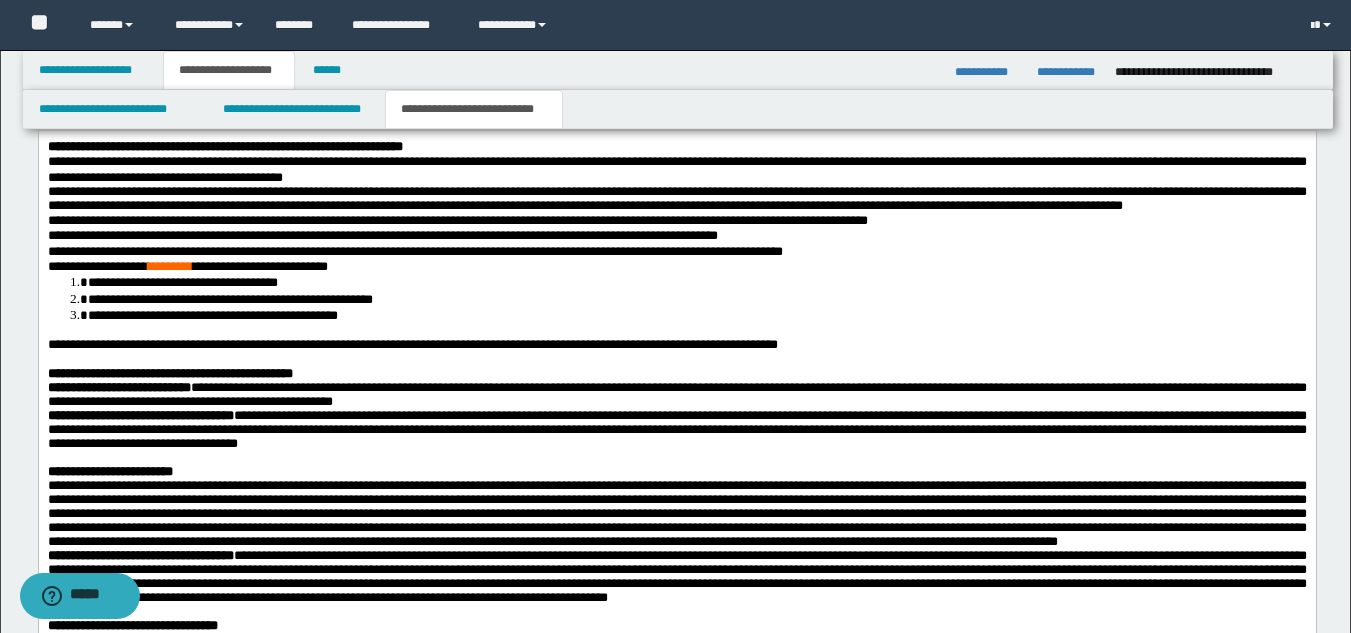 scroll, scrollTop: 1366, scrollLeft: 0, axis: vertical 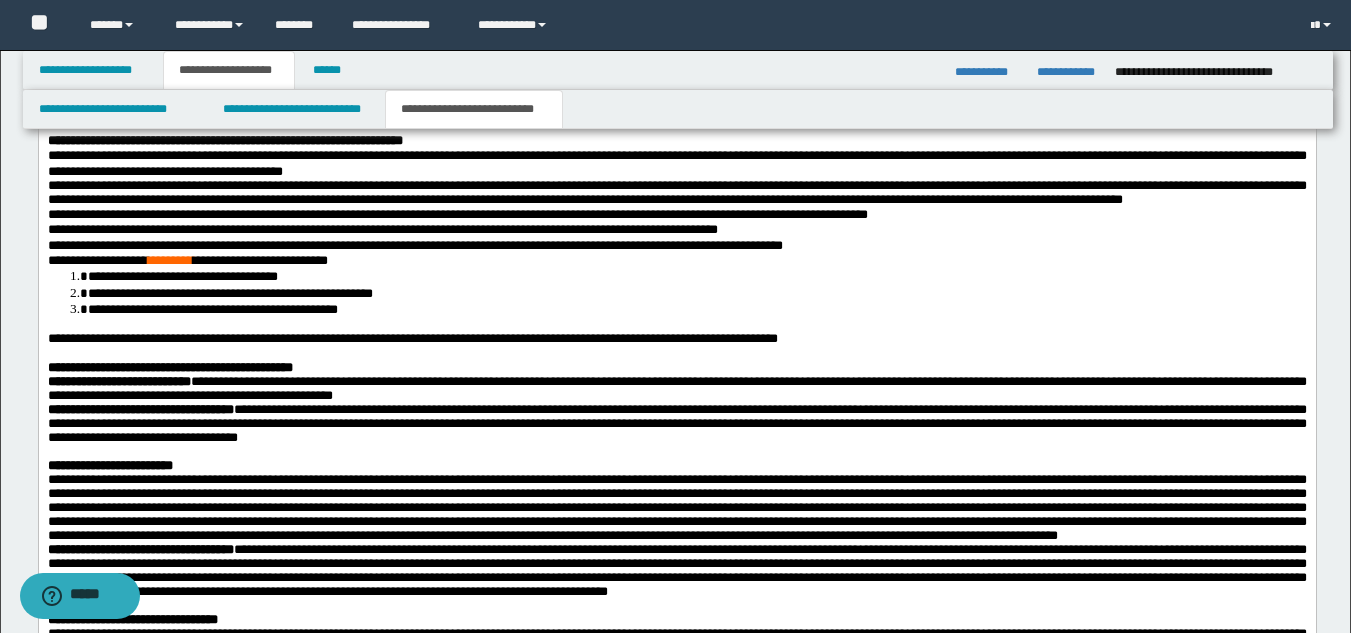 drag, startPoint x: 1362, startPoint y: 466, endPoint x: 905, endPoint y: 66, distance: 607.3294 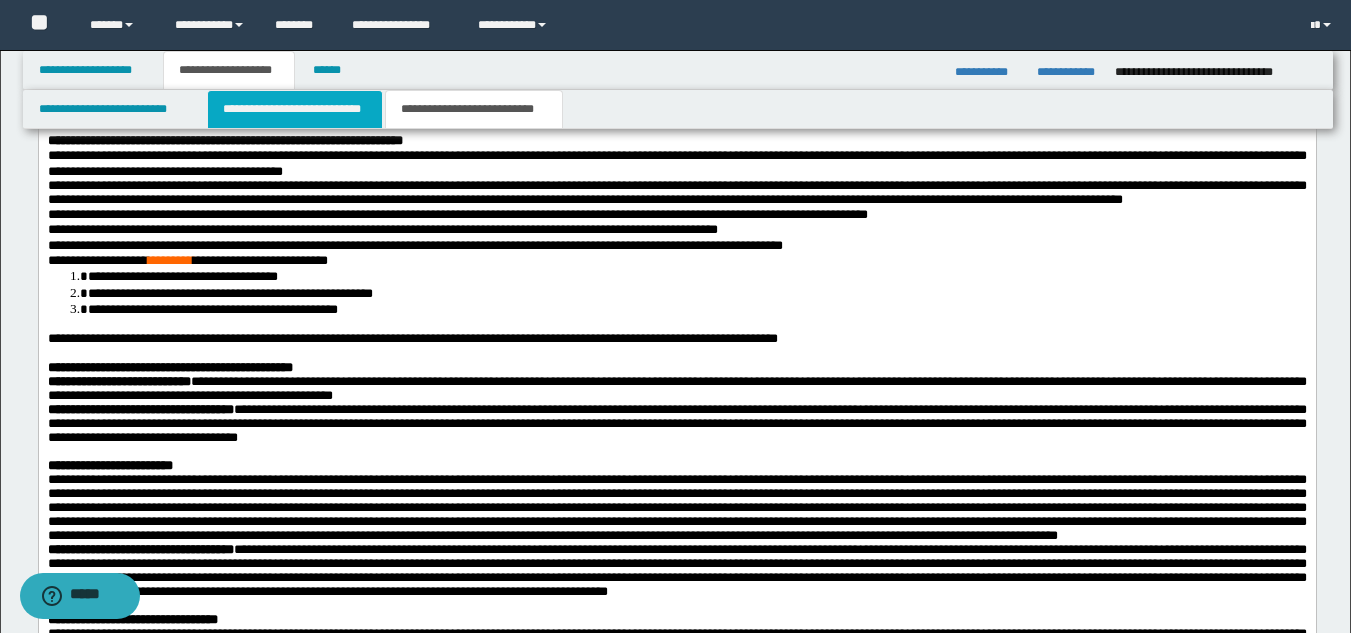 click on "**********" at bounding box center (295, 109) 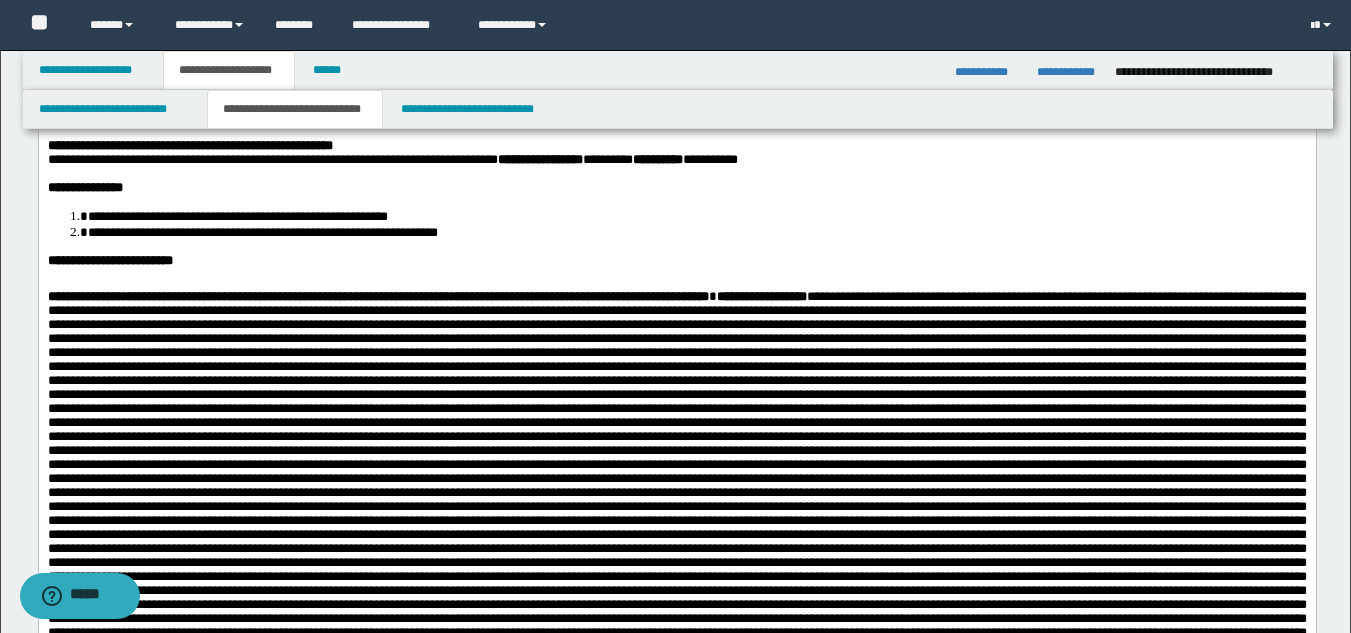 scroll, scrollTop: 133, scrollLeft: 0, axis: vertical 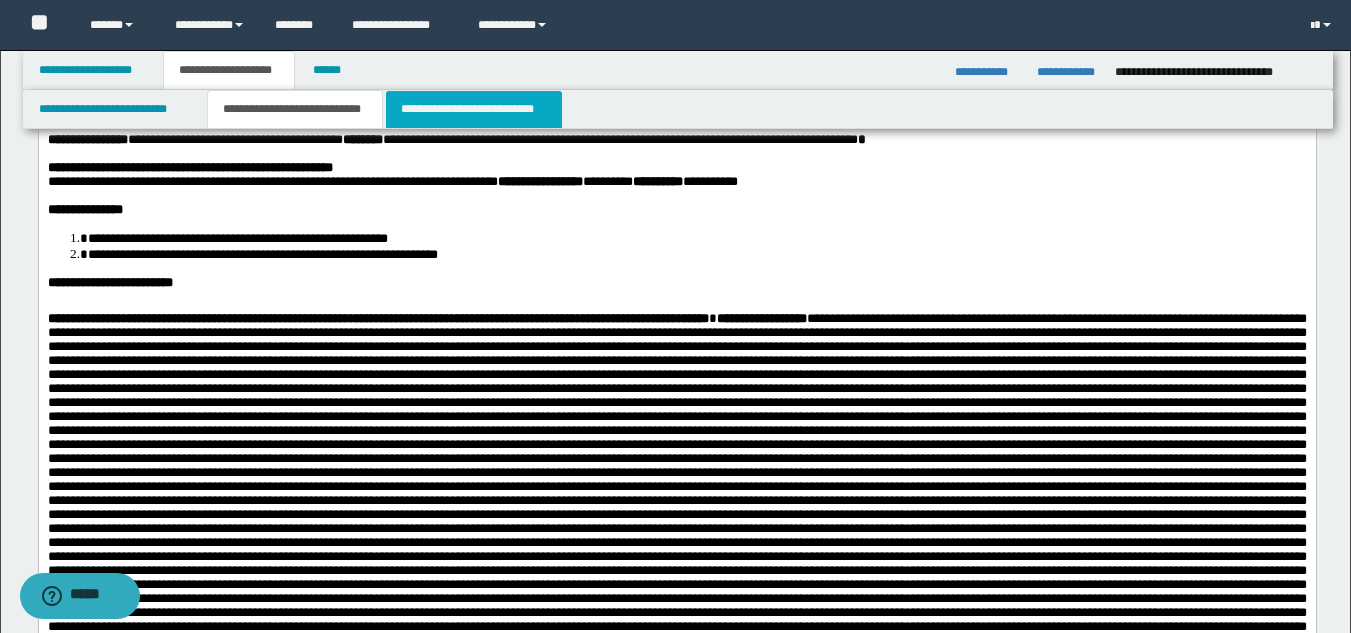 click on "**********" at bounding box center [474, 109] 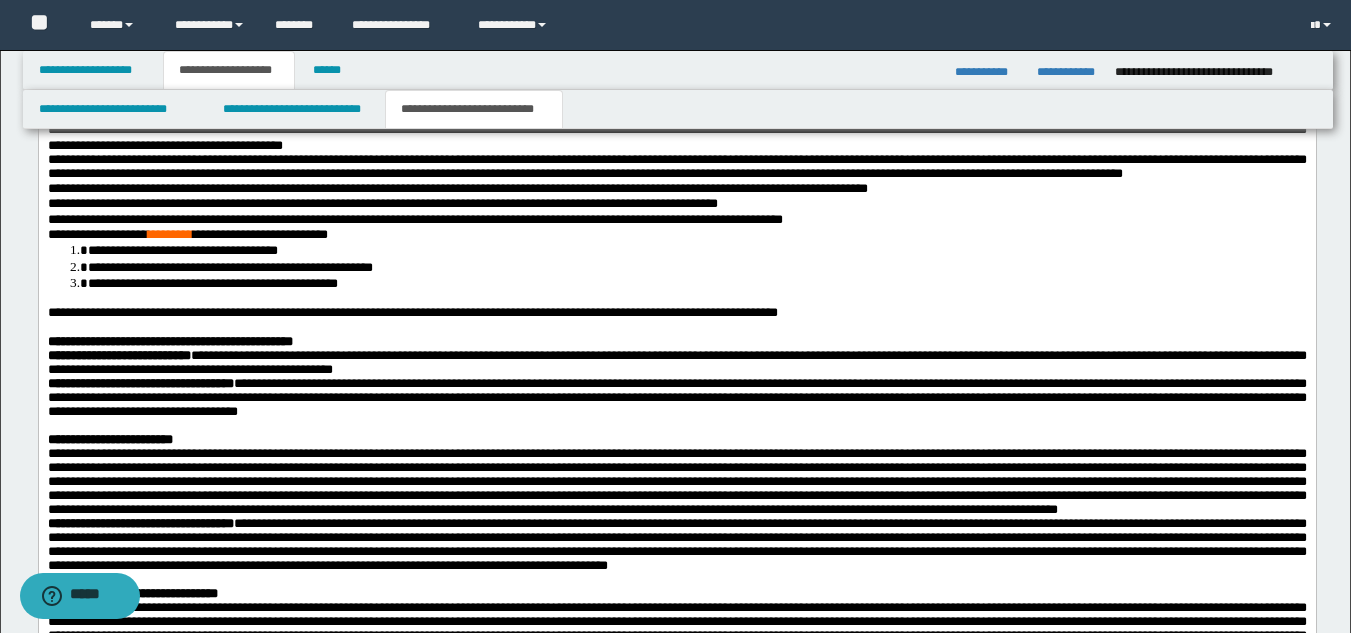 scroll, scrollTop: 1212, scrollLeft: 0, axis: vertical 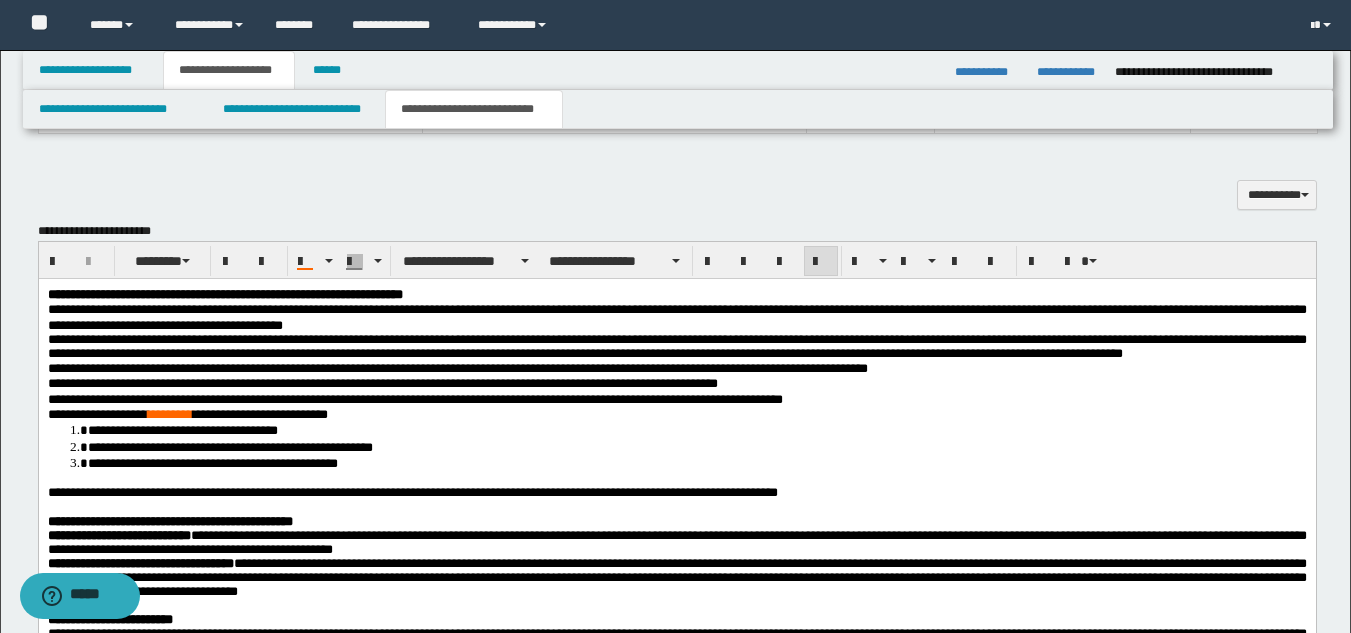 click on "**********" at bounding box center (676, 346) 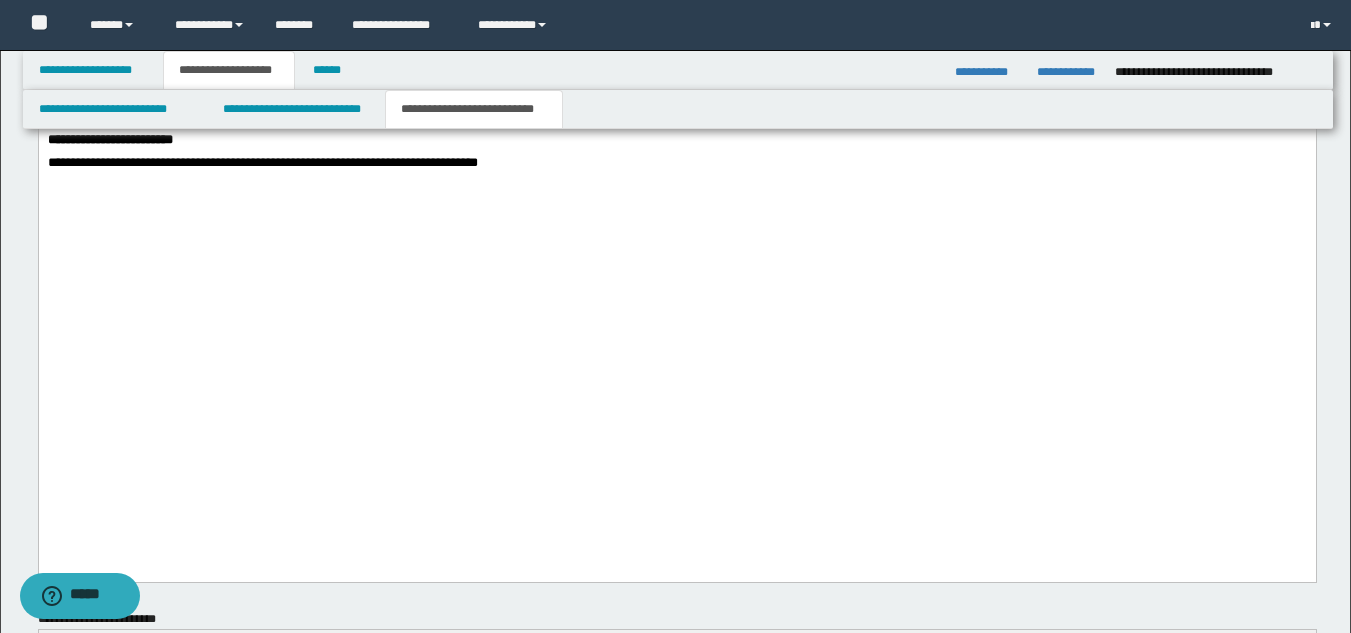 scroll, scrollTop: 2496, scrollLeft: 0, axis: vertical 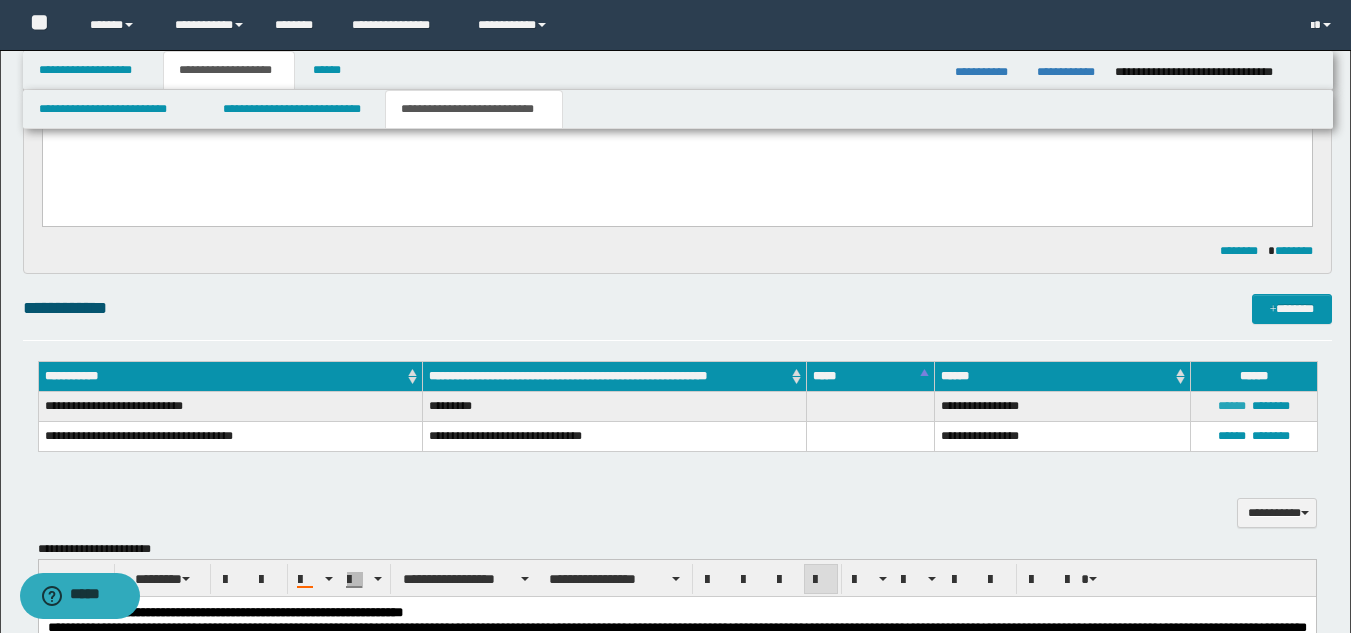 click on "******" at bounding box center [1232, 406] 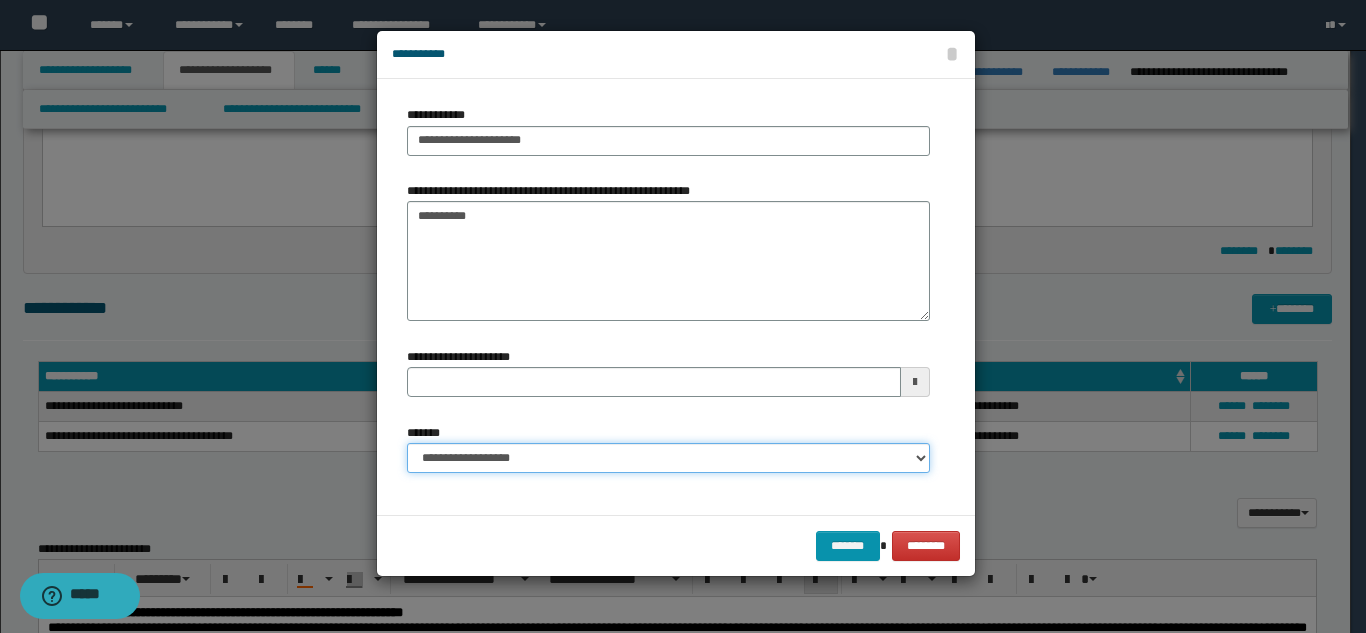 click on "**********" at bounding box center (668, 458) 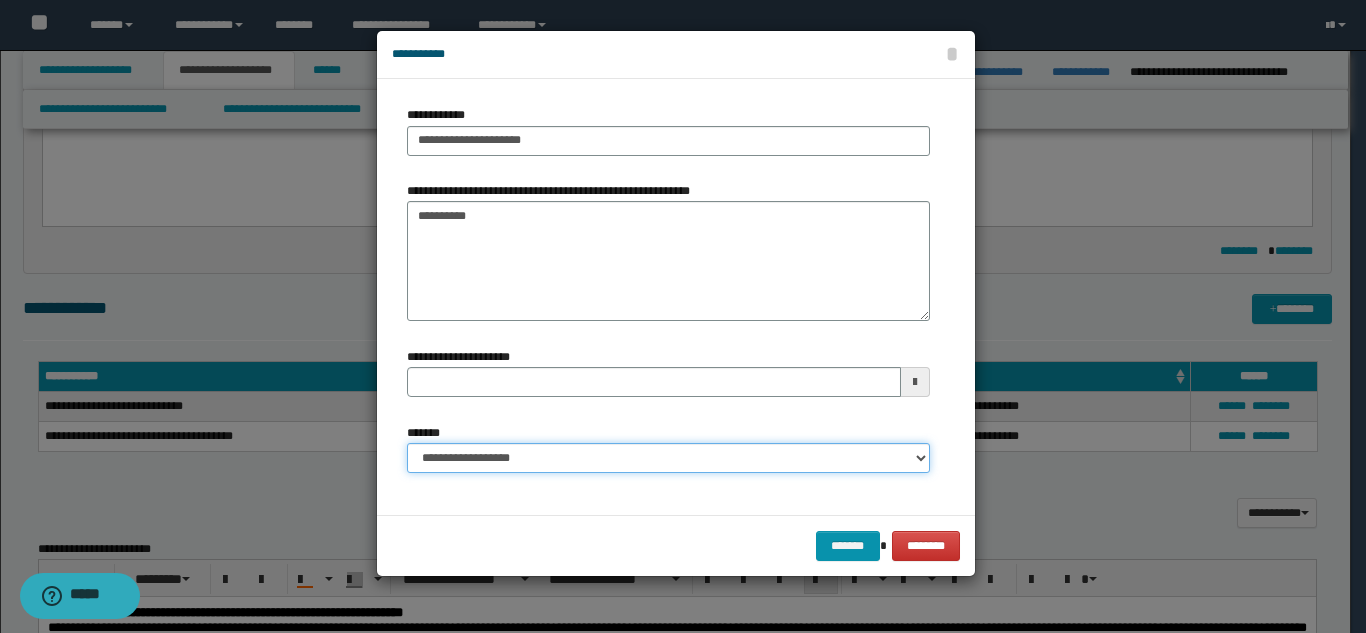 click on "**********" at bounding box center (668, 458) 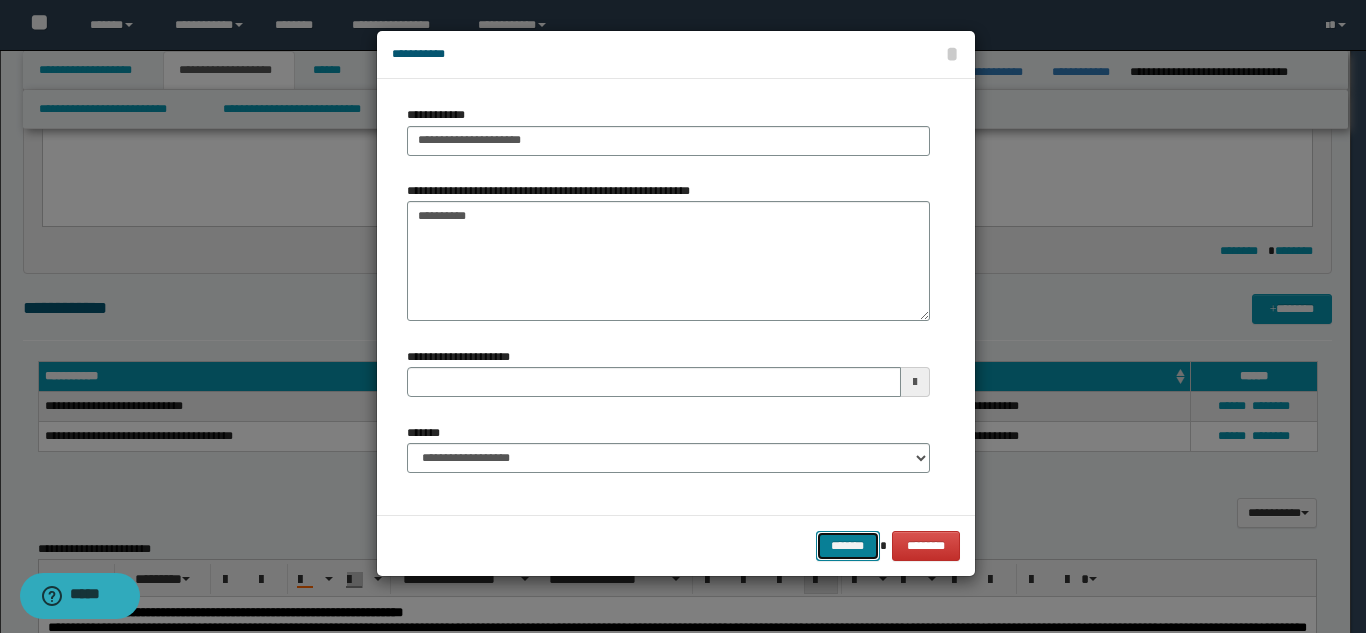 click on "*******" at bounding box center (848, 546) 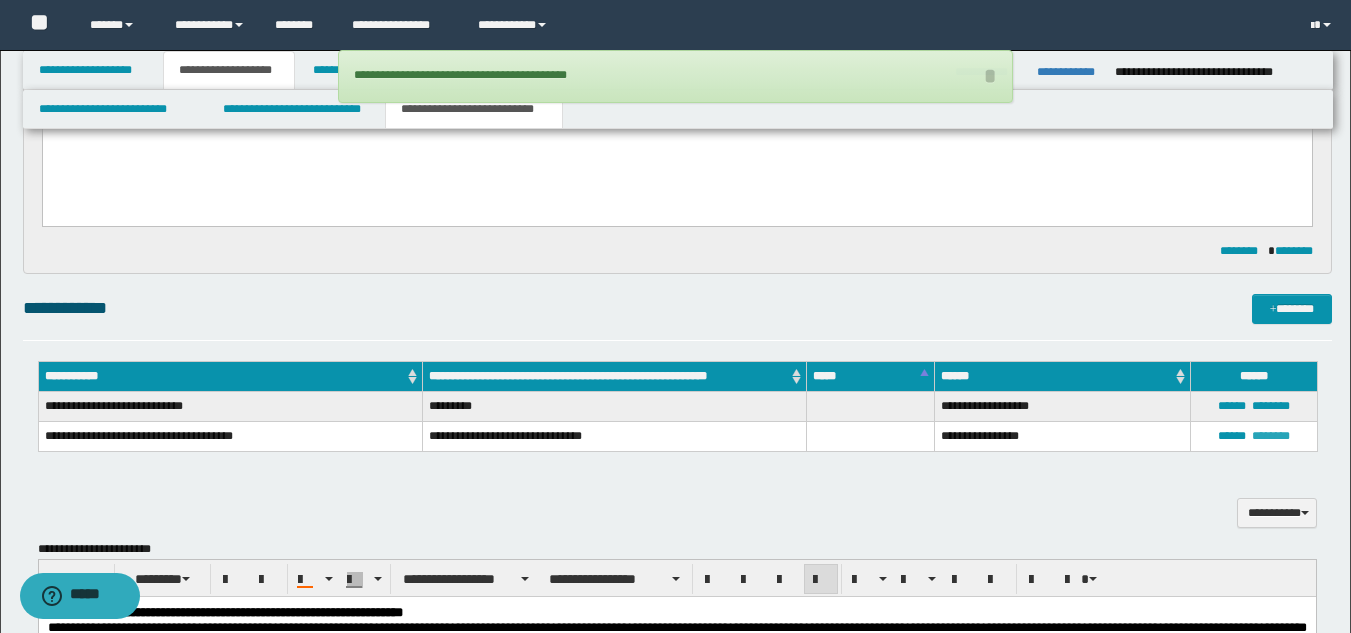 click on "********" at bounding box center [1271, 436] 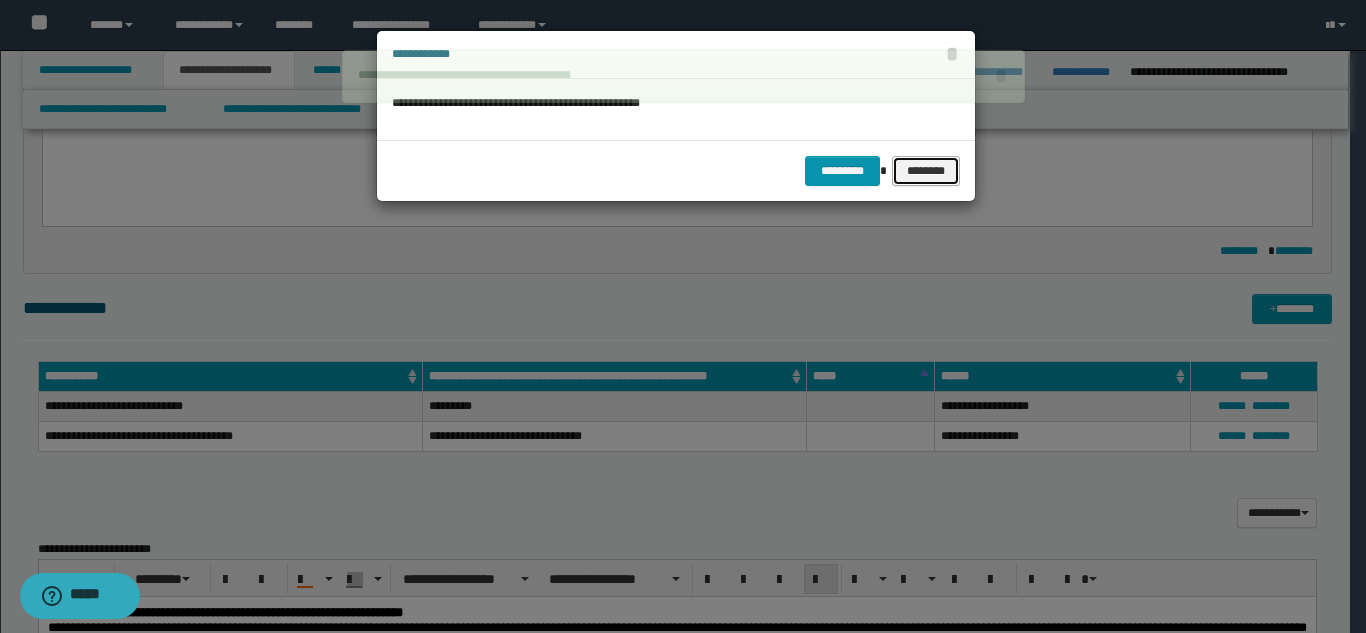 click on "********" at bounding box center (925, 171) 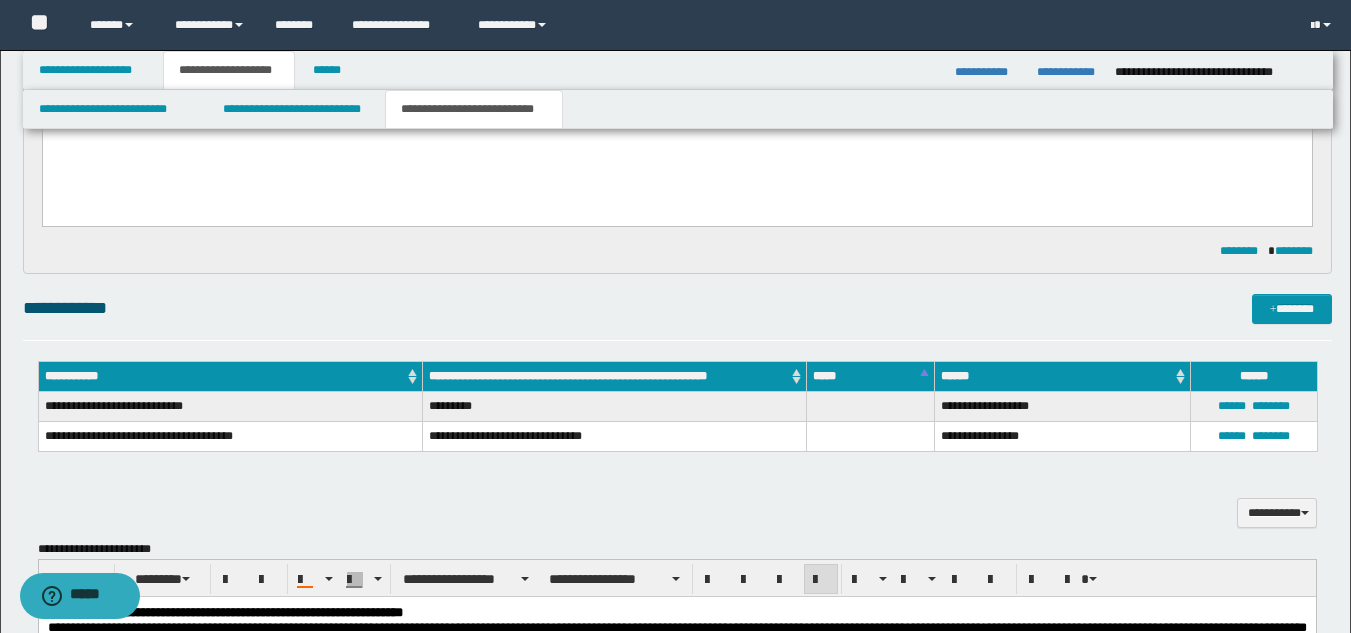 click on "******    ********" at bounding box center (1253, 437) 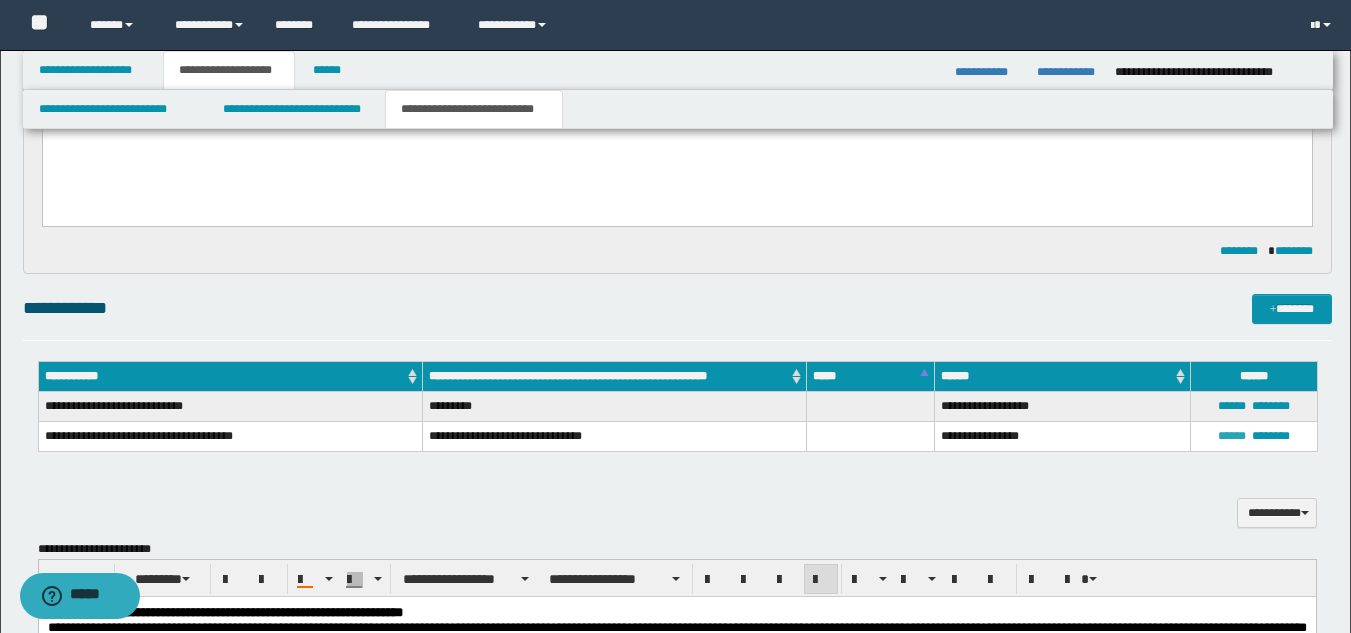 click on "******" at bounding box center [1232, 436] 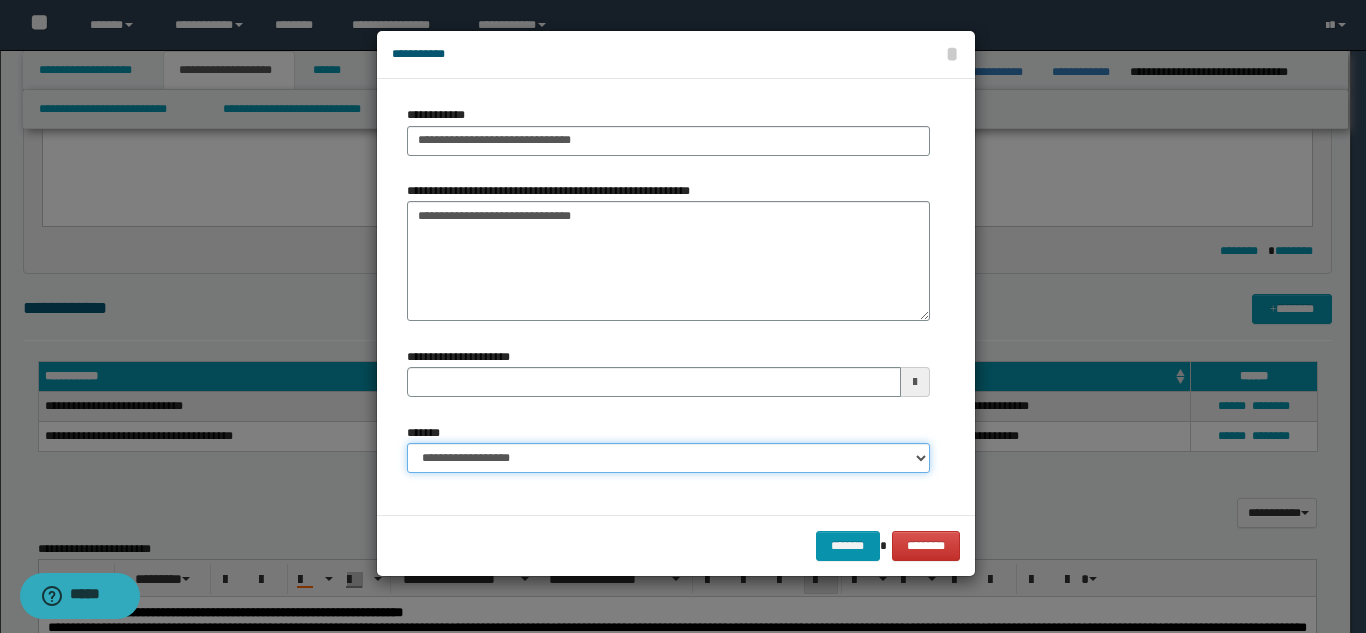 click on "**********" at bounding box center [668, 458] 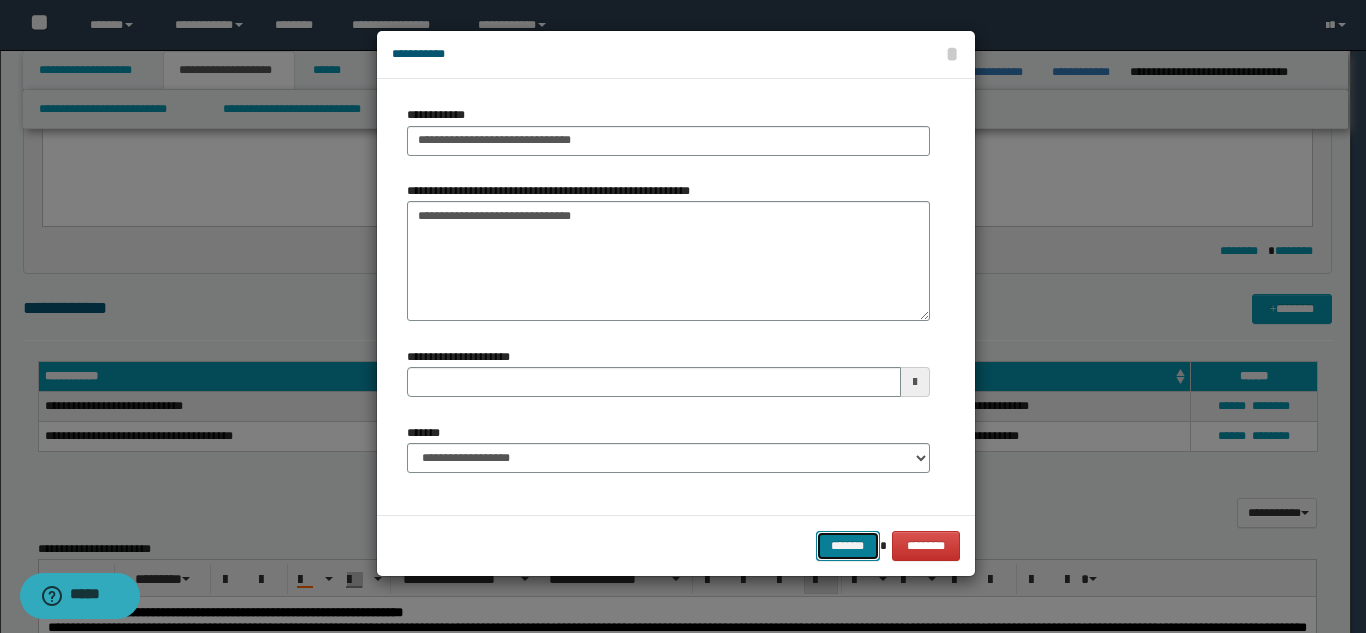 click on "*******" at bounding box center [848, 546] 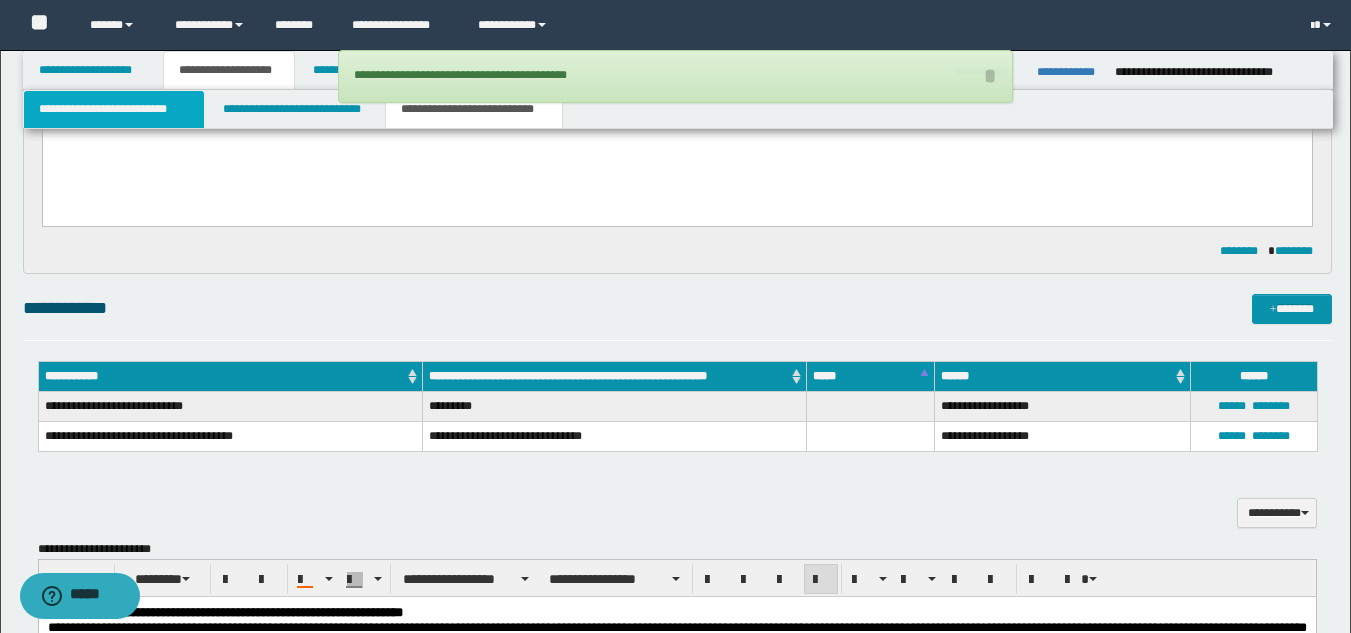 click on "**********" at bounding box center [114, 109] 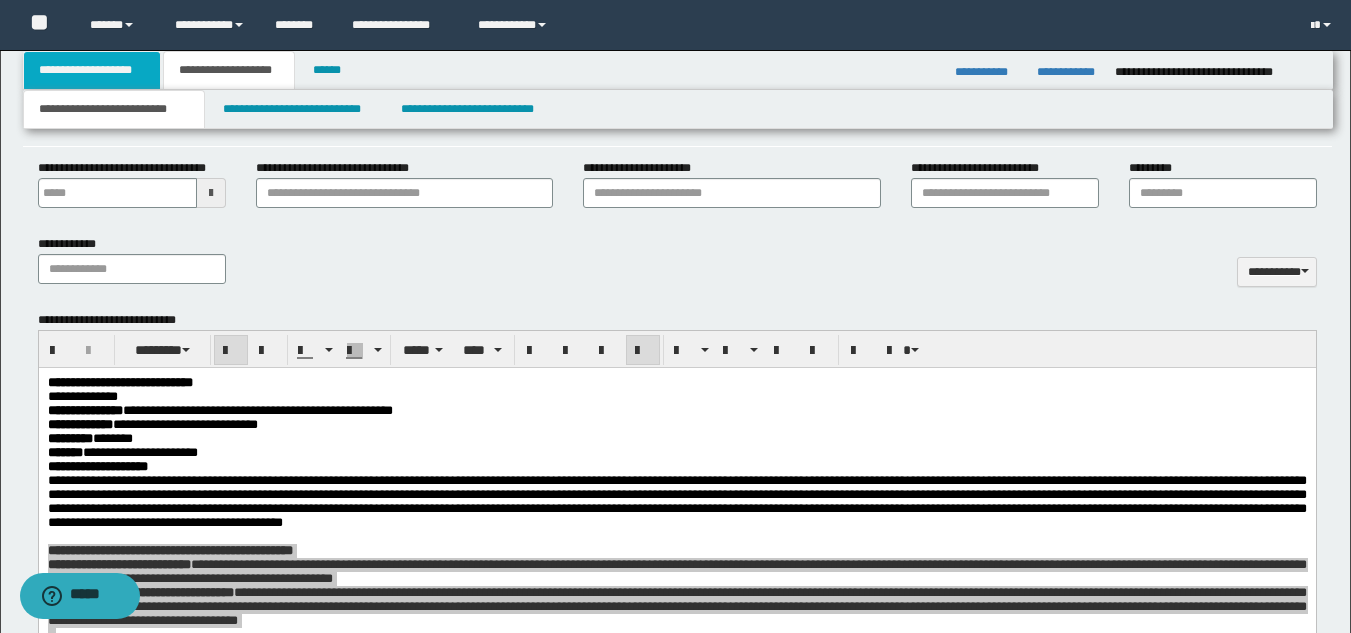 click on "**********" at bounding box center [92, 70] 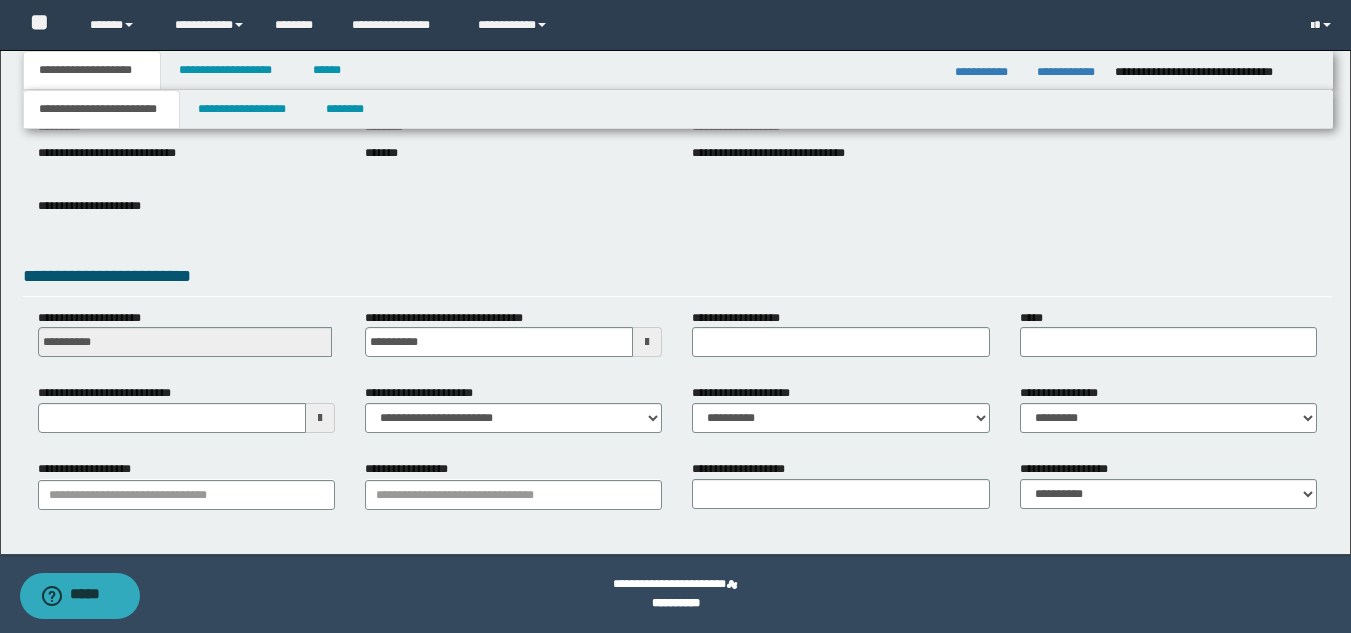 scroll, scrollTop: 251, scrollLeft: 0, axis: vertical 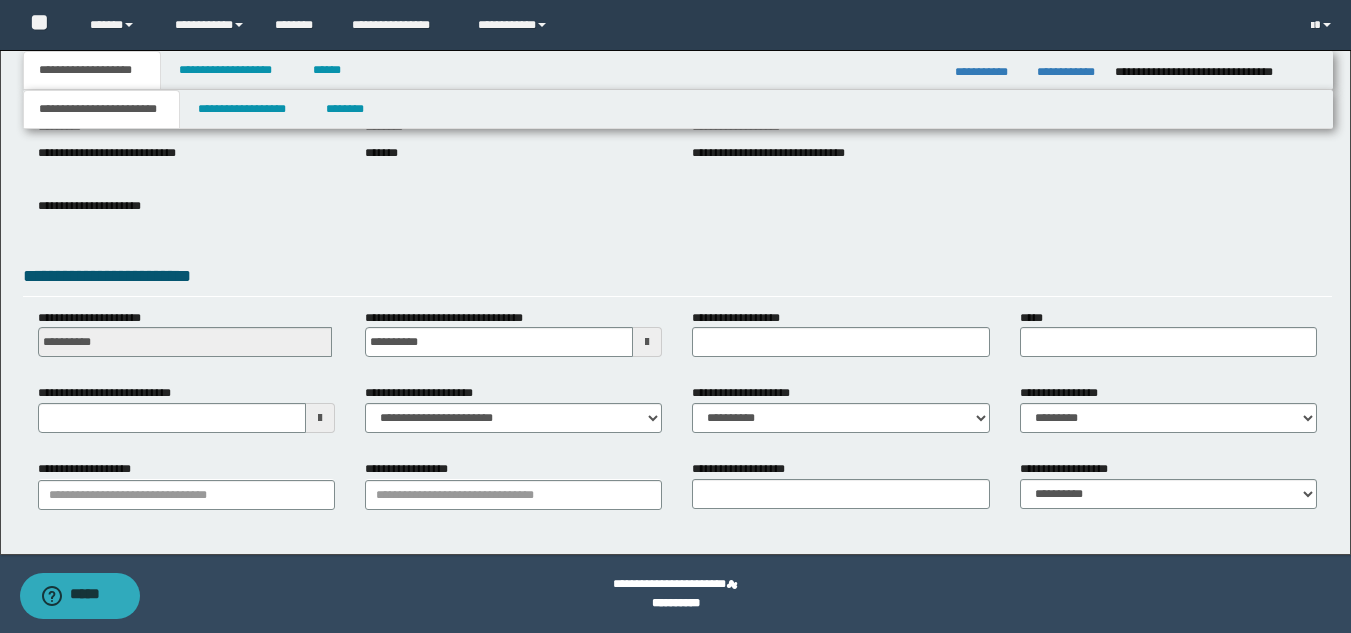 click at bounding box center (320, 418) 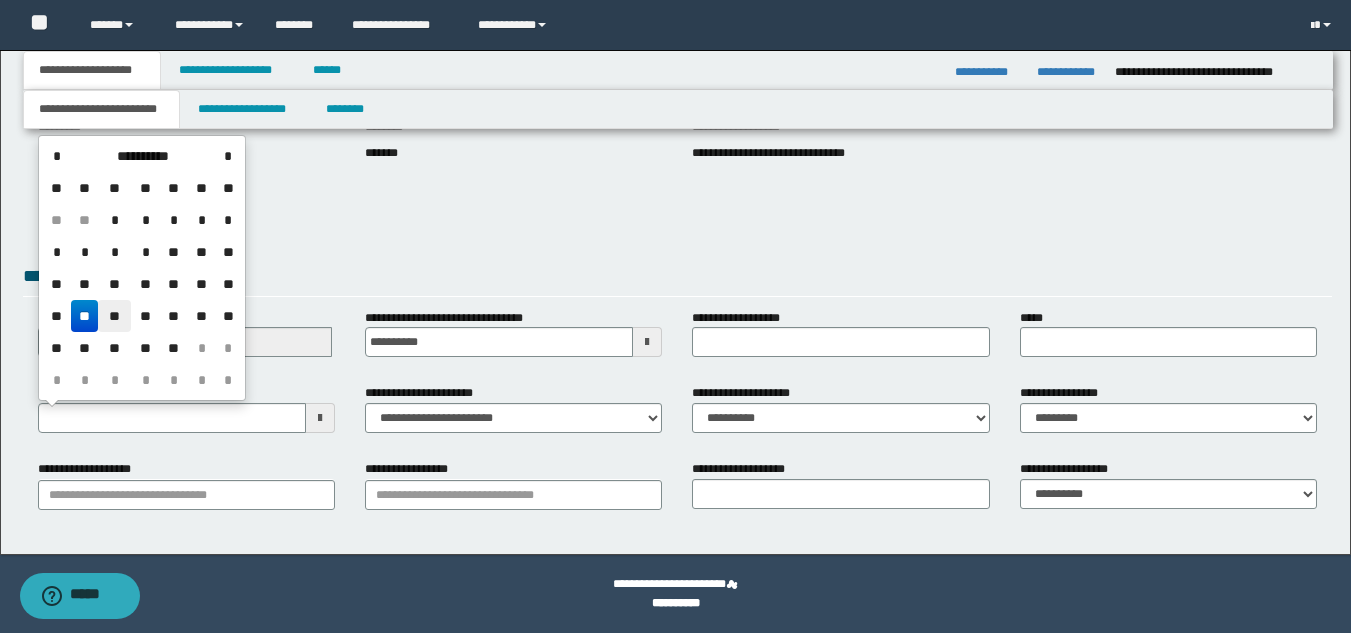 click on "**" at bounding box center [114, 316] 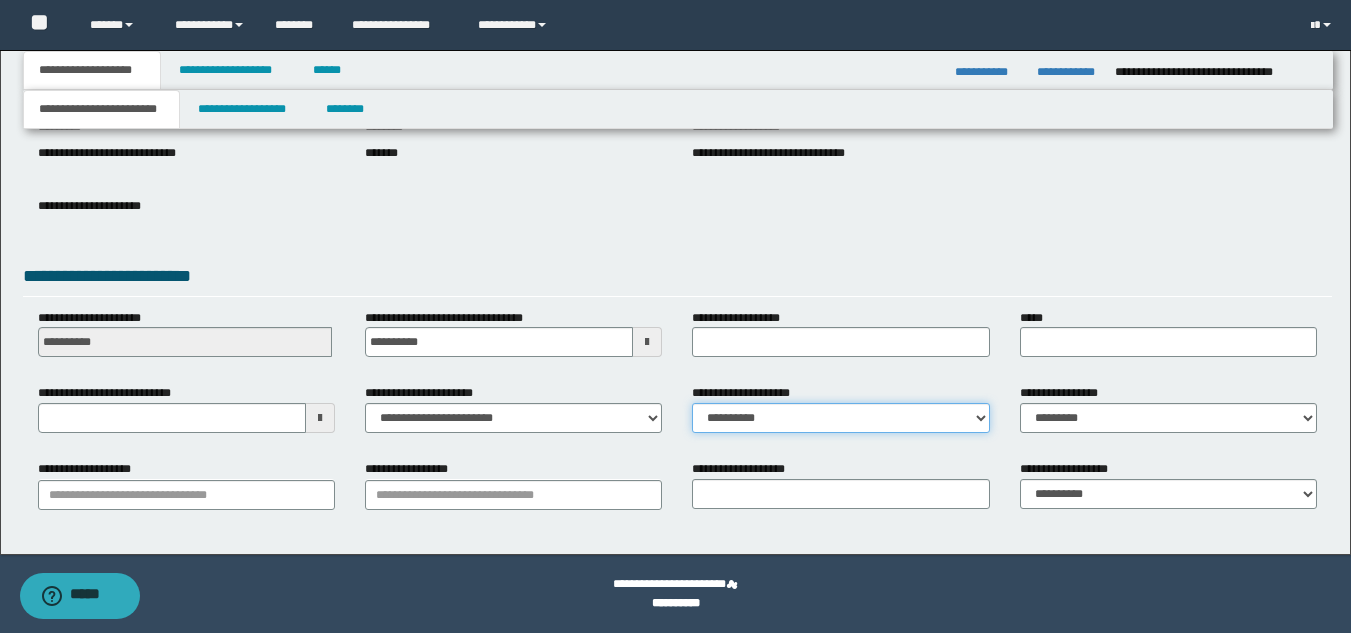click on "**********" at bounding box center [840, 418] 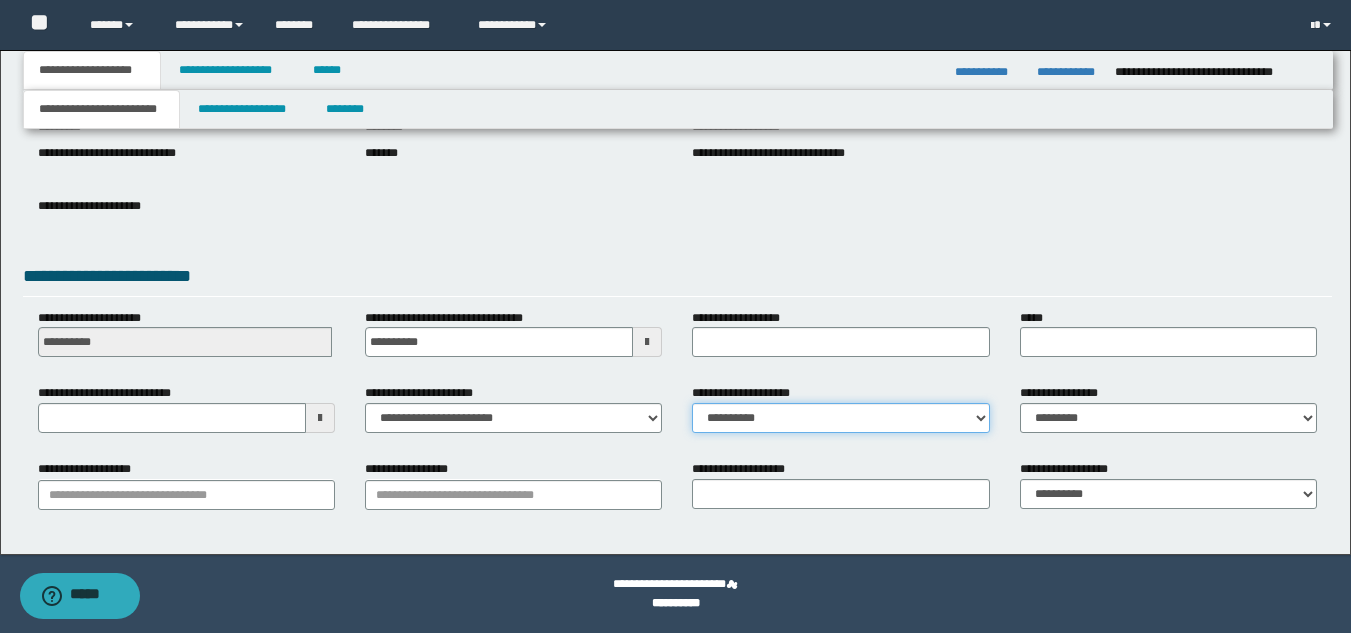 select on "**" 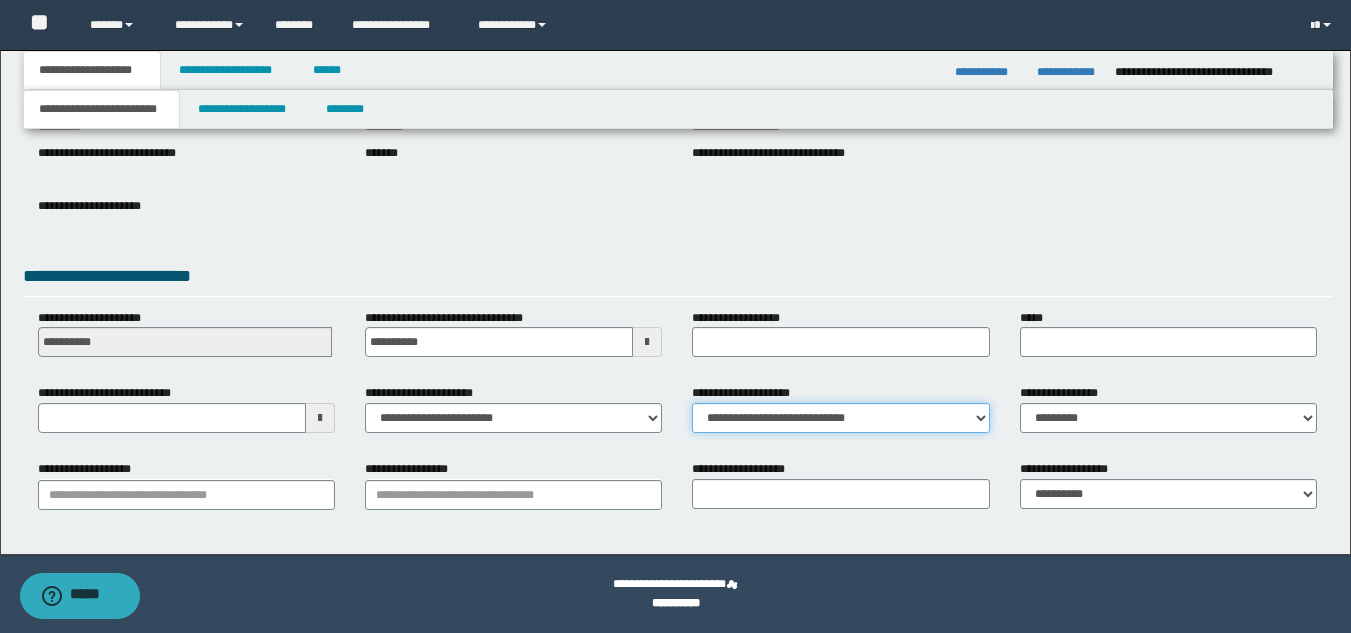 click on "**********" at bounding box center (840, 418) 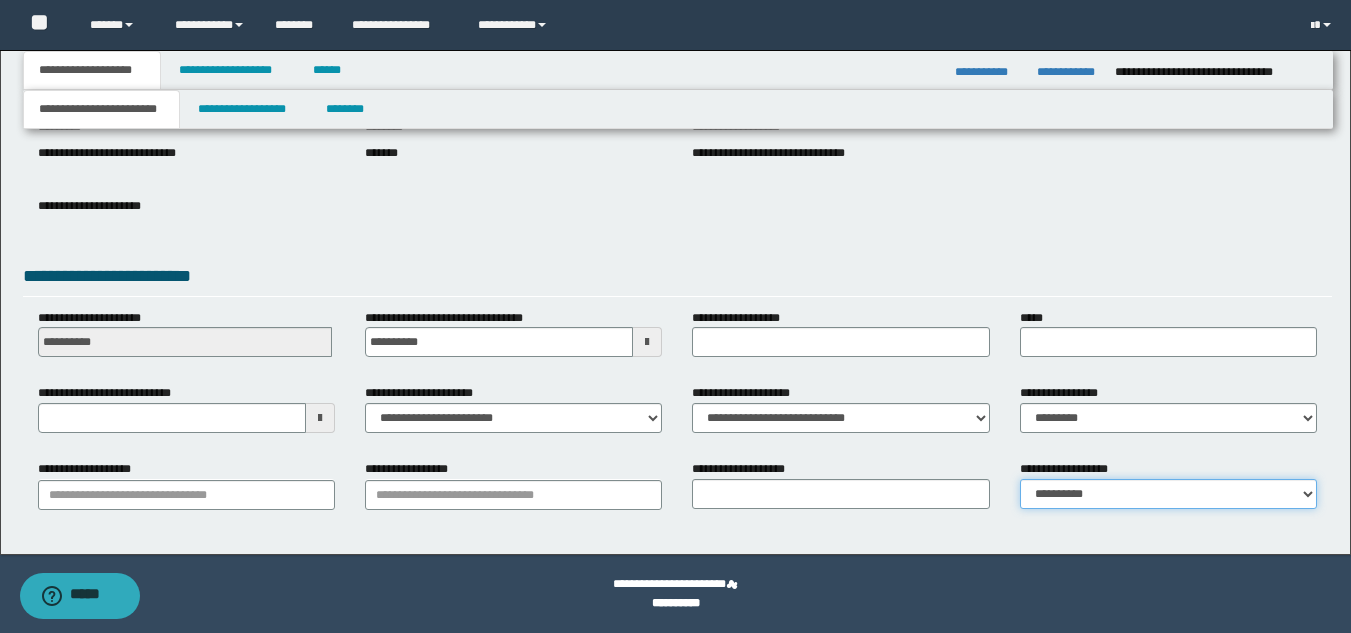 click on "**********" at bounding box center [1168, 494] 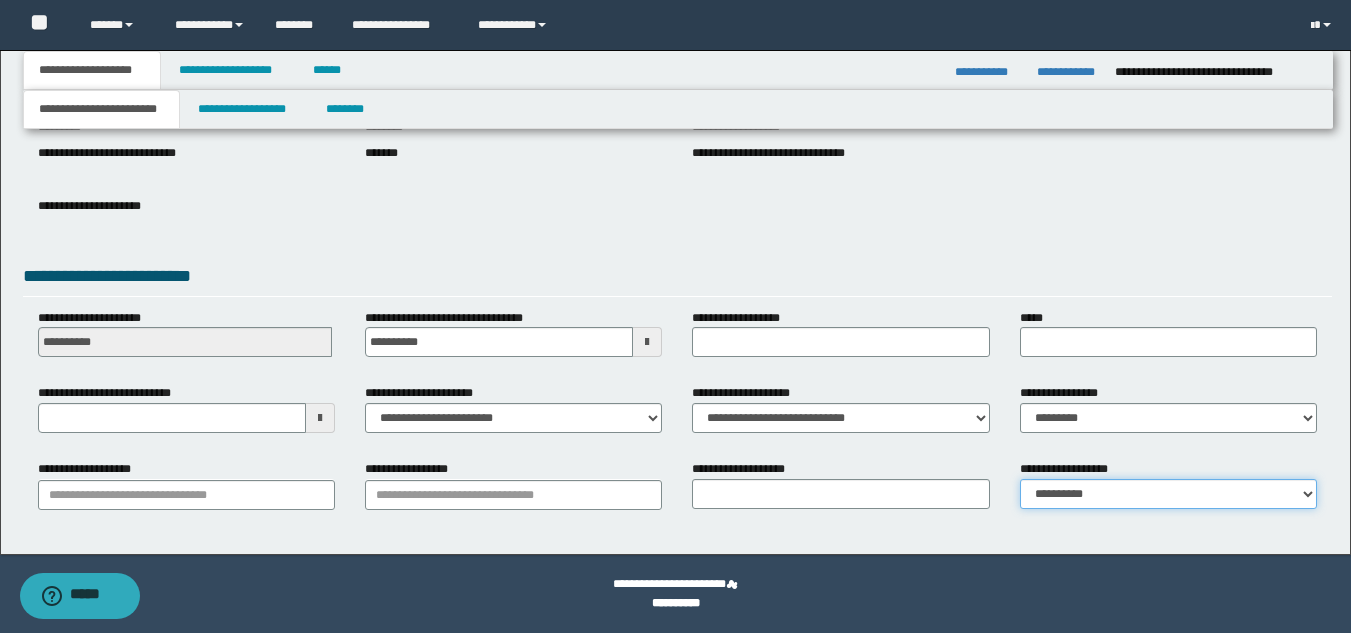 select on "*" 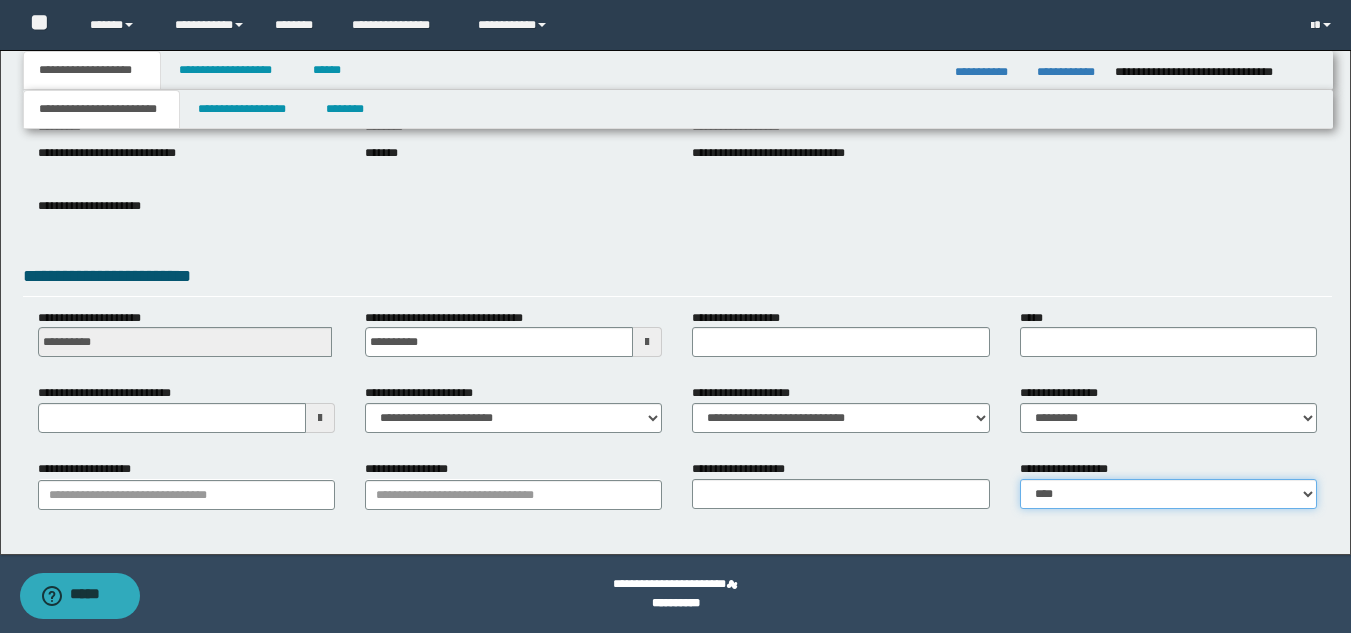 click on "**********" at bounding box center (1168, 494) 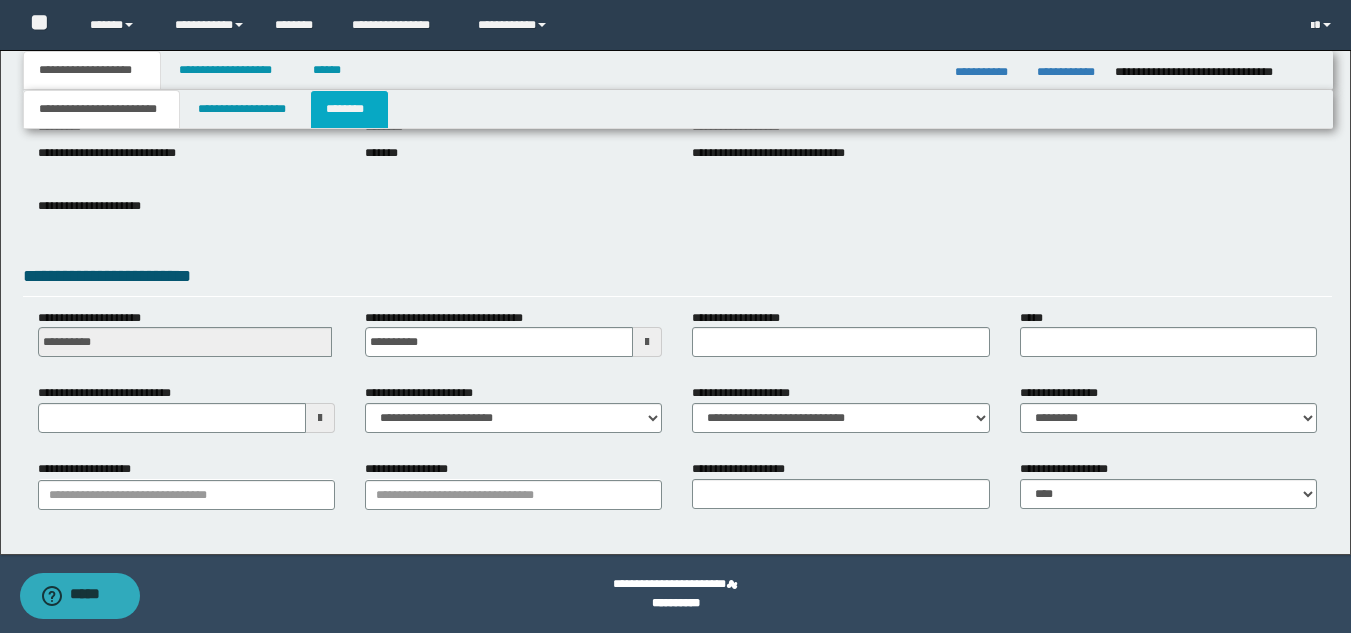 drag, startPoint x: 354, startPoint y: 114, endPoint x: 354, endPoint y: 129, distance: 15 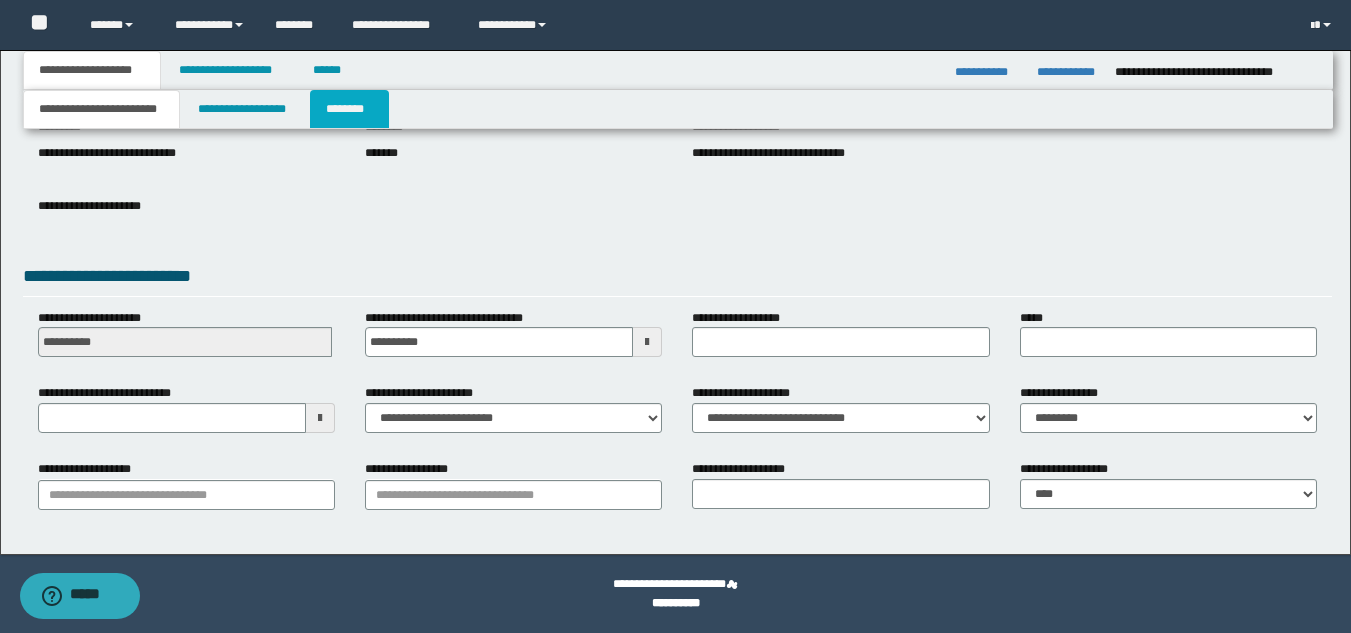 click on "********" at bounding box center (349, 109) 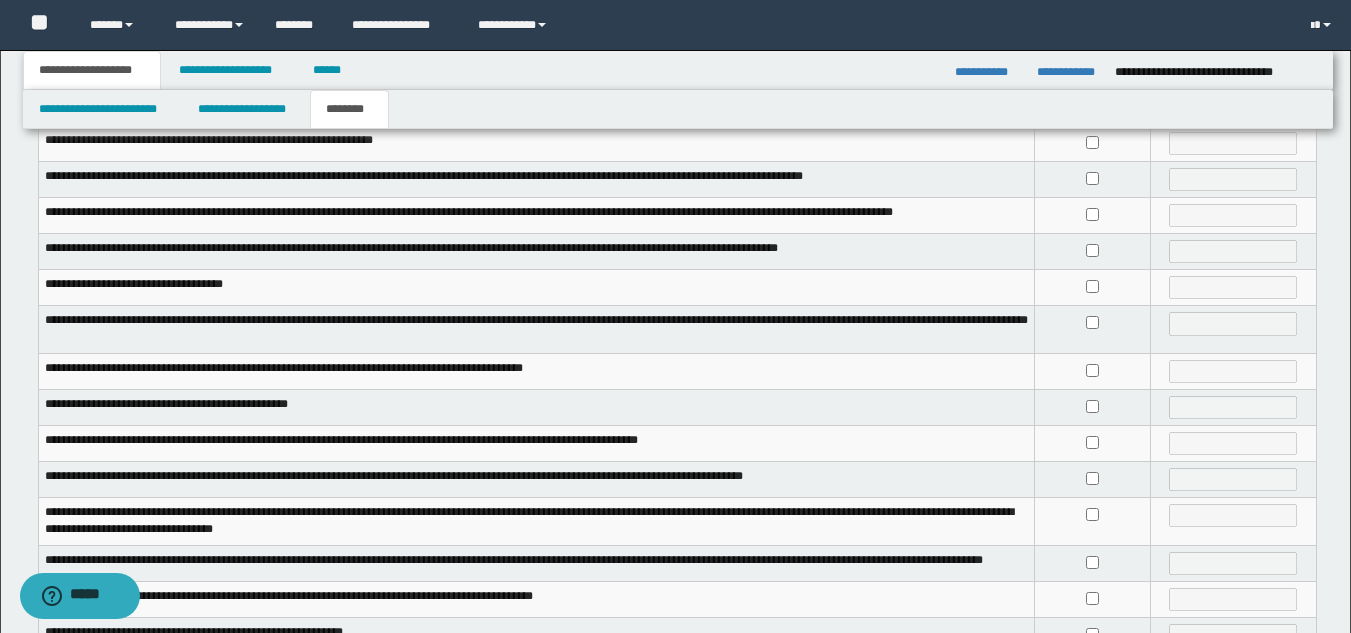 scroll, scrollTop: 509, scrollLeft: 0, axis: vertical 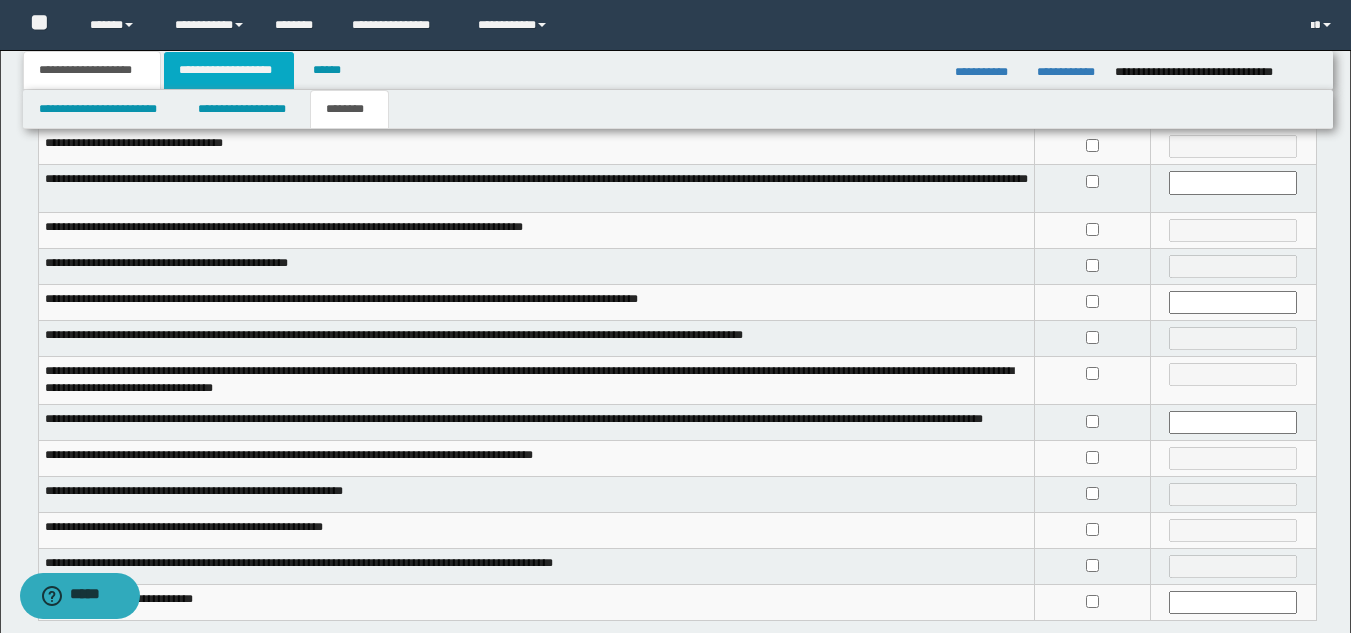 click on "**********" at bounding box center [229, 70] 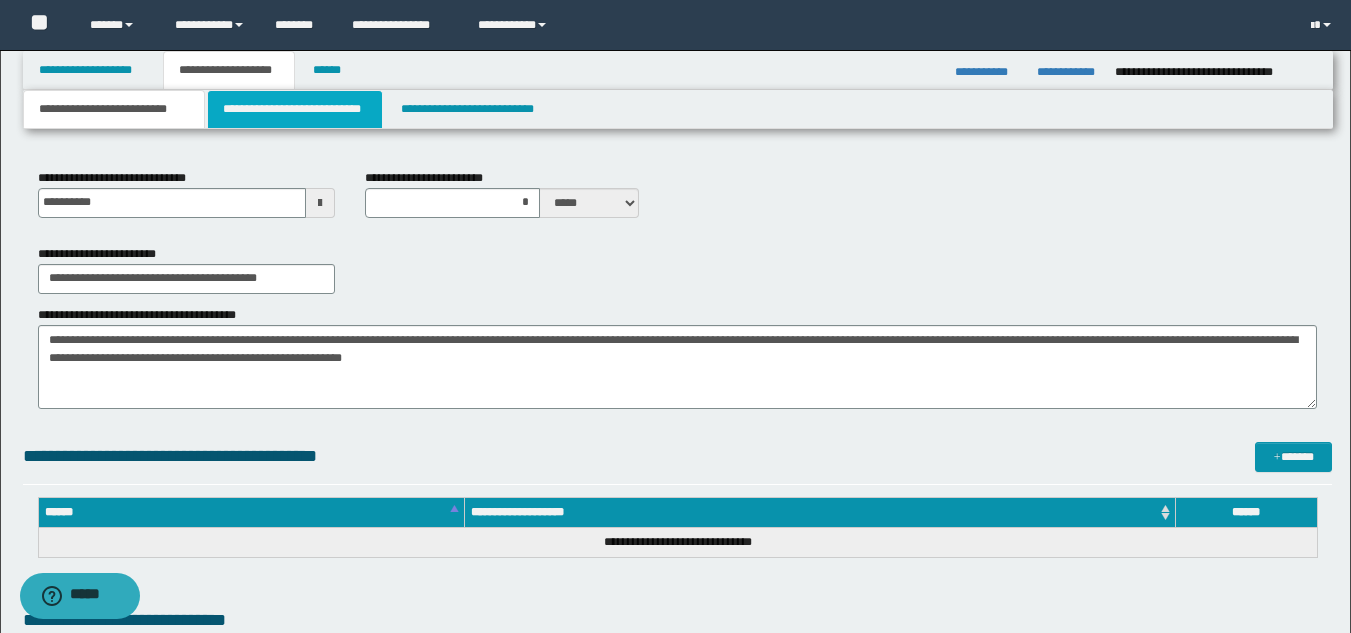 click on "**********" at bounding box center [295, 109] 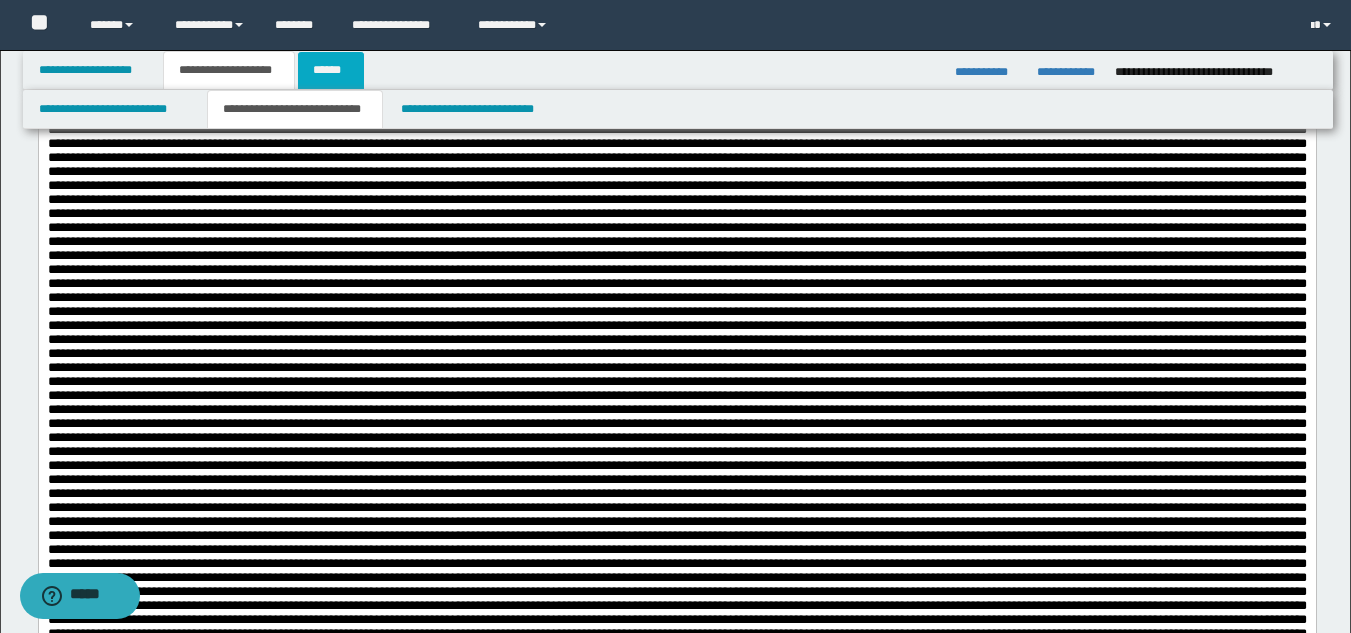 click on "******" at bounding box center [331, 70] 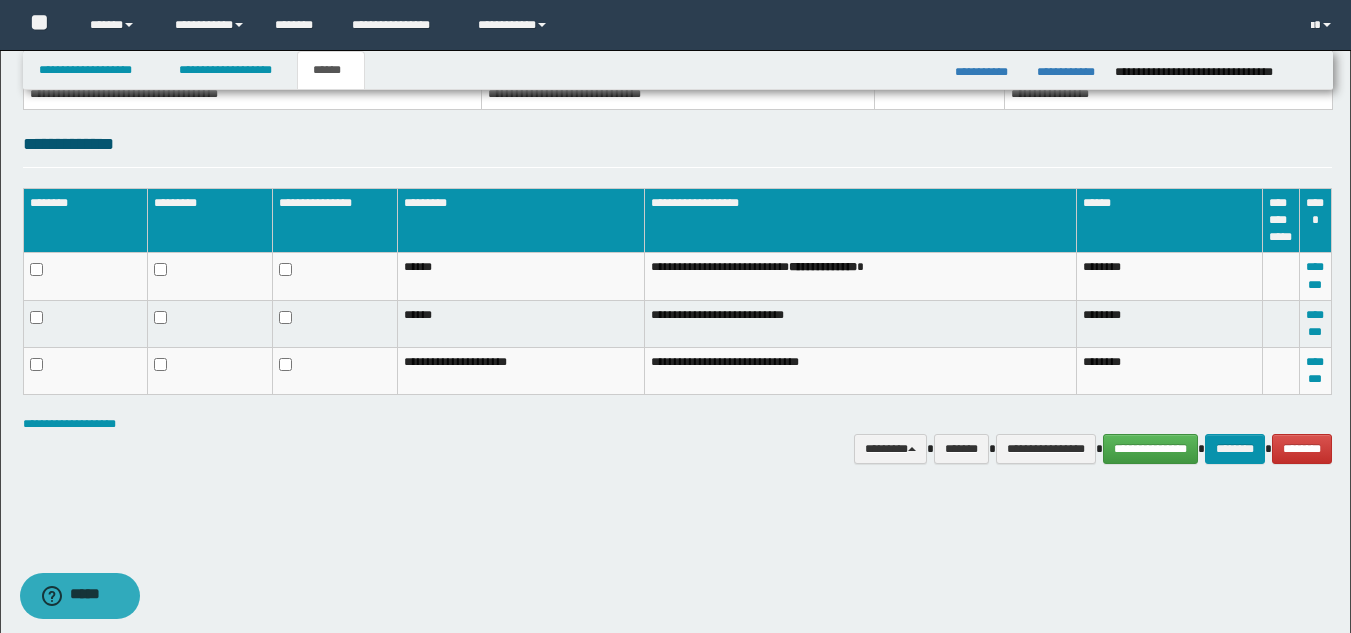 scroll, scrollTop: 263, scrollLeft: 0, axis: vertical 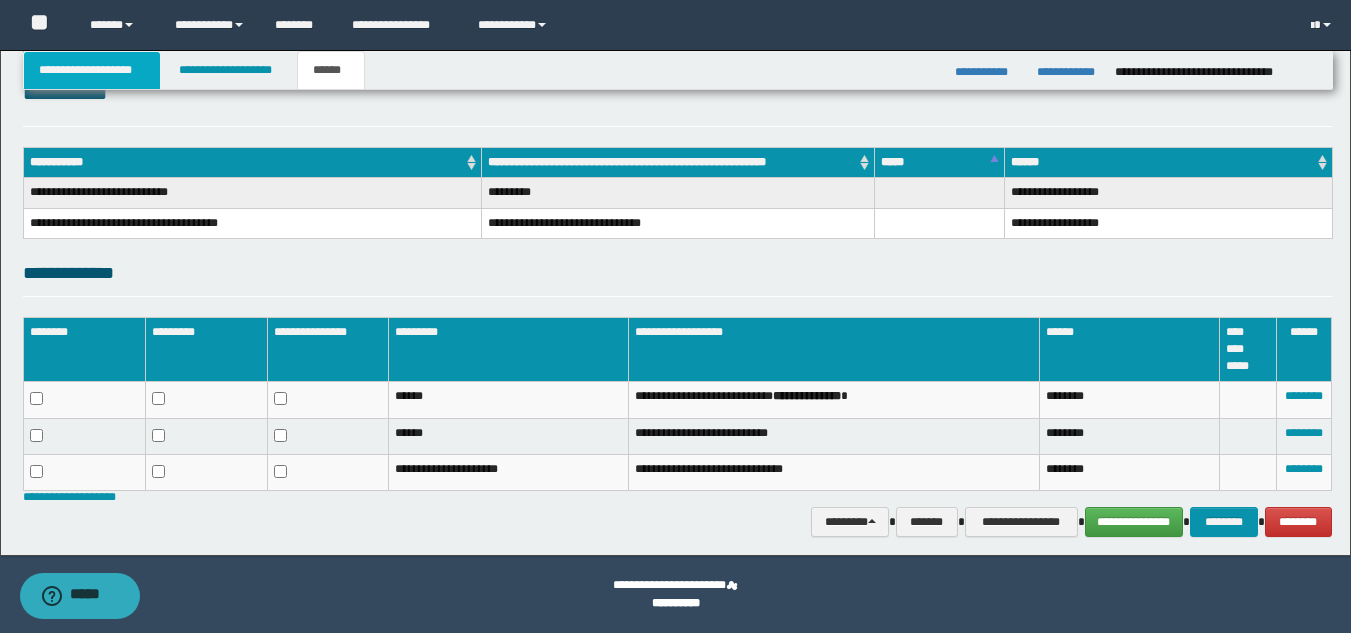 click on "**********" at bounding box center (92, 70) 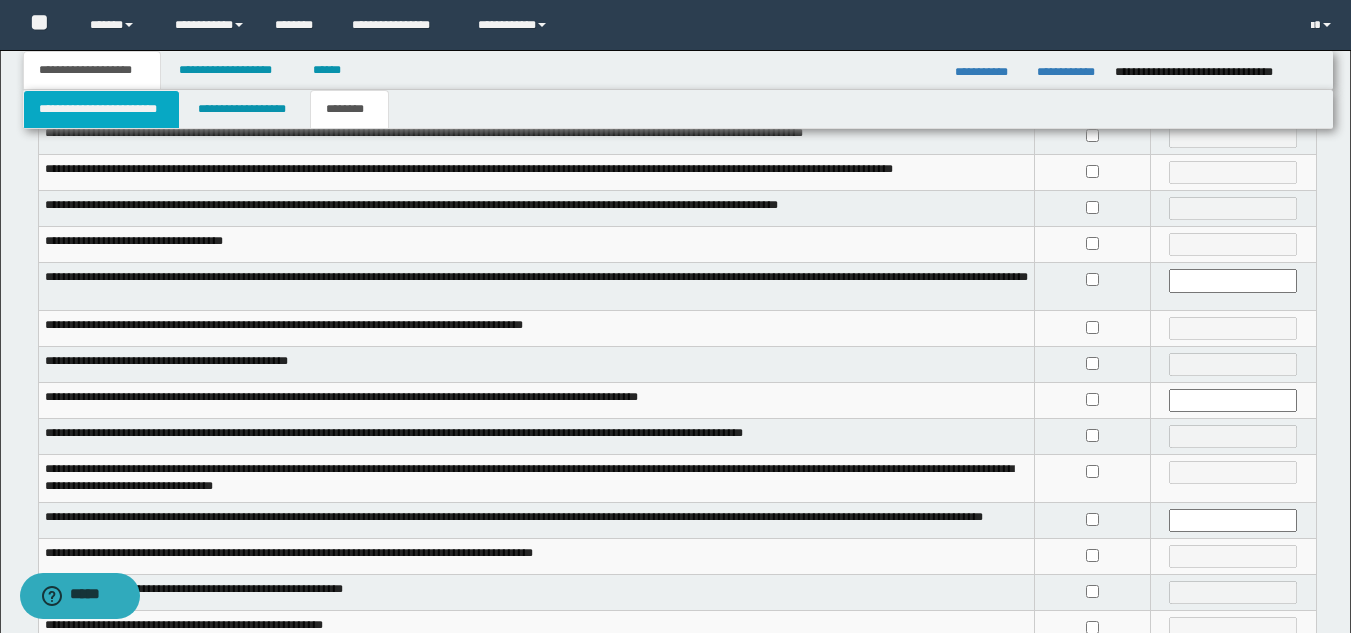 click on "**********" at bounding box center [101, 109] 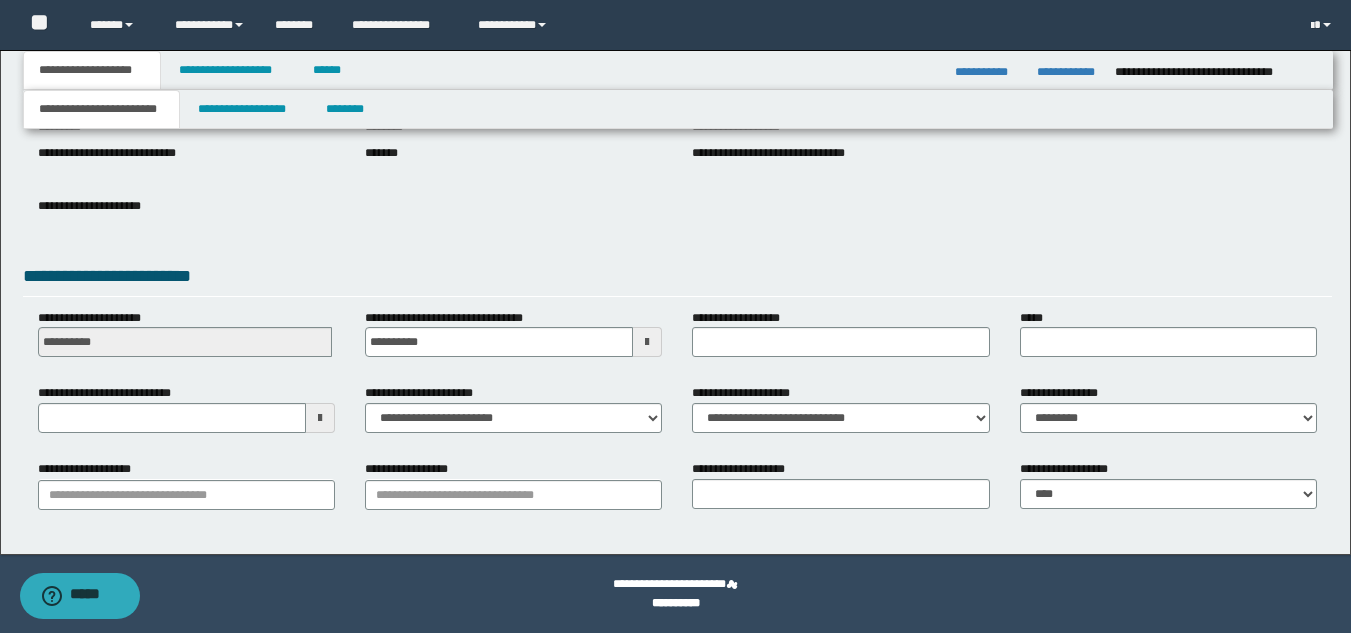 scroll, scrollTop: 251, scrollLeft: 0, axis: vertical 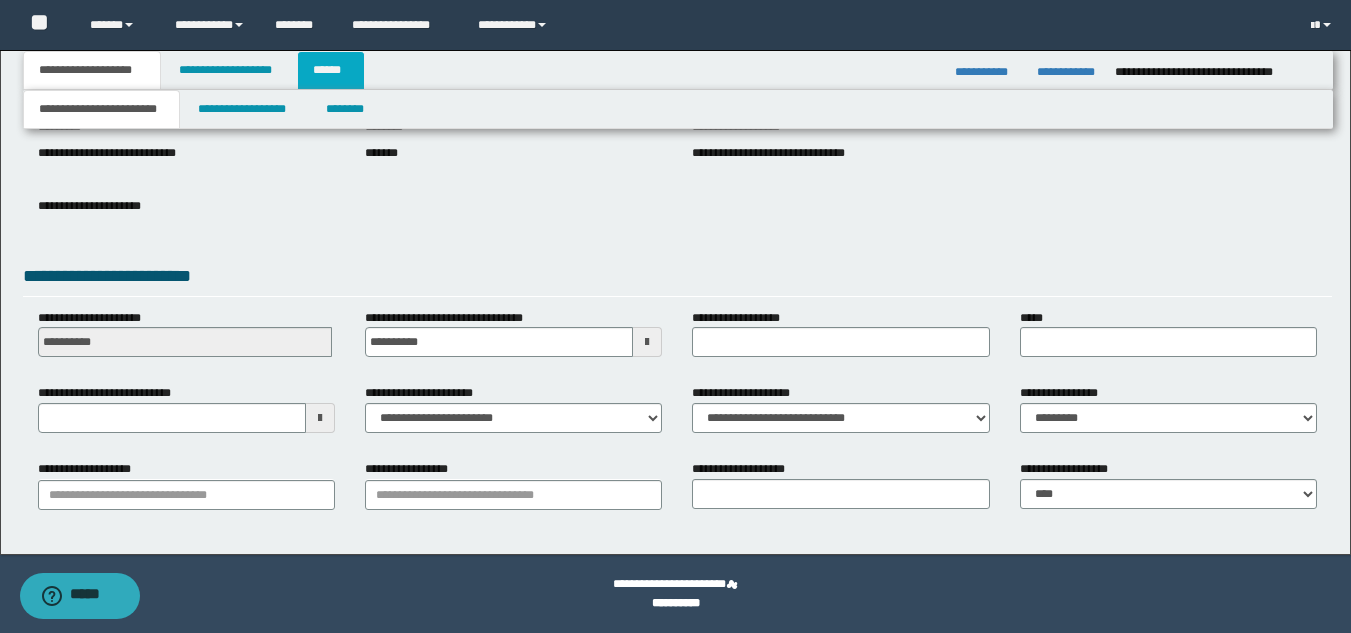 click on "******" at bounding box center [331, 70] 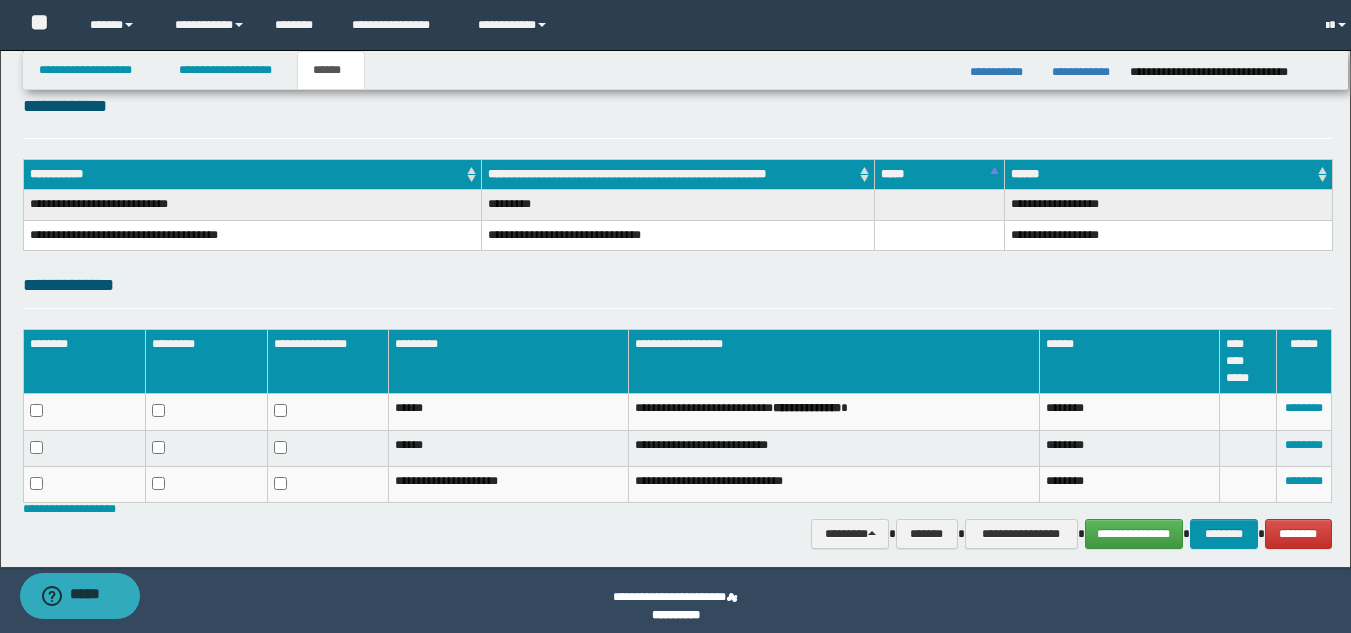 scroll, scrollTop: 220, scrollLeft: 0, axis: vertical 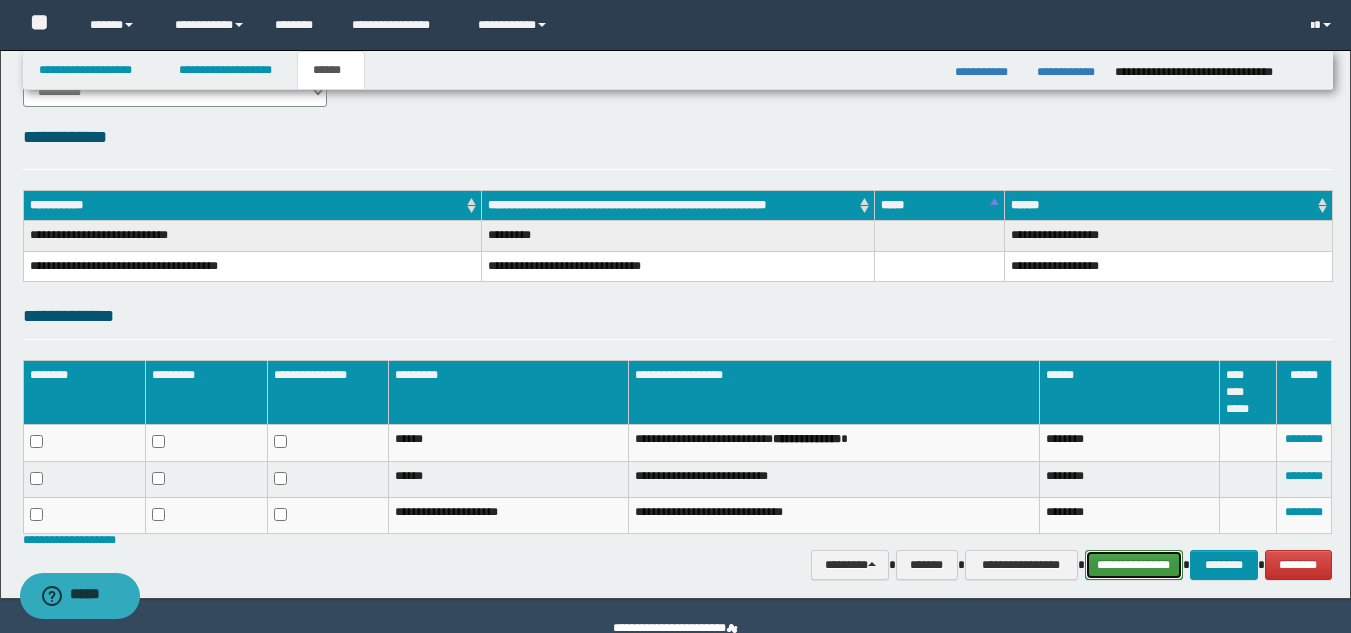 click on "**********" at bounding box center [1134, 565] 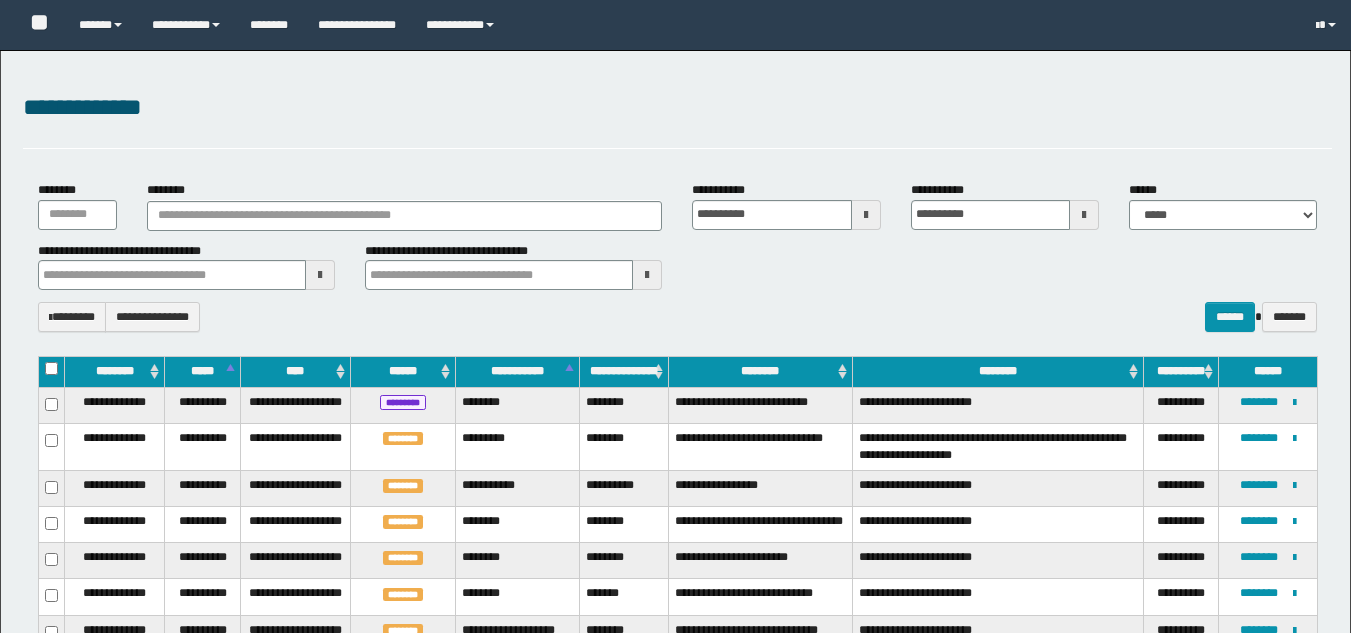 select on "***" 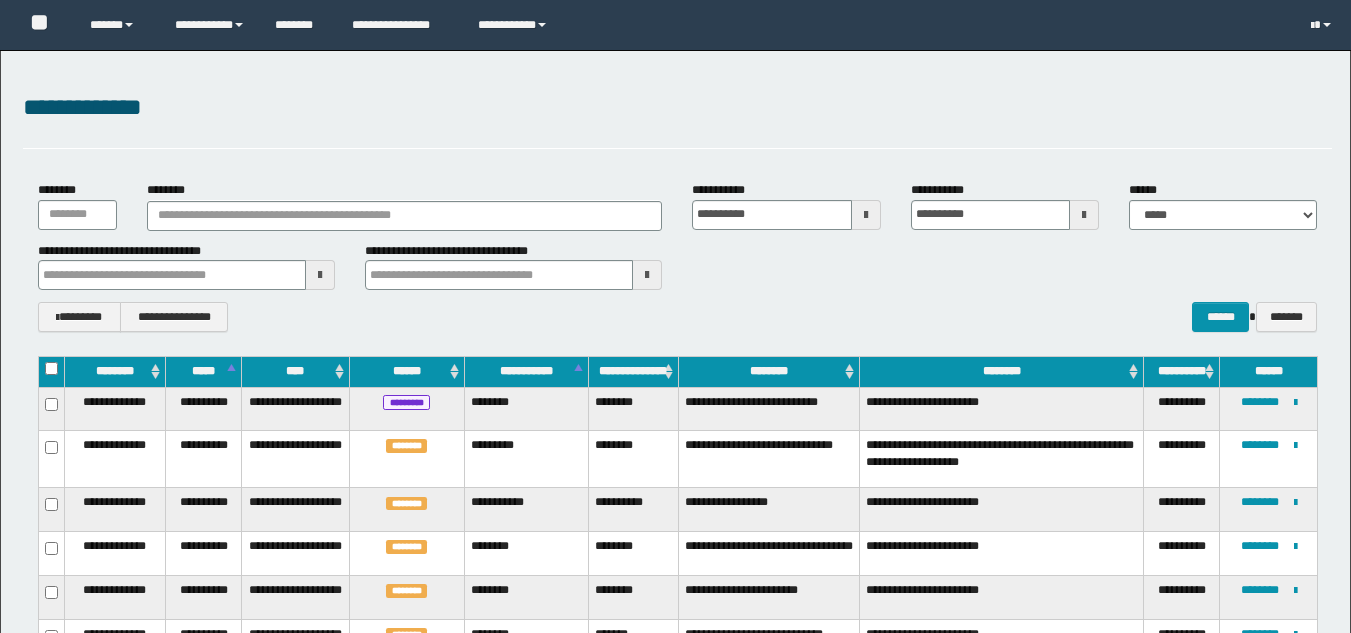 scroll, scrollTop: 3804, scrollLeft: 0, axis: vertical 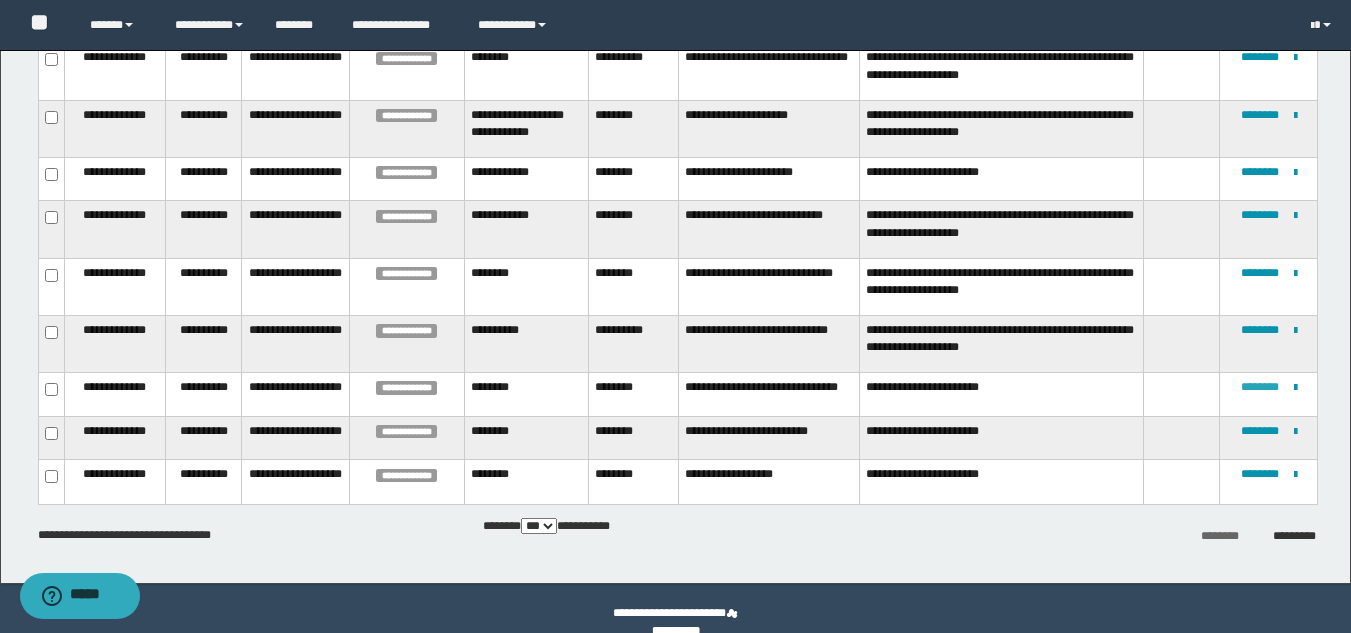 click on "********" at bounding box center [1260, 387] 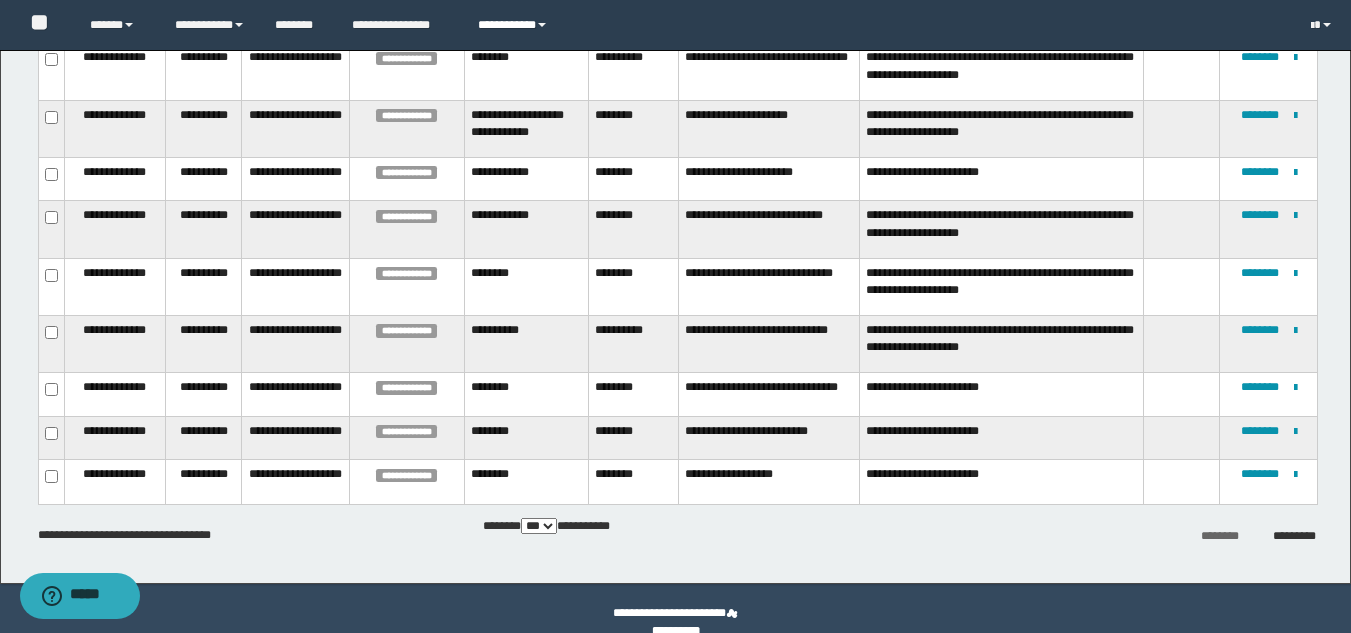 scroll, scrollTop: 25, scrollLeft: 0, axis: vertical 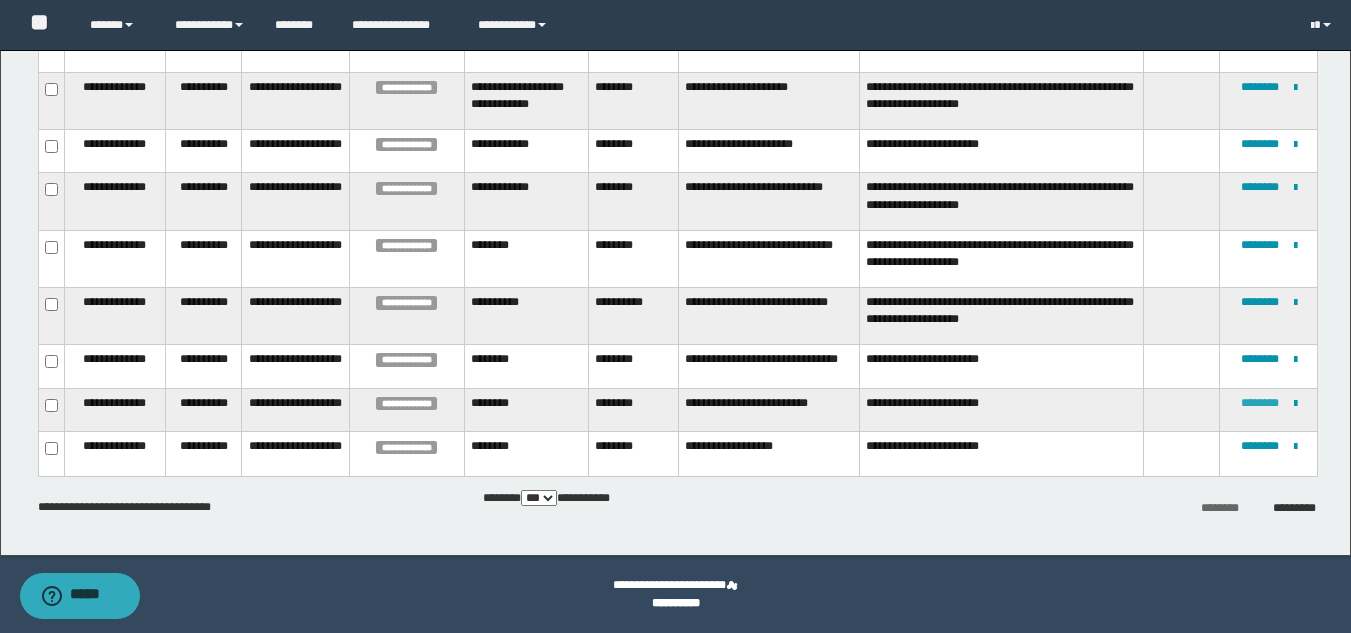 click on "********" at bounding box center (1260, 403) 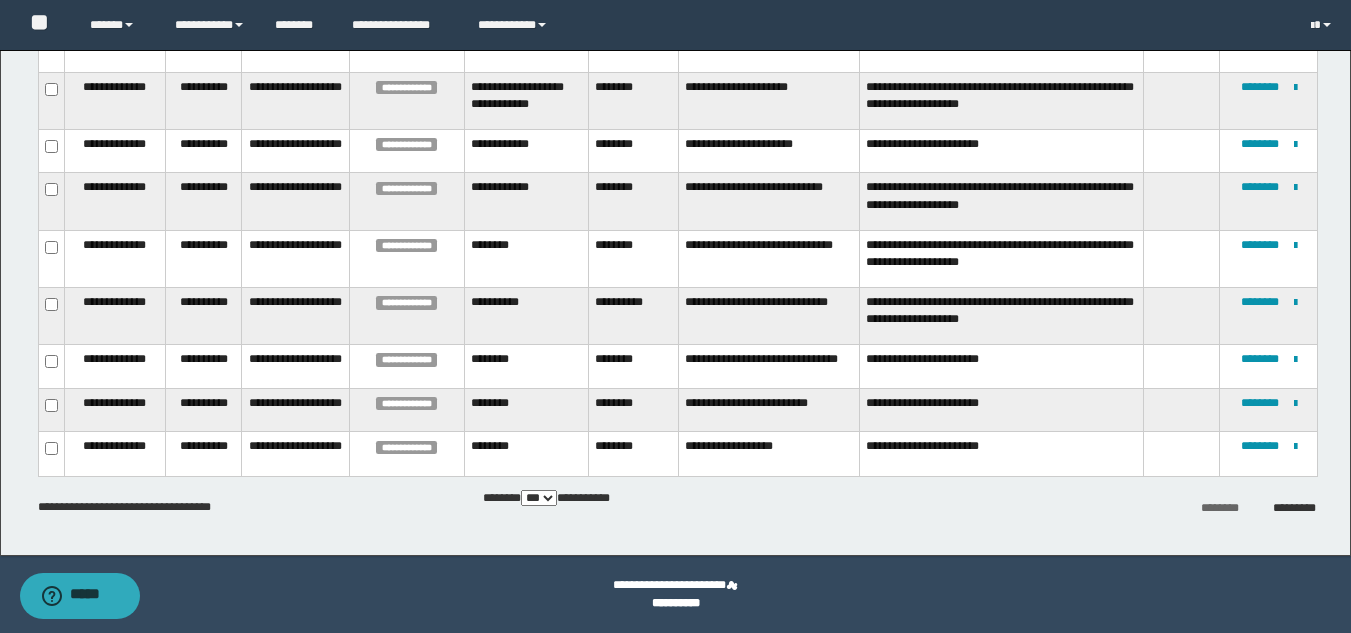 scroll, scrollTop: 5, scrollLeft: 0, axis: vertical 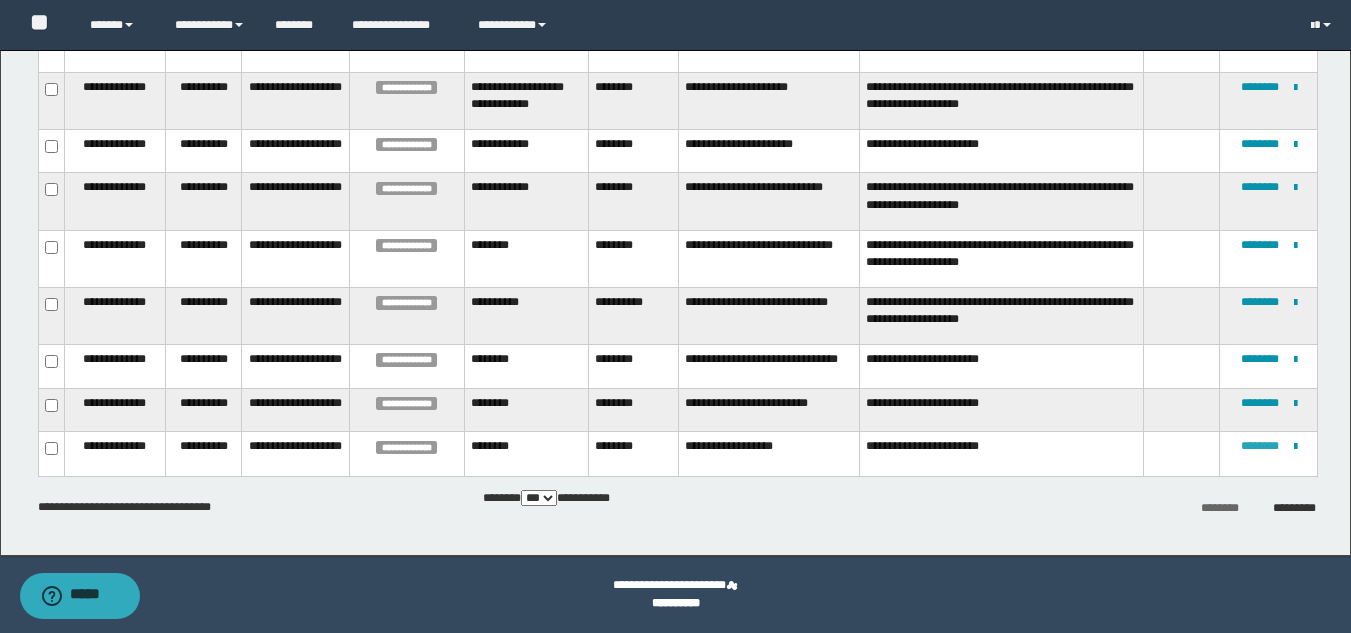 click on "********" at bounding box center (1260, 446) 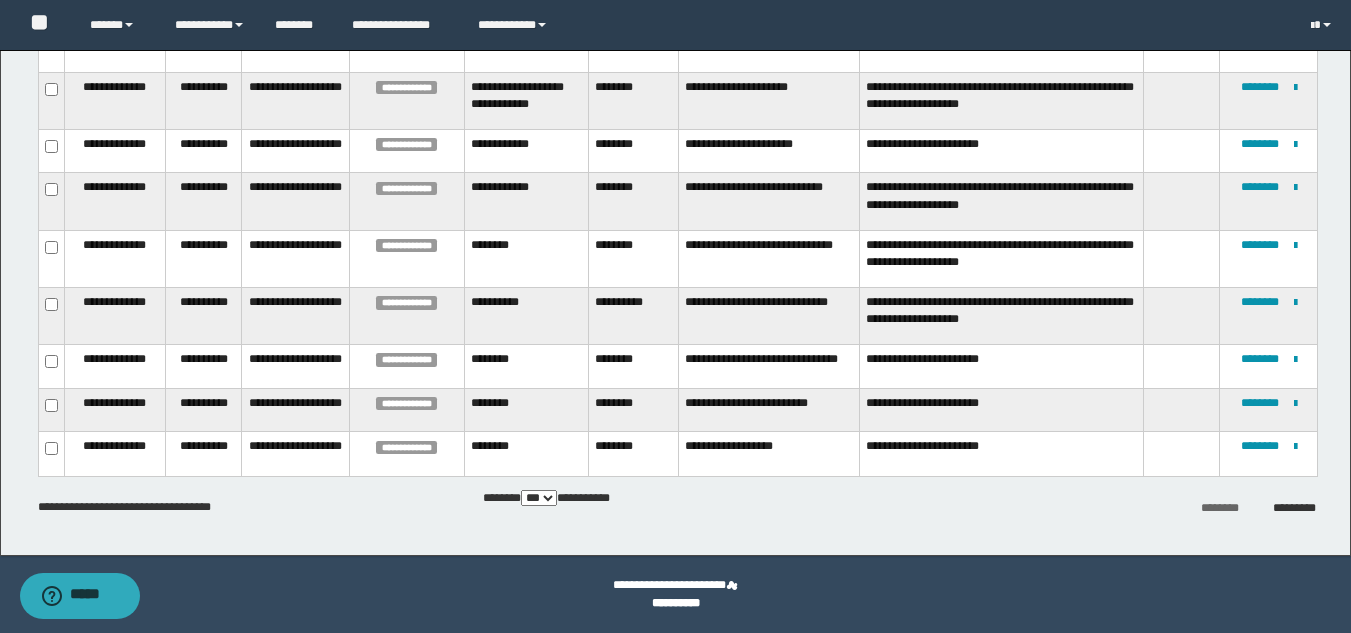 scroll, scrollTop: 0, scrollLeft: 0, axis: both 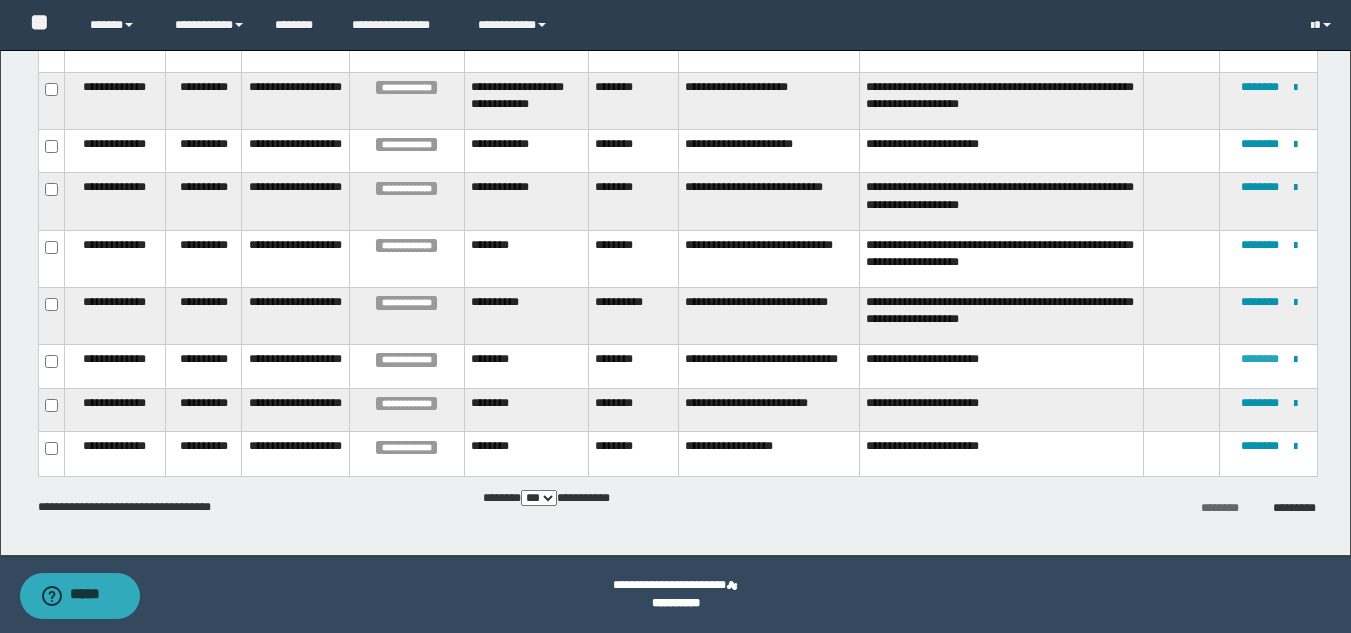 click on "********" at bounding box center [1260, 359] 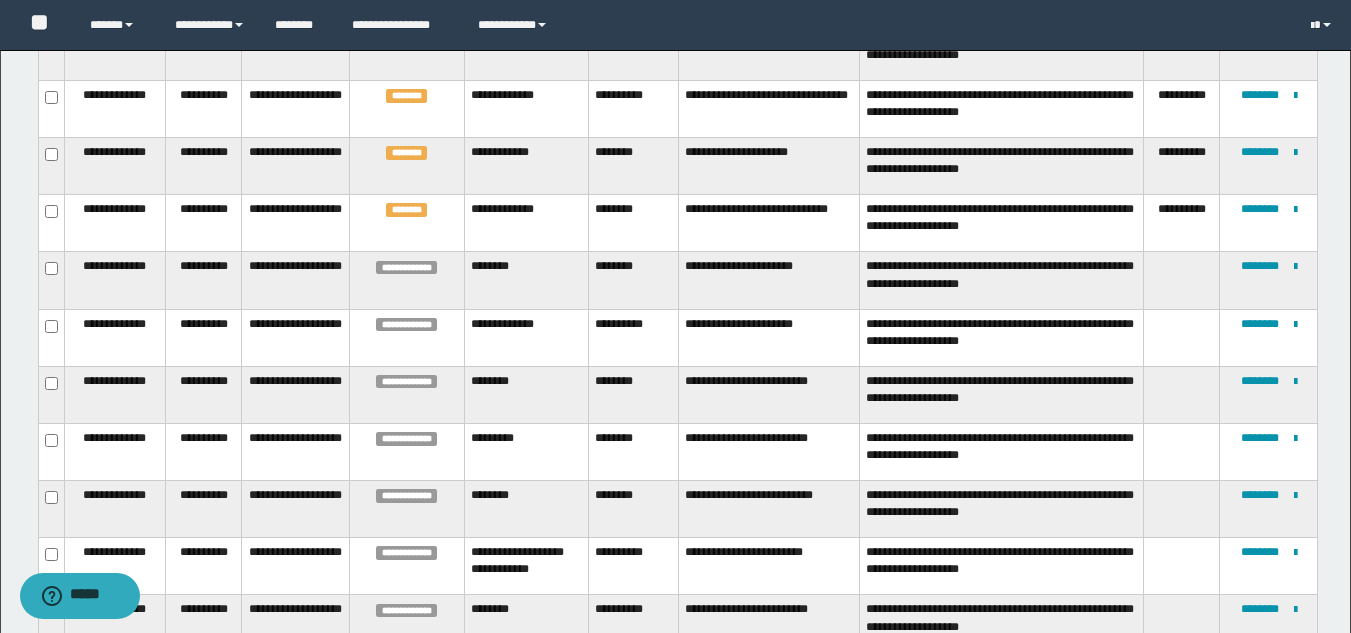 scroll, scrollTop: 1916, scrollLeft: 0, axis: vertical 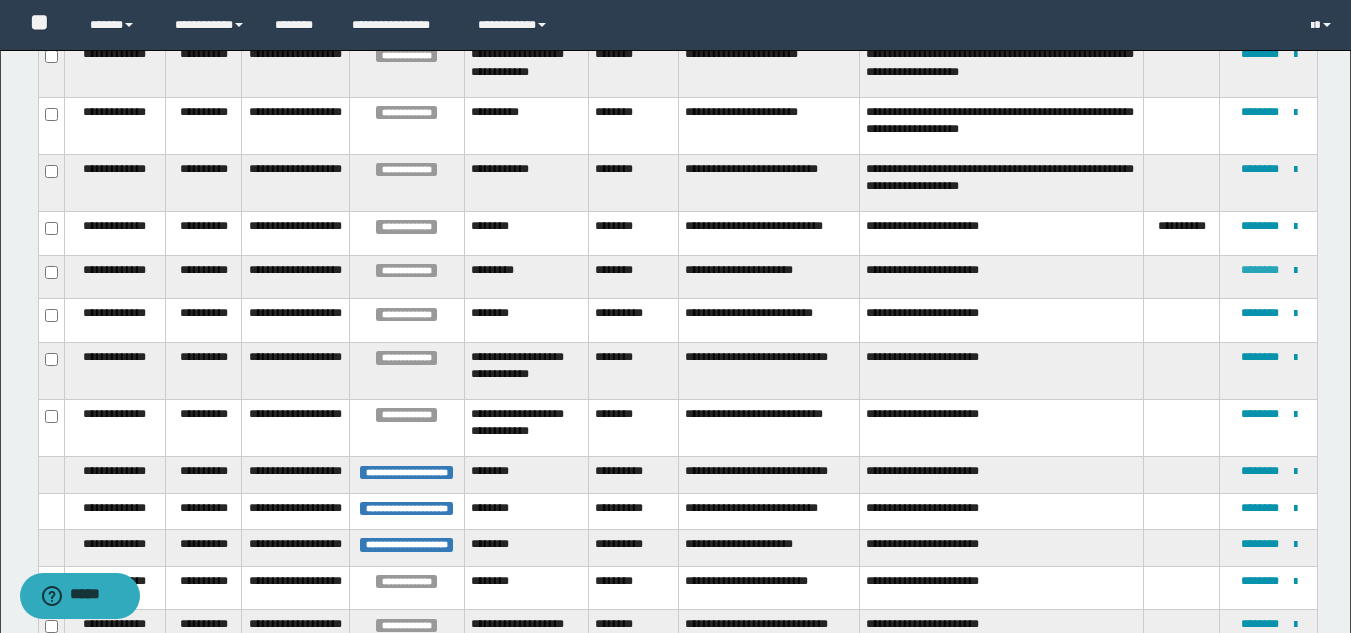 click on "********" at bounding box center (1260, 270) 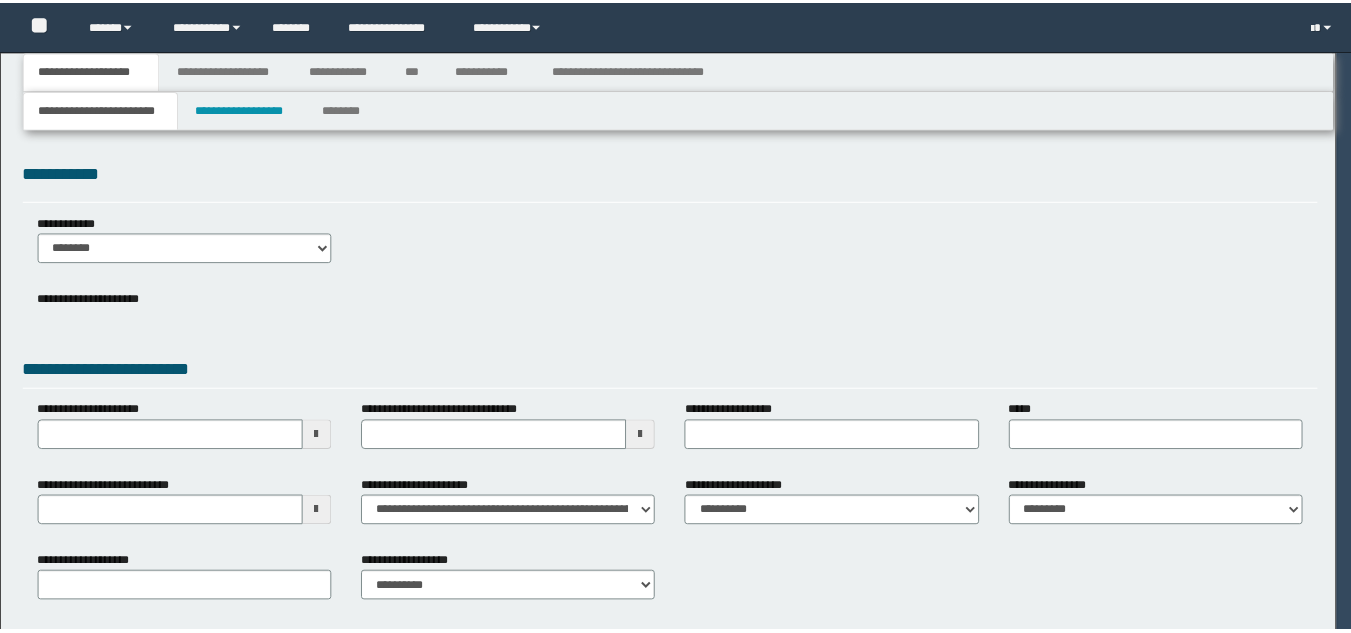 scroll, scrollTop: 0, scrollLeft: 0, axis: both 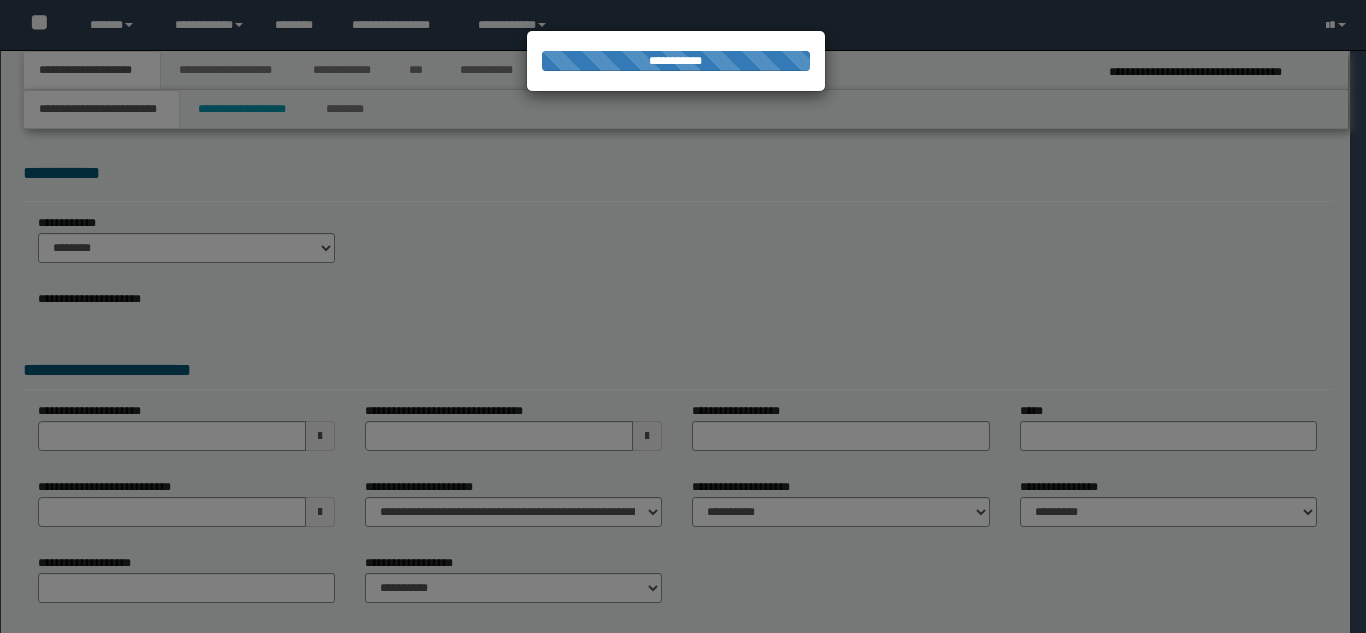 select on "*" 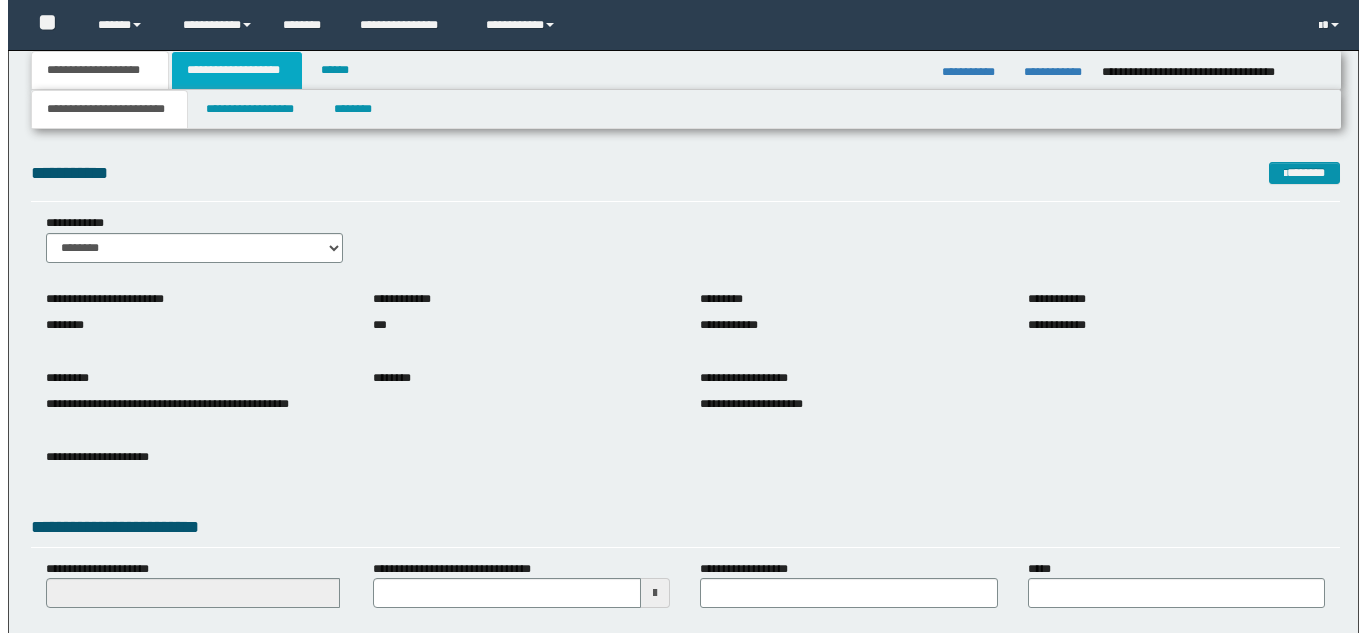 scroll, scrollTop: 0, scrollLeft: 0, axis: both 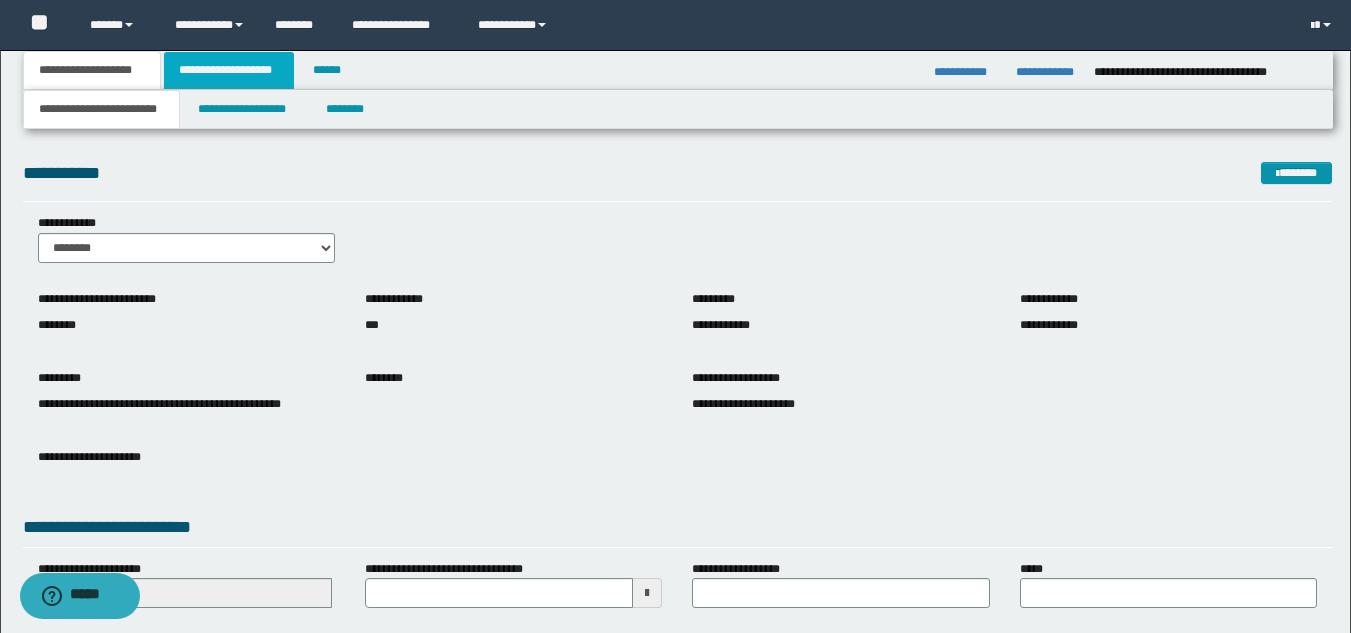 click on "**********" at bounding box center [229, 70] 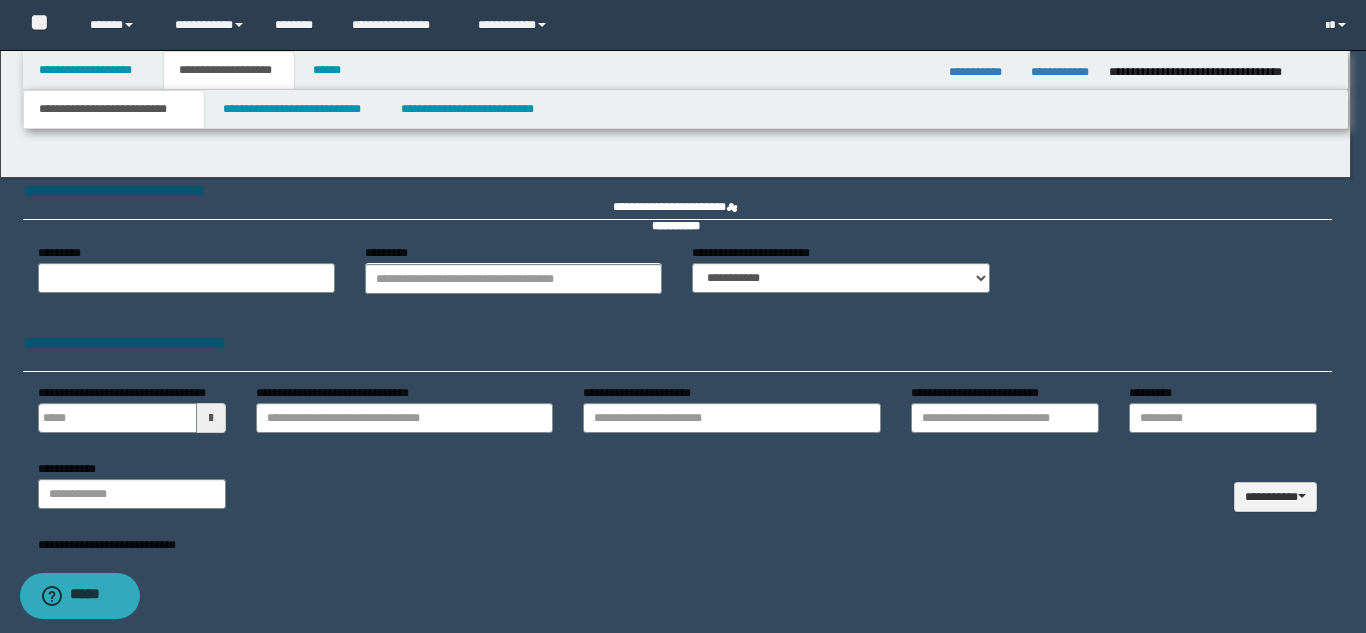 type 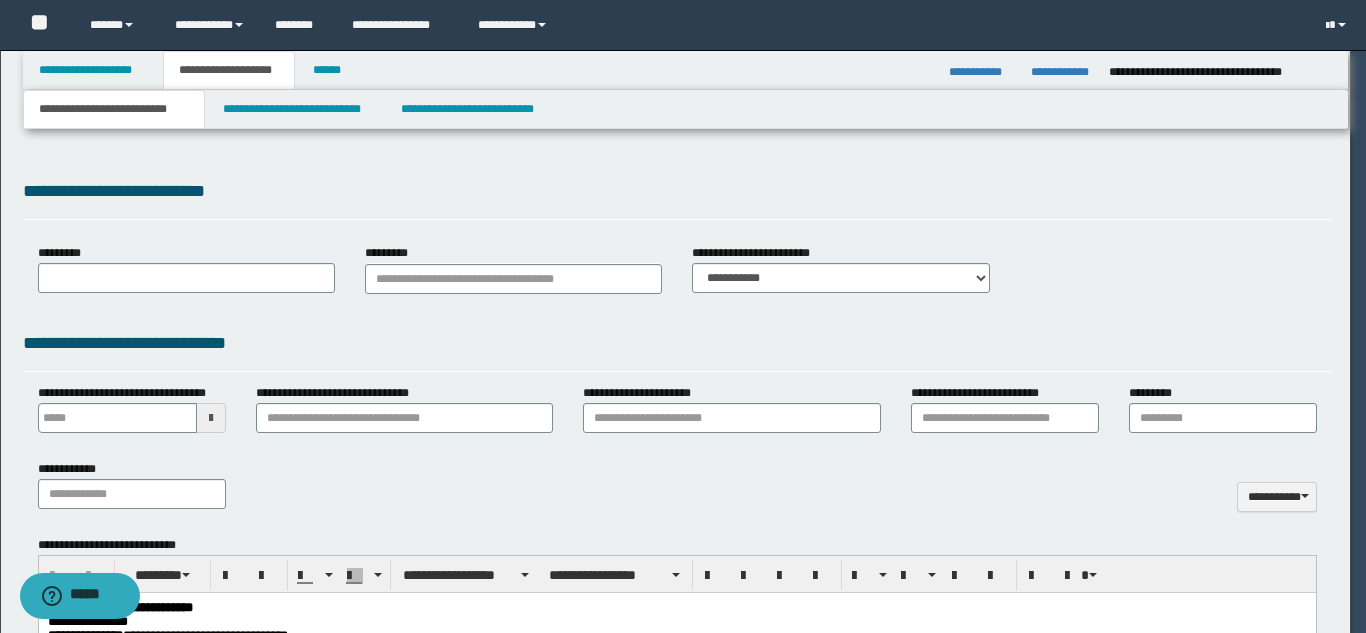 scroll, scrollTop: 0, scrollLeft: 0, axis: both 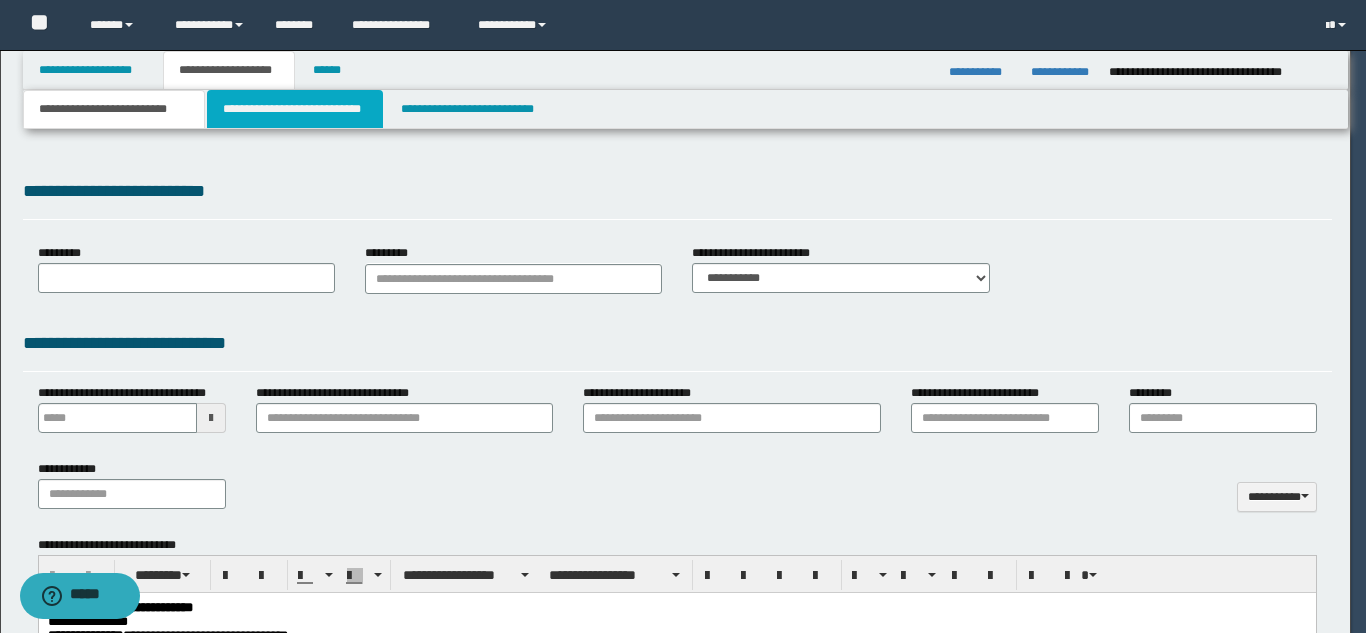 type on "**********" 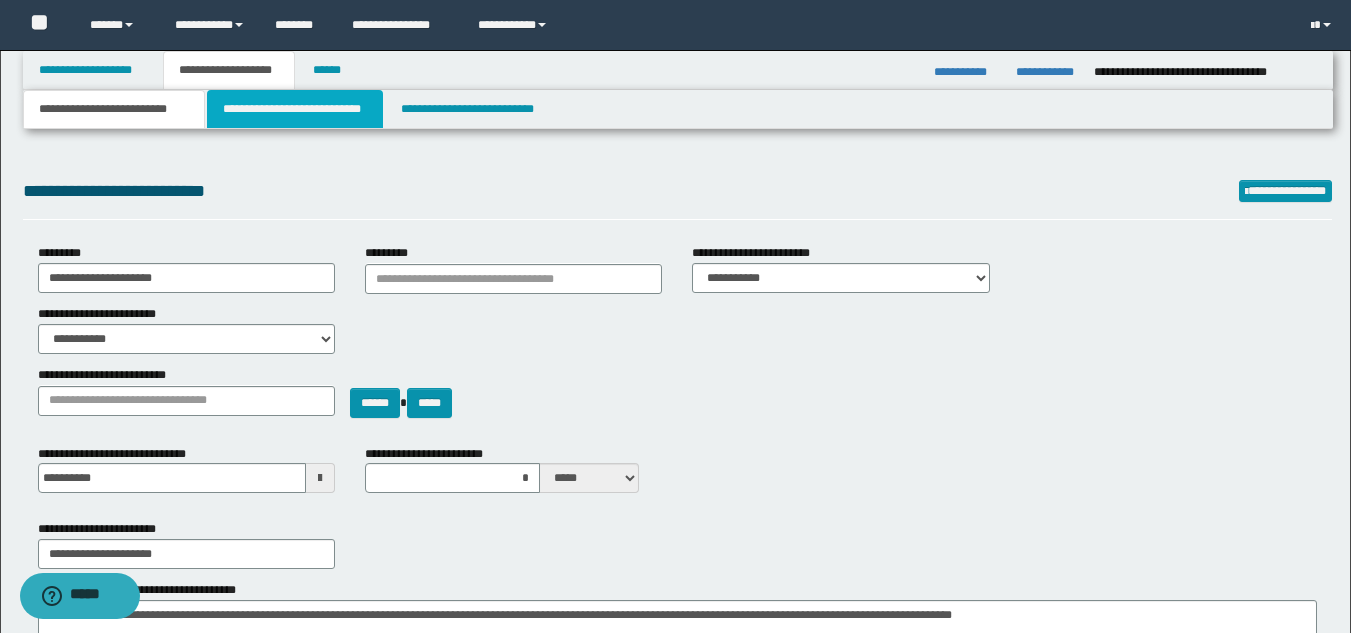 click on "**********" at bounding box center (295, 109) 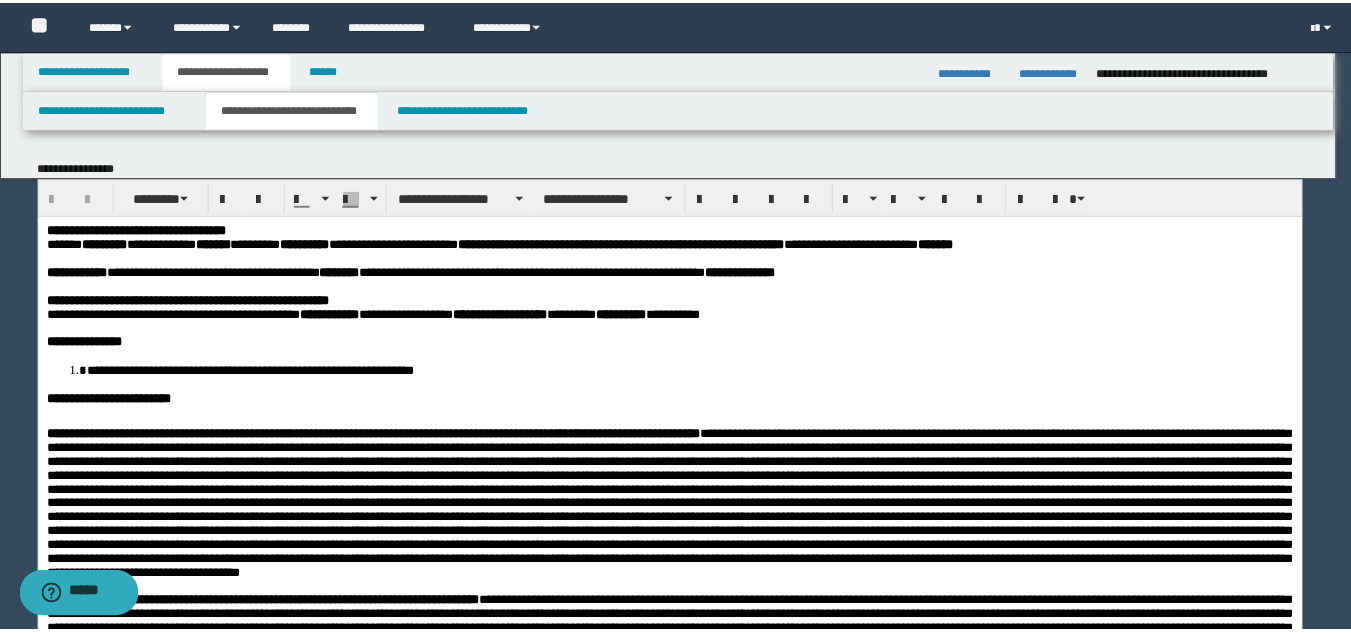 scroll, scrollTop: 0, scrollLeft: 0, axis: both 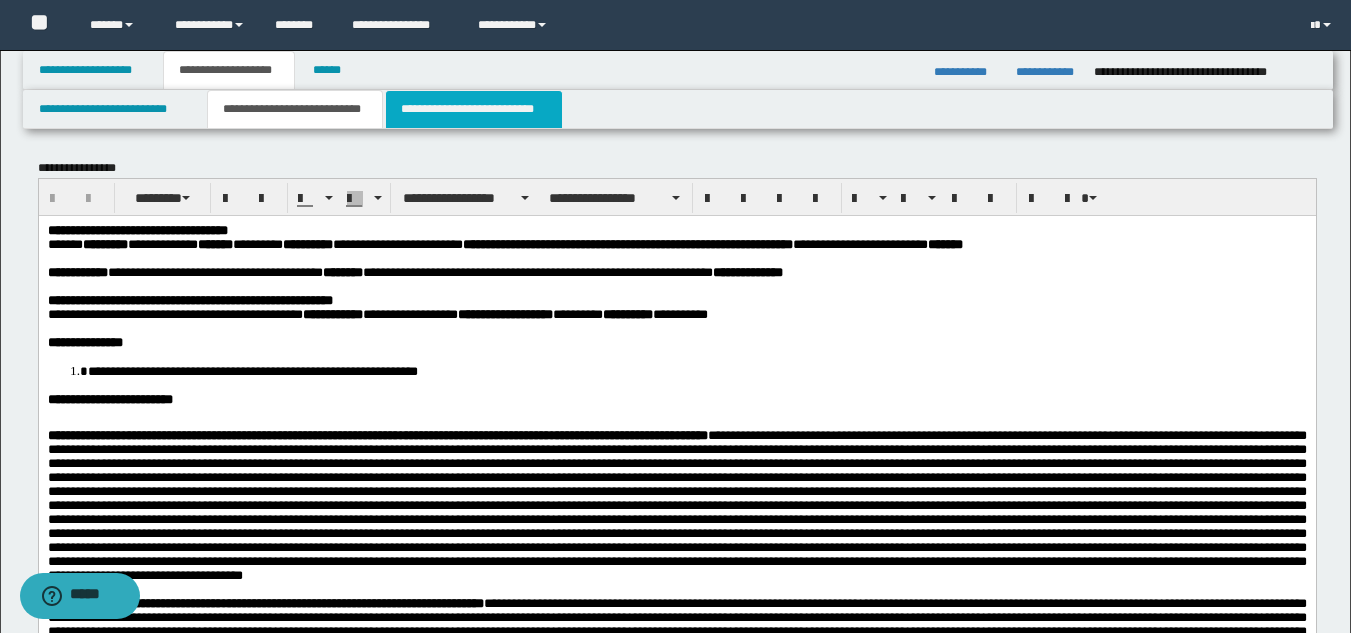 click on "**********" at bounding box center (474, 109) 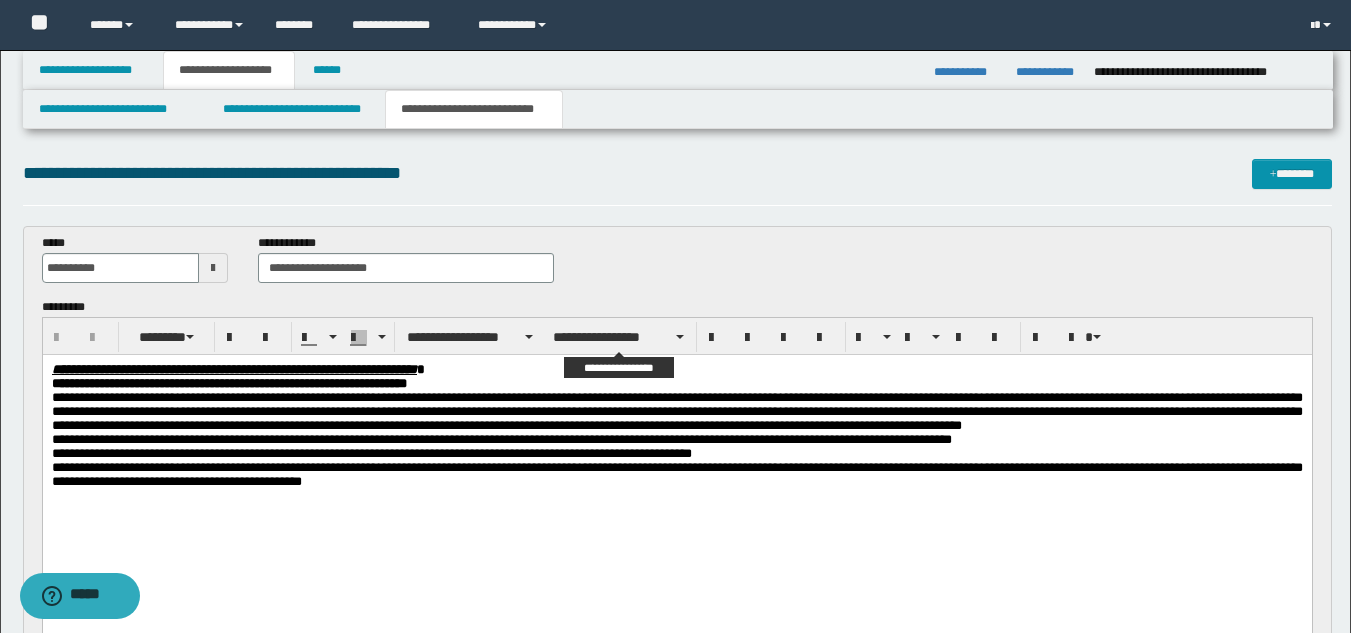 scroll, scrollTop: 0, scrollLeft: 0, axis: both 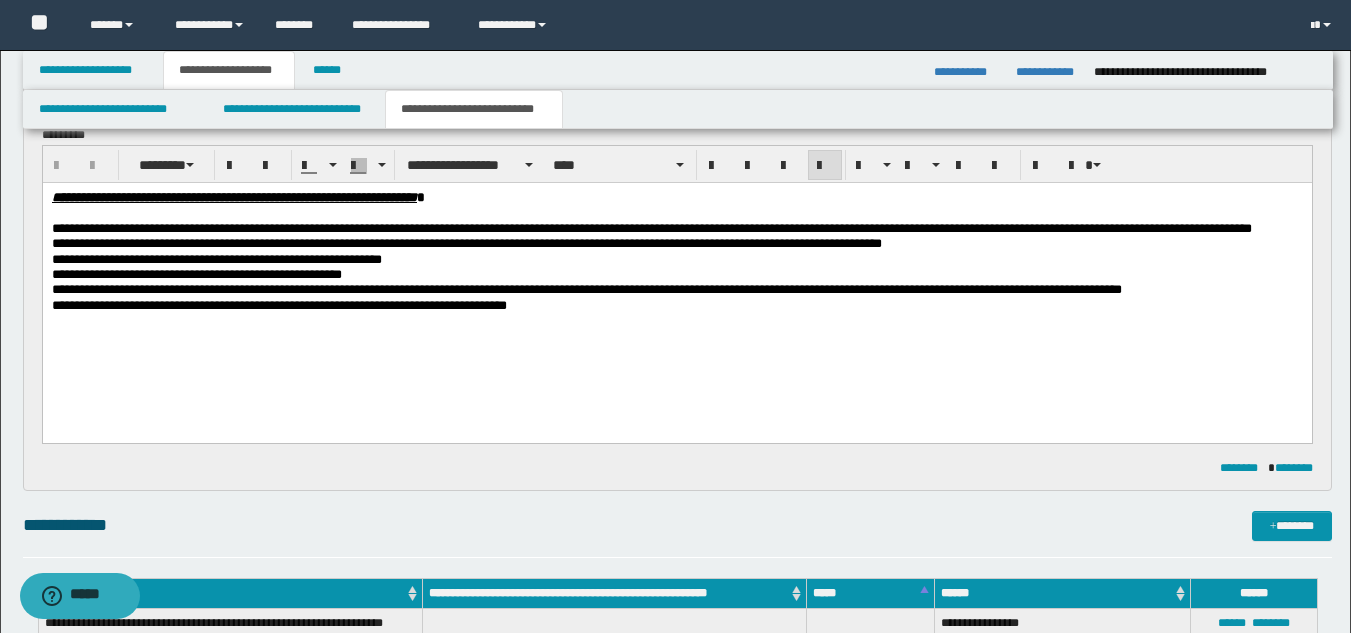click on "**********" at bounding box center (278, 304) 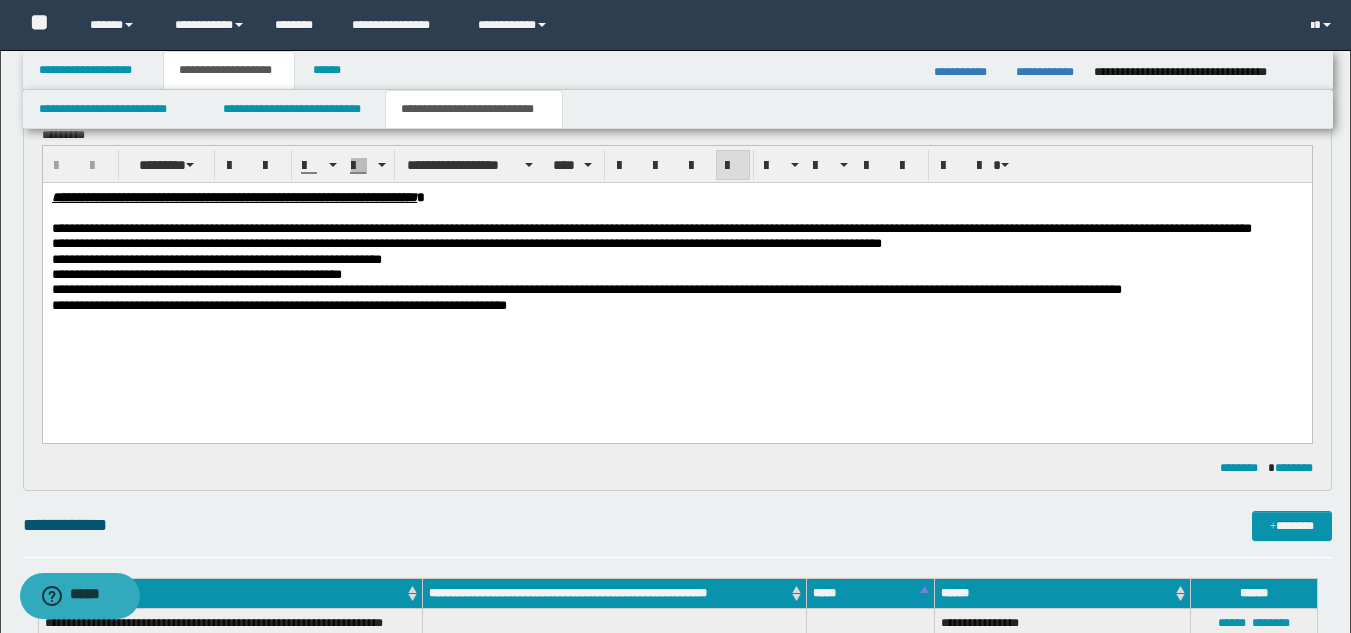 type 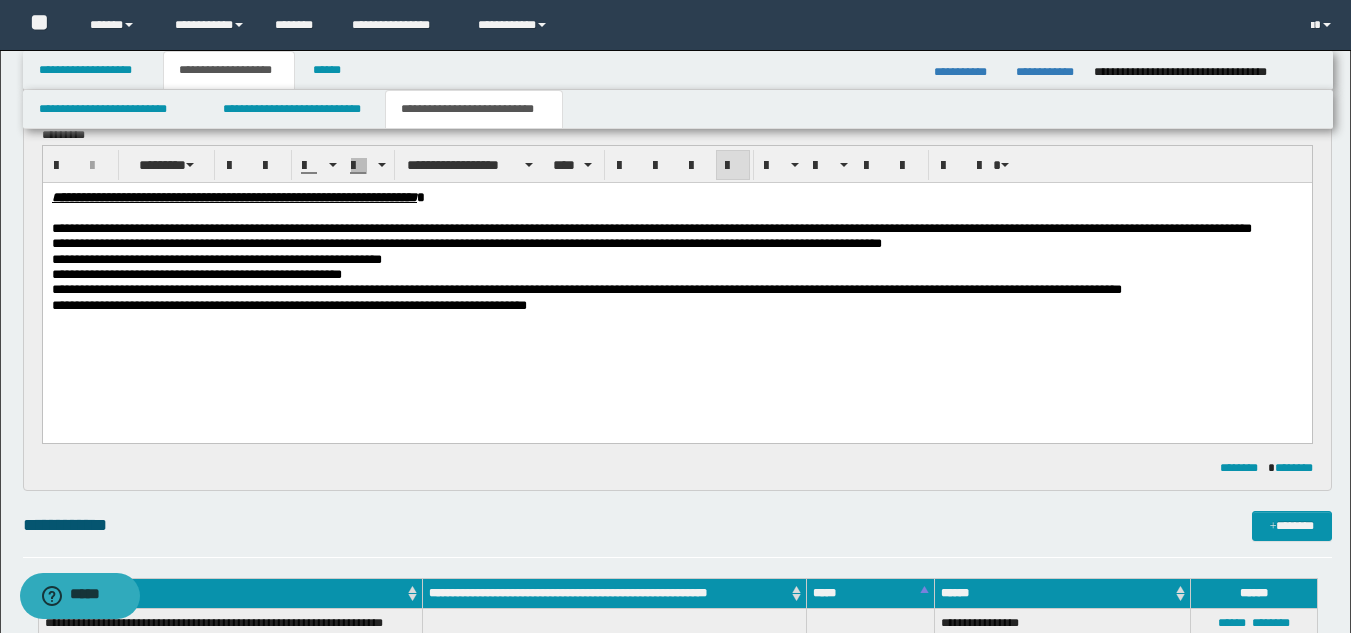click on "**********" at bounding box center (288, 304) 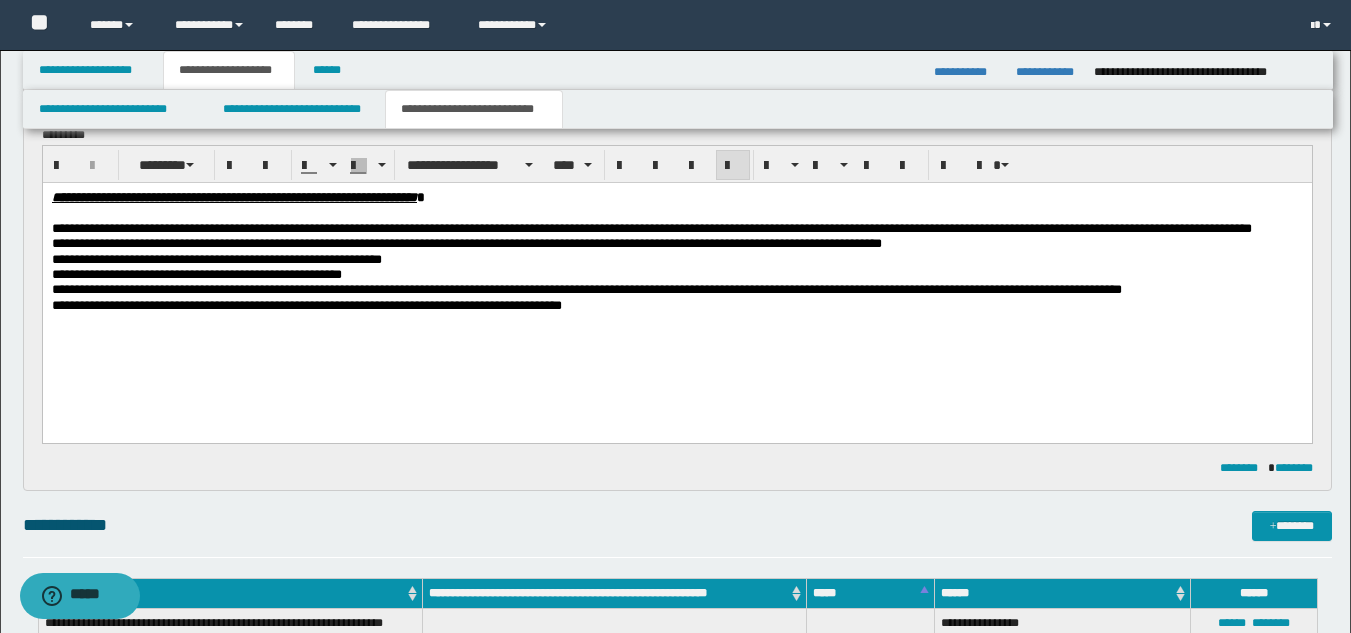 click on "**********" at bounding box center (677, 292) 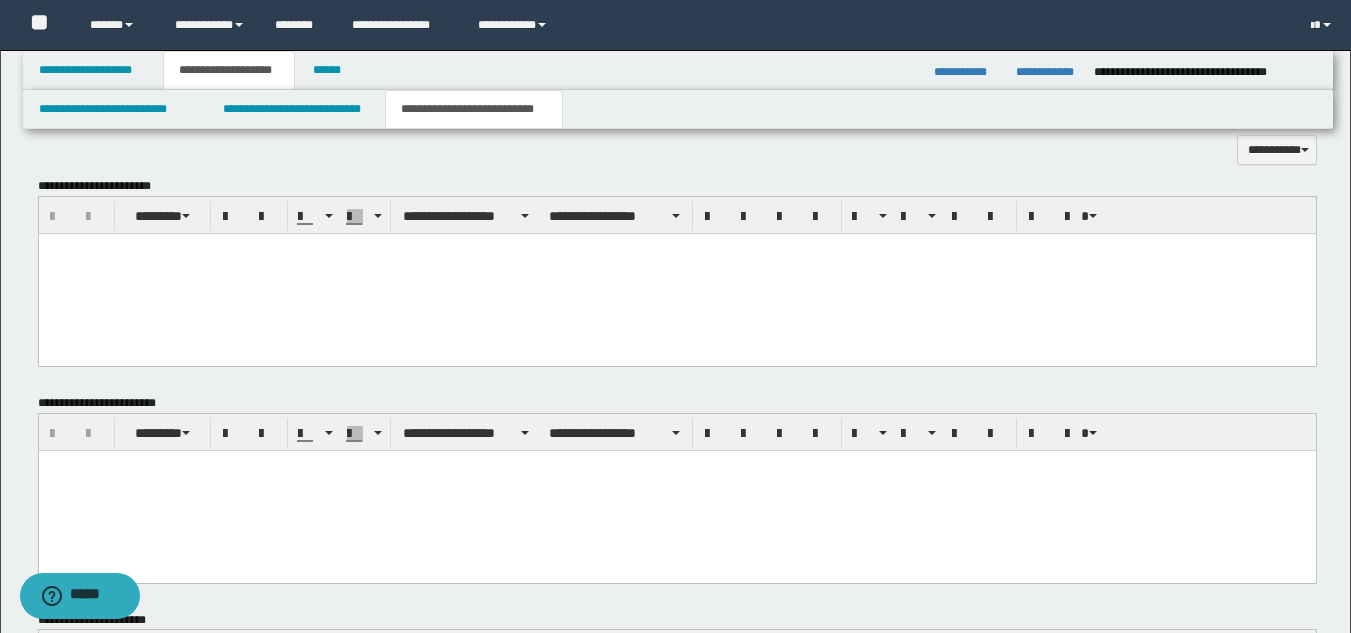 scroll, scrollTop: 1231, scrollLeft: 0, axis: vertical 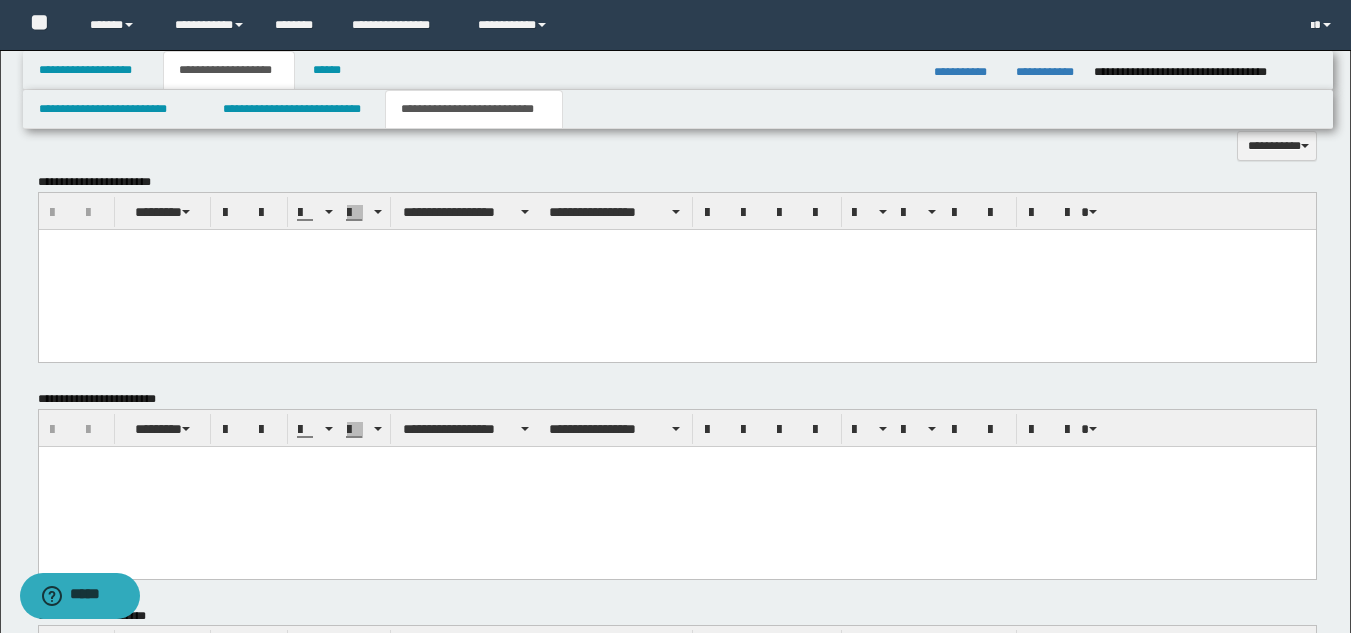 click at bounding box center (676, 269) 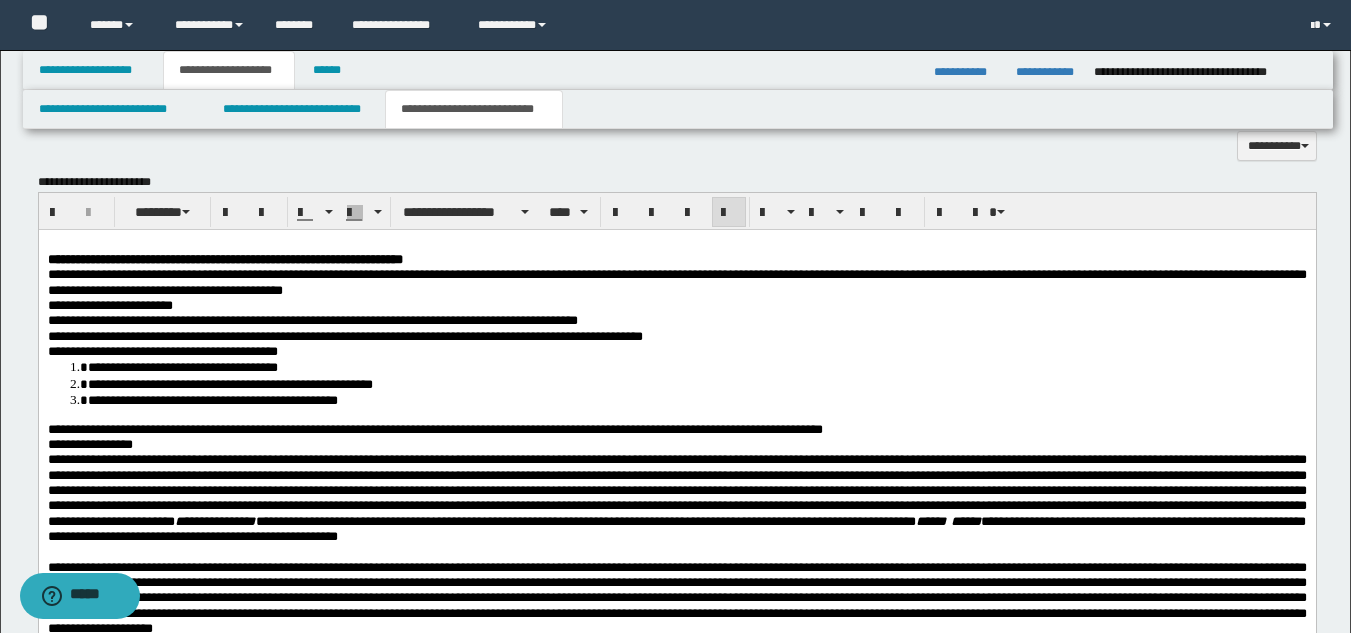 click on "**********" at bounding box center (676, 514) 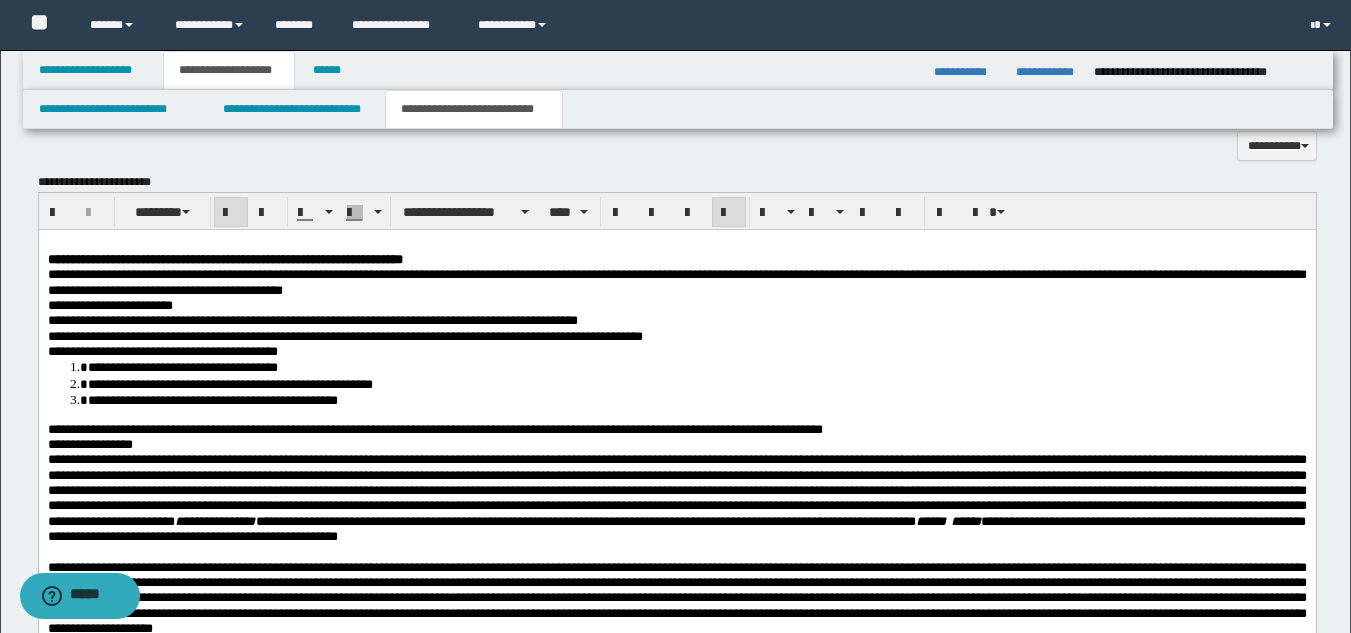 click on "**********" at bounding box center [676, 514] 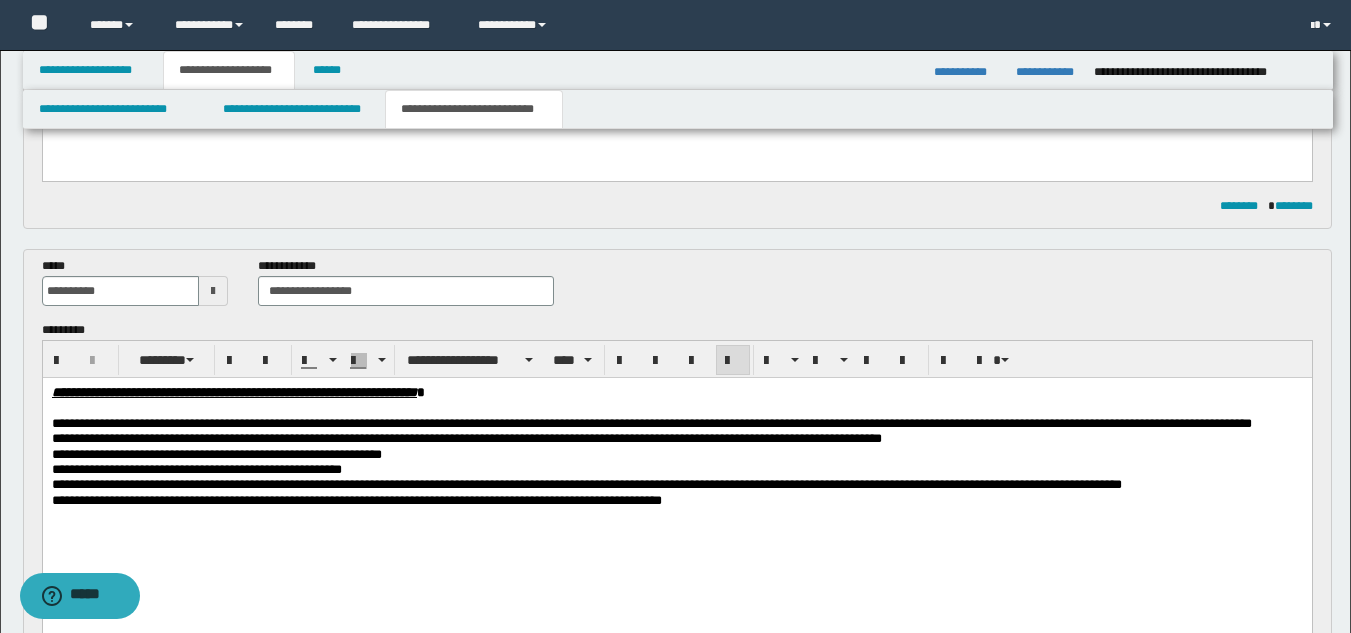 scroll, scrollTop: 471, scrollLeft: 0, axis: vertical 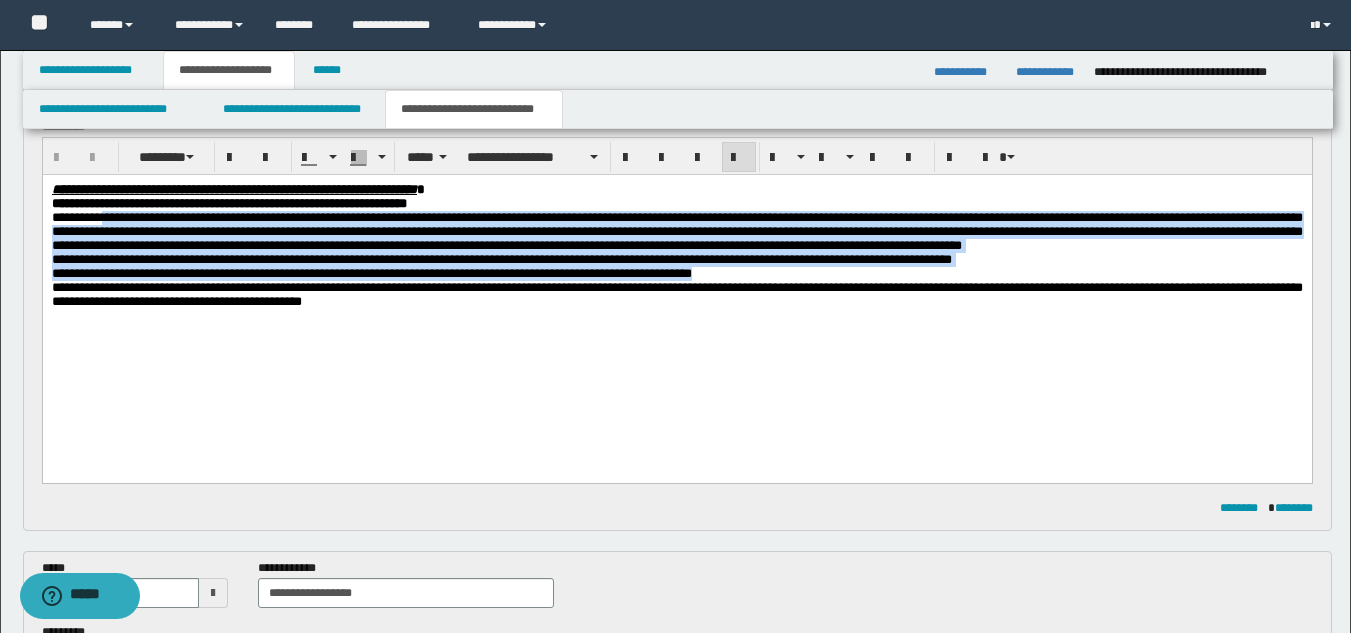 drag, startPoint x: 119, startPoint y: 218, endPoint x: 1134, endPoint y: 299, distance: 1018.22687 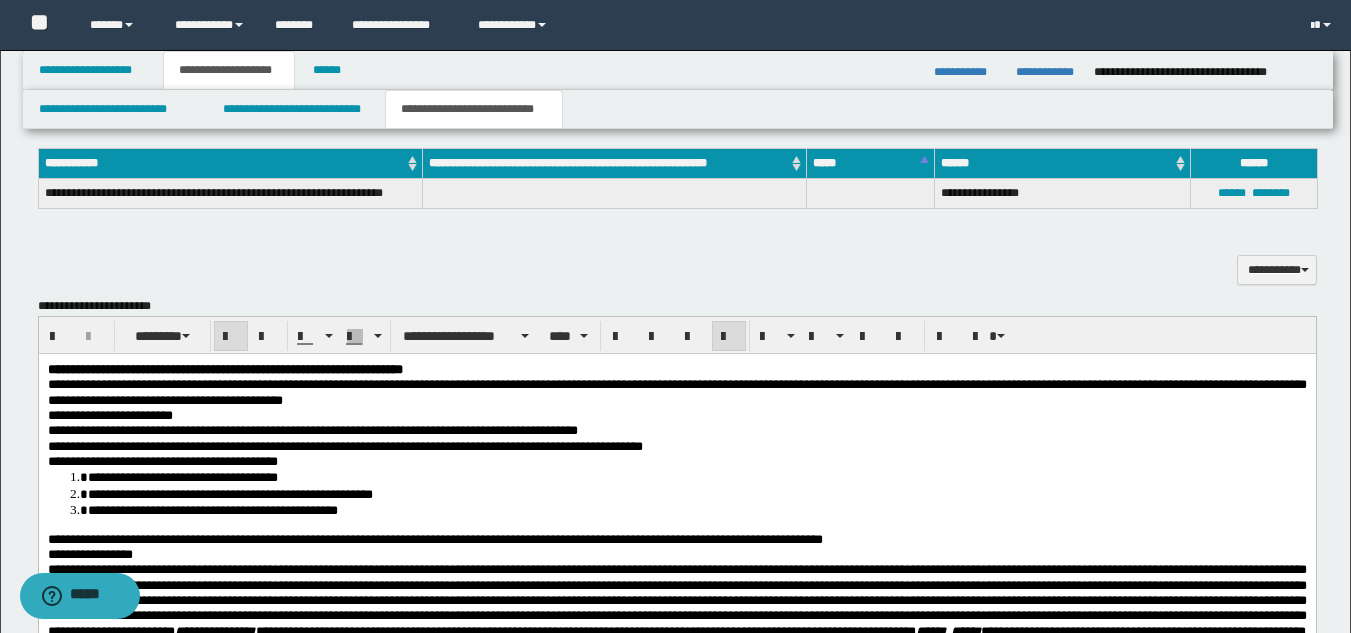 scroll, scrollTop: 1113, scrollLeft: 0, axis: vertical 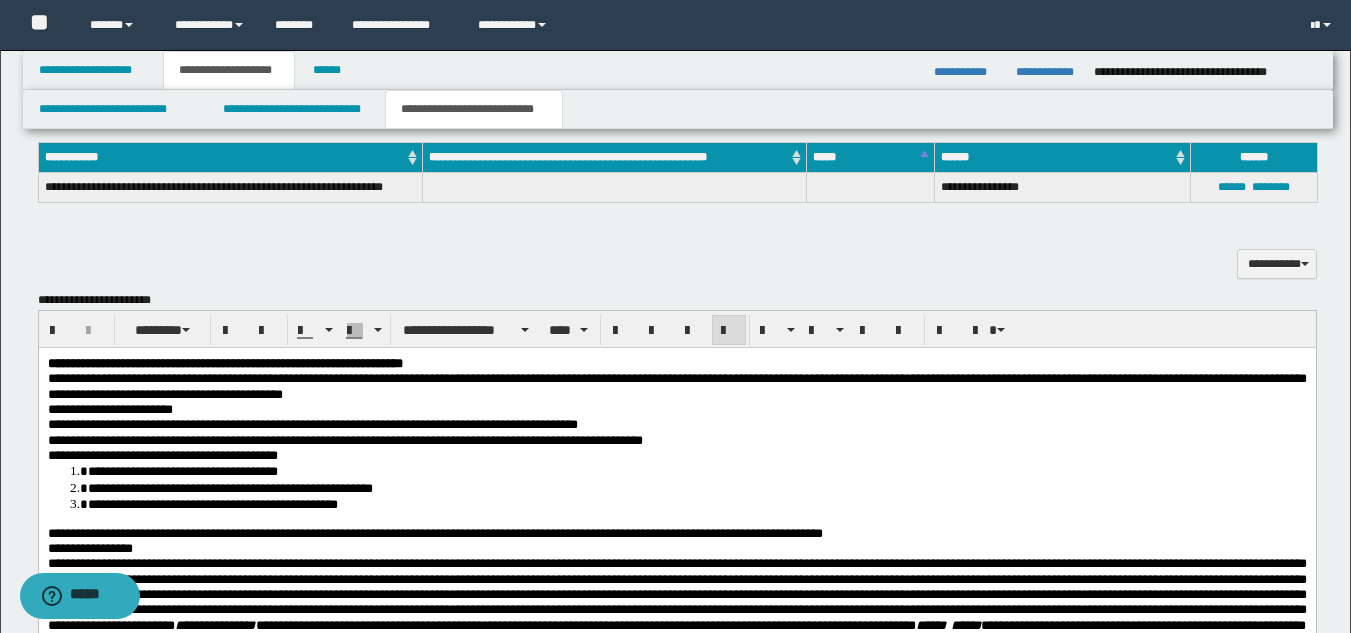 drag, startPoint x: 168, startPoint y: 411, endPoint x: 206, endPoint y: 410, distance: 38.013157 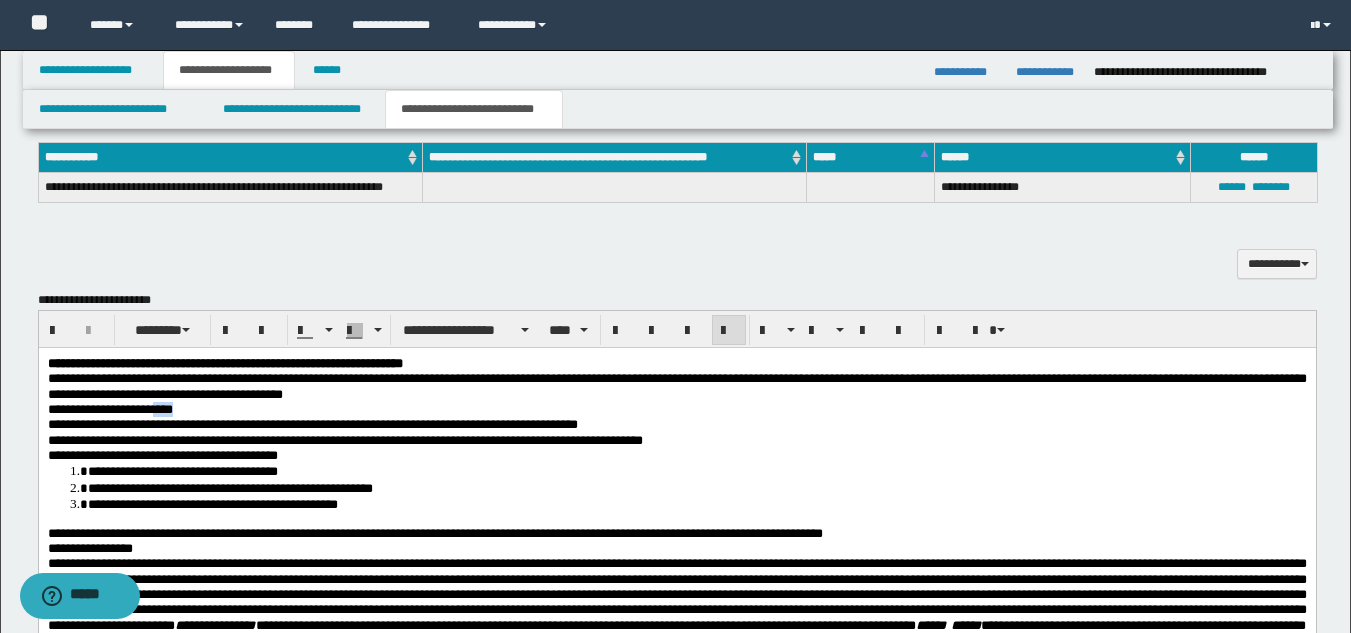 drag, startPoint x: 217, startPoint y: 413, endPoint x: 168, endPoint y: 411, distance: 49.0408 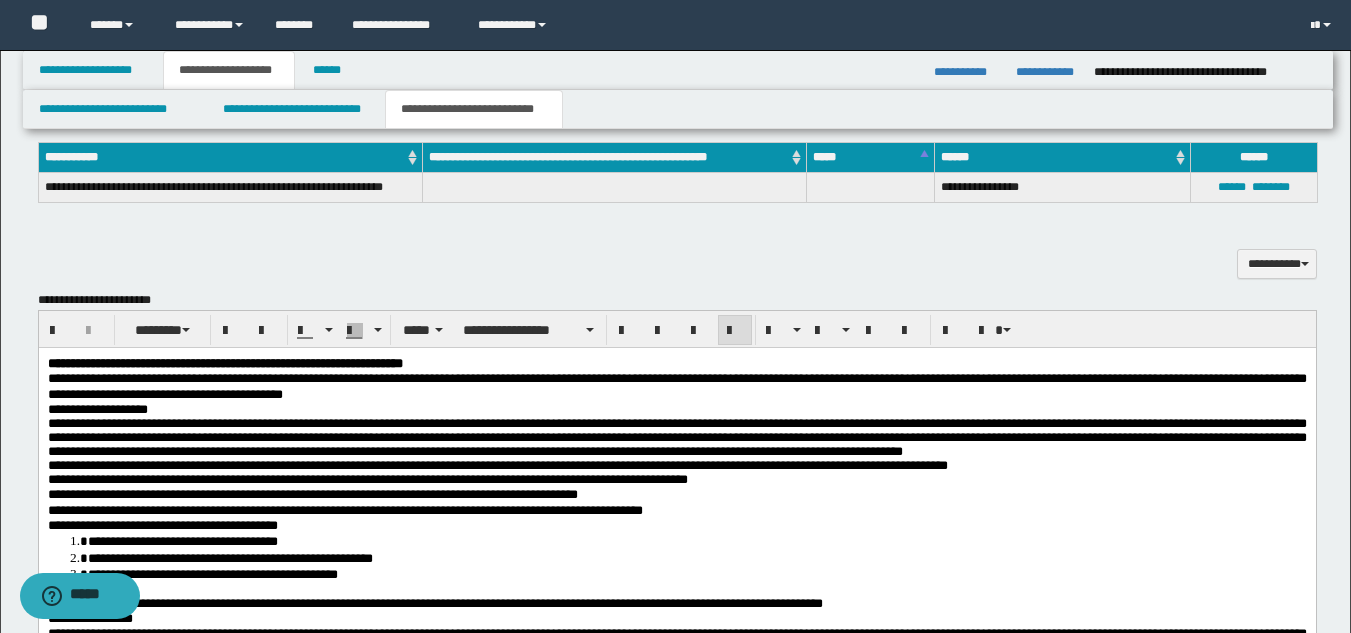 click on "**********" at bounding box center (676, 436) 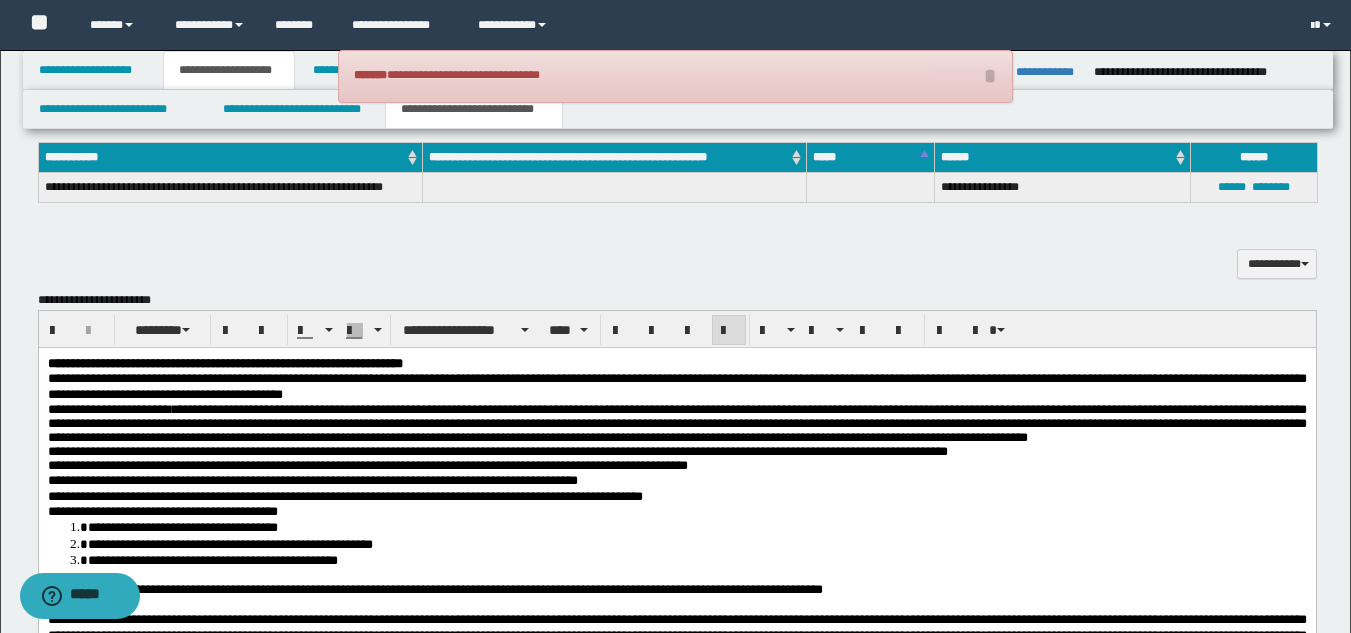 drag, startPoint x: 72, startPoint y: 500, endPoint x: 69, endPoint y: 484, distance: 16.27882 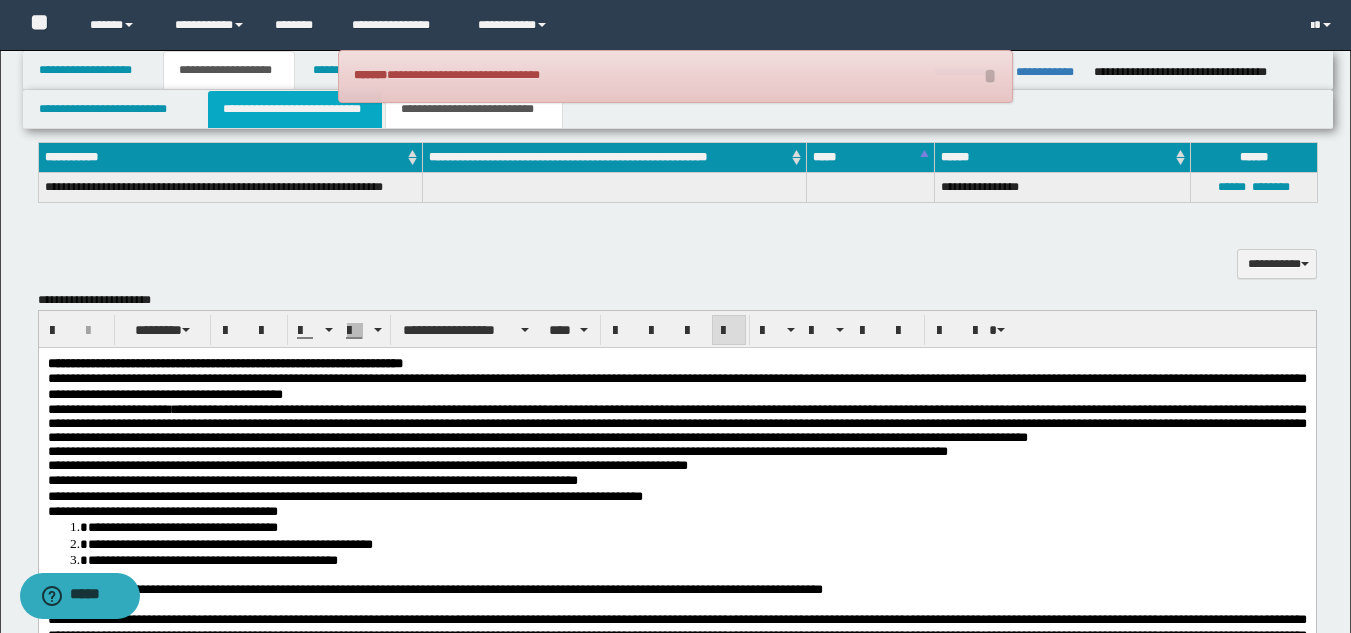 click on "**********" at bounding box center [295, 109] 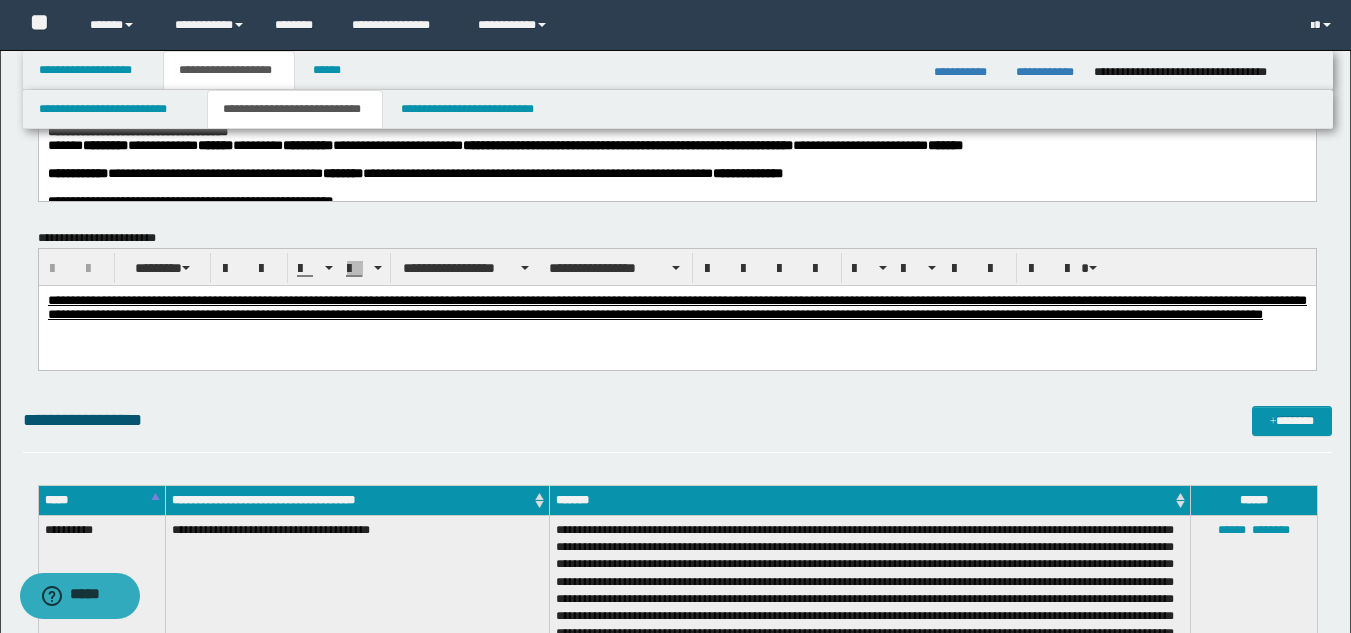 scroll, scrollTop: 0, scrollLeft: 0, axis: both 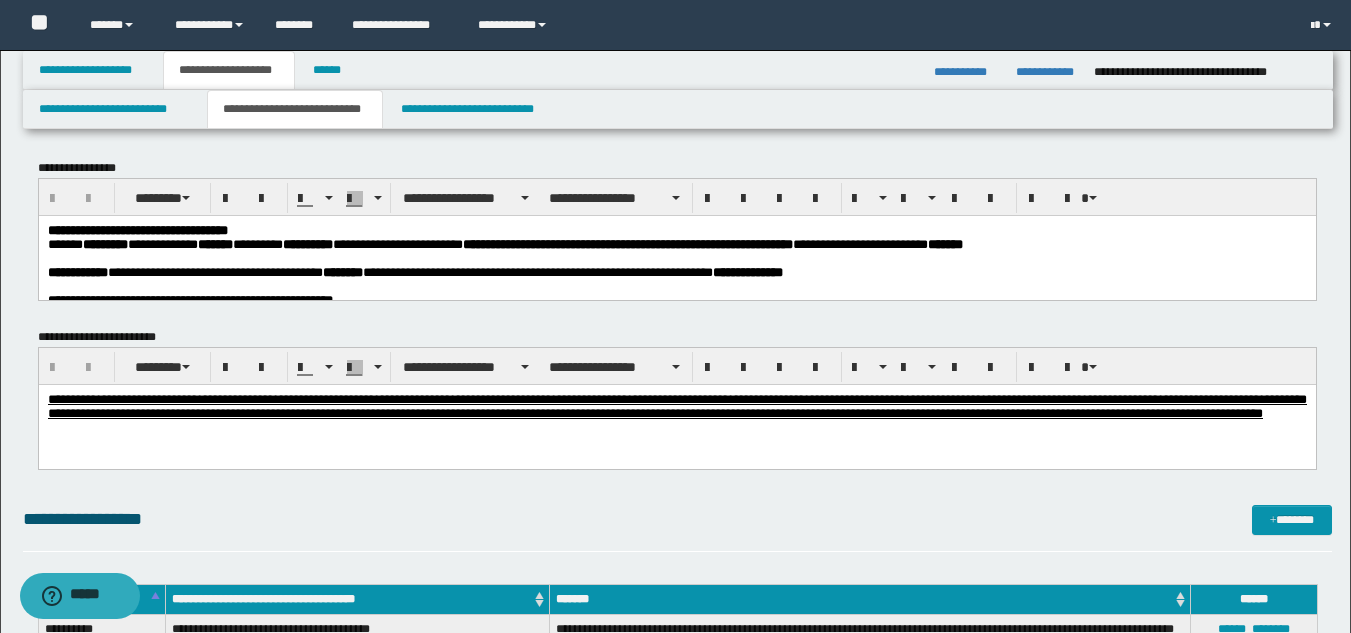click on "**********" at bounding box center [414, 271] 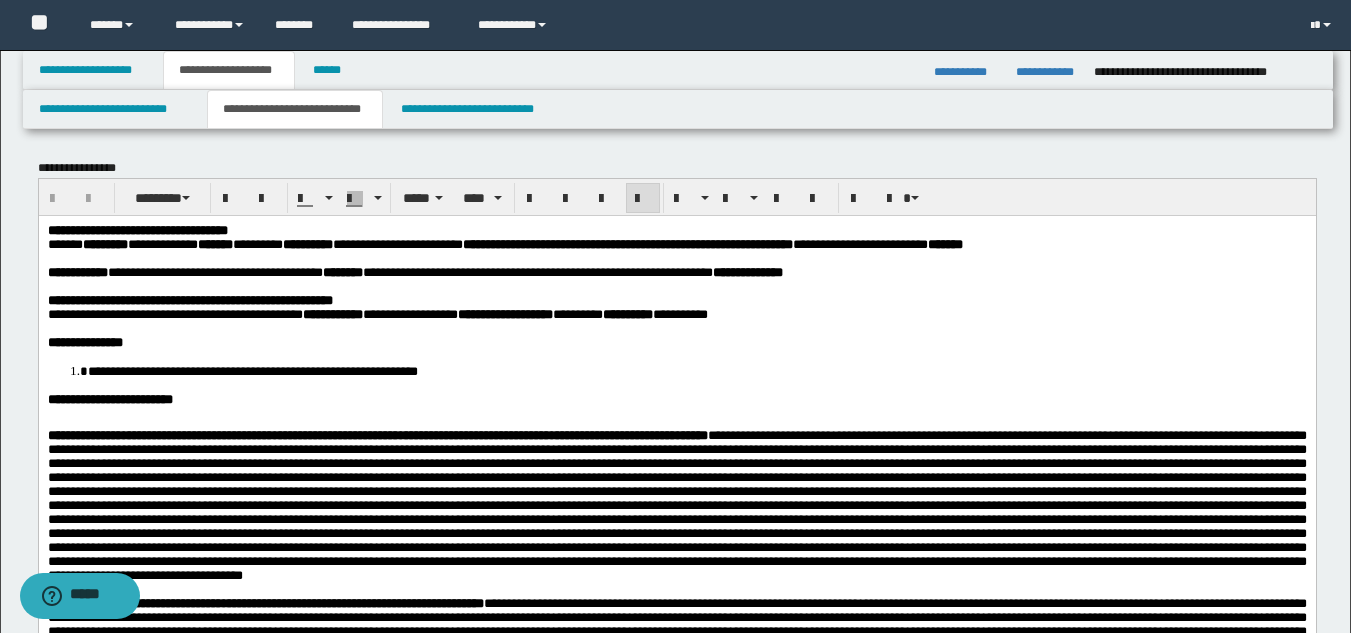 click on "**********" at bounding box center [747, 271] 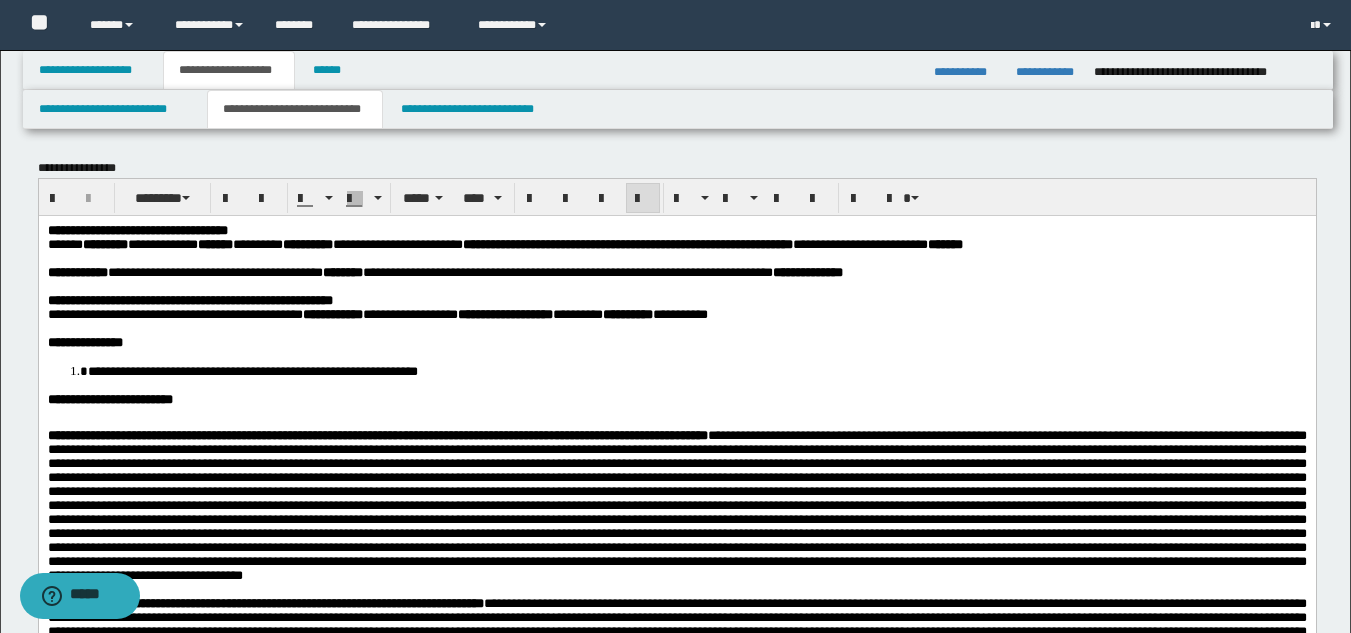 click on "**********" at bounding box center (332, 313) 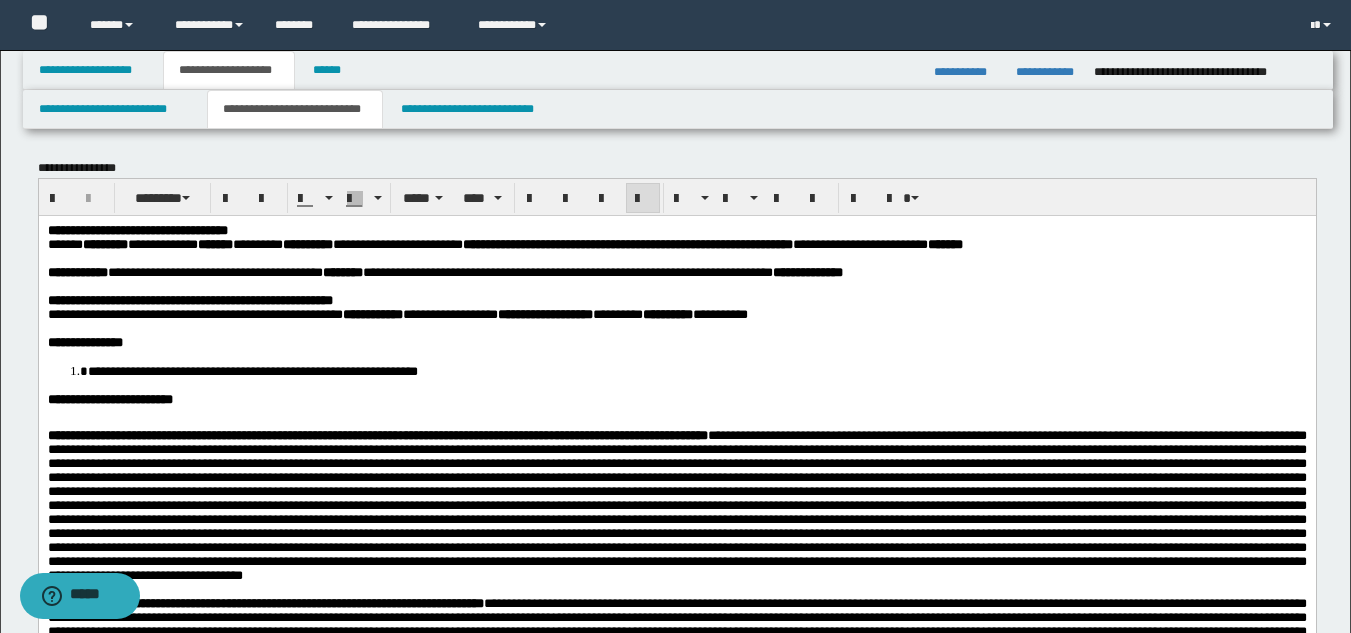 click on "**********" at bounding box center [676, 511] 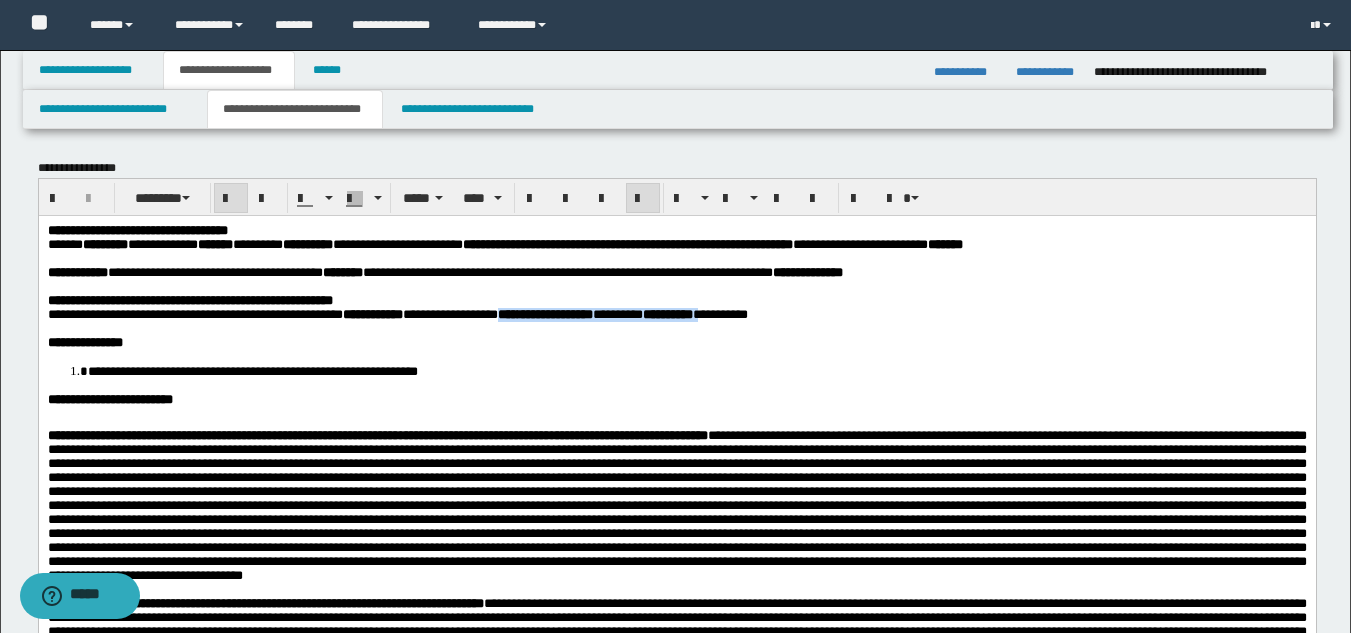 drag, startPoint x: 619, startPoint y: 323, endPoint x: 865, endPoint y: 330, distance: 246.09958 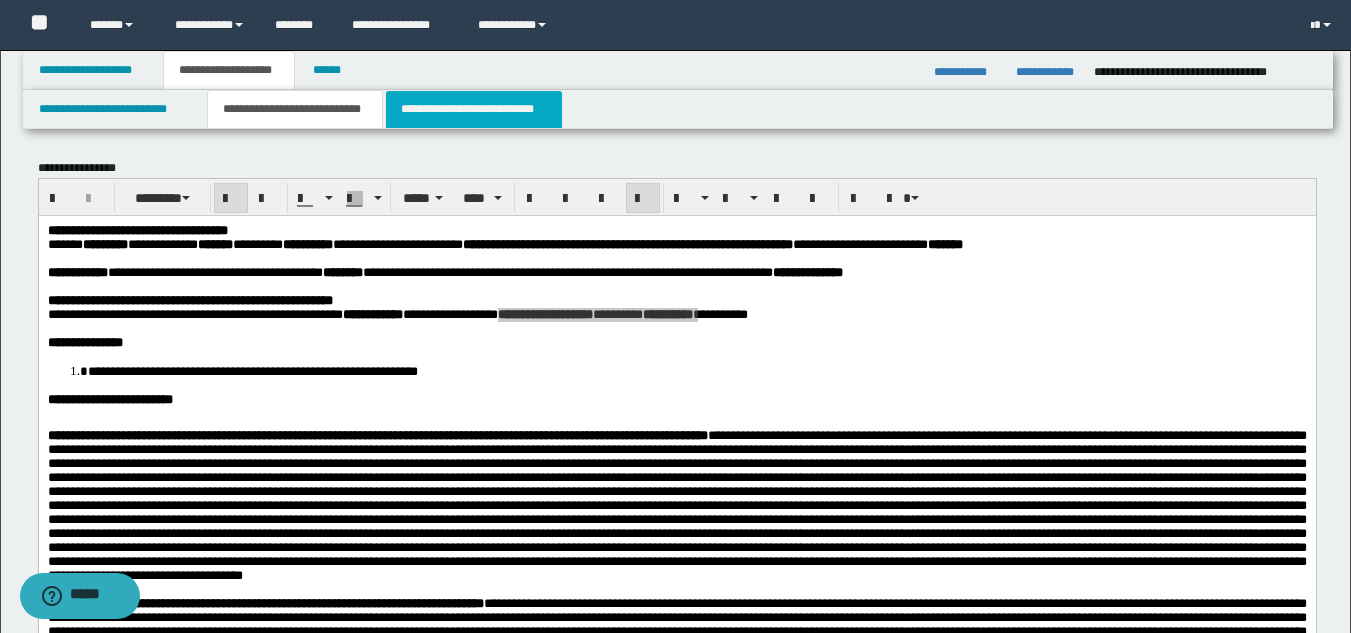 click on "**********" at bounding box center [474, 109] 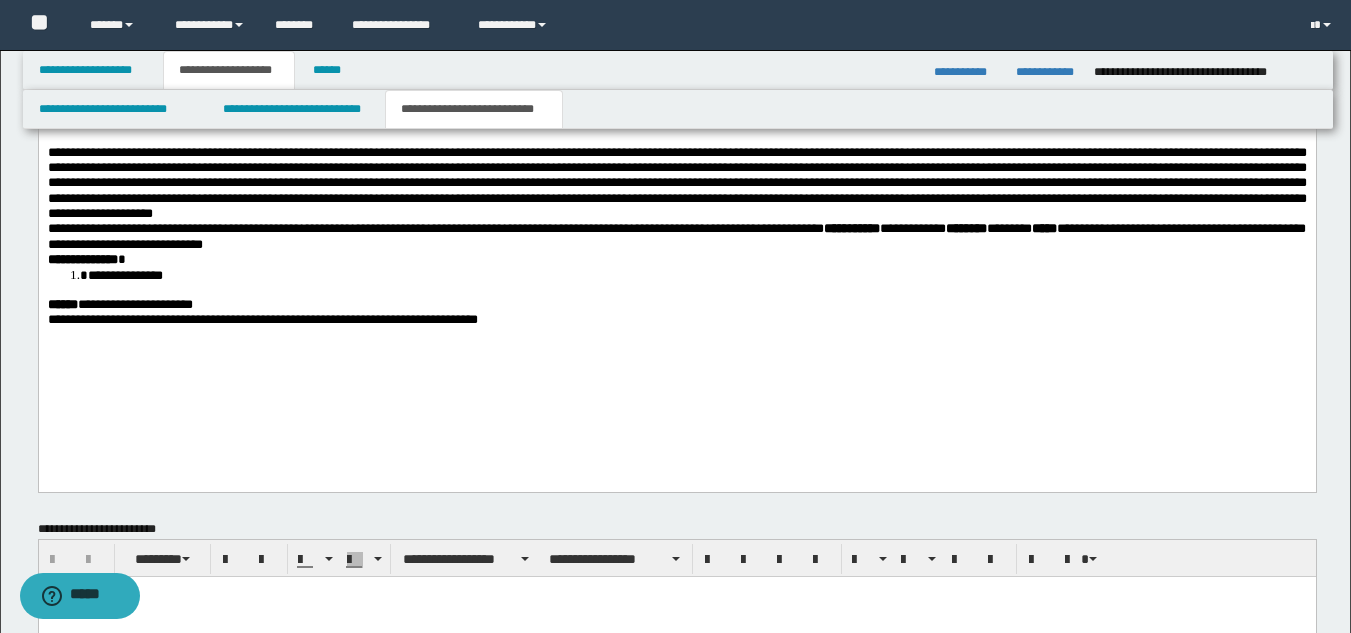 scroll, scrollTop: 1706, scrollLeft: 0, axis: vertical 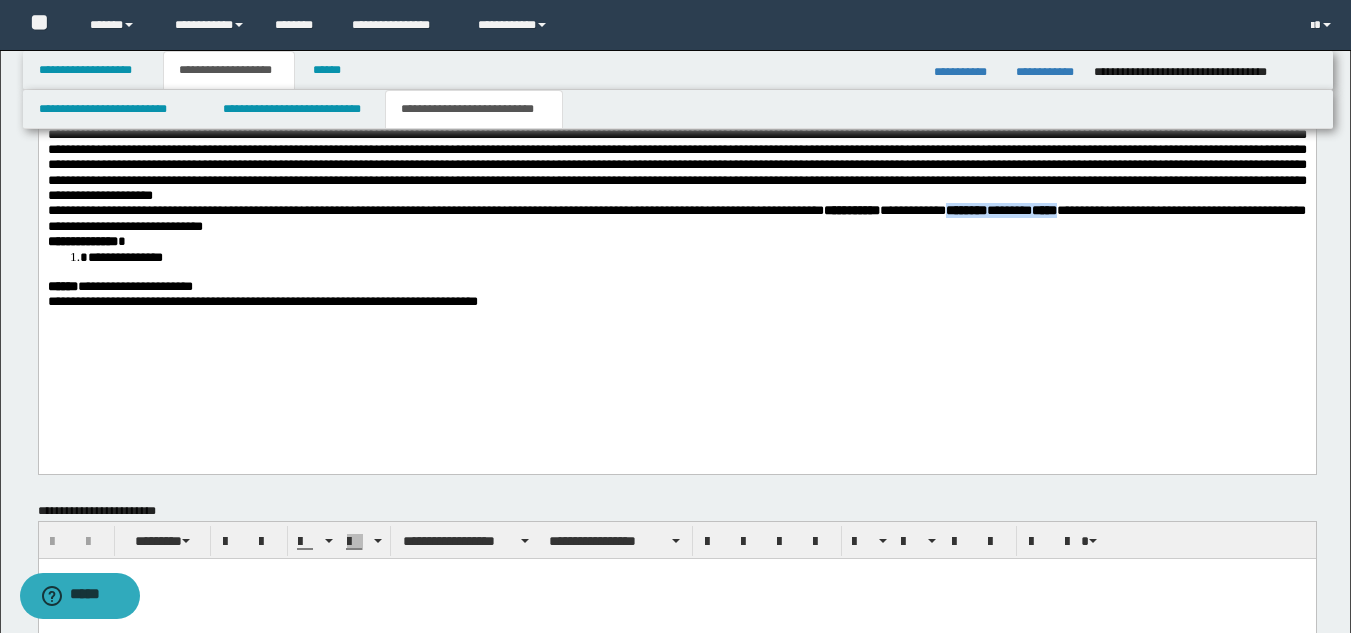 drag, startPoint x: 1229, startPoint y: 265, endPoint x: 134, endPoint y: 288, distance: 1095.2416 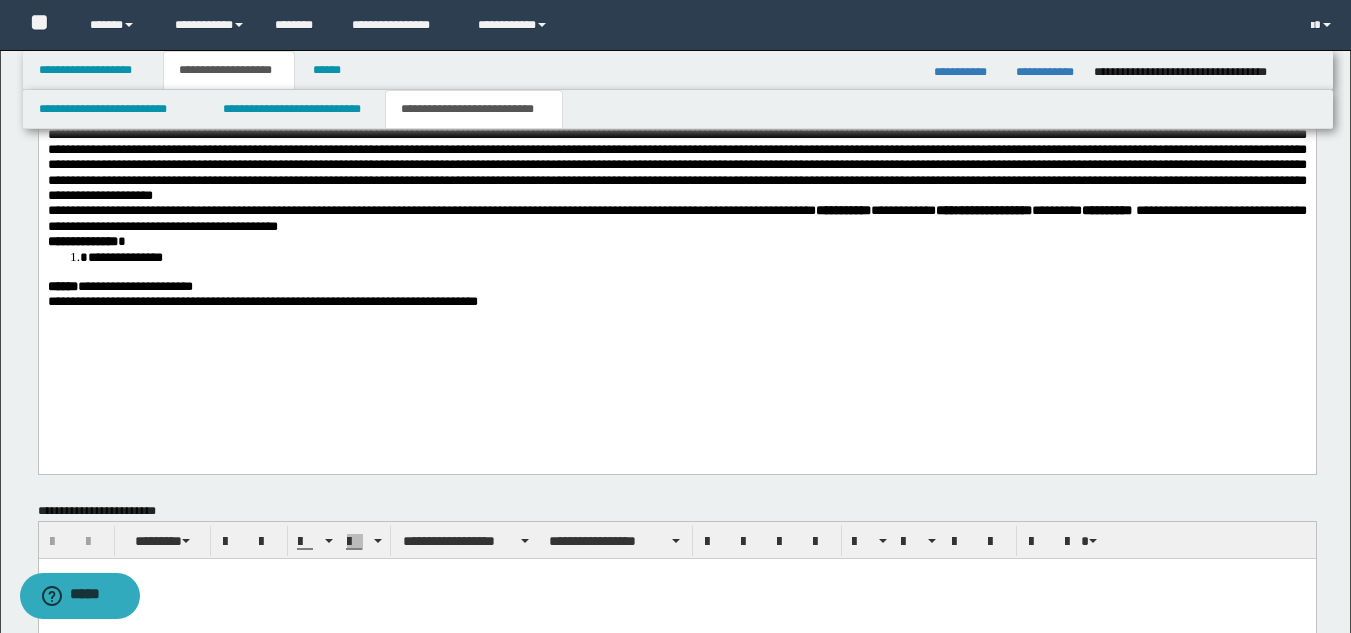 click on "**********" at bounding box center (842, 210) 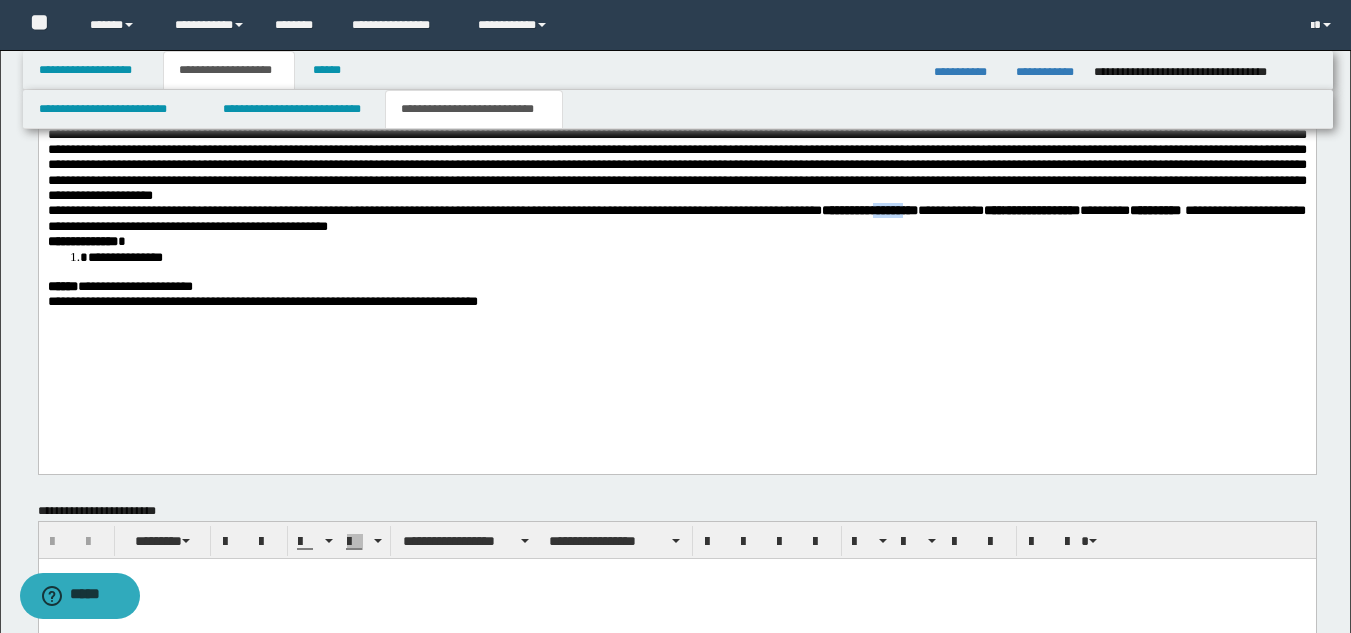 drag, startPoint x: 1060, startPoint y: 263, endPoint x: 1114, endPoint y: 262, distance: 54.00926 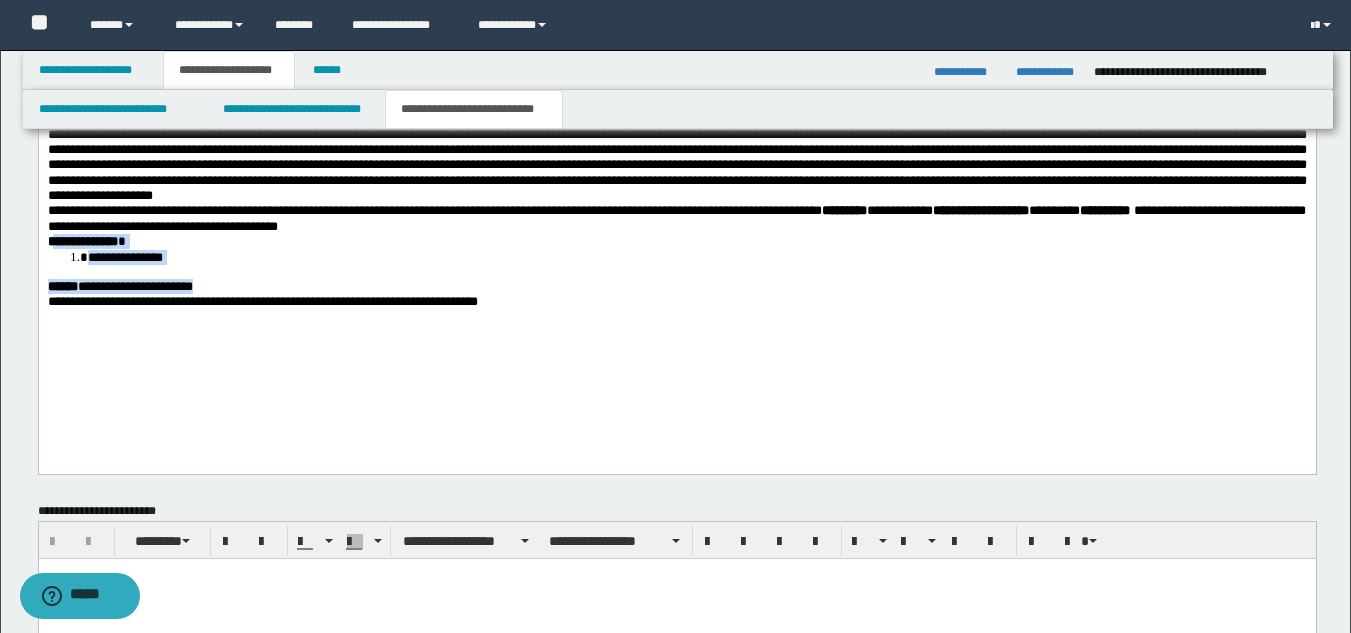 drag, startPoint x: 52, startPoint y: 292, endPoint x: 272, endPoint y: 333, distance: 223.78784 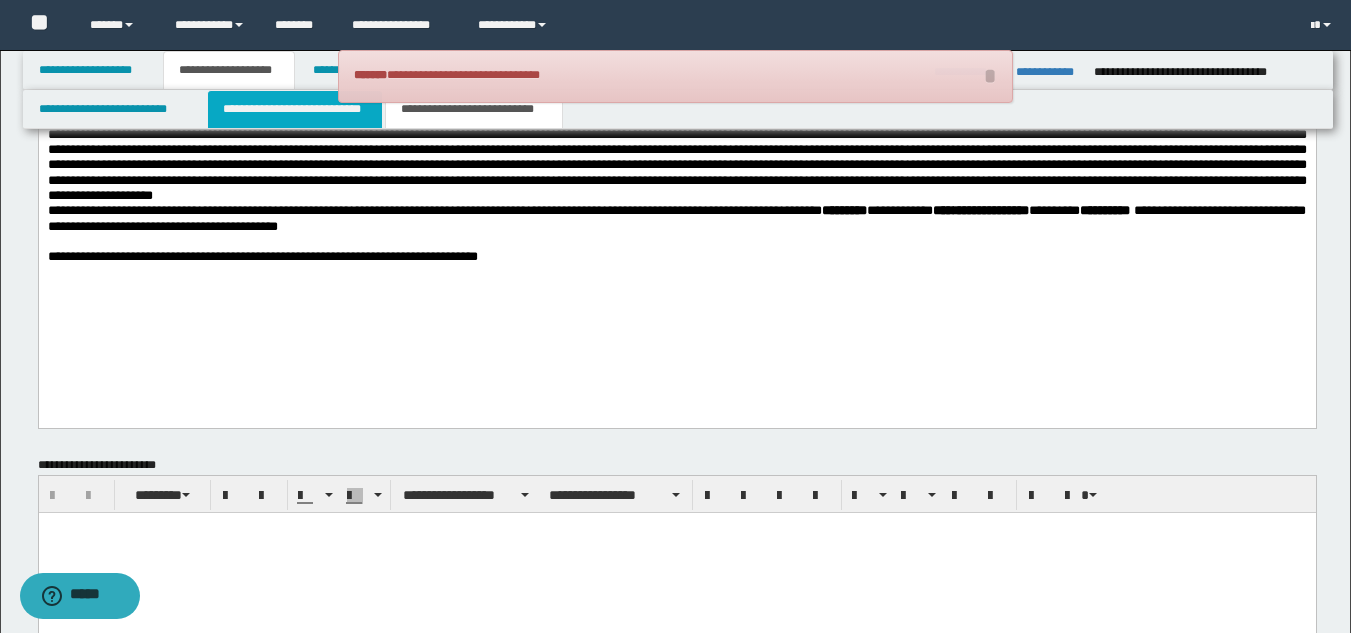 click on "**********" at bounding box center [295, 109] 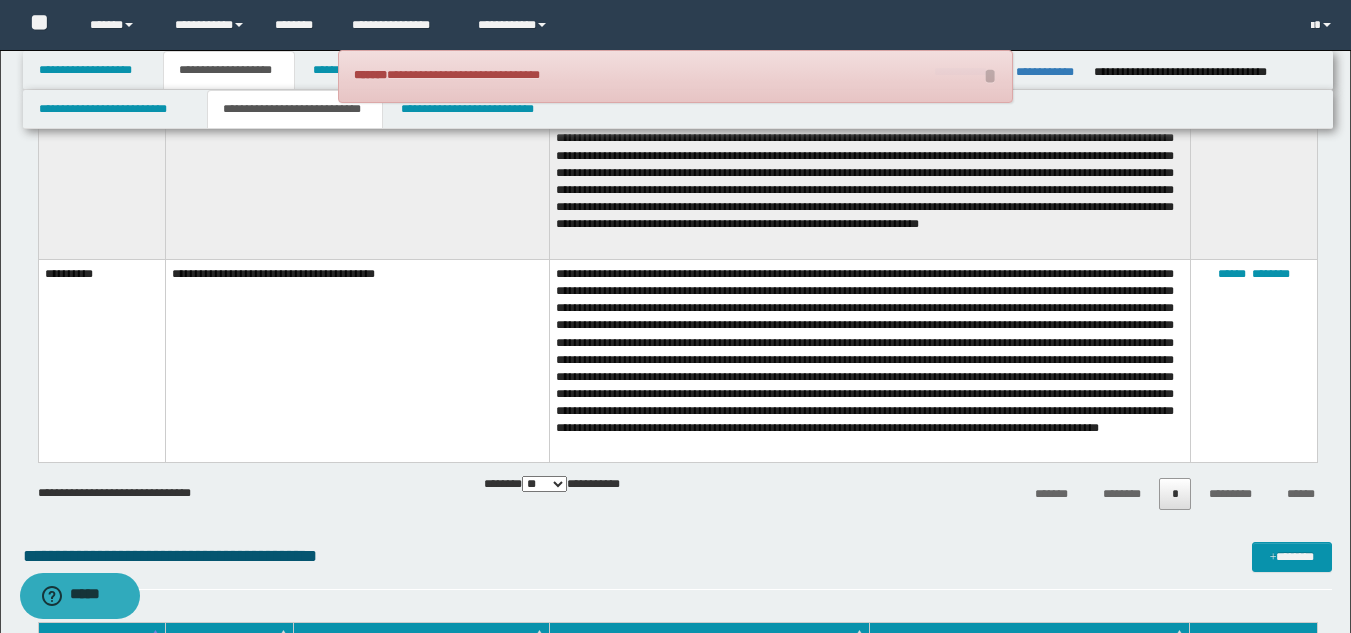 scroll, scrollTop: 1906, scrollLeft: 0, axis: vertical 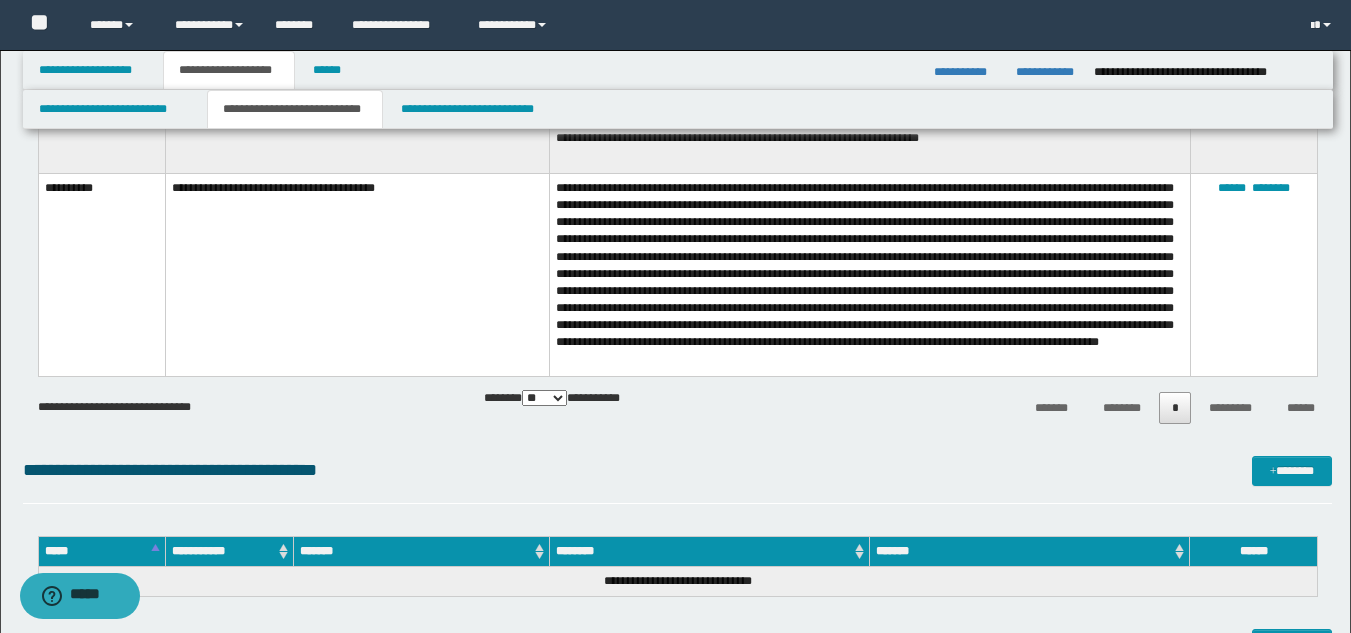 click on "**********" at bounding box center [357, 275] 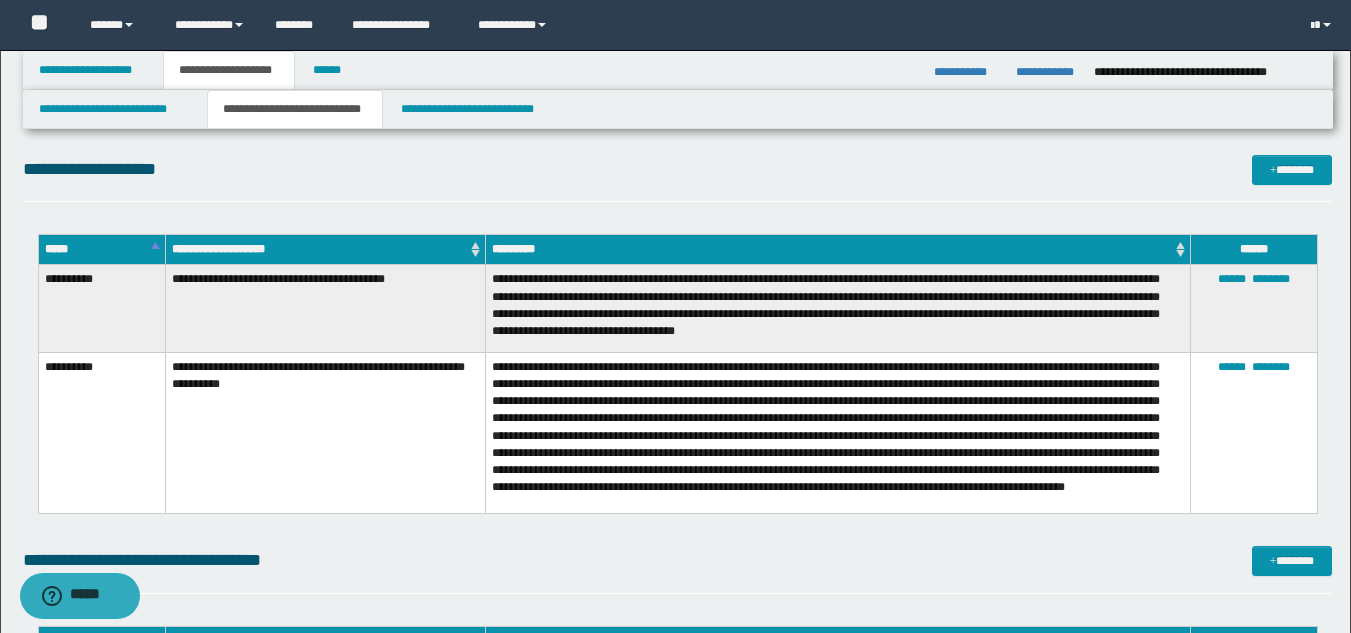scroll, scrollTop: 2420, scrollLeft: 0, axis: vertical 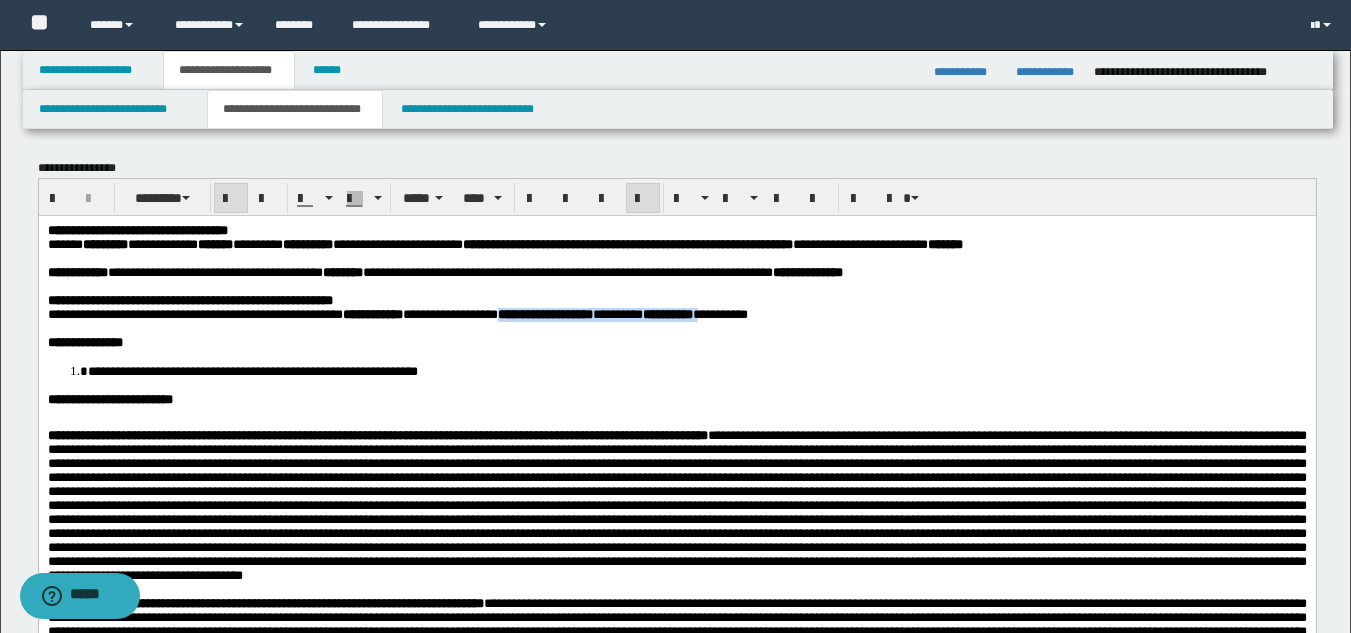drag, startPoint x: 287, startPoint y: 463, endPoint x: 389, endPoint y: 460, distance: 102.044106 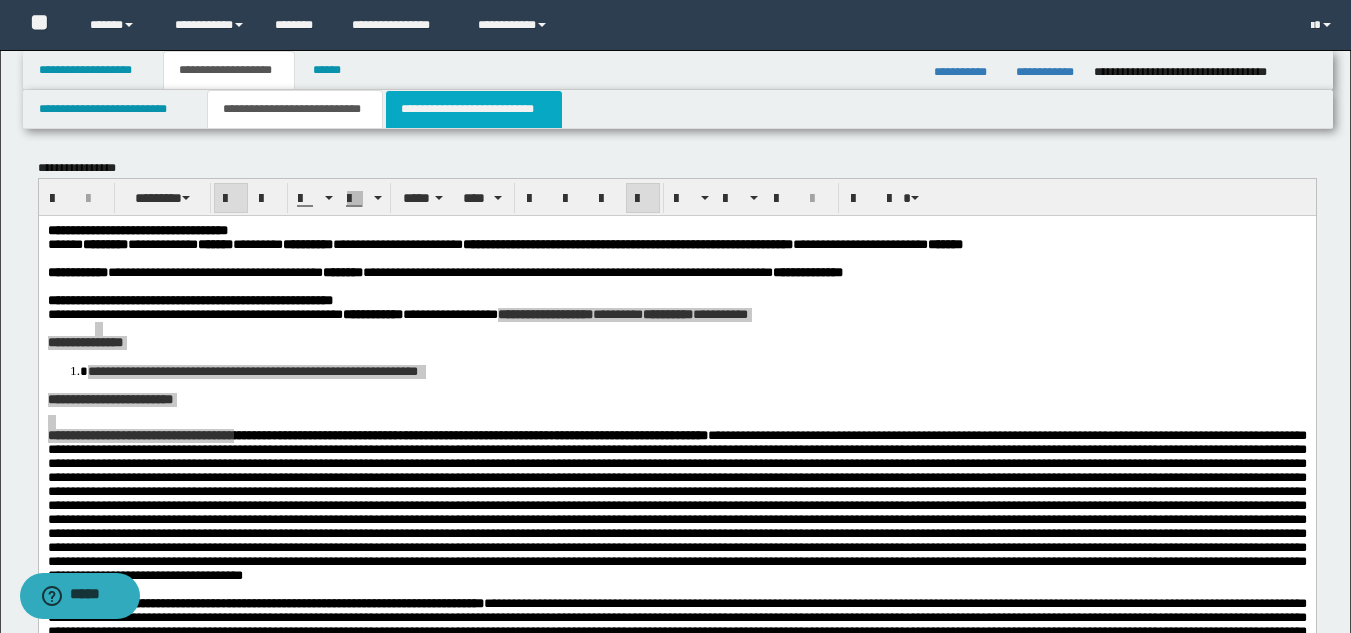 click on "**********" at bounding box center (474, 109) 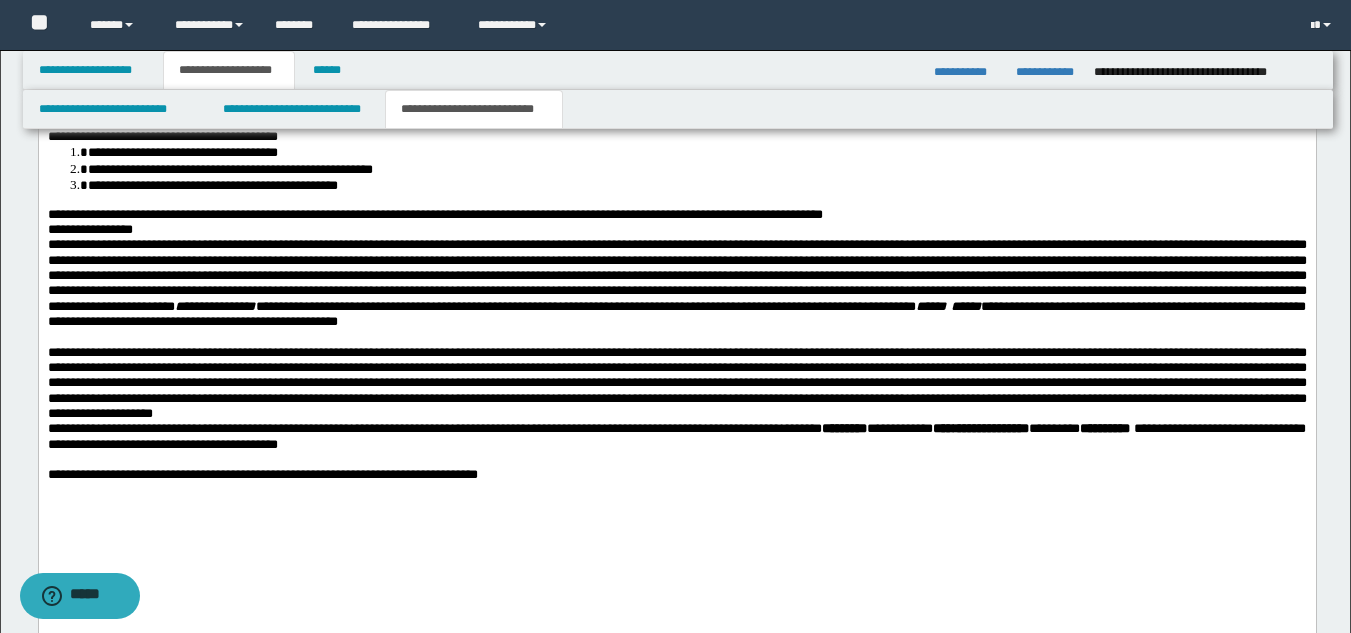drag, startPoint x: 1365, startPoint y: 120, endPoint x: 889, endPoint y: 491, distance: 603.5039 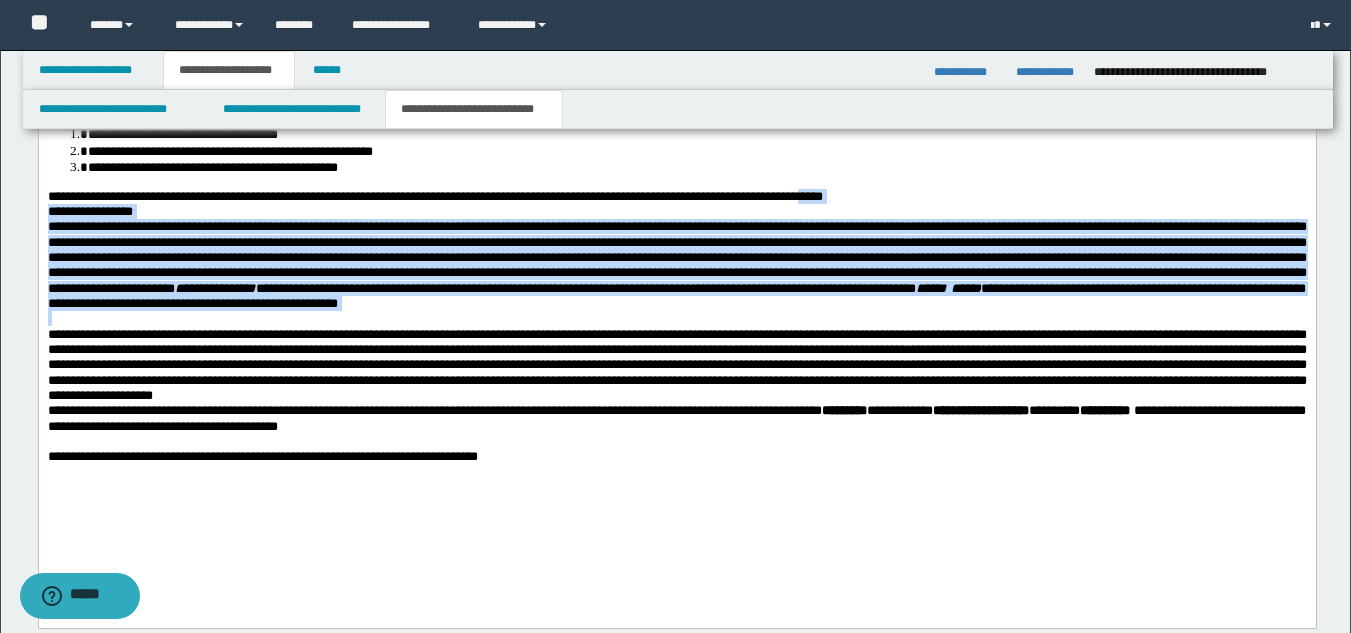 drag, startPoint x: 925, startPoint y: 224, endPoint x: 846, endPoint y: 369, distance: 165.12419 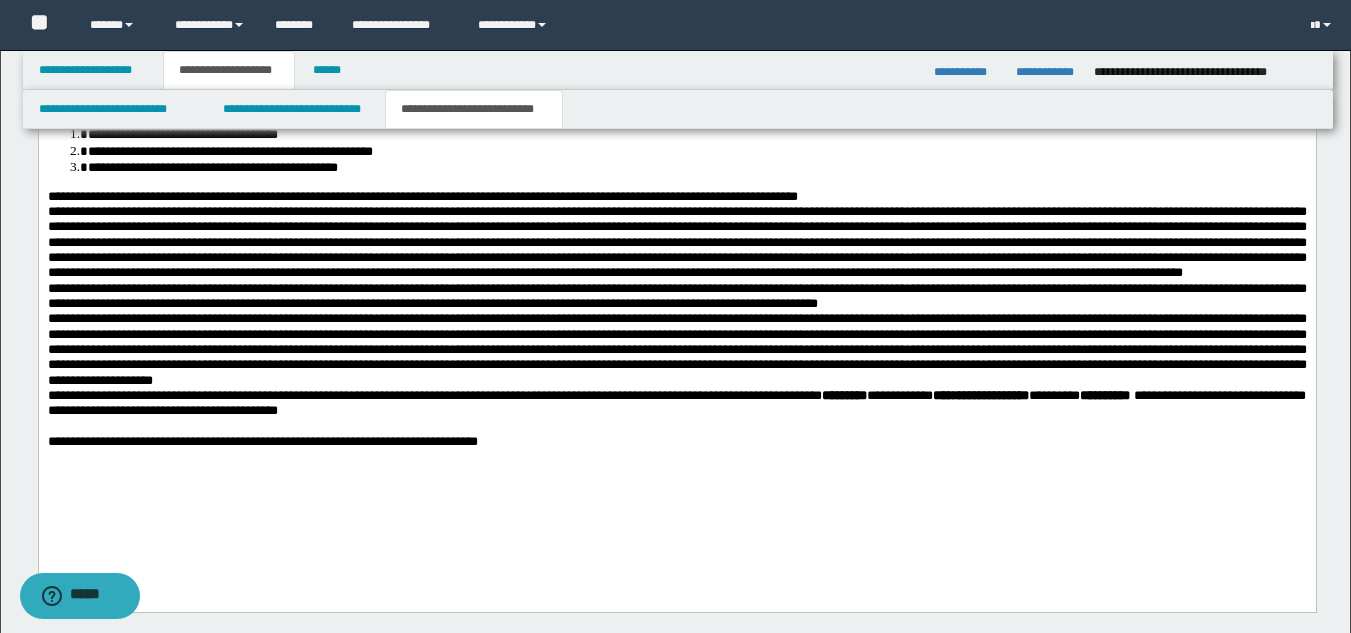 click on "**********" at bounding box center [676, 196] 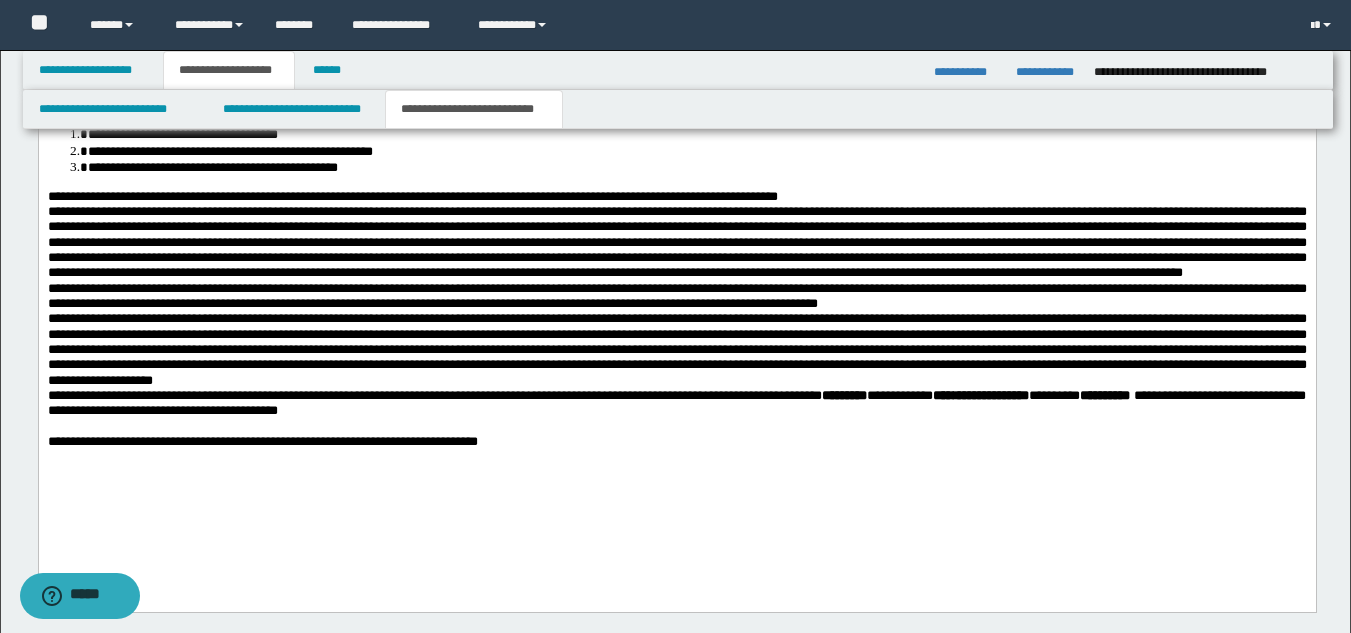 click on "**********" at bounding box center (676, 296) 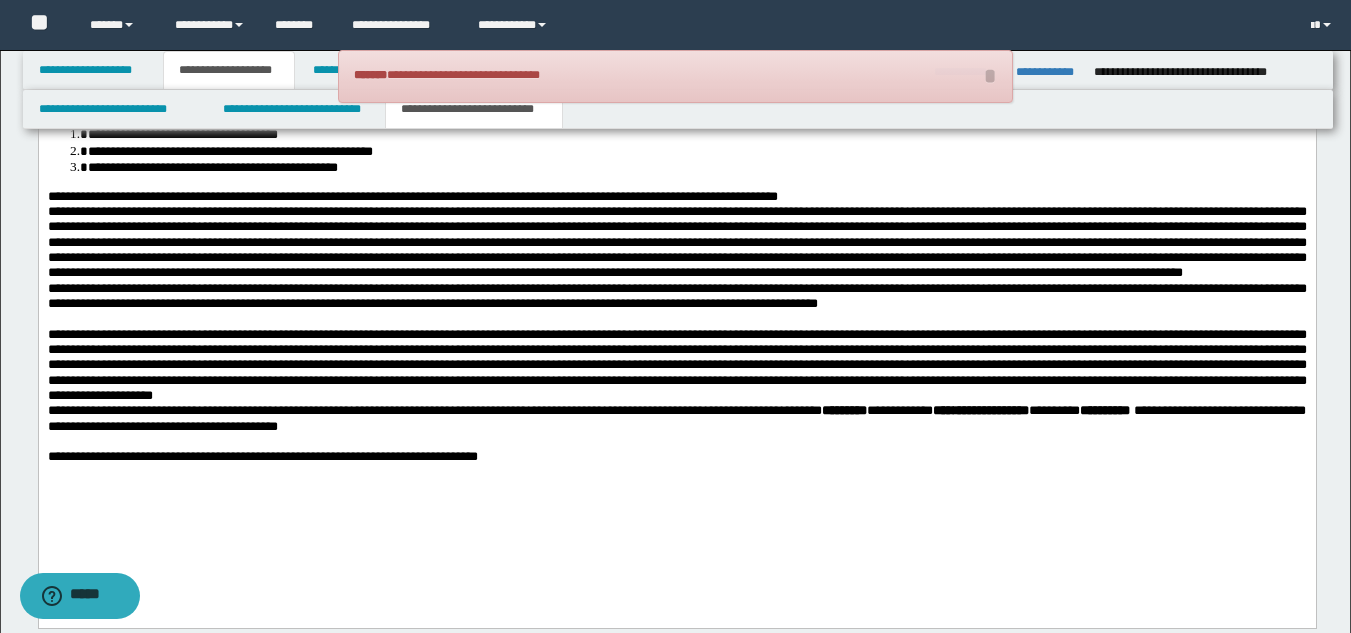 click on "**********" at bounding box center [676, 365] 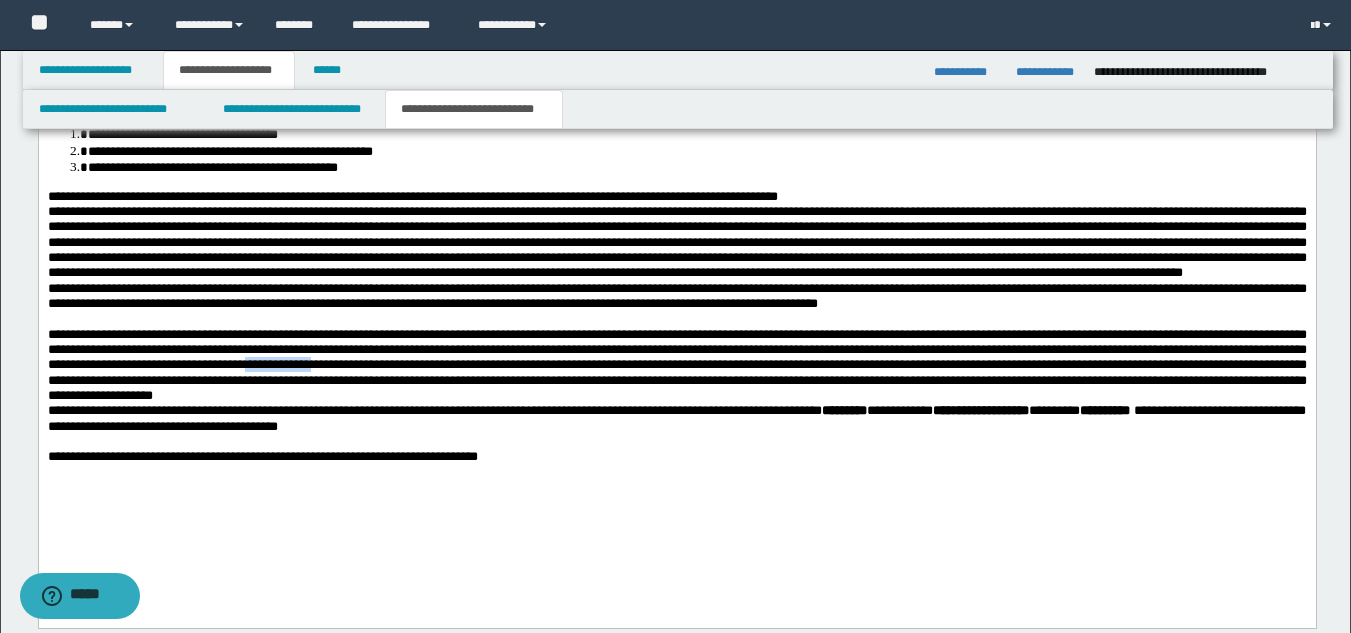drag, startPoint x: 859, startPoint y: 410, endPoint x: 970, endPoint y: 422, distance: 111.64677 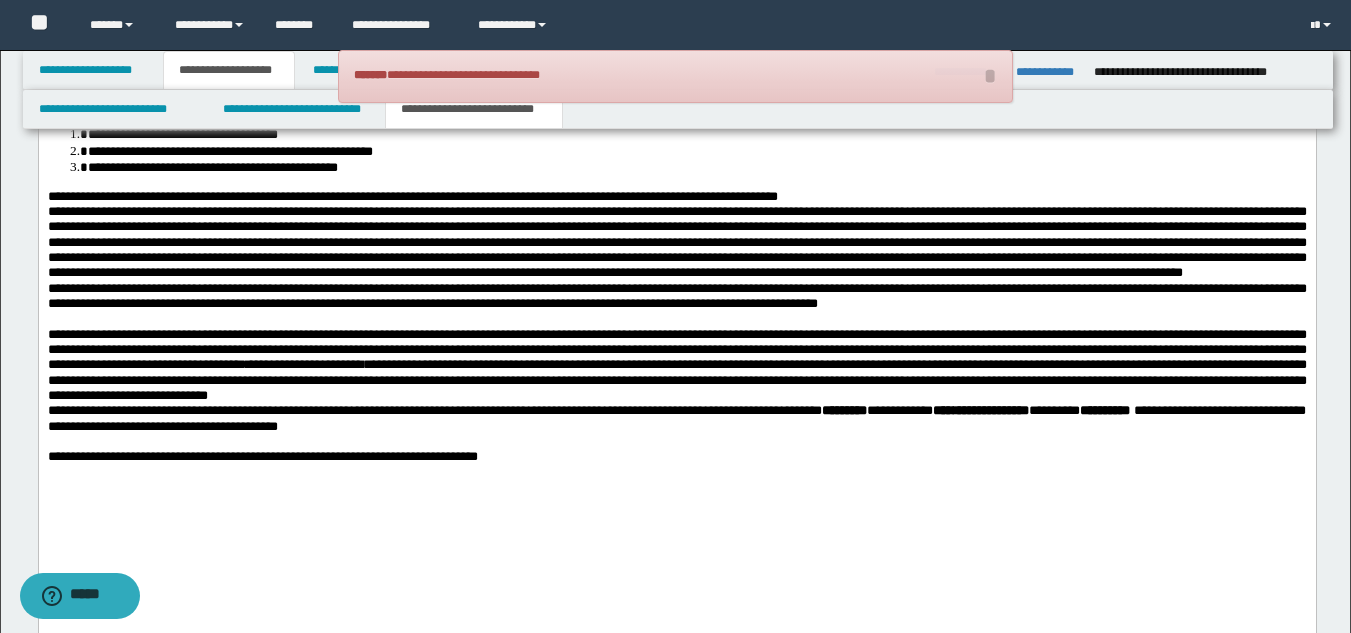 click on "********" at bounding box center (1053, 410) 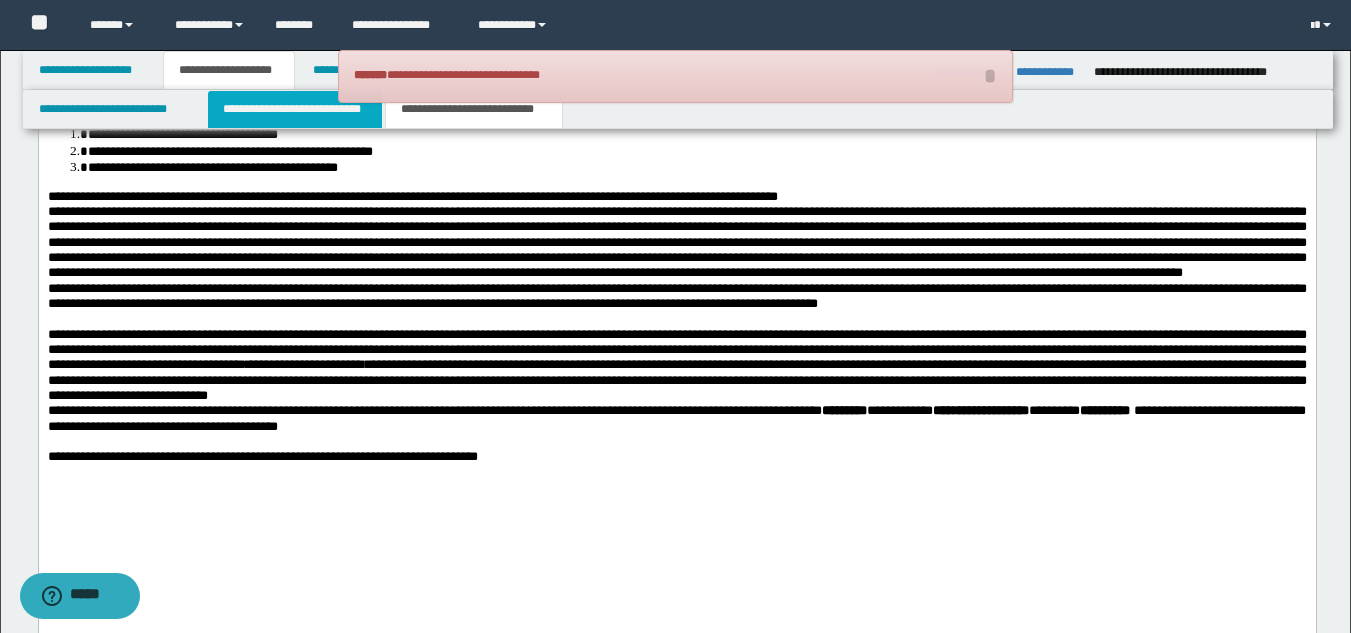 click on "**********" at bounding box center (295, 109) 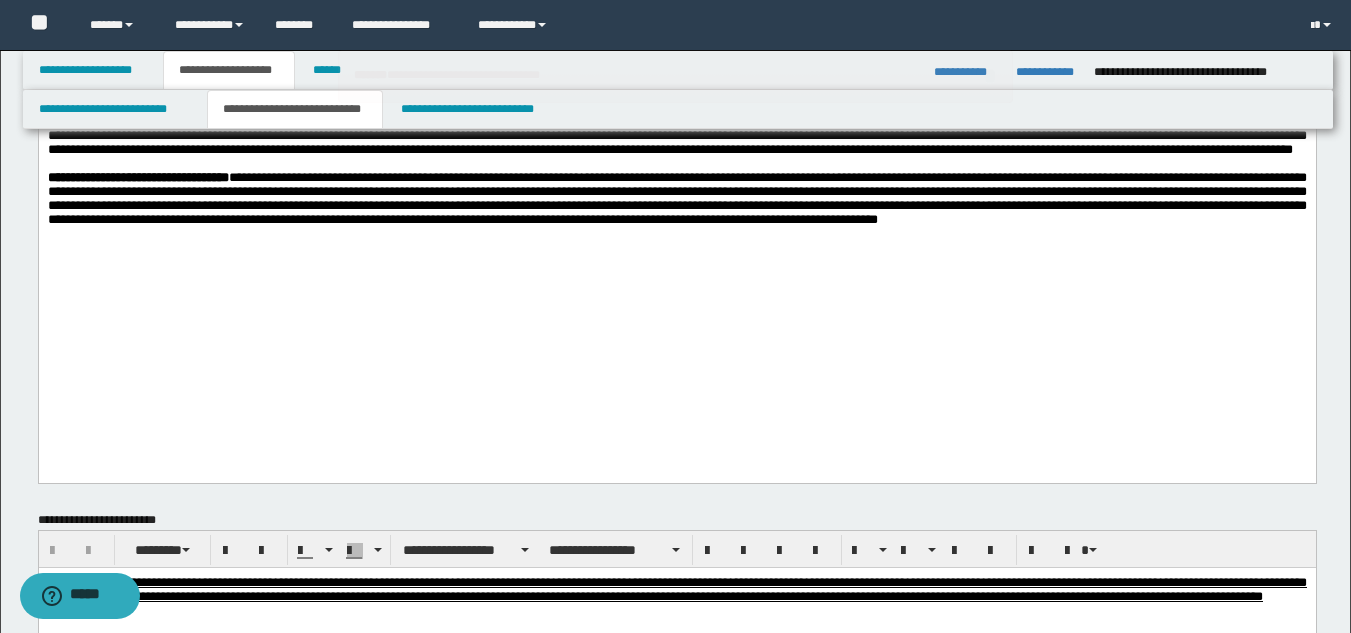 scroll, scrollTop: 0, scrollLeft: 0, axis: both 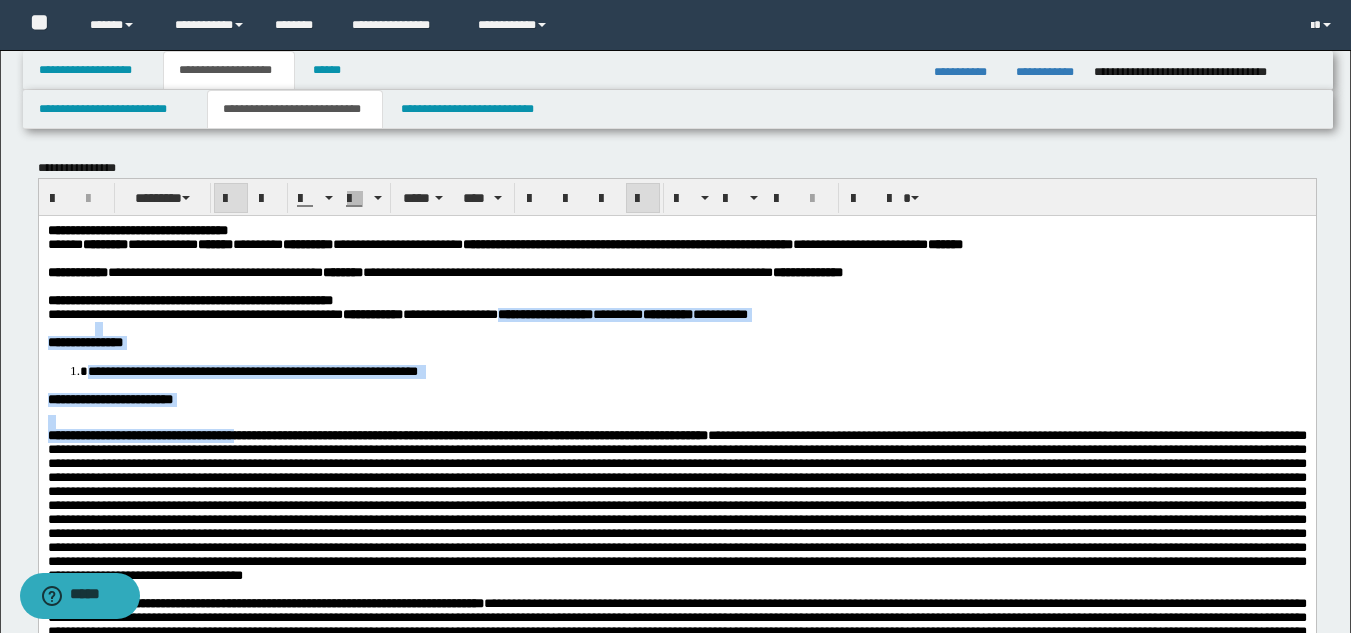 click on "**********" at bounding box center [84, 341] 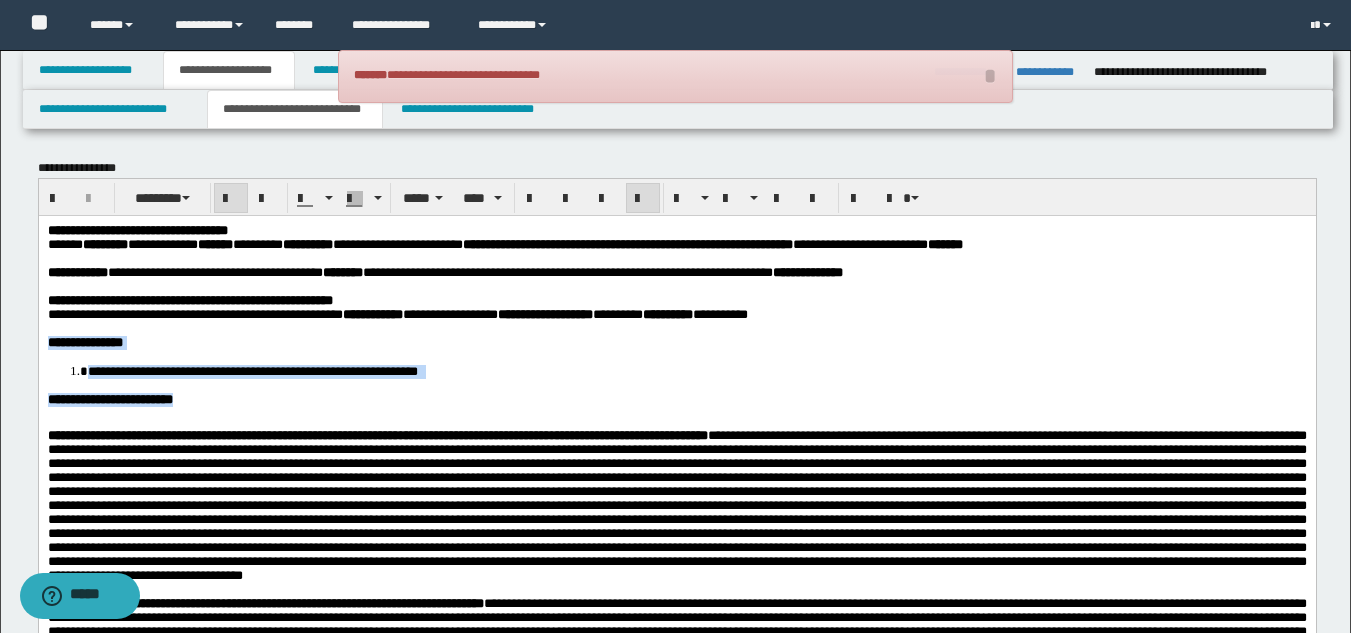 drag, startPoint x: 47, startPoint y: 355, endPoint x: 279, endPoint y: 418, distance: 240.40175 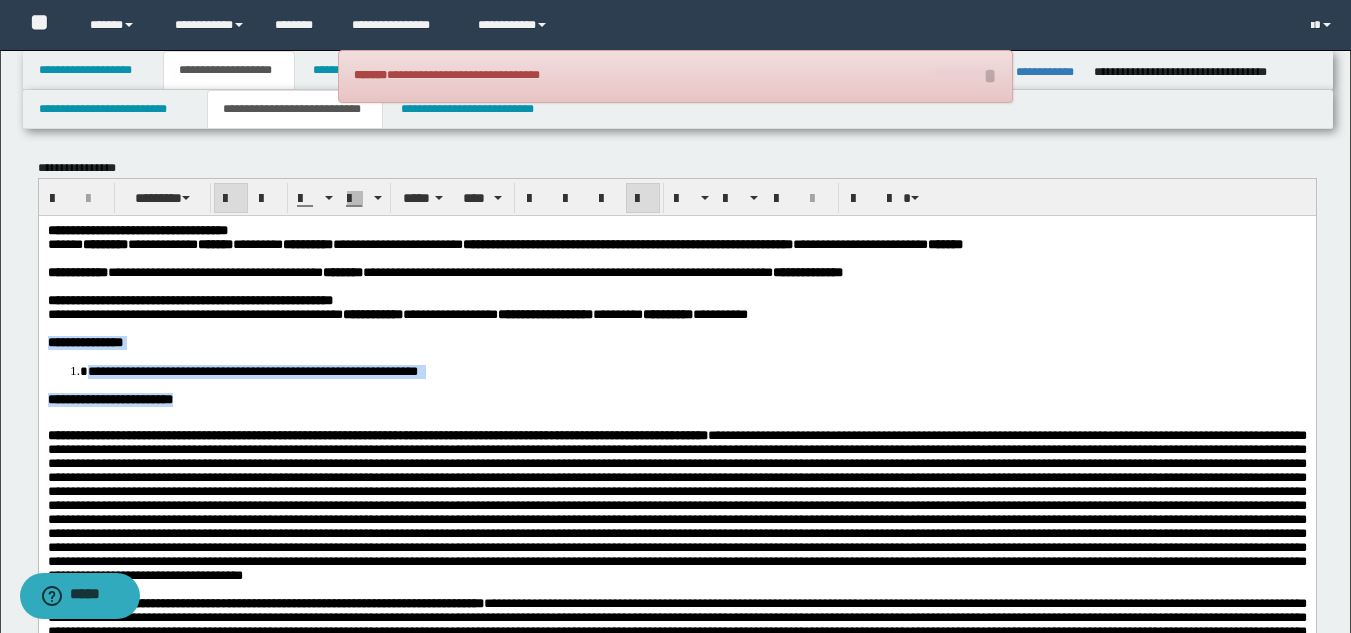 copy on "**********" 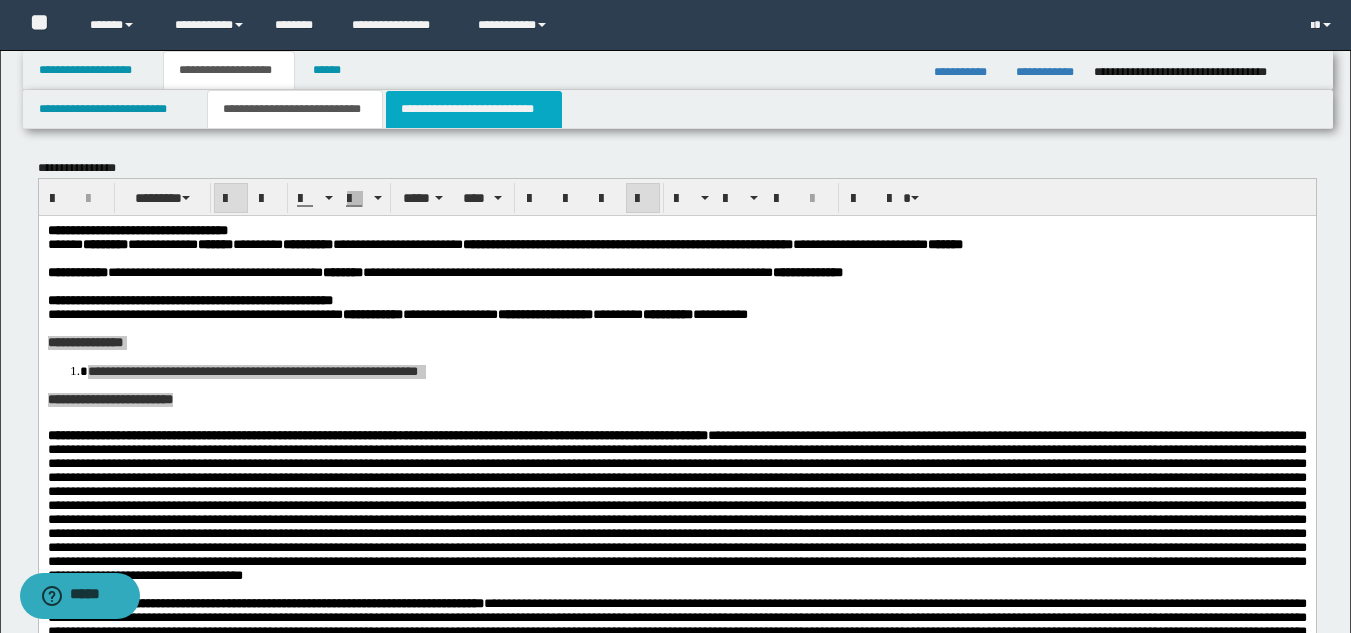 click on "**********" at bounding box center (474, 109) 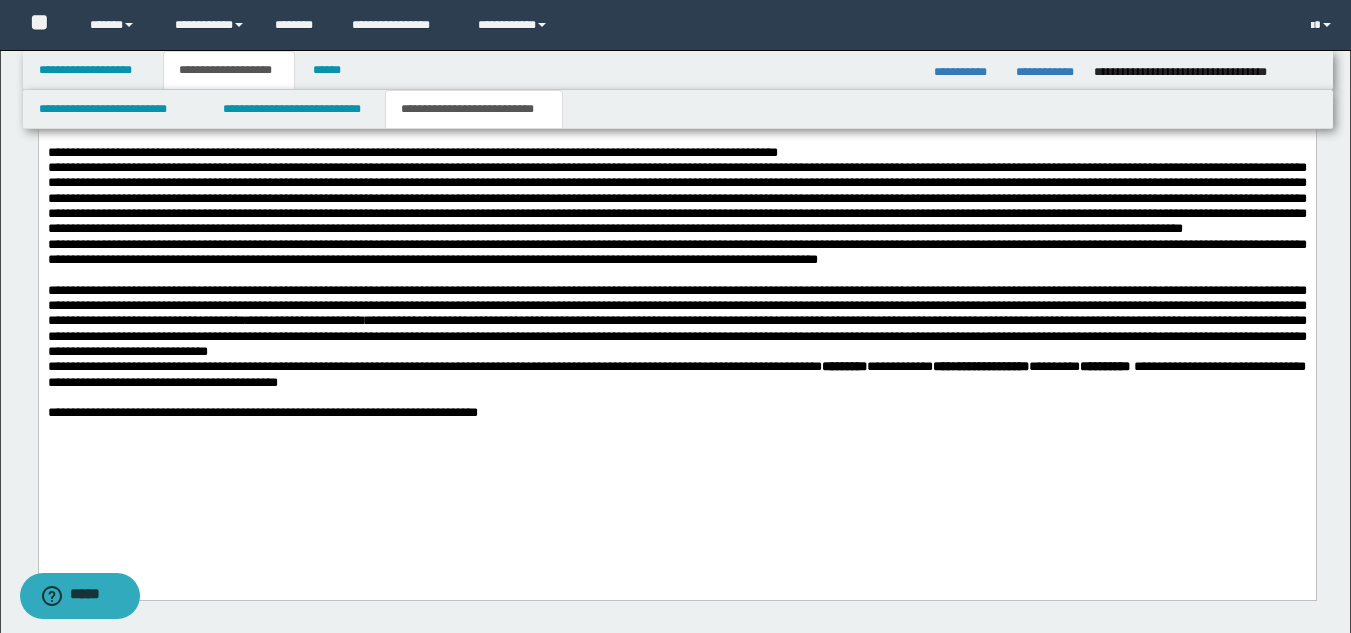 scroll, scrollTop: 1693, scrollLeft: 0, axis: vertical 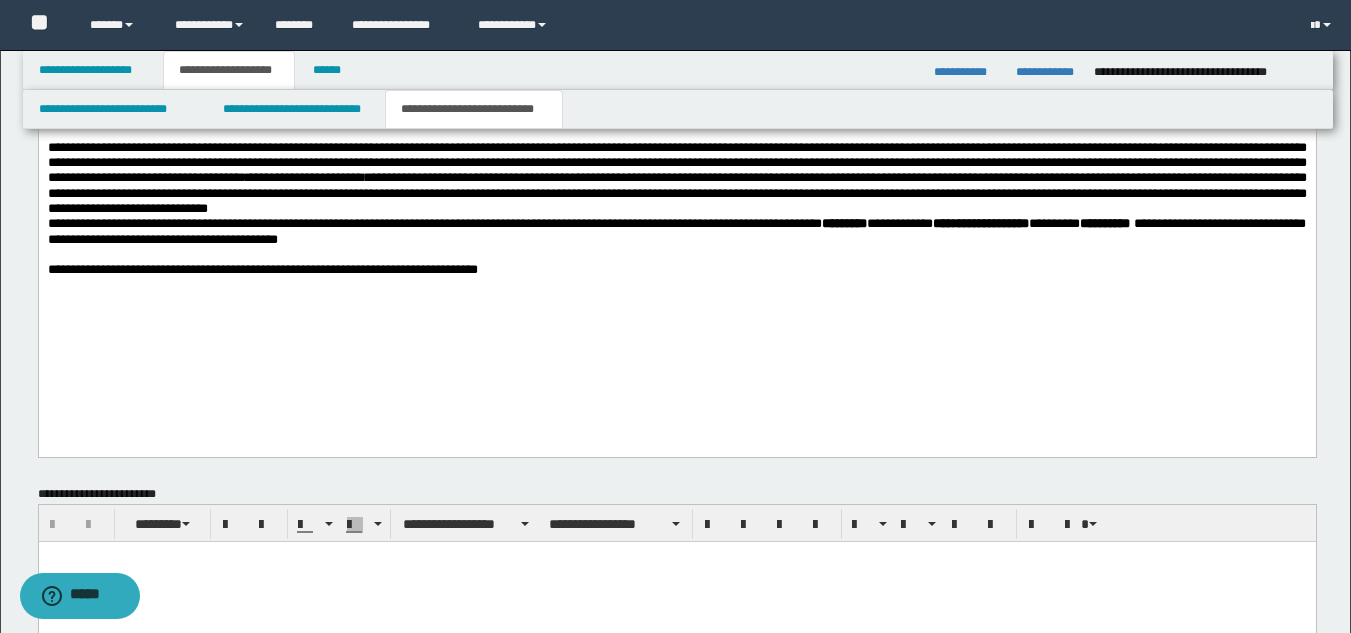 click at bounding box center [676, 254] 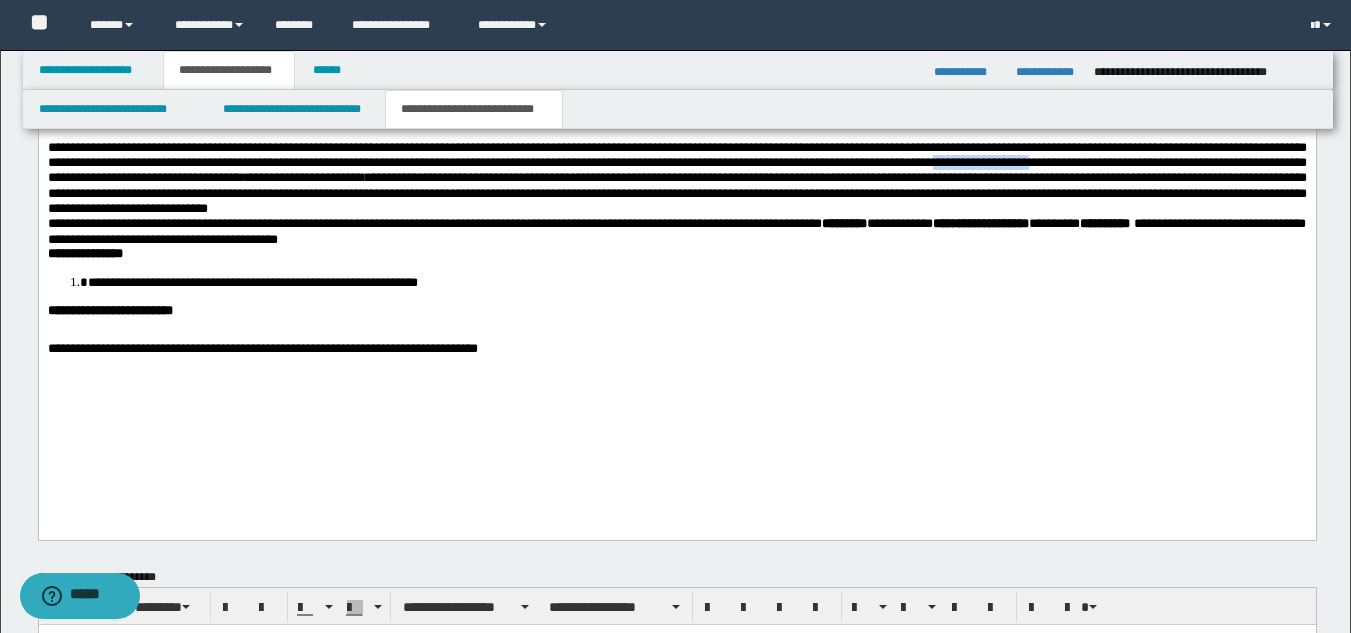 drag, startPoint x: 157, startPoint y: 233, endPoint x: 278, endPoint y: 230, distance: 121.037186 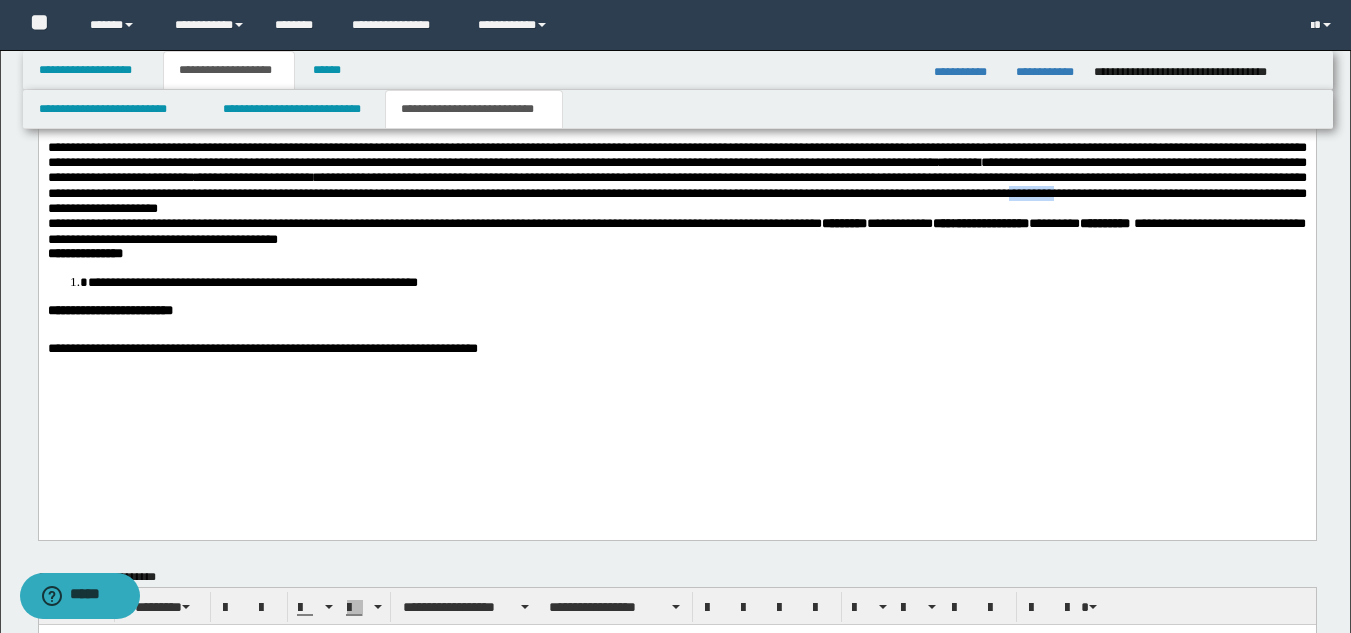 drag, startPoint x: 876, startPoint y: 263, endPoint x: 929, endPoint y: 256, distance: 53.460266 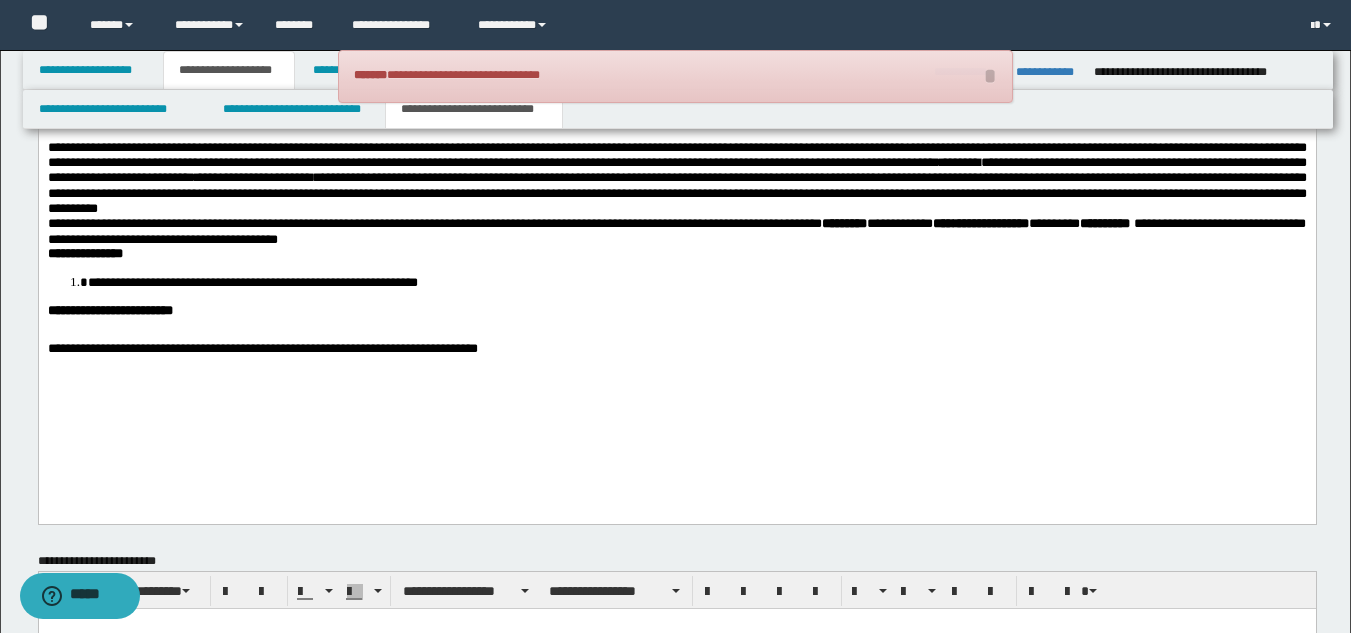 drag, startPoint x: 327, startPoint y: 234, endPoint x: 175, endPoint y: 195, distance: 156.92355 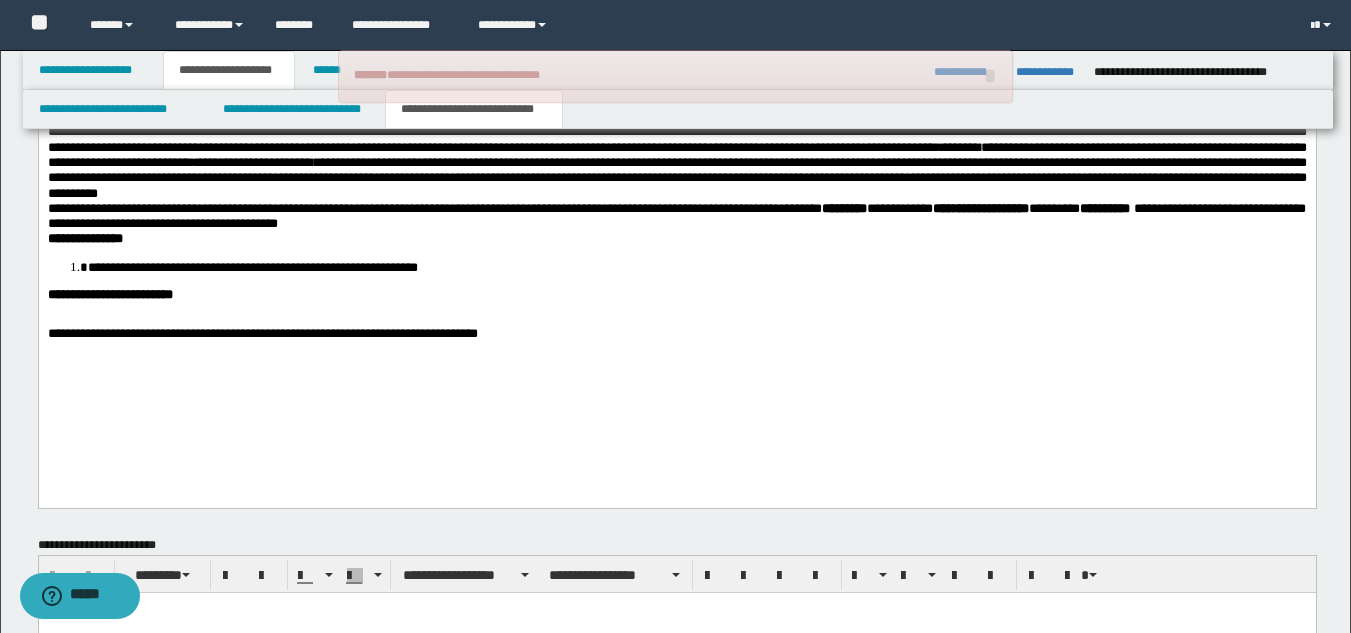 drag, startPoint x: 489, startPoint y: 268, endPoint x: 477, endPoint y: 268, distance: 12 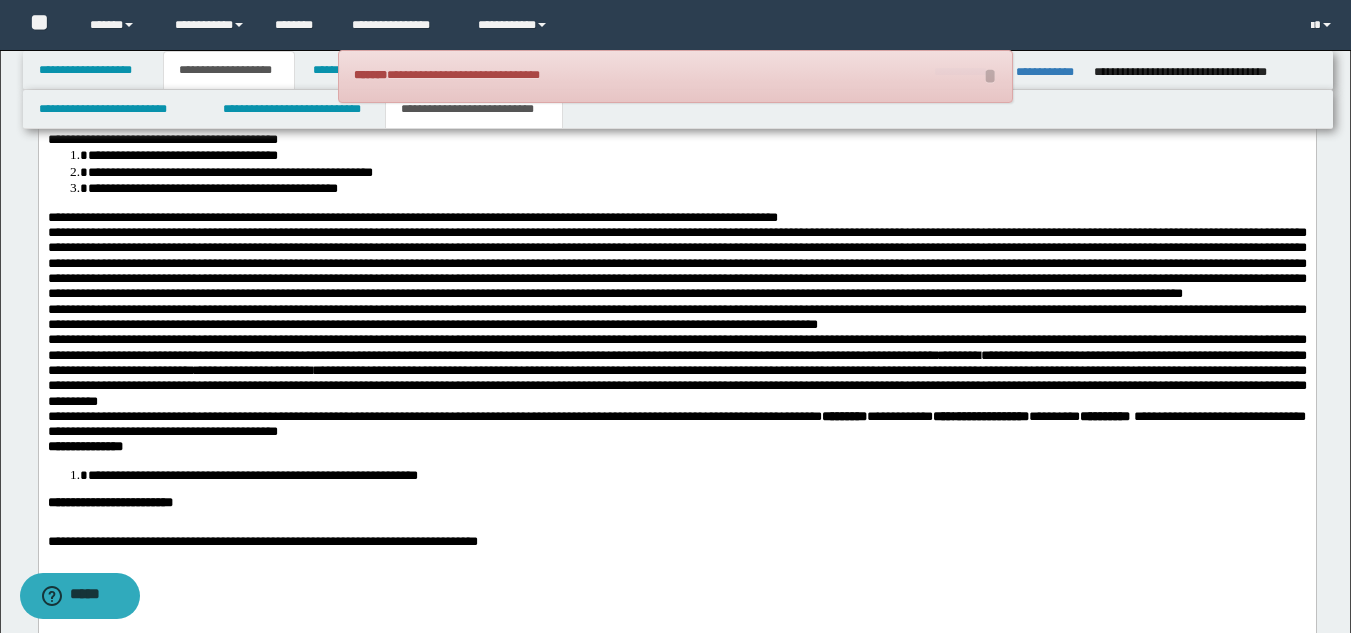 scroll, scrollTop: 1469, scrollLeft: 0, axis: vertical 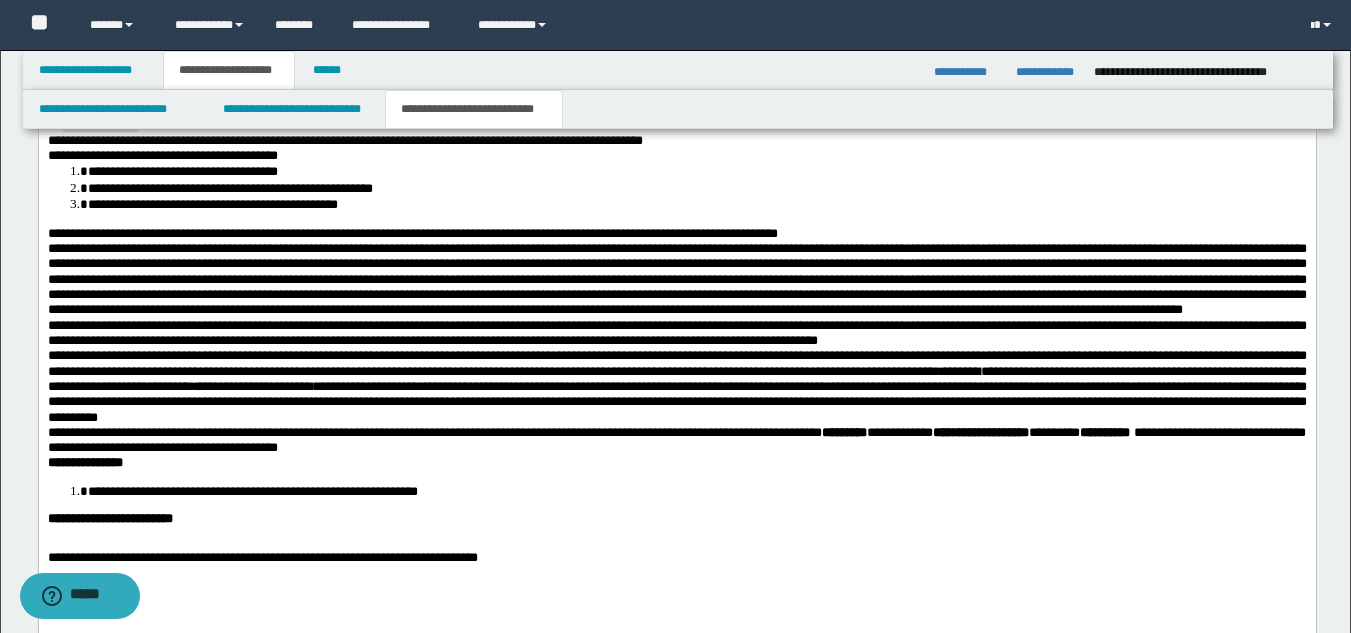 drag, startPoint x: 68, startPoint y: 147, endPoint x: 197, endPoint y: 143, distance: 129.062 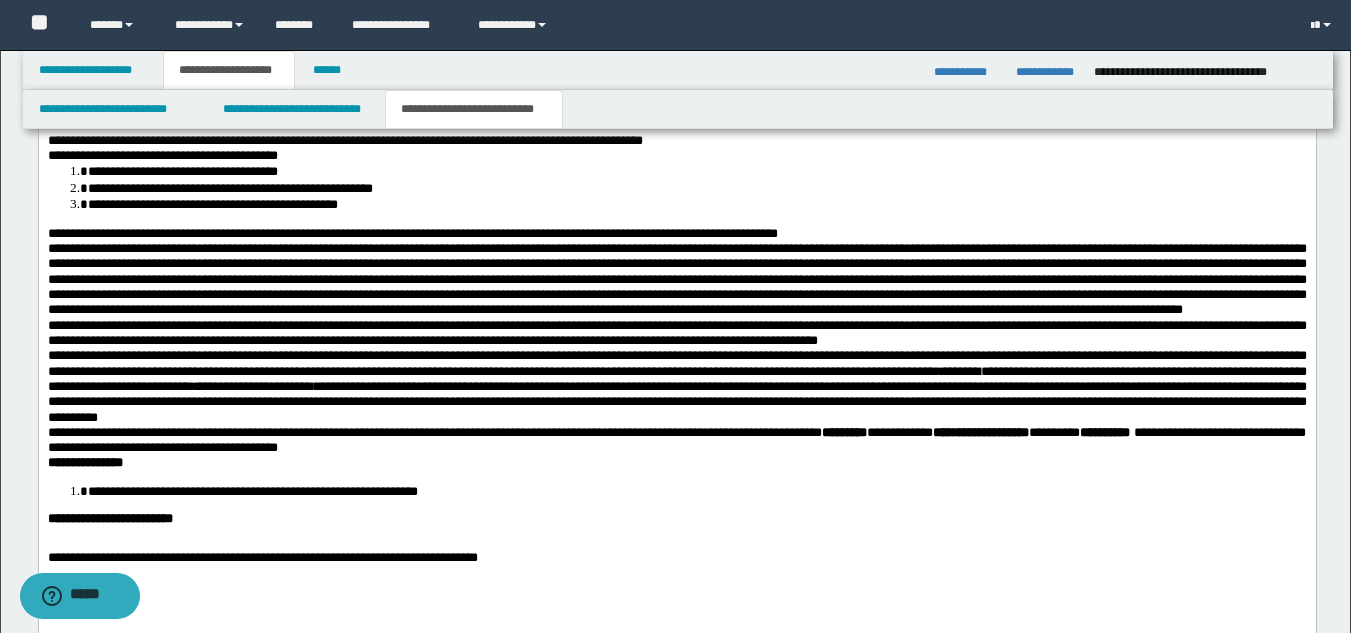 click on "**********" at bounding box center [367, 109] 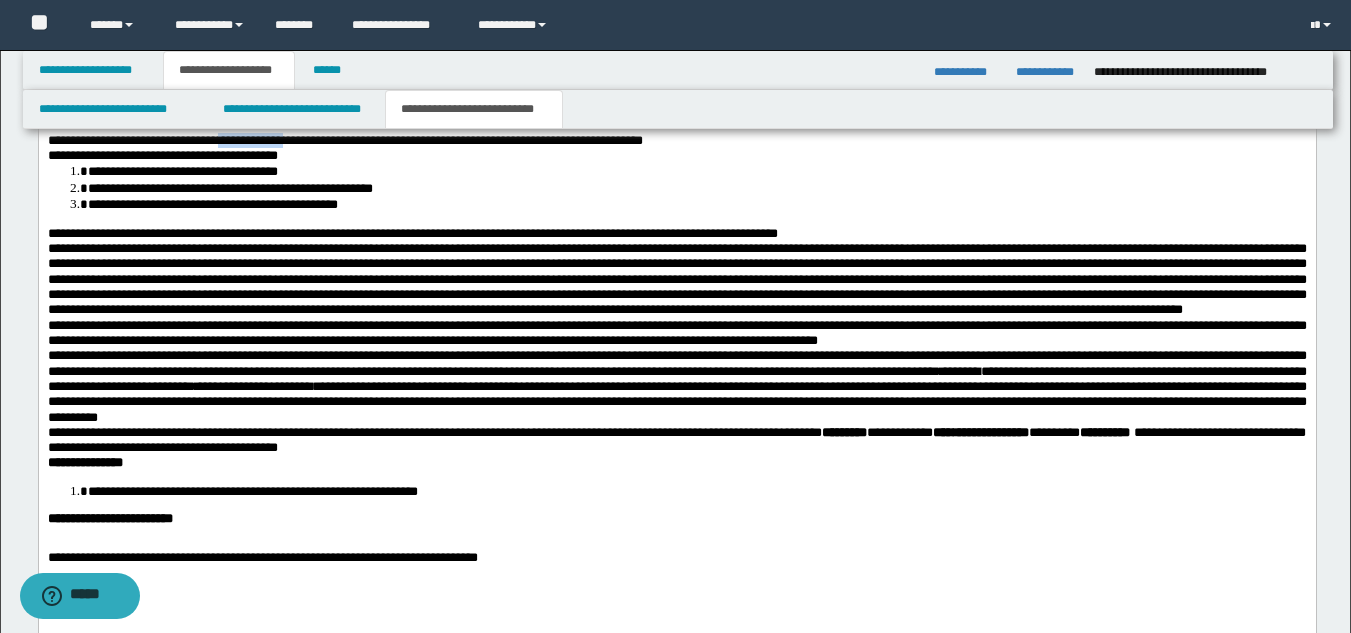 drag, startPoint x: 248, startPoint y: 162, endPoint x: 357, endPoint y: 163, distance: 109.004585 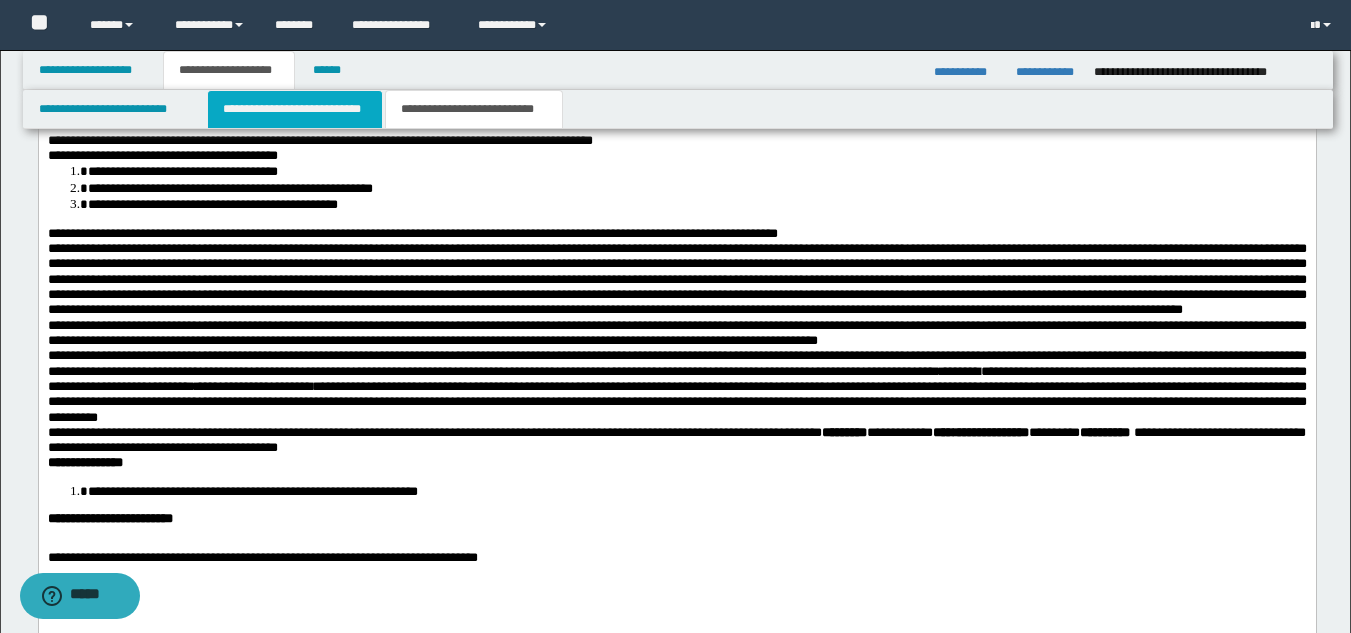 click on "**********" at bounding box center (295, 109) 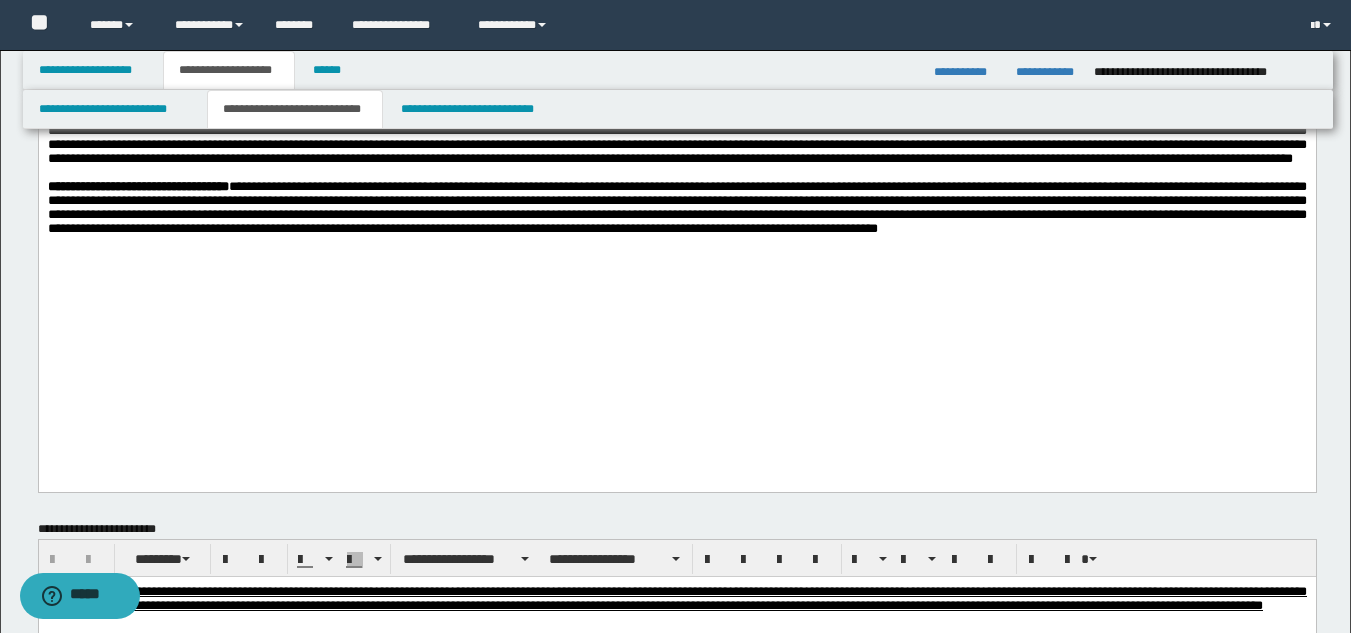scroll, scrollTop: 481, scrollLeft: 0, axis: vertical 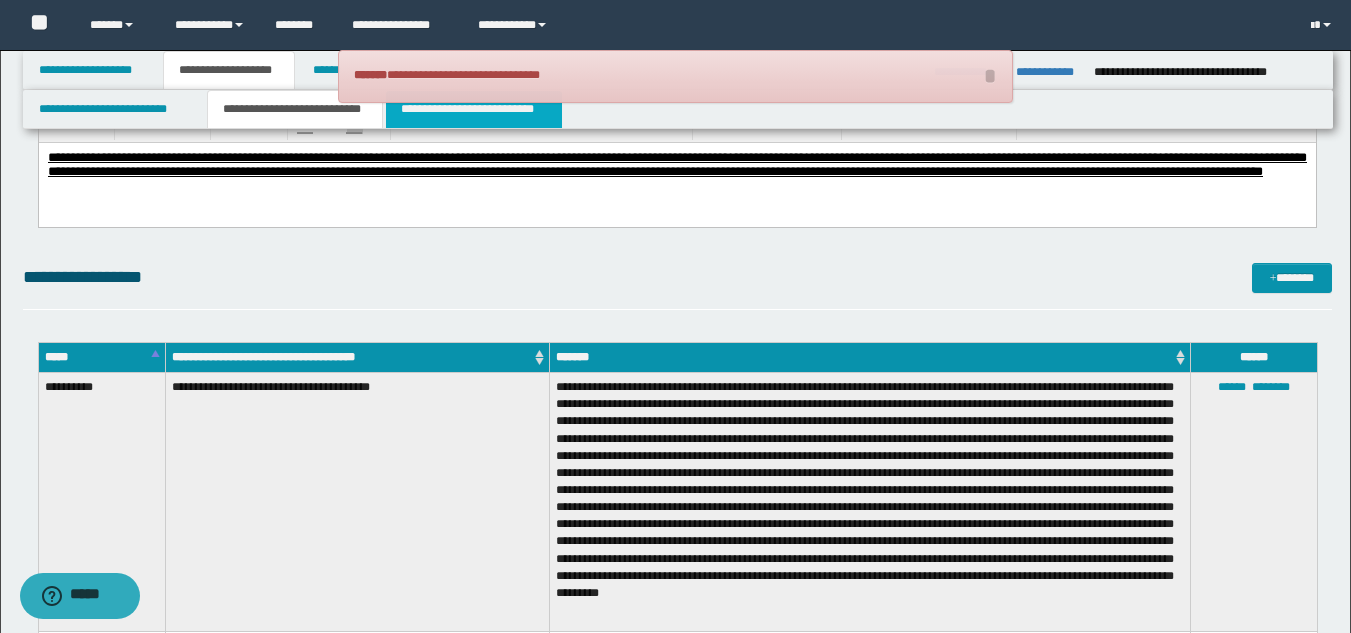 click on "**********" at bounding box center (474, 109) 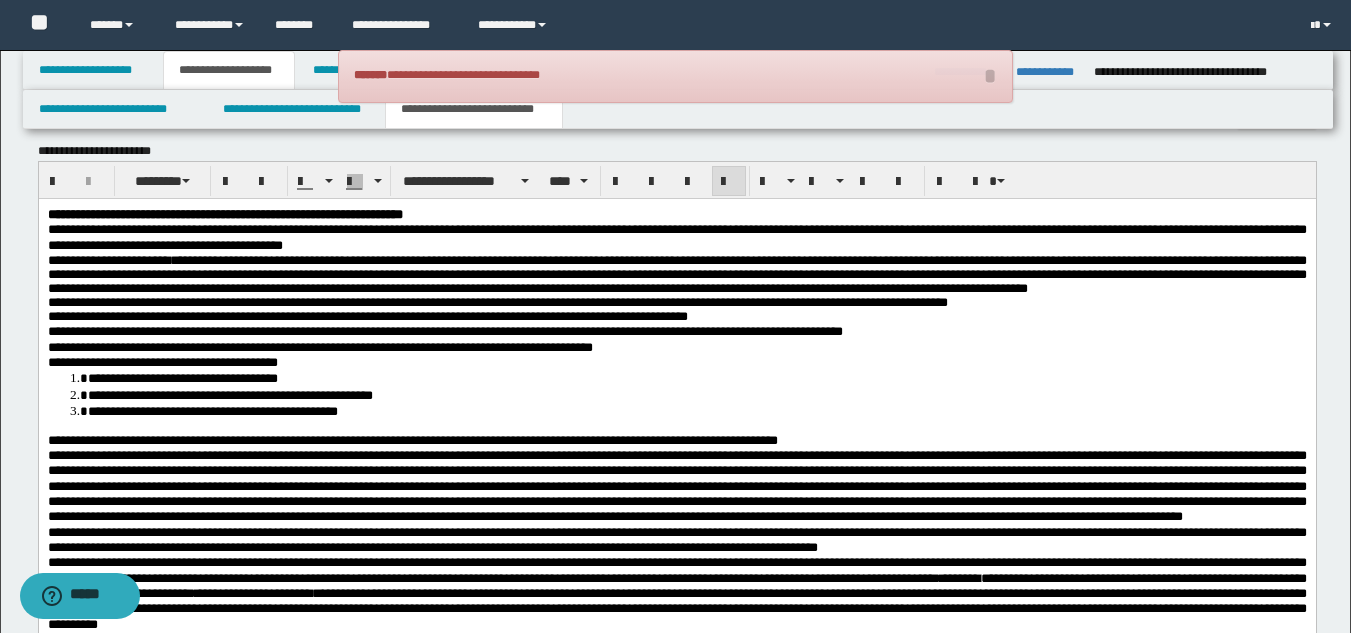 scroll, scrollTop: 1271, scrollLeft: 0, axis: vertical 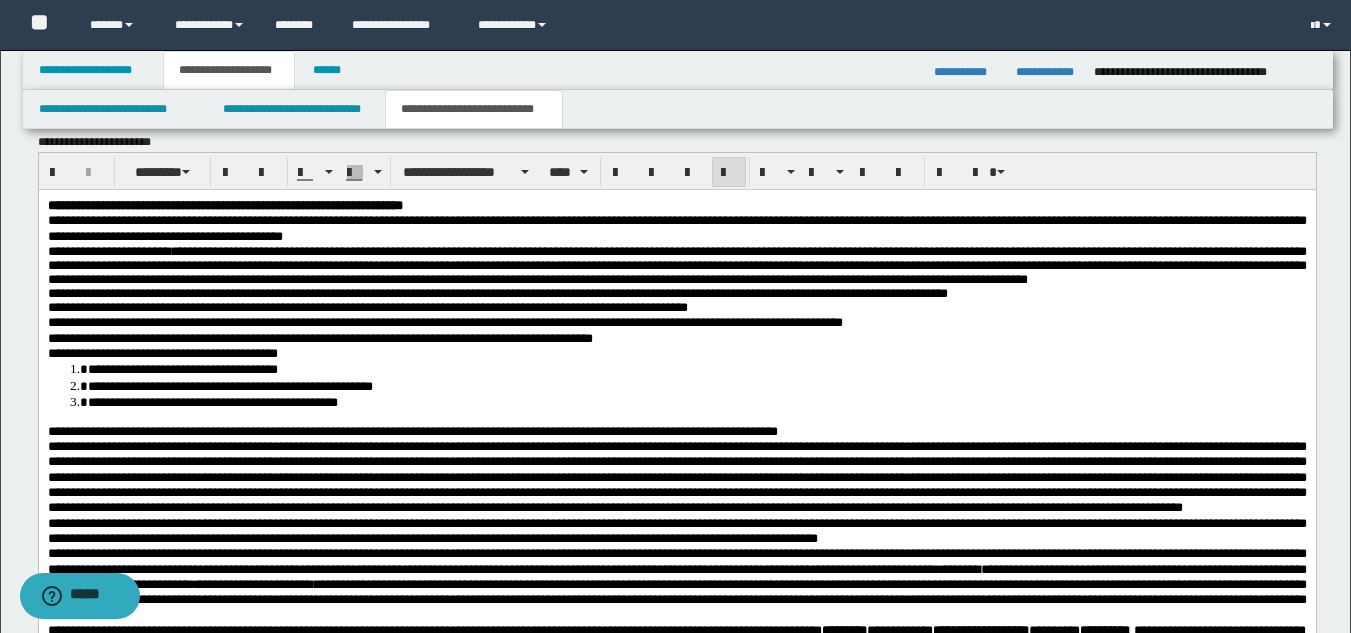 click on "**********" at bounding box center [162, 352] 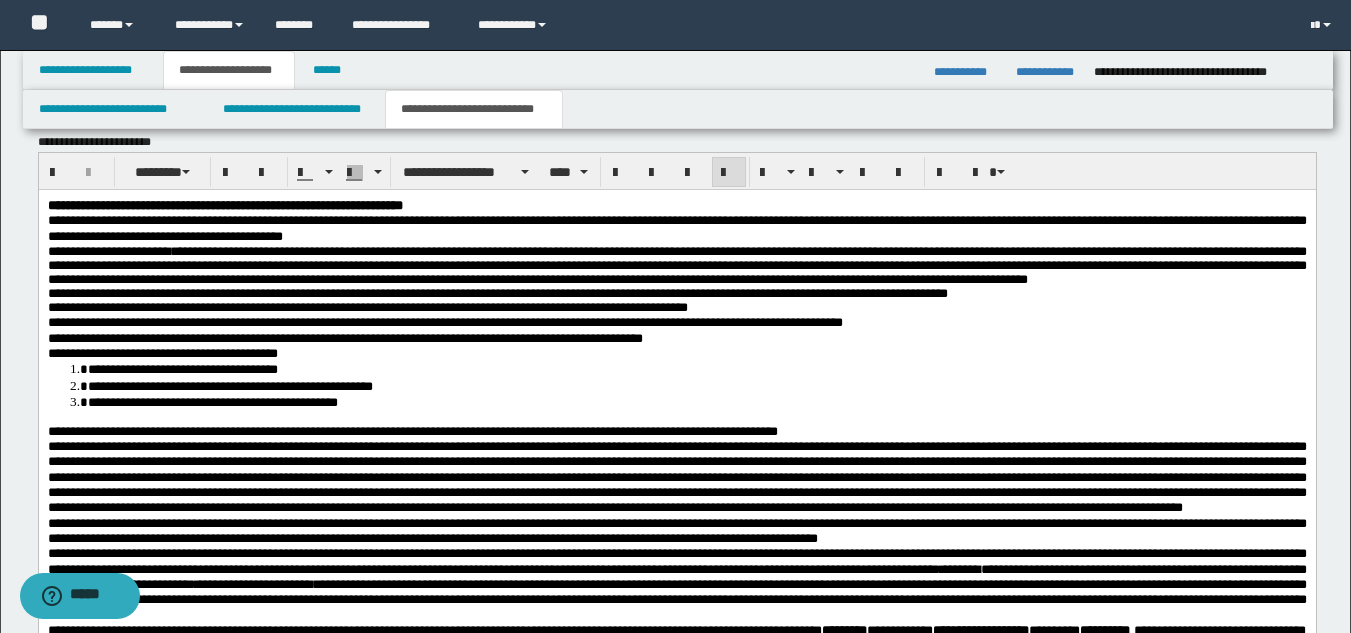 click on "**********" at bounding box center (344, 337) 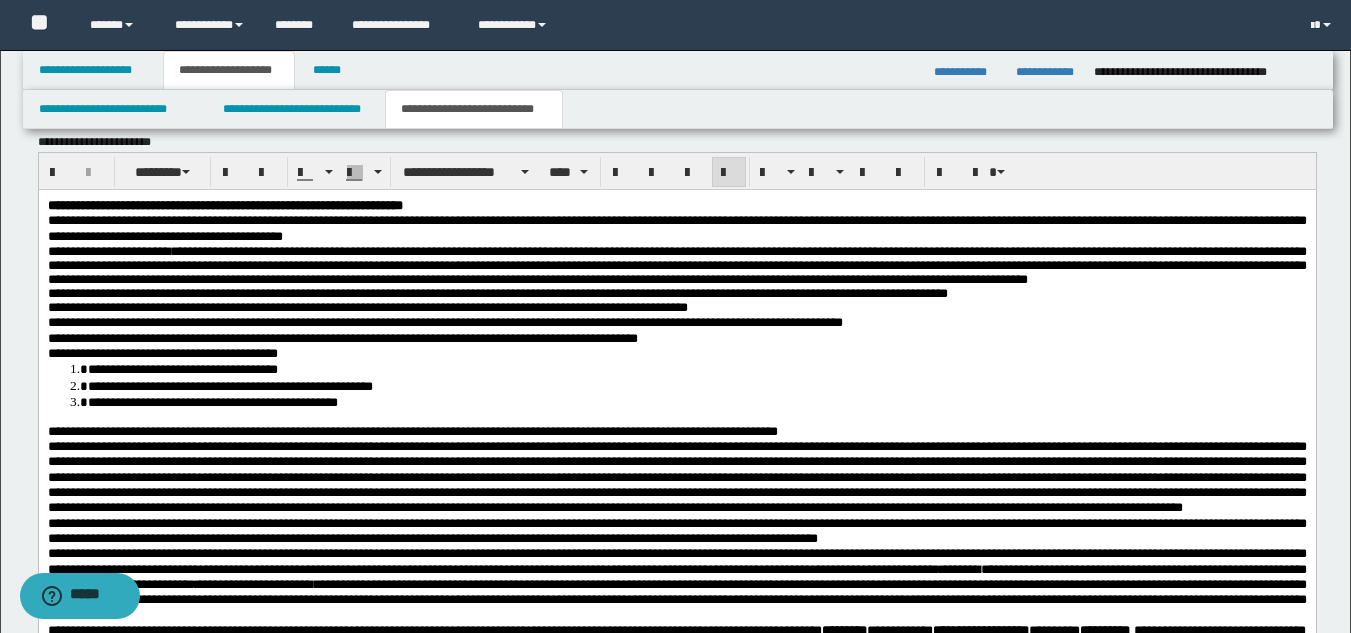 drag, startPoint x: 729, startPoint y: 353, endPoint x: 686, endPoint y: 355, distance: 43.046486 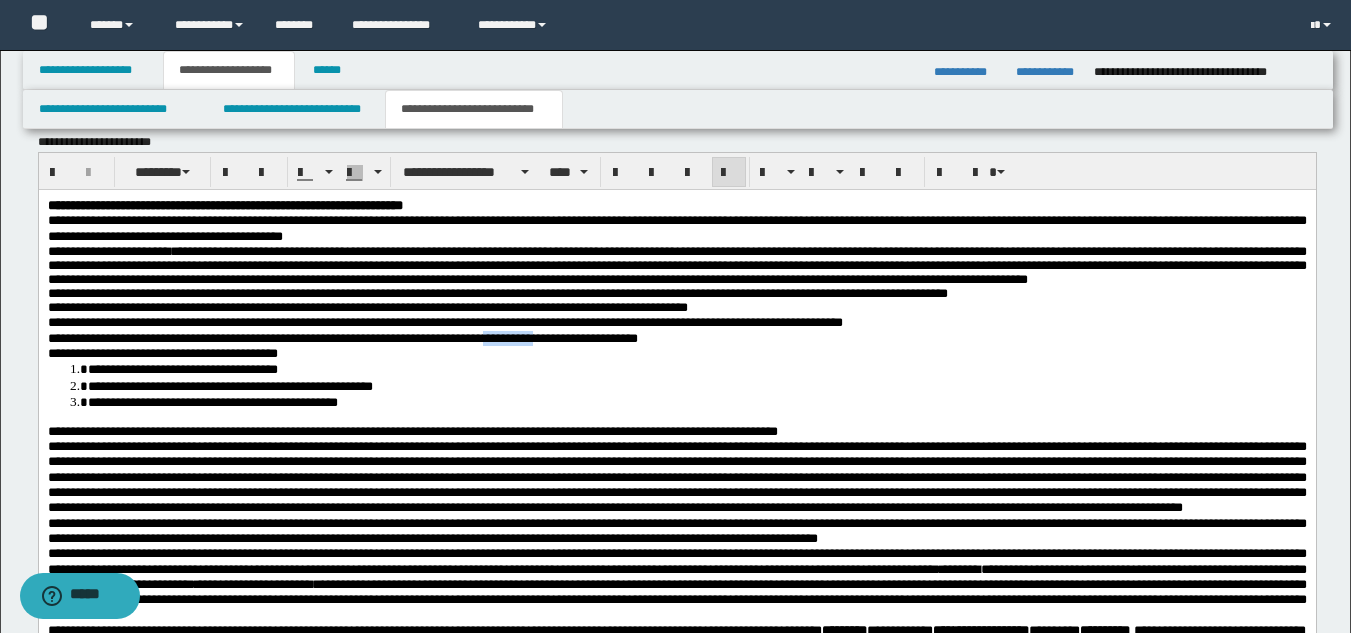 drag, startPoint x: 575, startPoint y: 370, endPoint x: 656, endPoint y: 369, distance: 81.00617 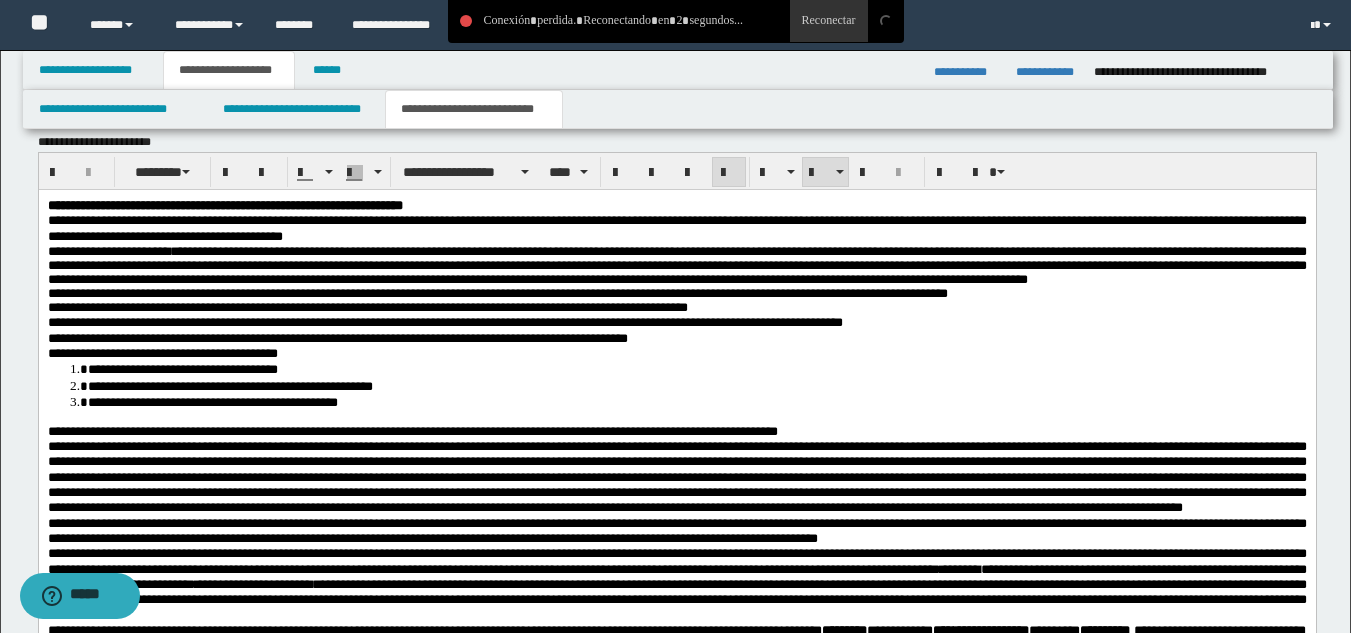 click on "**********" at bounding box center [182, 368] 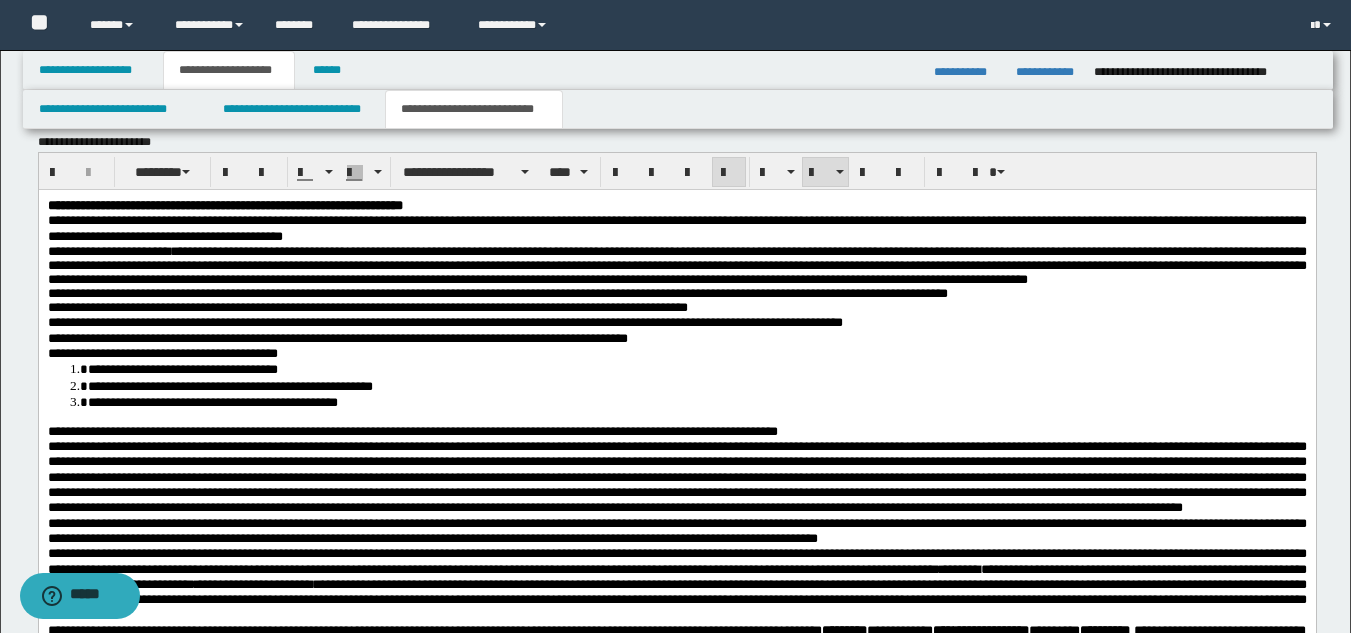 click on "**********" at bounding box center [212, 401] 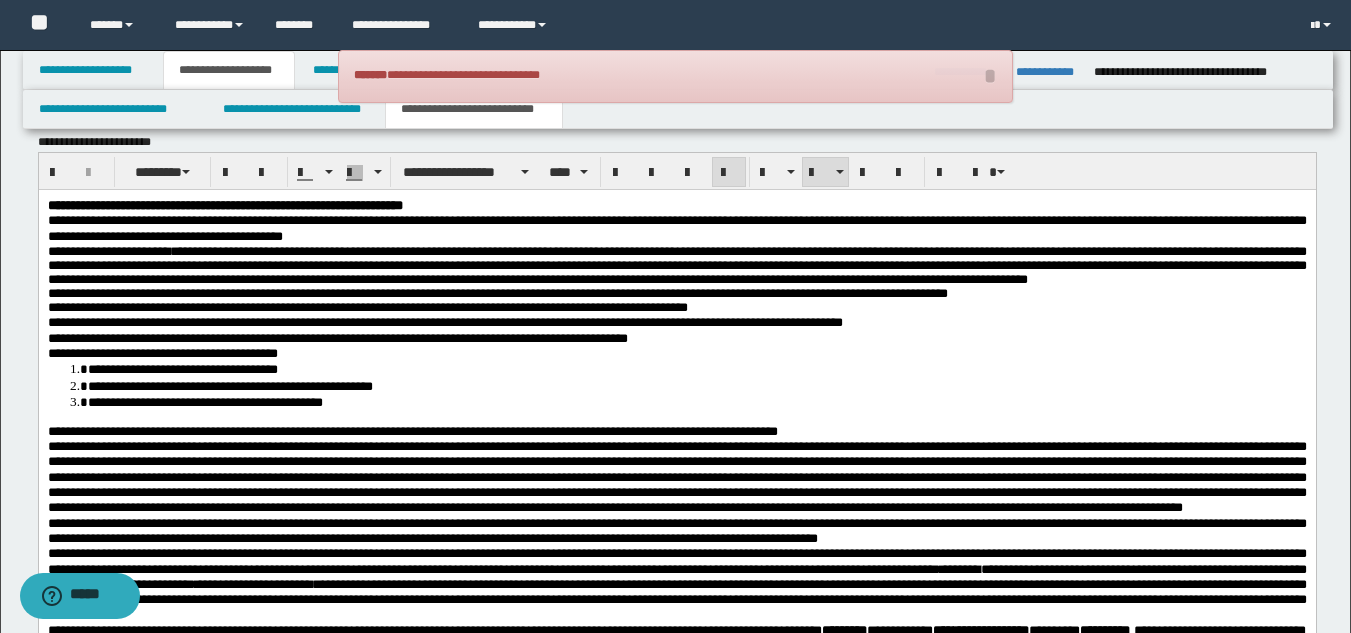 click on "**********" at bounding box center (204, 401) 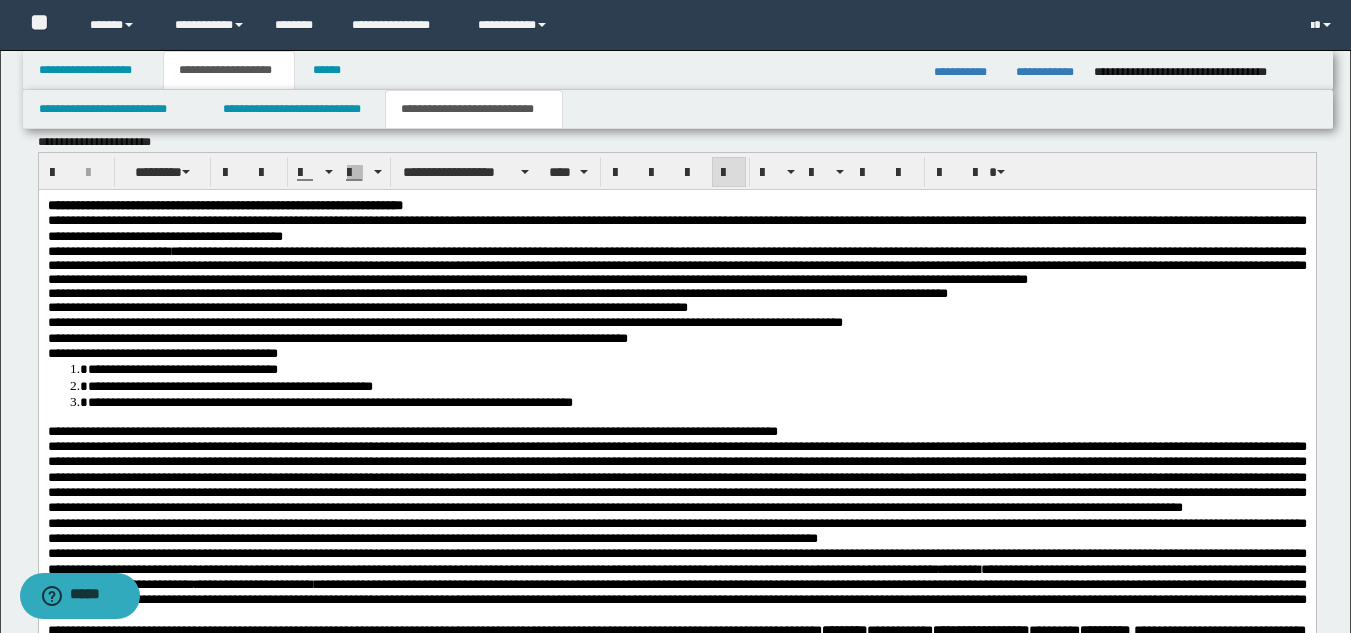 click on "**********" at bounding box center (412, 430) 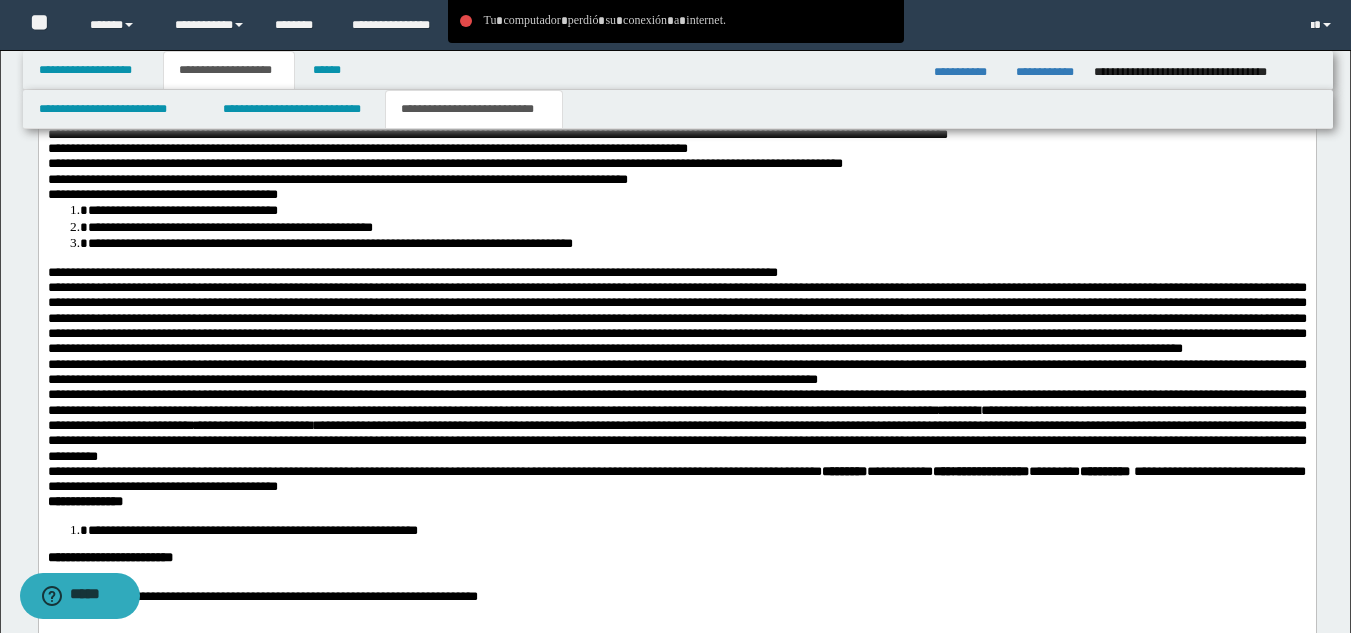 scroll, scrollTop: 1439, scrollLeft: 0, axis: vertical 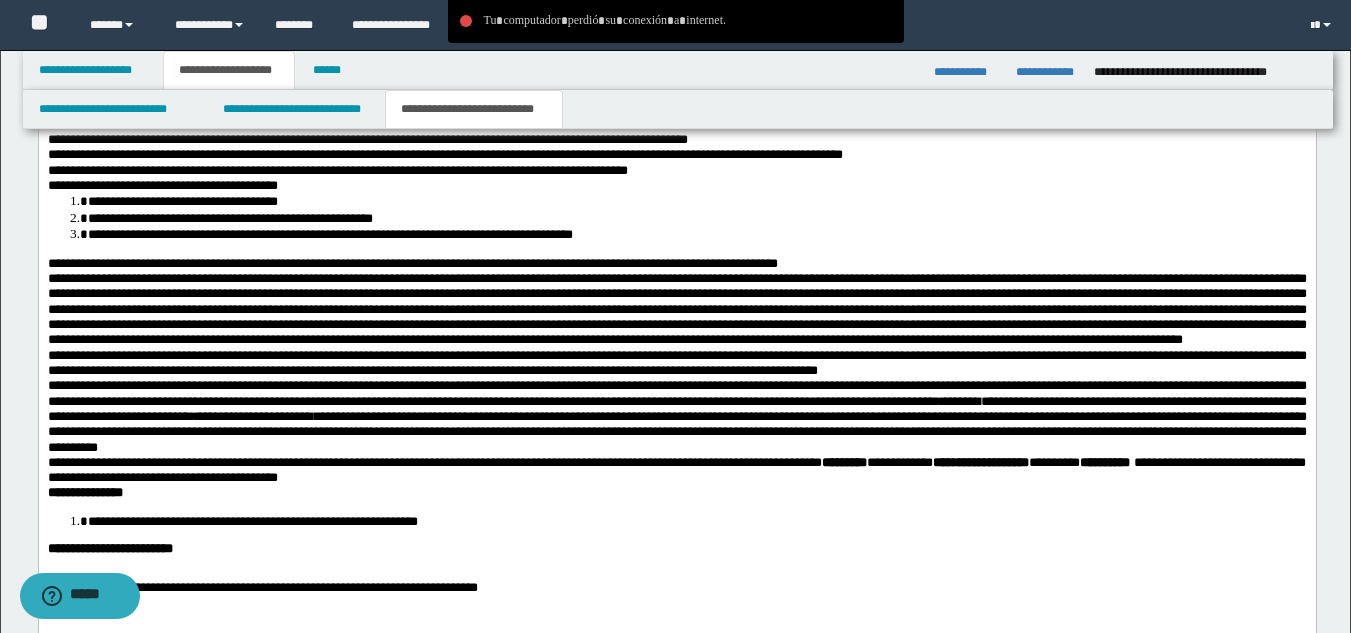 click at bounding box center (676, 308) 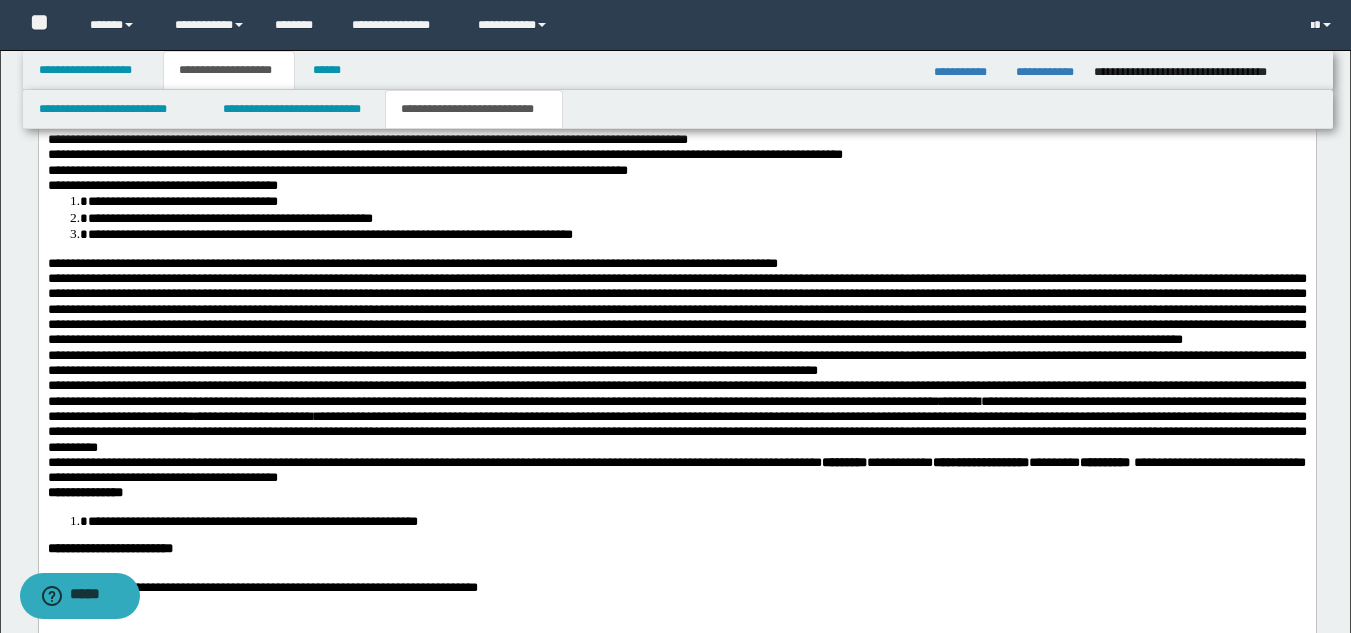 drag, startPoint x: 908, startPoint y: 292, endPoint x: 900, endPoint y: 301, distance: 12.0415945 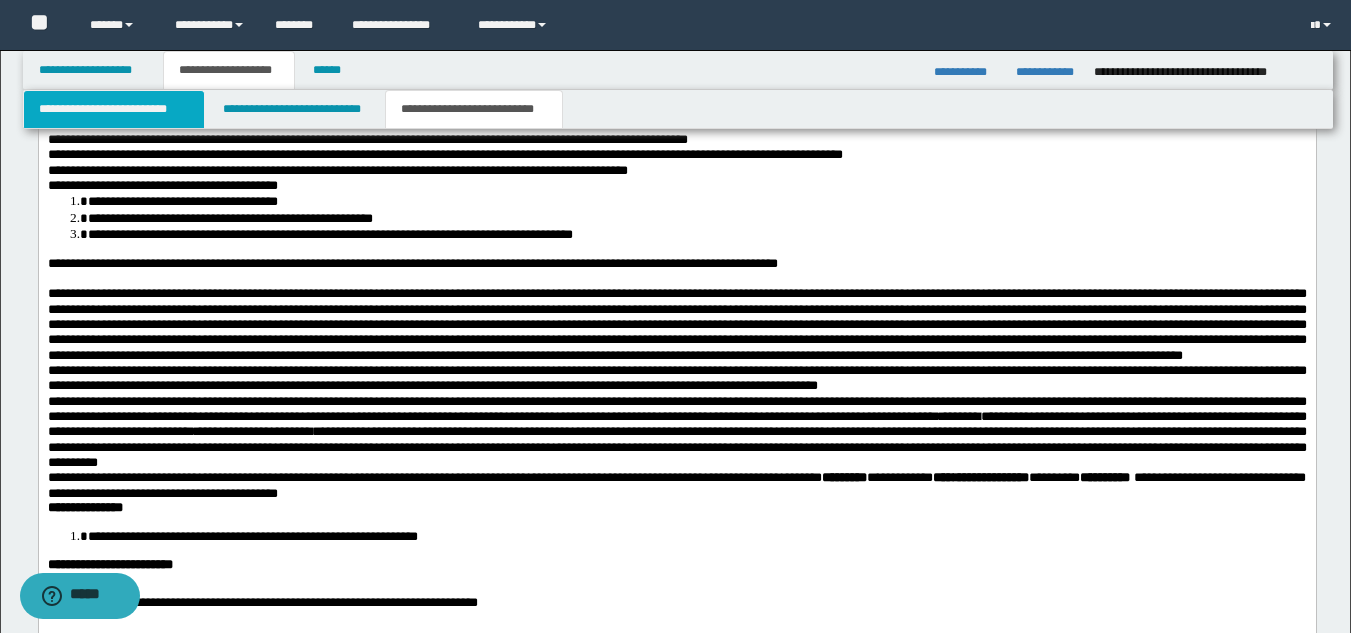 click on "**********" at bounding box center [114, 109] 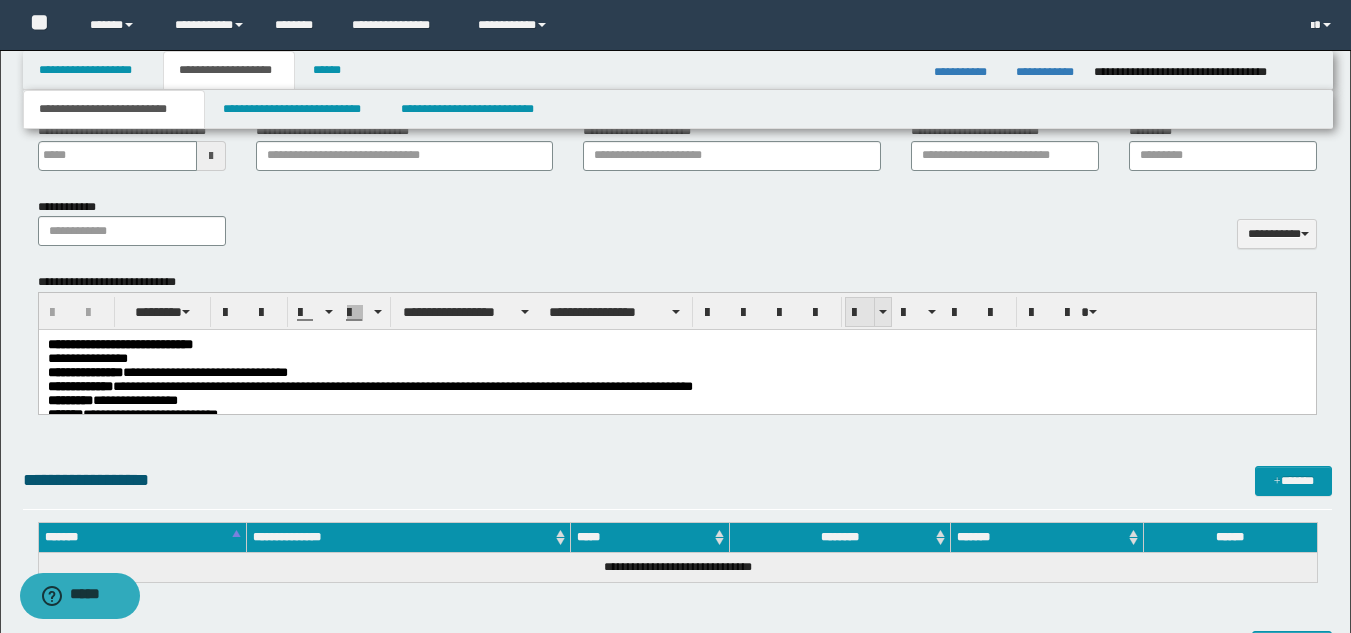 scroll, scrollTop: 891, scrollLeft: 0, axis: vertical 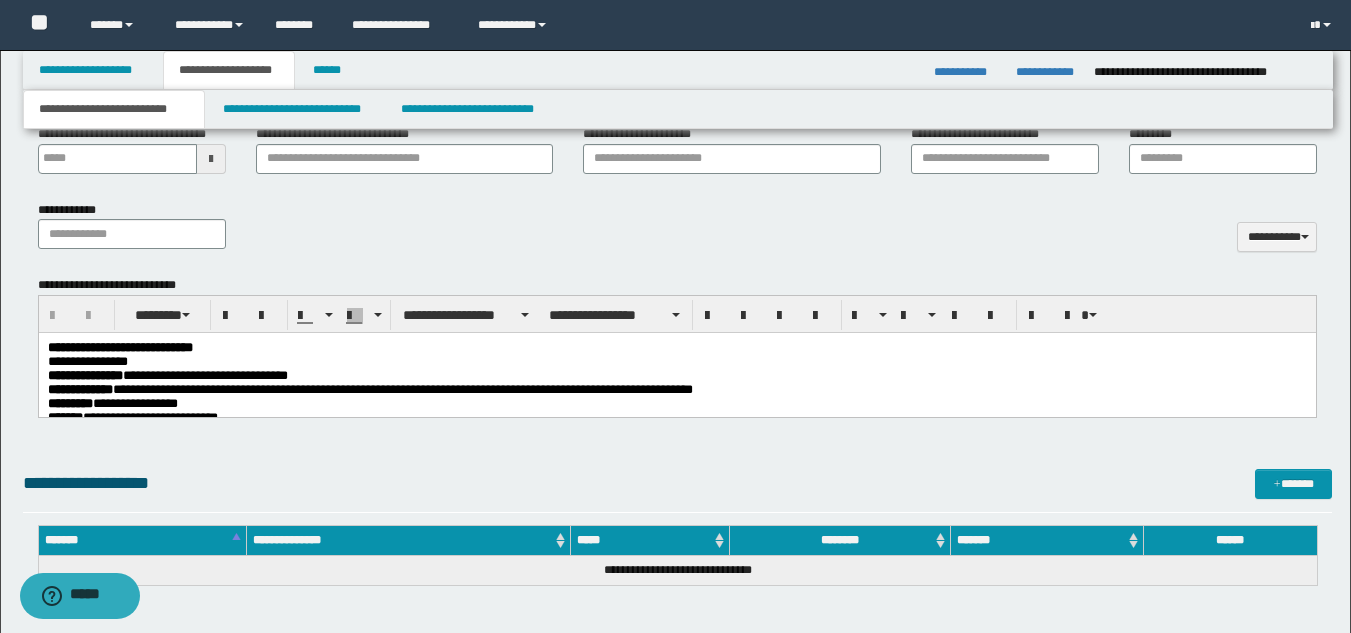 click on "**********" at bounding box center (676, 376) 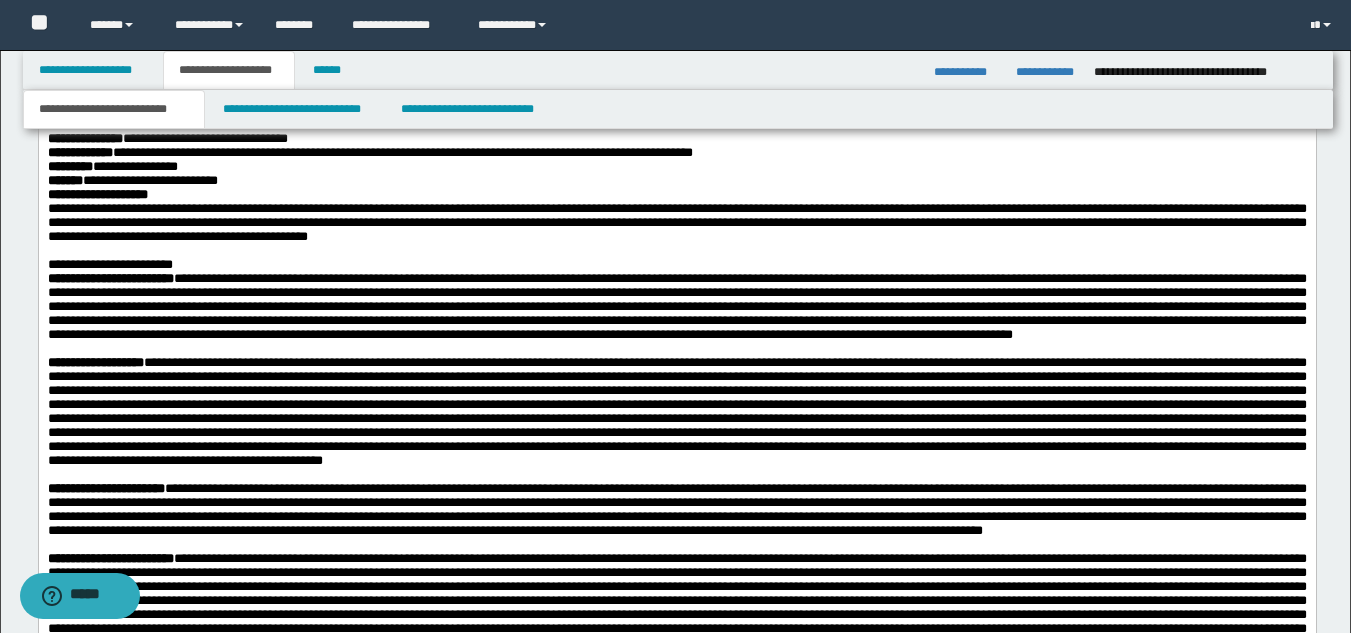 scroll, scrollTop: 1203, scrollLeft: 0, axis: vertical 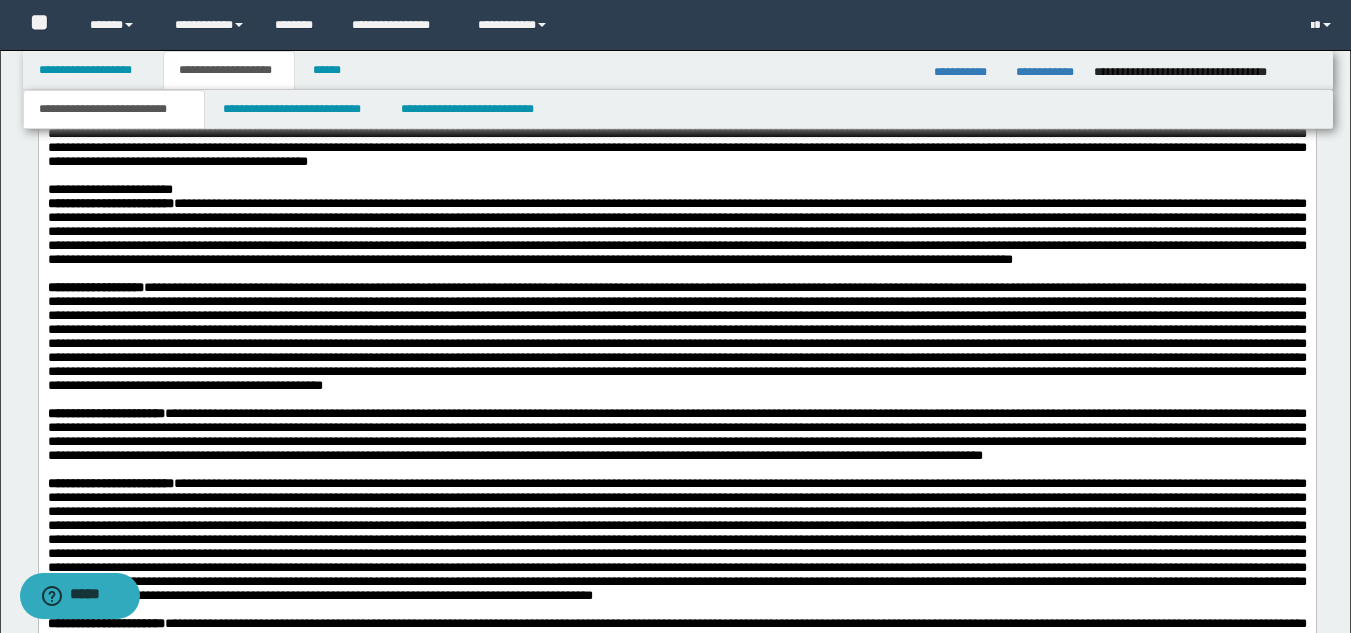 click on "**********" at bounding box center (676, 336) 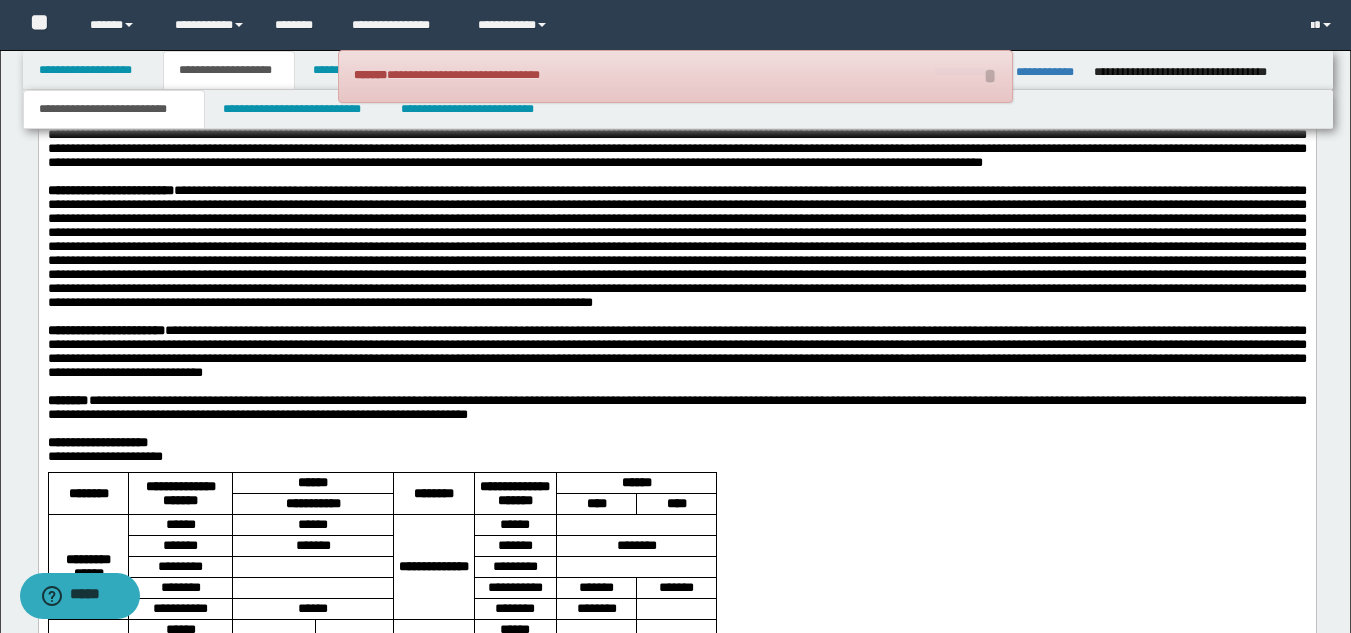 scroll, scrollTop: 1434, scrollLeft: 0, axis: vertical 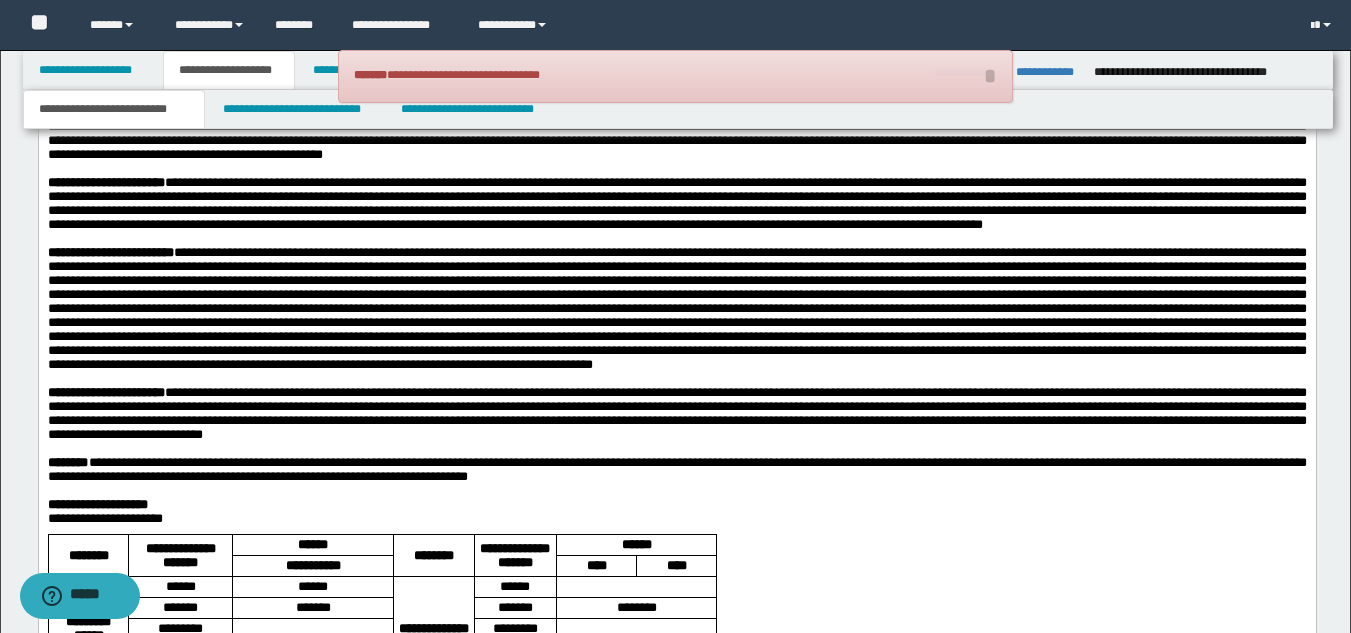 click on "**********" at bounding box center [676, 204] 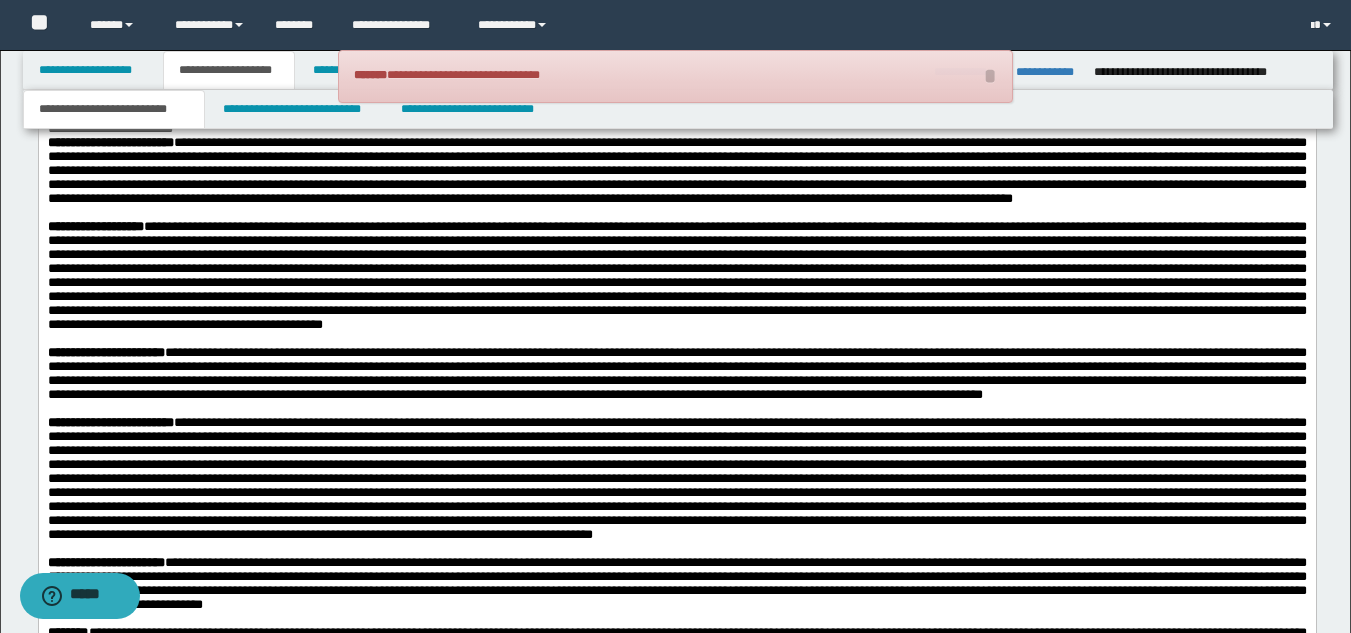 scroll, scrollTop: 1248, scrollLeft: 0, axis: vertical 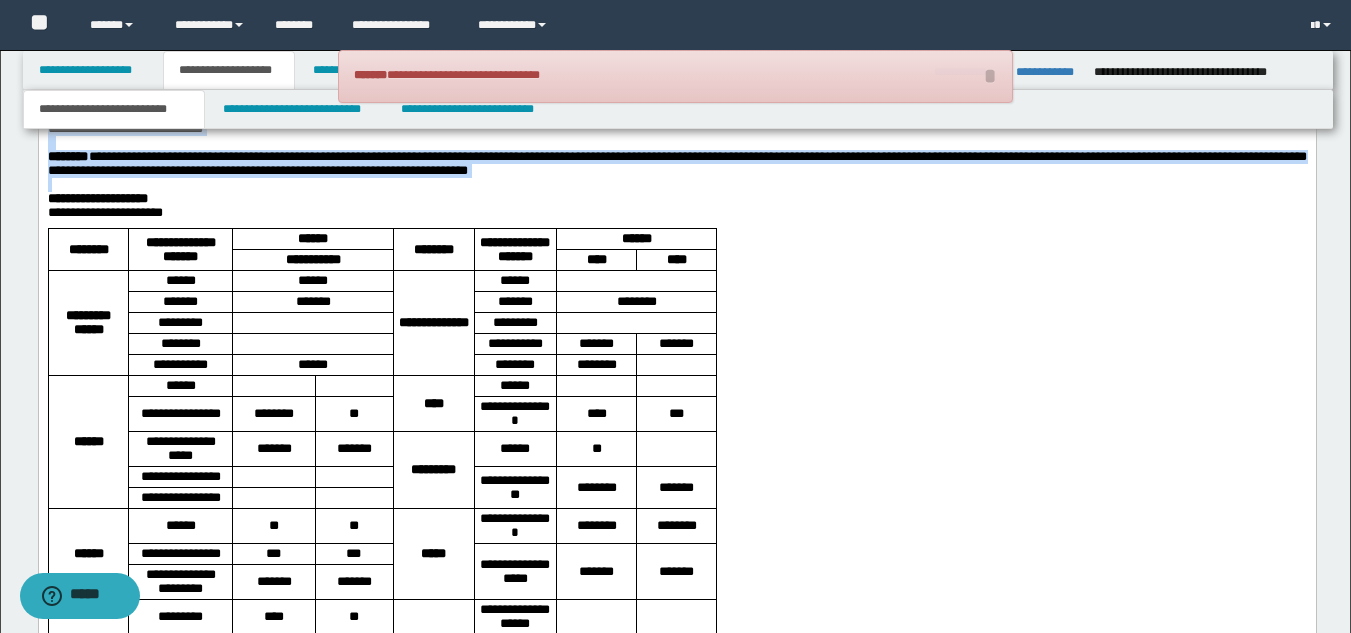 drag, startPoint x: 46, startPoint y: -306, endPoint x: 788, endPoint y: 363, distance: 999.0621 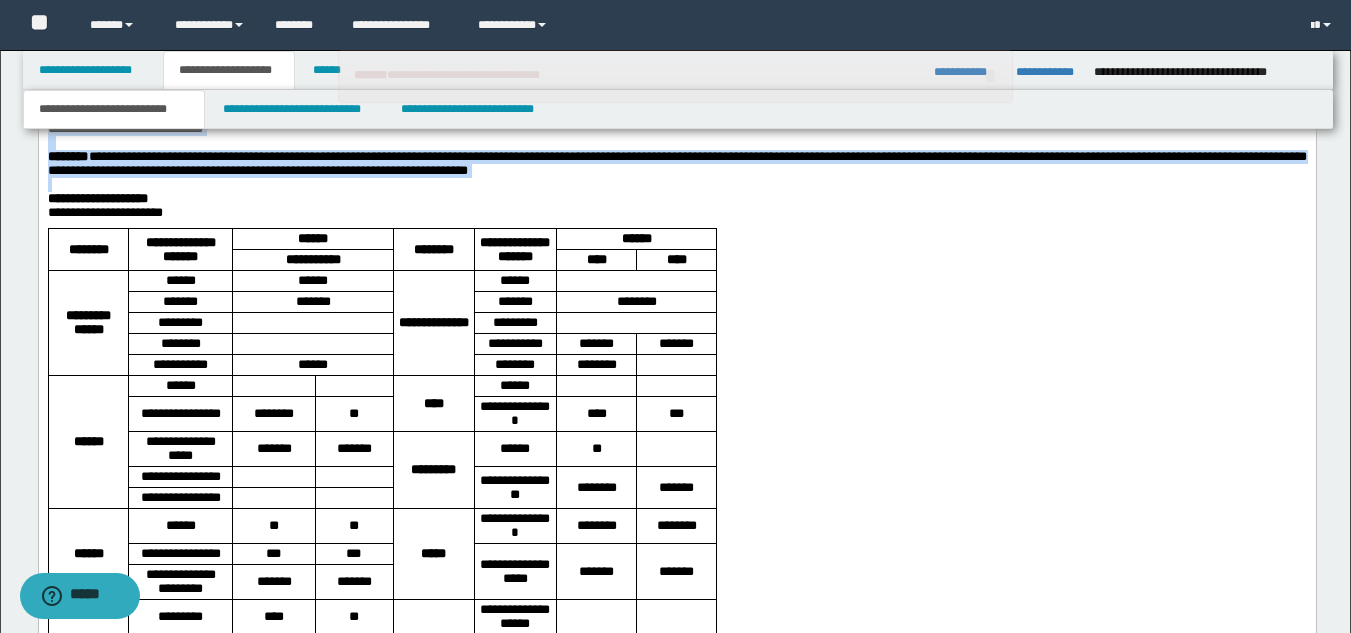 copy on "**********" 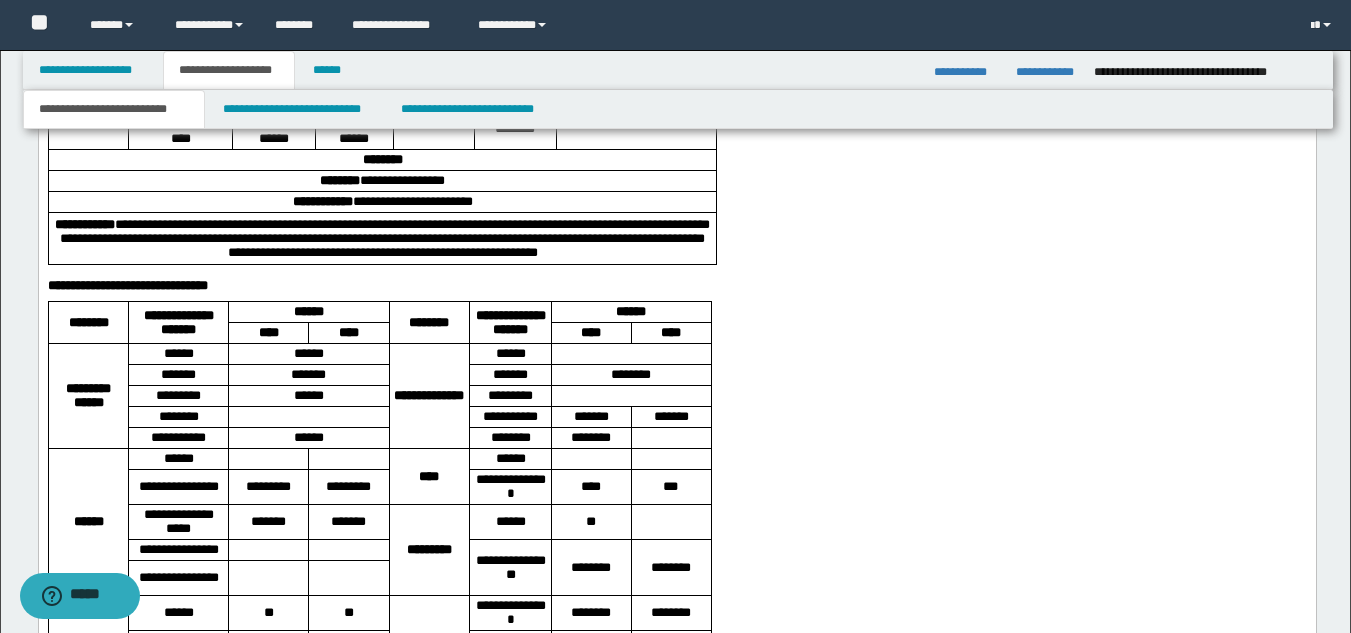 scroll, scrollTop: 2415, scrollLeft: 0, axis: vertical 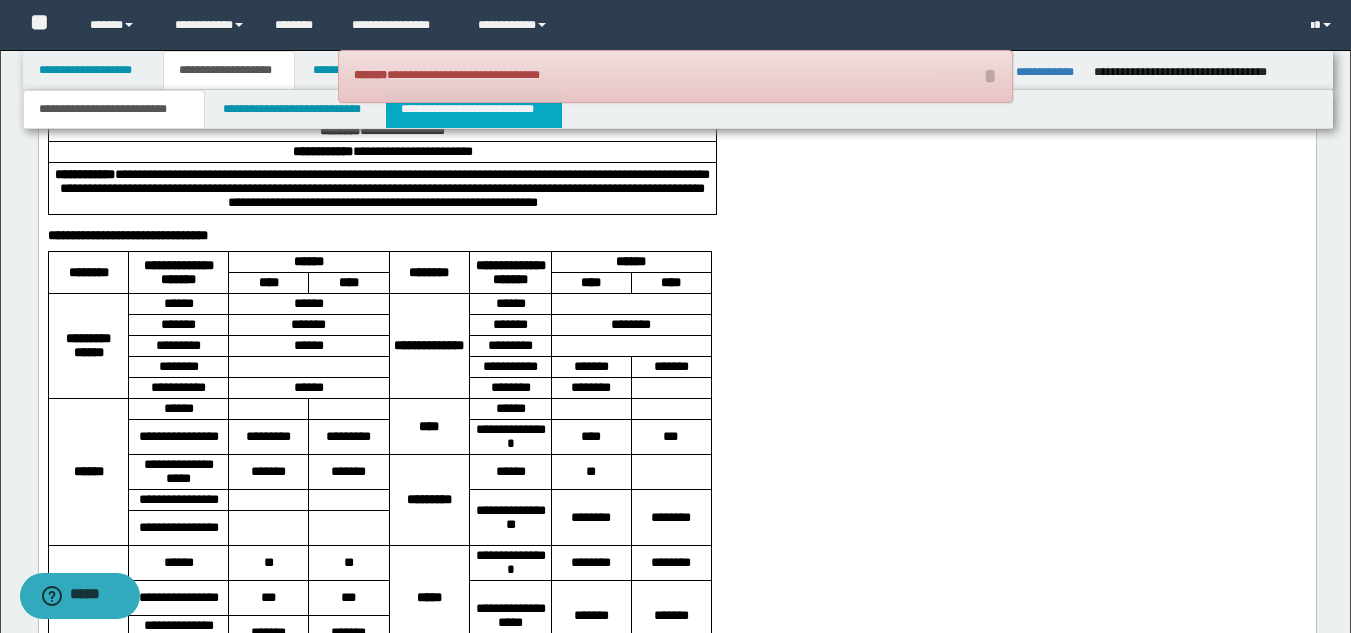 click on "**********" at bounding box center [474, 109] 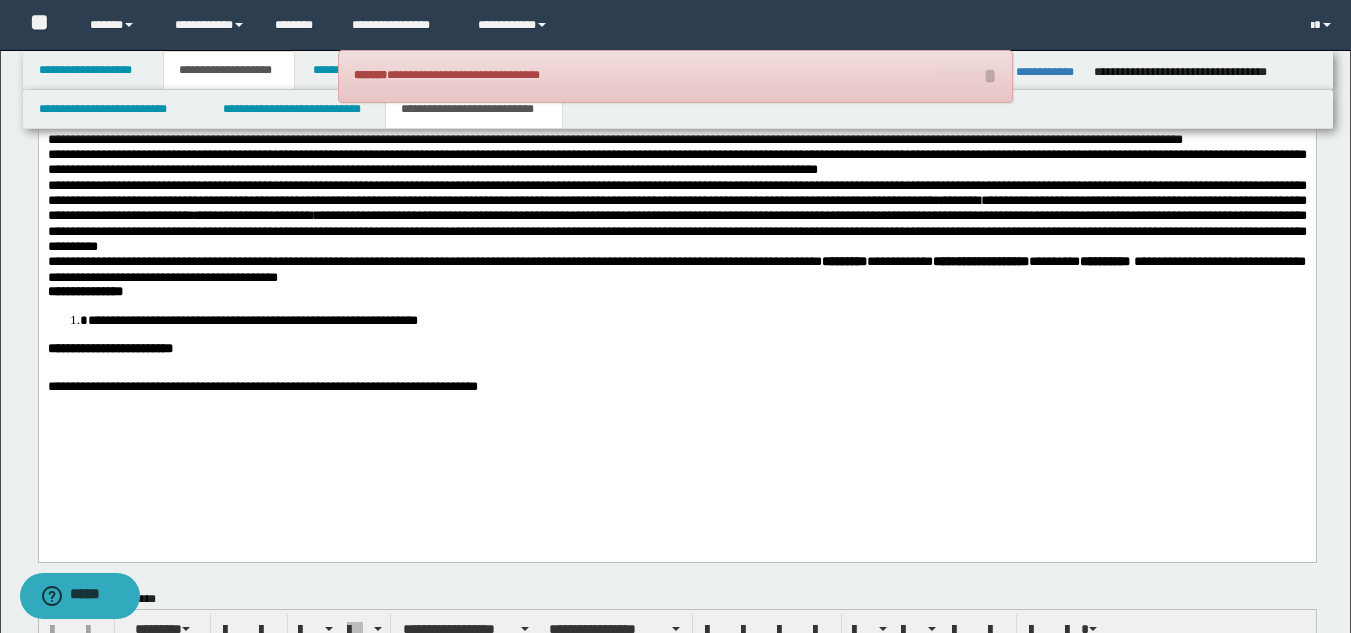 scroll, scrollTop: 1445, scrollLeft: 0, axis: vertical 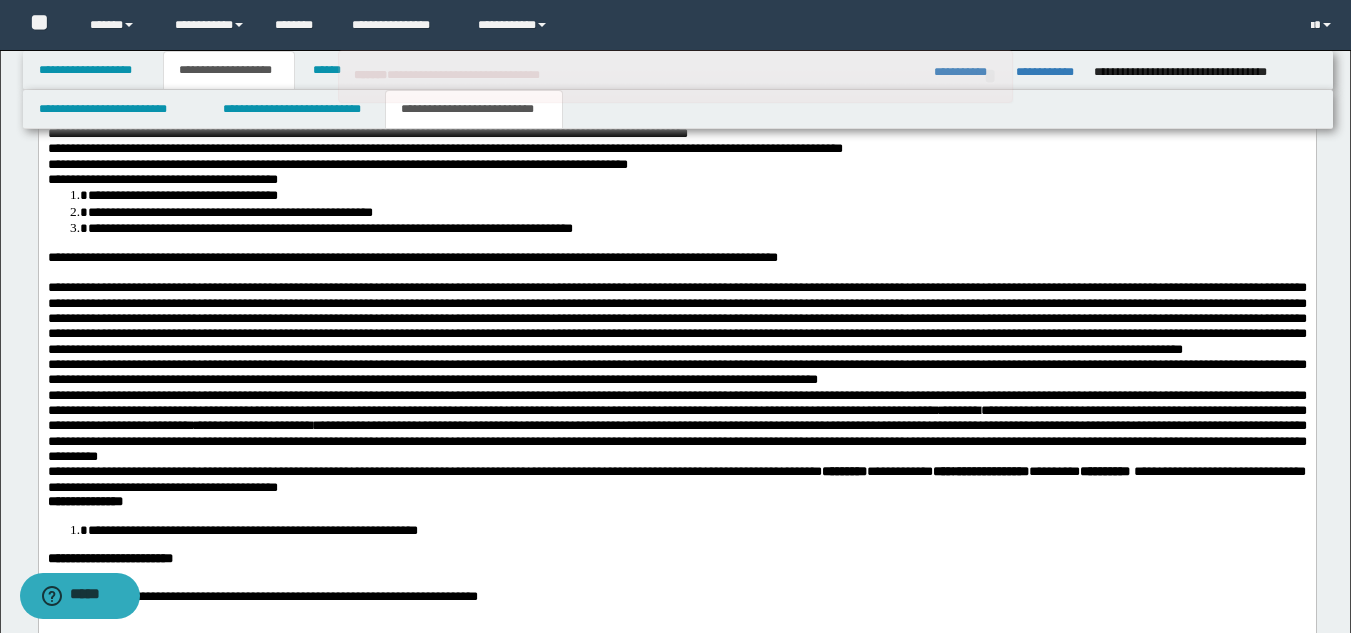 click on "**********" at bounding box center [676, 256] 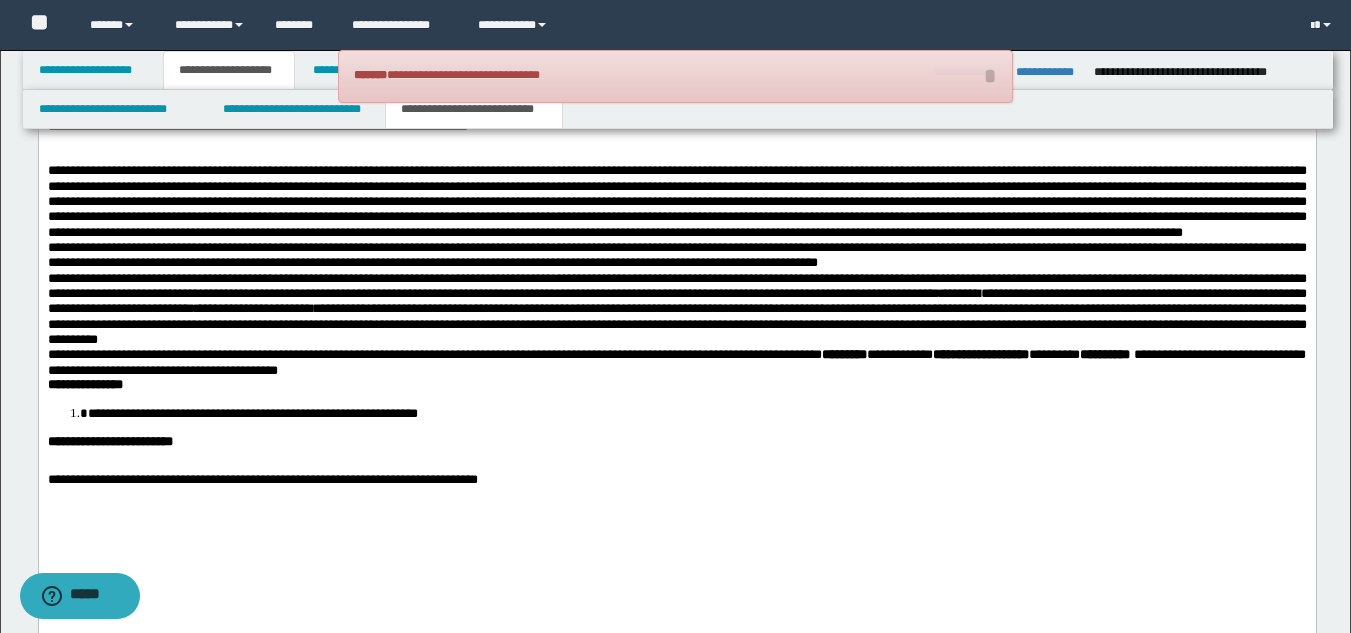scroll, scrollTop: 2123, scrollLeft: 0, axis: vertical 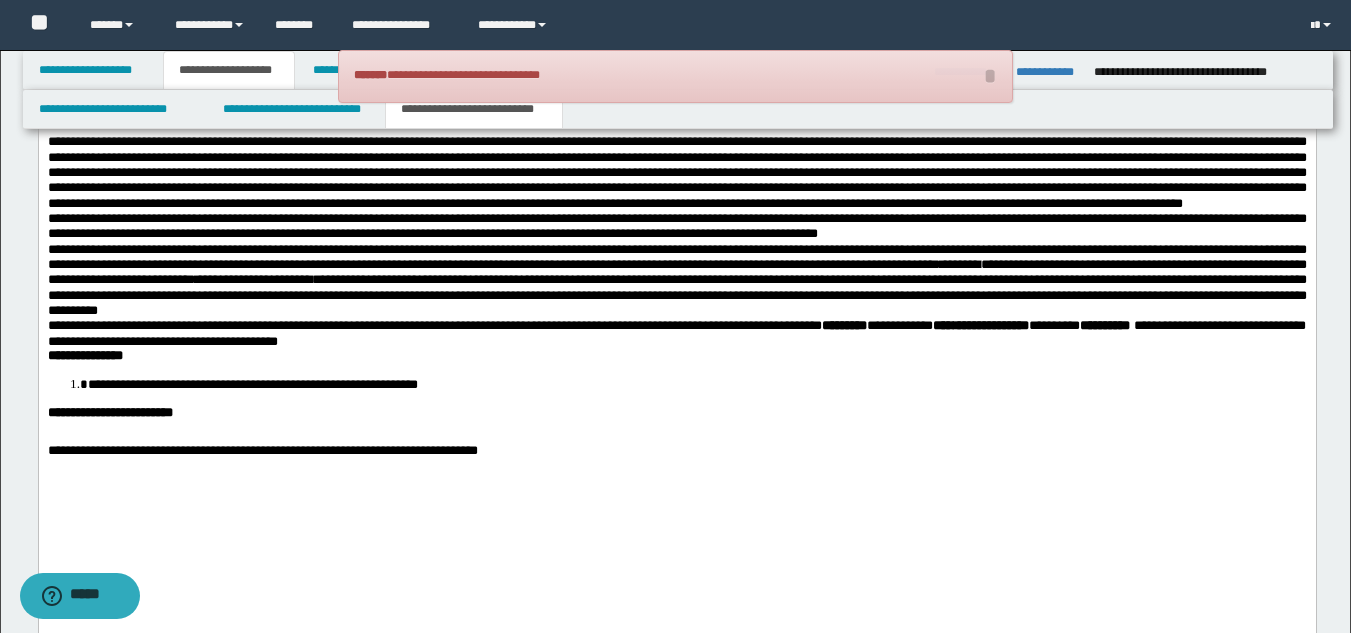 click at bounding box center [676, 112] 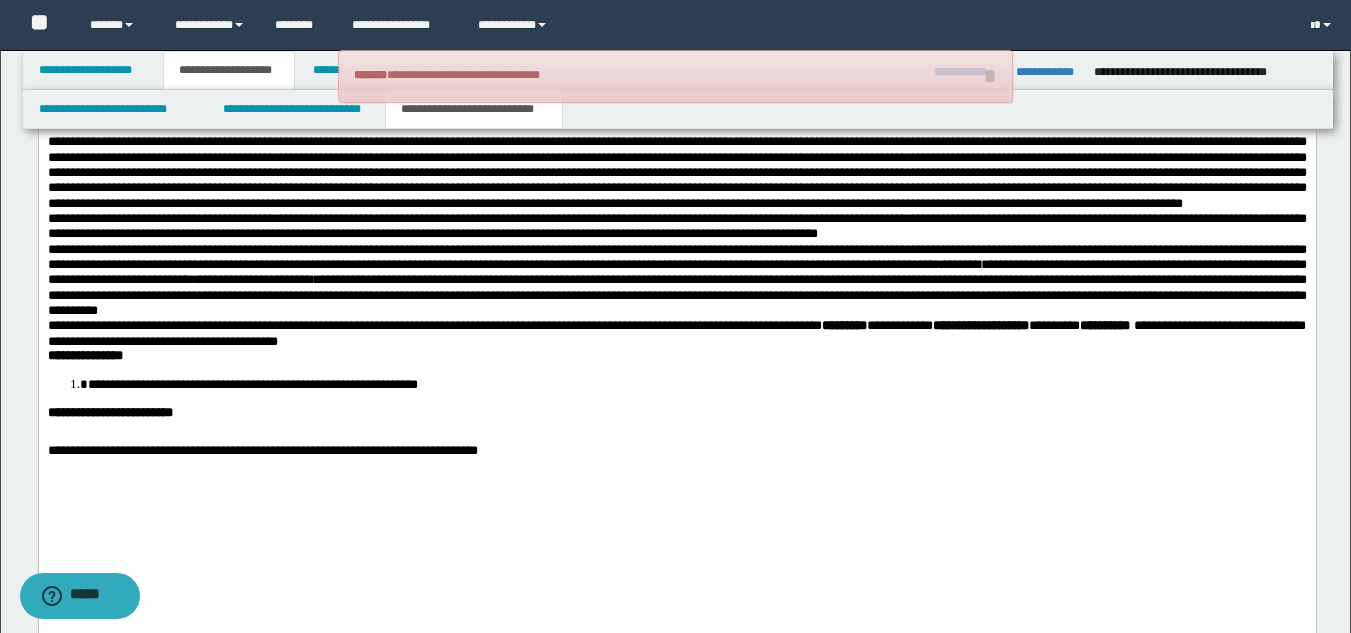 click at bounding box center (676, 126) 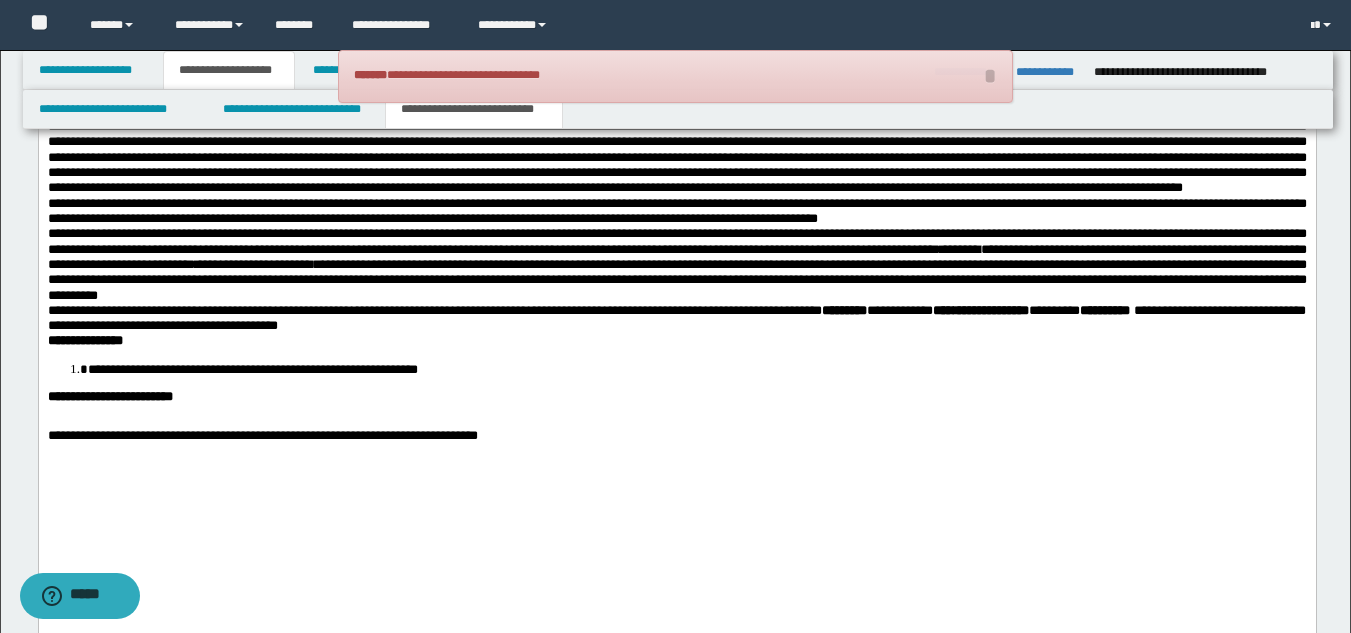 drag, startPoint x: 905, startPoint y: 438, endPoint x: 874, endPoint y: 437, distance: 31.016125 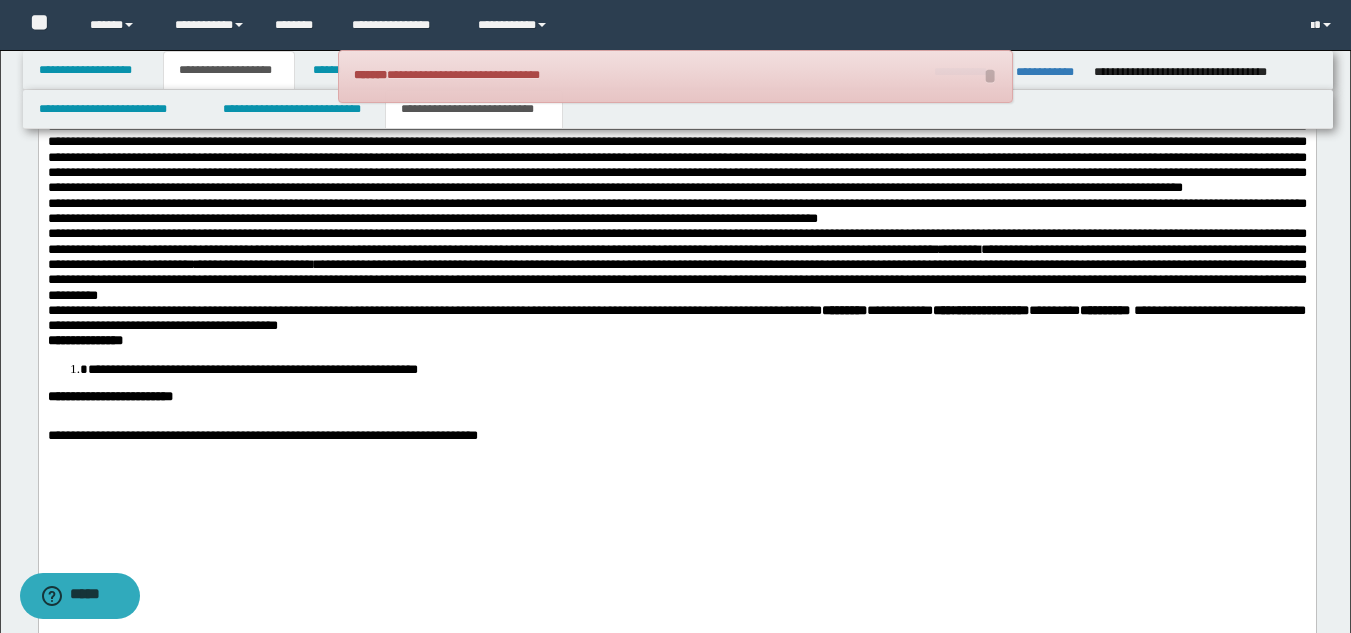 drag, startPoint x: 1065, startPoint y: 390, endPoint x: 1070, endPoint y: 400, distance: 11.18034 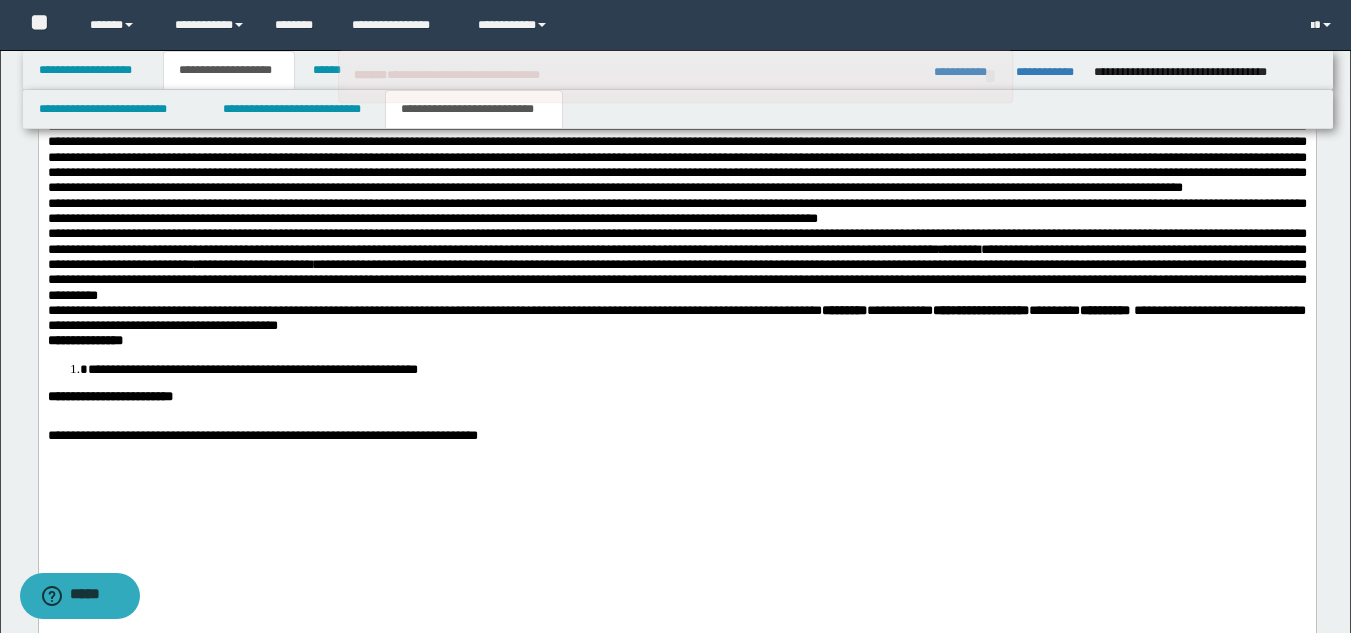 drag, startPoint x: 1067, startPoint y: 490, endPoint x: 1012, endPoint y: 490, distance: 55 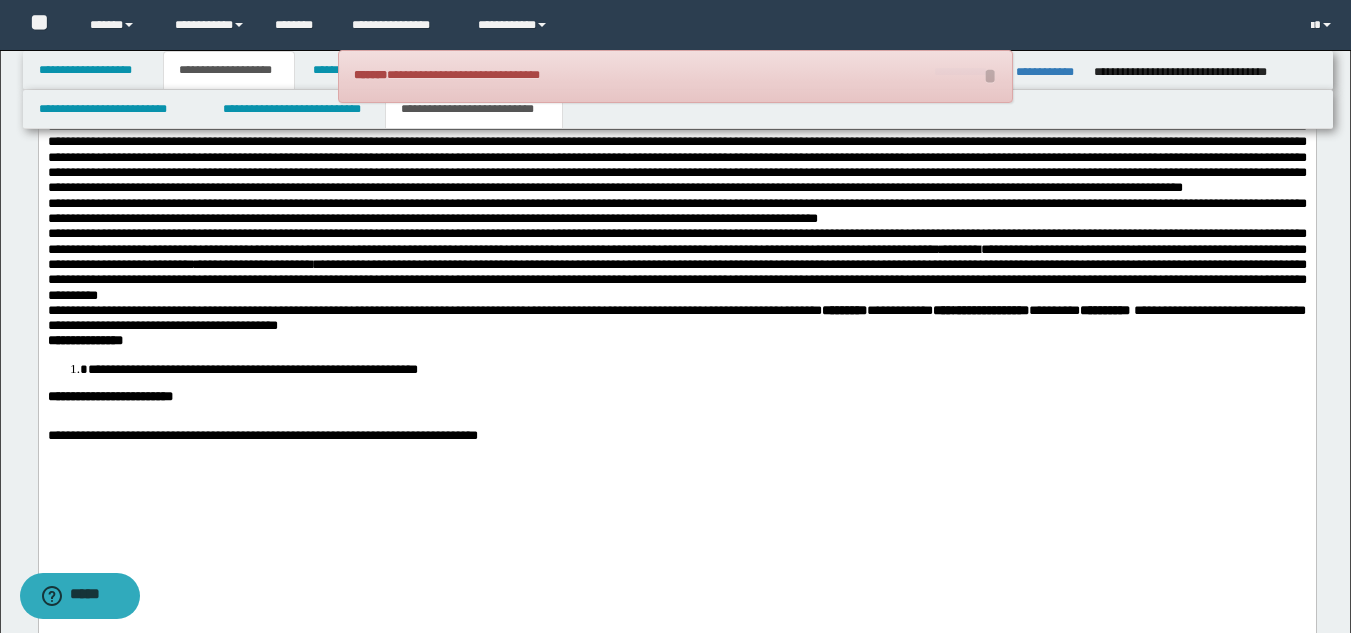 scroll, scrollTop: 2147, scrollLeft: 0, axis: vertical 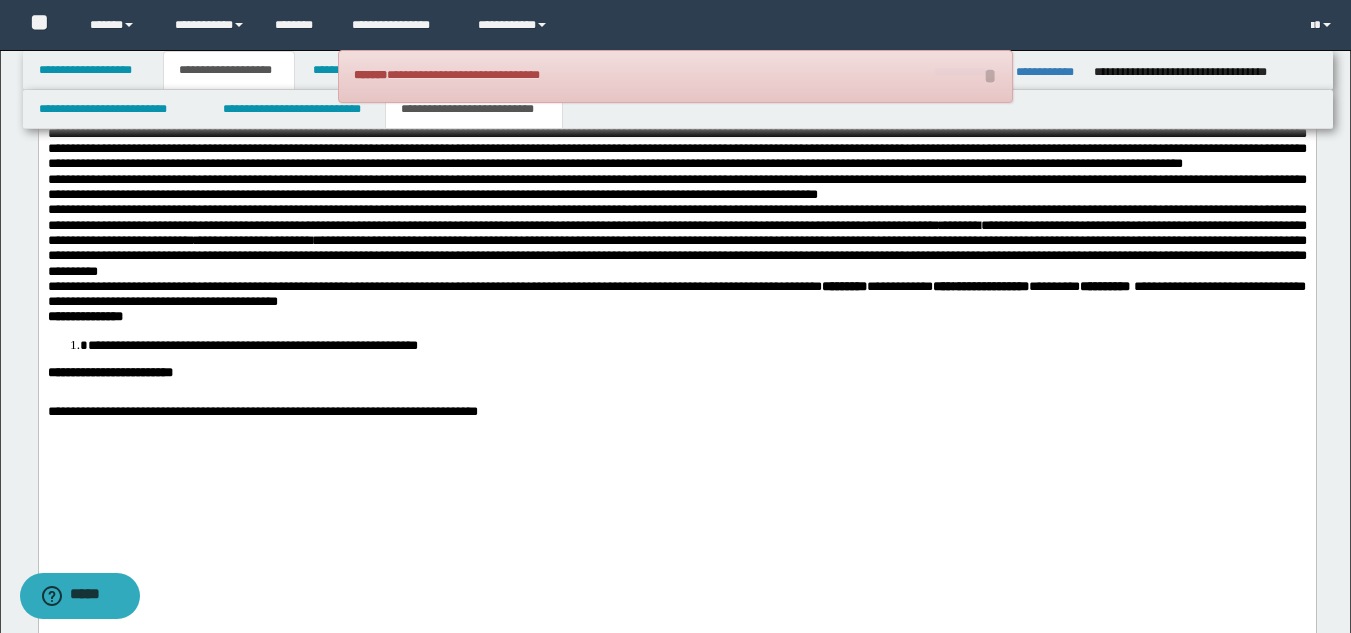 click on "**********" at bounding box center (676, 240) 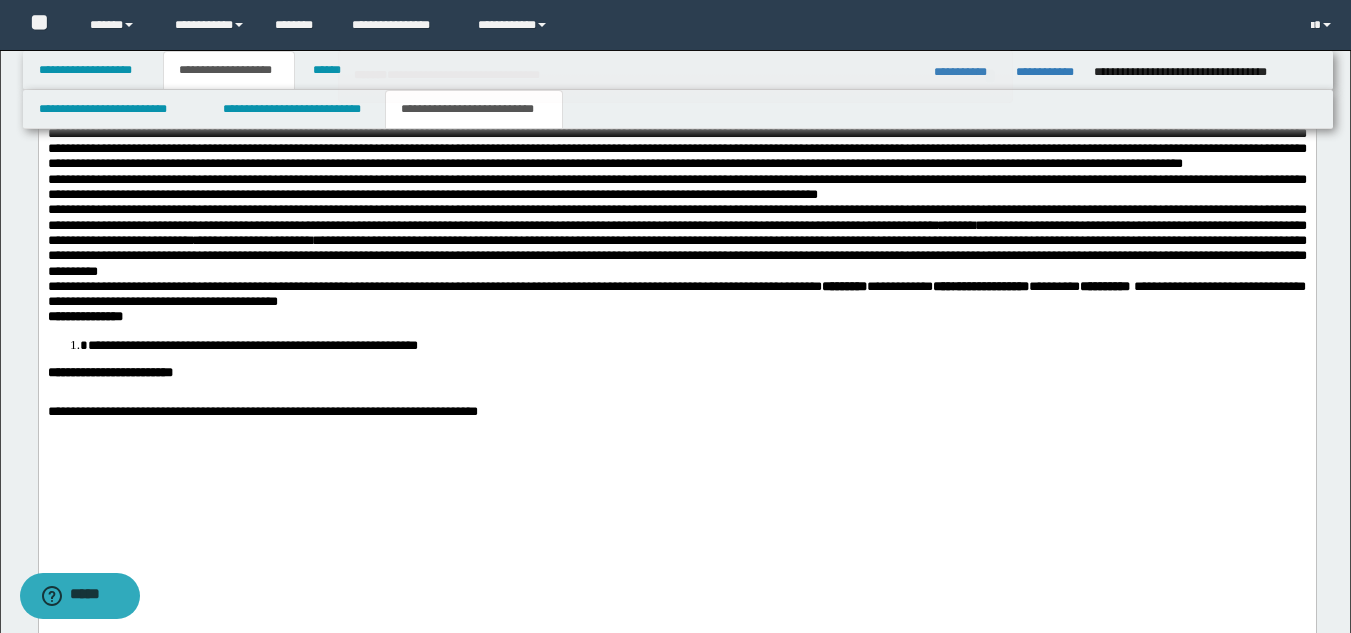 drag, startPoint x: 464, startPoint y: 477, endPoint x: 477, endPoint y: 481, distance: 13.601471 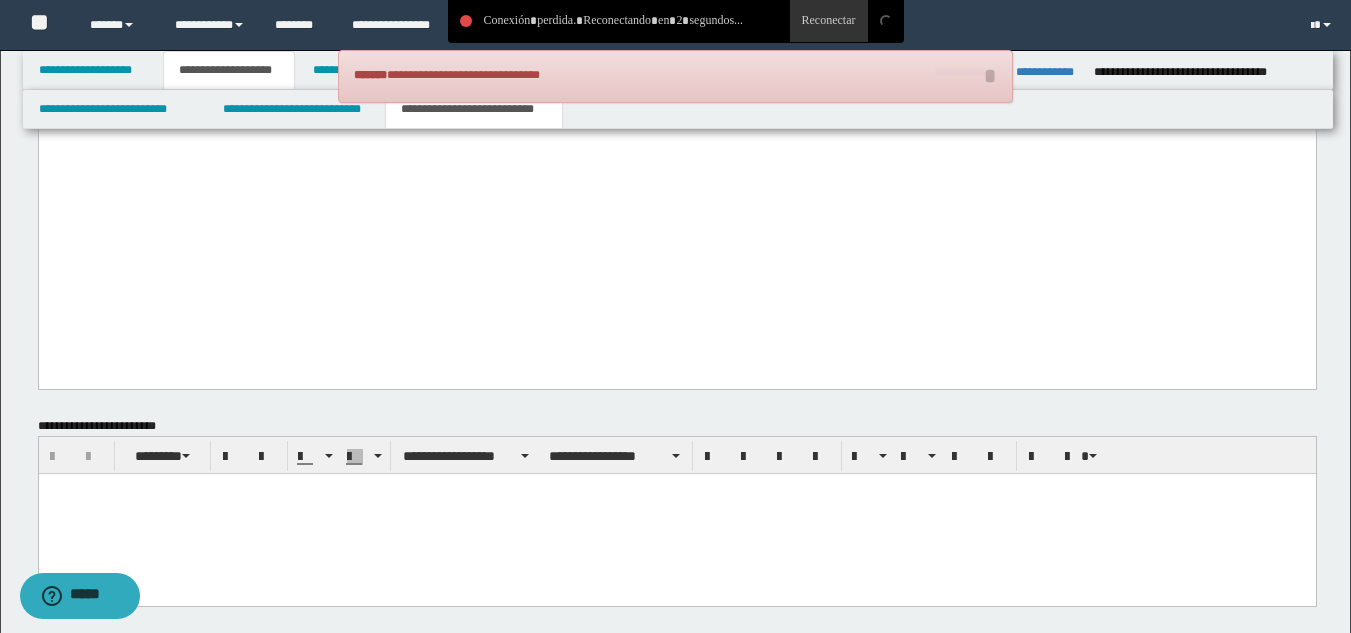 drag, startPoint x: 1365, startPoint y: 439, endPoint x: 1275, endPoint y: 22, distance: 426.60168 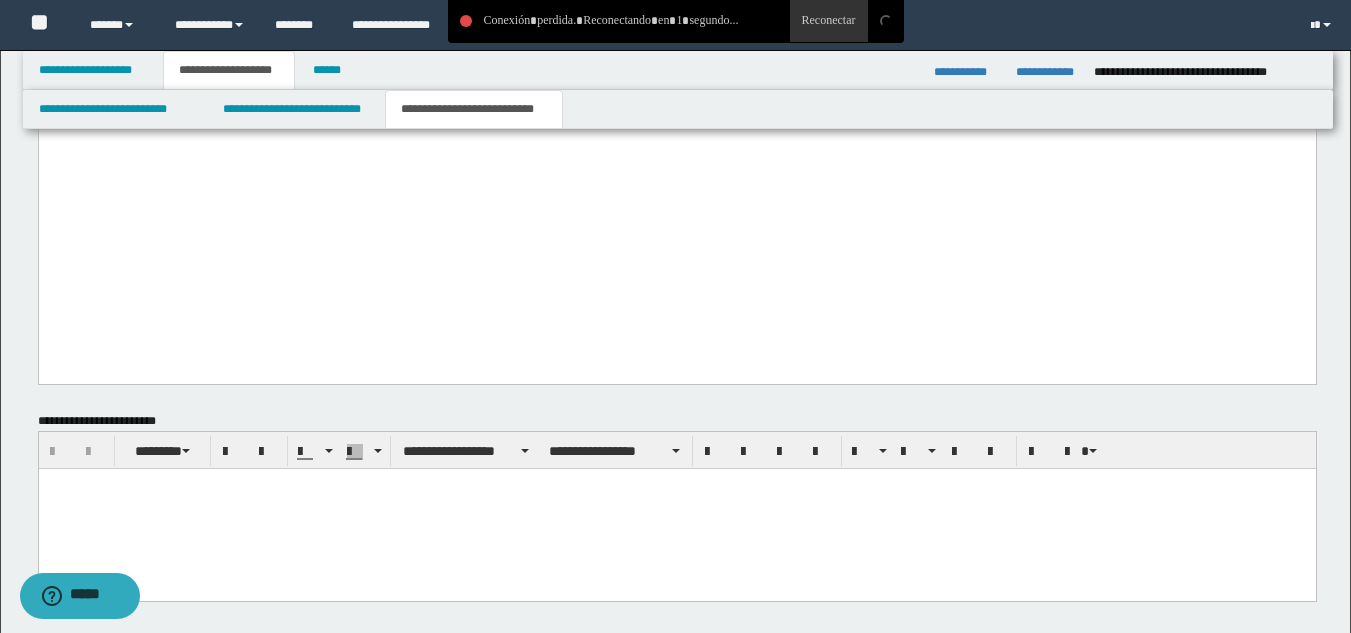 click on "**********" at bounding box center (676, -463) 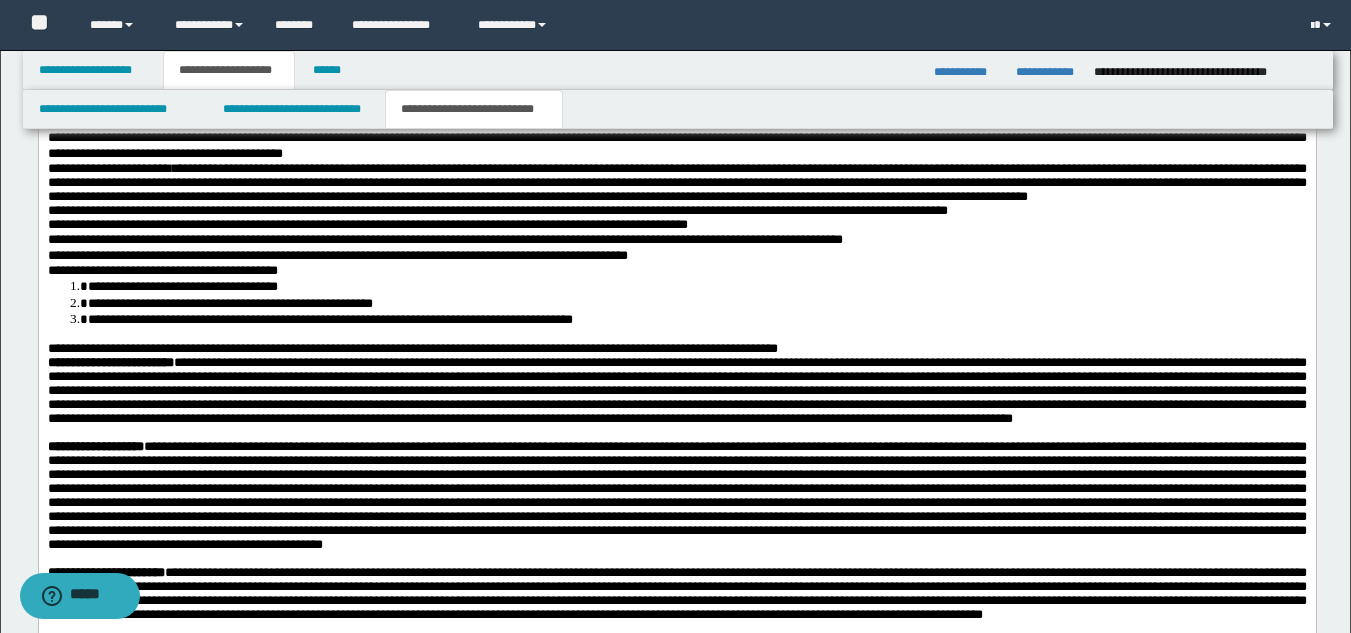 scroll, scrollTop: 1286, scrollLeft: 0, axis: vertical 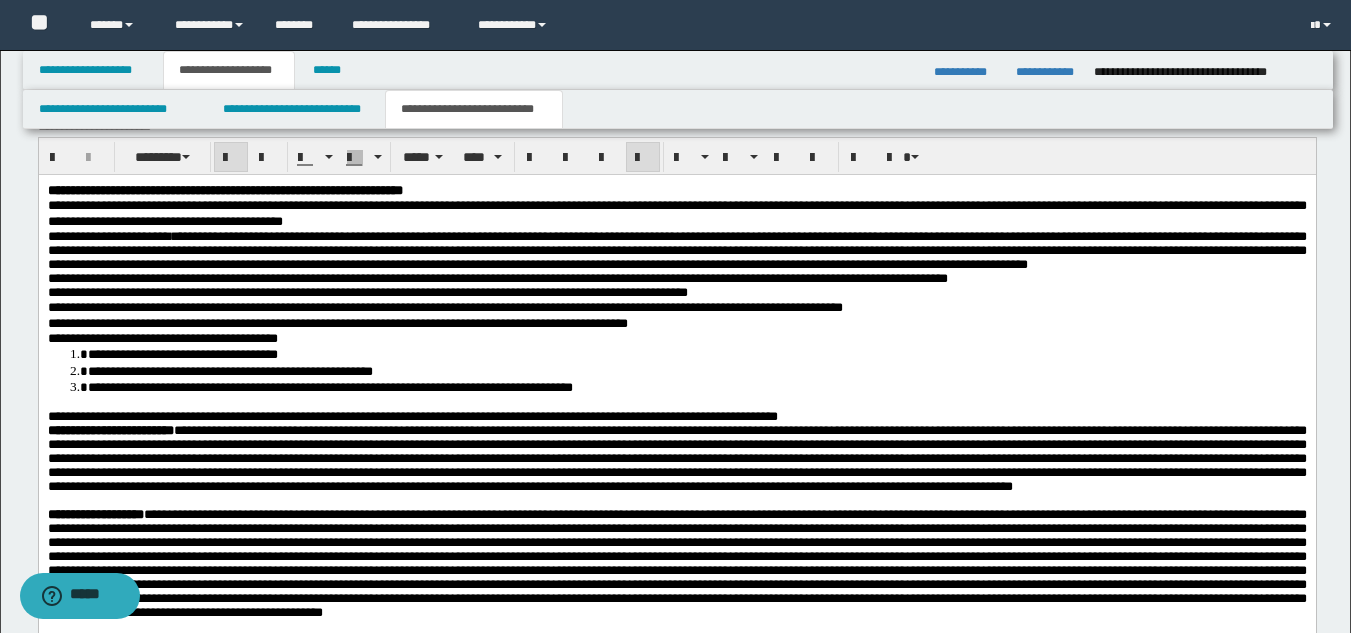 drag, startPoint x: 1361, startPoint y: 494, endPoint x: 1126, endPoint y: 102, distance: 457.04376 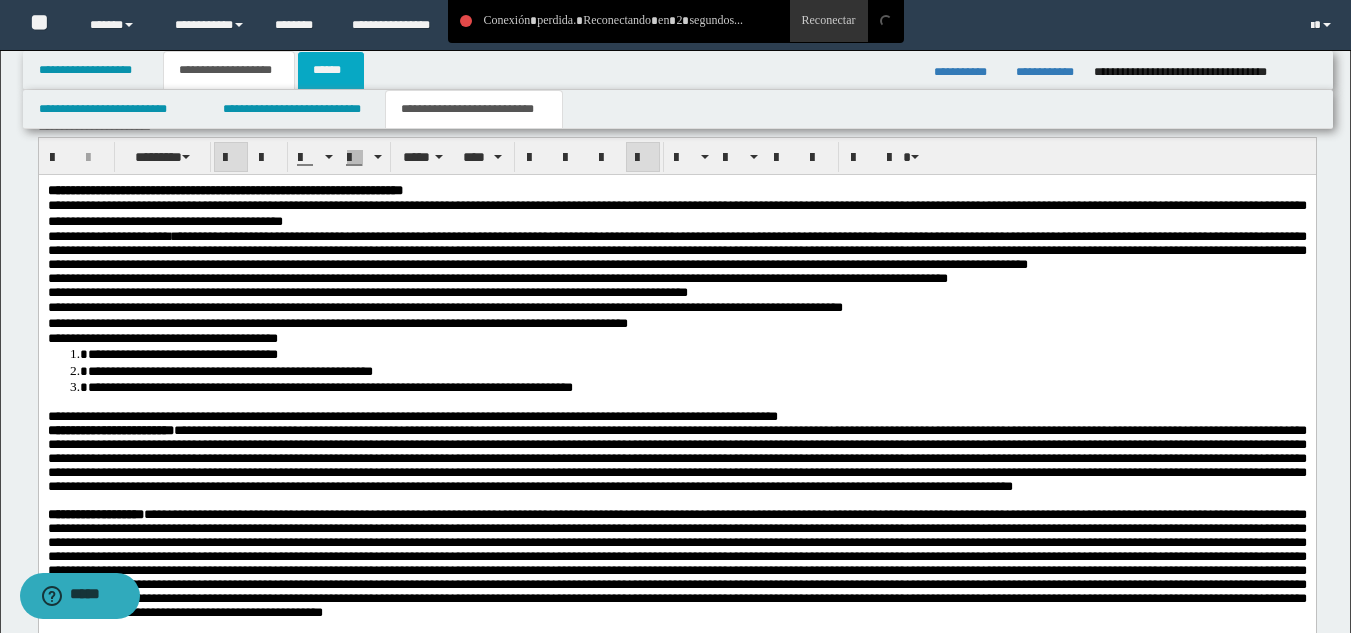 click on "******" at bounding box center (331, 70) 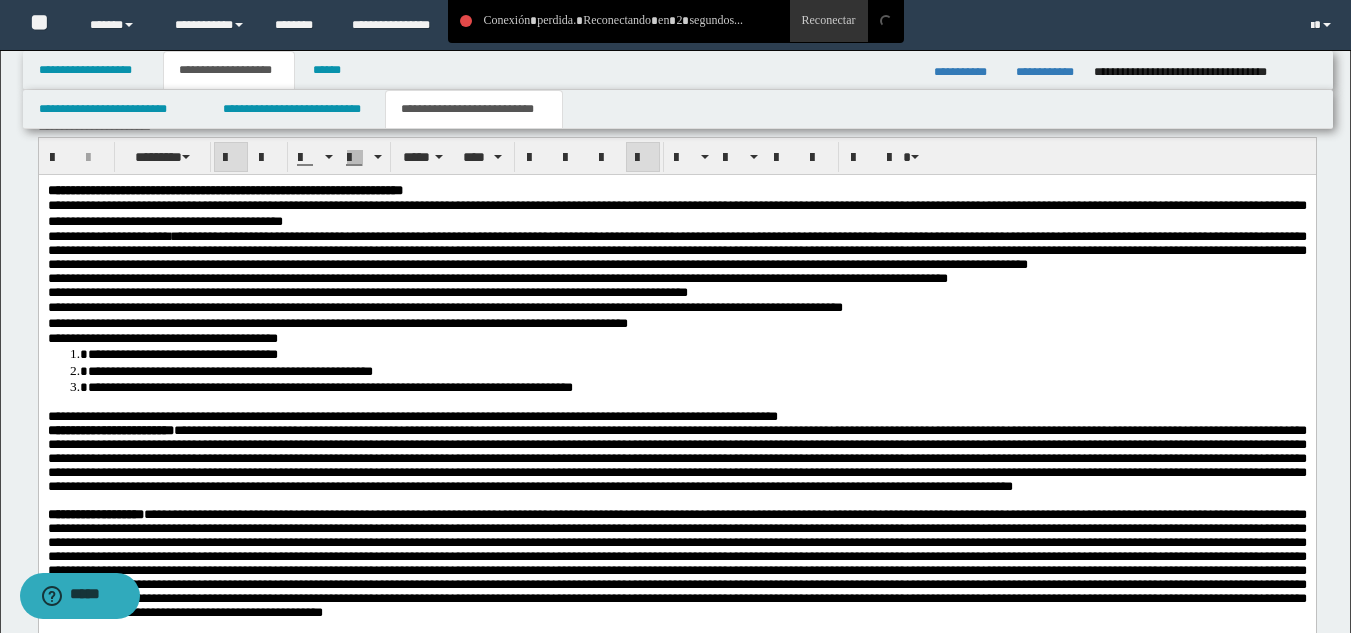 scroll, scrollTop: 0, scrollLeft: 0, axis: both 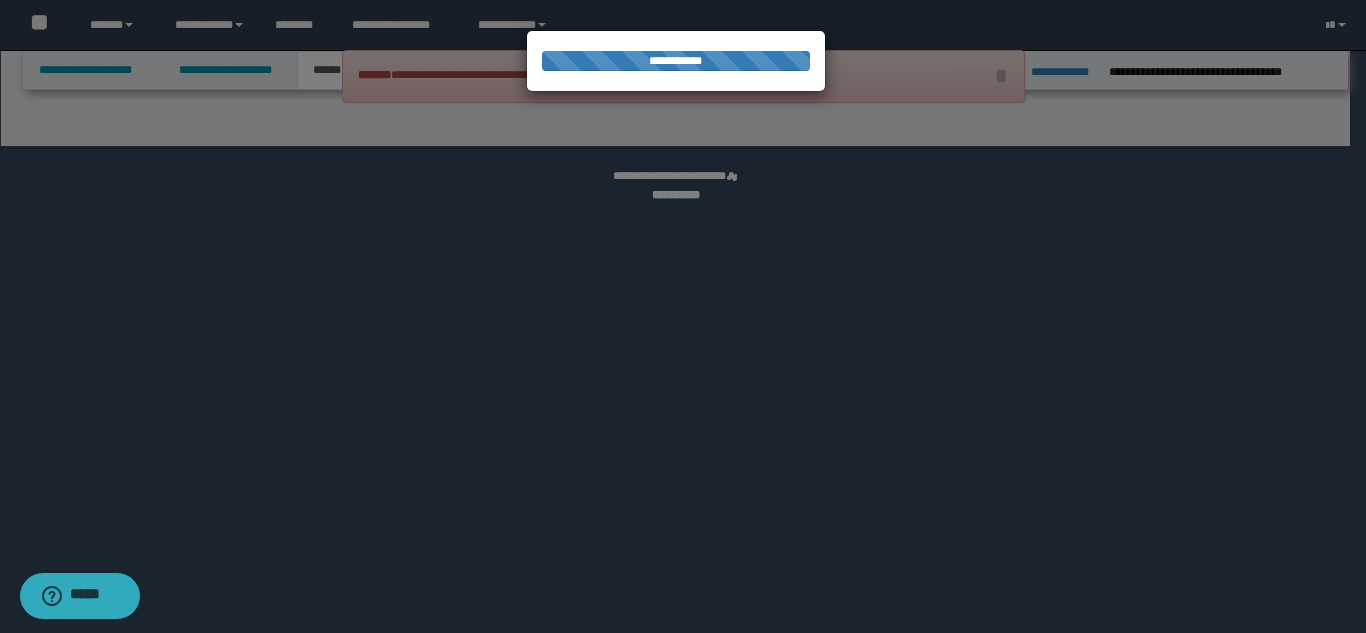 select on "*" 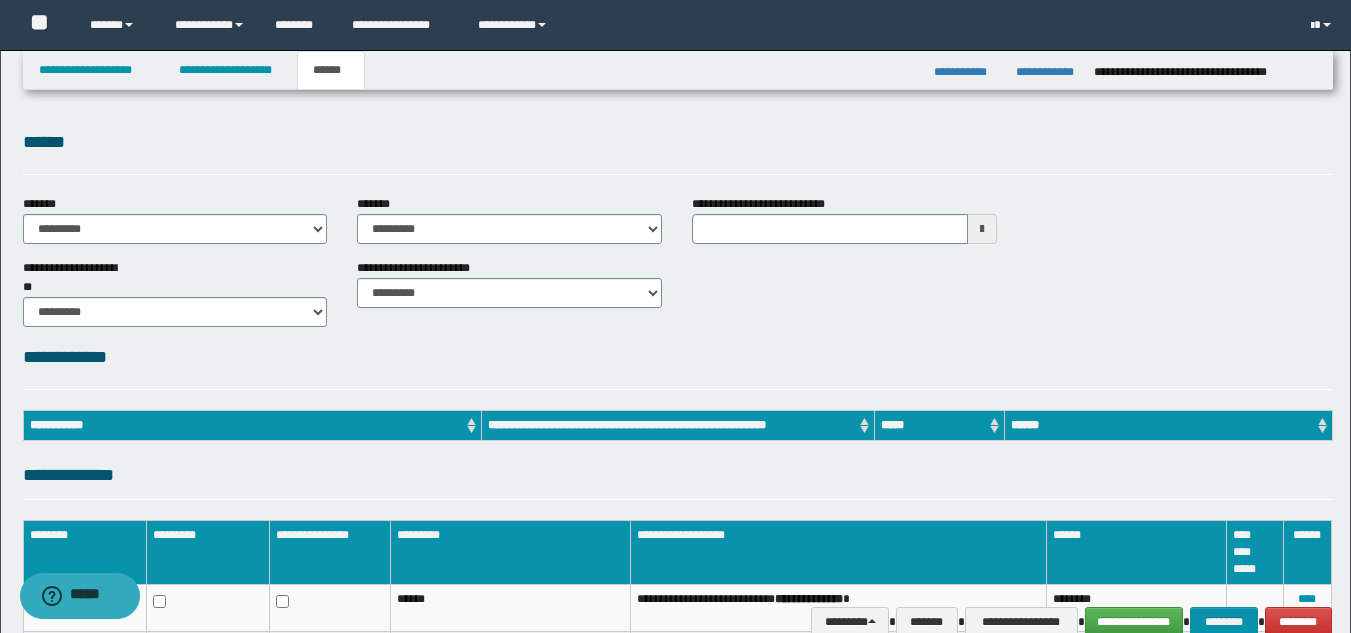scroll, scrollTop: 0, scrollLeft: 0, axis: both 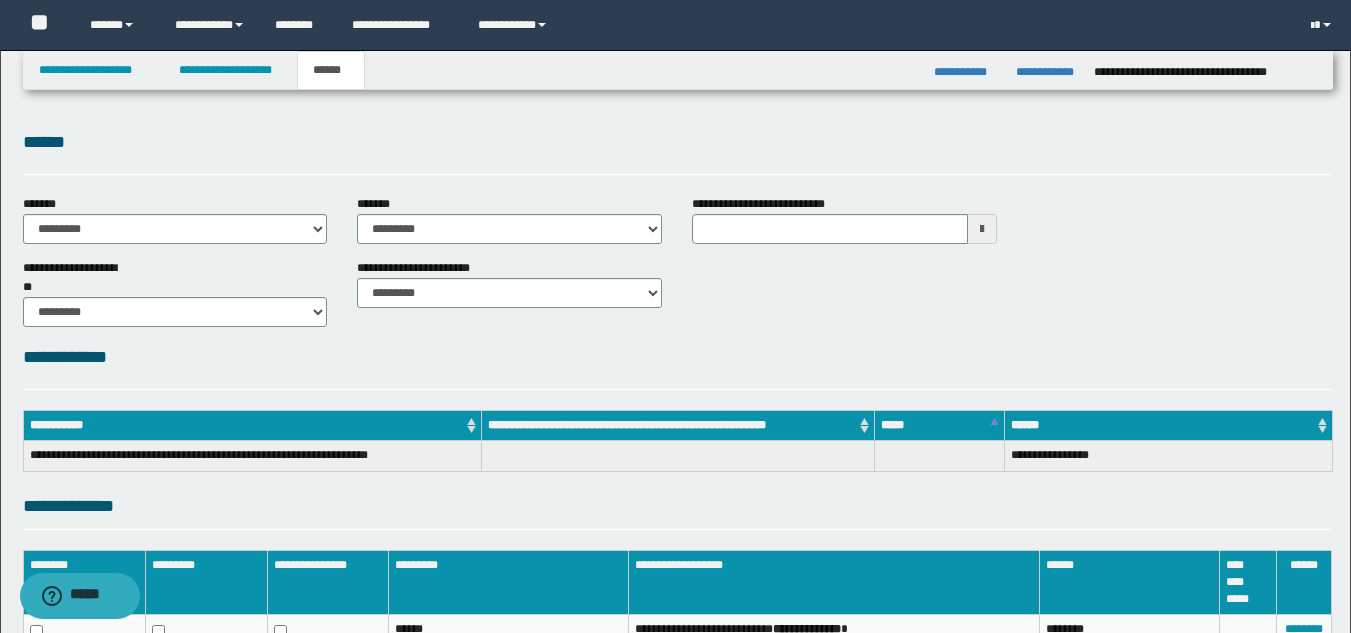 click on "******" at bounding box center (677, 142) 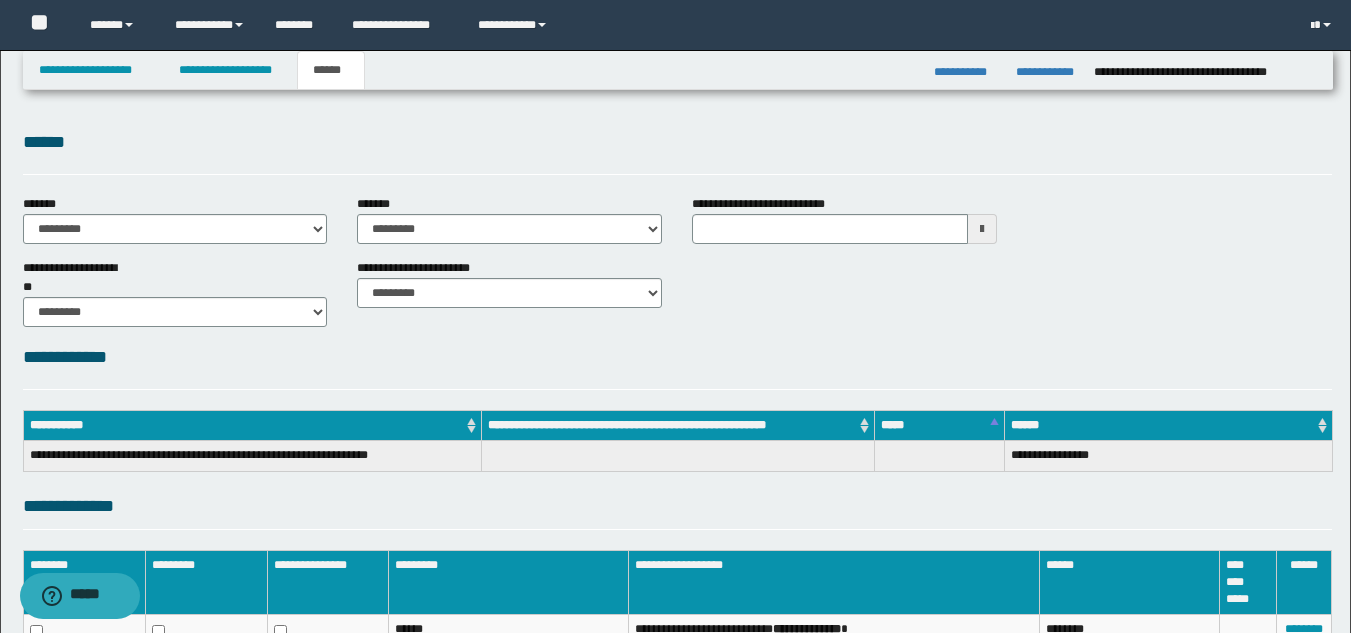 type 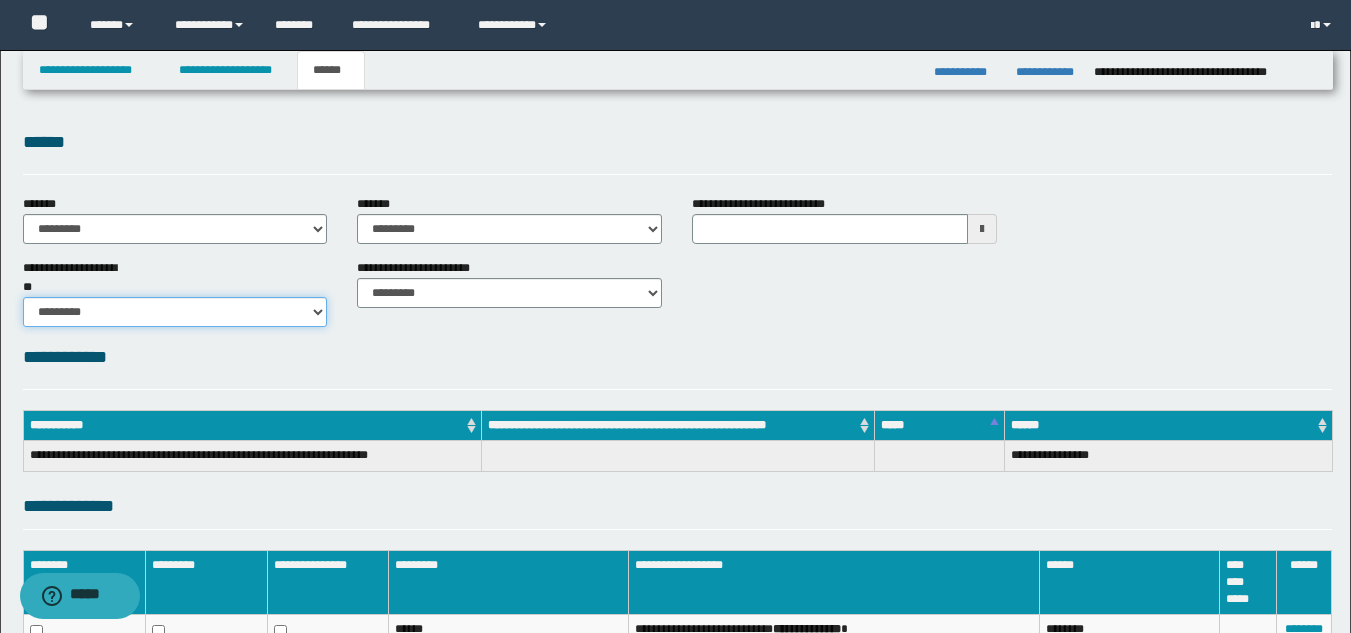 click on "*********
**
**" at bounding box center (175, 312) 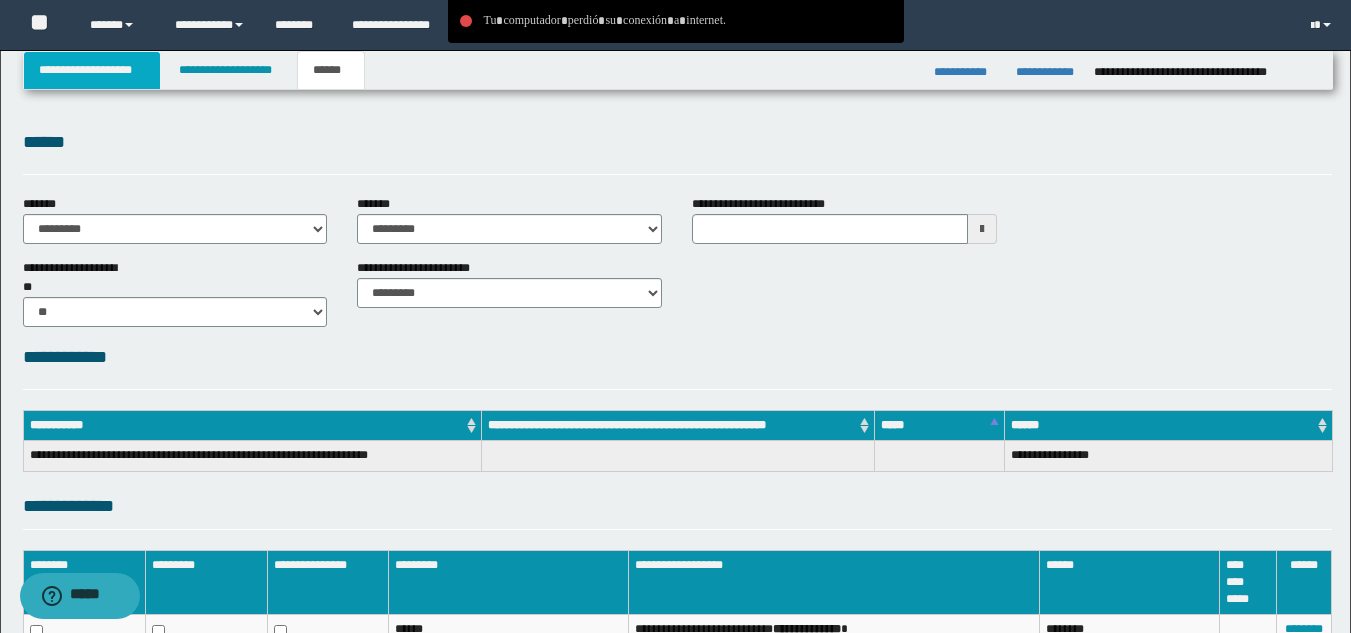 click on "**********" at bounding box center [92, 70] 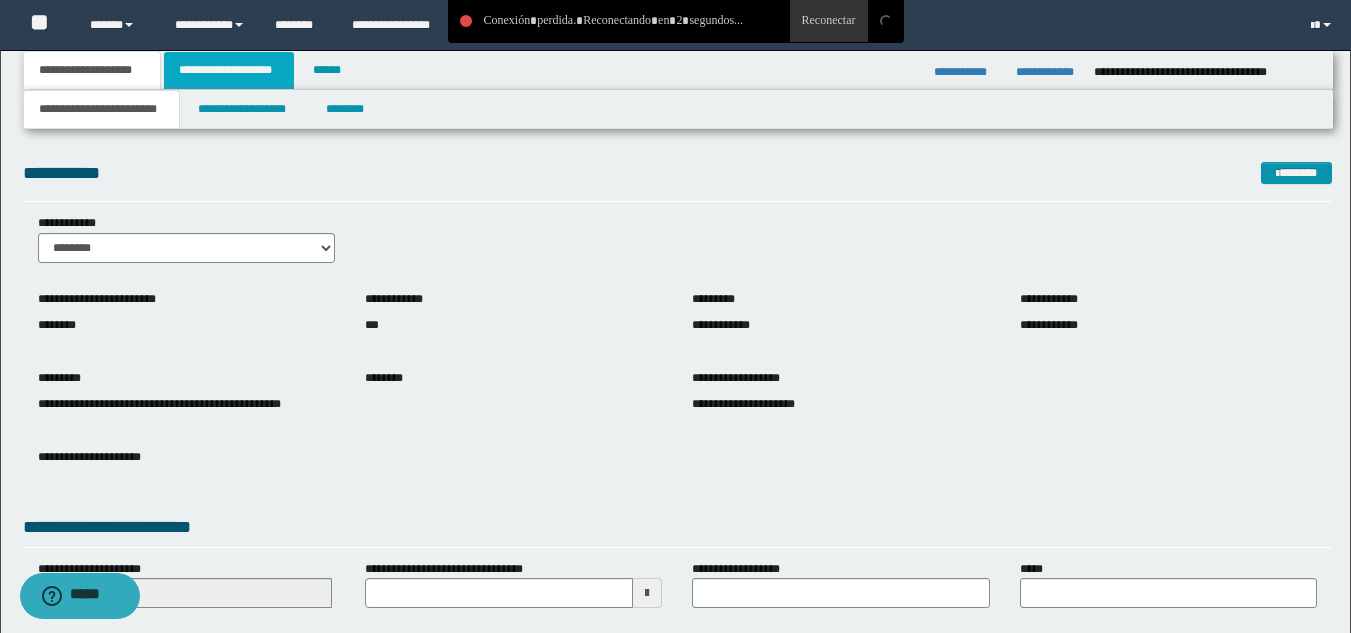 click on "**********" at bounding box center (229, 70) 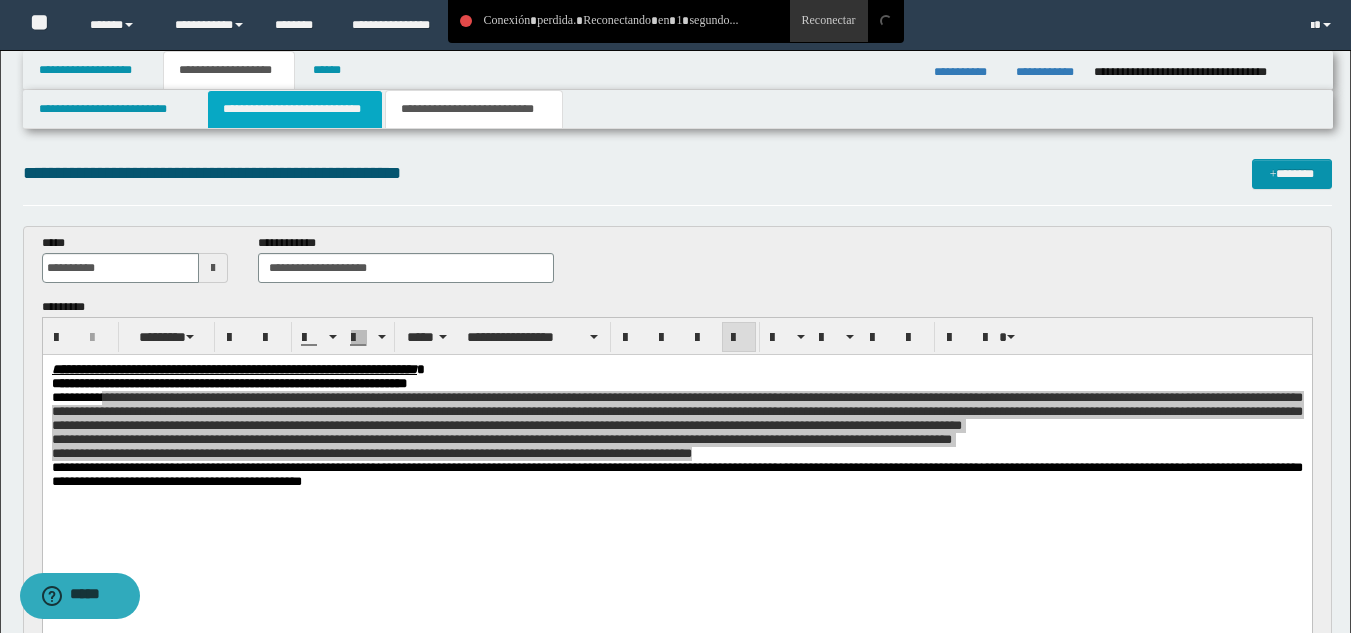 click on "**********" at bounding box center (295, 109) 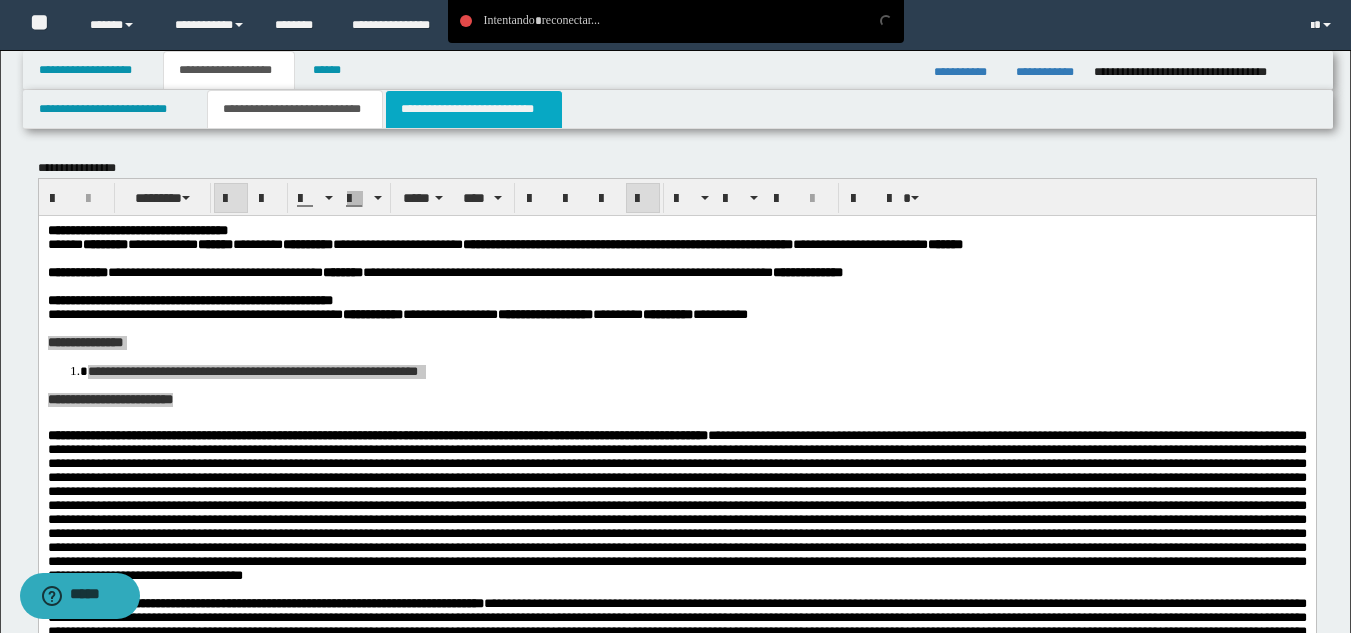 click on "**********" at bounding box center (474, 109) 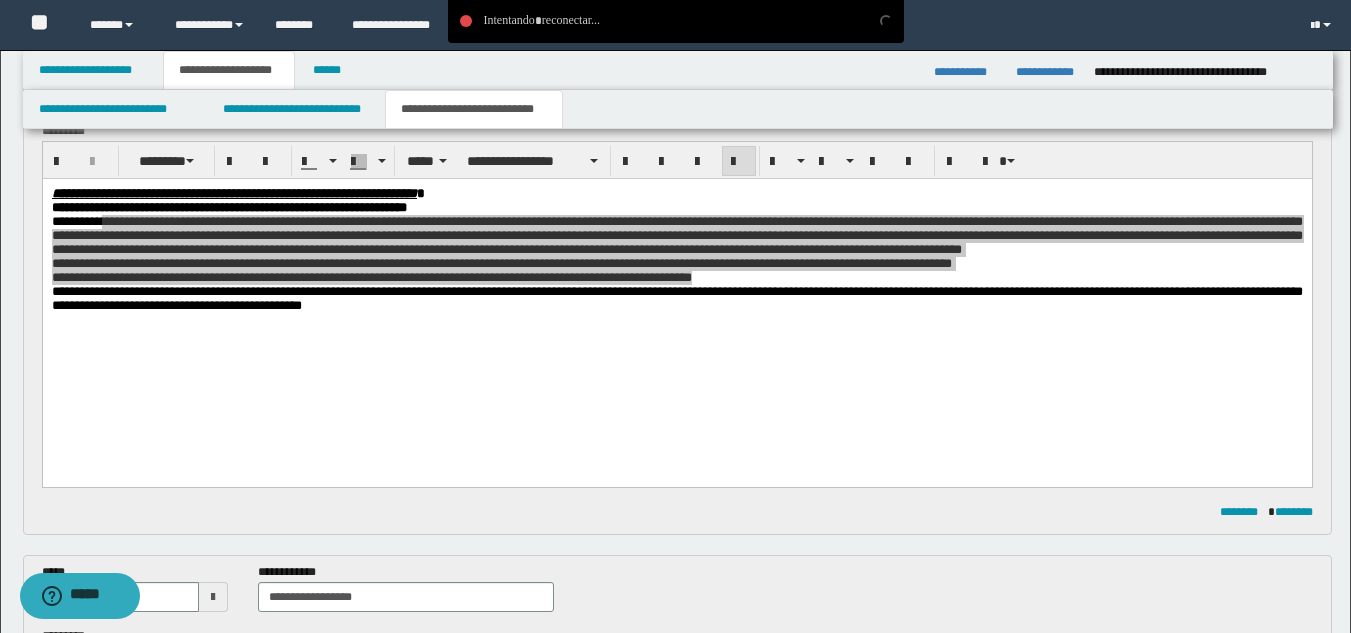 scroll, scrollTop: 244, scrollLeft: 0, axis: vertical 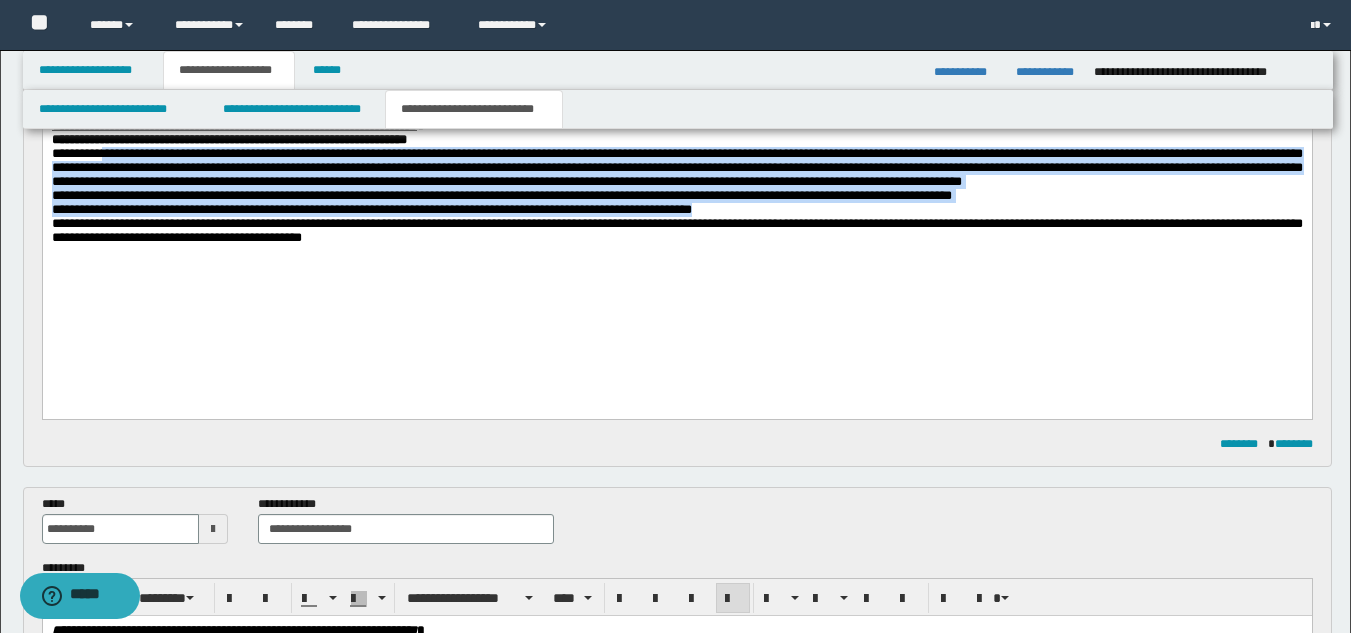 click at bounding box center (676, 267) 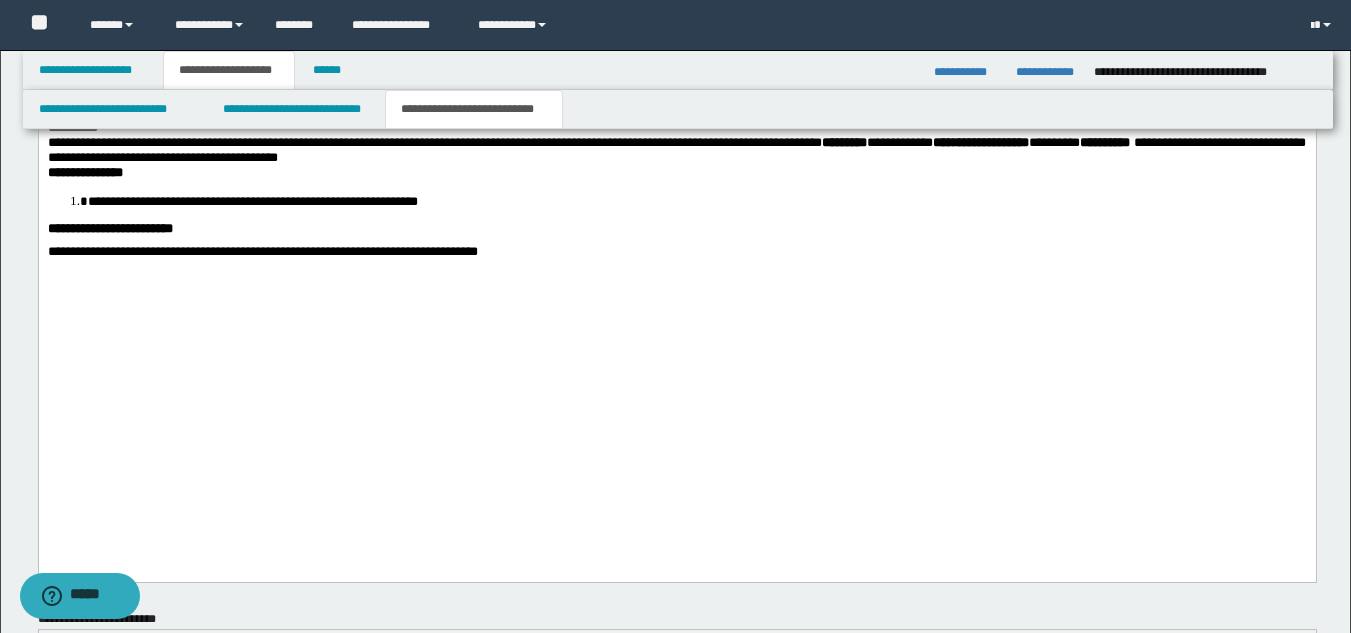 scroll, scrollTop: 2296, scrollLeft: 0, axis: vertical 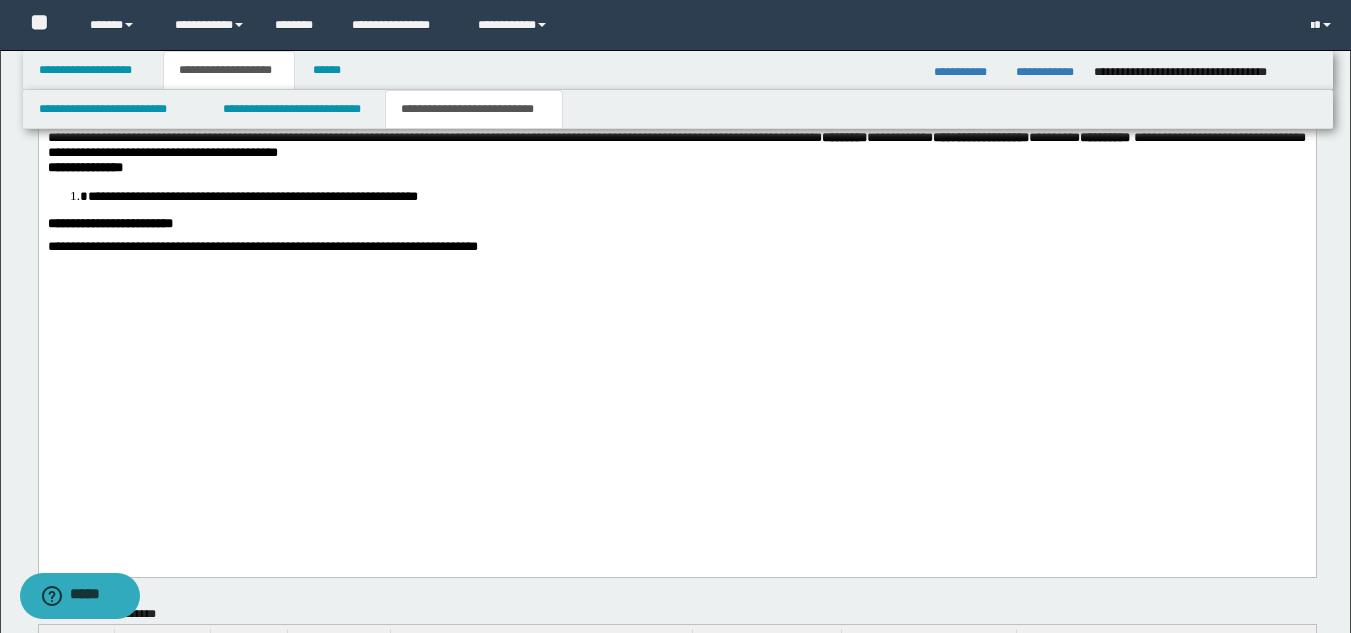 drag, startPoint x: 1361, startPoint y: 82, endPoint x: 1195, endPoint y: 1279, distance: 1208.4556 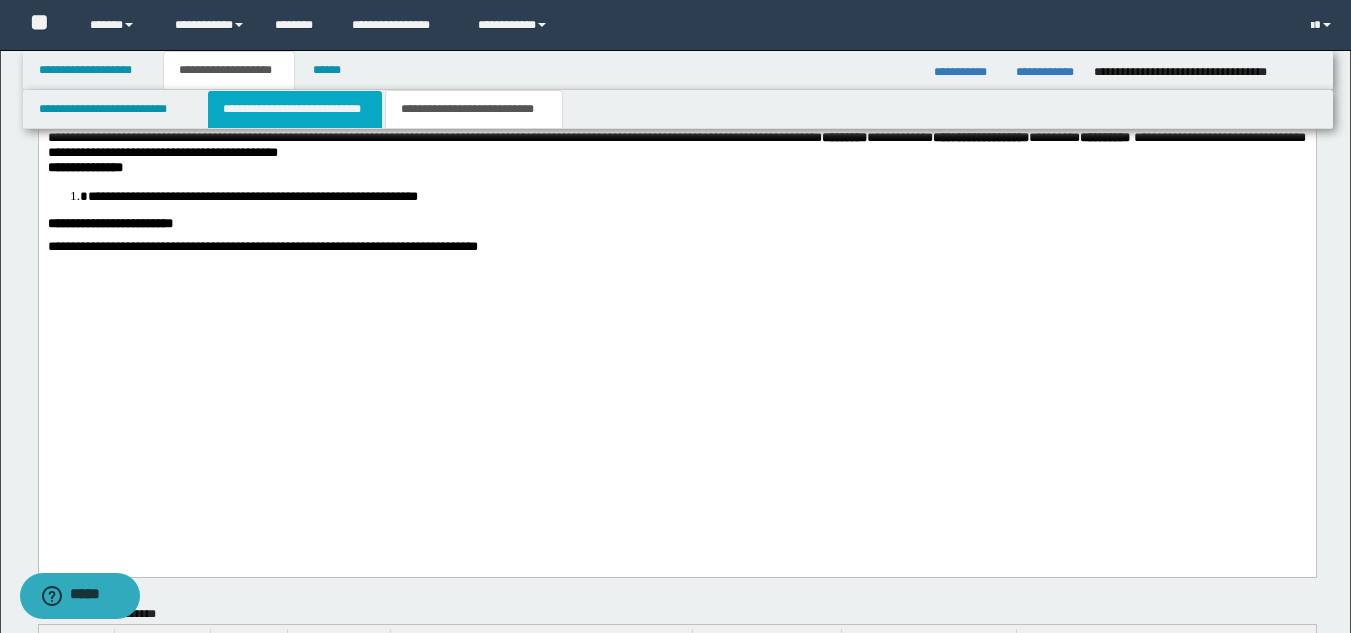 click on "**********" at bounding box center (295, 109) 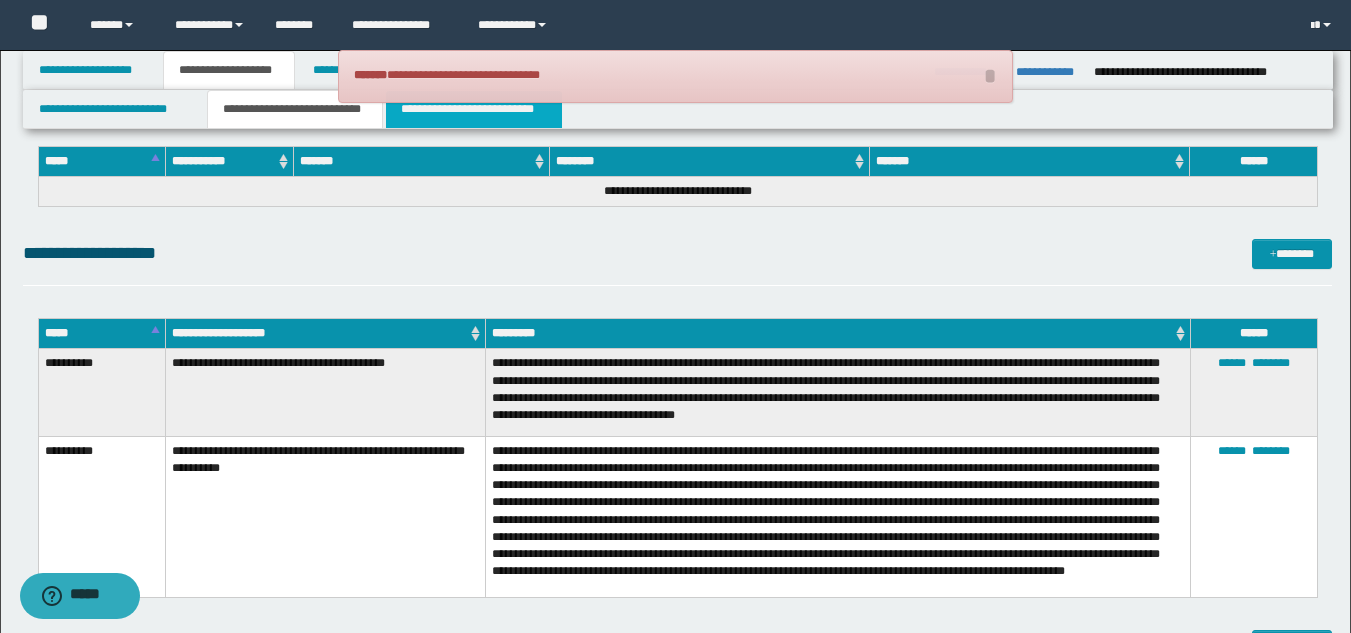 click on "**********" at bounding box center (474, 109) 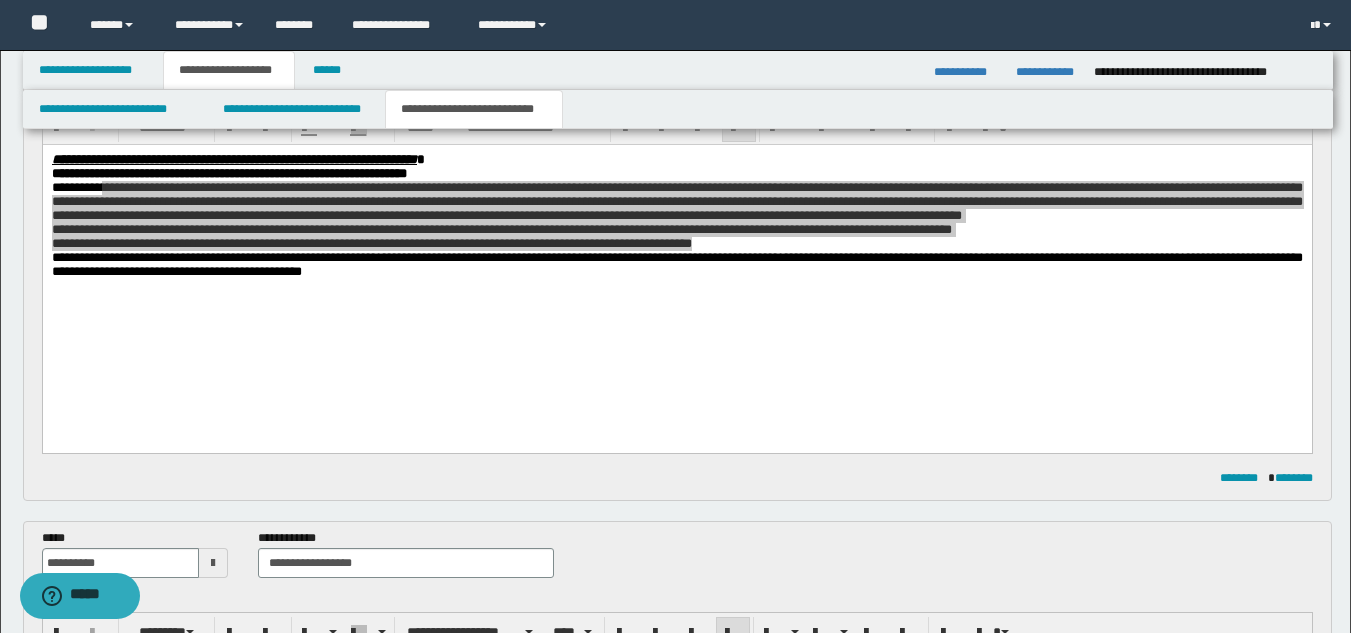scroll, scrollTop: 0, scrollLeft: 0, axis: both 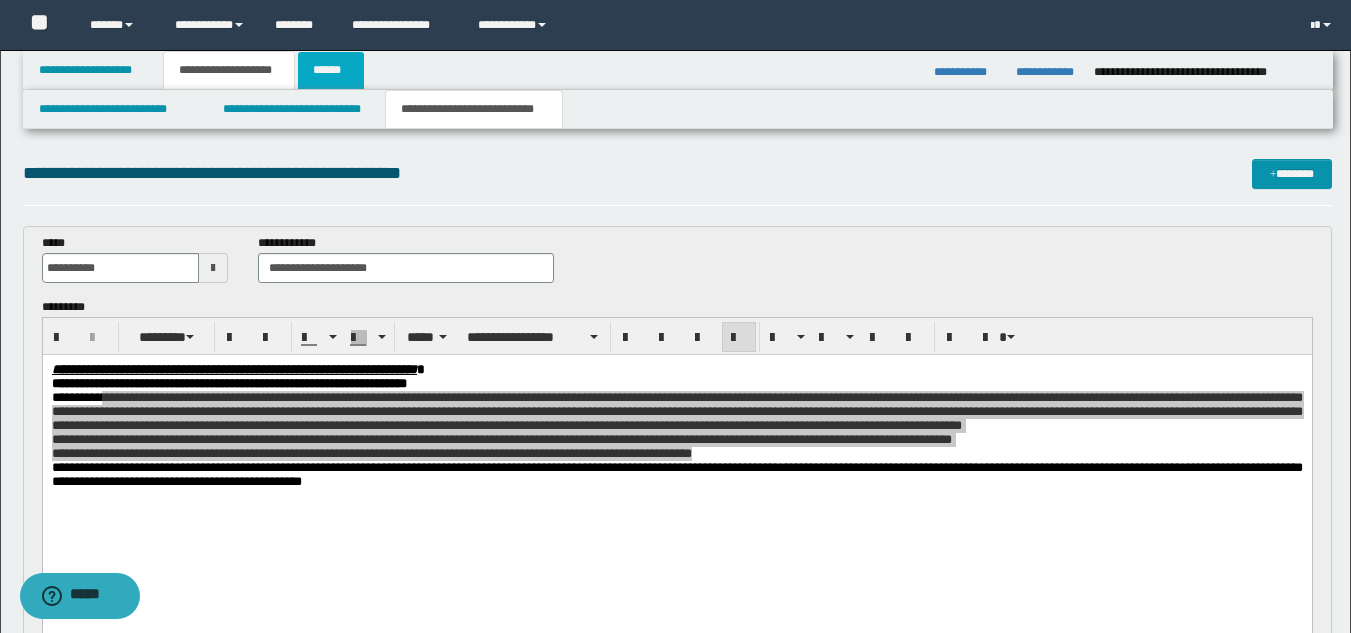 click on "******" at bounding box center [331, 70] 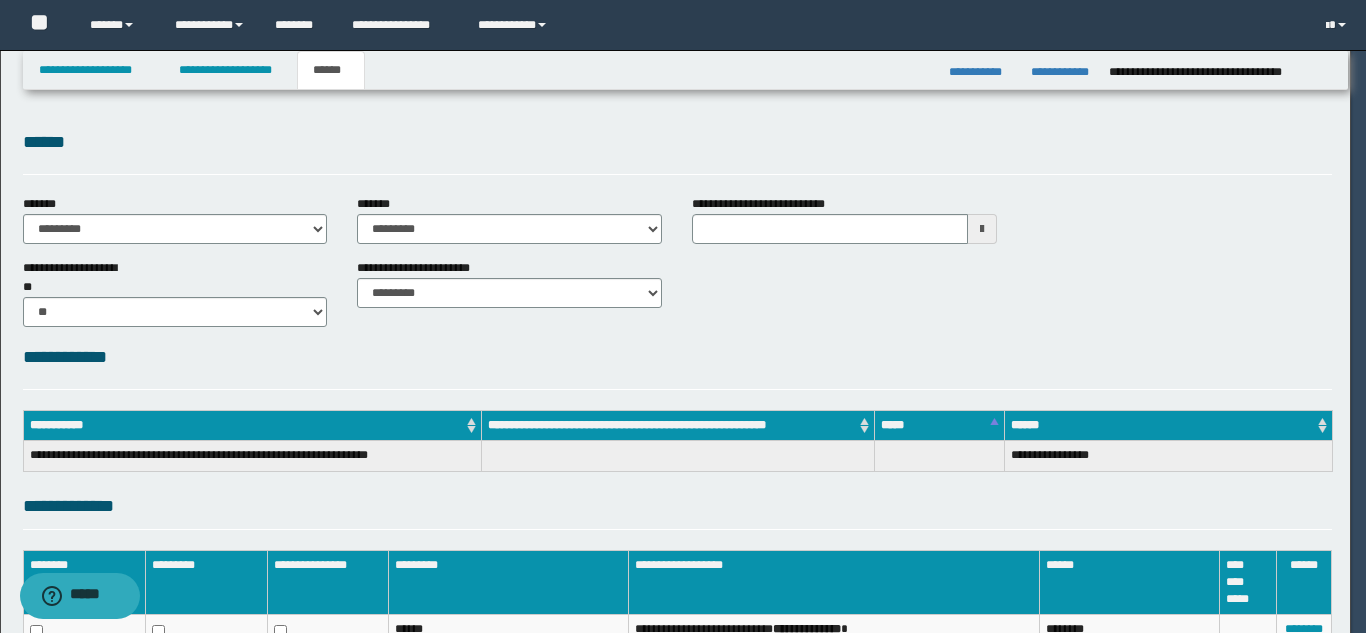type 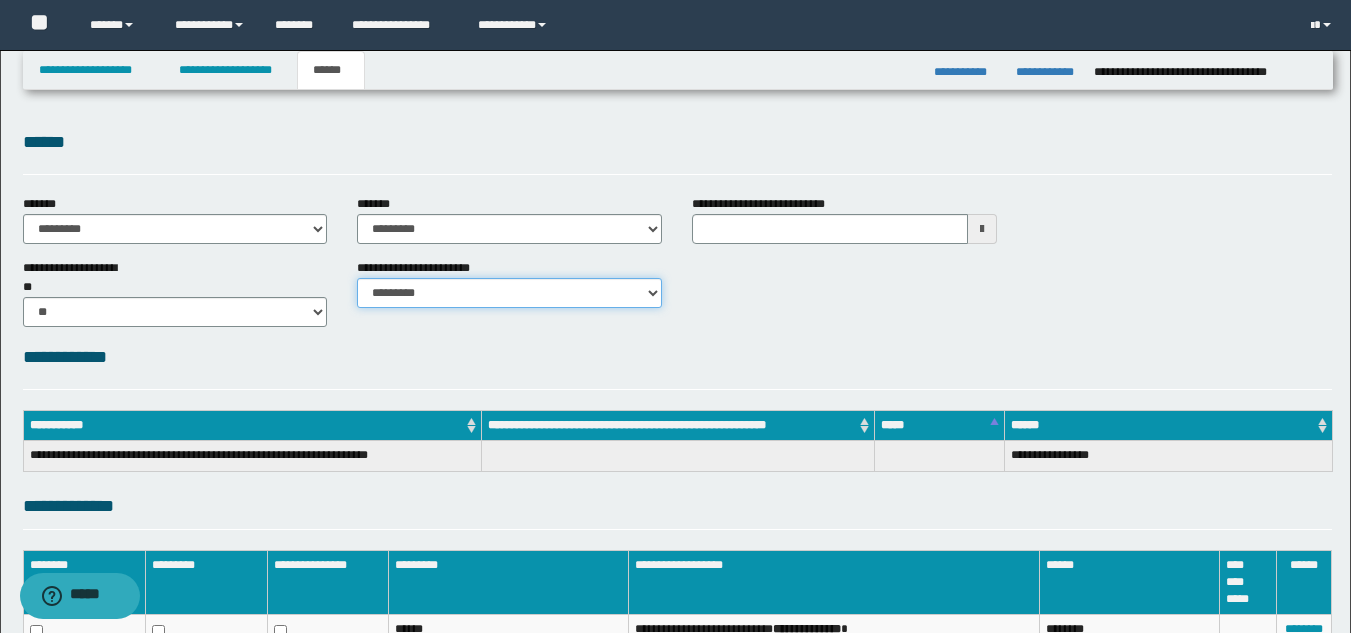 click on "*********
*********
*********" at bounding box center [509, 293] 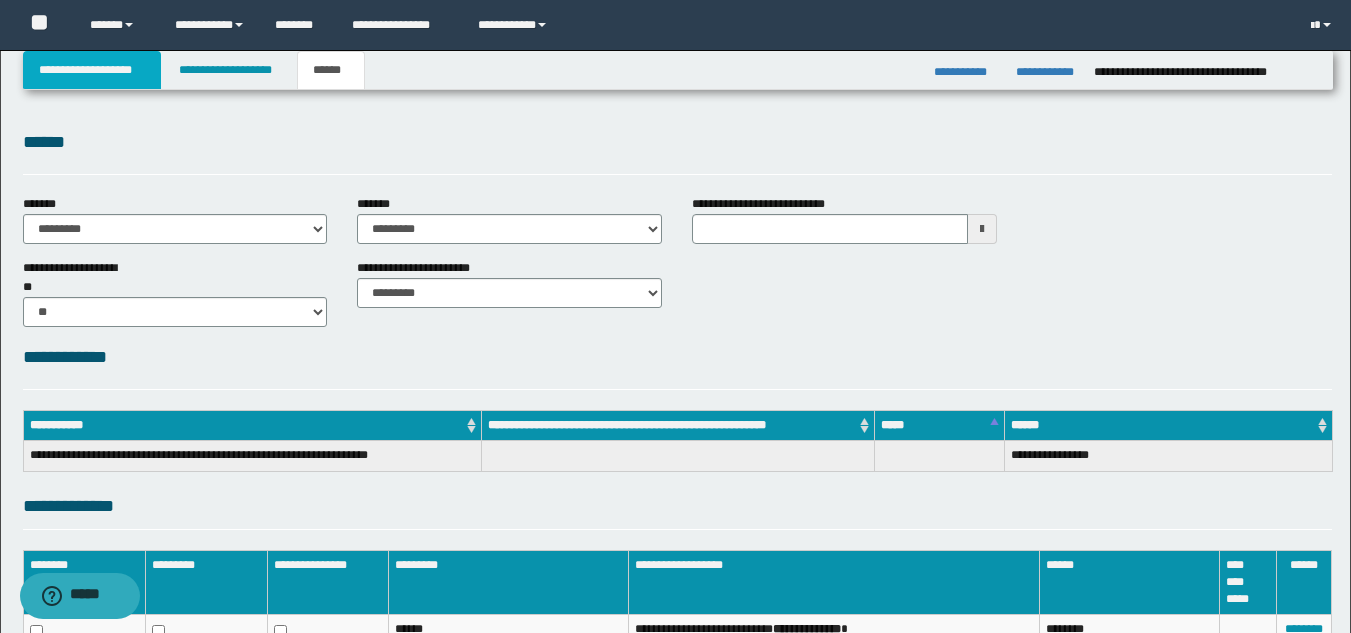 drag, startPoint x: 67, startPoint y: 82, endPoint x: 82, endPoint y: 107, distance: 29.15476 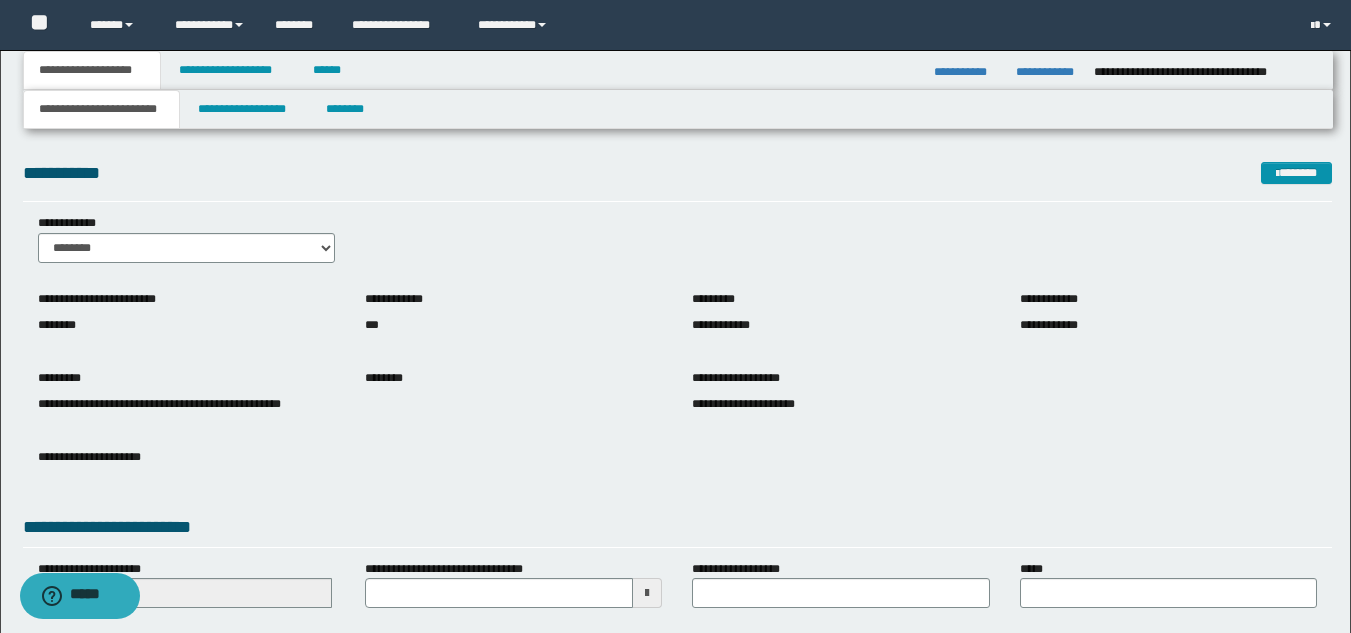 scroll, scrollTop: 251, scrollLeft: 0, axis: vertical 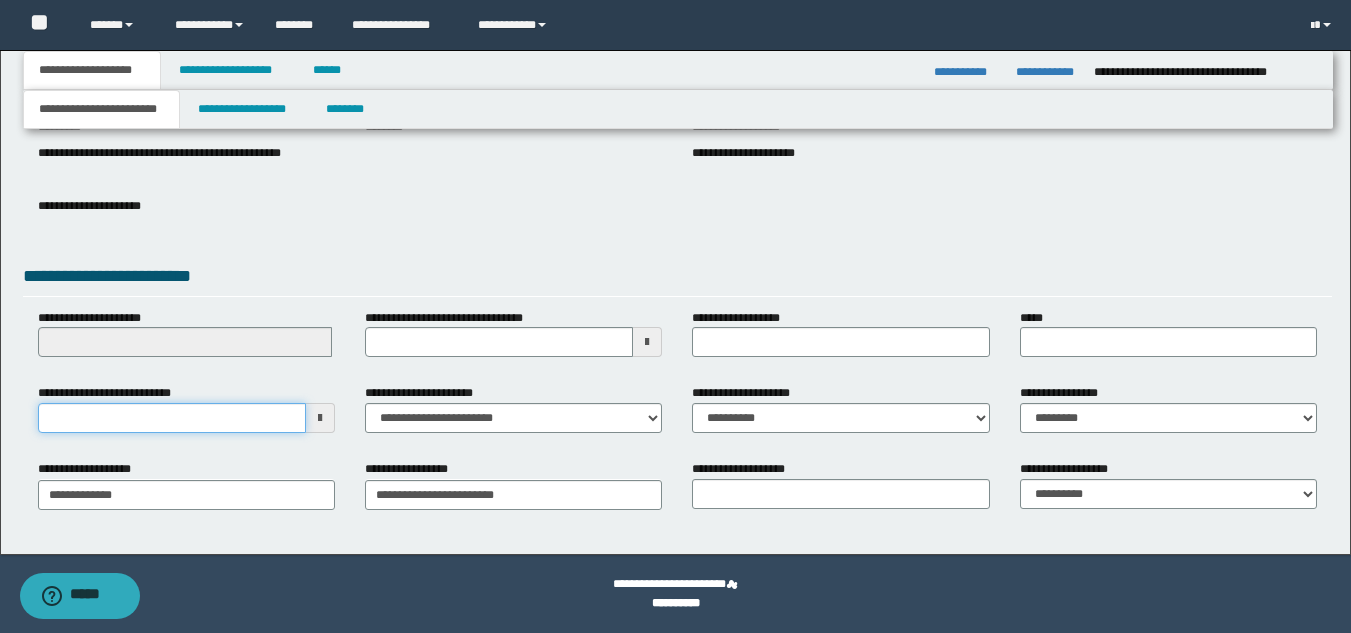 click on "**********" at bounding box center (172, 418) 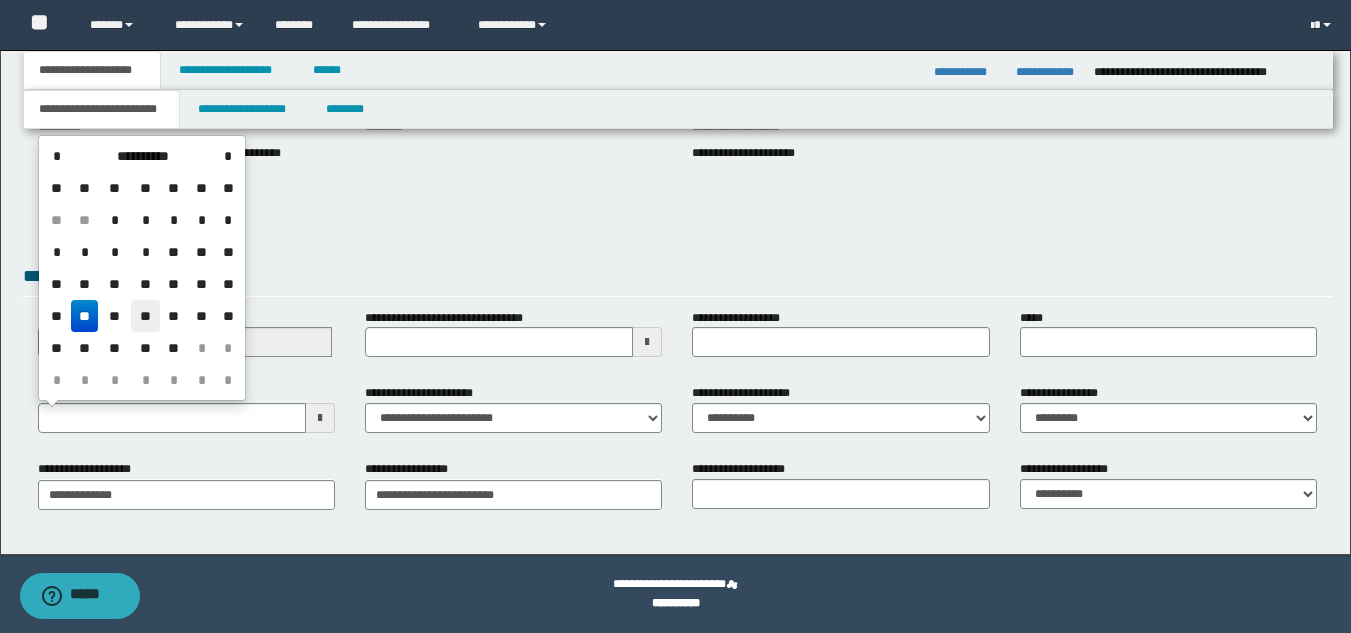 click on "**" at bounding box center (145, 316) 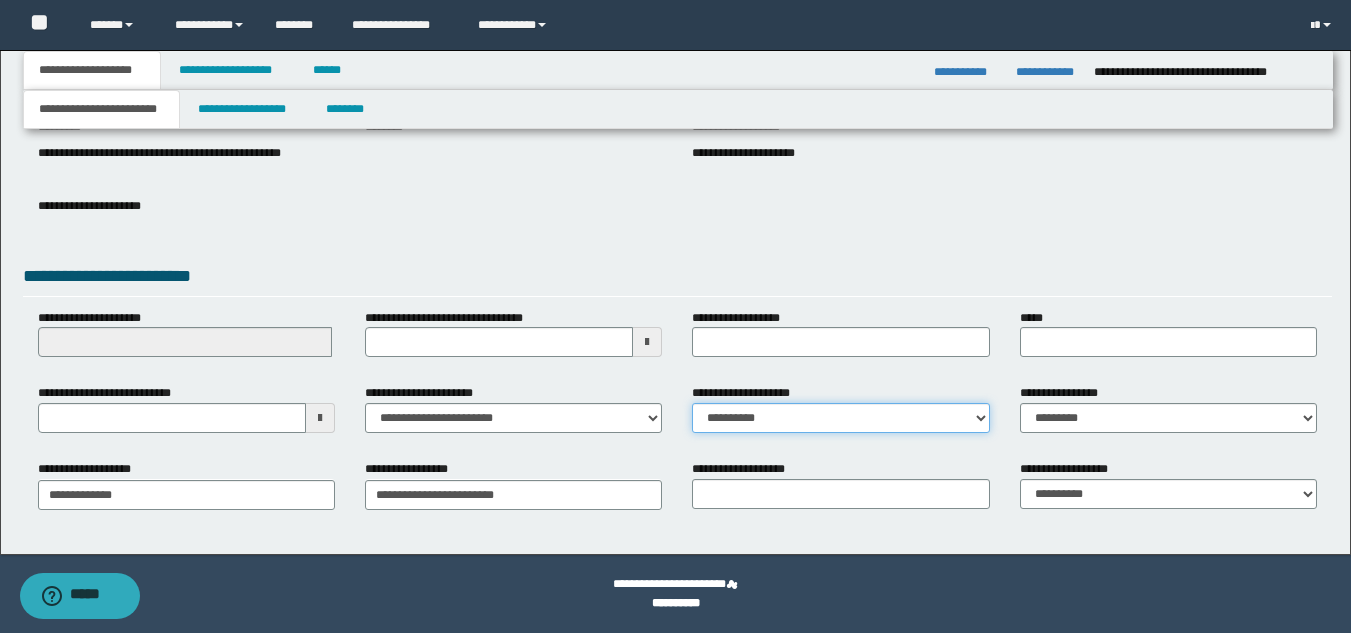 drag, startPoint x: 792, startPoint y: 421, endPoint x: 802, endPoint y: 418, distance: 10.440307 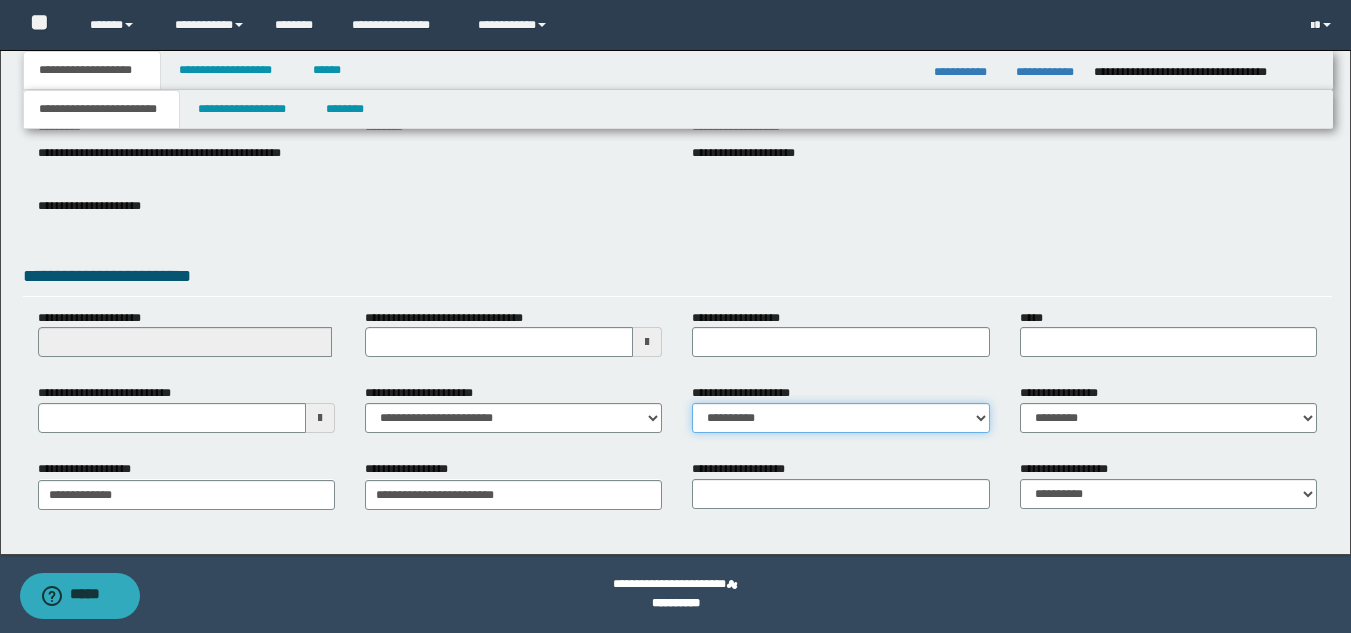 select on "**" 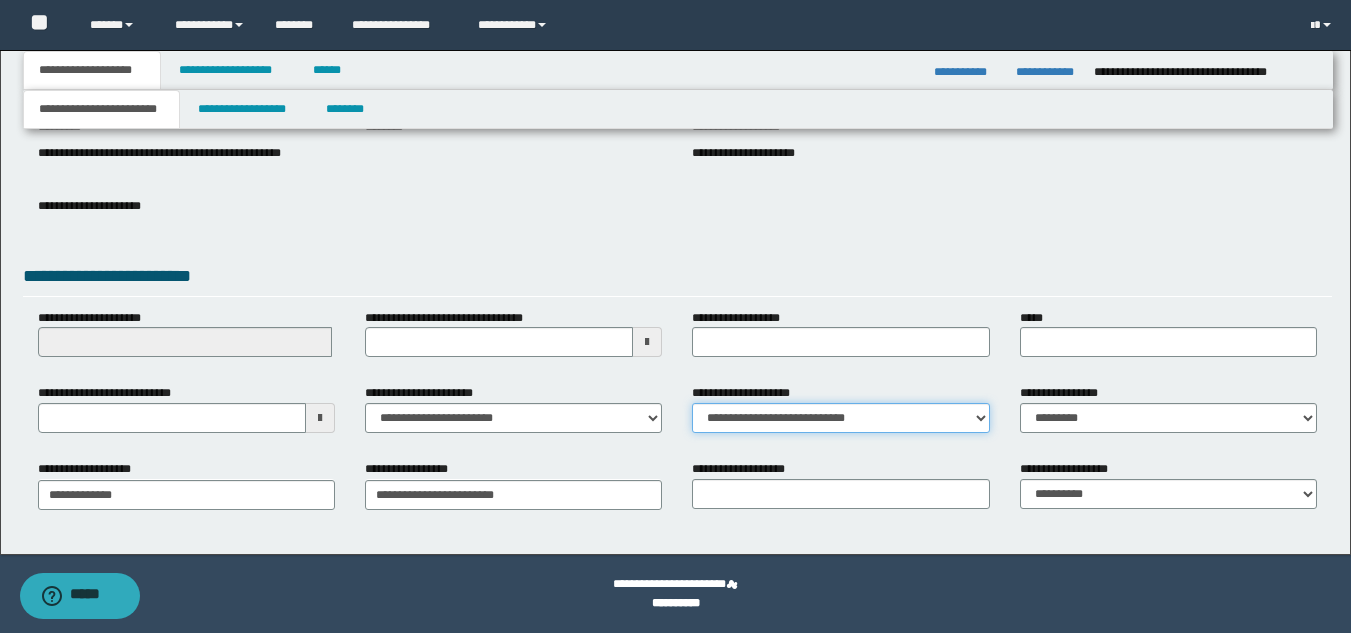 click on "**********" at bounding box center [840, 418] 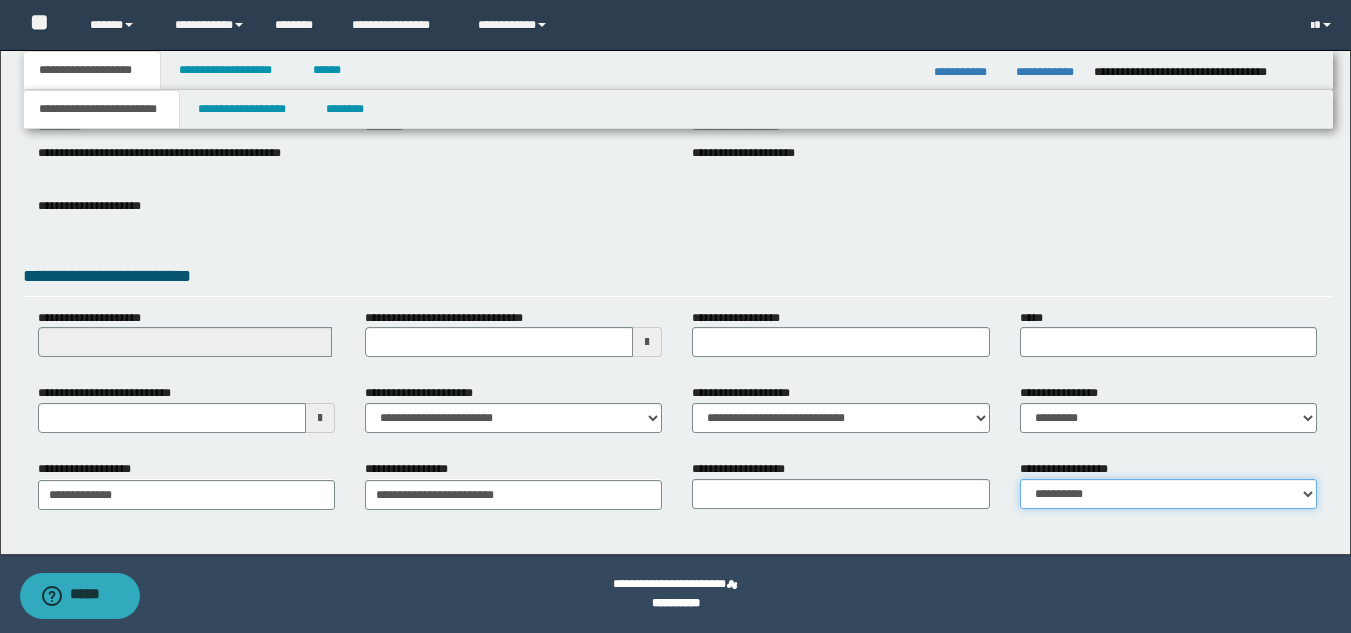 click on "**********" at bounding box center [1168, 494] 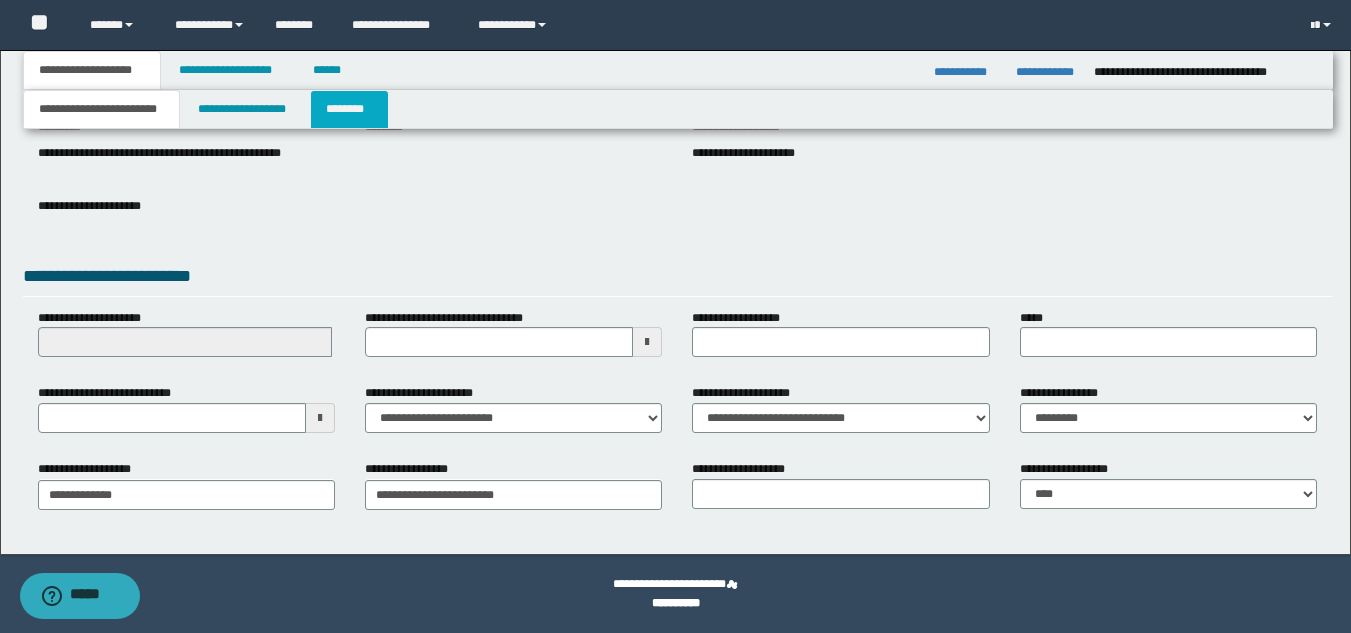 click on "********" at bounding box center [349, 109] 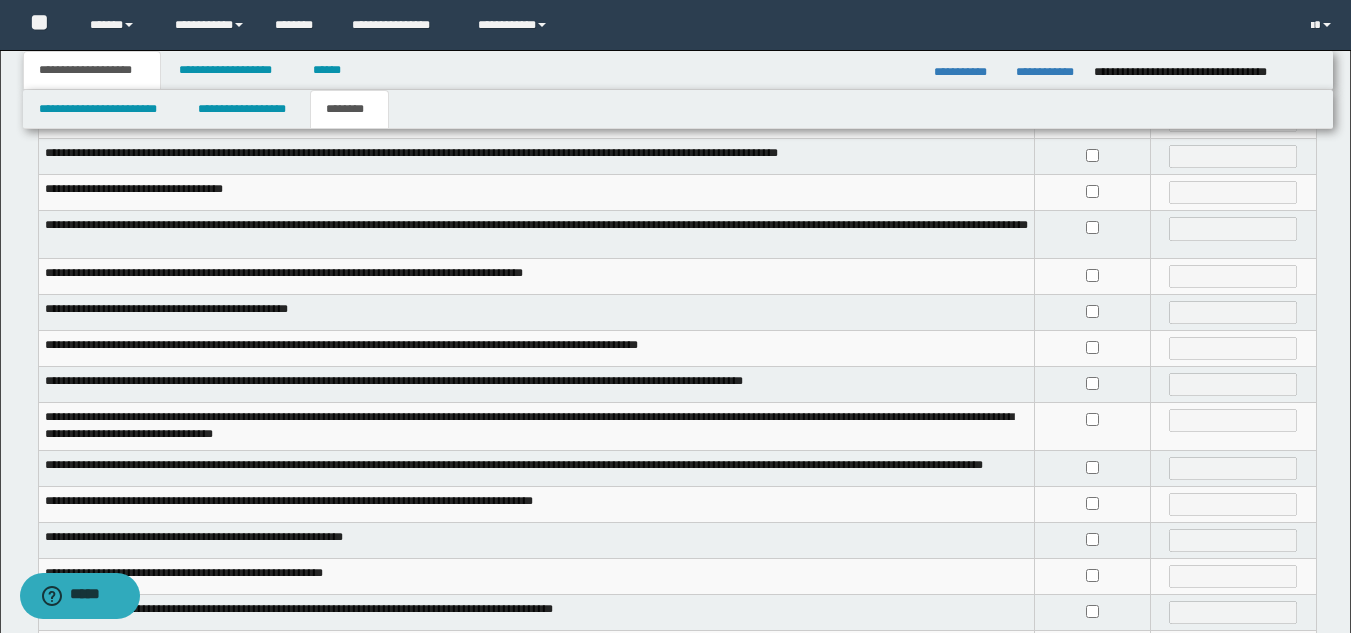 scroll, scrollTop: 509, scrollLeft: 0, axis: vertical 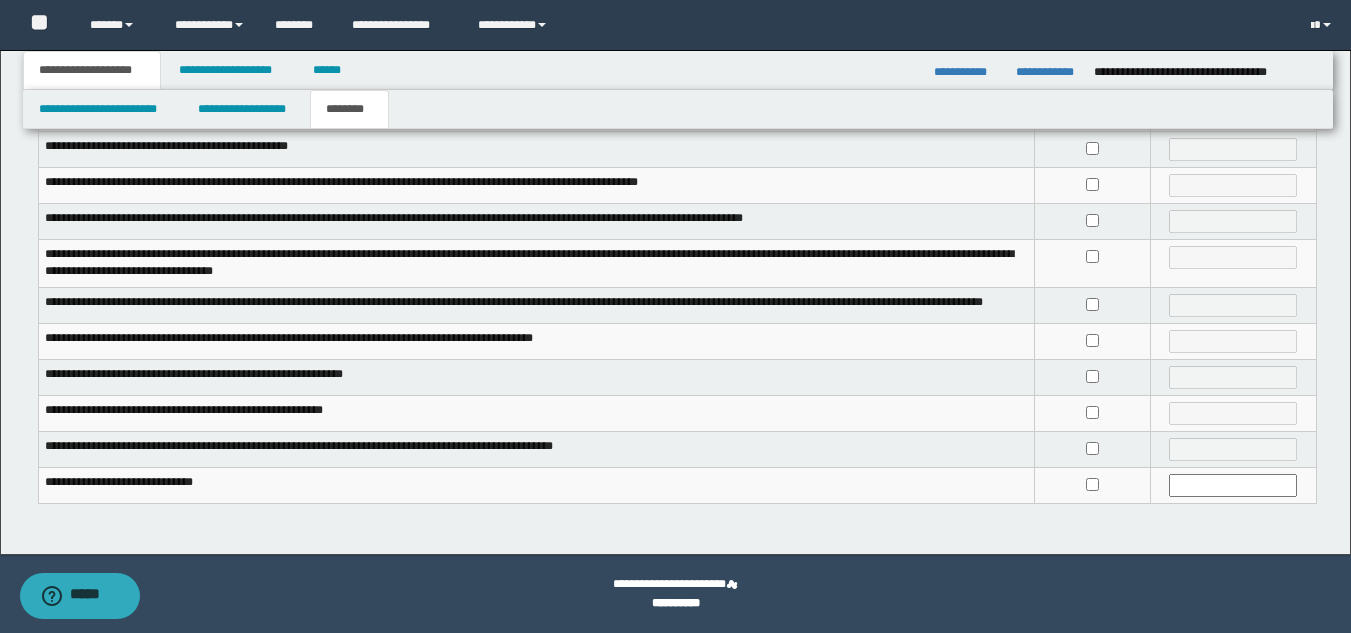 click at bounding box center (1093, 305) 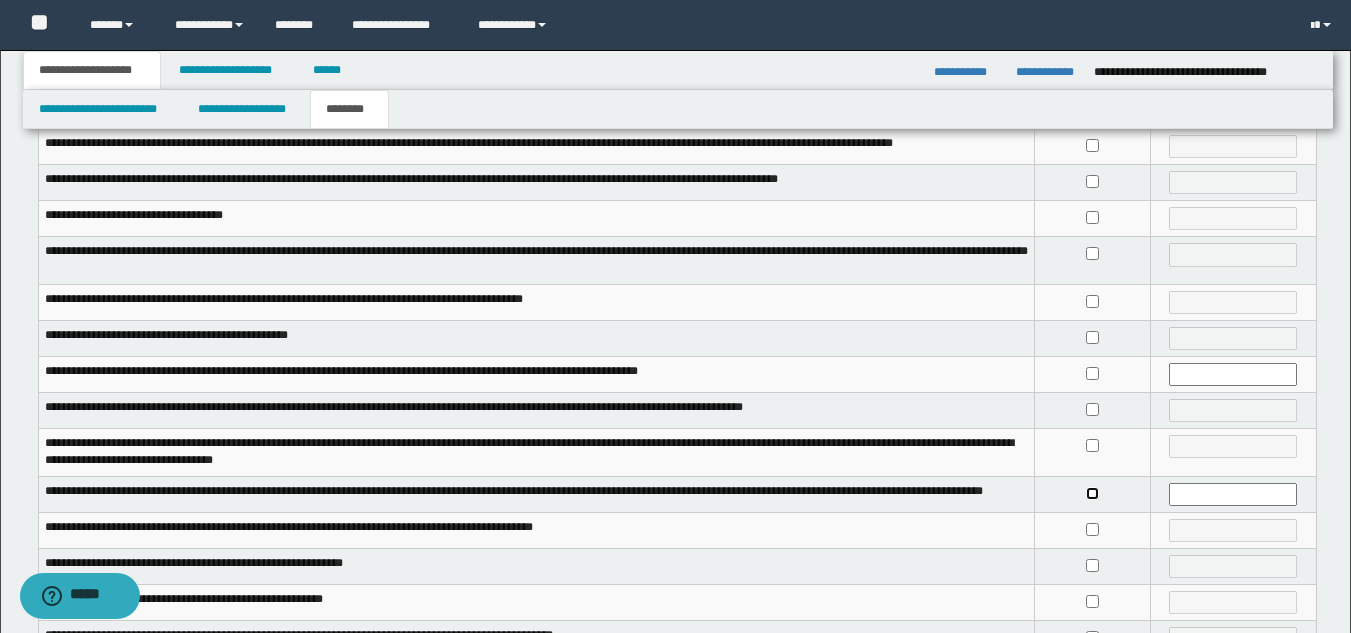 scroll, scrollTop: 314, scrollLeft: 0, axis: vertical 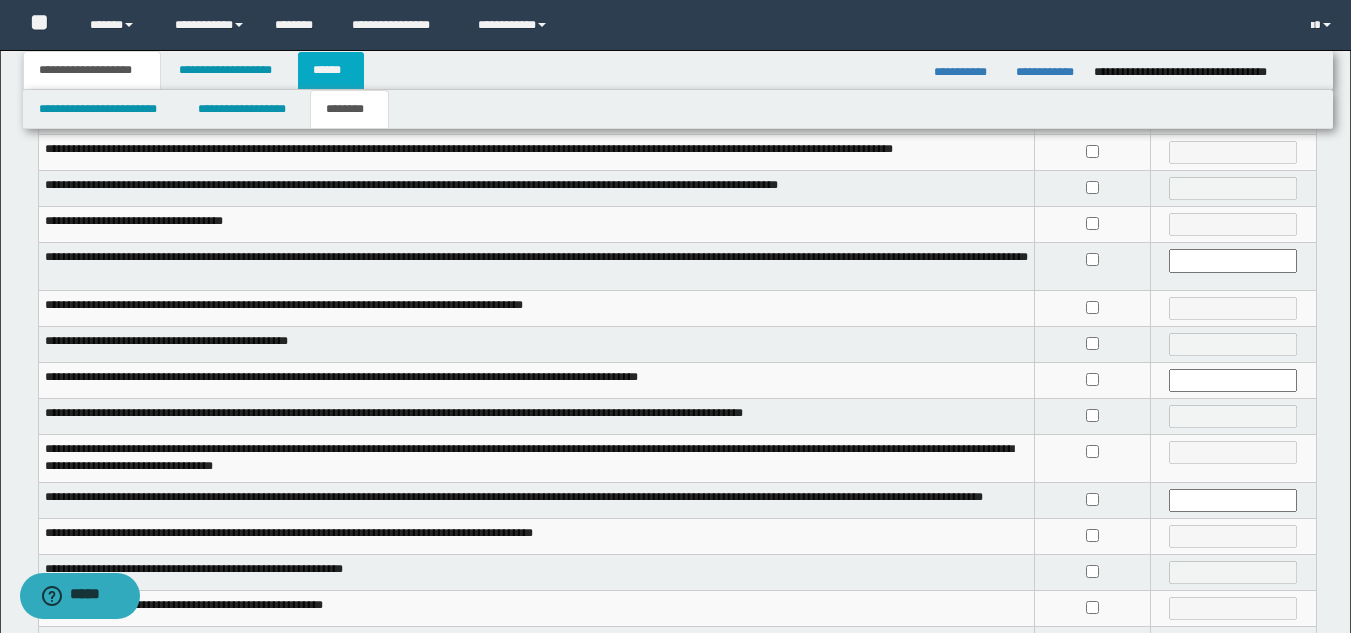 click on "******" at bounding box center [331, 70] 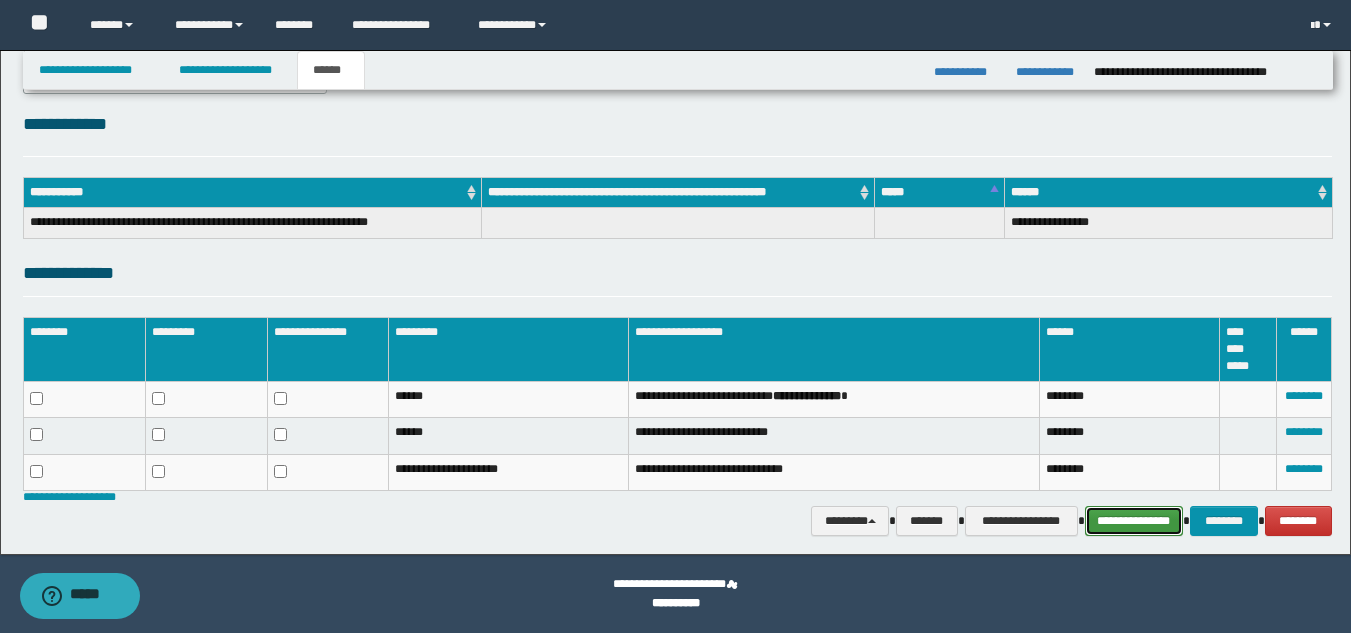 click on "**********" at bounding box center [1134, 521] 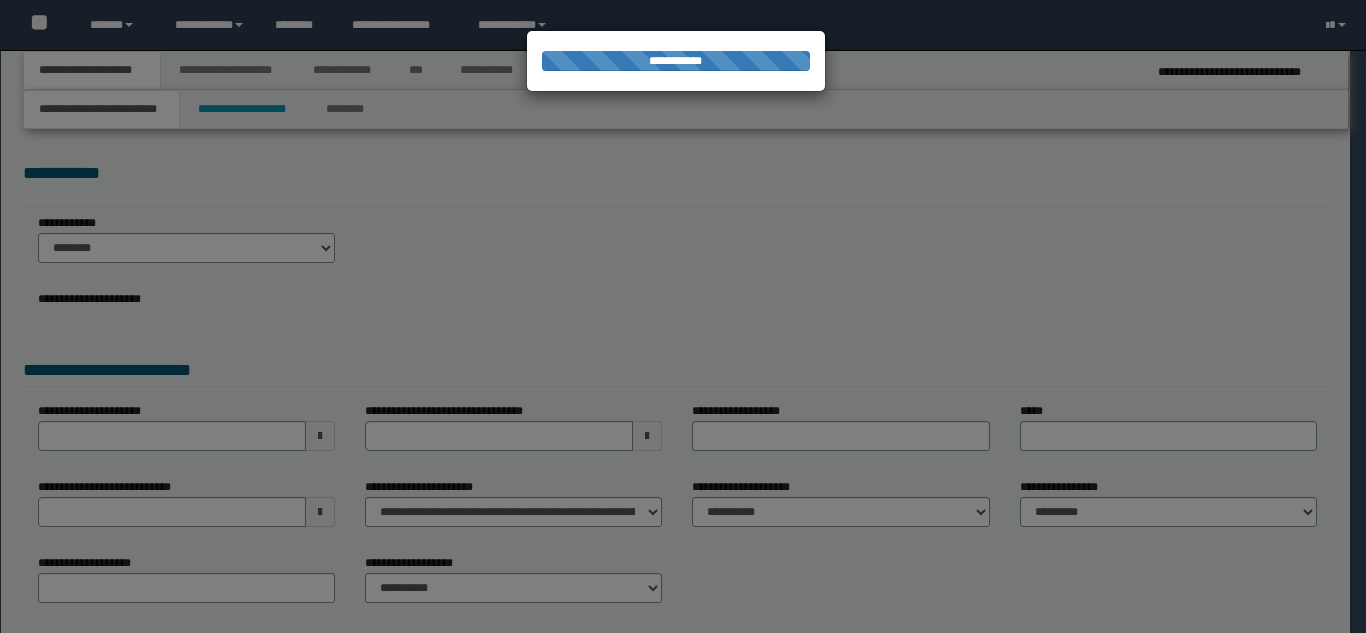 scroll, scrollTop: 0, scrollLeft: 0, axis: both 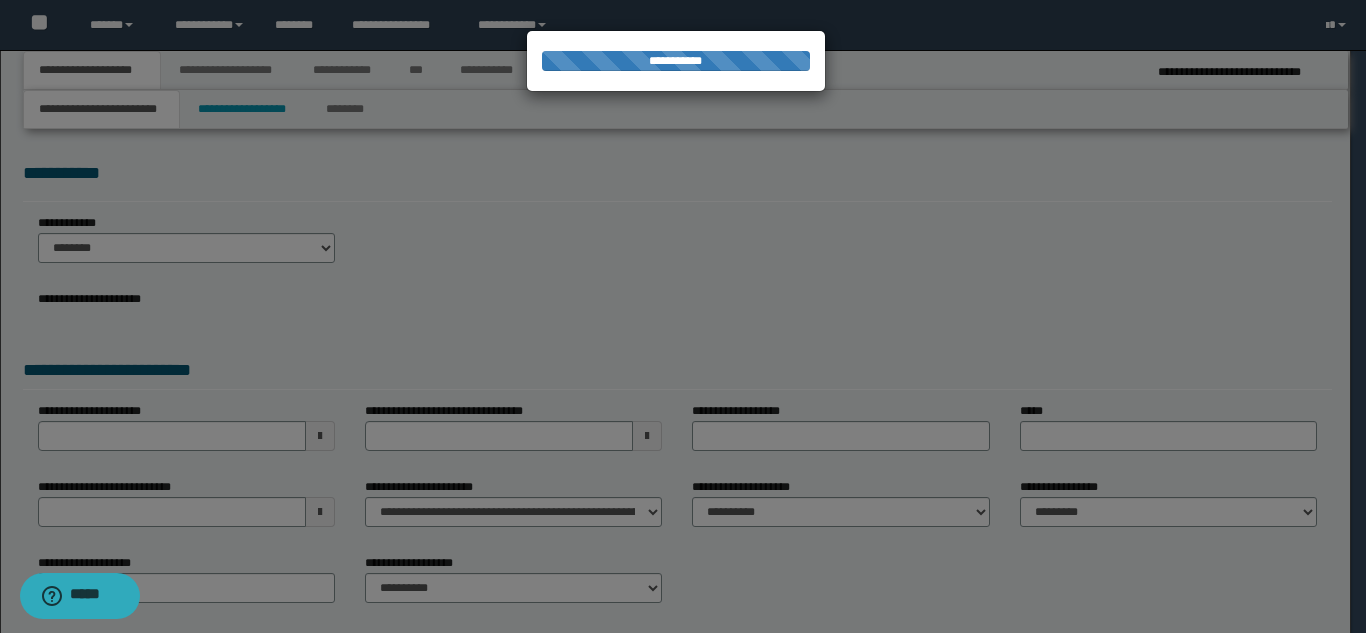 select on "*" 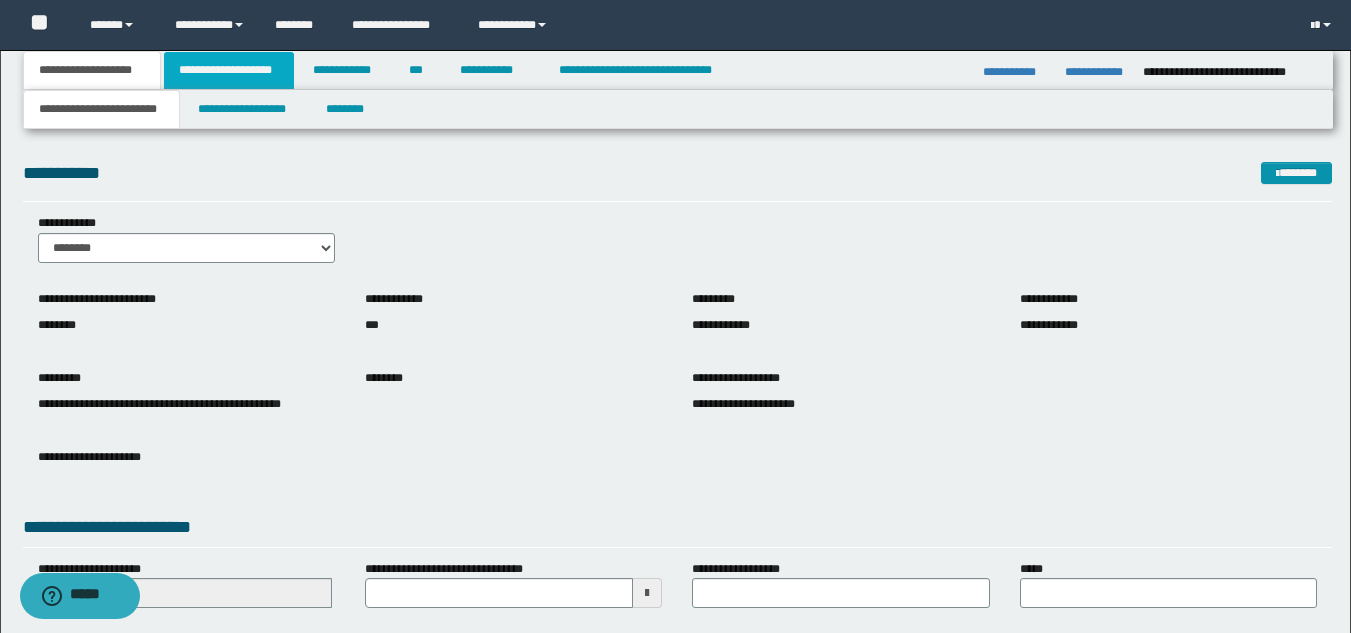 click on "**********" at bounding box center [229, 70] 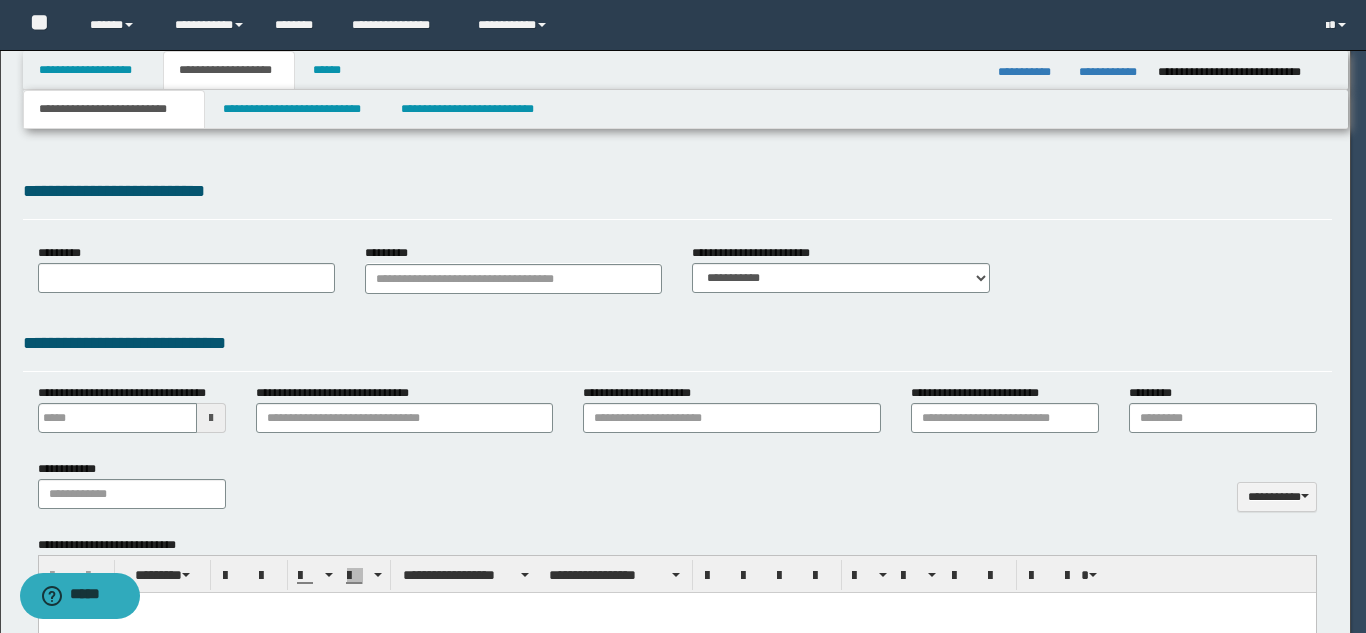 type 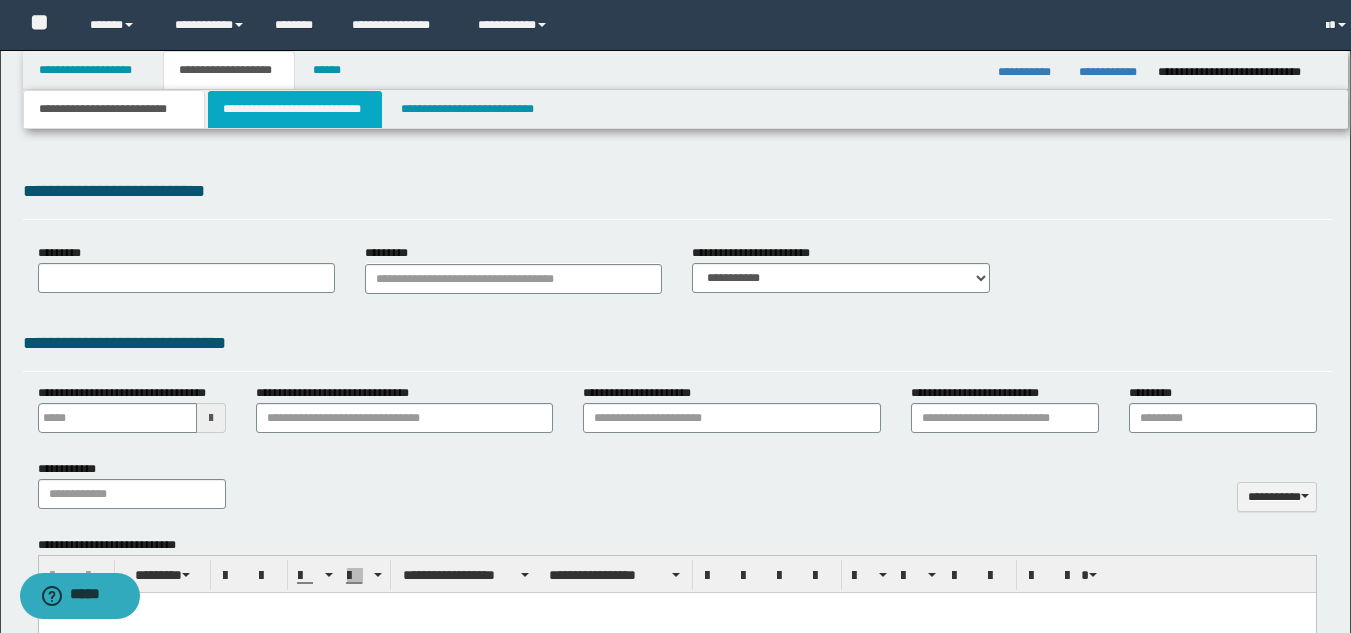 type on "**********" 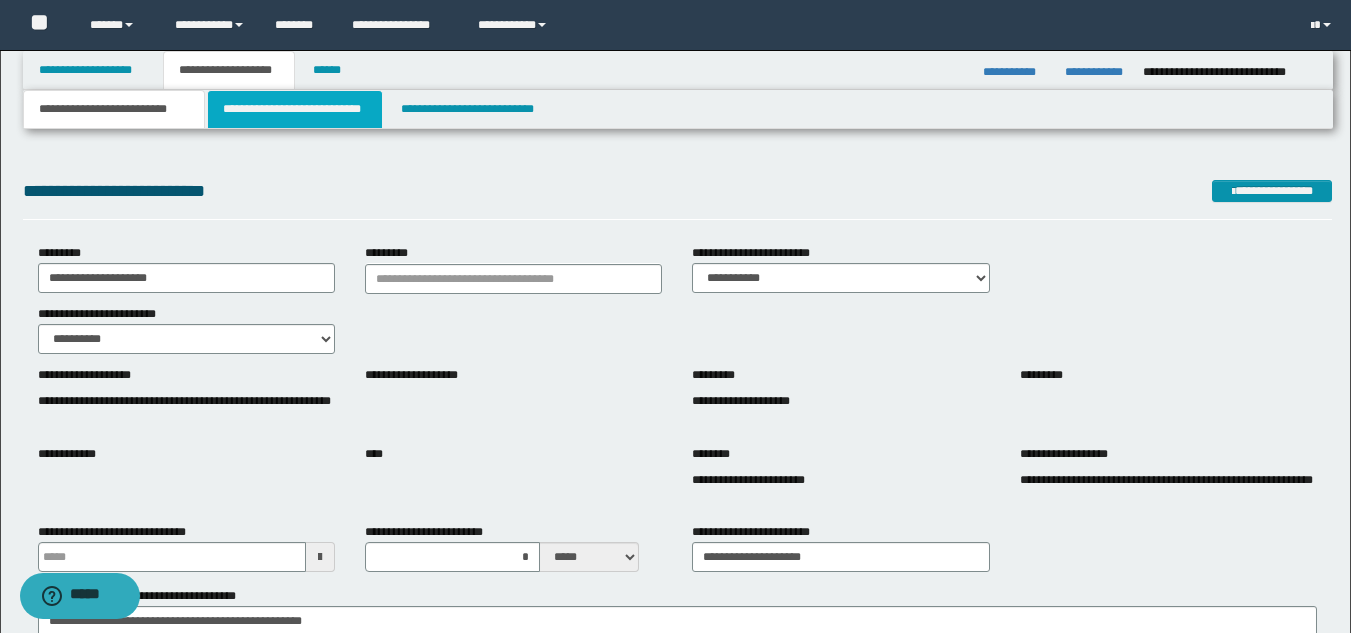 click on "**********" at bounding box center (295, 109) 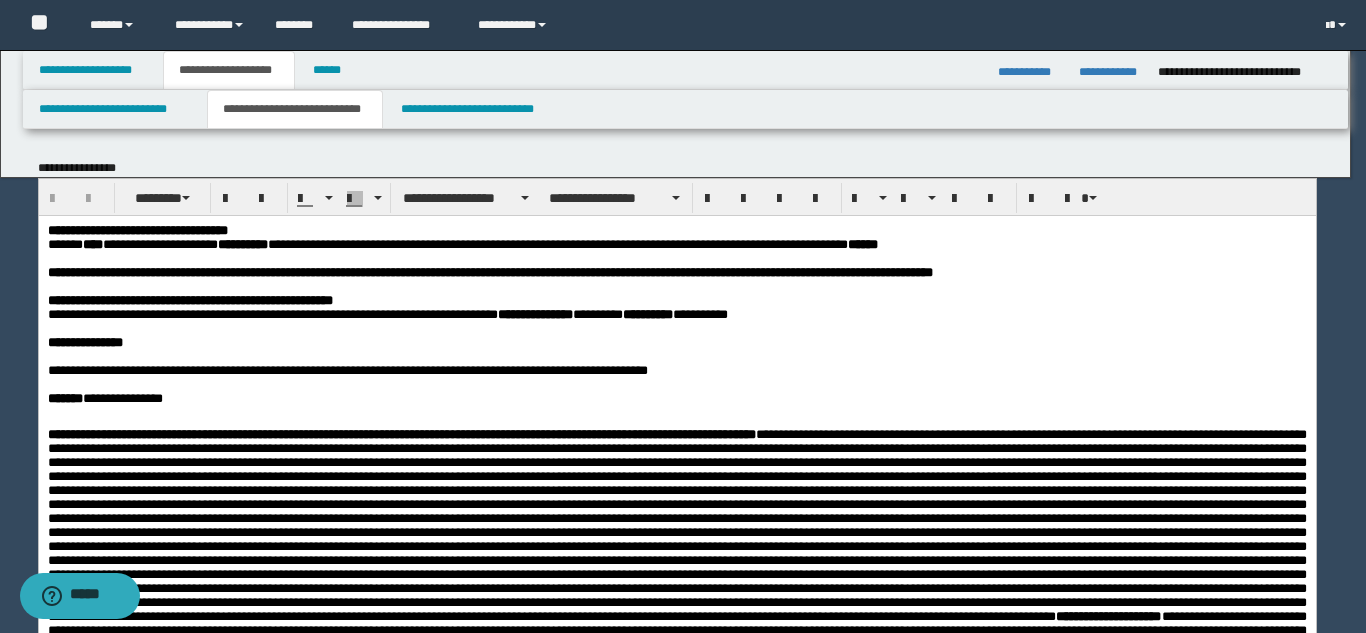scroll, scrollTop: 0, scrollLeft: 0, axis: both 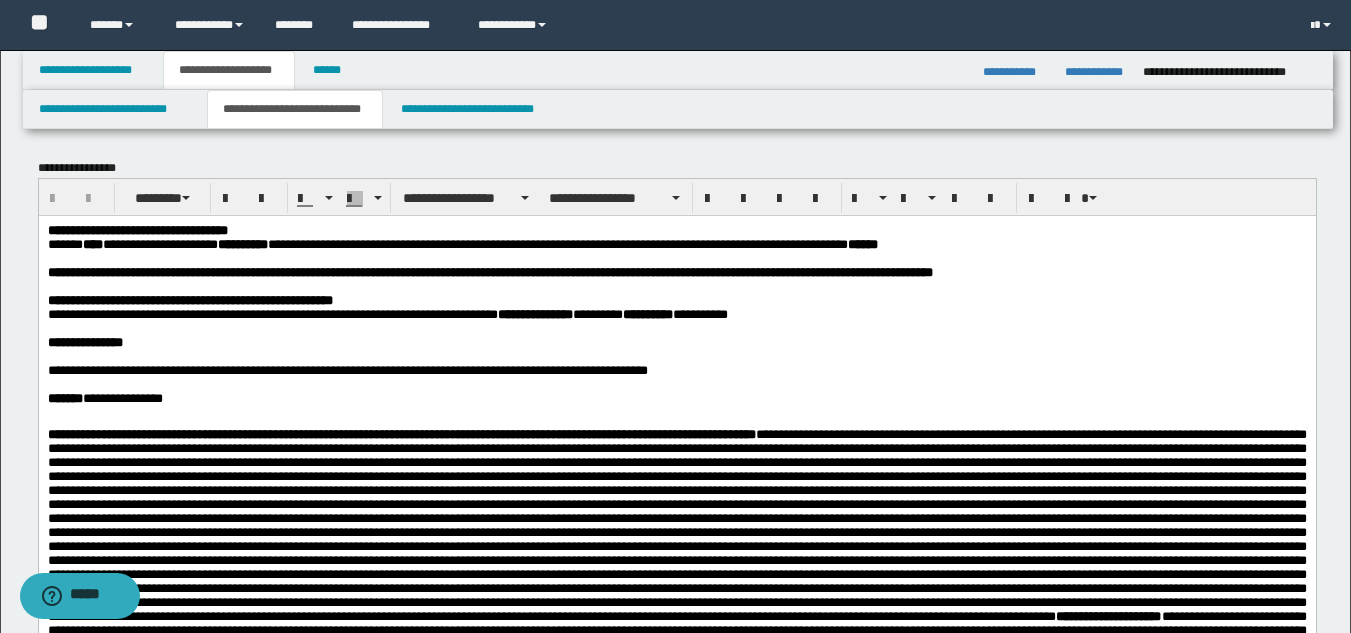 click on "**********" at bounding box center (1096, 72) 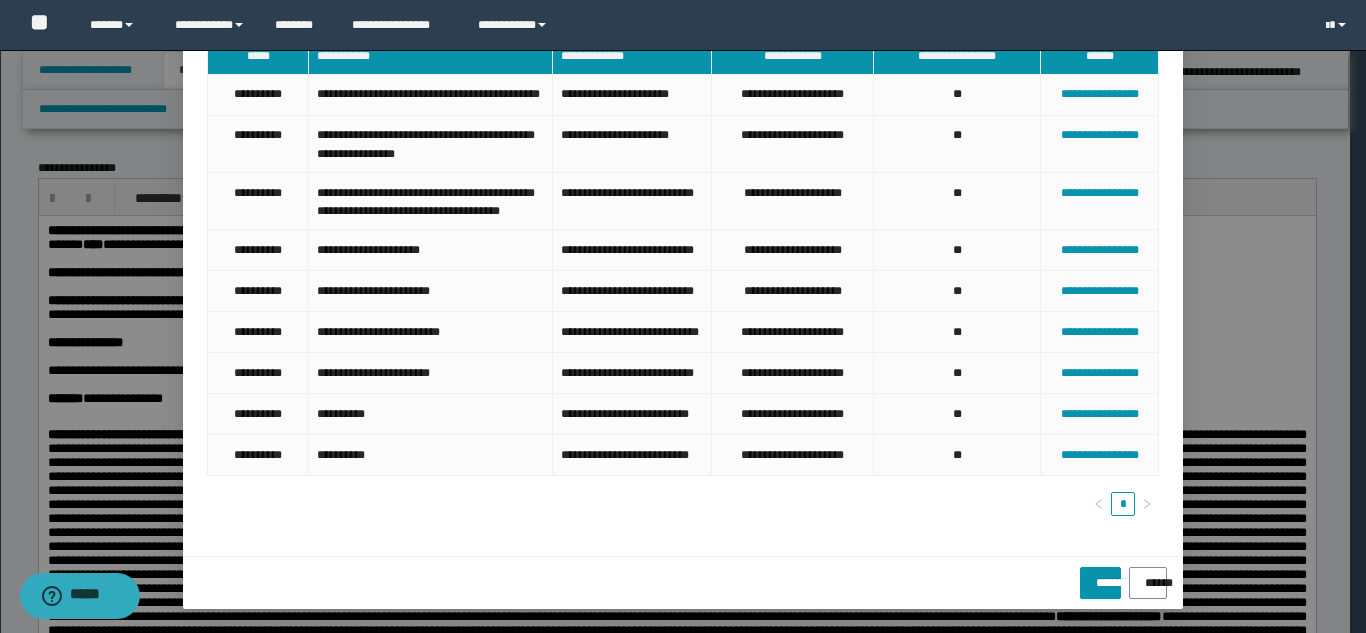 scroll, scrollTop: 293, scrollLeft: 0, axis: vertical 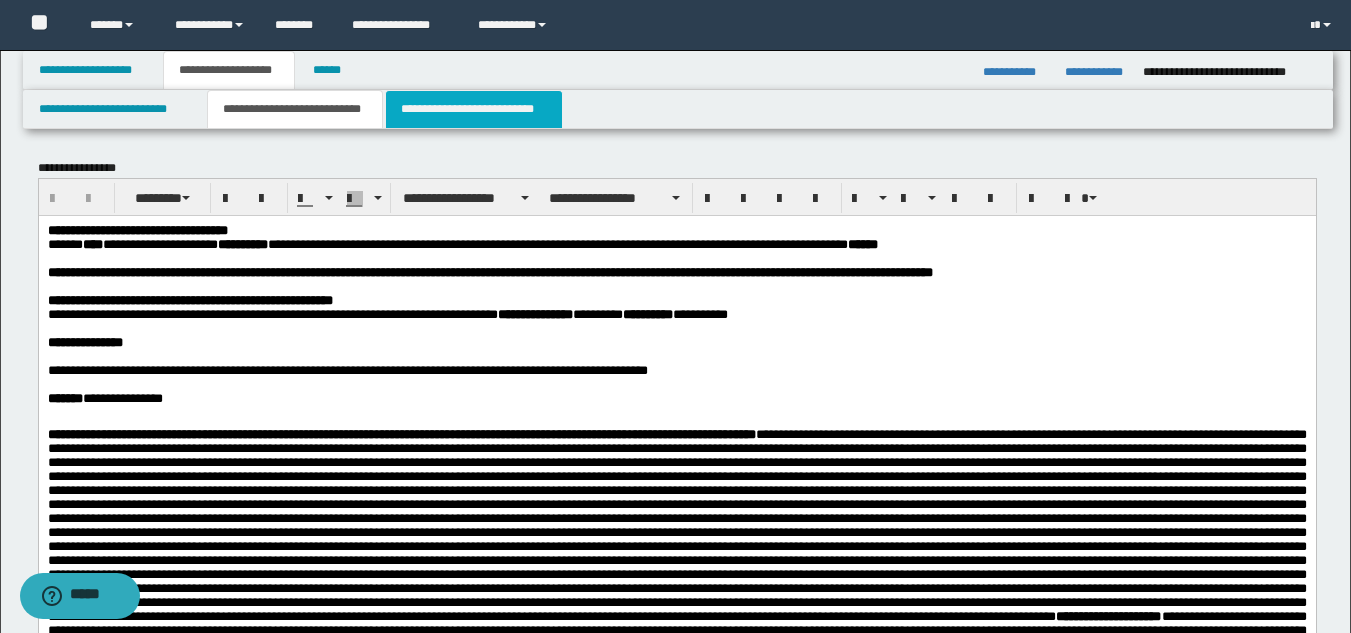 click on "**********" at bounding box center [474, 109] 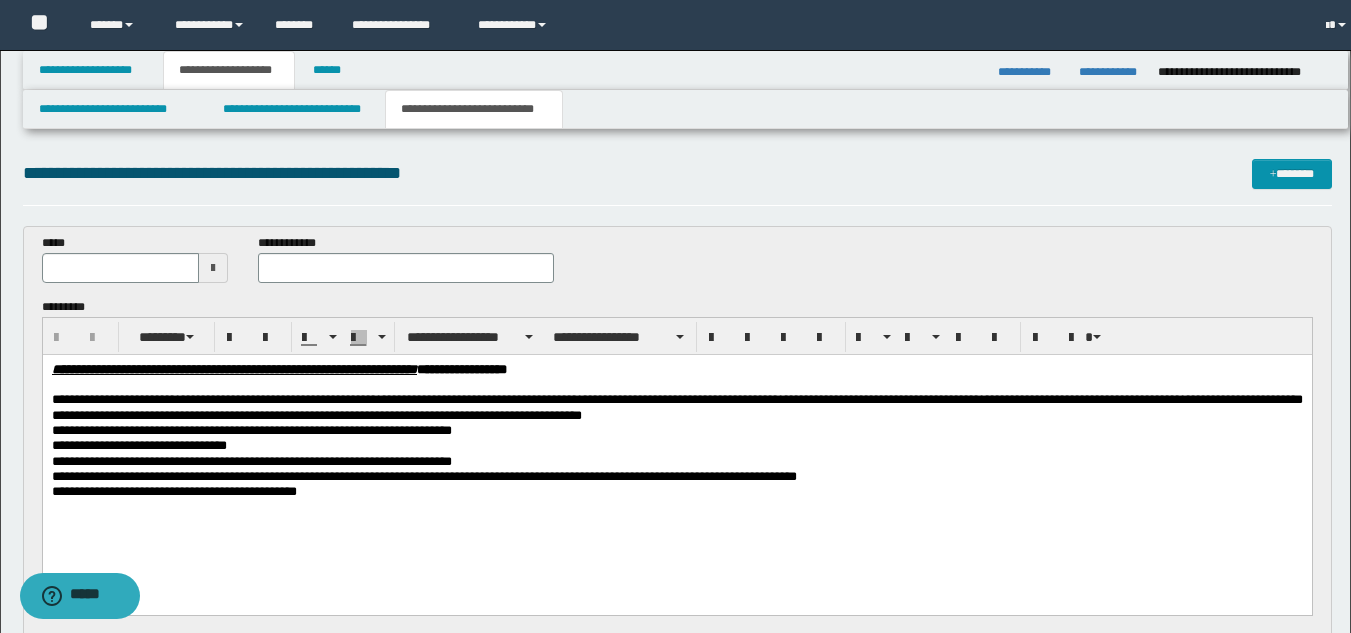 scroll, scrollTop: 0, scrollLeft: 0, axis: both 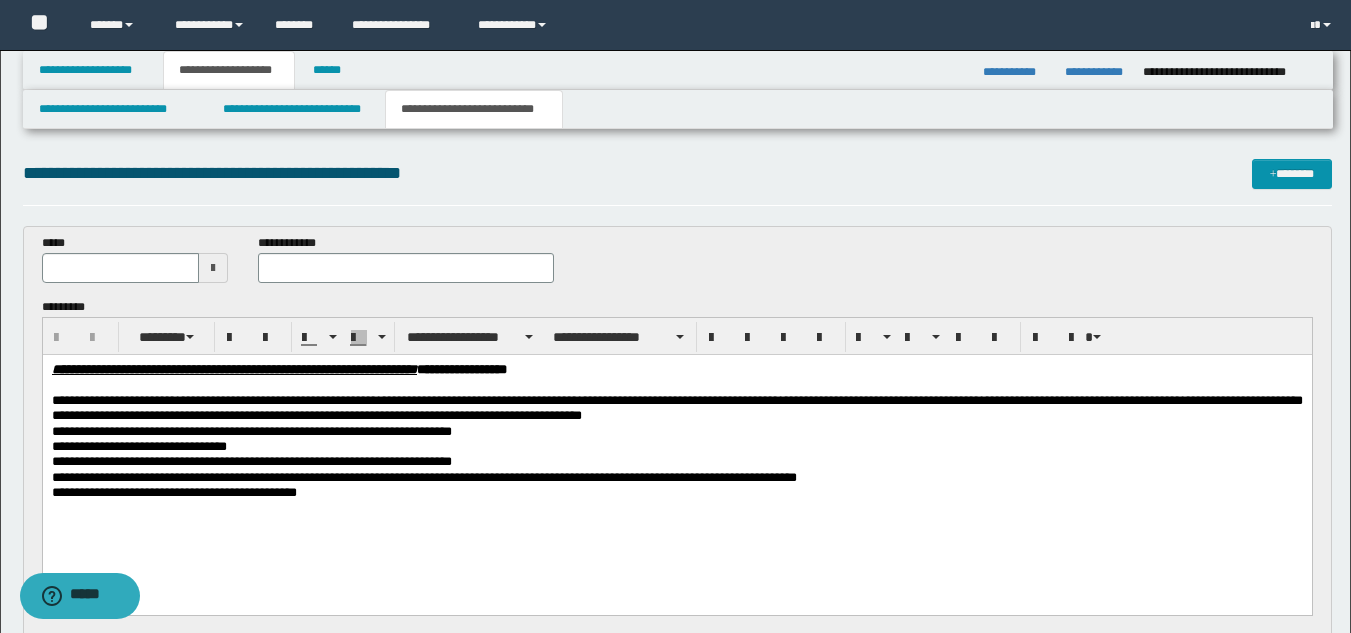 type 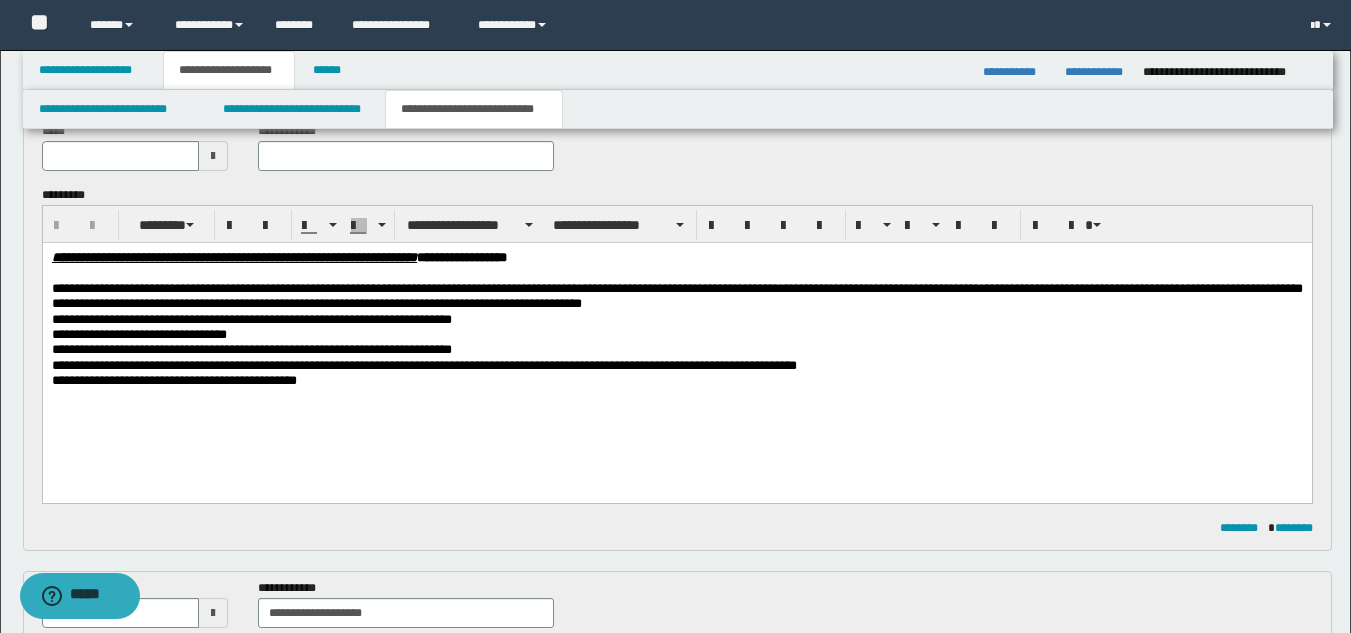 scroll, scrollTop: 106, scrollLeft: 0, axis: vertical 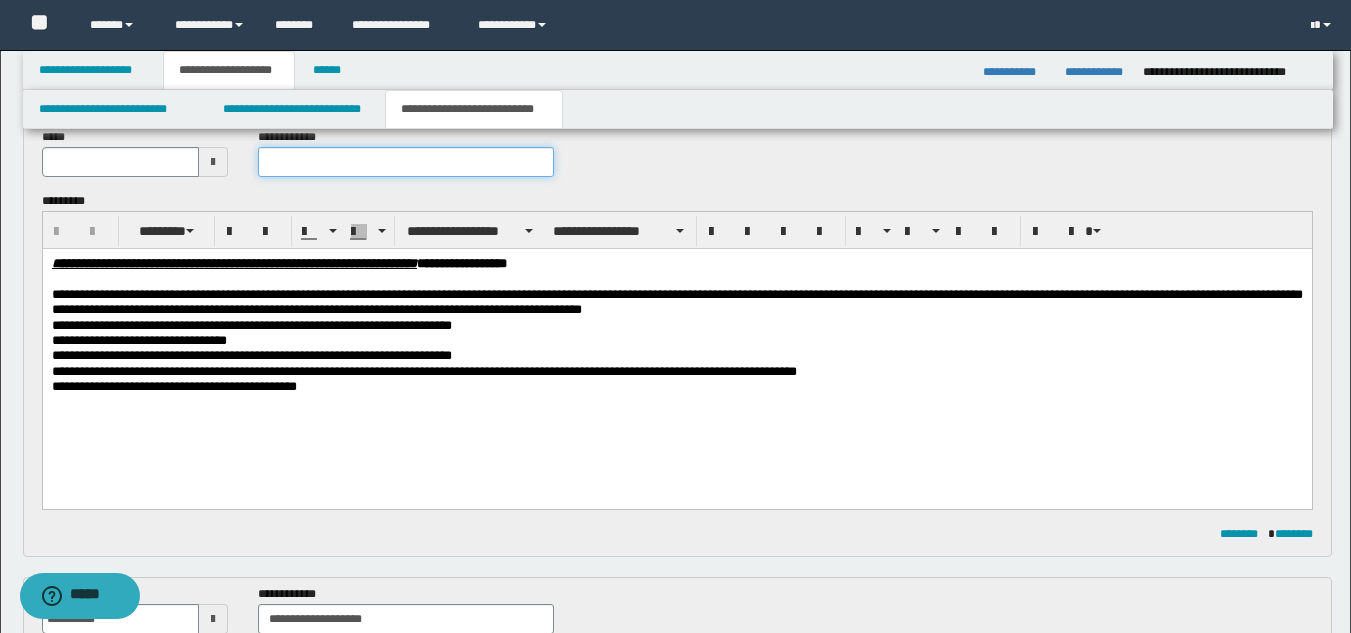 click at bounding box center (405, 162) 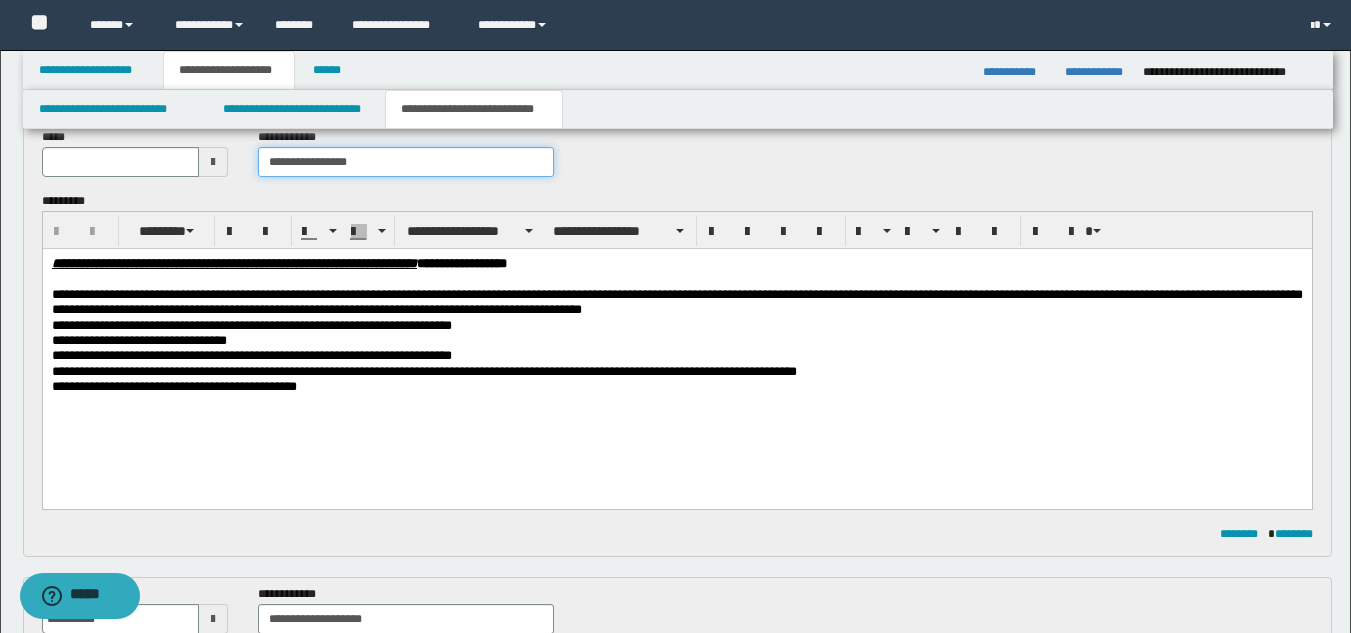 type on "**********" 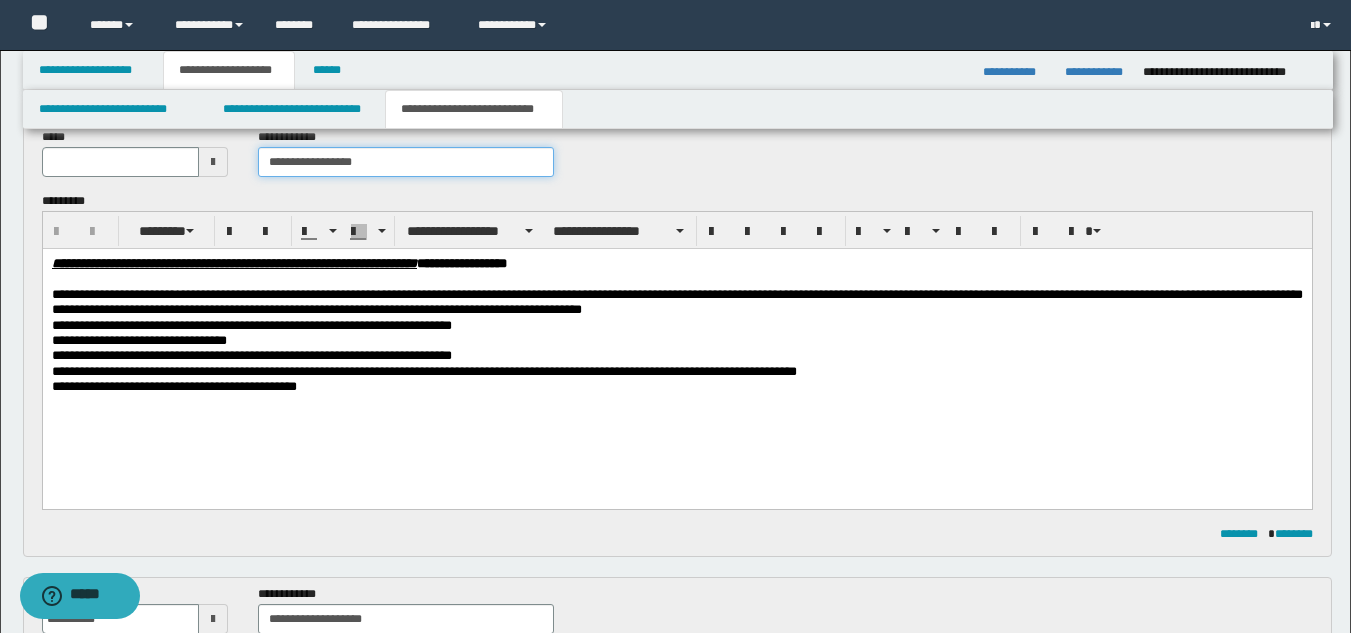 type 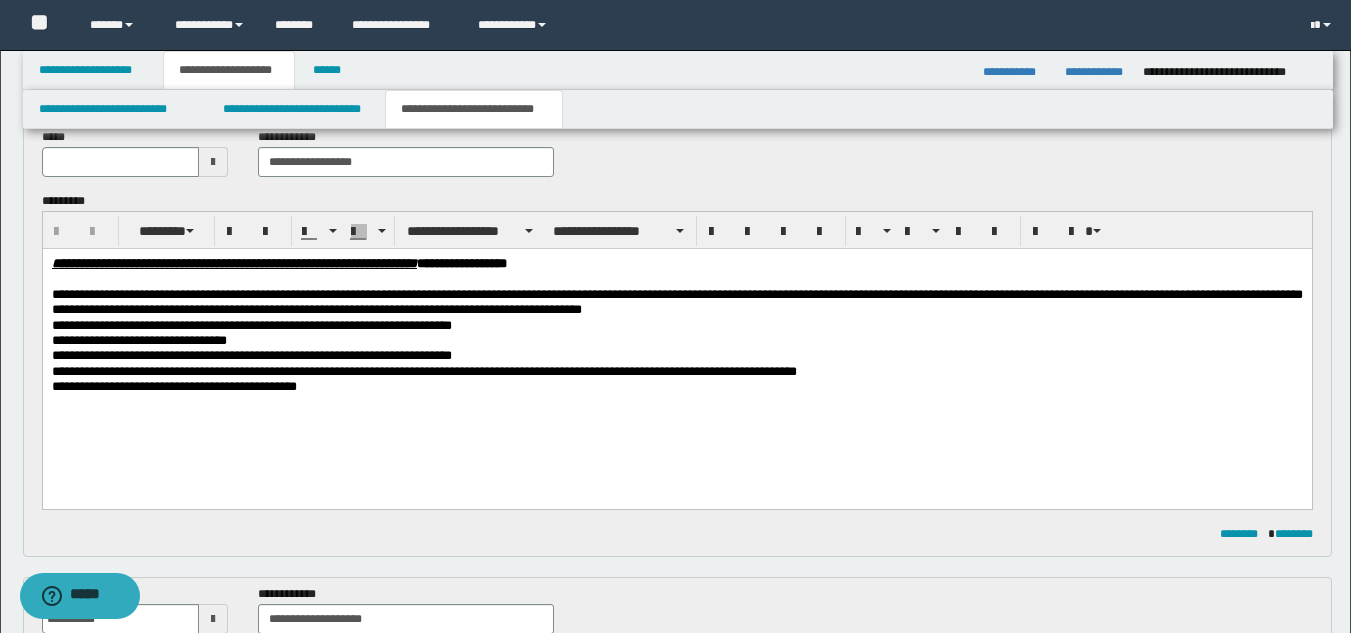 click at bounding box center [213, 162] 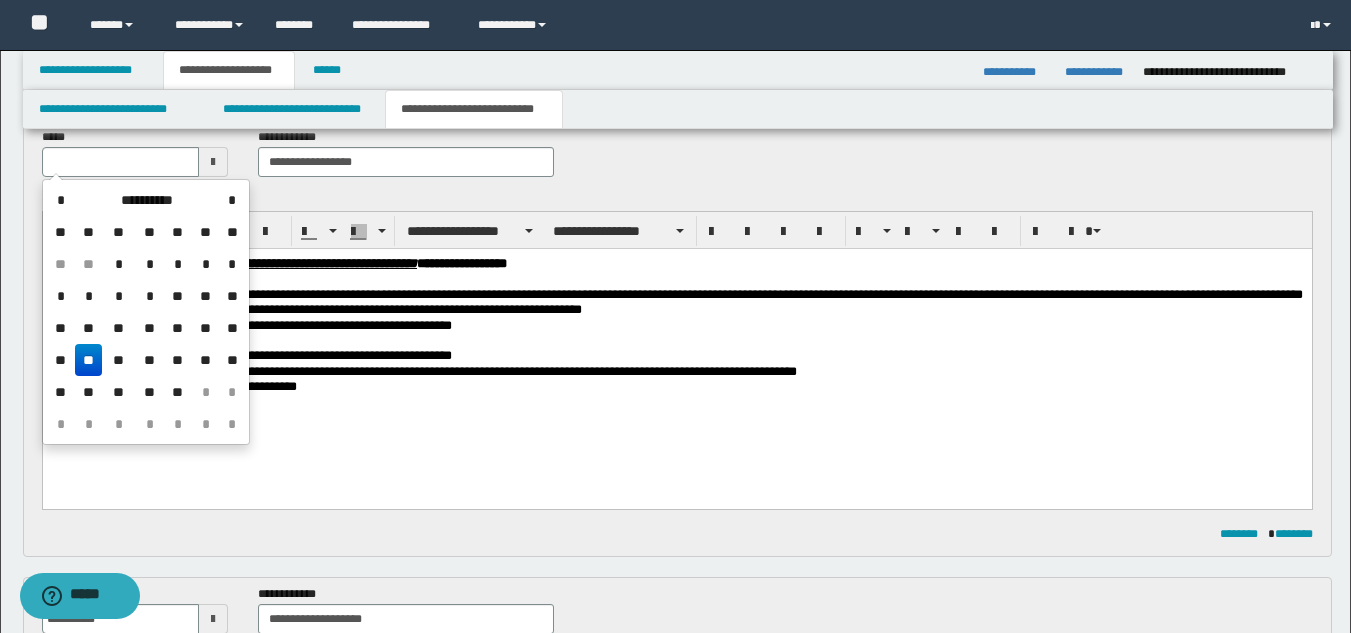 click on "**" at bounding box center (89, 360) 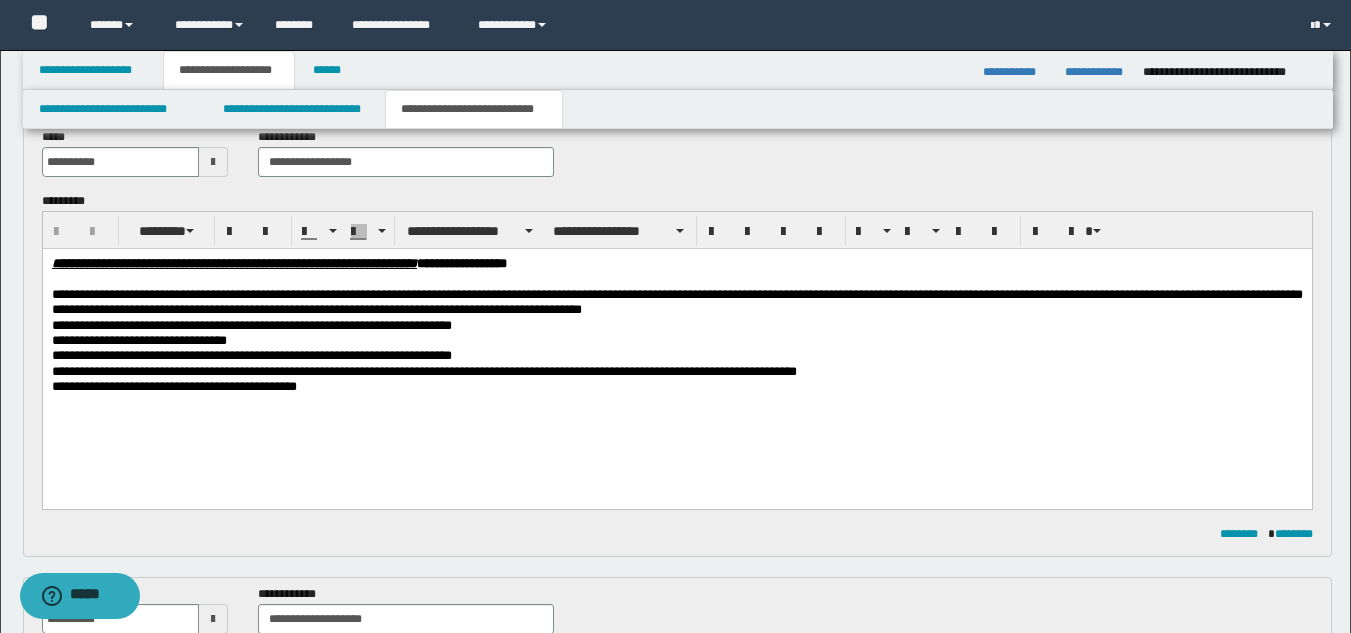 click at bounding box center (213, 162) 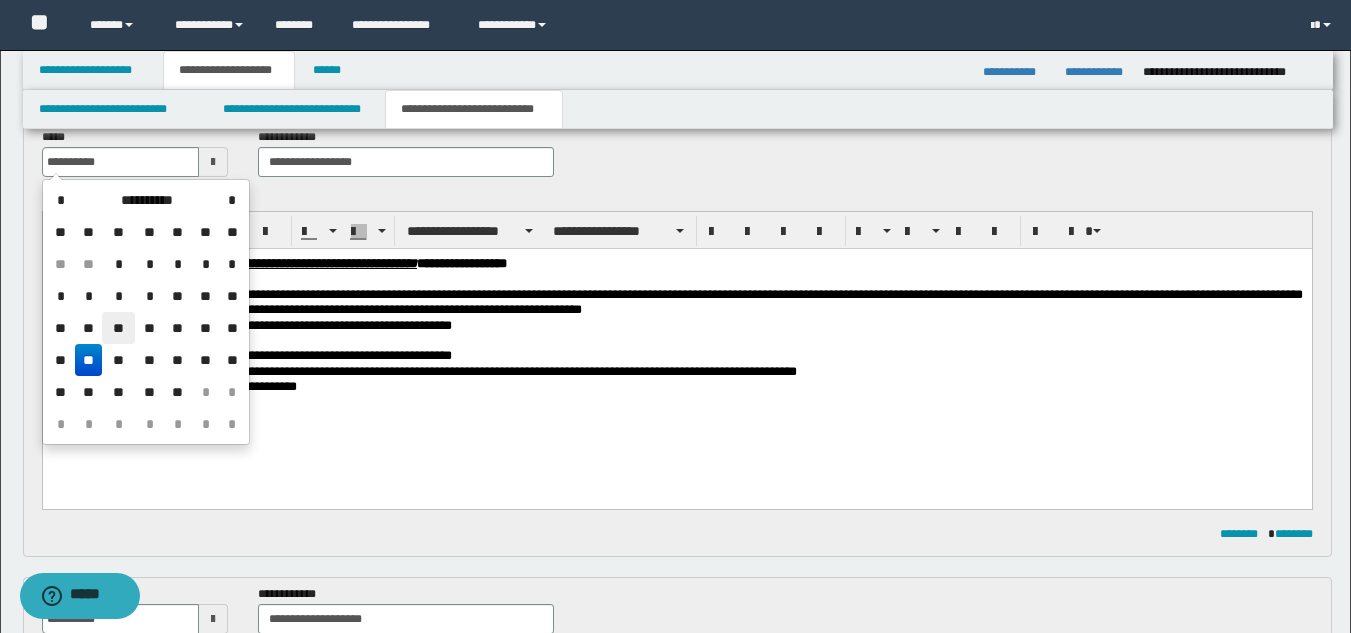 click on "**" at bounding box center [118, 328] 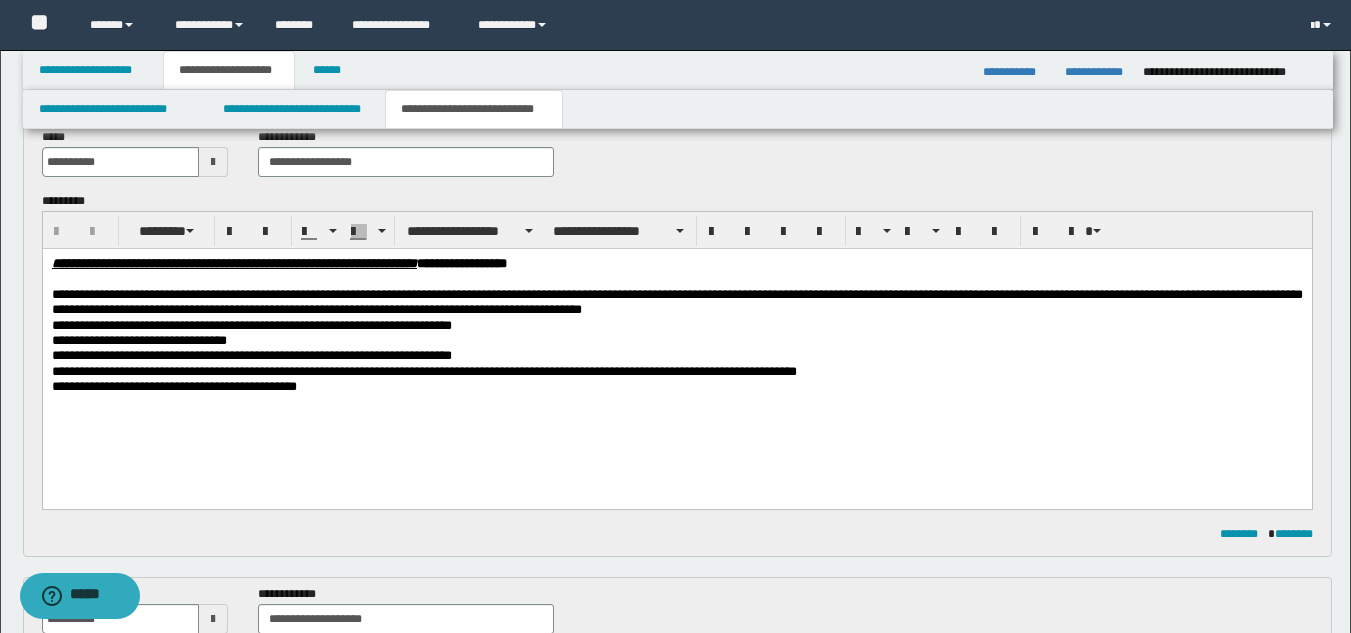 click on "**********" at bounding box center (251, 355) 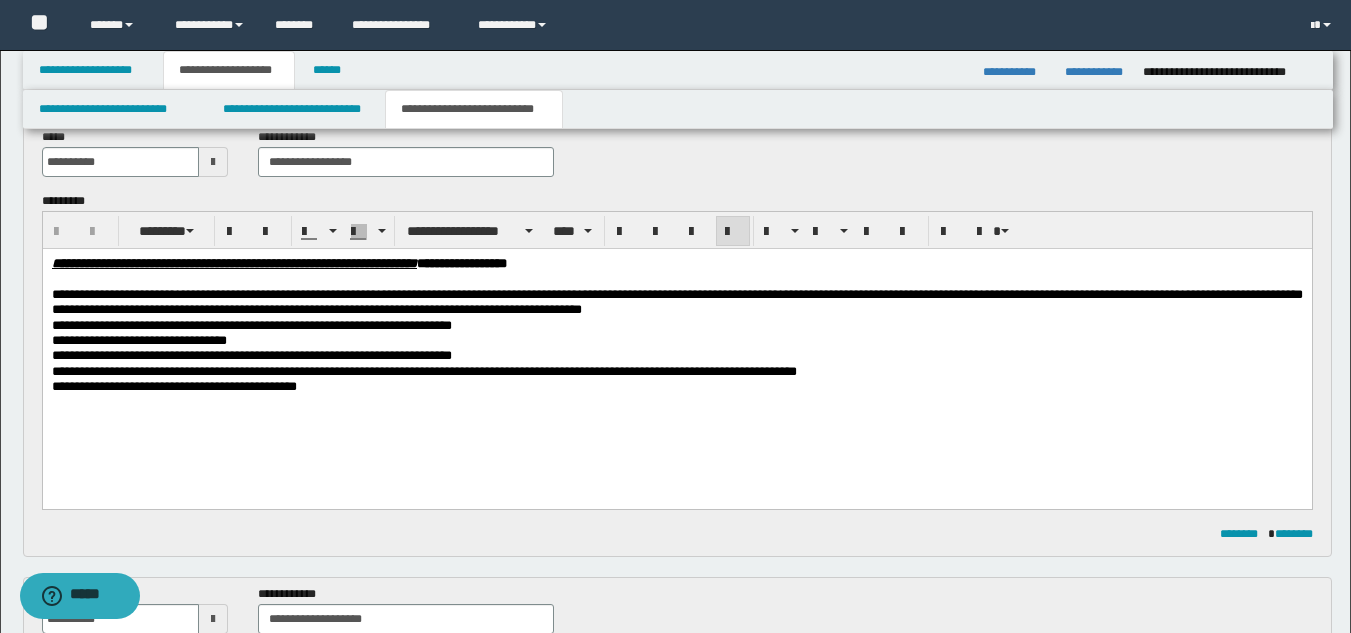 click on "**********" at bounding box center (676, 340) 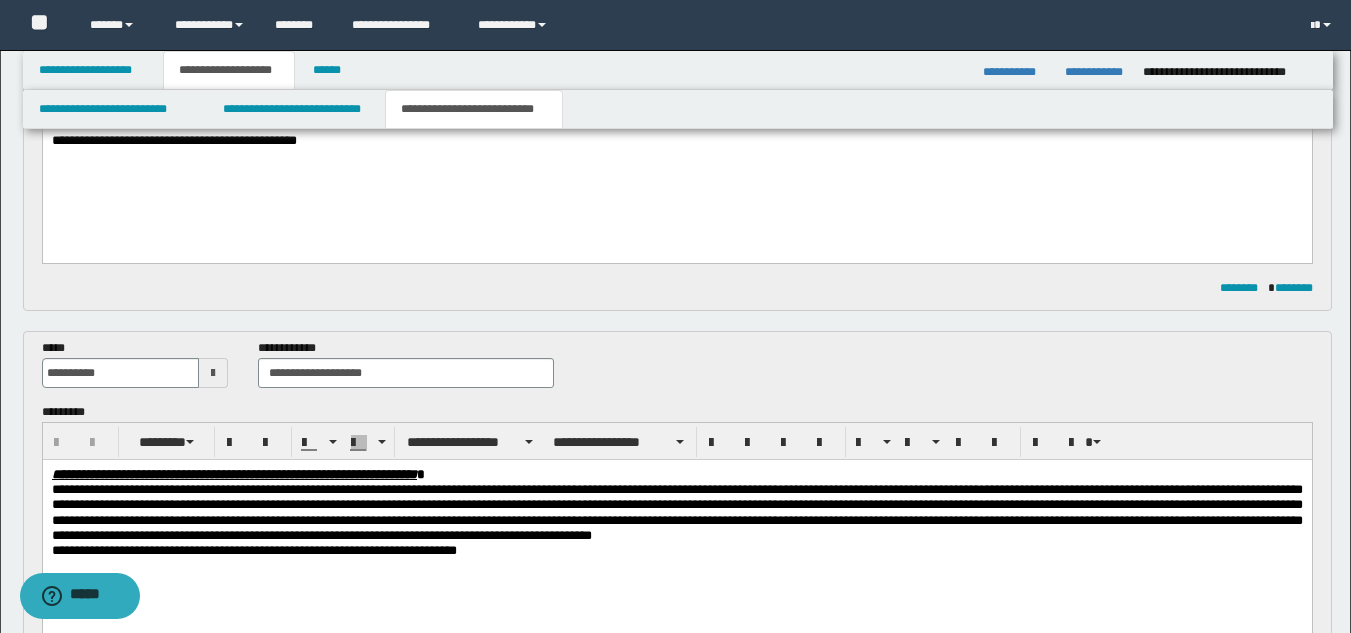 scroll, scrollTop: 184, scrollLeft: 0, axis: vertical 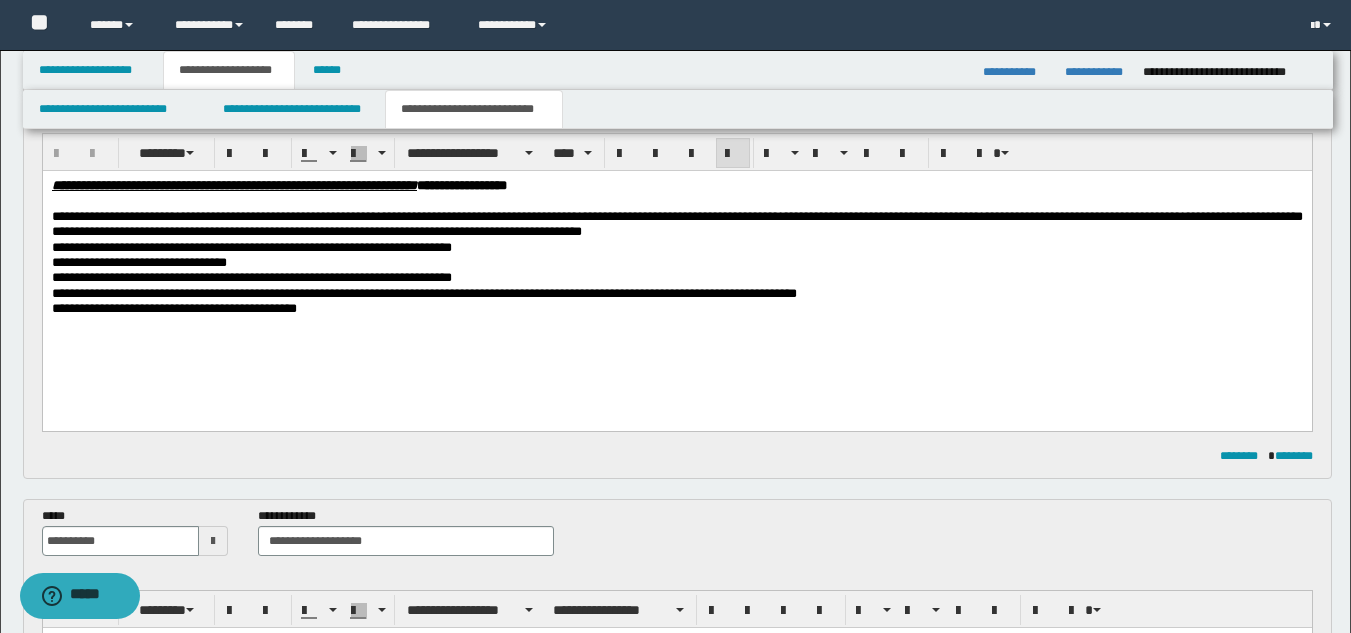type 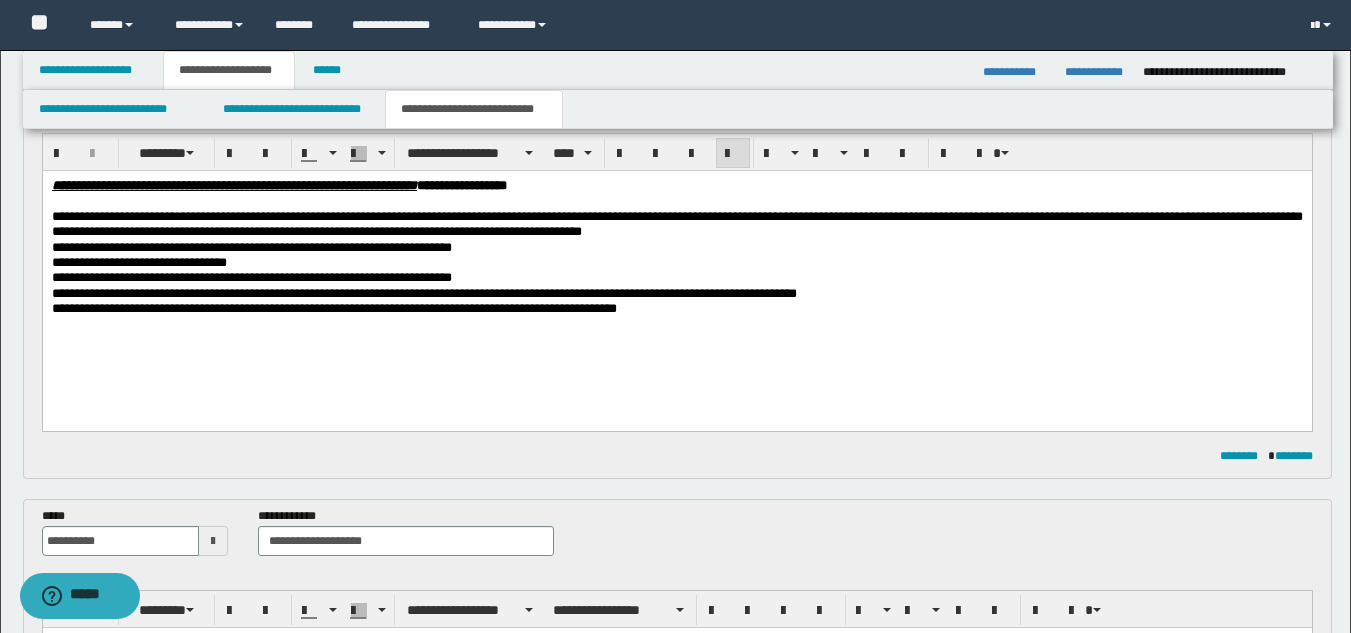 scroll, scrollTop: 195, scrollLeft: 0, axis: vertical 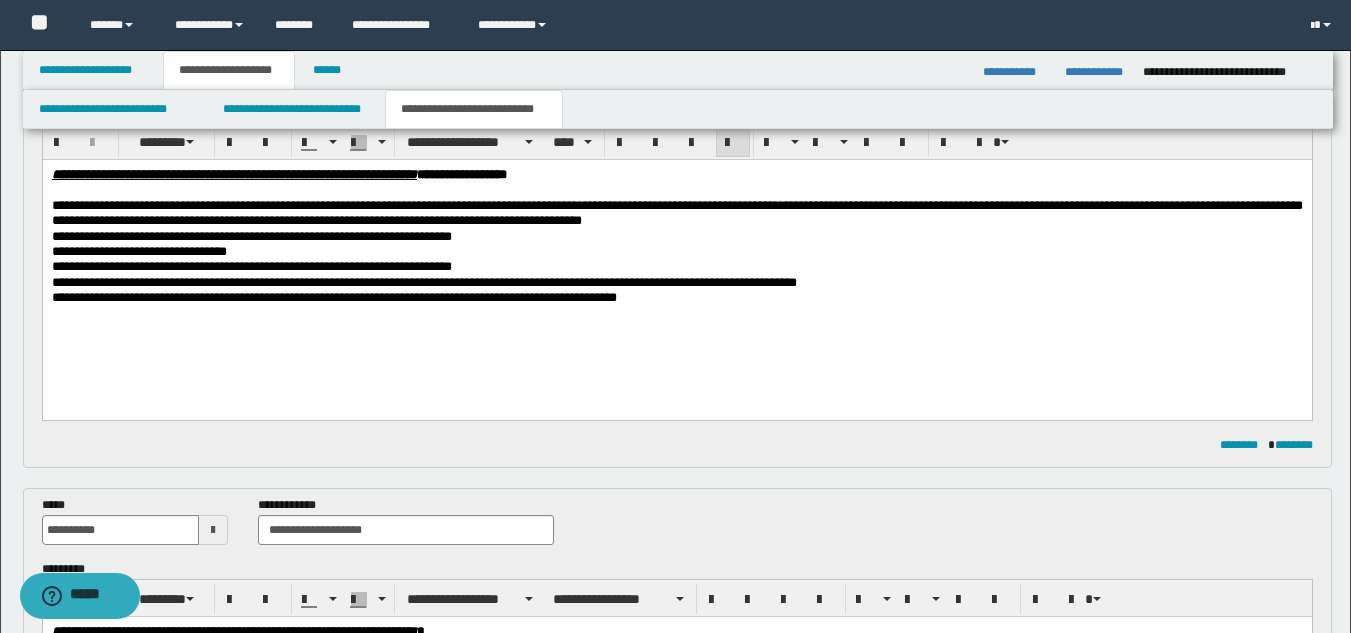 click on "**********" at bounding box center [676, 213] 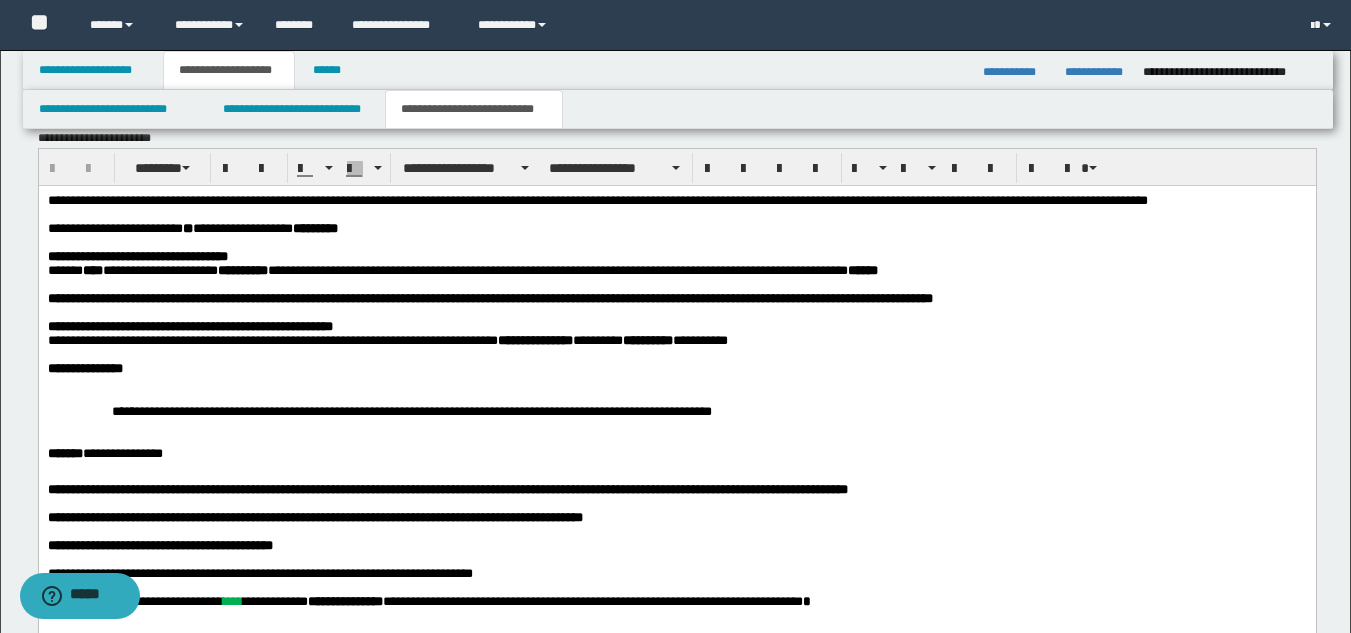 scroll, scrollTop: 1406, scrollLeft: 0, axis: vertical 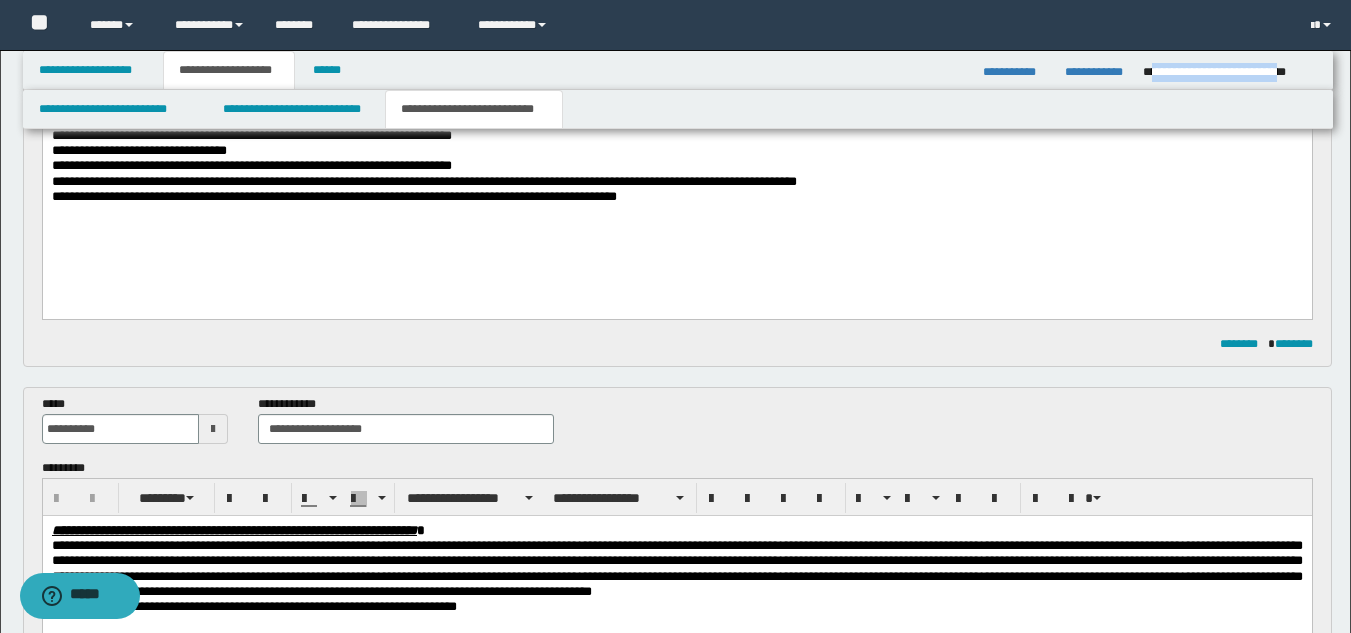 drag, startPoint x: 1151, startPoint y: 73, endPoint x: 1311, endPoint y: 76, distance: 160.02812 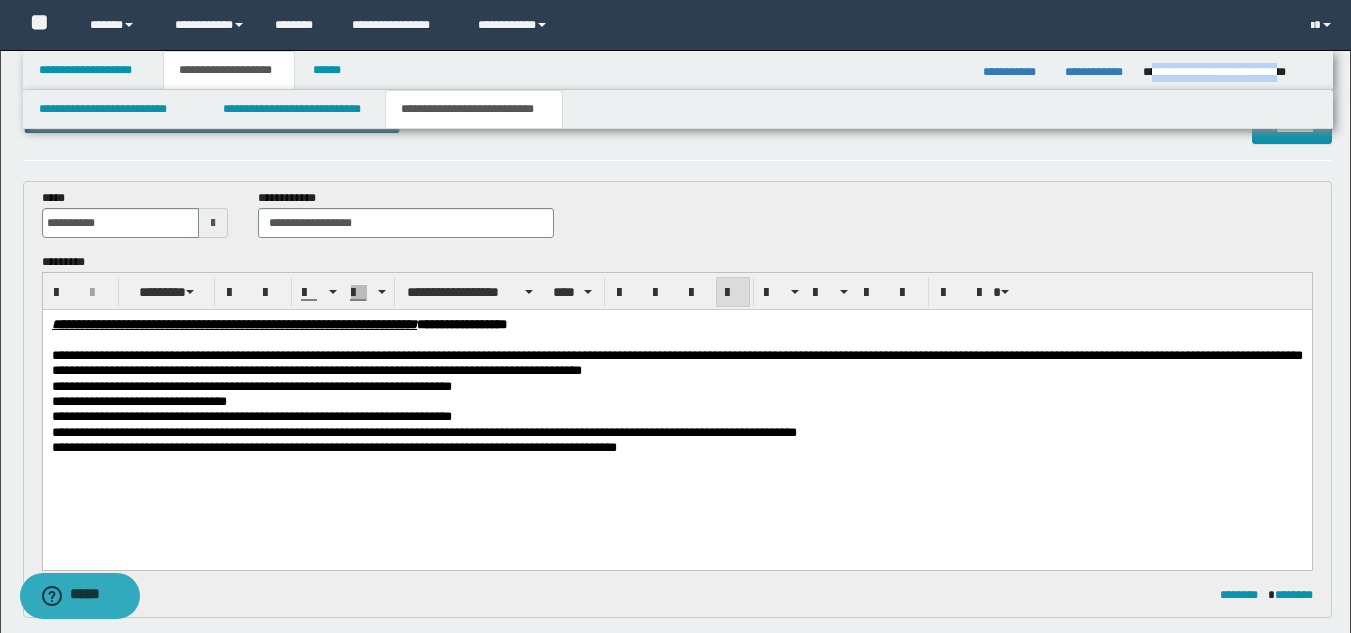 scroll, scrollTop: 50, scrollLeft: 0, axis: vertical 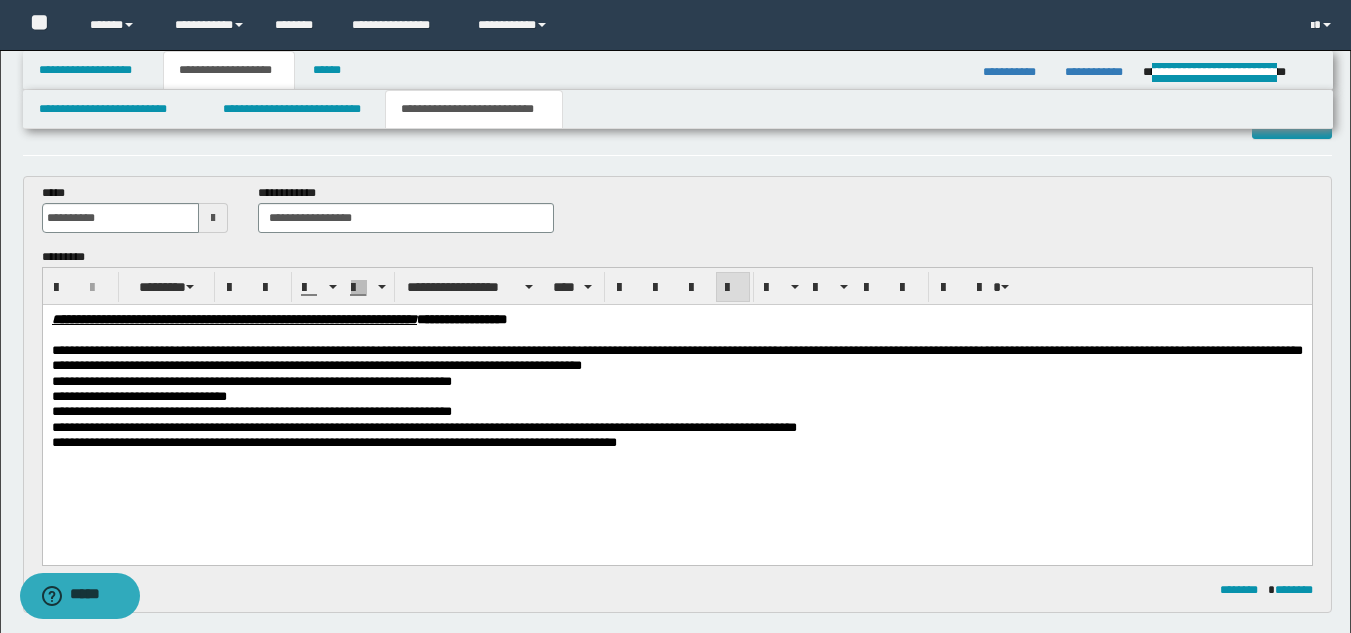 click on "**********" at bounding box center [676, 358] 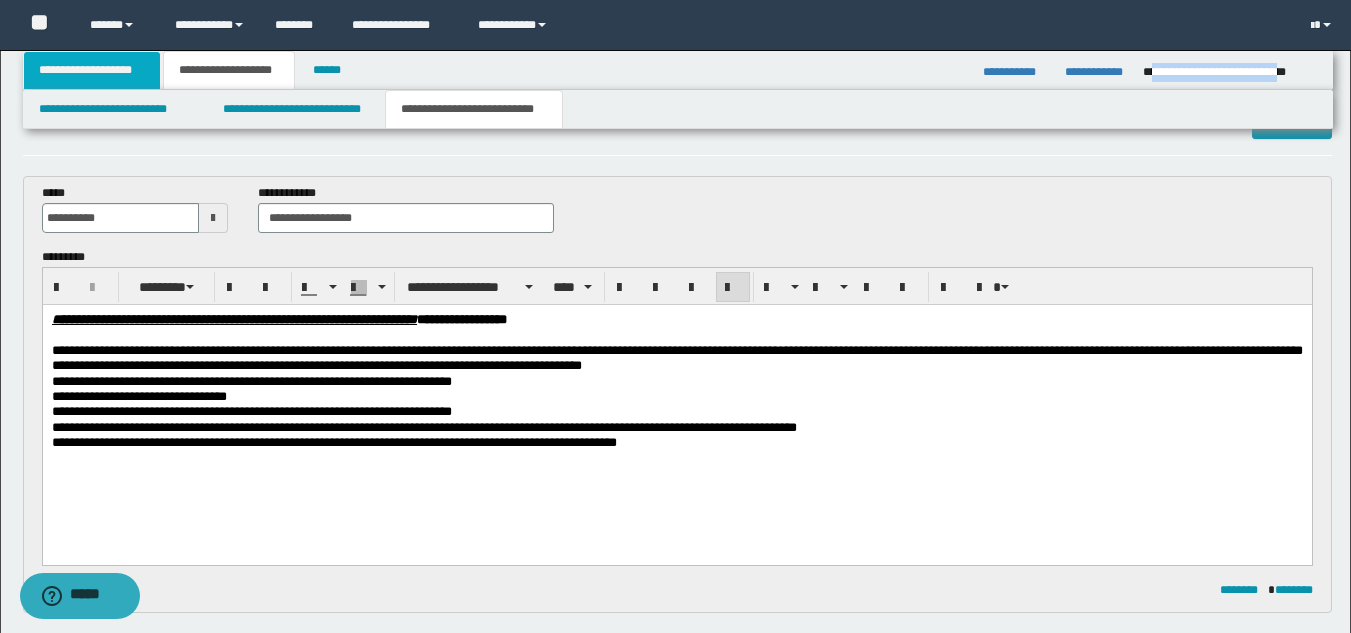 click on "**********" at bounding box center (92, 70) 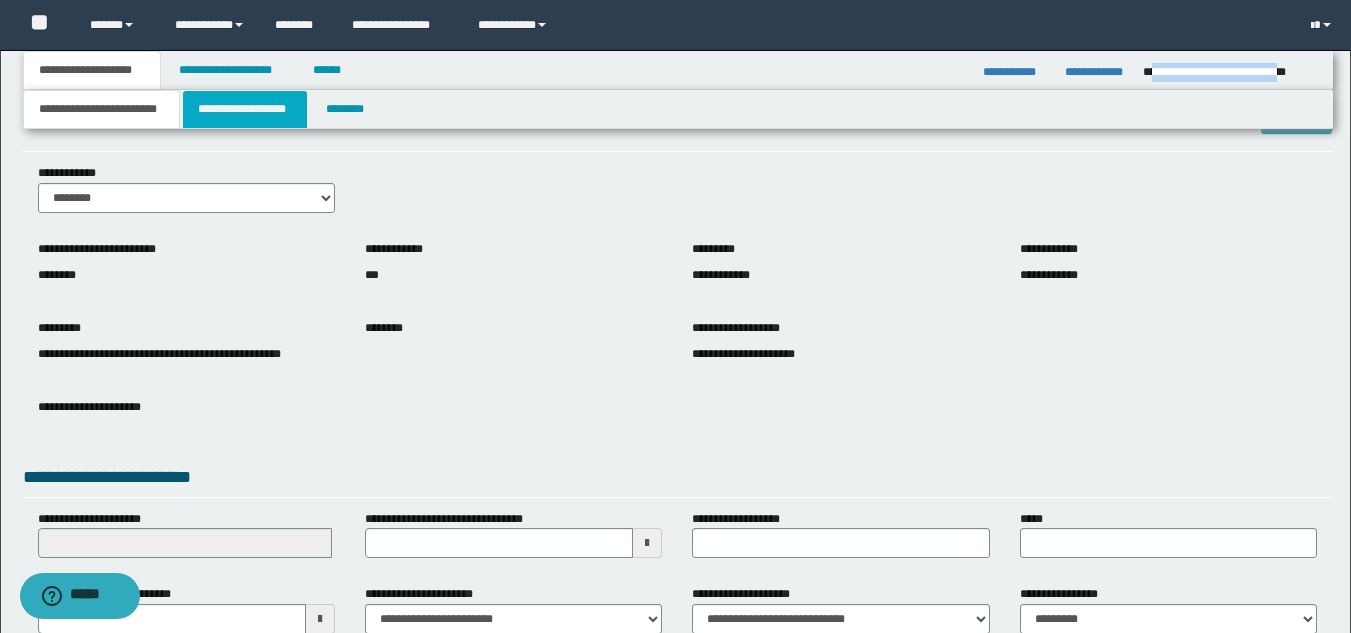 click on "**********" at bounding box center (245, 109) 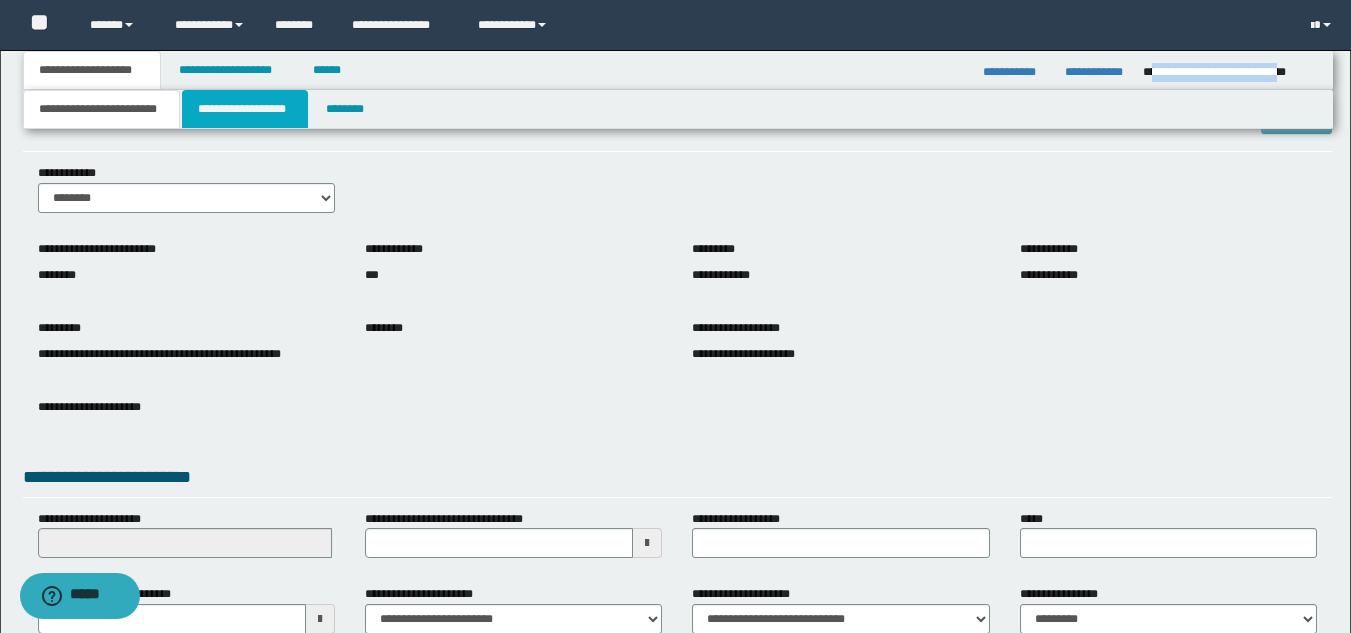 scroll, scrollTop: 0, scrollLeft: 0, axis: both 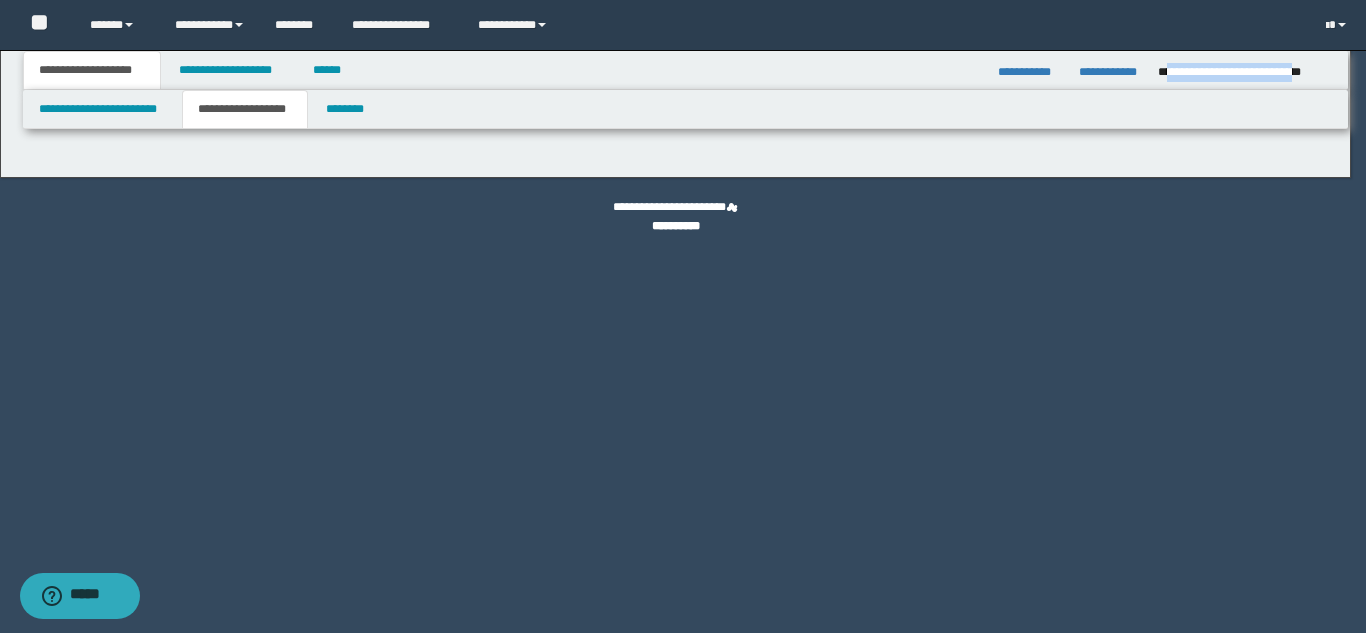 select on "*" 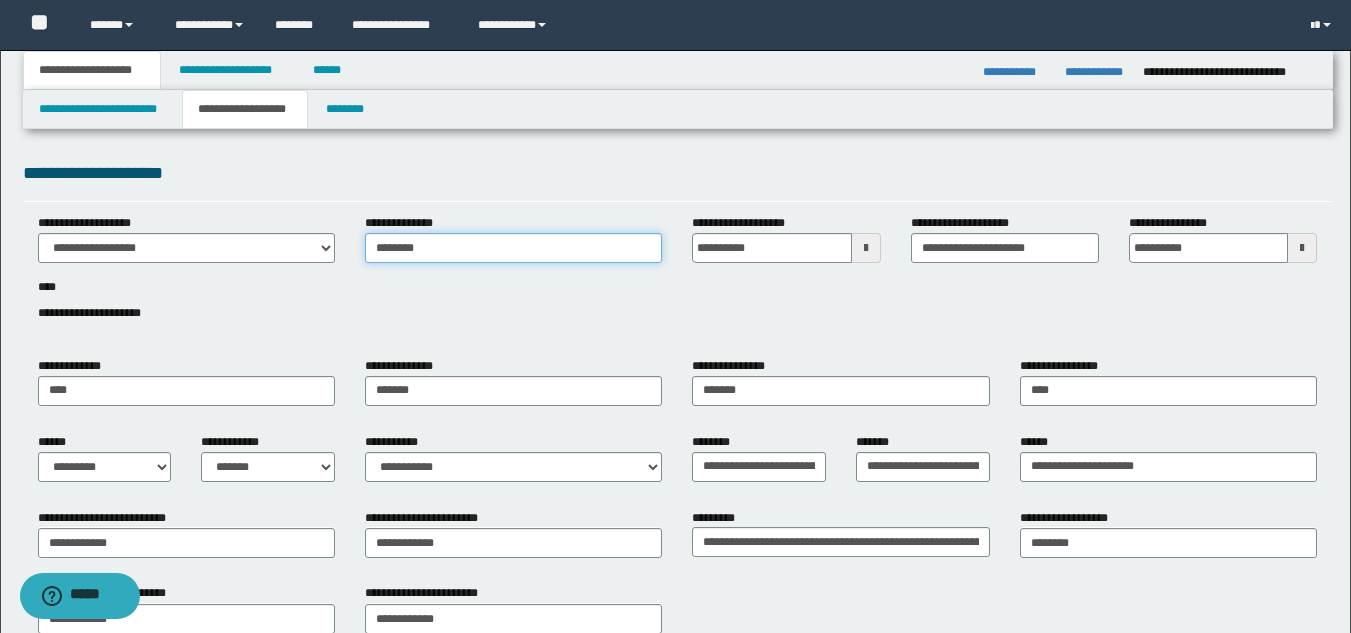 drag, startPoint x: 373, startPoint y: 251, endPoint x: 457, endPoint y: 255, distance: 84.095184 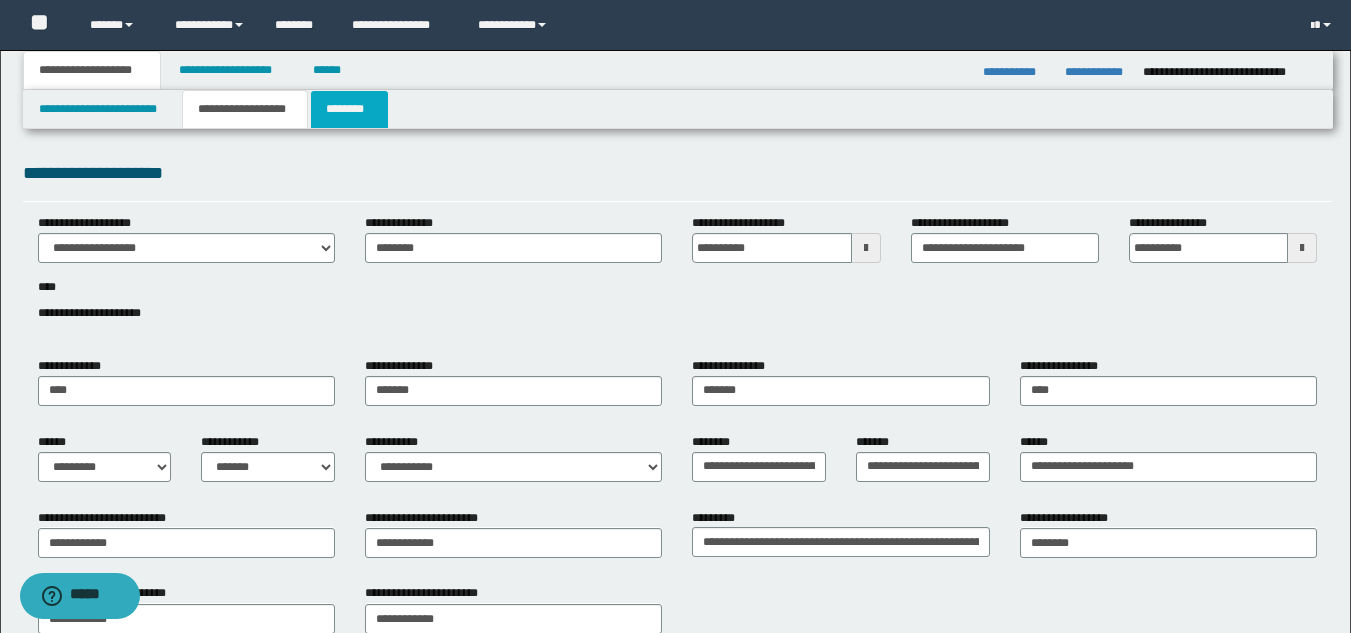 click on "********" at bounding box center (349, 109) 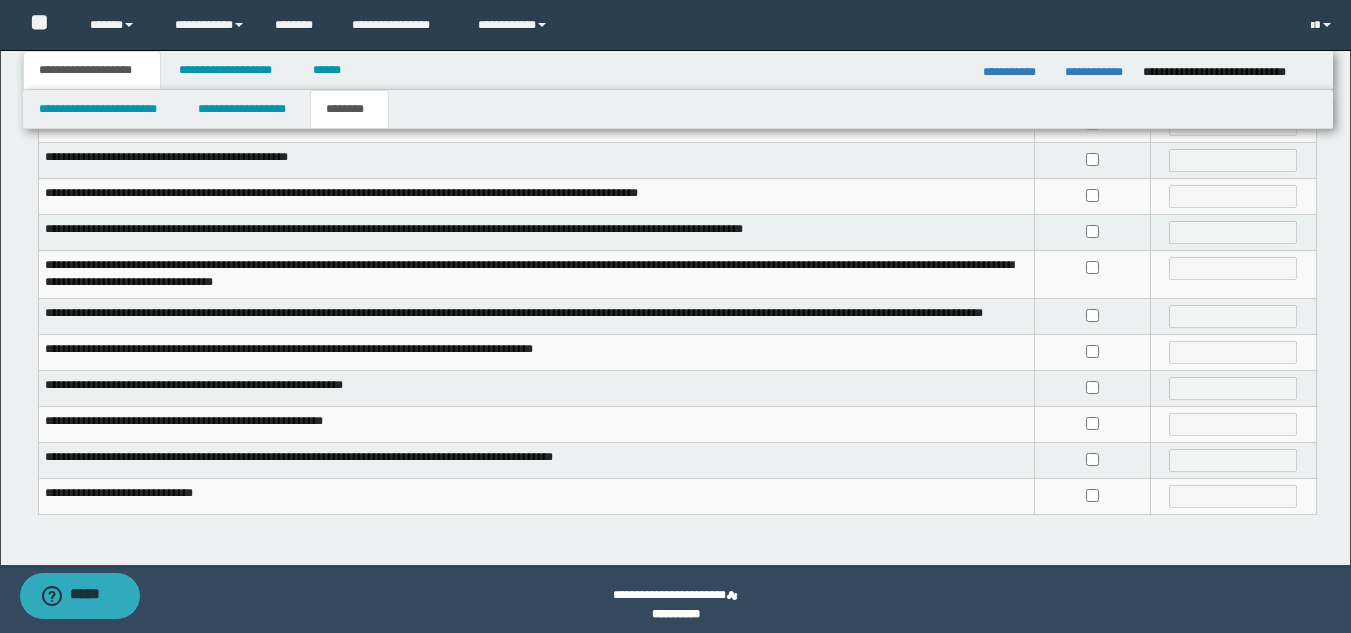 scroll, scrollTop: 499, scrollLeft: 0, axis: vertical 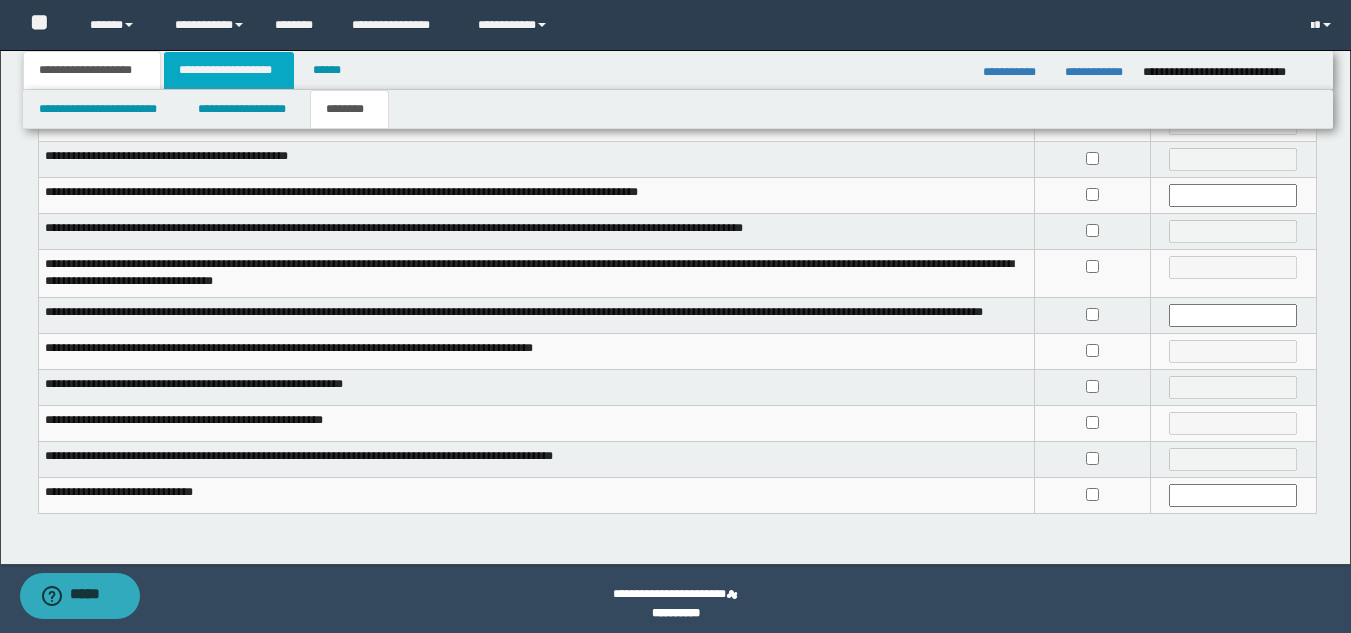 click on "**********" at bounding box center [229, 70] 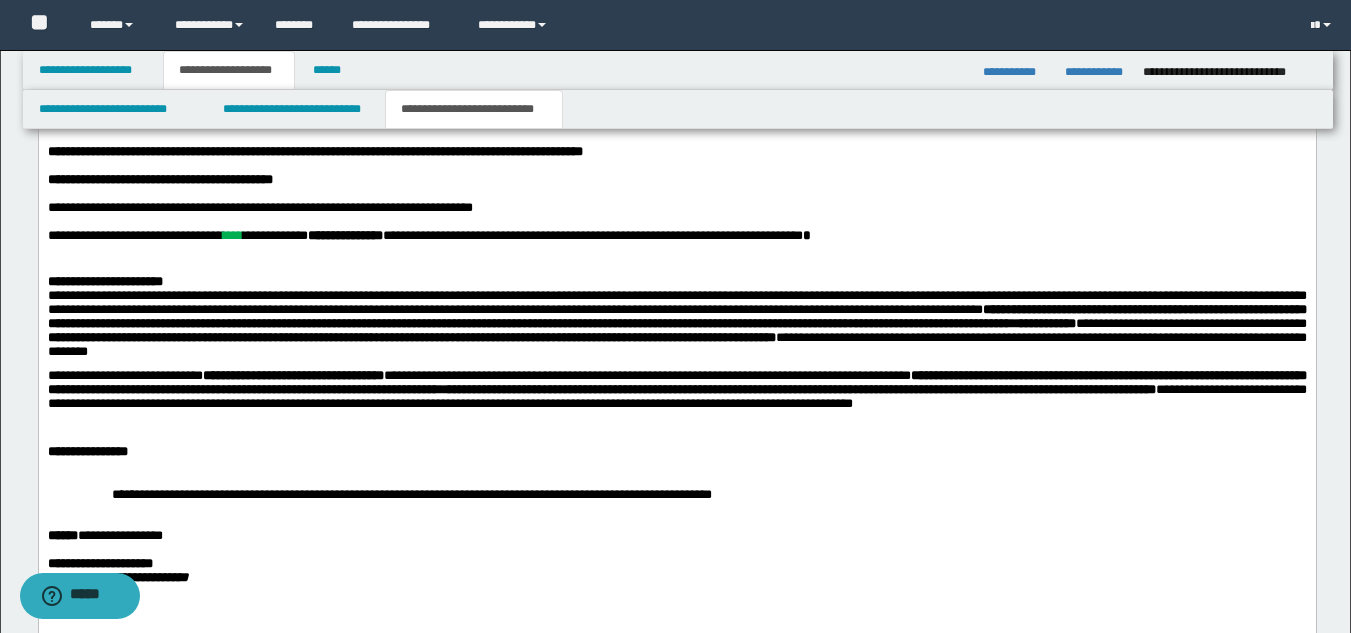 scroll, scrollTop: 1643, scrollLeft: 0, axis: vertical 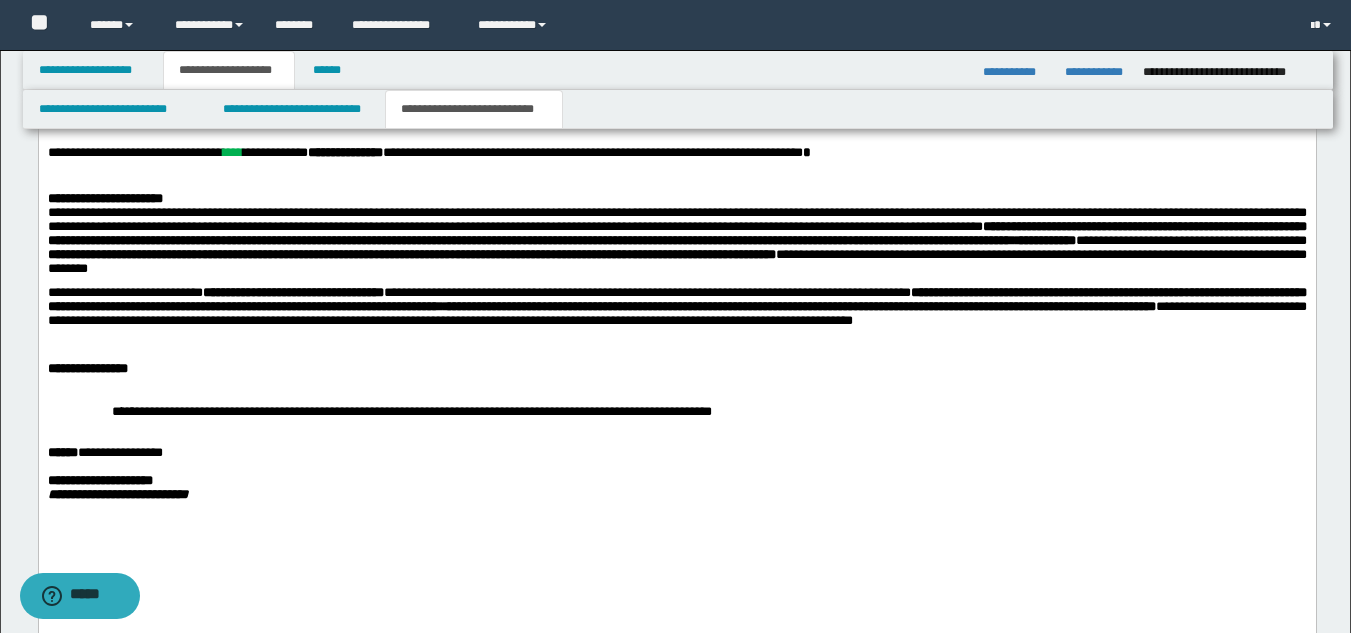 click on "**********" at bounding box center (104, 198) 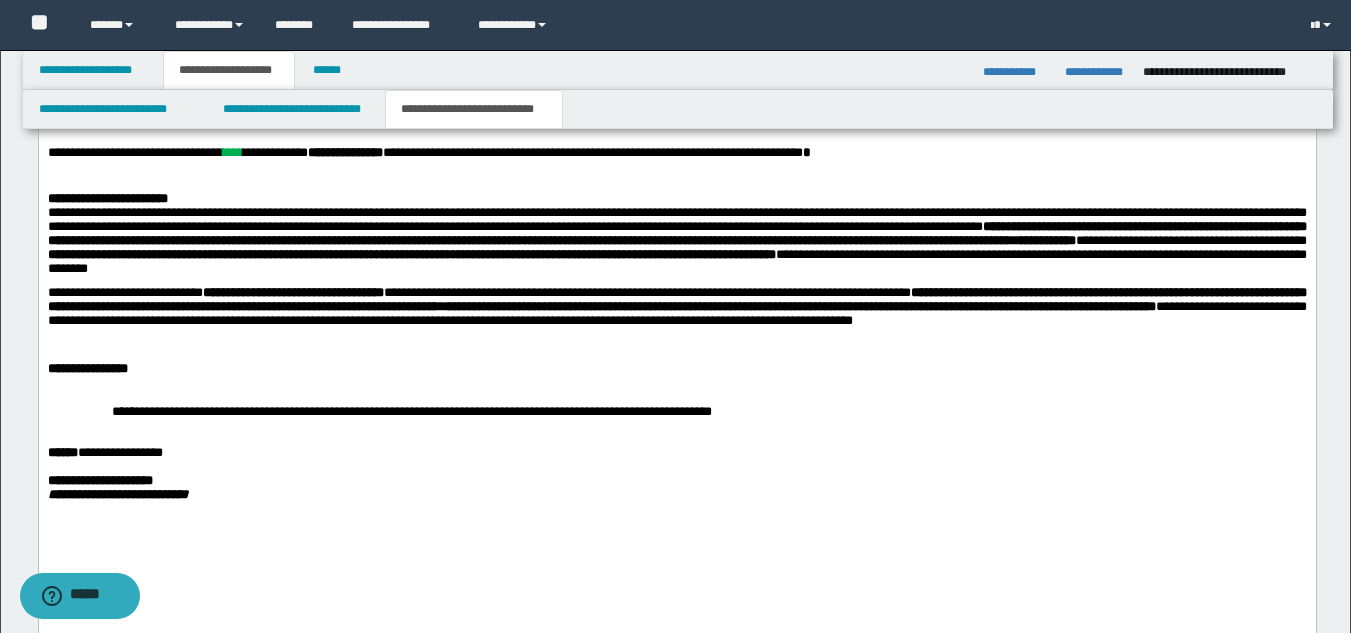 click on "**********" at bounding box center (107, 198) 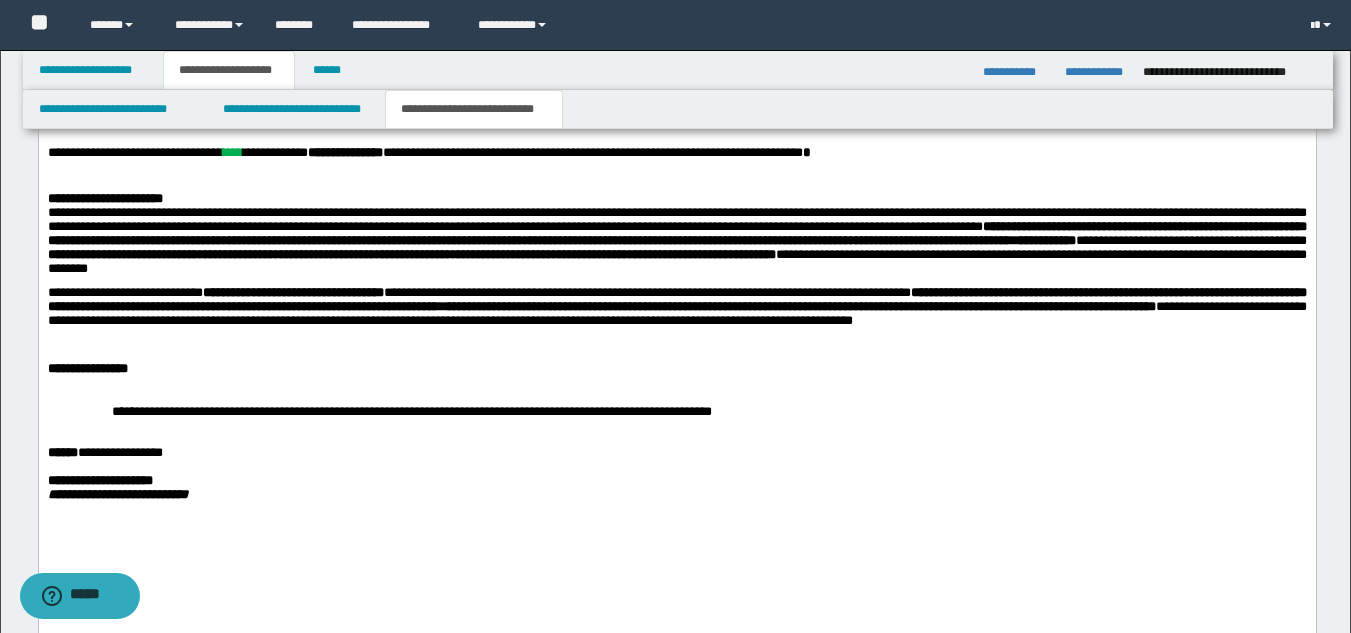 drag, startPoint x: 278, startPoint y: 241, endPoint x: 276, endPoint y: 258, distance: 17.117243 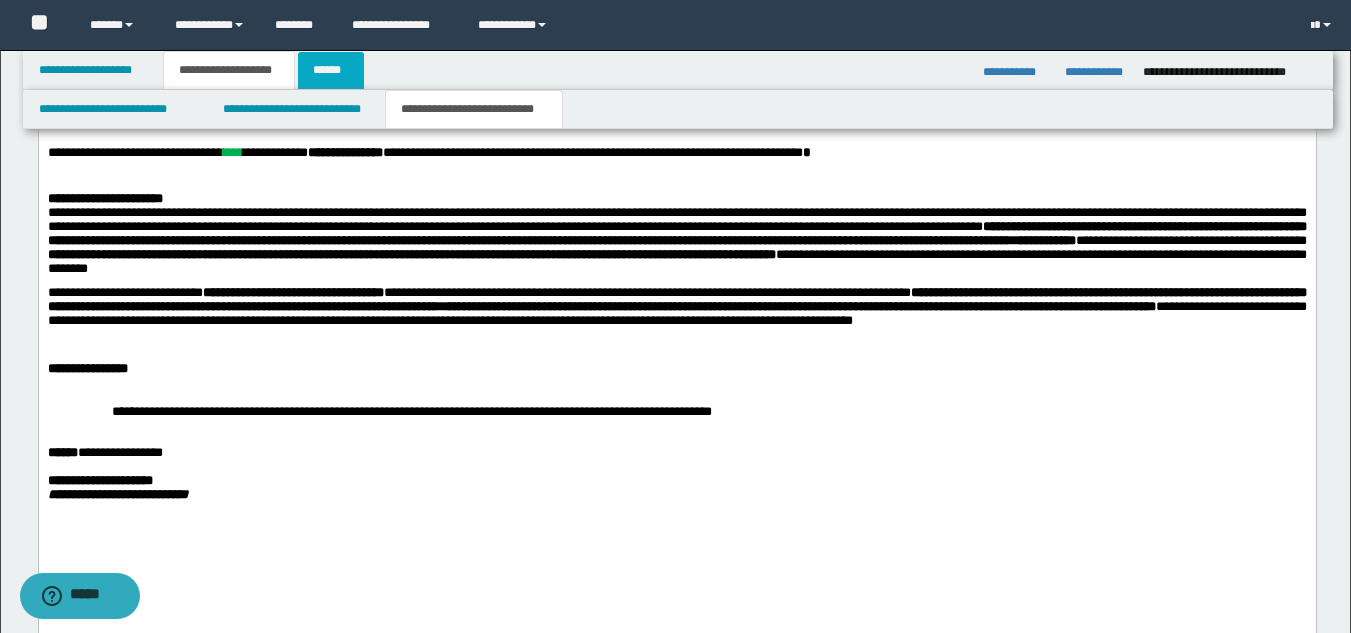 click on "******" at bounding box center [331, 70] 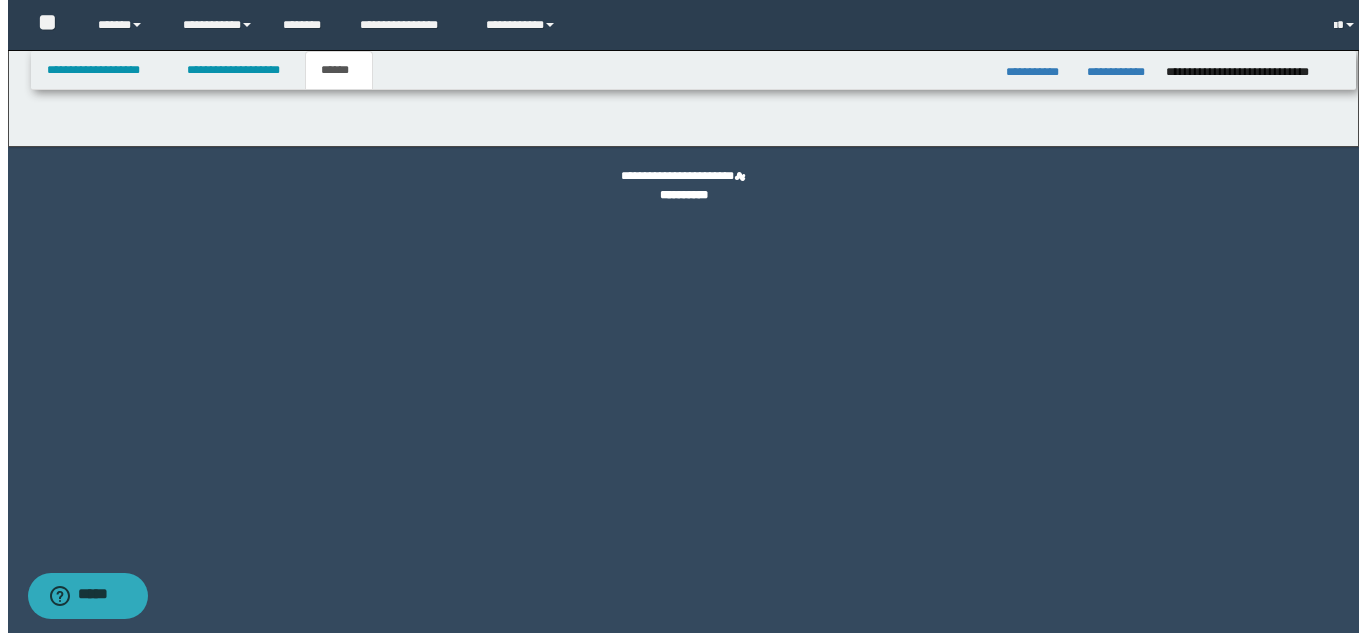 scroll, scrollTop: 0, scrollLeft: 0, axis: both 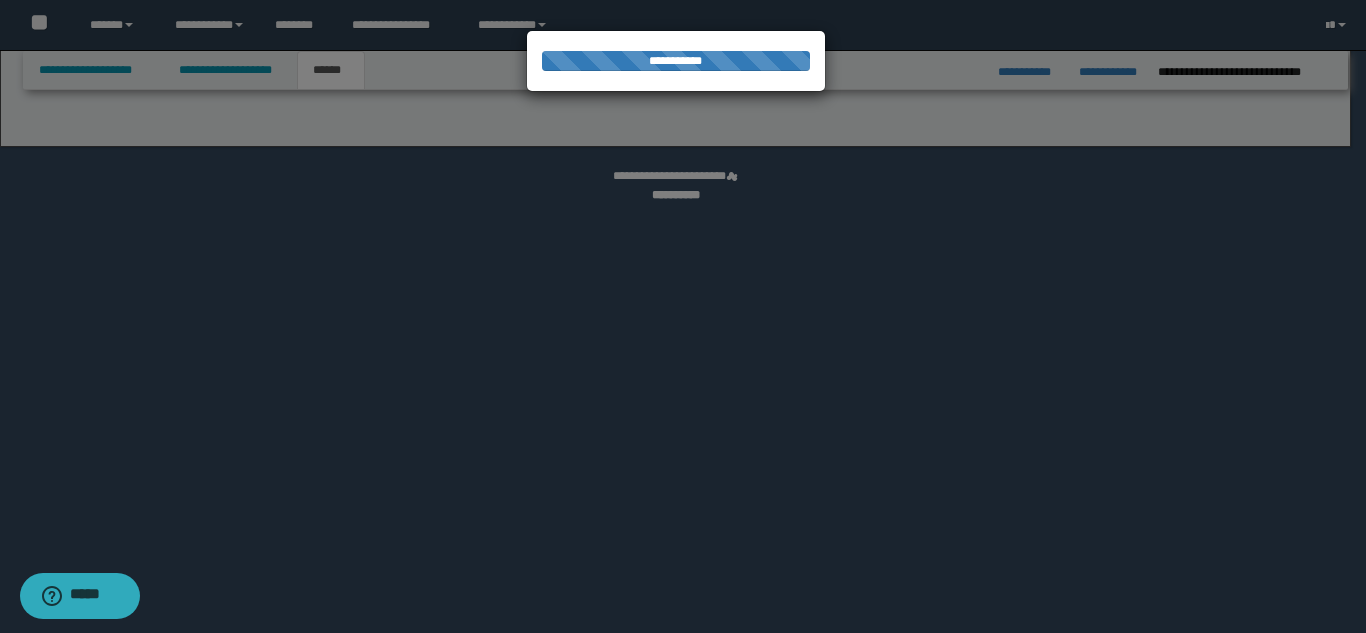 select on "*" 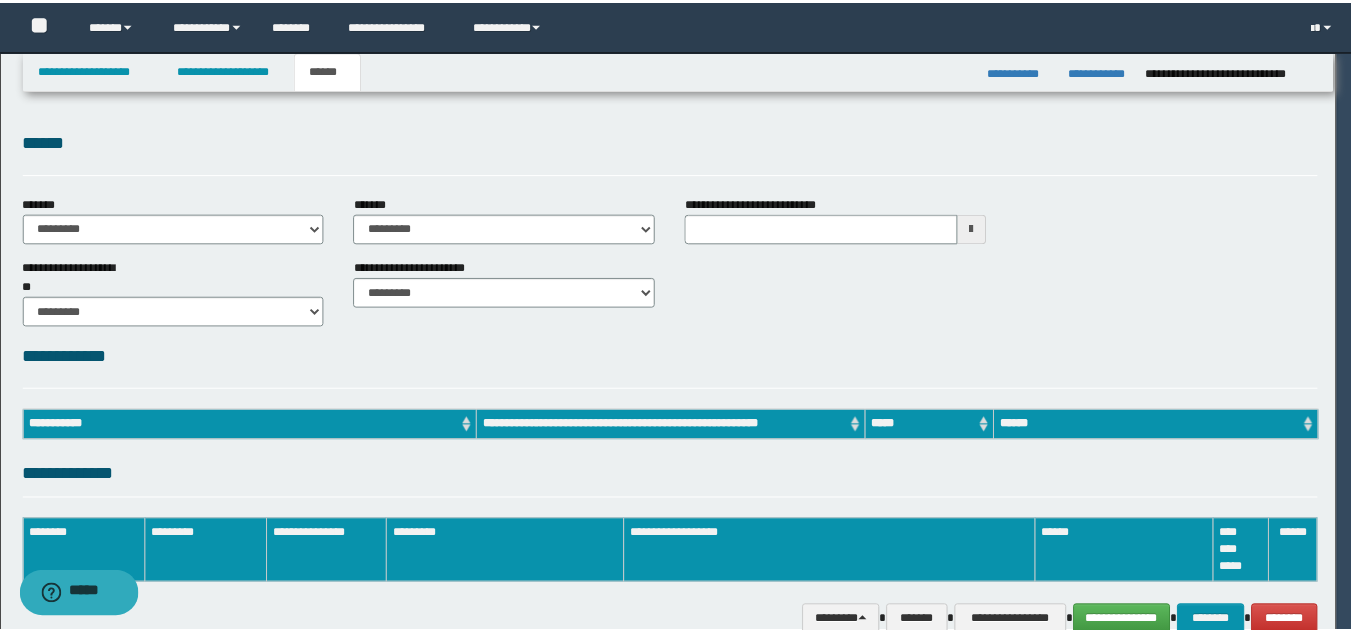 scroll, scrollTop: 0, scrollLeft: 0, axis: both 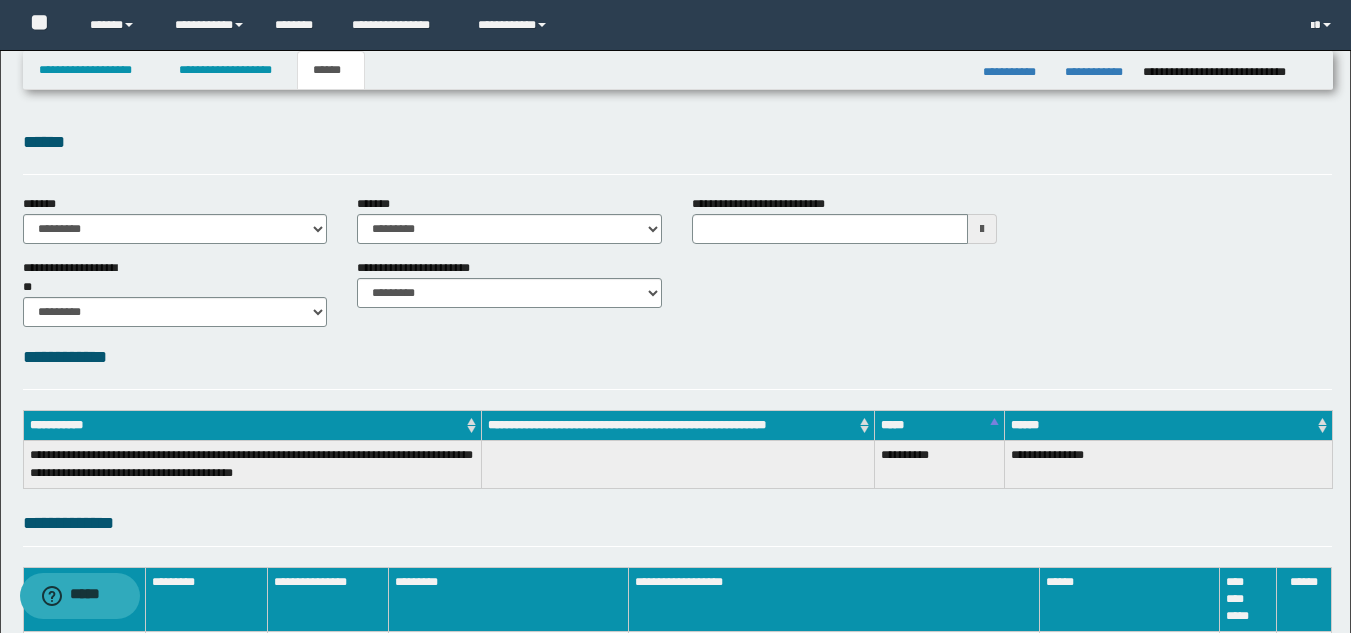 click on "**********" at bounding box center (1016, 72) 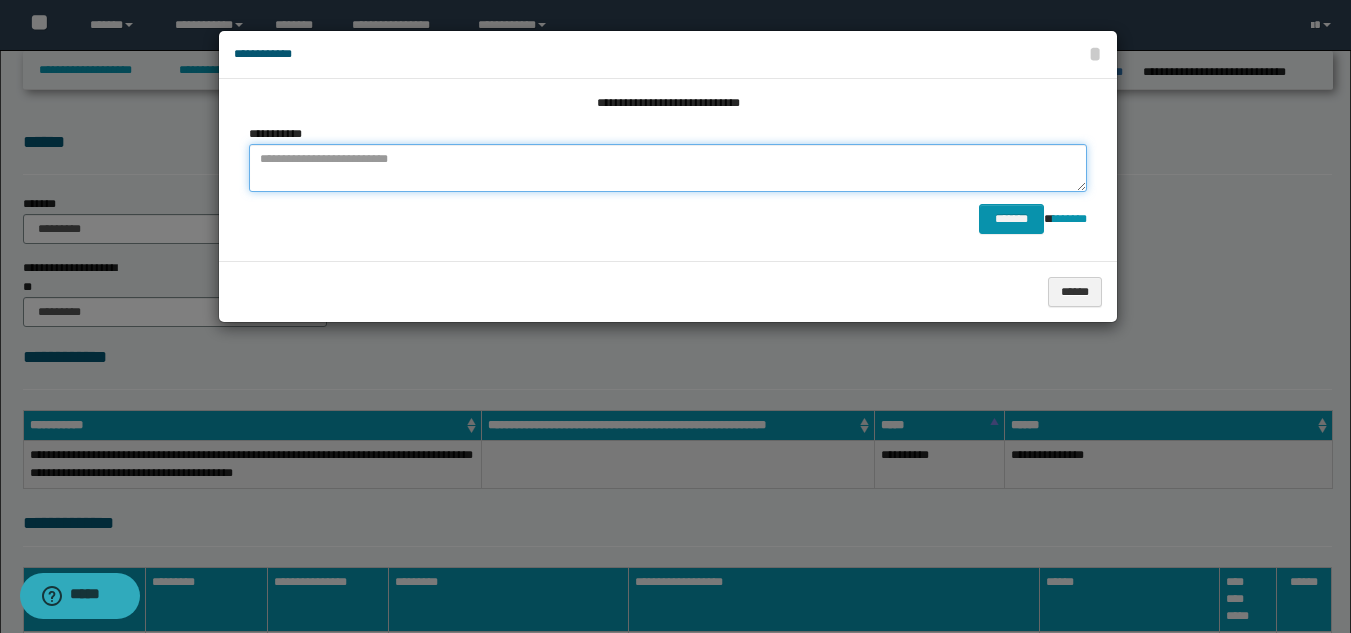 click at bounding box center (668, 168) 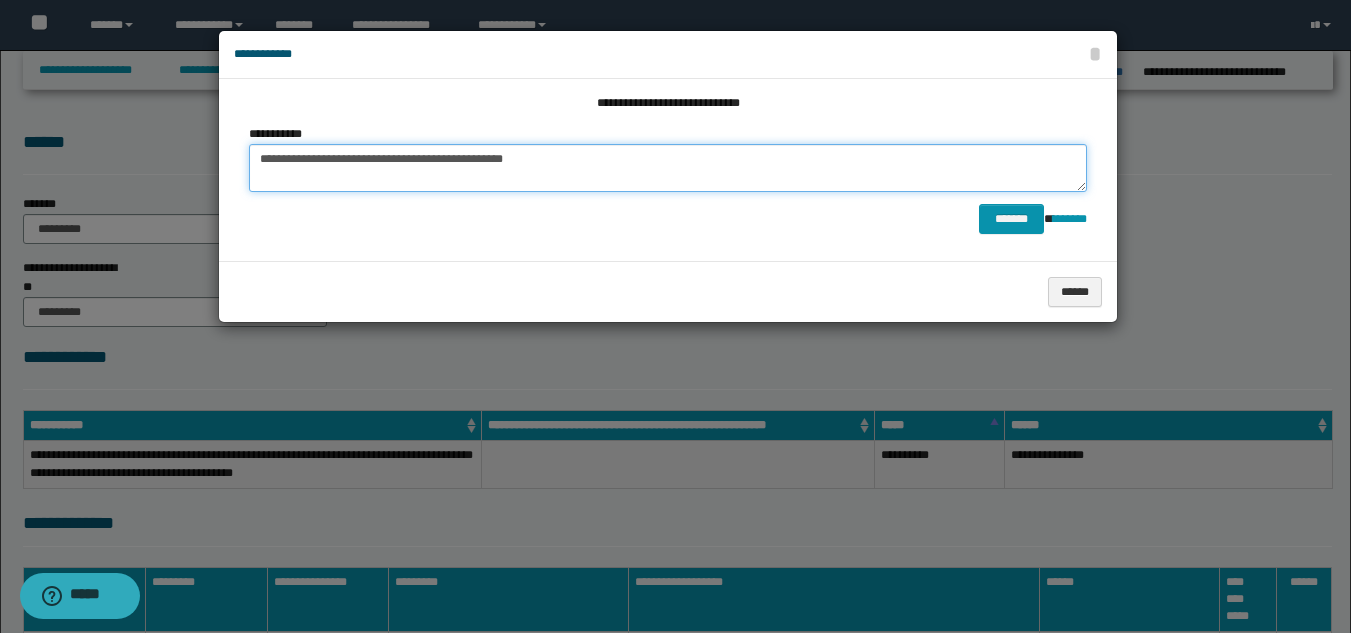 click on "**********" at bounding box center (668, 168) 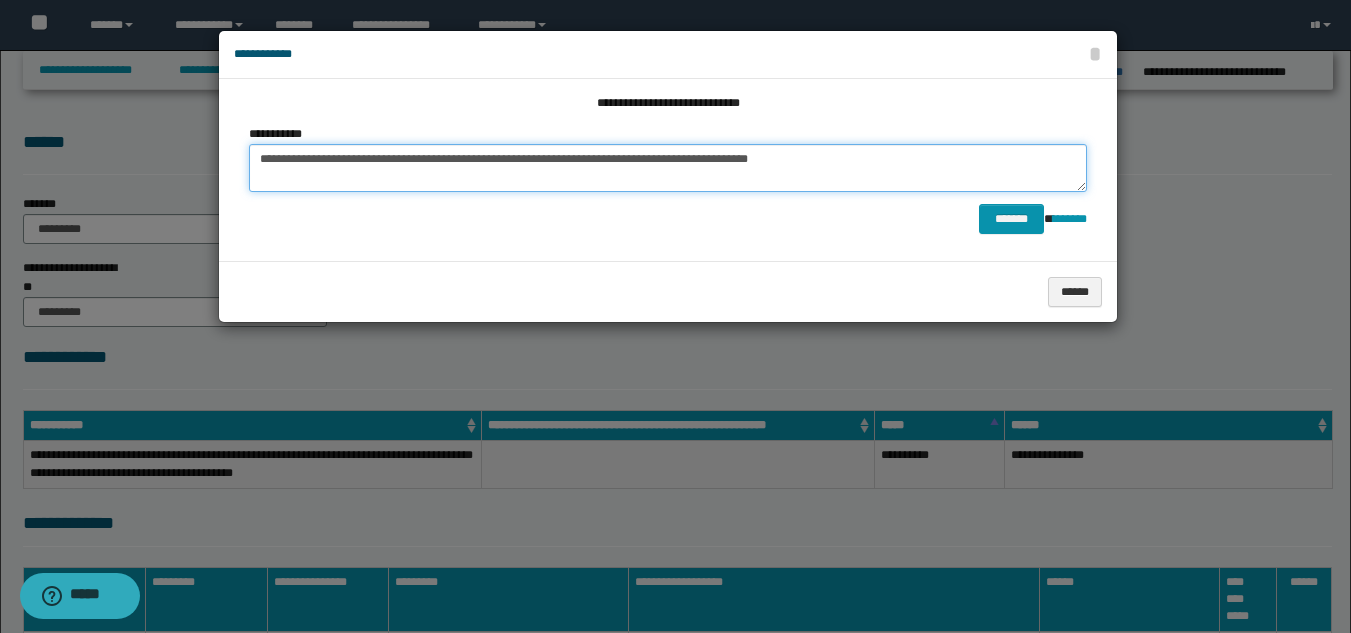 click on "**********" at bounding box center [668, 168] 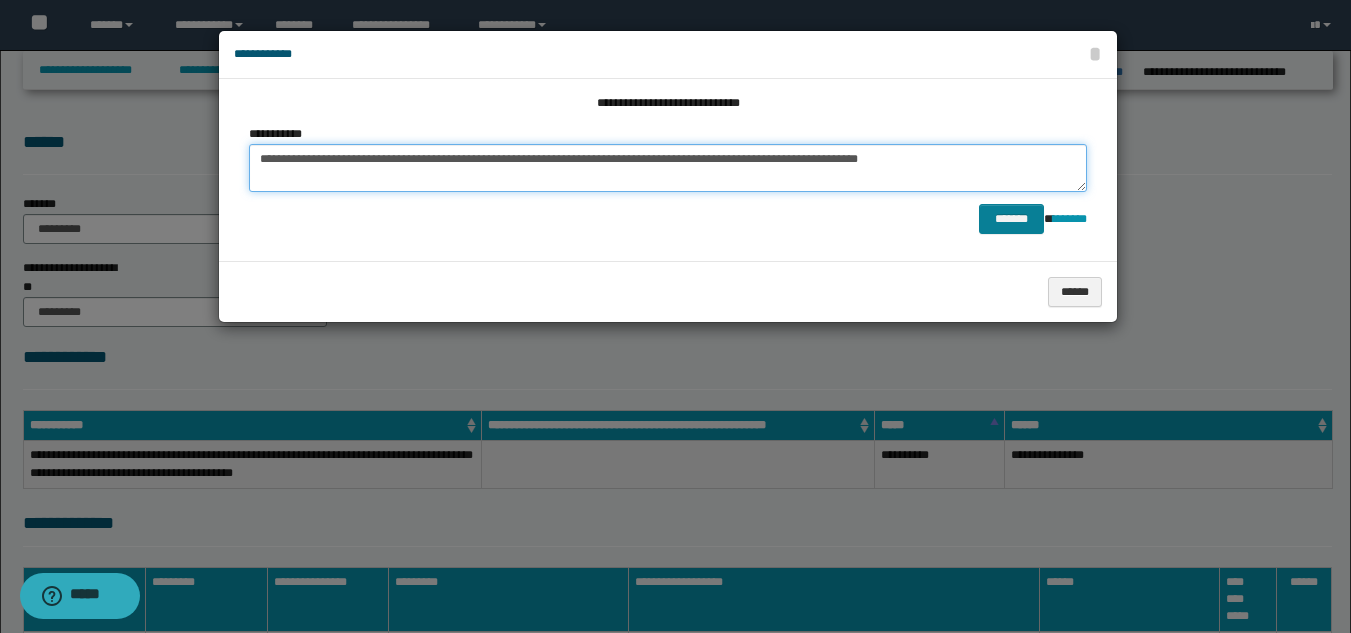 type on "**********" 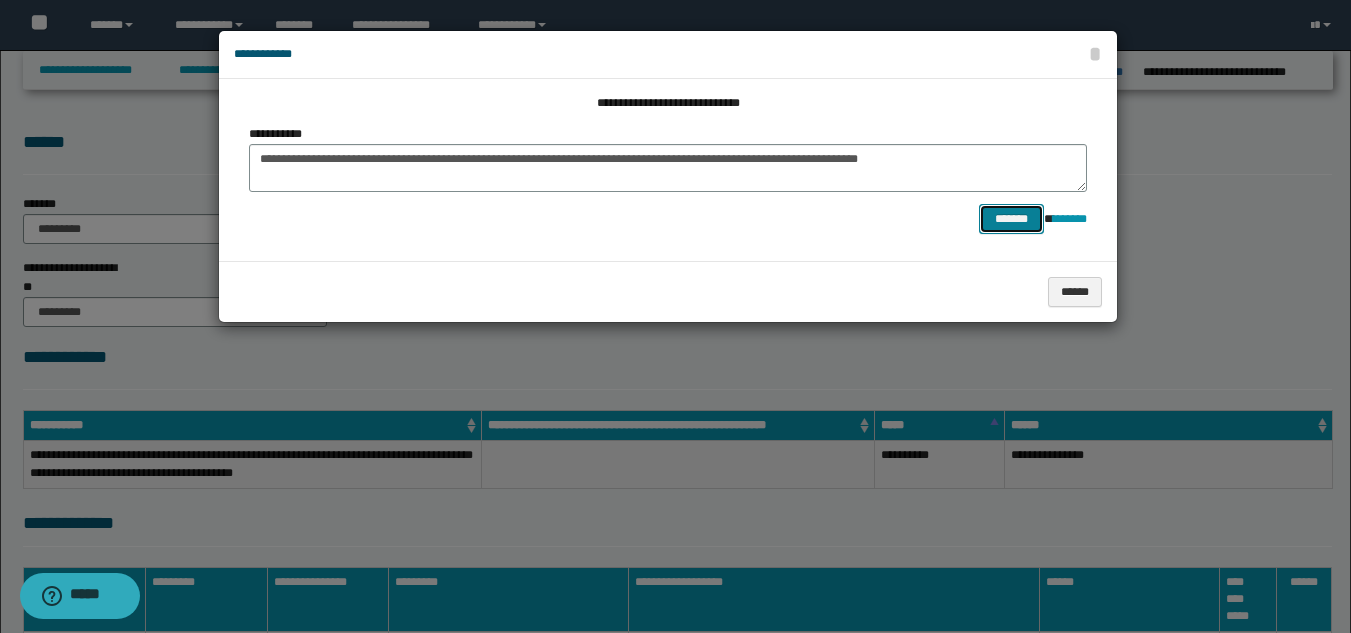 click on "*******" at bounding box center (1011, 219) 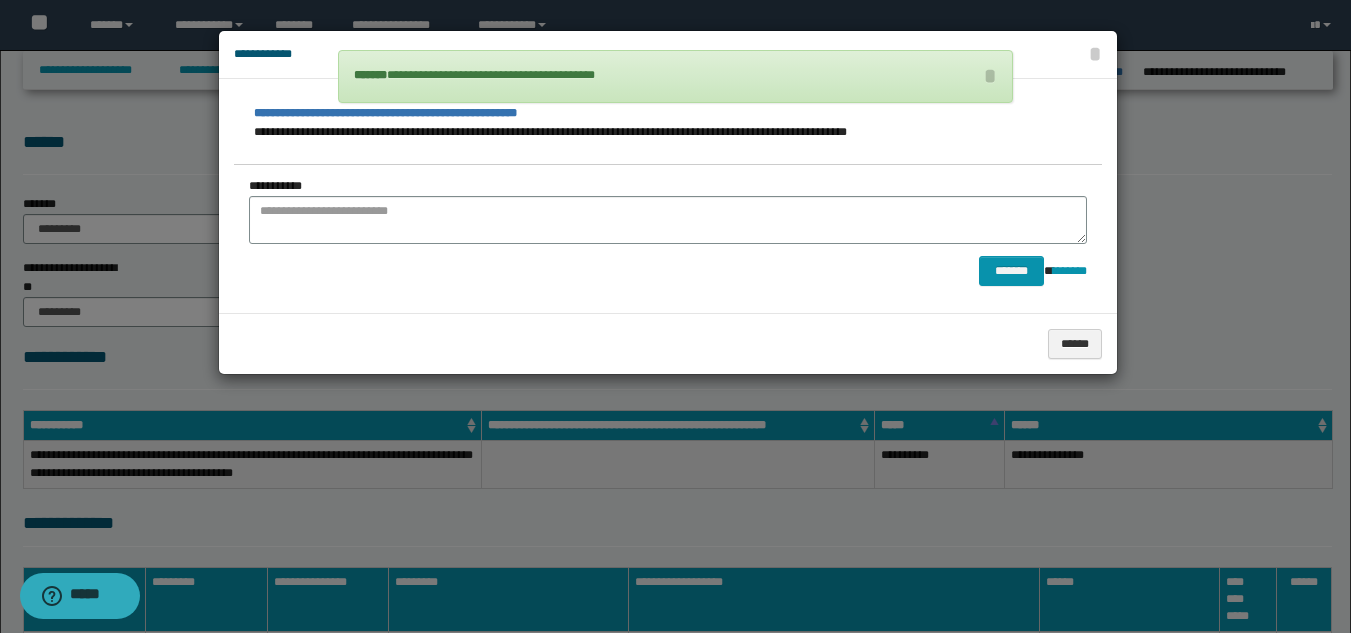 click at bounding box center [675, 316] 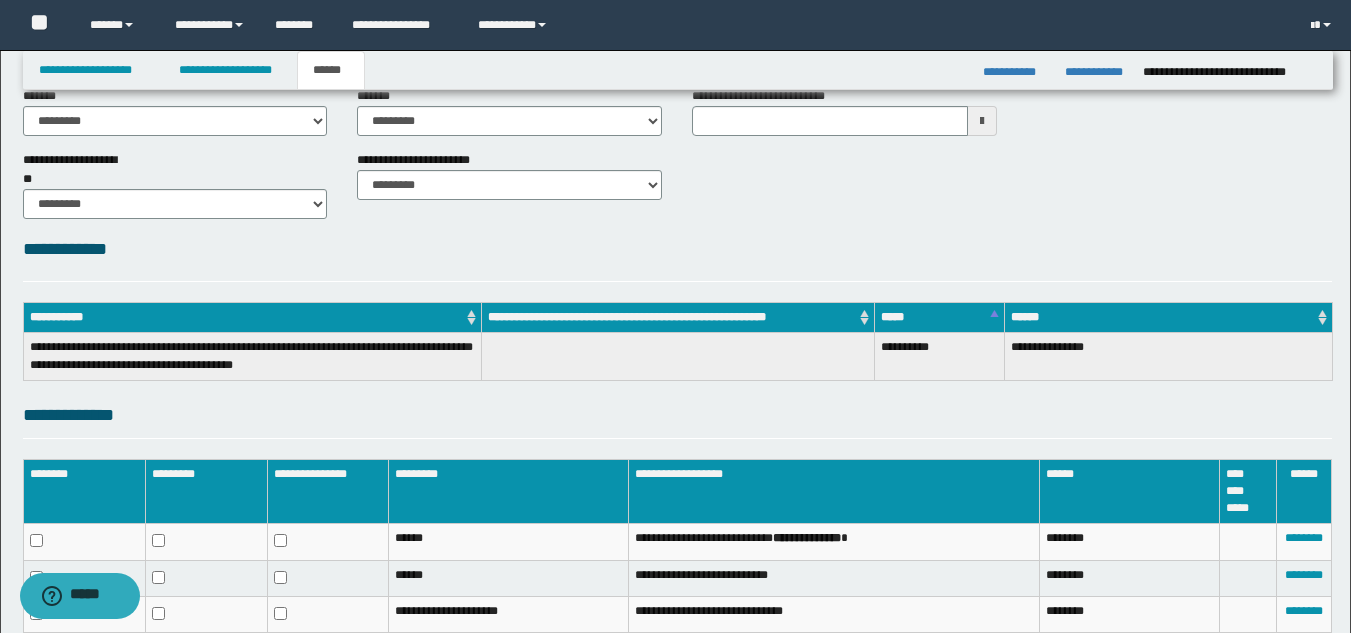 scroll, scrollTop: 250, scrollLeft: 0, axis: vertical 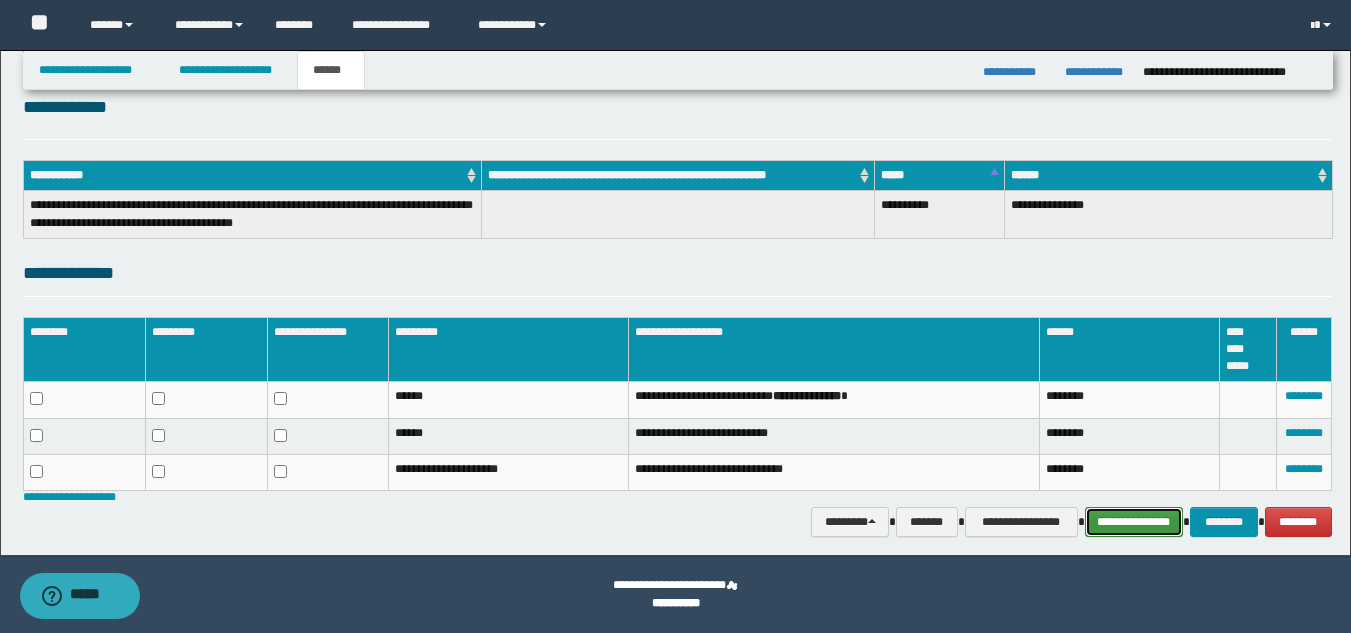 click on "**********" at bounding box center (1134, 522) 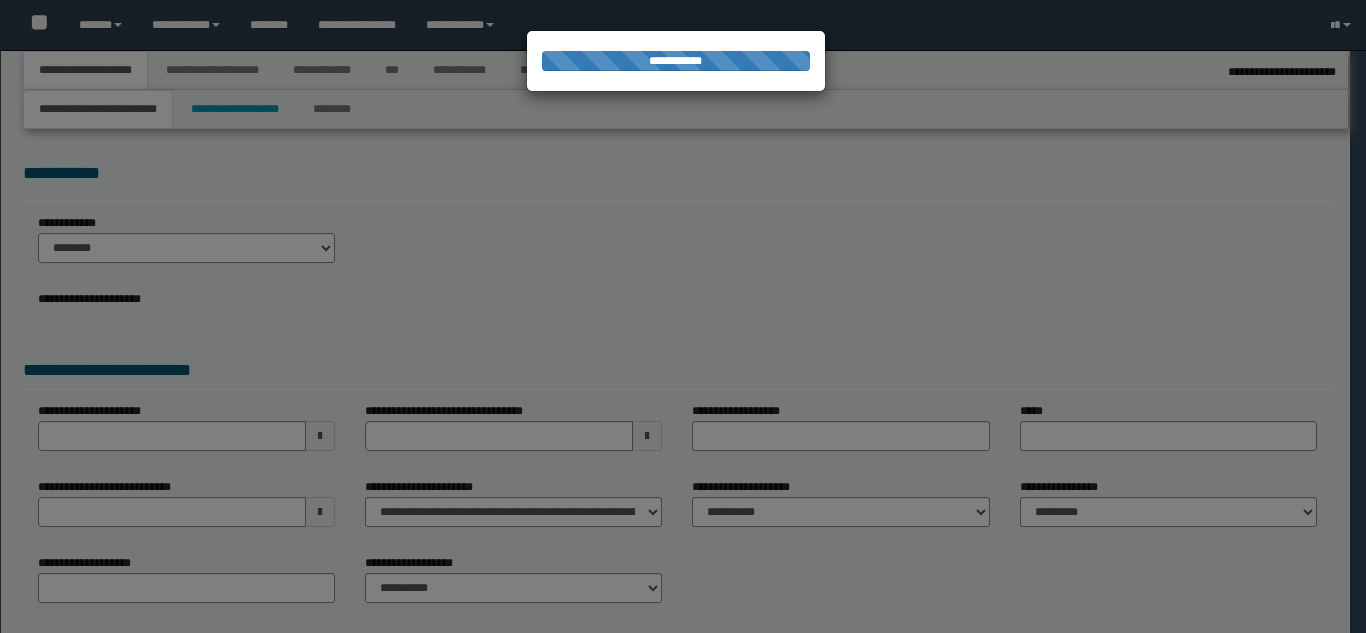 select on "*" 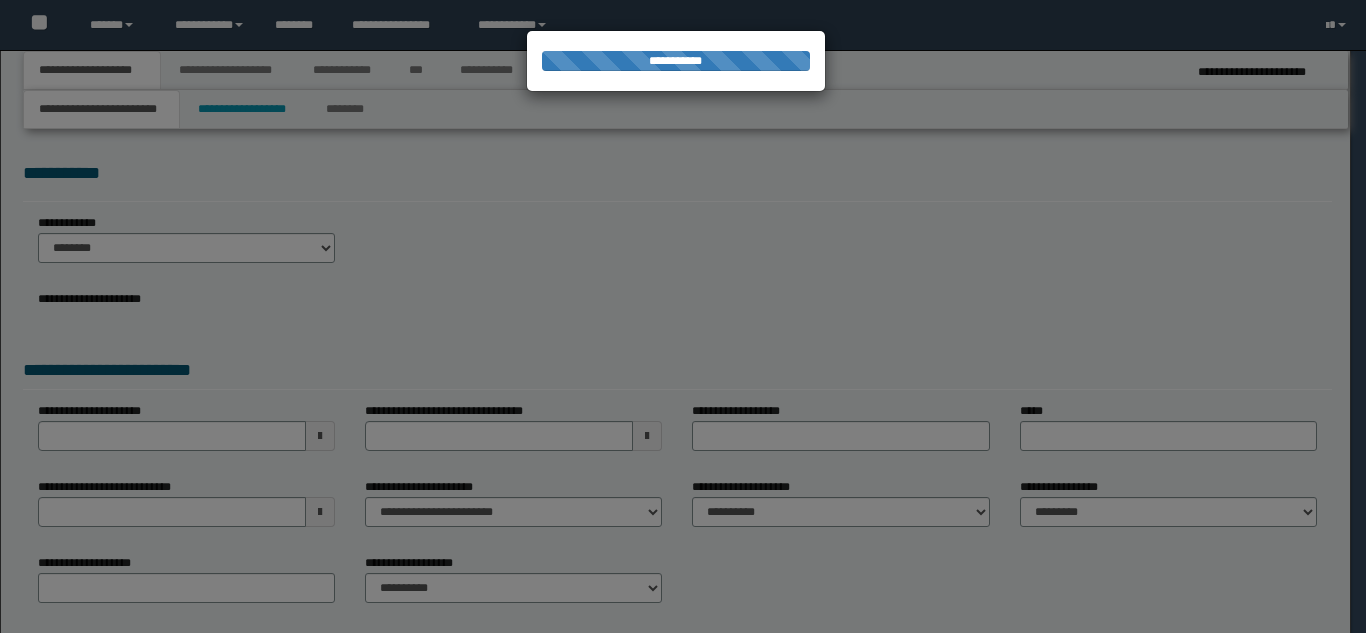 scroll, scrollTop: 0, scrollLeft: 0, axis: both 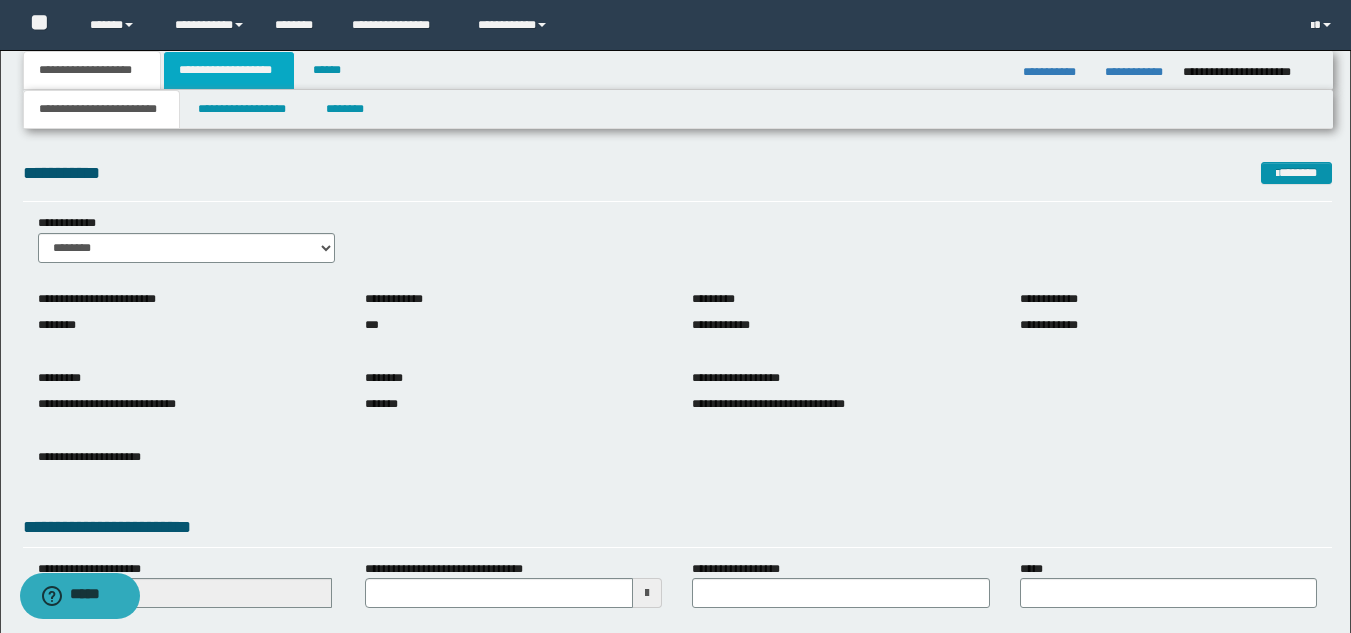 click on "**********" at bounding box center (229, 70) 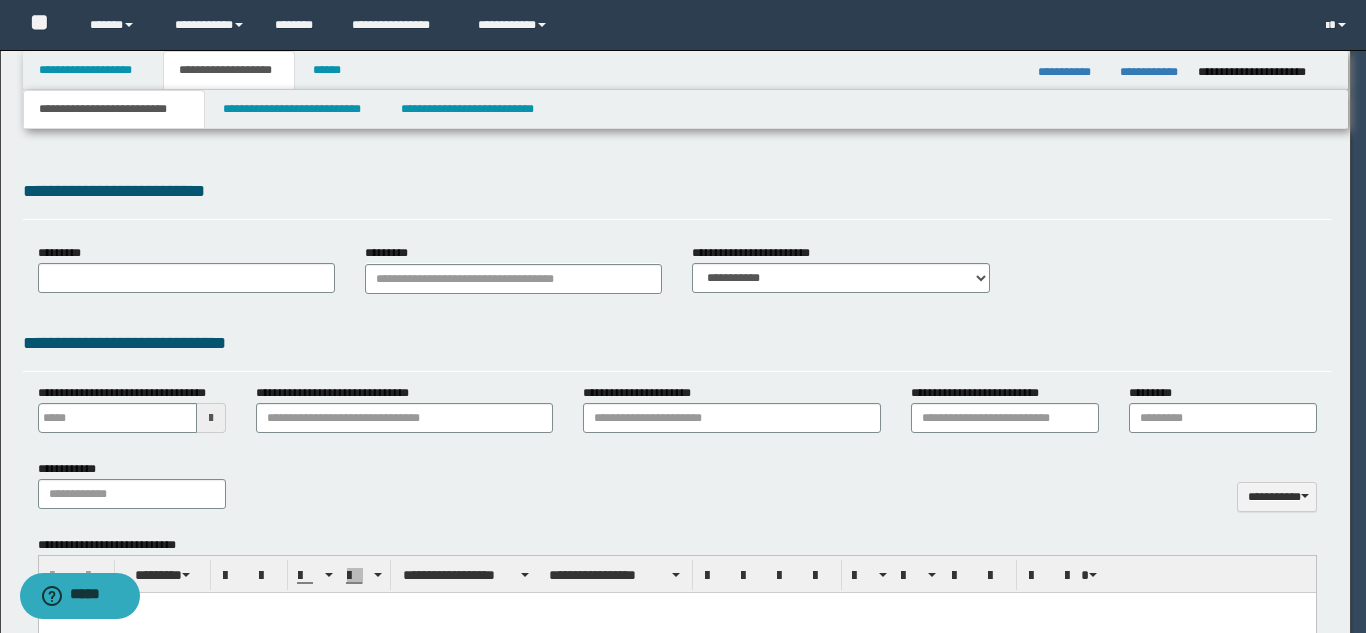 type 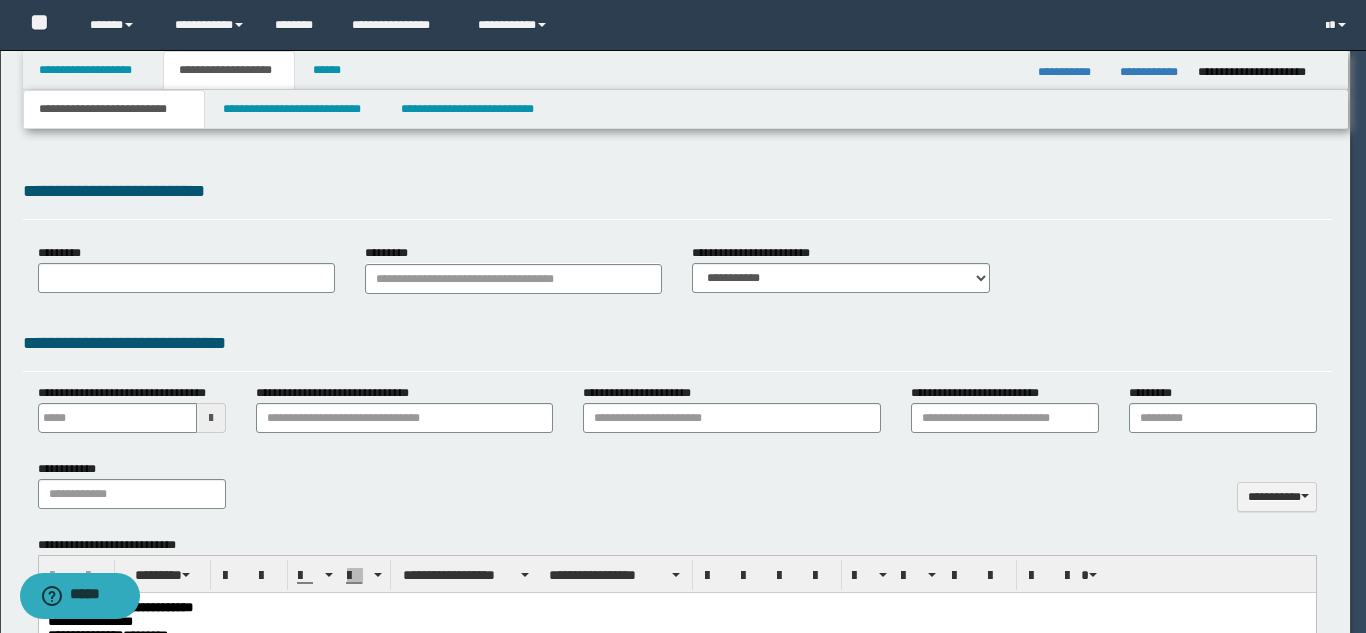 scroll, scrollTop: 0, scrollLeft: 0, axis: both 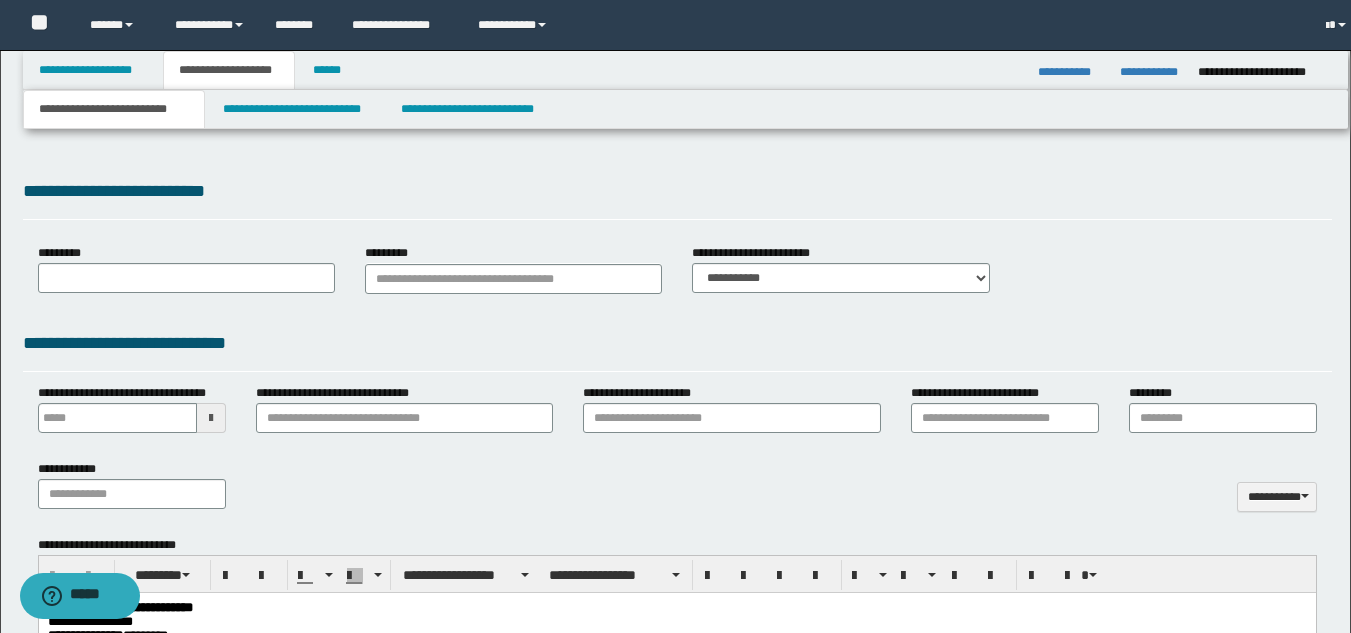 type on "**********" 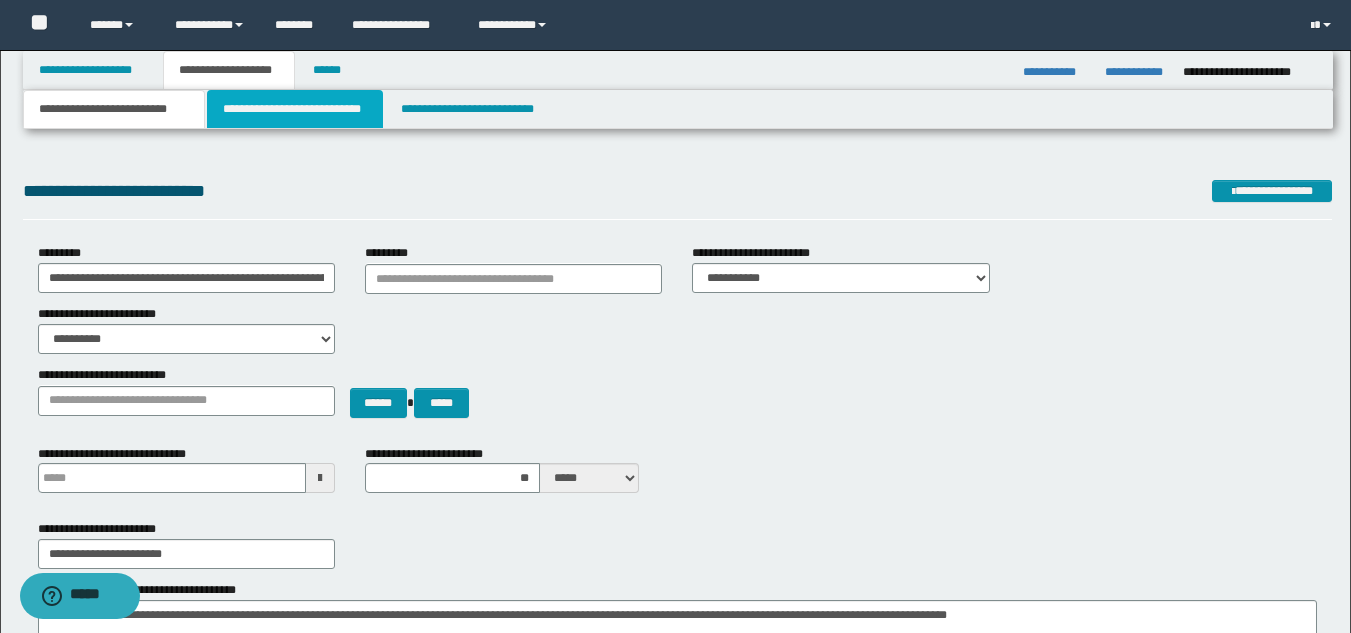 click on "**********" at bounding box center [295, 109] 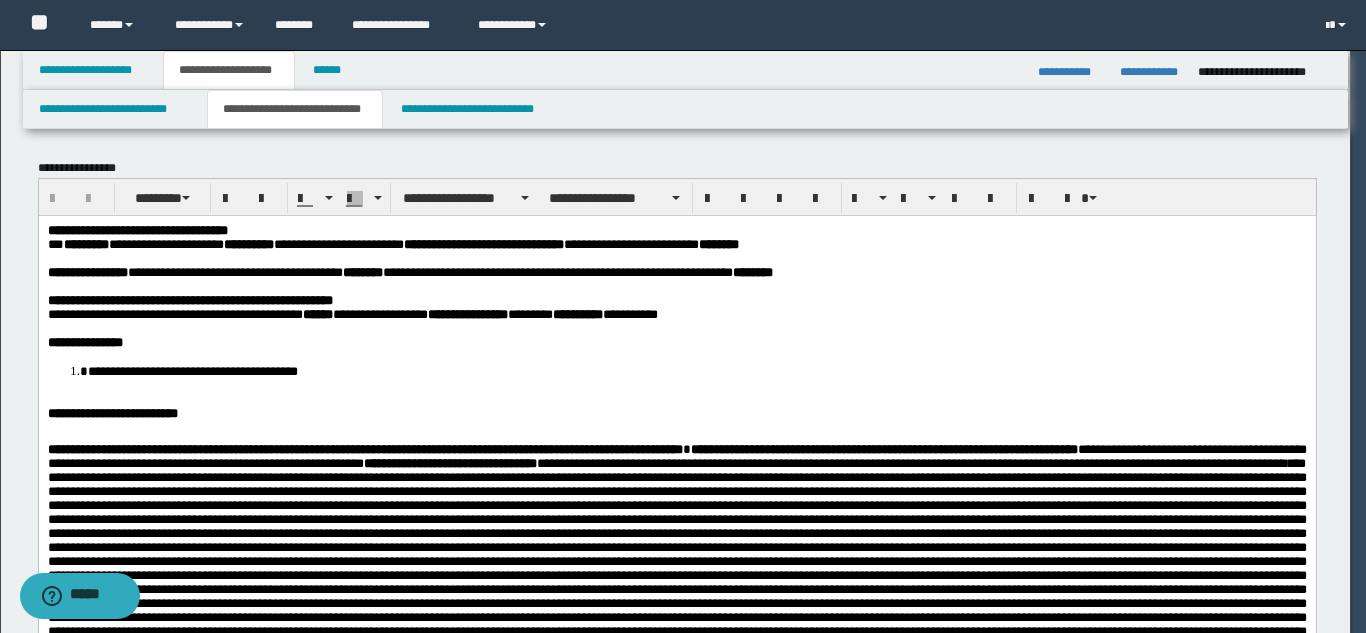 scroll, scrollTop: 0, scrollLeft: 0, axis: both 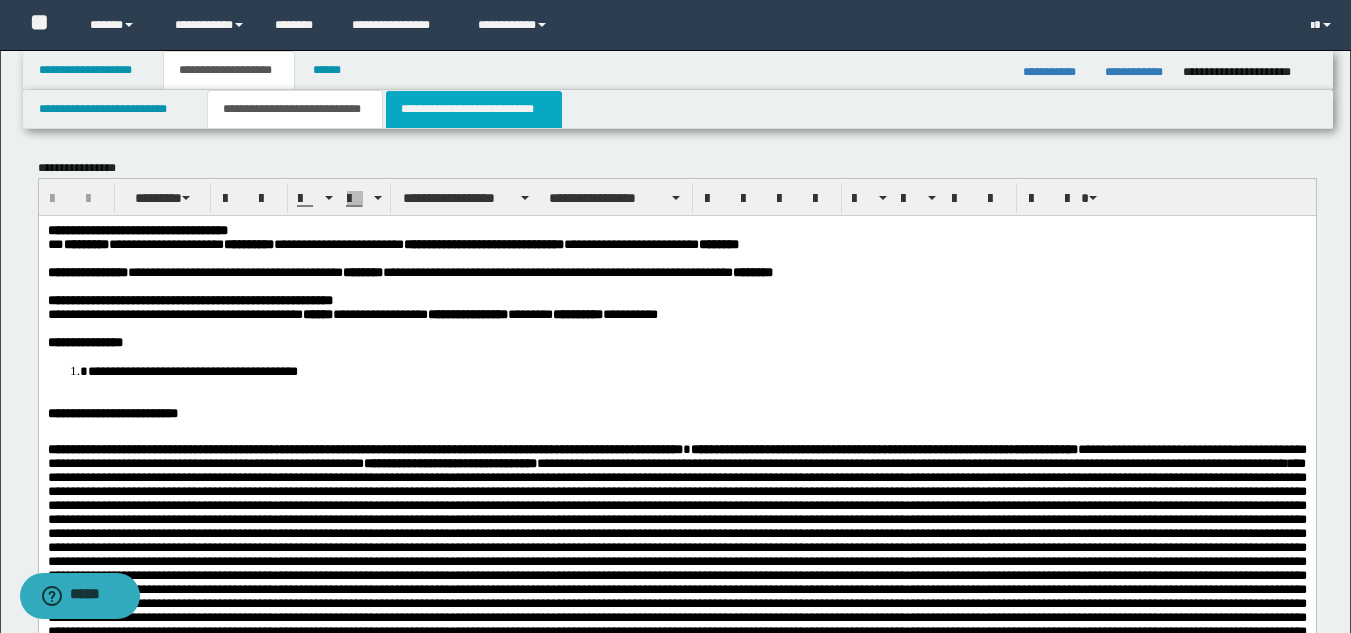 click on "**********" at bounding box center [474, 109] 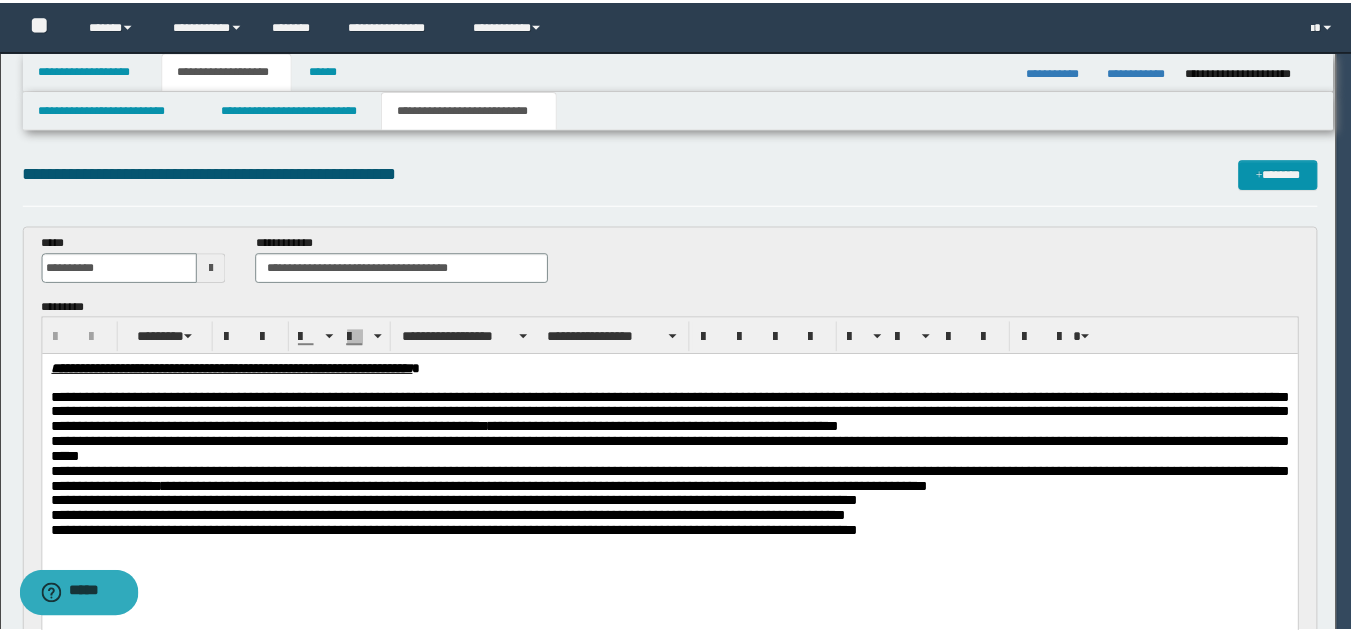 scroll, scrollTop: 0, scrollLeft: 0, axis: both 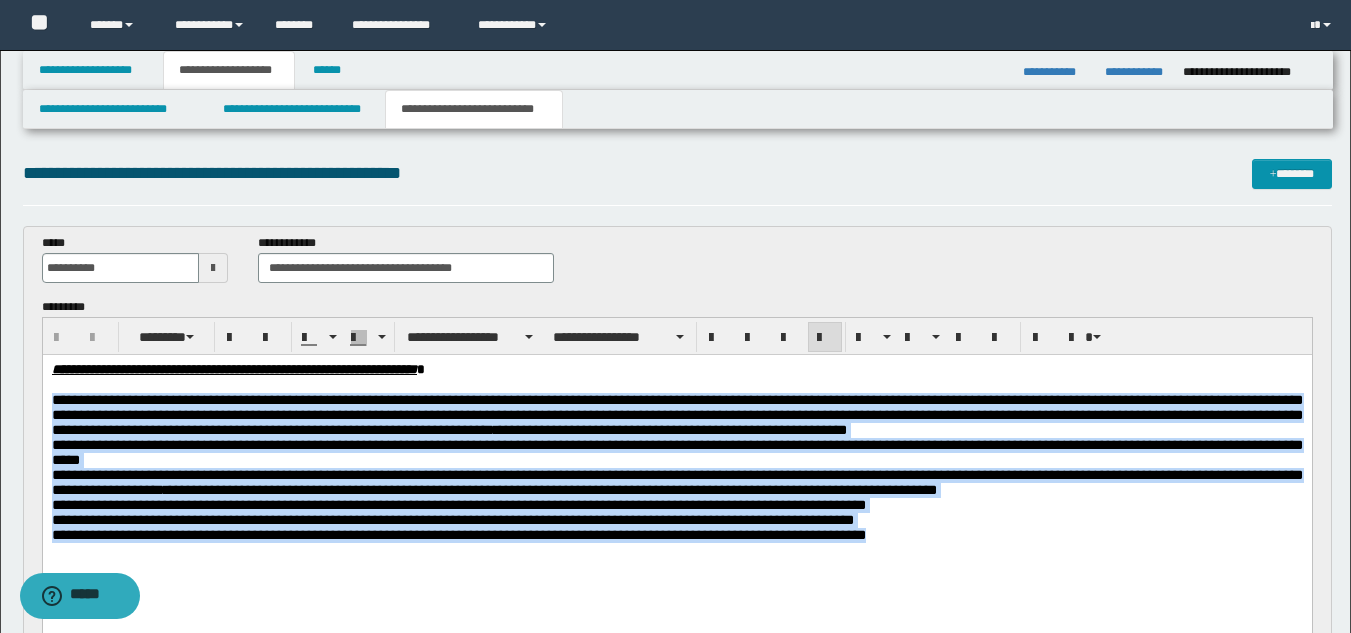 drag, startPoint x: 53, startPoint y: 388, endPoint x: 1010, endPoint y: 555, distance: 971.4618 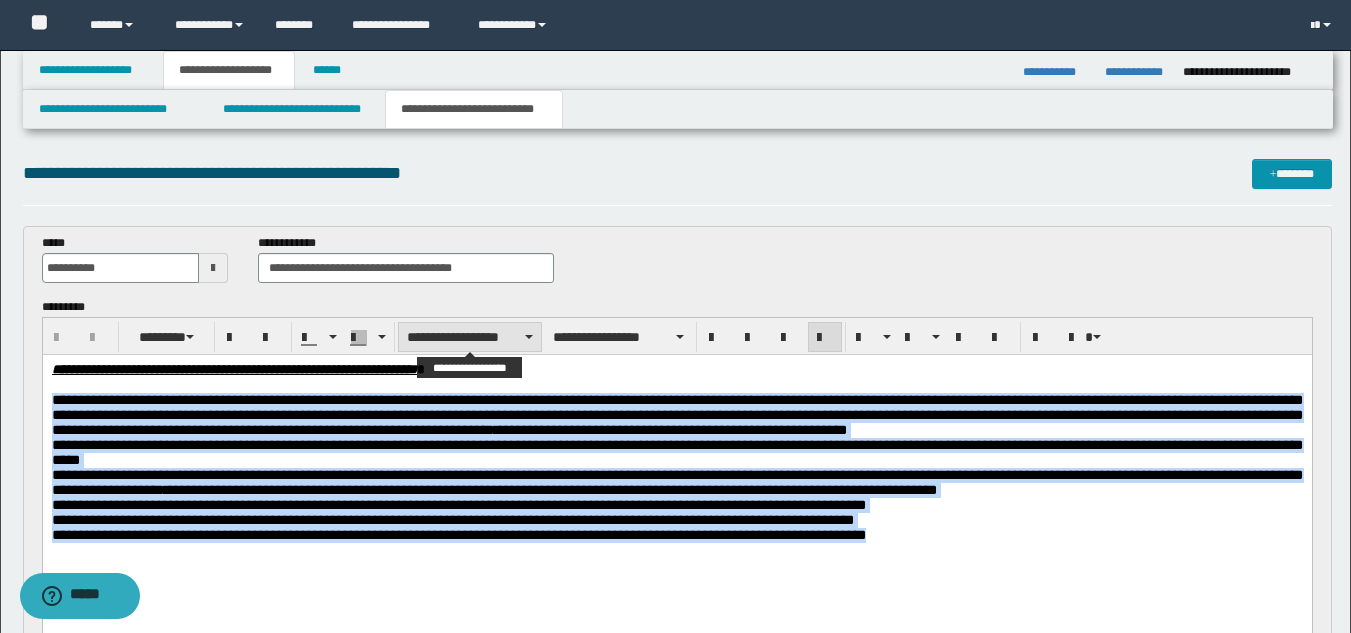 click on "**********" at bounding box center (470, 337) 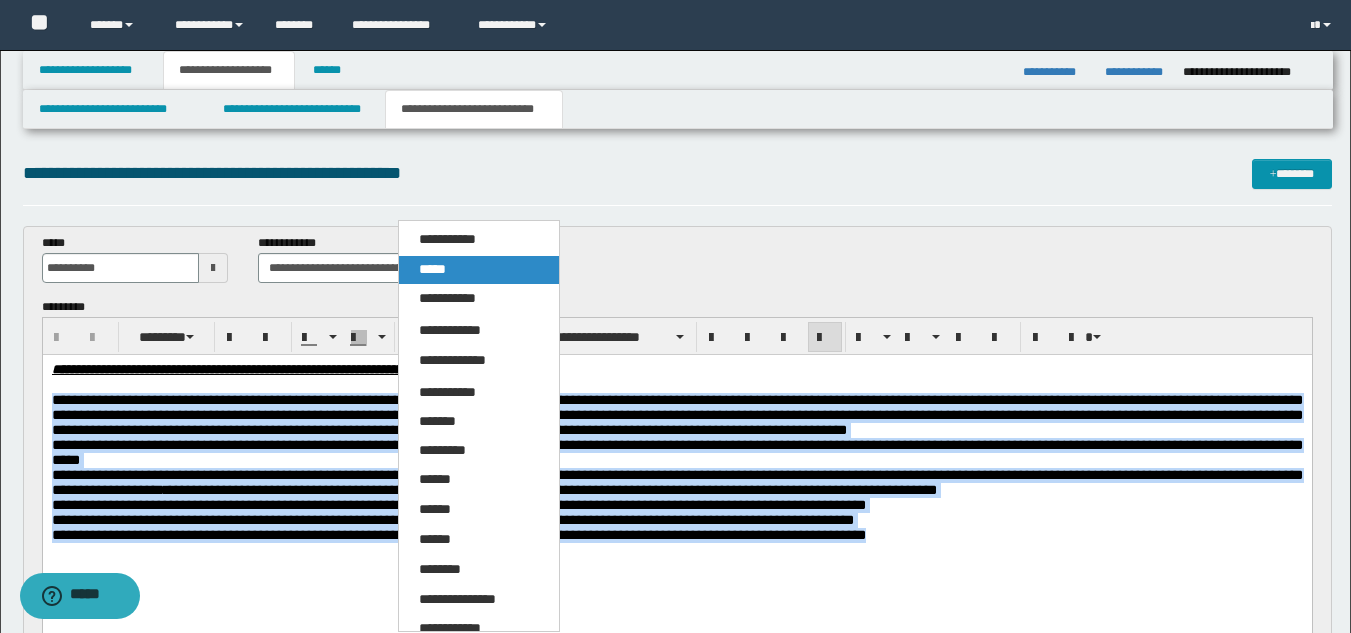 click on "*****" at bounding box center (479, 270) 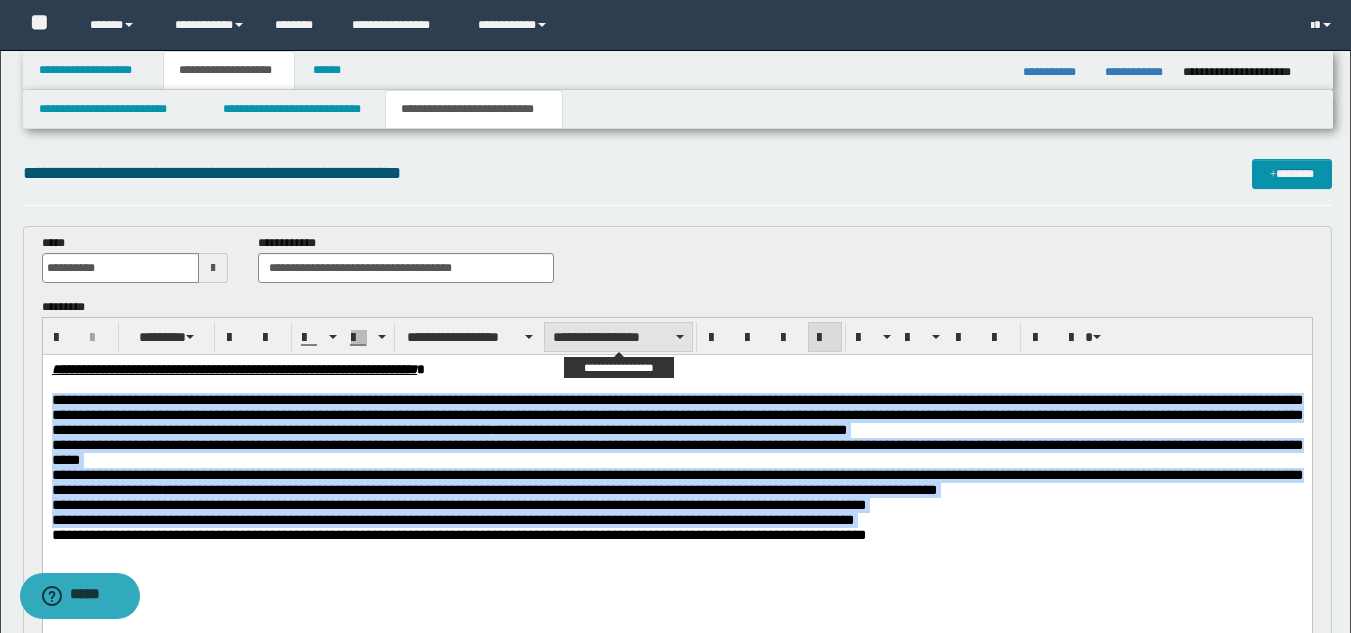 click on "**********" at bounding box center [618, 337] 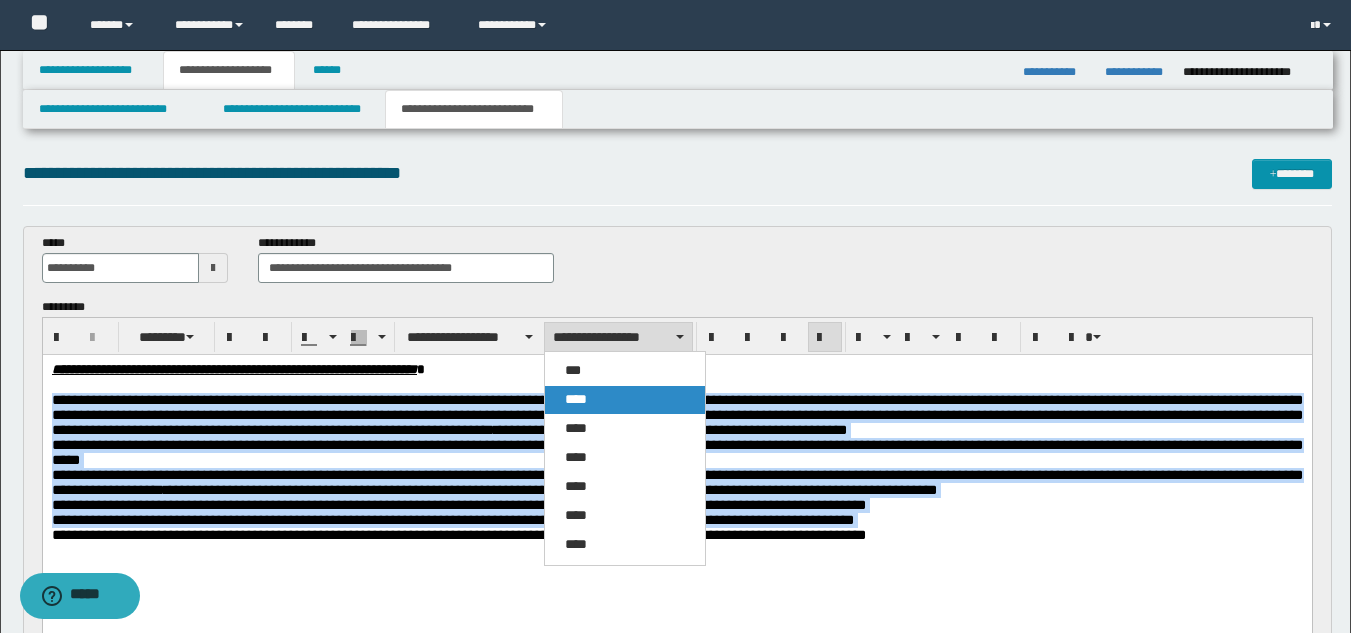click on "****" at bounding box center [625, 400] 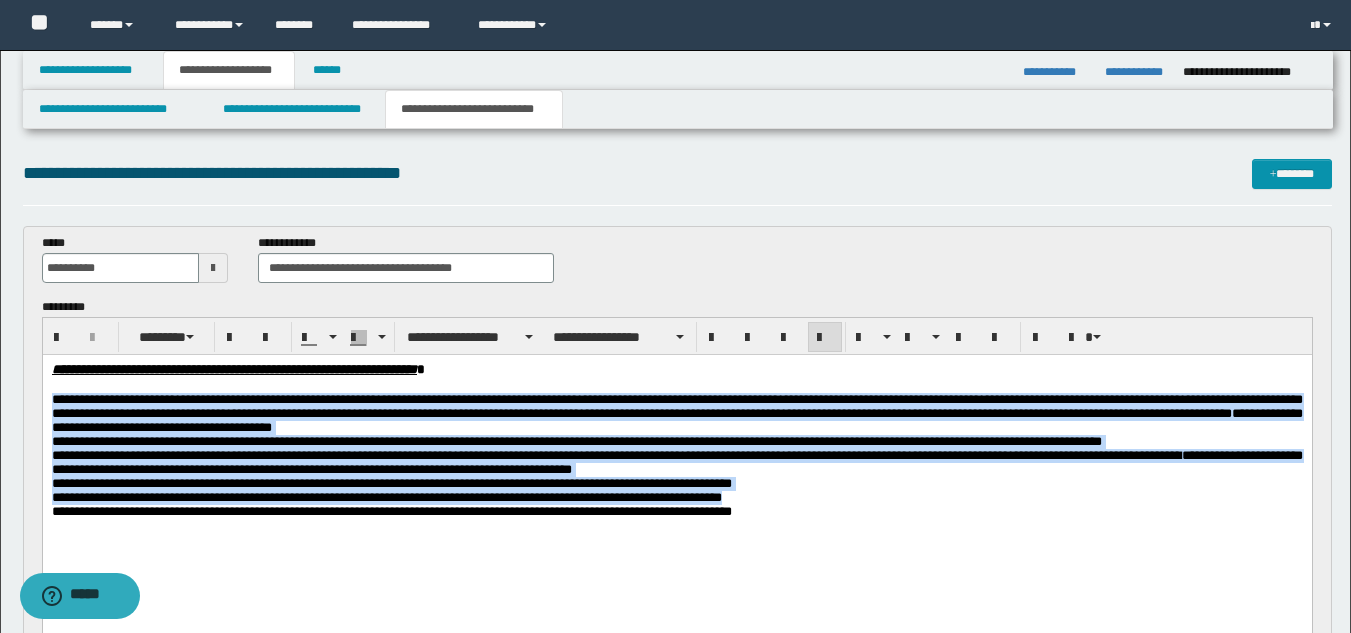 click on "**********" at bounding box center [391, 511] 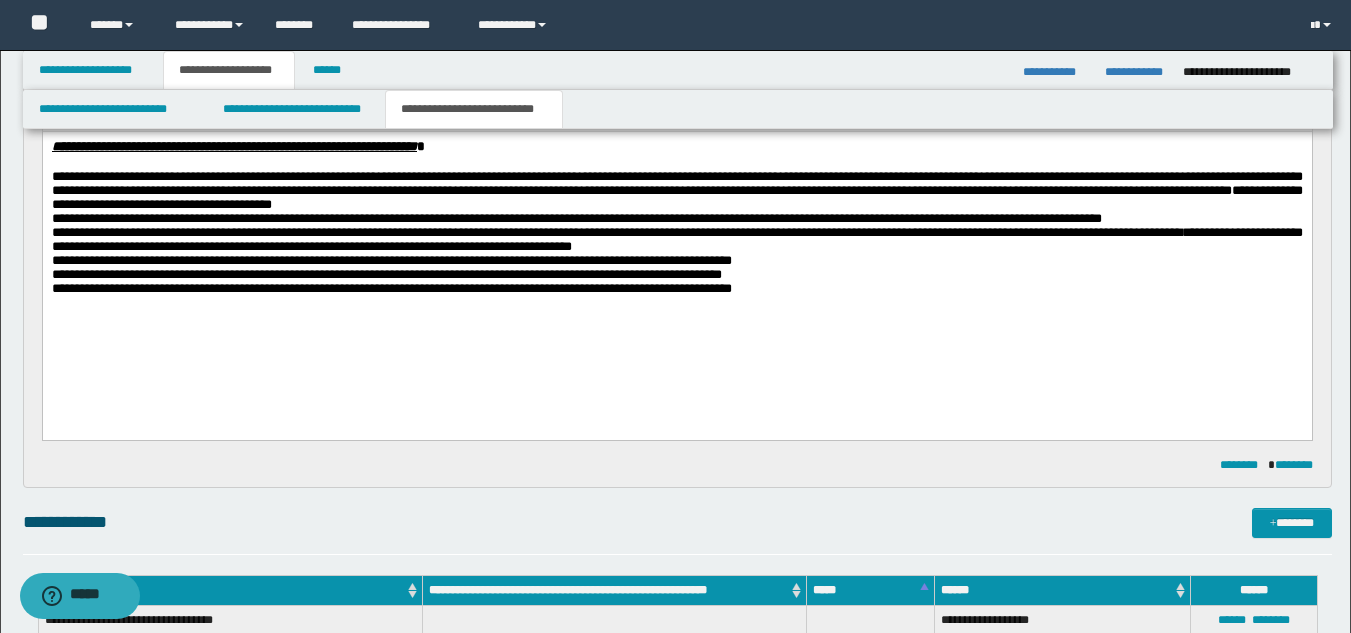 scroll, scrollTop: 230, scrollLeft: 0, axis: vertical 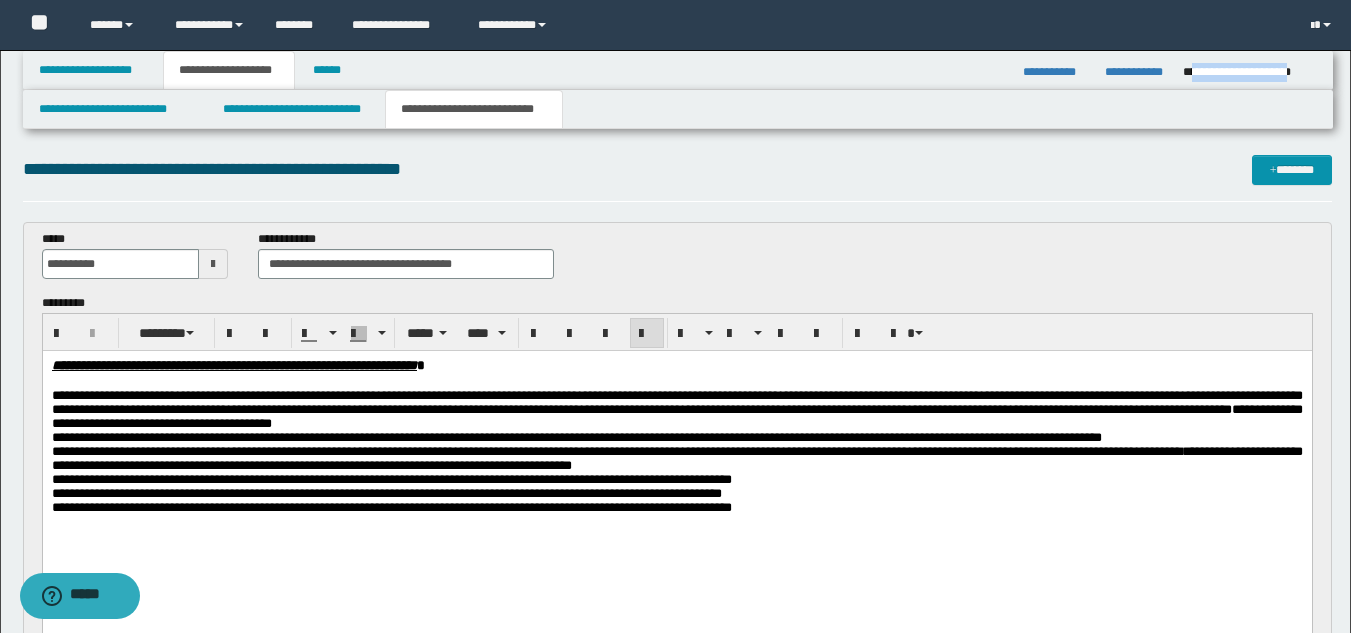 drag, startPoint x: 1192, startPoint y: 75, endPoint x: 1317, endPoint y: 74, distance: 125.004 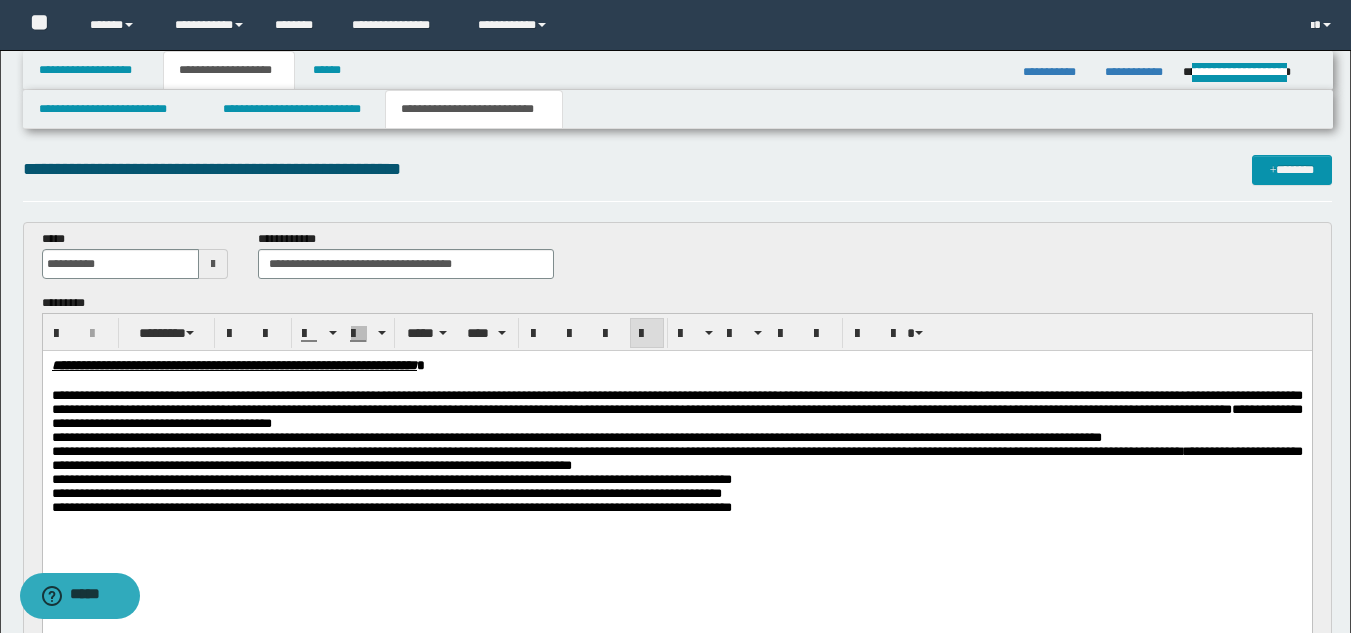 drag, startPoint x: 307, startPoint y: 442, endPoint x: 317, endPoint y: 441, distance: 10.049875 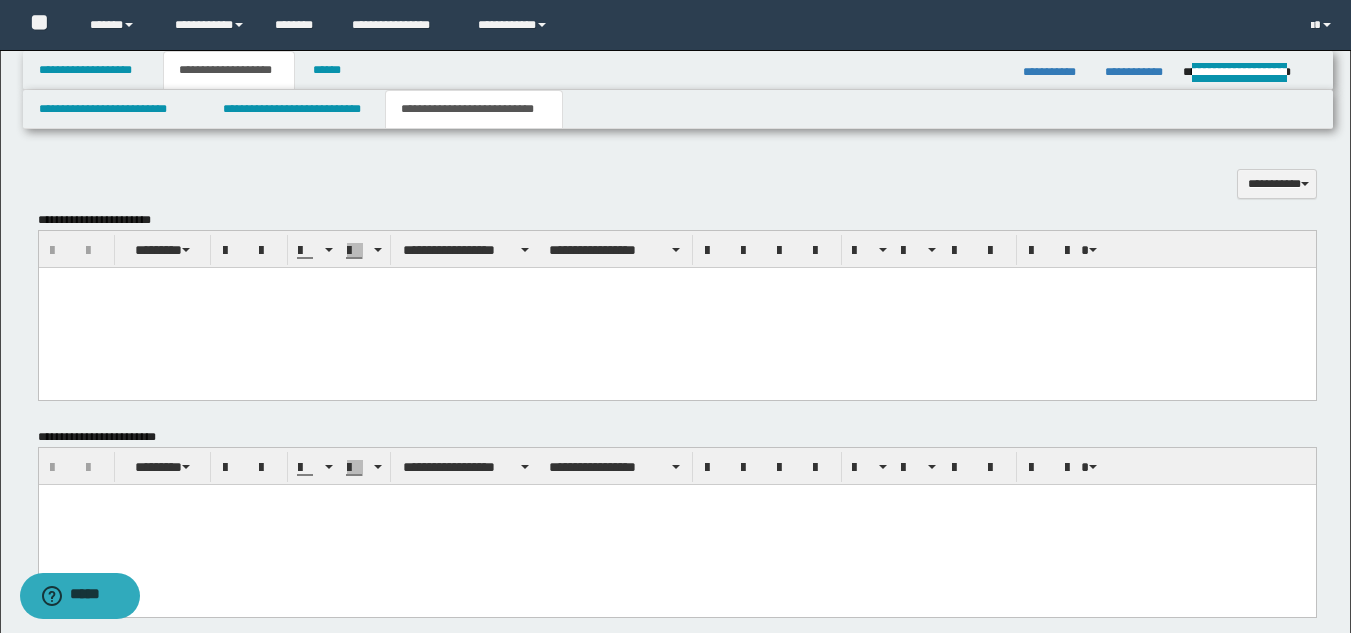 scroll, scrollTop: 752, scrollLeft: 0, axis: vertical 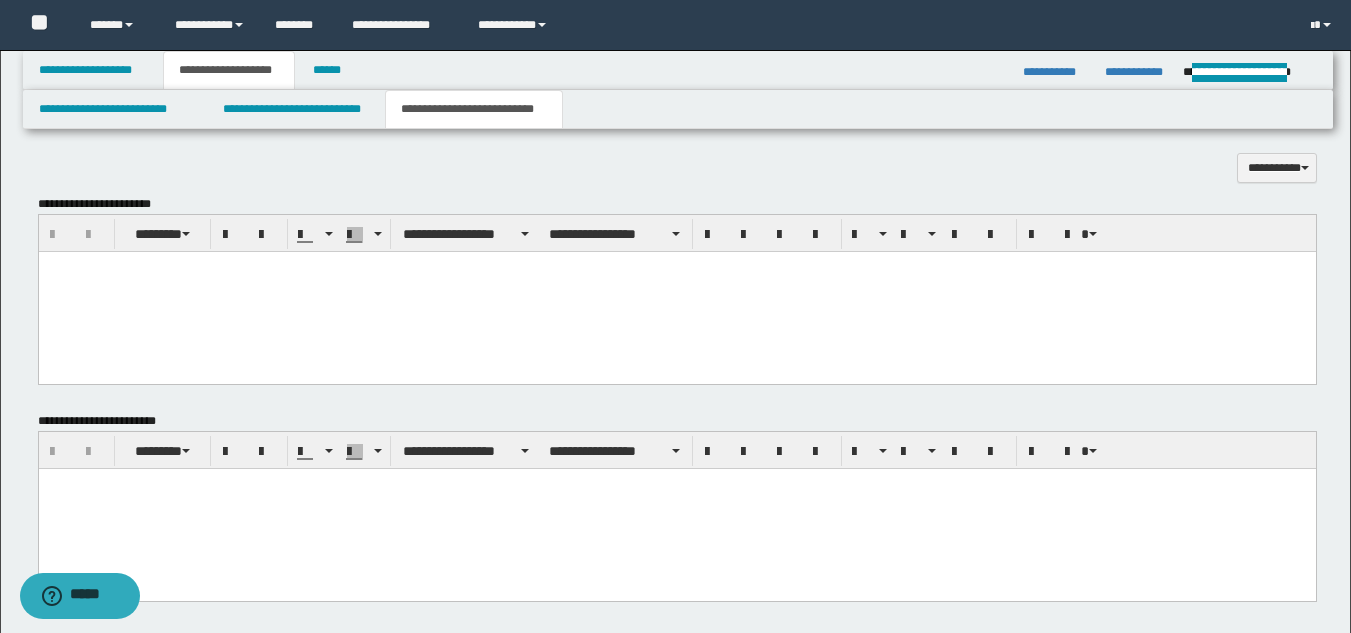 click at bounding box center [676, 292] 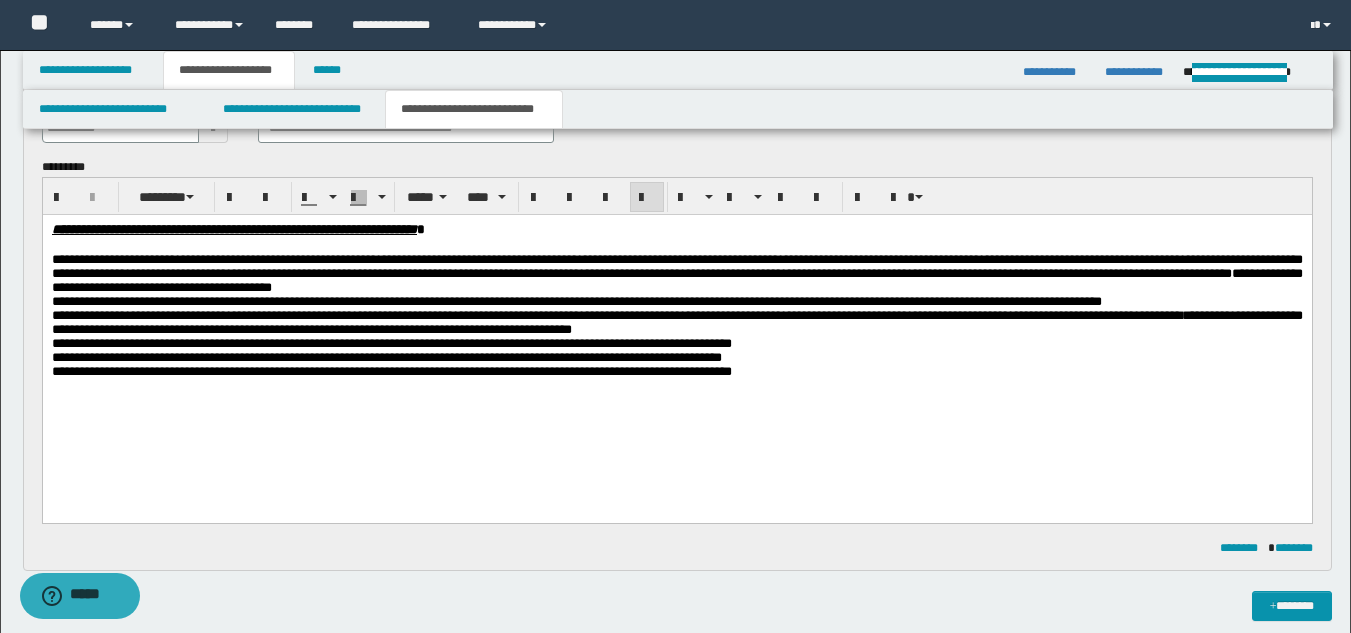 scroll, scrollTop: 126, scrollLeft: 0, axis: vertical 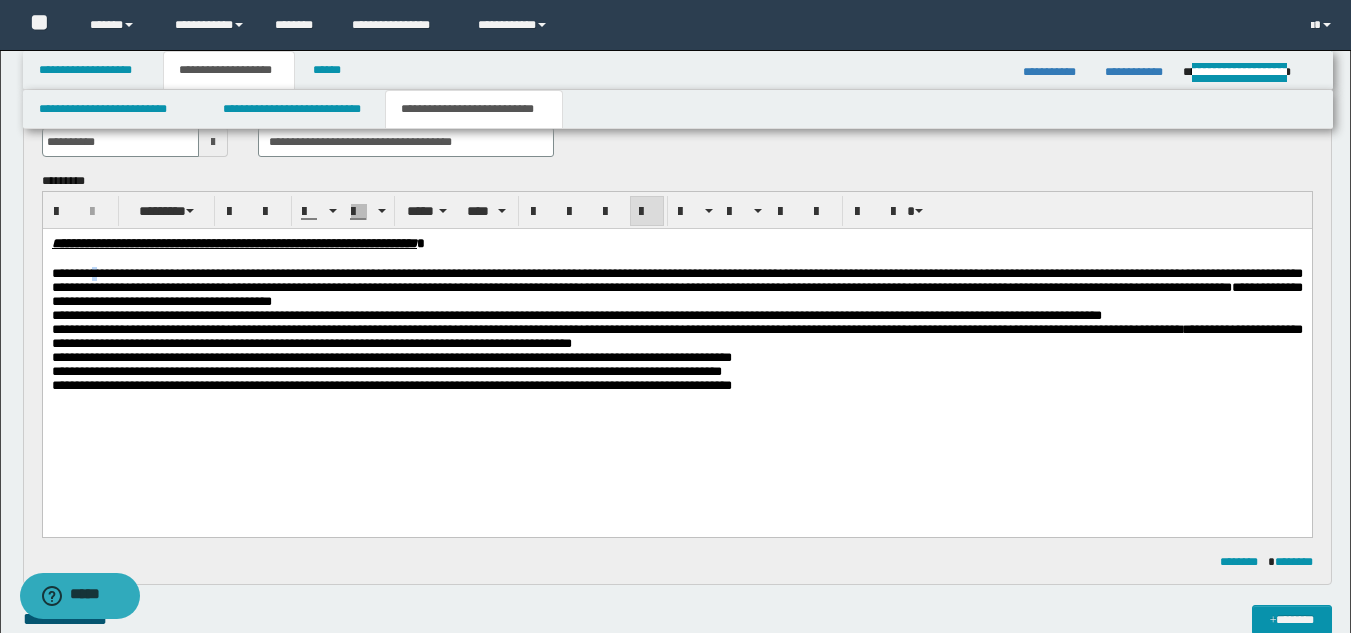 drag, startPoint x: 104, startPoint y: 273, endPoint x: 115, endPoint y: 278, distance: 12.083046 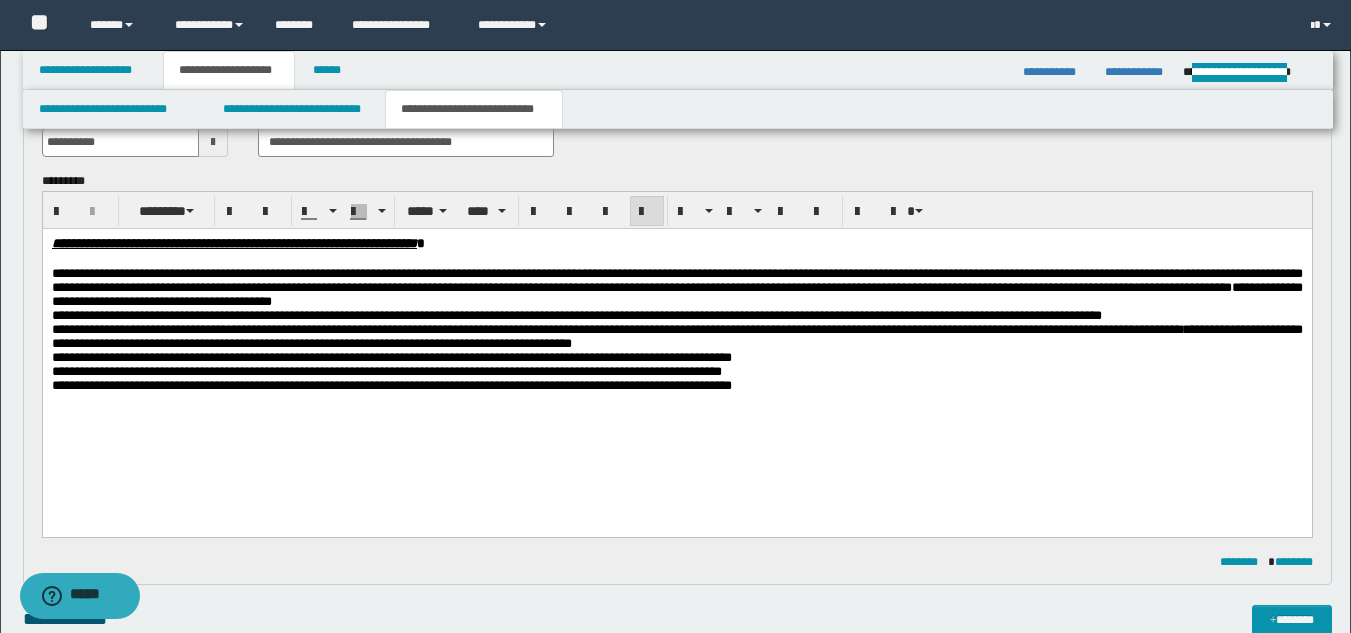 type 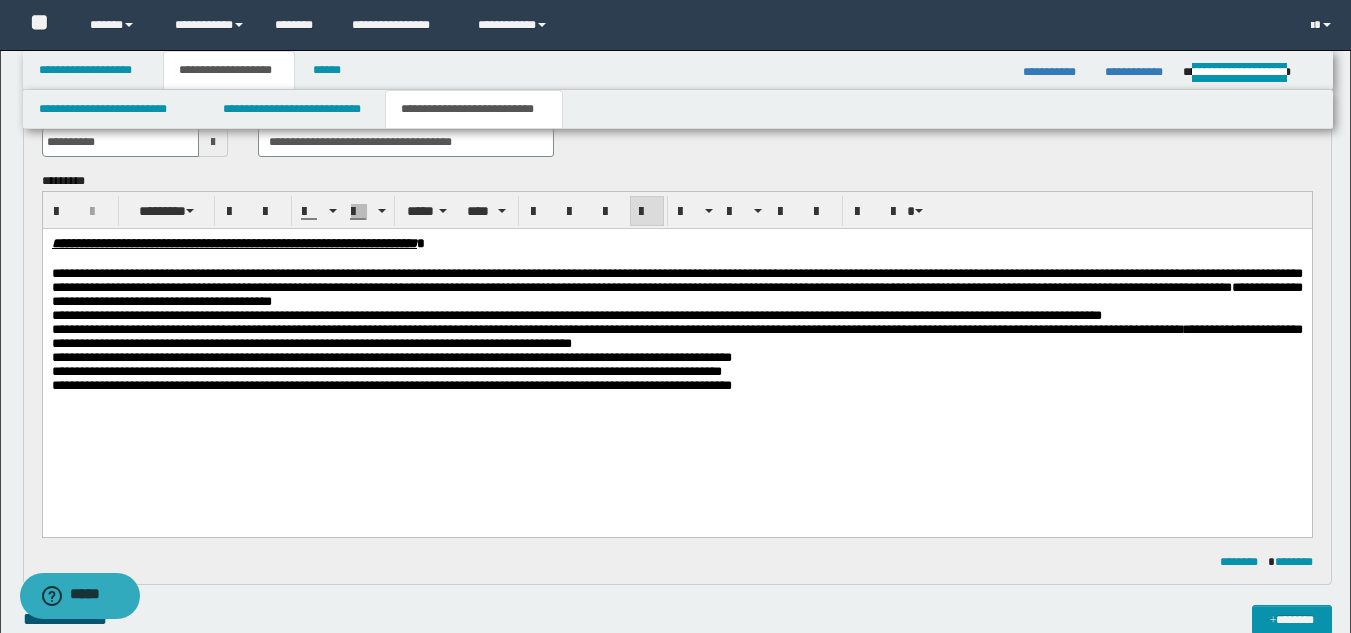 click on "**********" at bounding box center [576, 315] 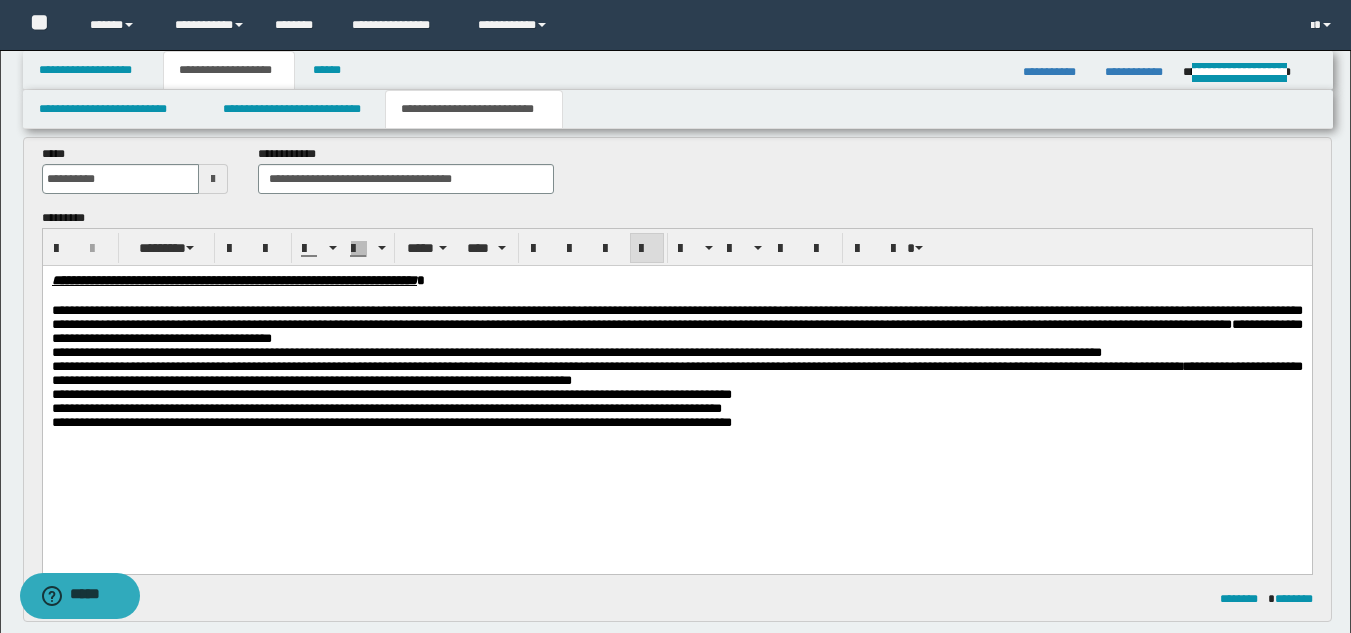 scroll, scrollTop: 0, scrollLeft: 0, axis: both 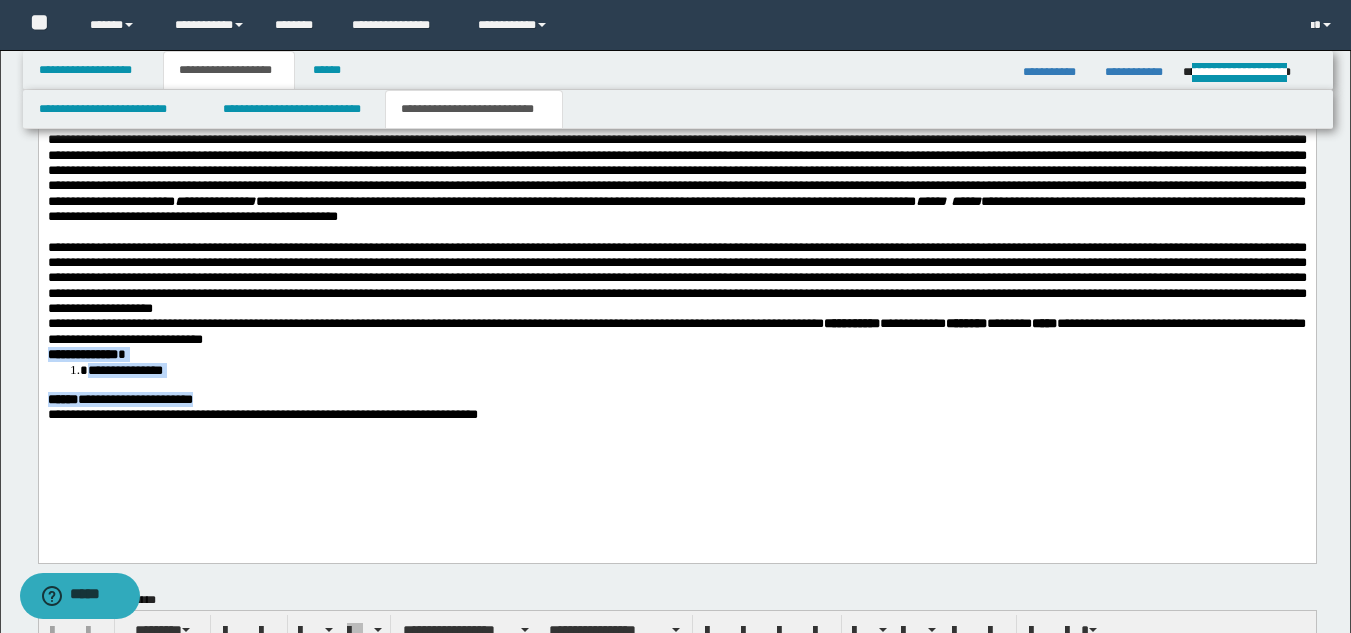 drag, startPoint x: 48, startPoint y: 383, endPoint x: 277, endPoint y: 424, distance: 232.64136 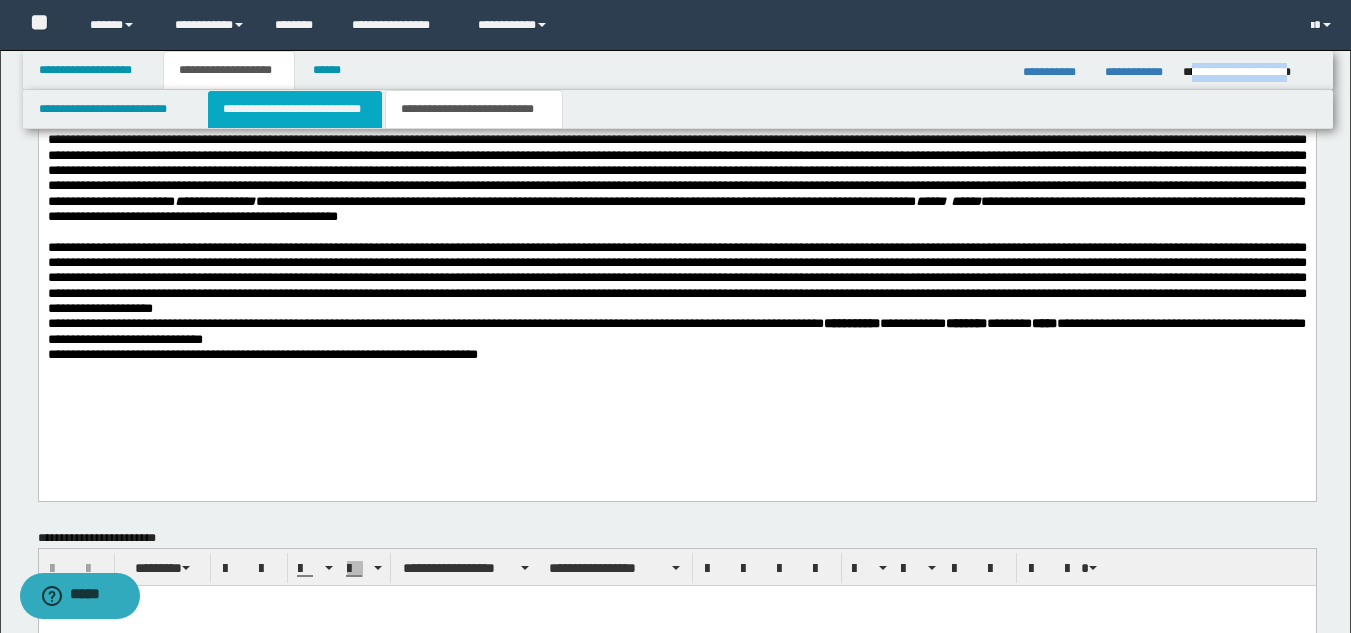 click on "**********" at bounding box center (295, 109) 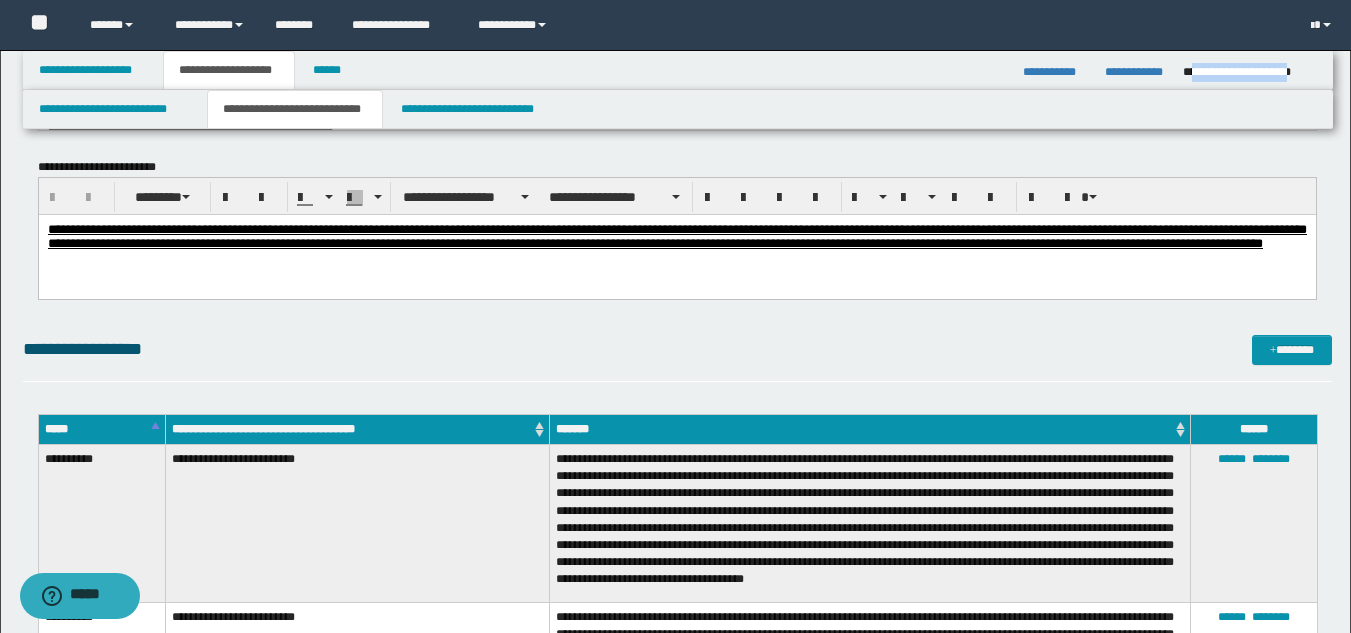 scroll, scrollTop: 0, scrollLeft: 0, axis: both 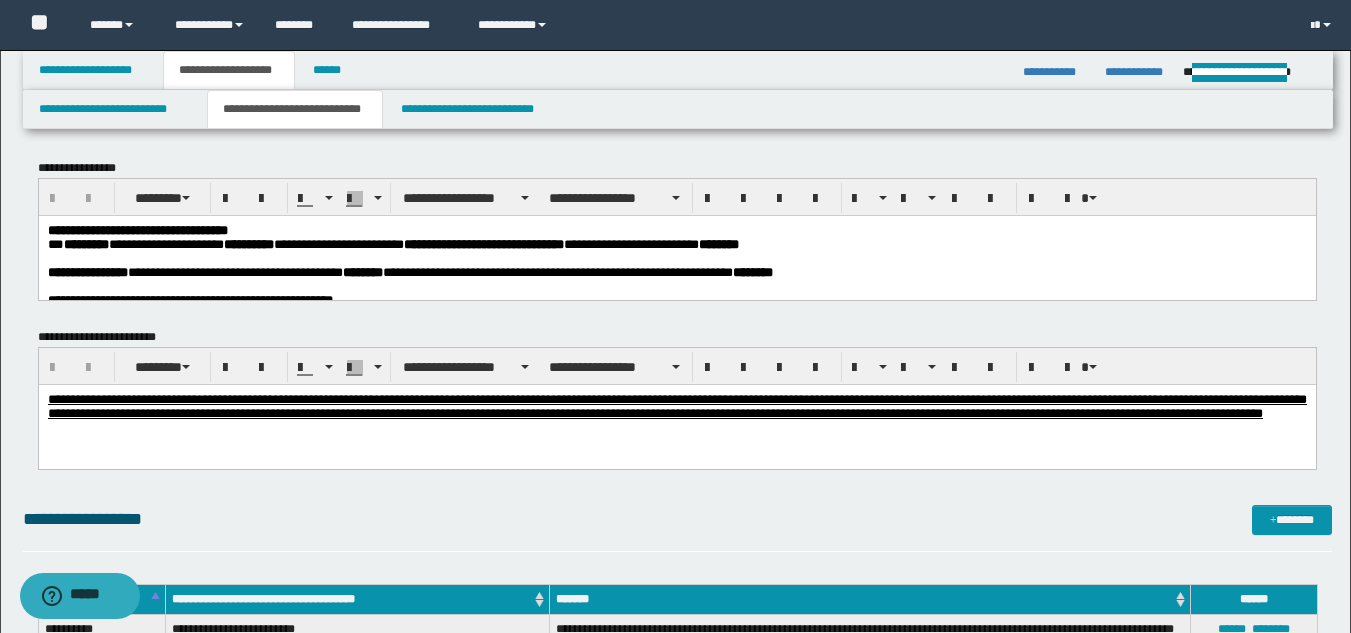 click on "**********" at bounding box center (409, 271) 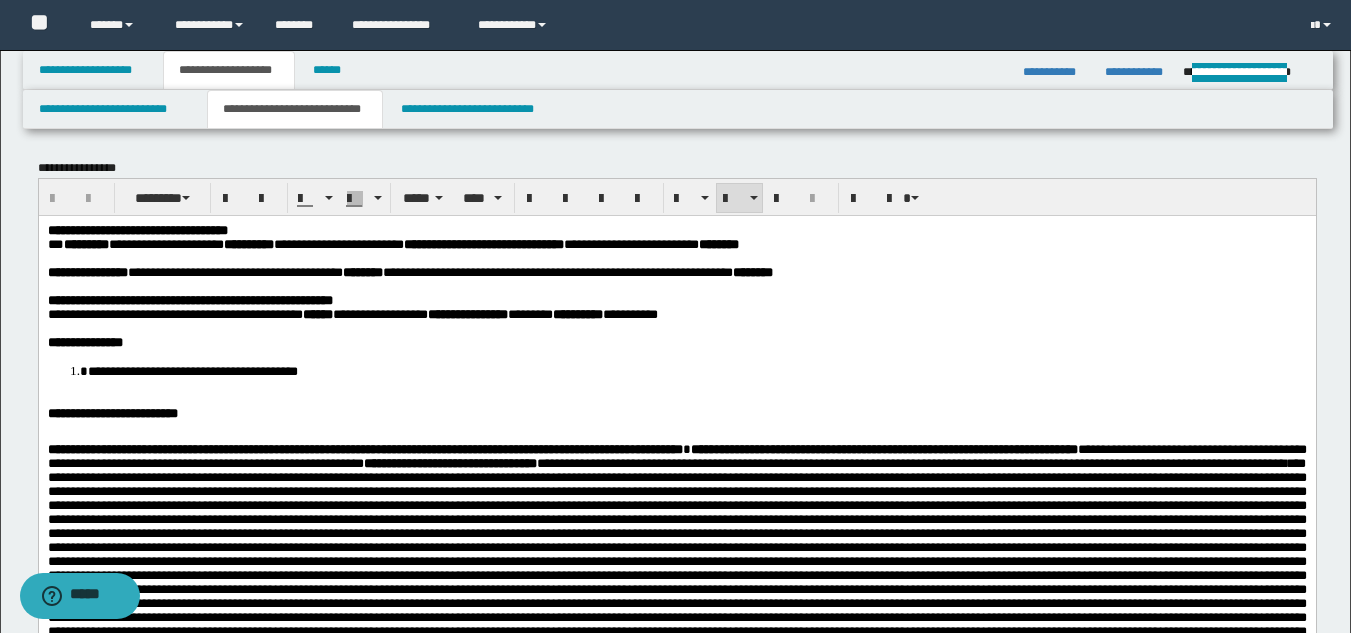 click on "**********" at bounding box center [676, 854] 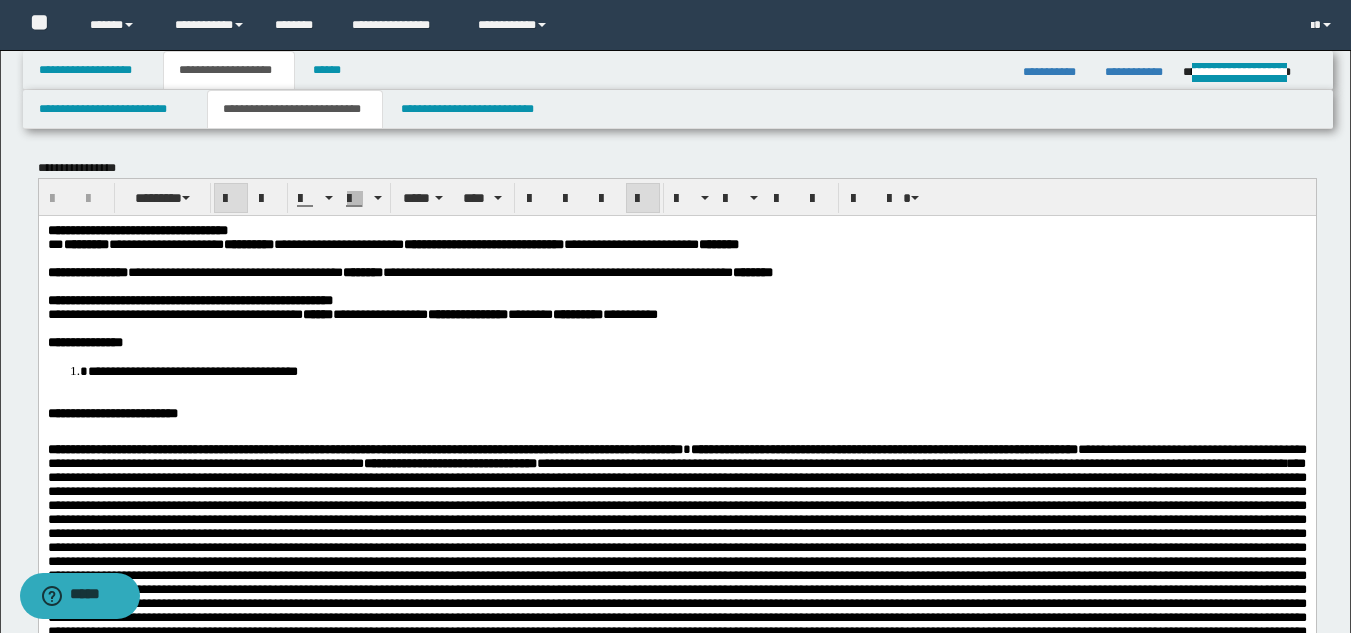 type 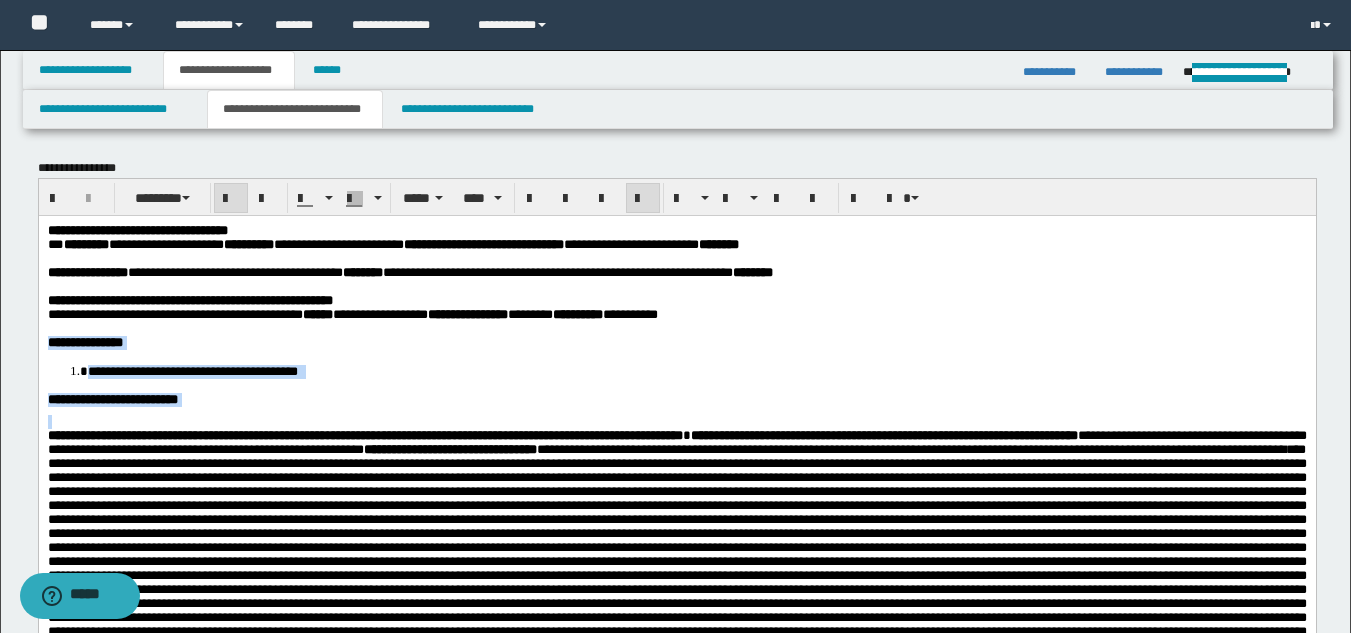 drag, startPoint x: 48, startPoint y: 357, endPoint x: 281, endPoint y: 432, distance: 244.77336 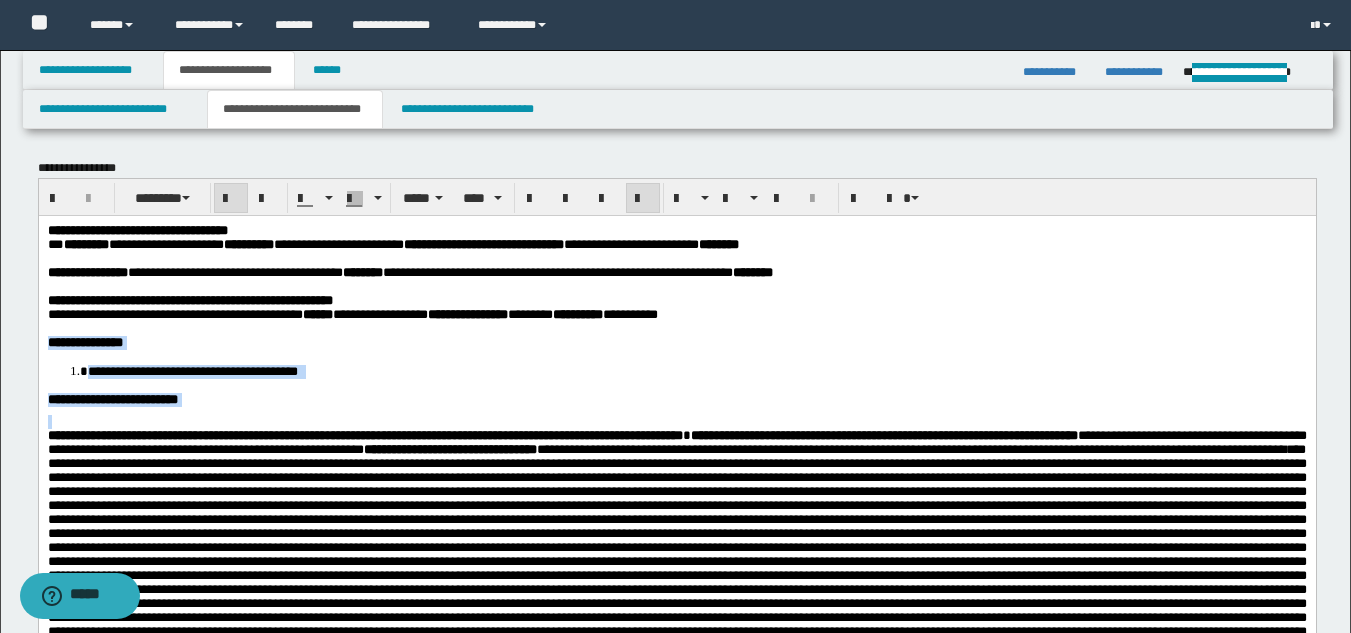copy on "**********" 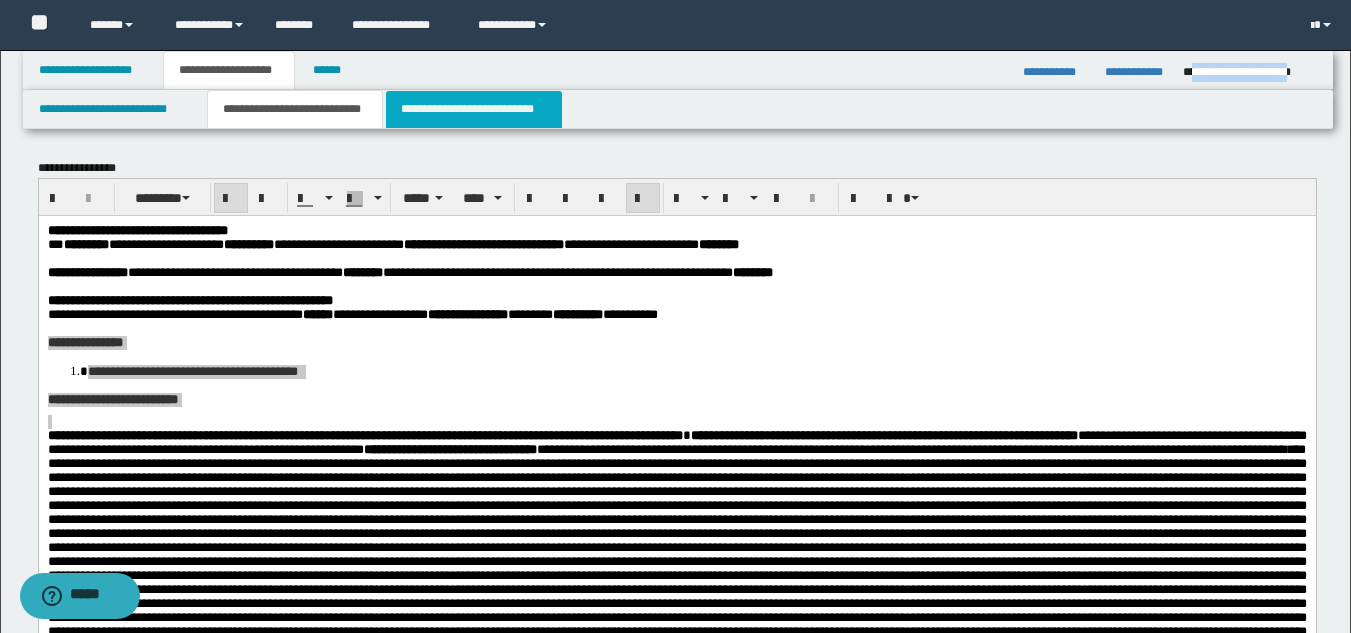 click on "**********" at bounding box center (474, 109) 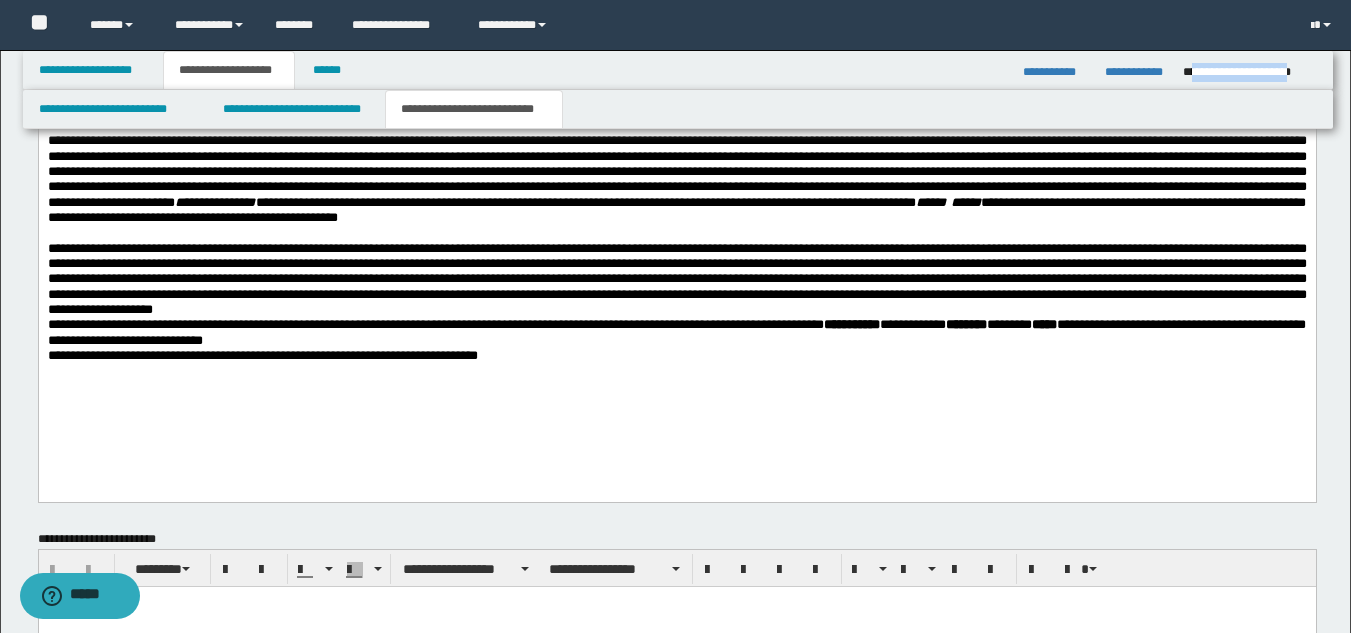 scroll, scrollTop: 1101, scrollLeft: 0, axis: vertical 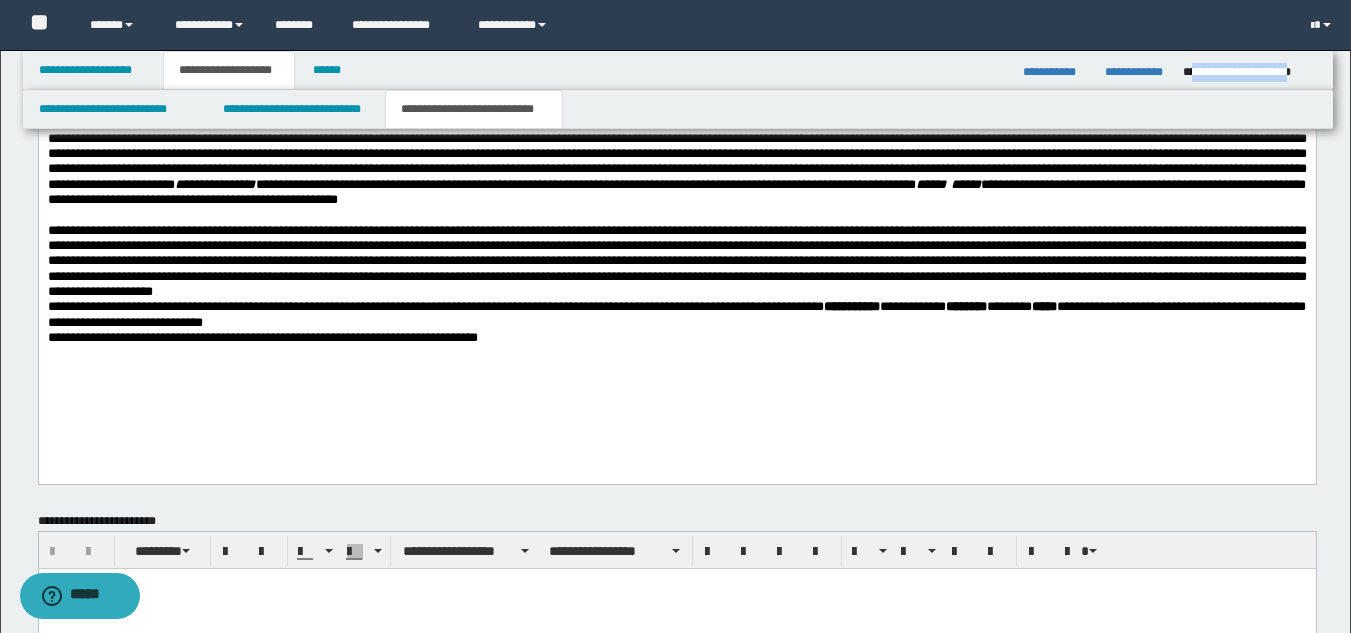 drag, startPoint x: 1365, startPoint y: 140, endPoint x: 1185, endPoint y: 549, distance: 446.8568 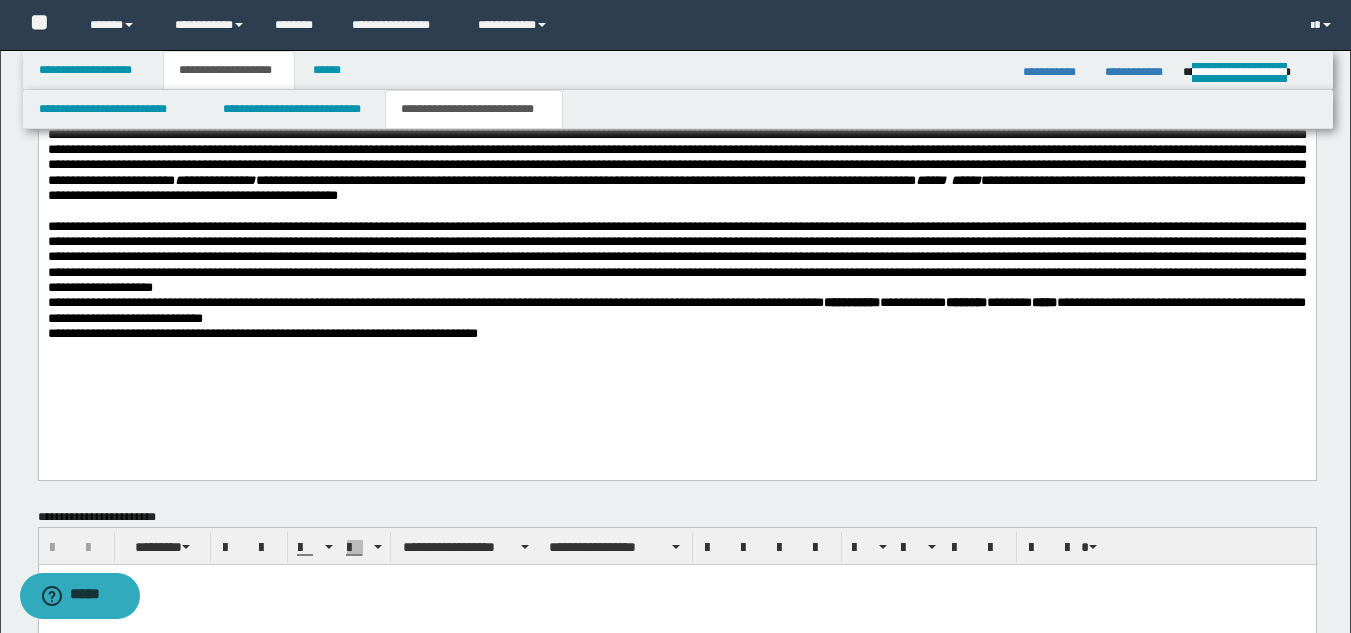 click on "**********" at bounding box center (676, 151) 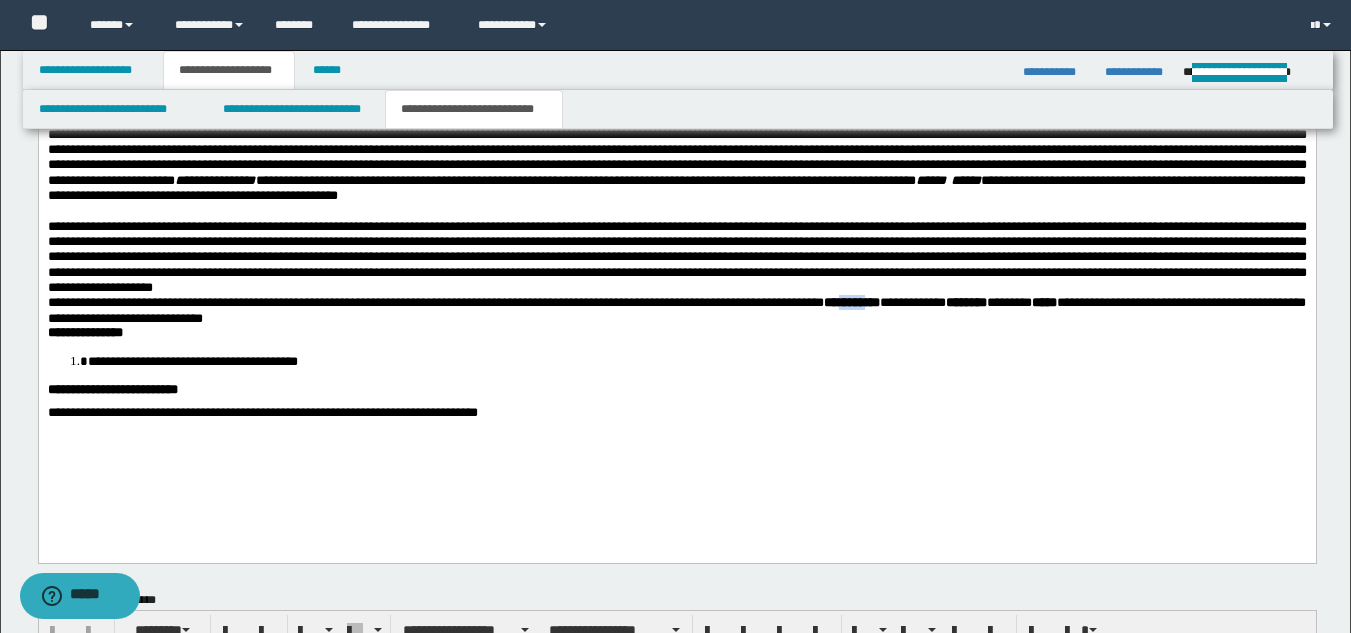 drag, startPoint x: 1067, startPoint y: 332, endPoint x: 1111, endPoint y: 333, distance: 44.011364 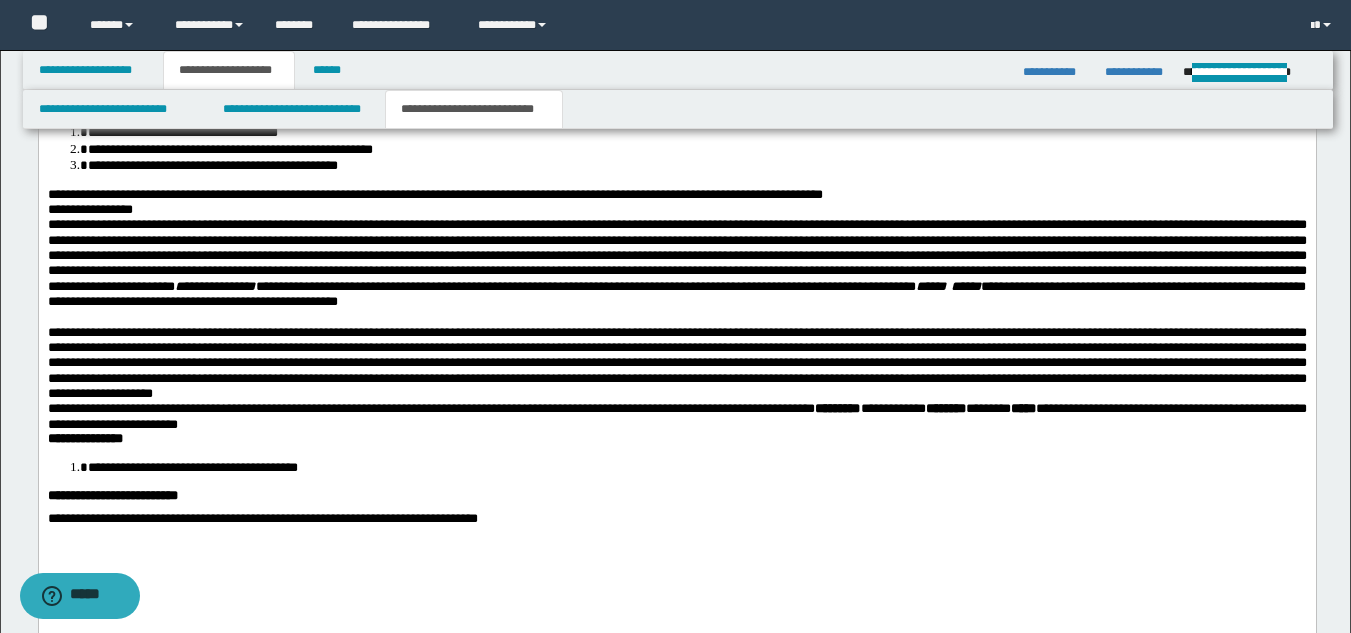 scroll, scrollTop: 1039, scrollLeft: 0, axis: vertical 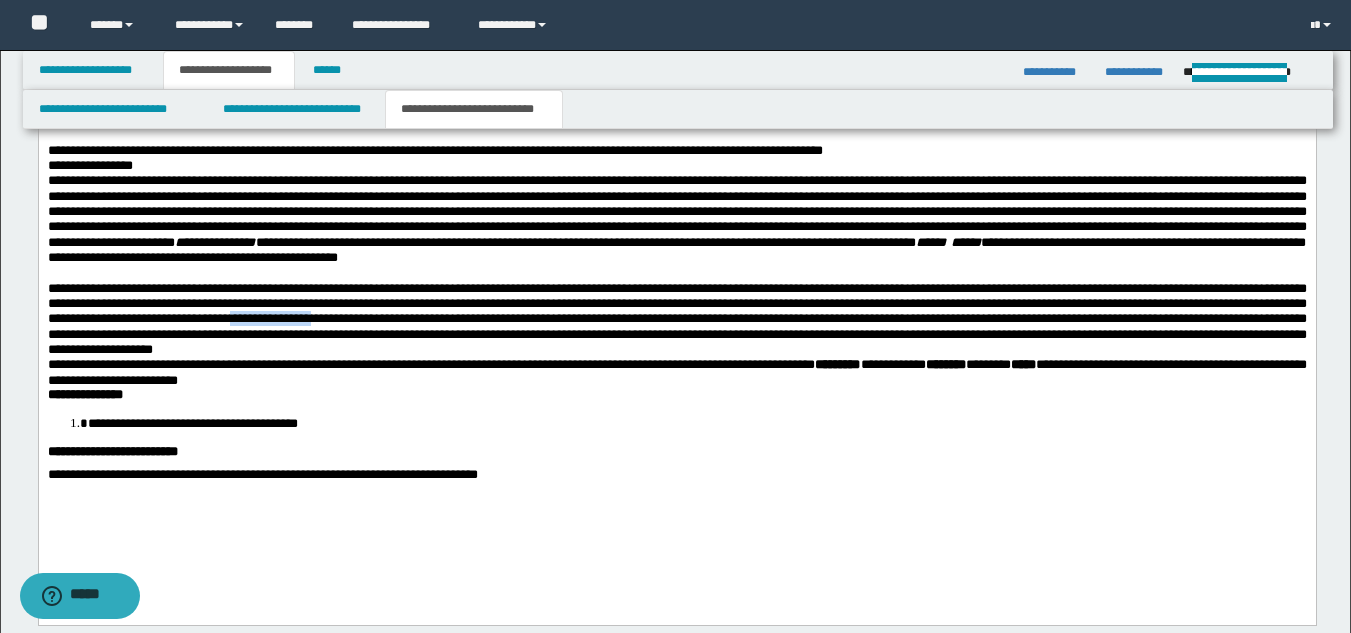 drag, startPoint x: 839, startPoint y: 348, endPoint x: 973, endPoint y: 339, distance: 134.3019 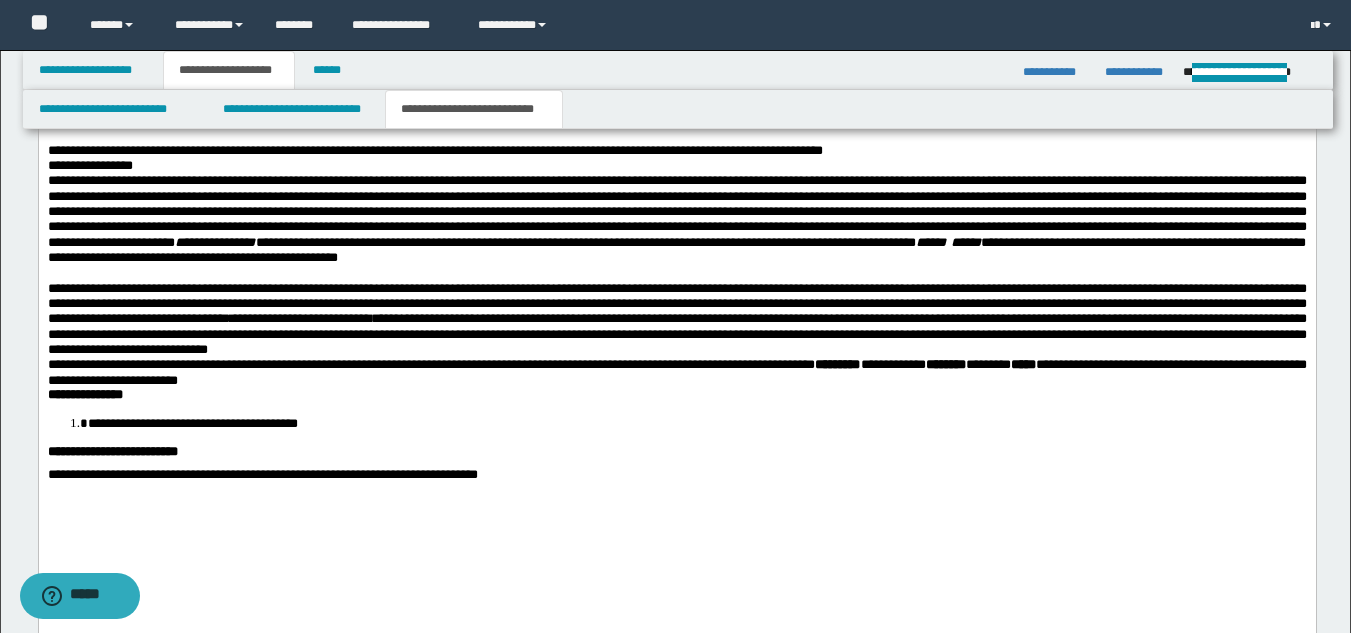 drag, startPoint x: 876, startPoint y: 342, endPoint x: 871, endPoint y: 360, distance: 18.681541 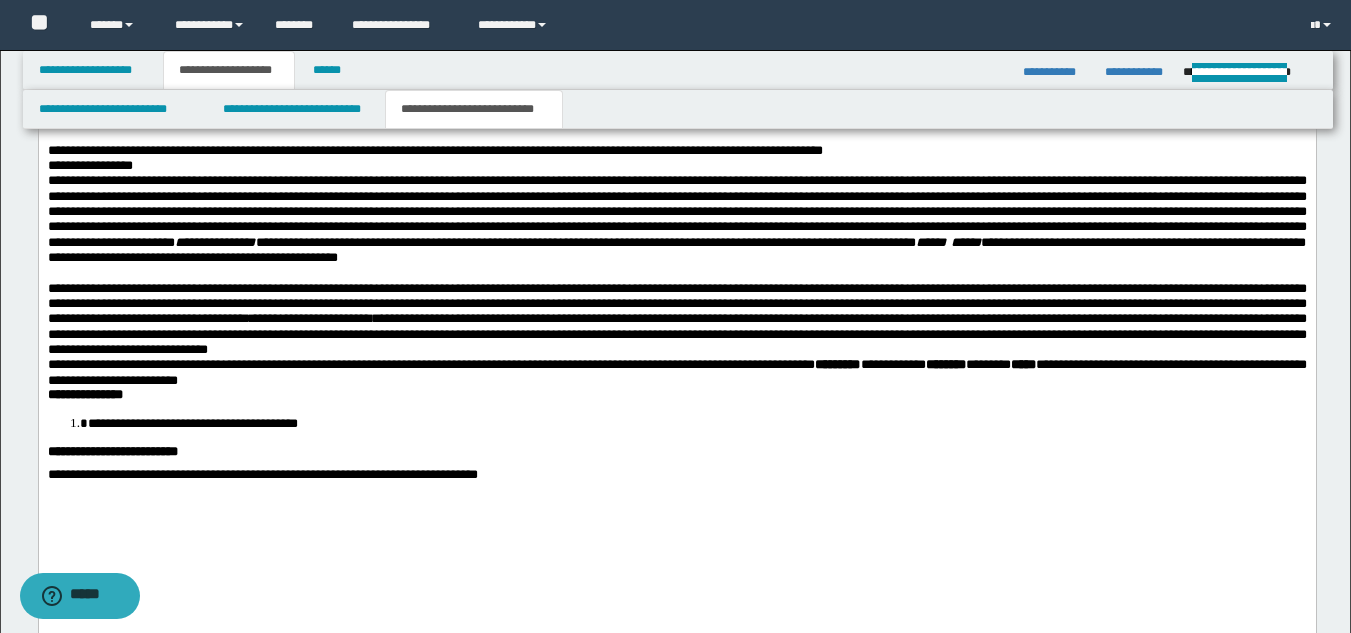 click on "**********" at bounding box center [676, 319] 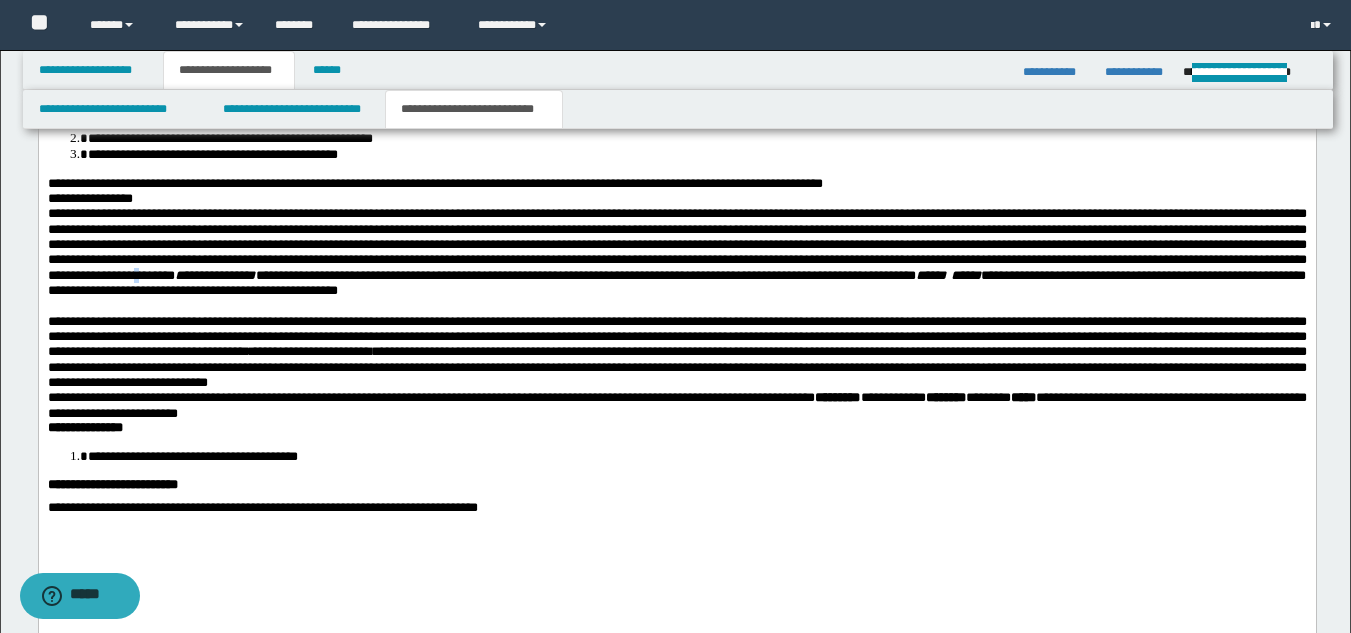 scroll, scrollTop: 987, scrollLeft: 0, axis: vertical 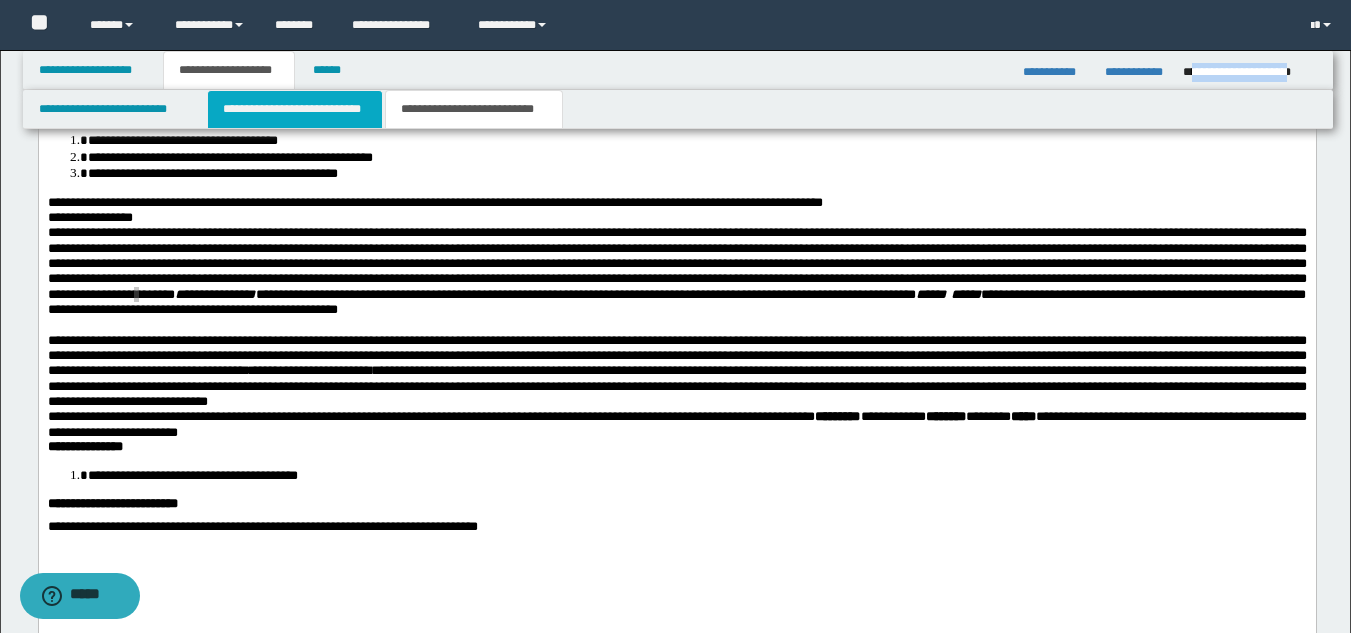 click on "**********" at bounding box center [295, 109] 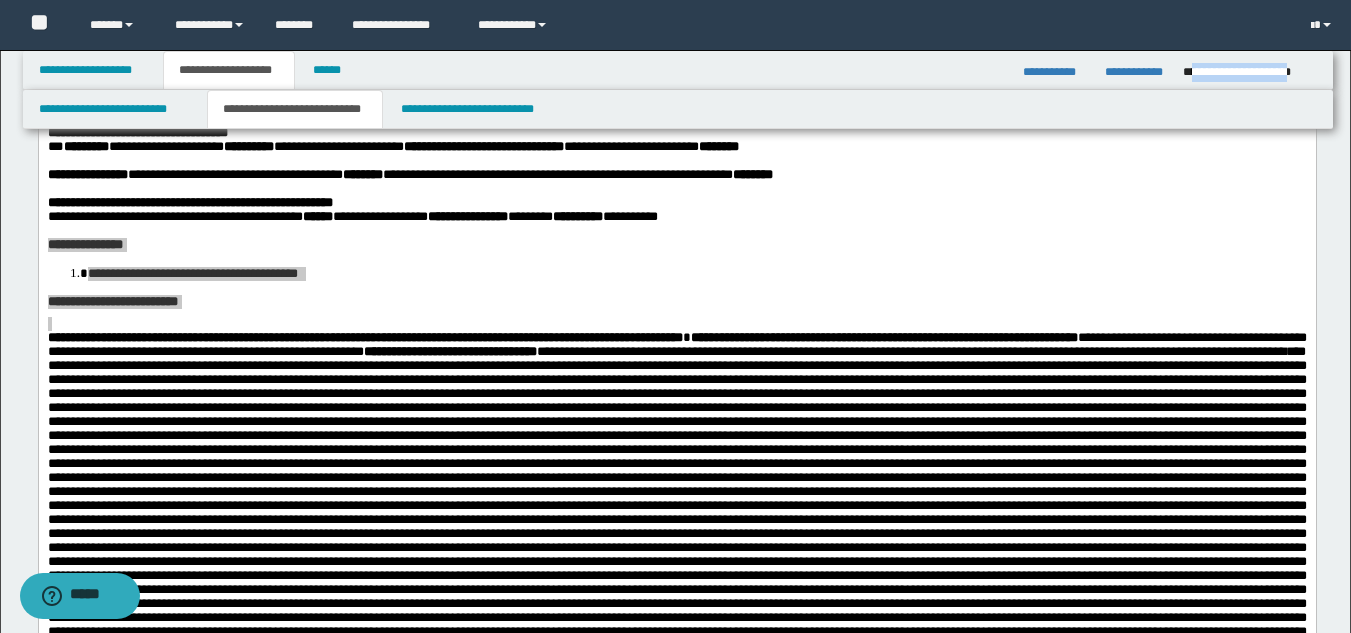 scroll, scrollTop: 0, scrollLeft: 0, axis: both 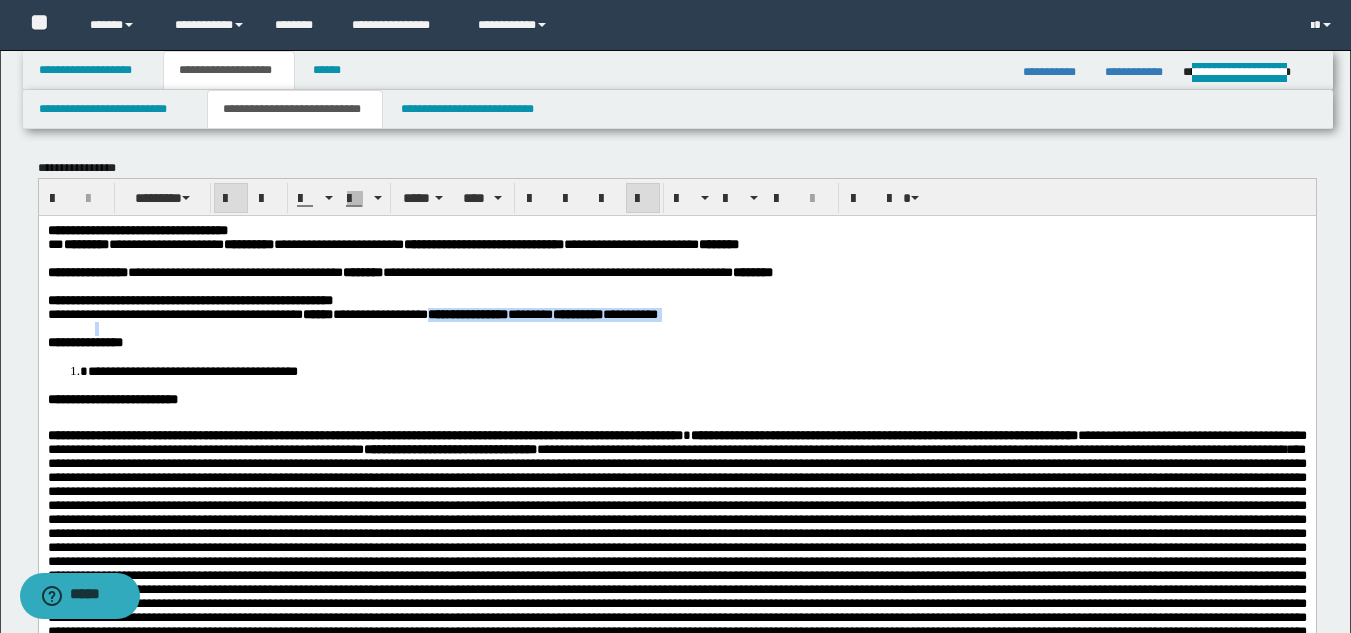 click on "***" at bounding box center [437, 313] 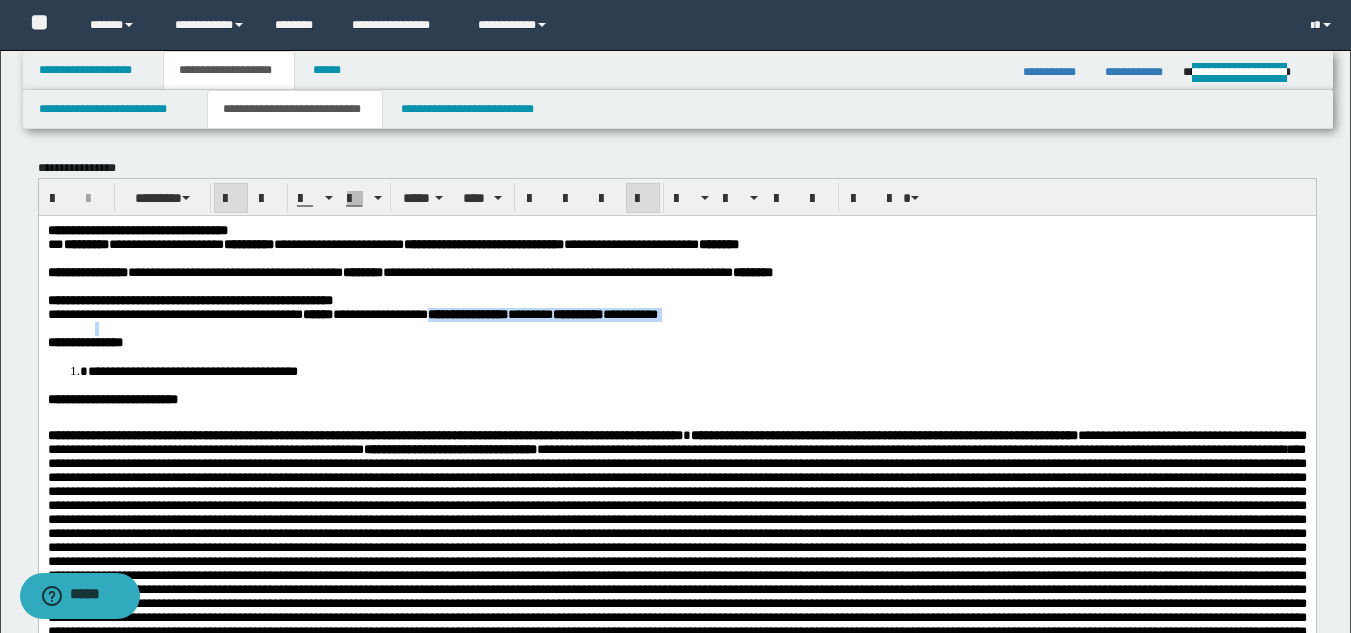 click on "***" at bounding box center [437, 313] 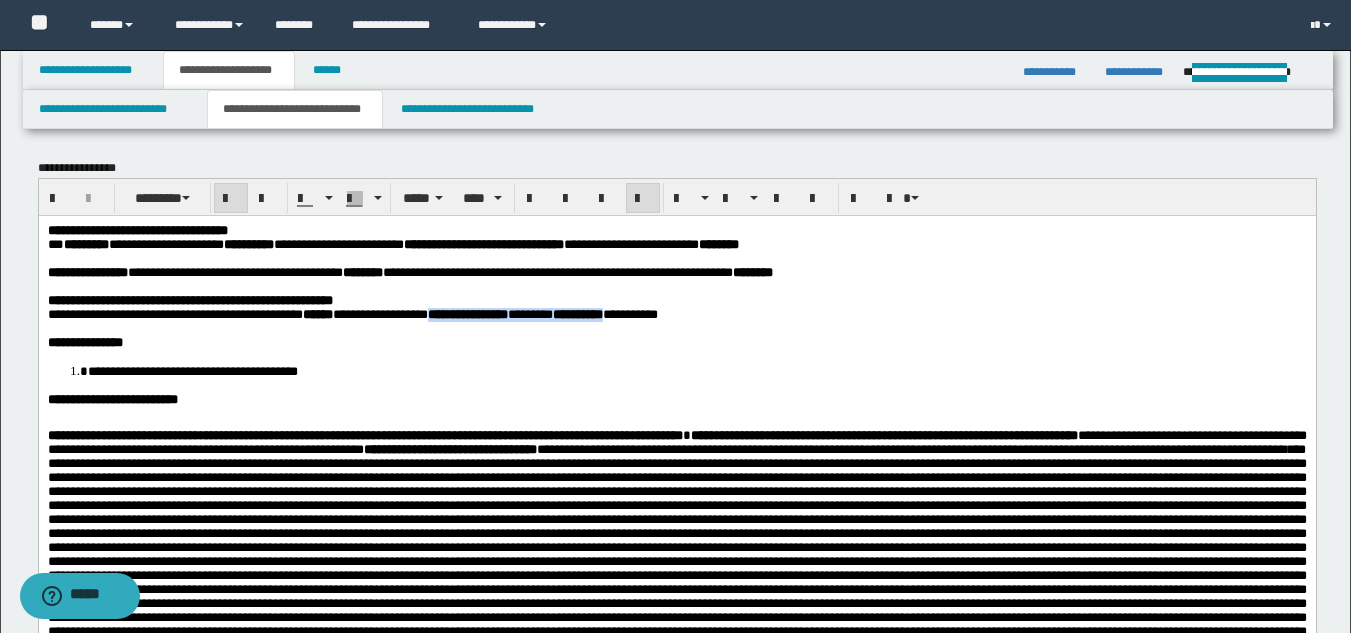drag, startPoint x: 510, startPoint y: 322, endPoint x: 742, endPoint y: 324, distance: 232.00862 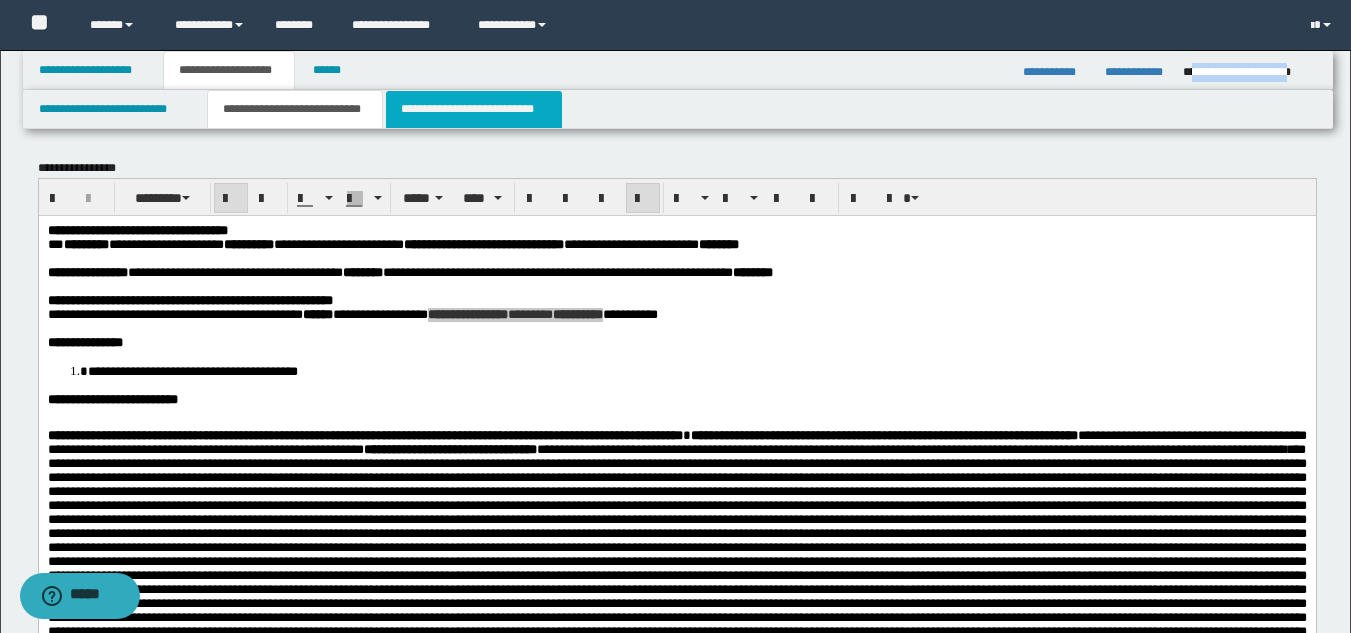 click on "**********" at bounding box center [474, 109] 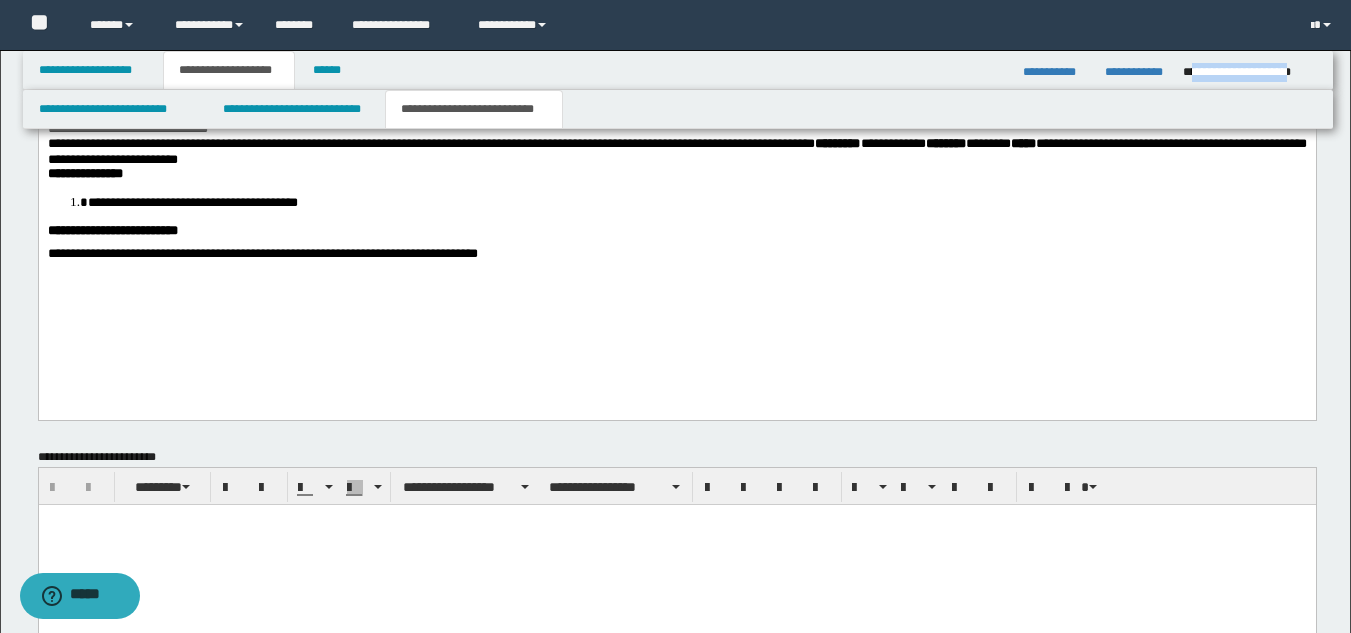scroll, scrollTop: 1263, scrollLeft: 0, axis: vertical 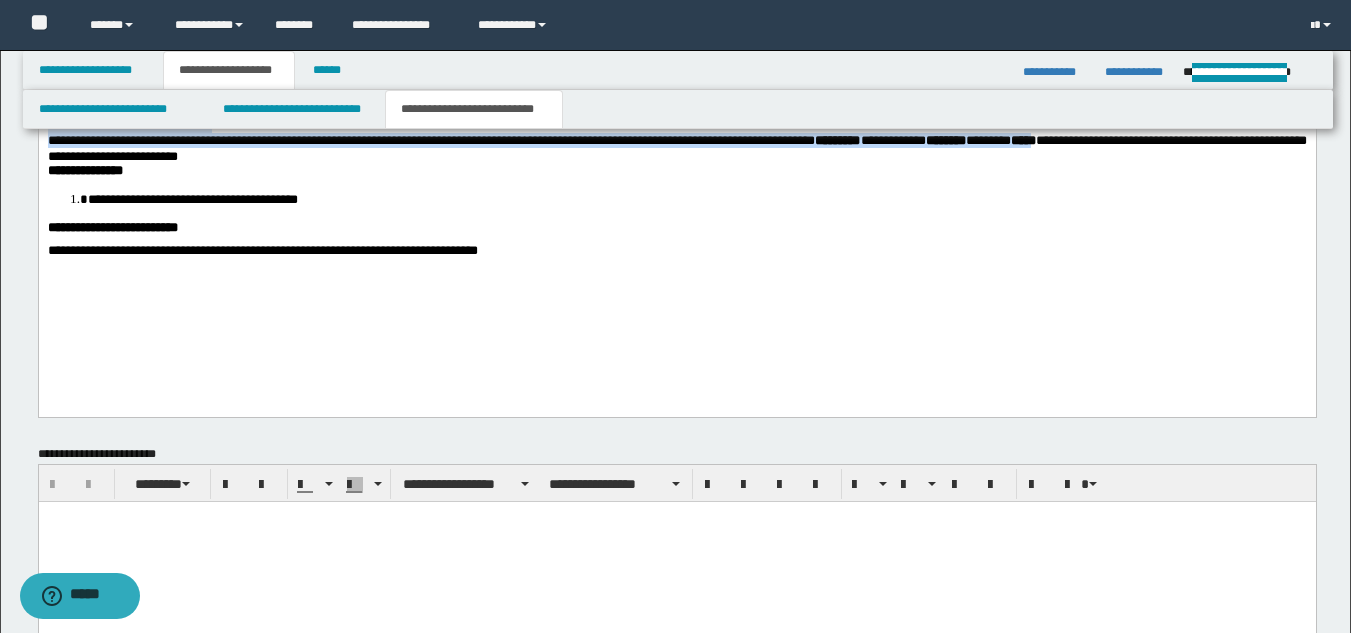 drag, startPoint x: 1144, startPoint y: 183, endPoint x: 1293, endPoint y: 181, distance: 149.01343 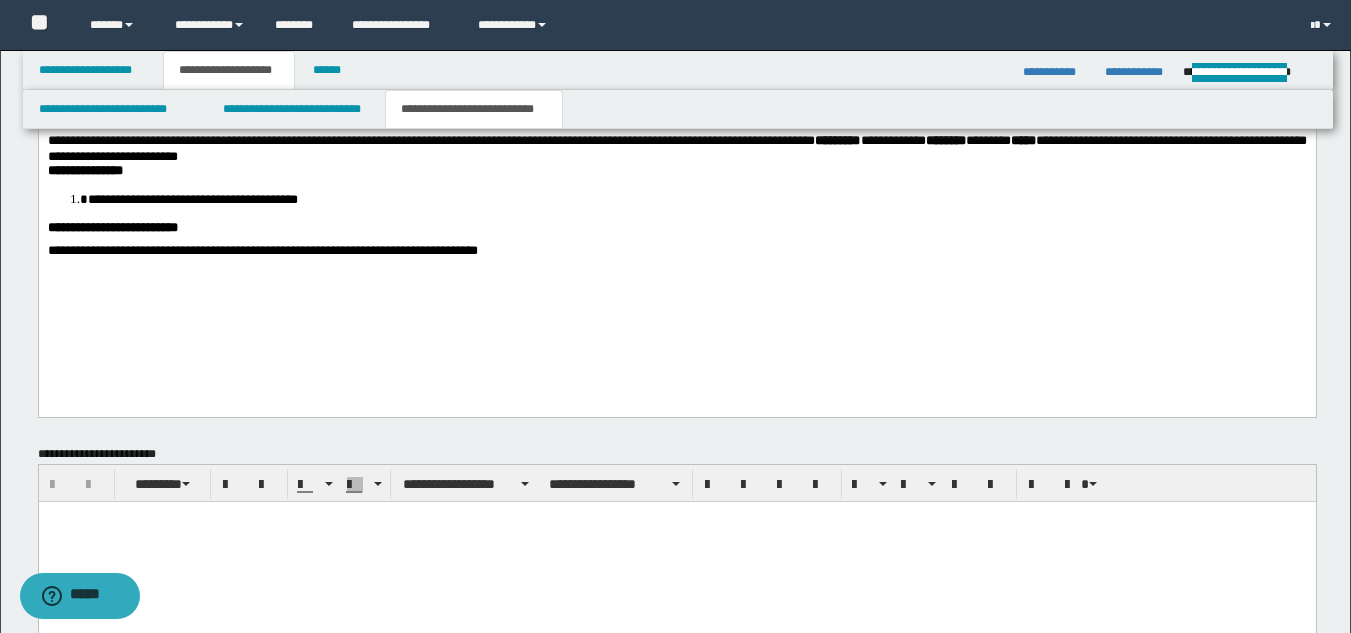 click on "**********" at bounding box center [676, 148] 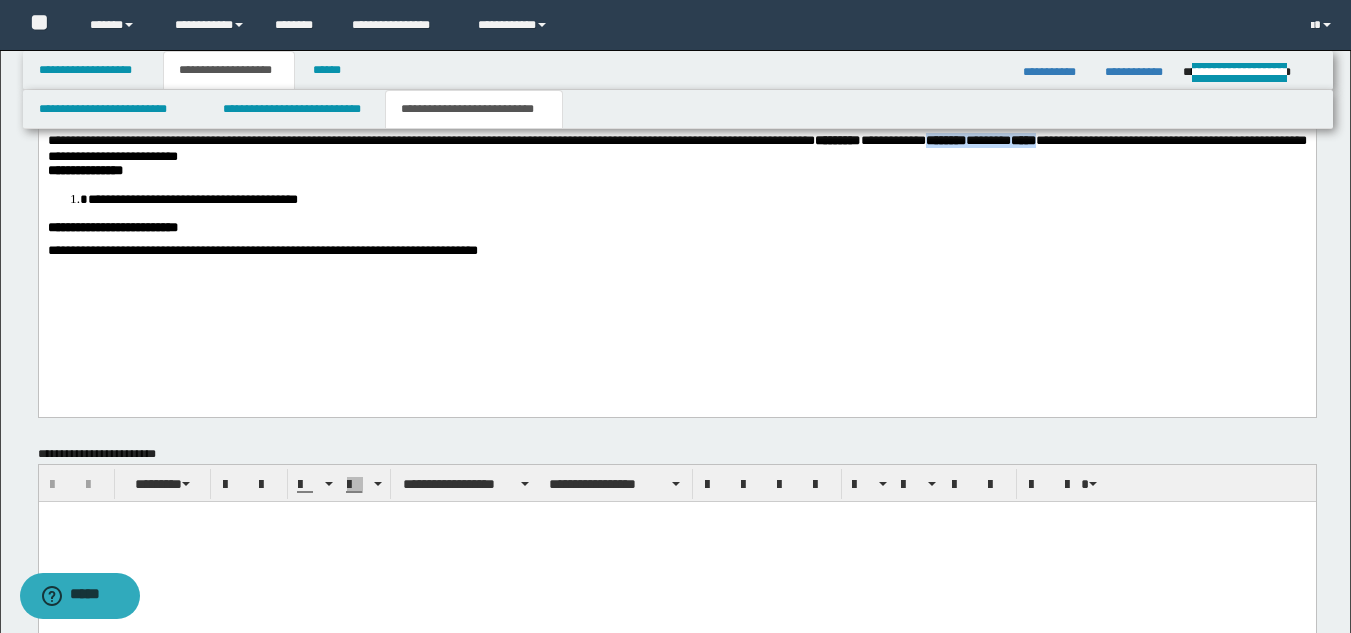 drag, startPoint x: 1142, startPoint y: 184, endPoint x: 1300, endPoint y: 182, distance: 158.01266 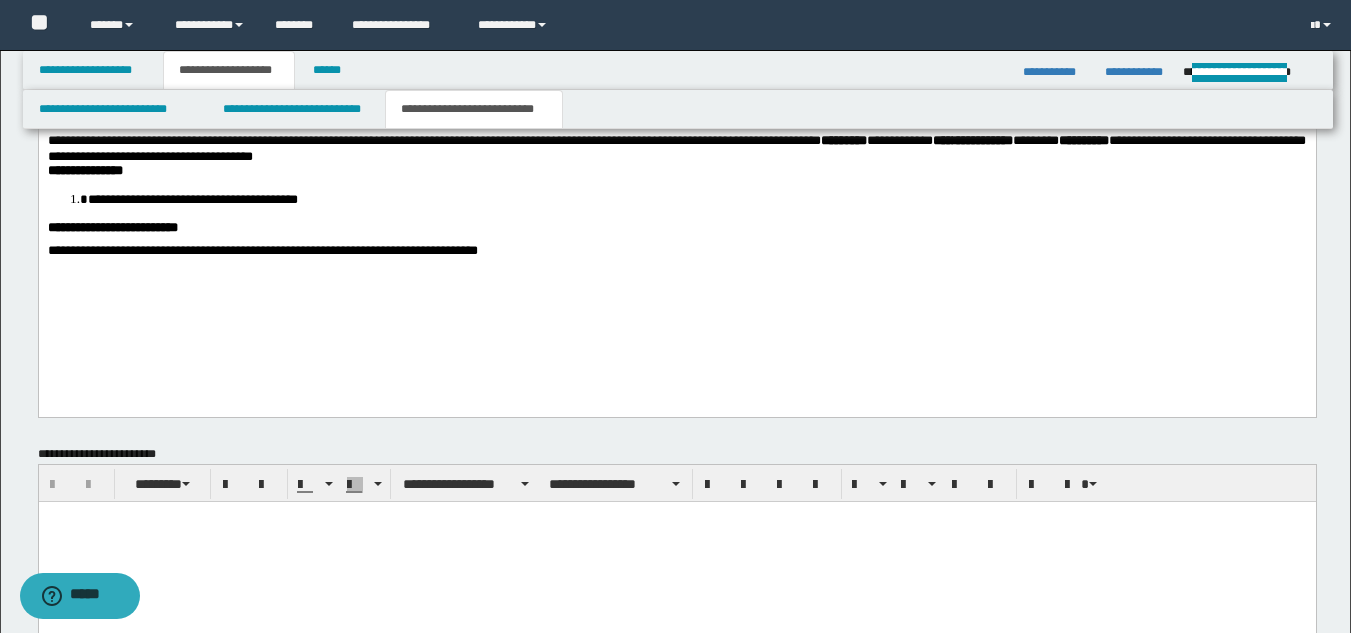 click on "**********" at bounding box center [676, 148] 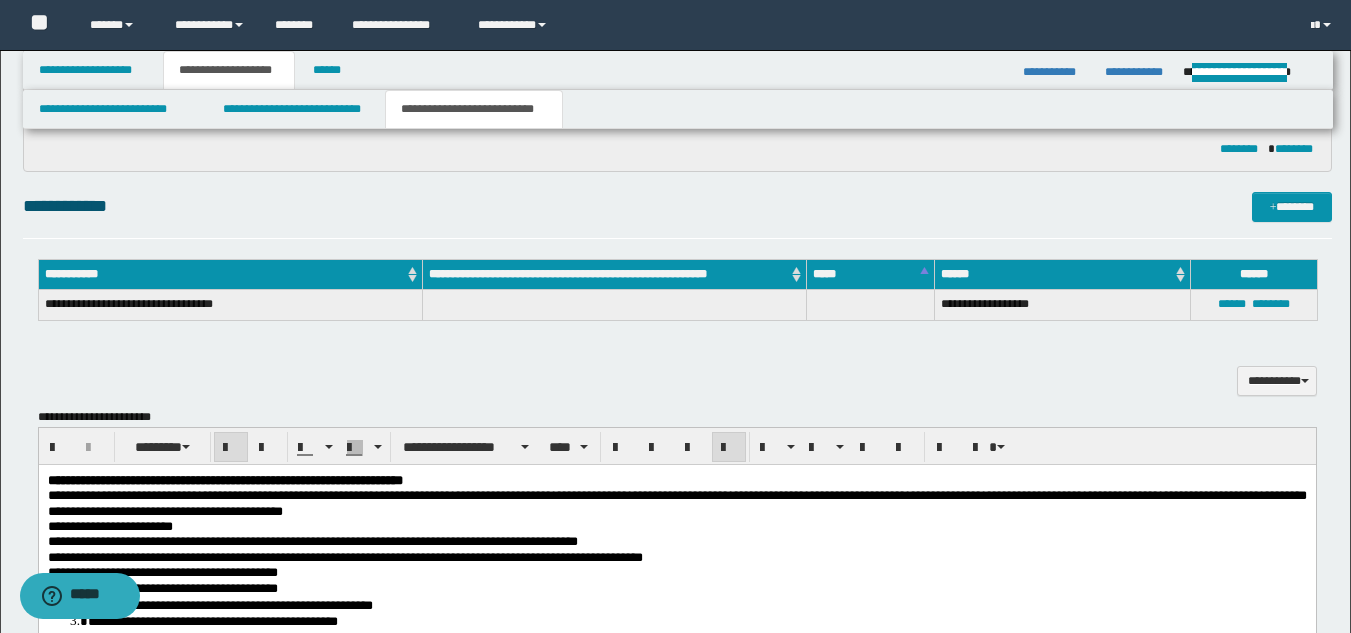 scroll, scrollTop: 542, scrollLeft: 0, axis: vertical 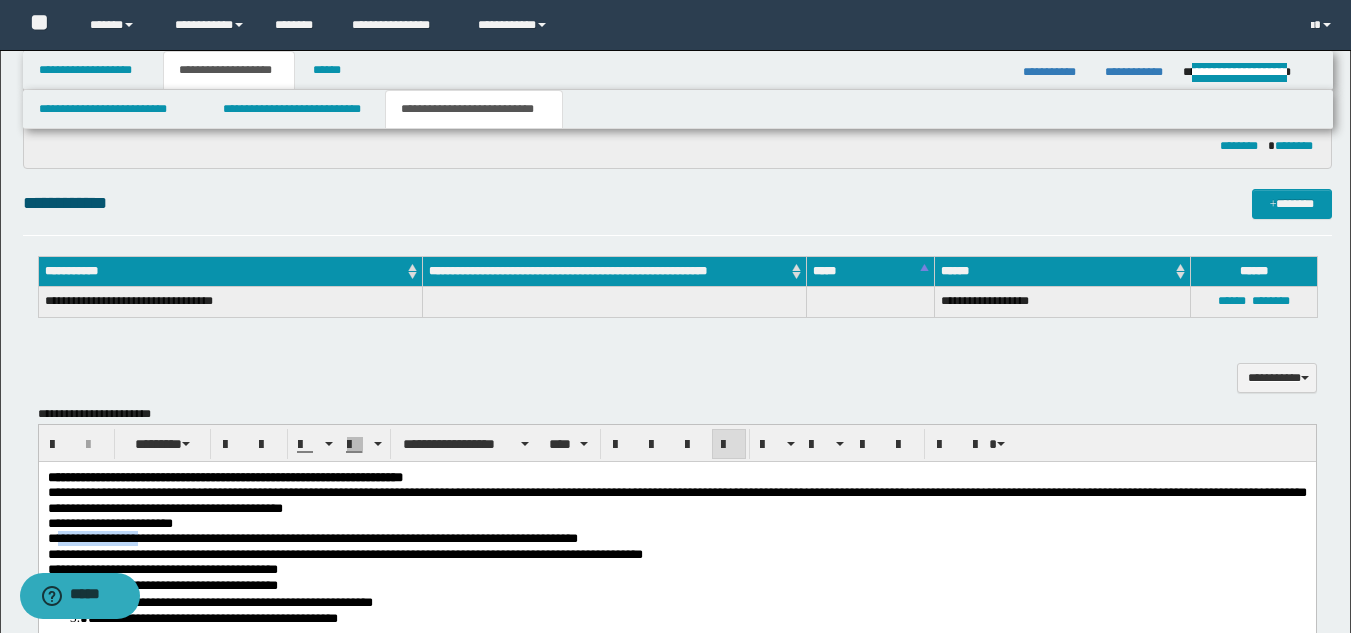 drag, startPoint x: 63, startPoint y: 538, endPoint x: 198, endPoint y: 536, distance: 135.01482 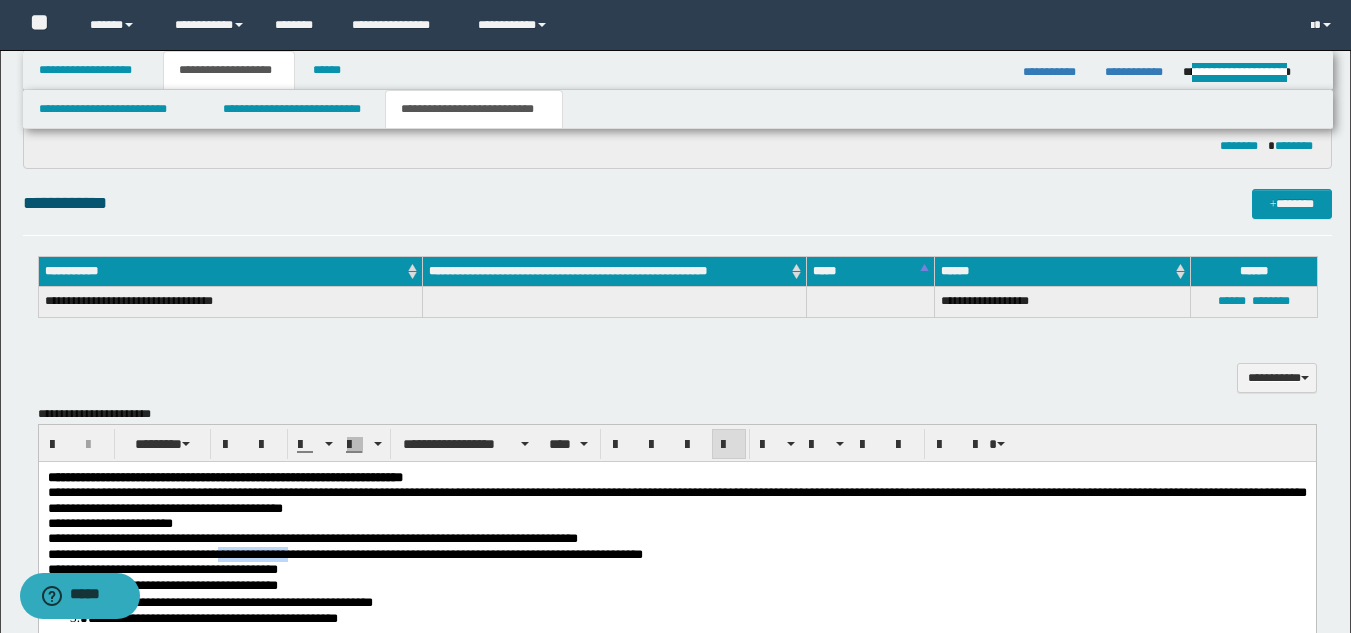 drag, startPoint x: 246, startPoint y: 558, endPoint x: 363, endPoint y: 558, distance: 117 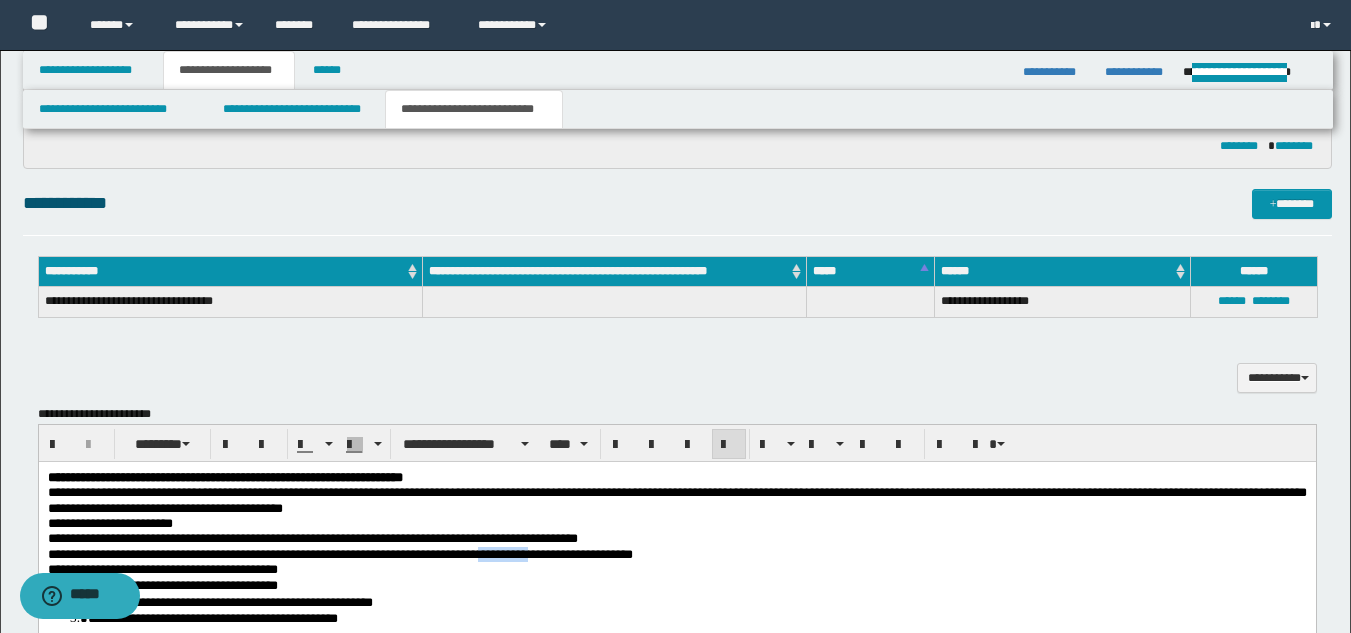 drag, startPoint x: 573, startPoint y: 550, endPoint x: 656, endPoint y: 559, distance: 83.48653 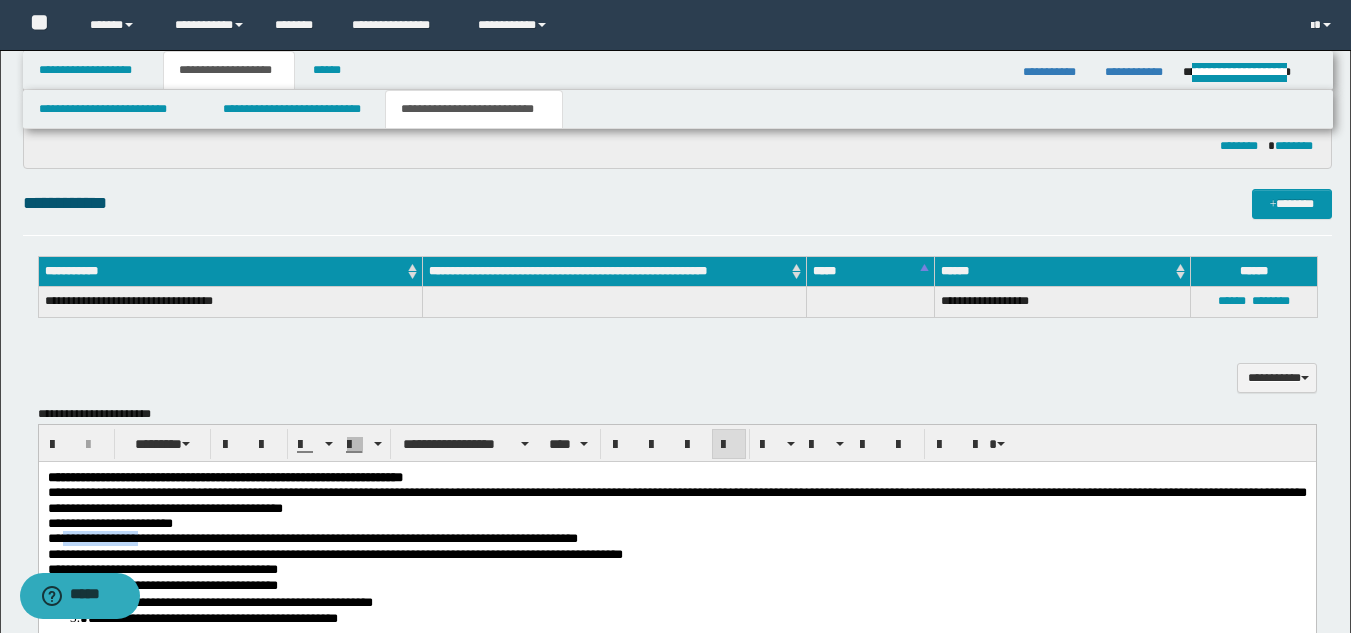 drag, startPoint x: 67, startPoint y: 543, endPoint x: 197, endPoint y: 540, distance: 130.0346 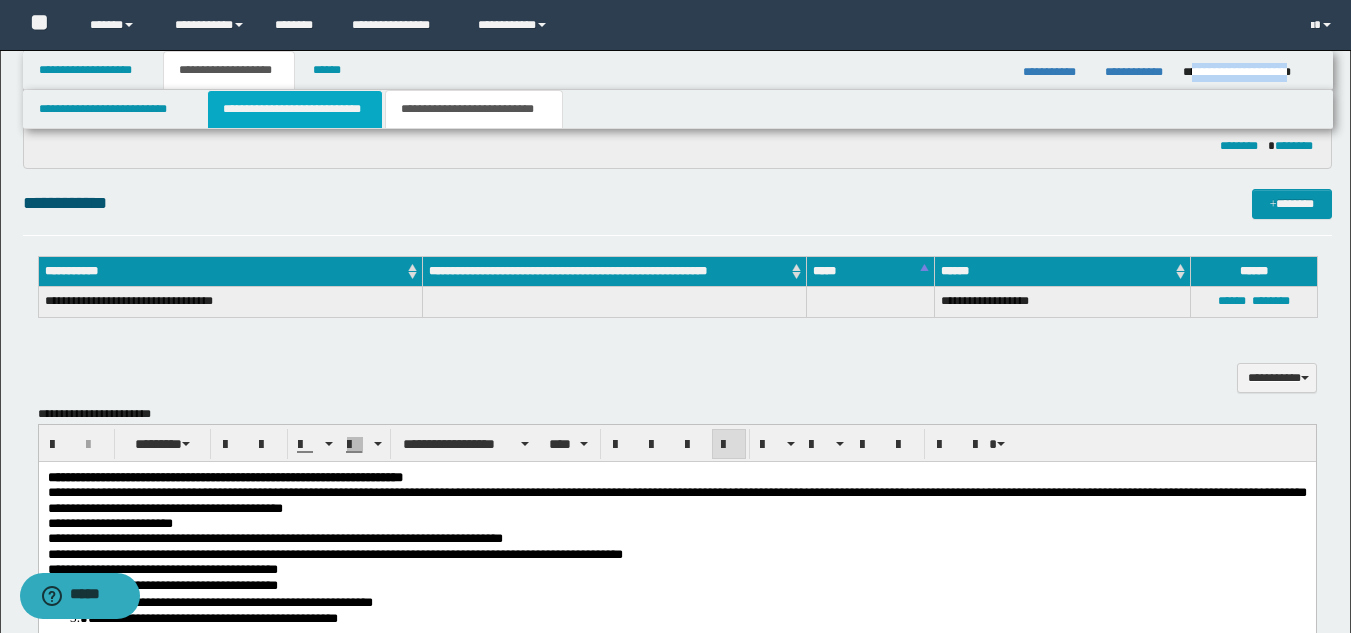 click on "**********" at bounding box center (295, 109) 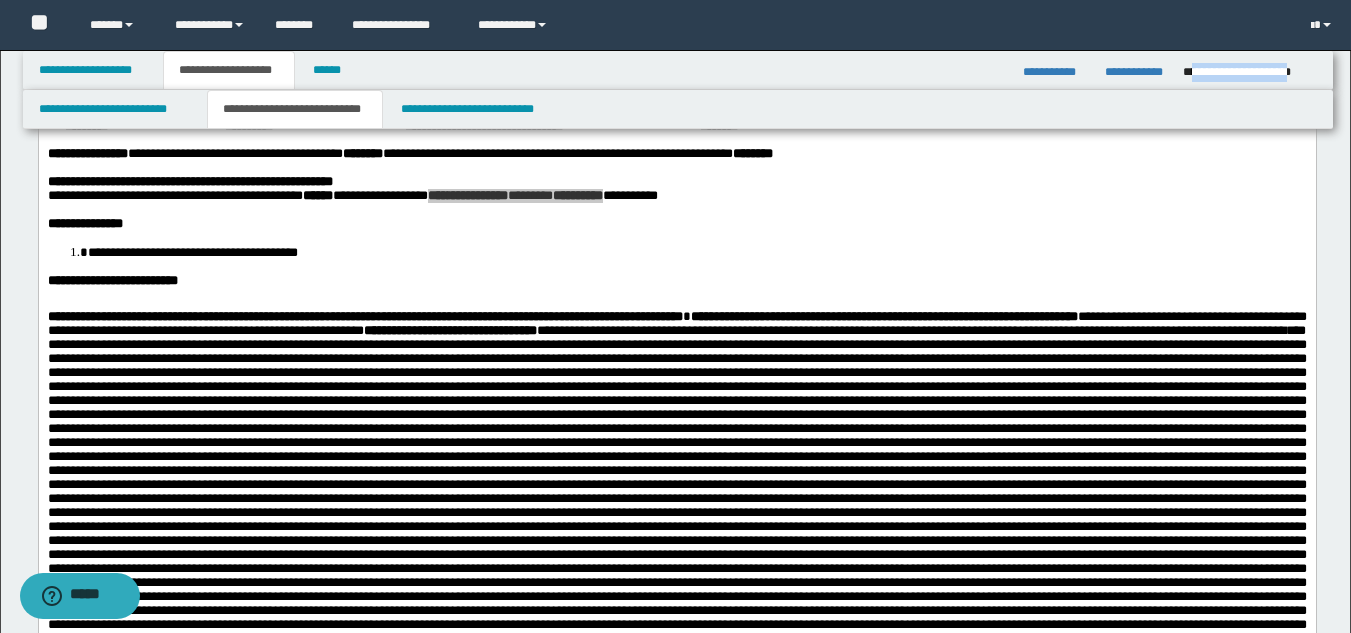 scroll, scrollTop: 111, scrollLeft: 0, axis: vertical 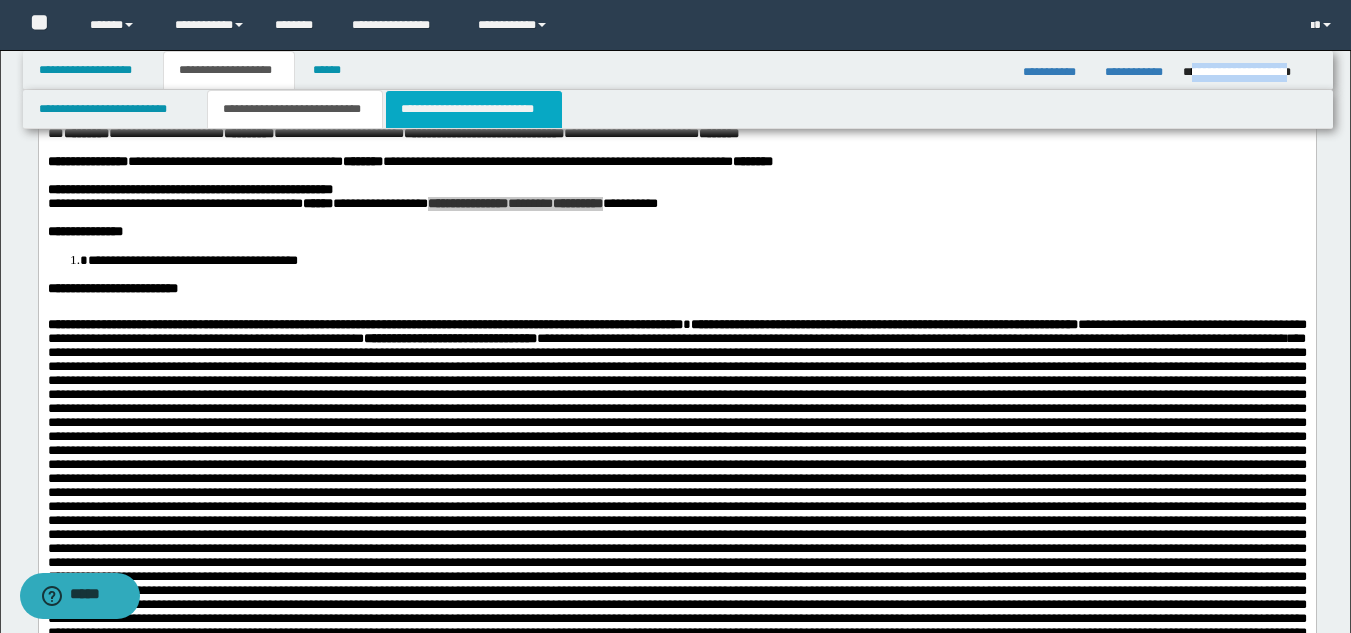 click on "**********" at bounding box center [474, 109] 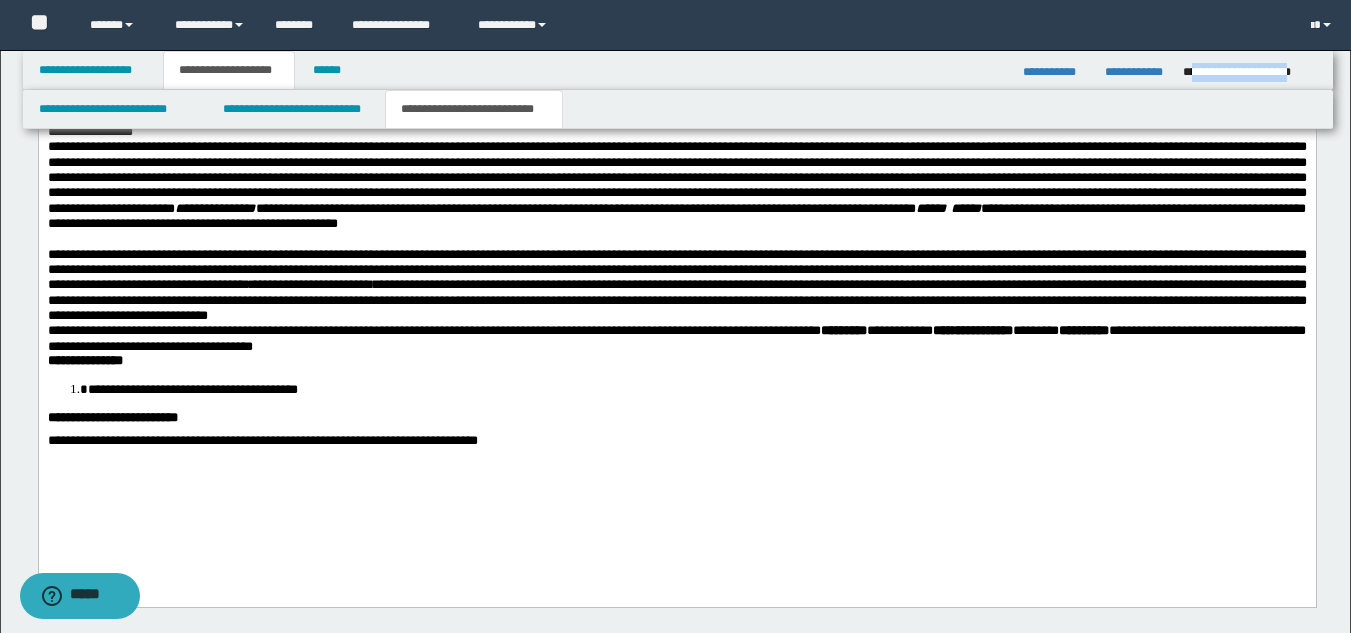 scroll, scrollTop: 1080, scrollLeft: 0, axis: vertical 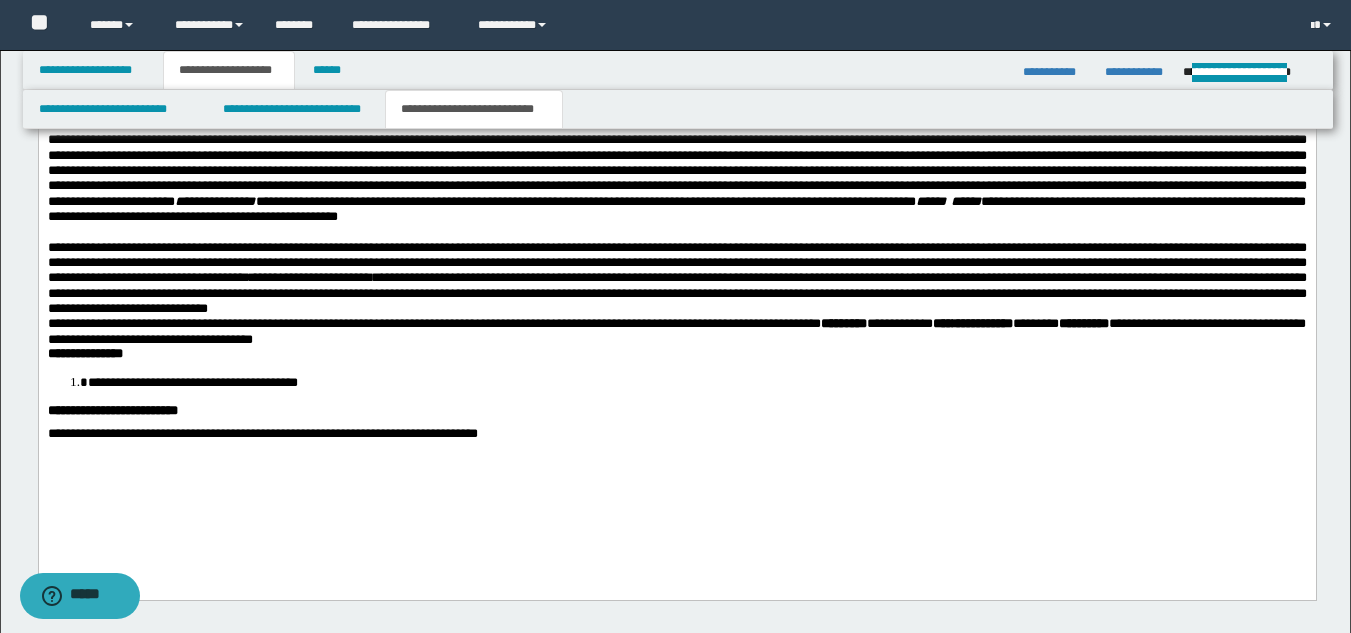 click on "**********" at bounding box center [676, 331] 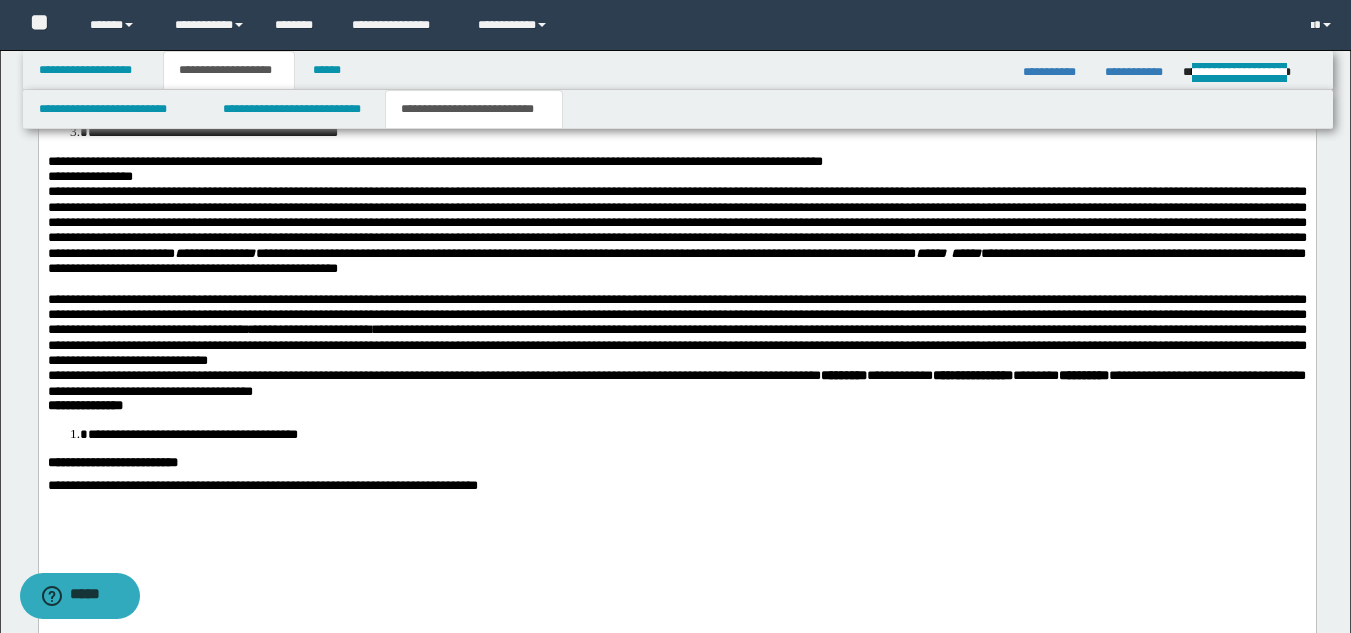 scroll, scrollTop: 1012, scrollLeft: 0, axis: vertical 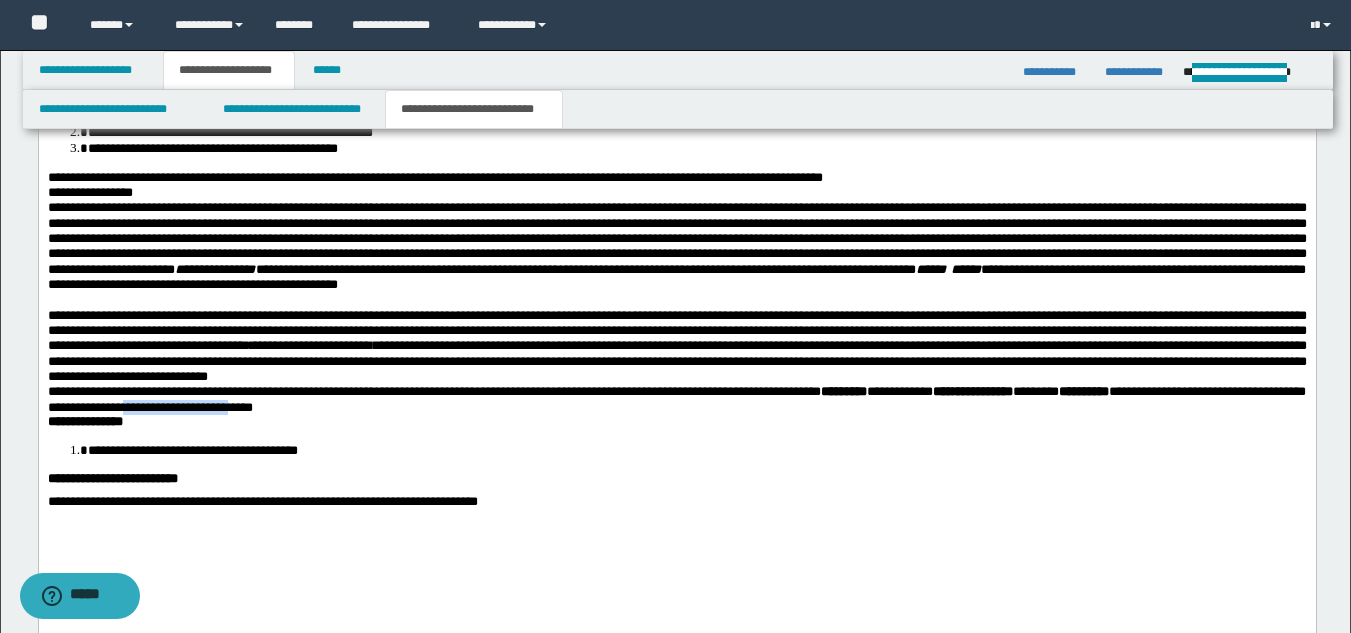 drag, startPoint x: 457, startPoint y: 451, endPoint x: 593, endPoint y: 456, distance: 136.09187 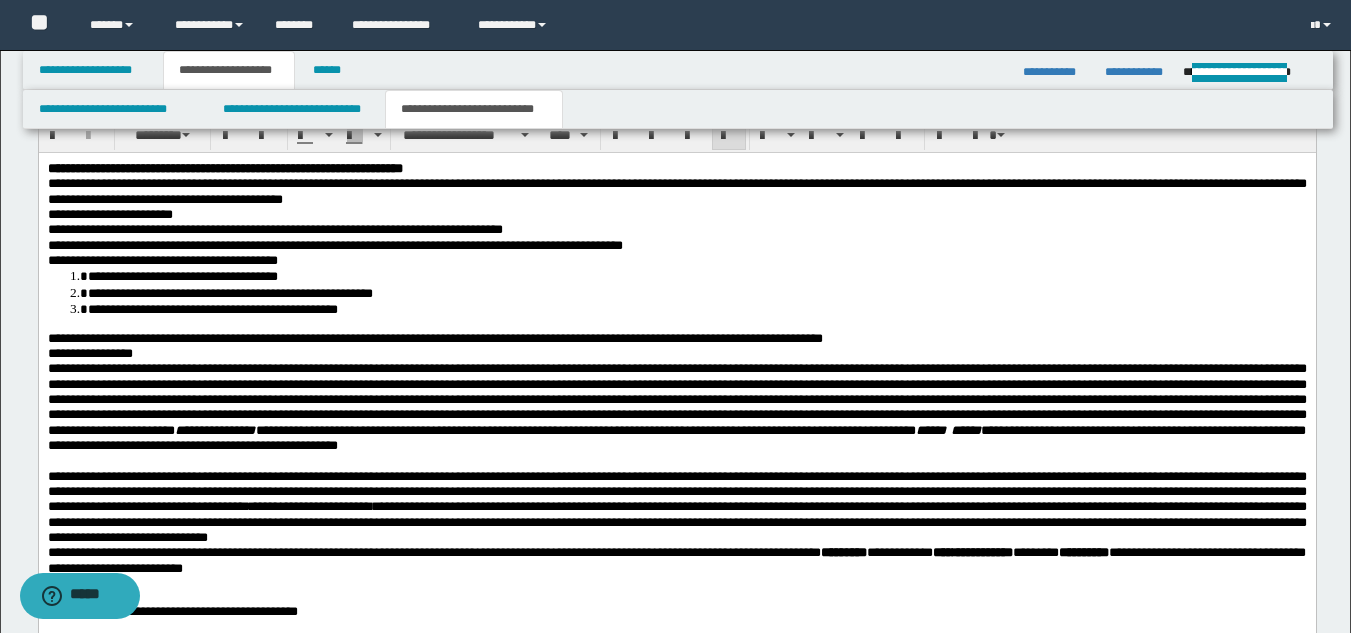 scroll, scrollTop: 843, scrollLeft: 0, axis: vertical 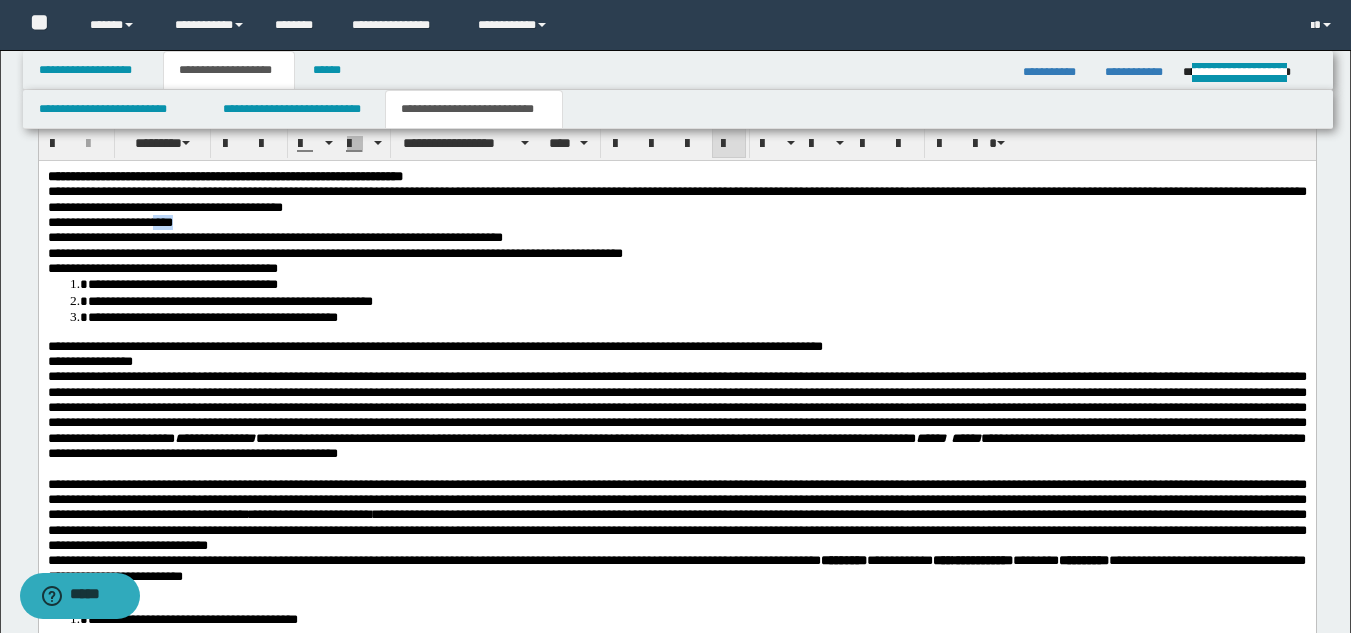 drag, startPoint x: 173, startPoint y: 229, endPoint x: 223, endPoint y: 227, distance: 50.039986 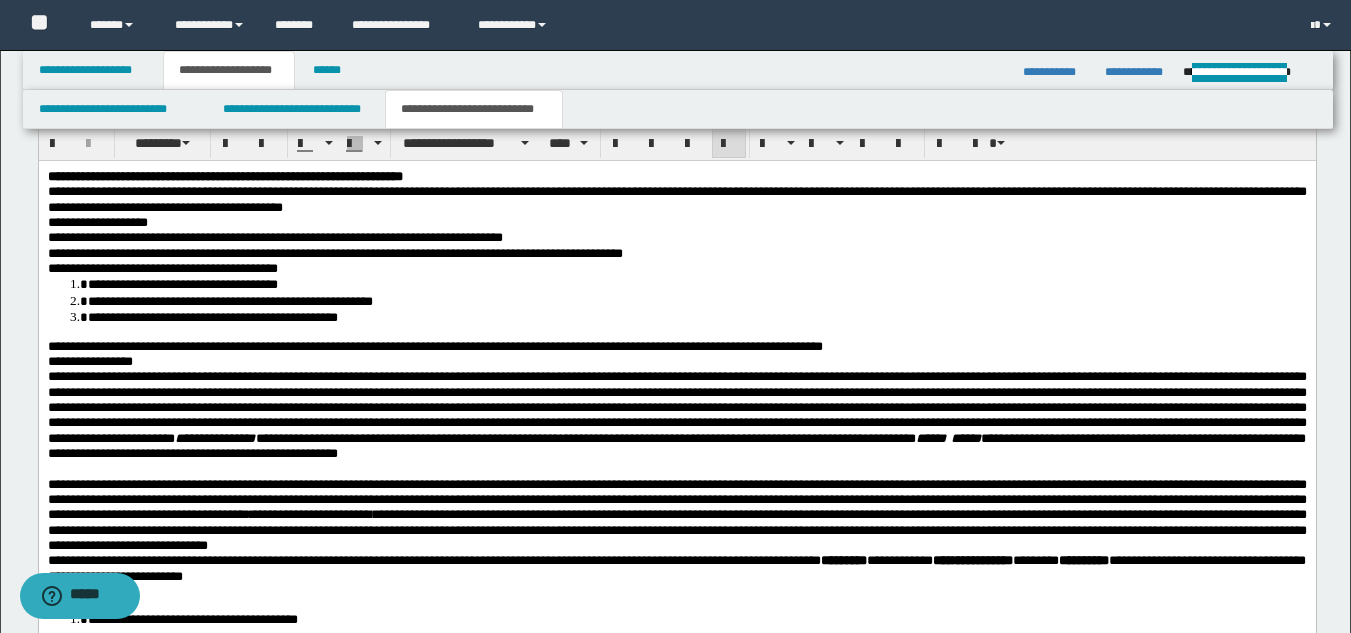 click on "**********" at bounding box center (434, 346) 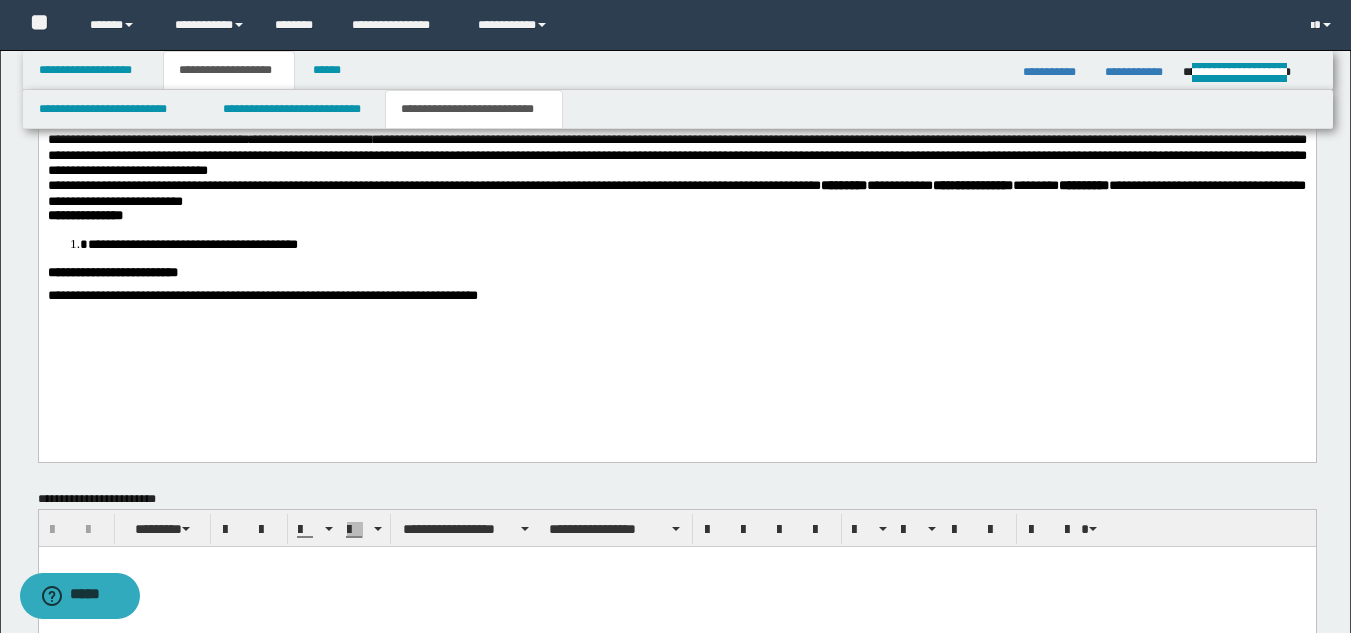 scroll, scrollTop: 1053, scrollLeft: 0, axis: vertical 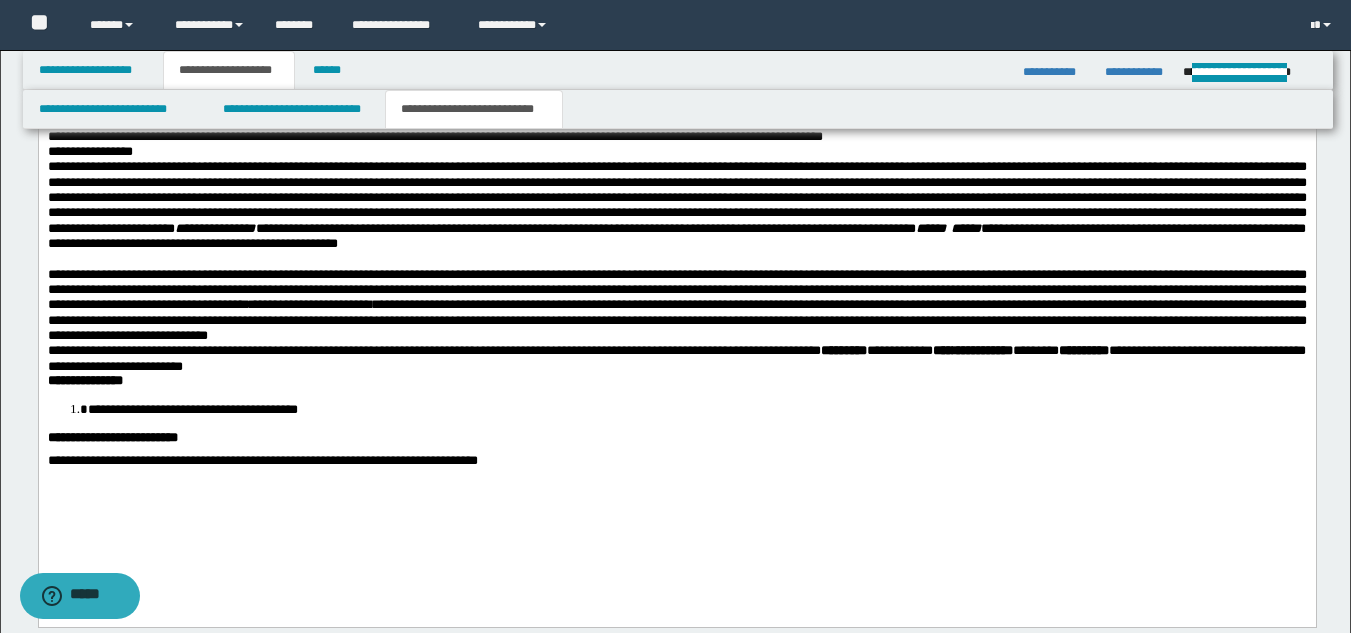 click on "**********" at bounding box center (676, 305) 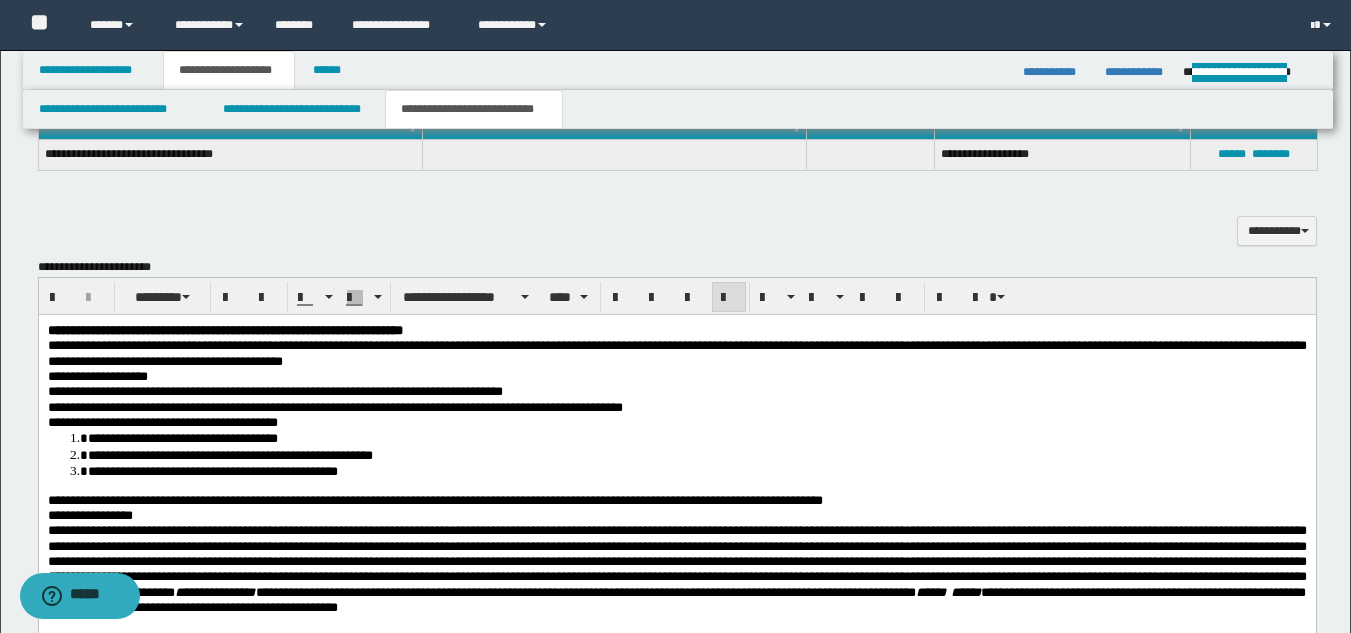 scroll, scrollTop: 678, scrollLeft: 0, axis: vertical 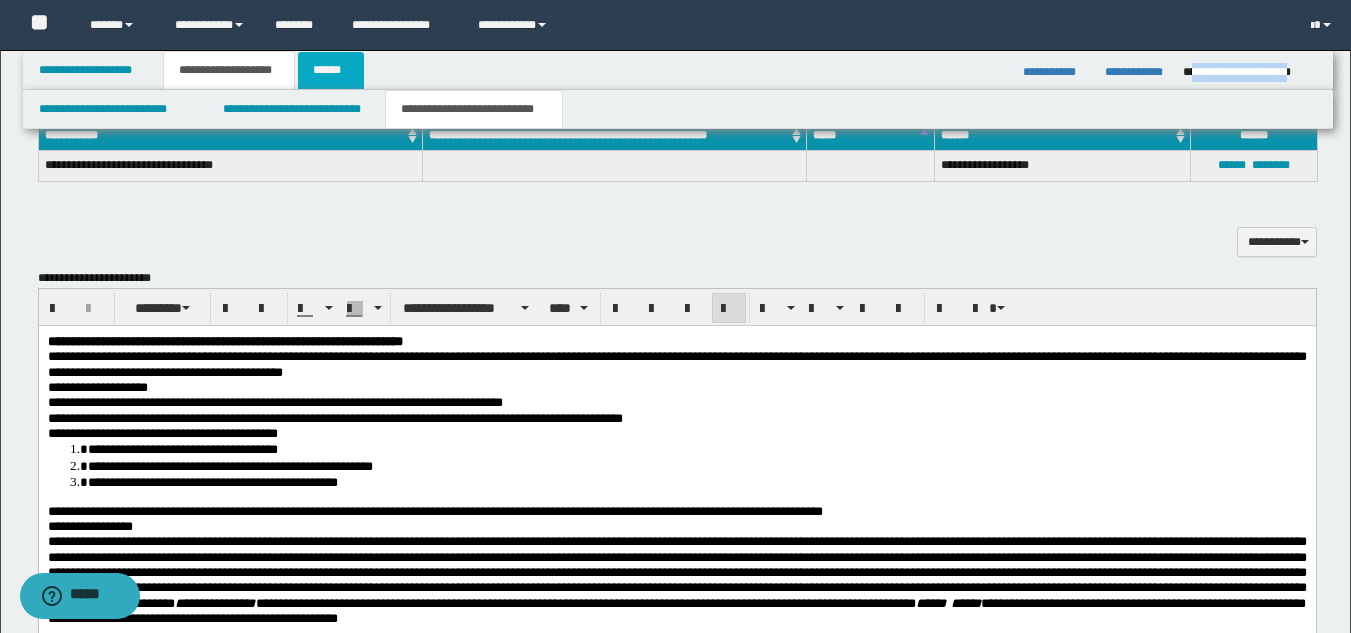 click on "******" at bounding box center [331, 70] 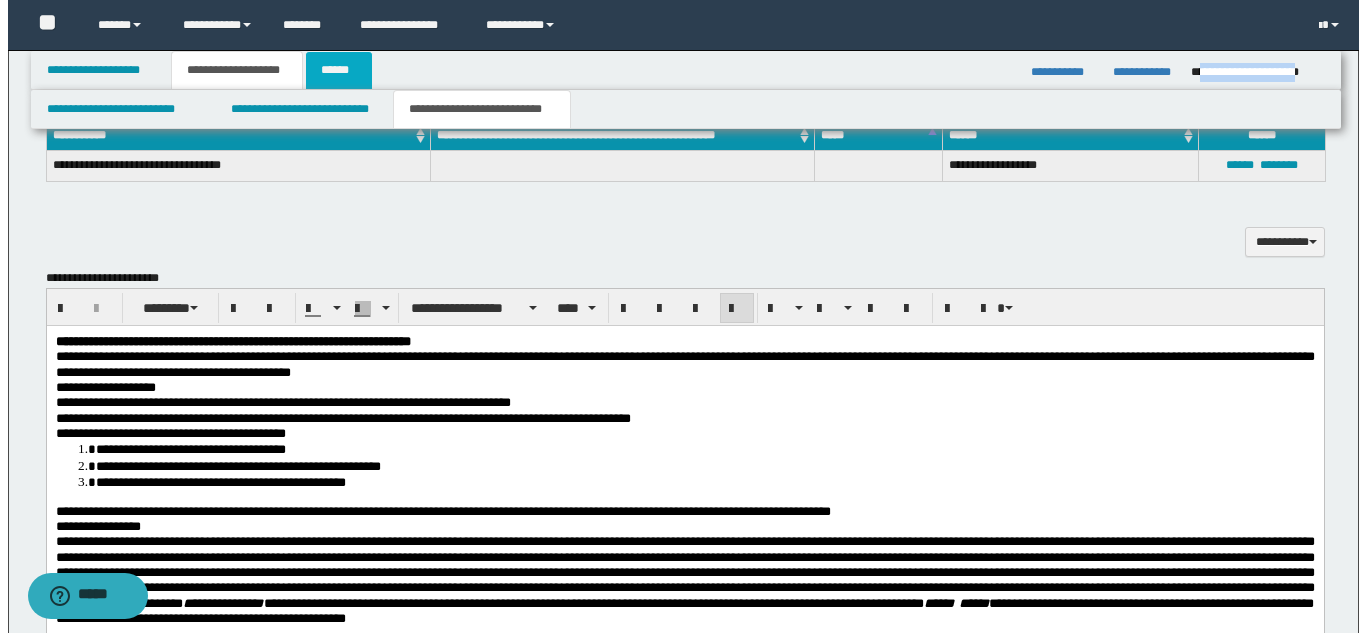 scroll, scrollTop: 0, scrollLeft: 0, axis: both 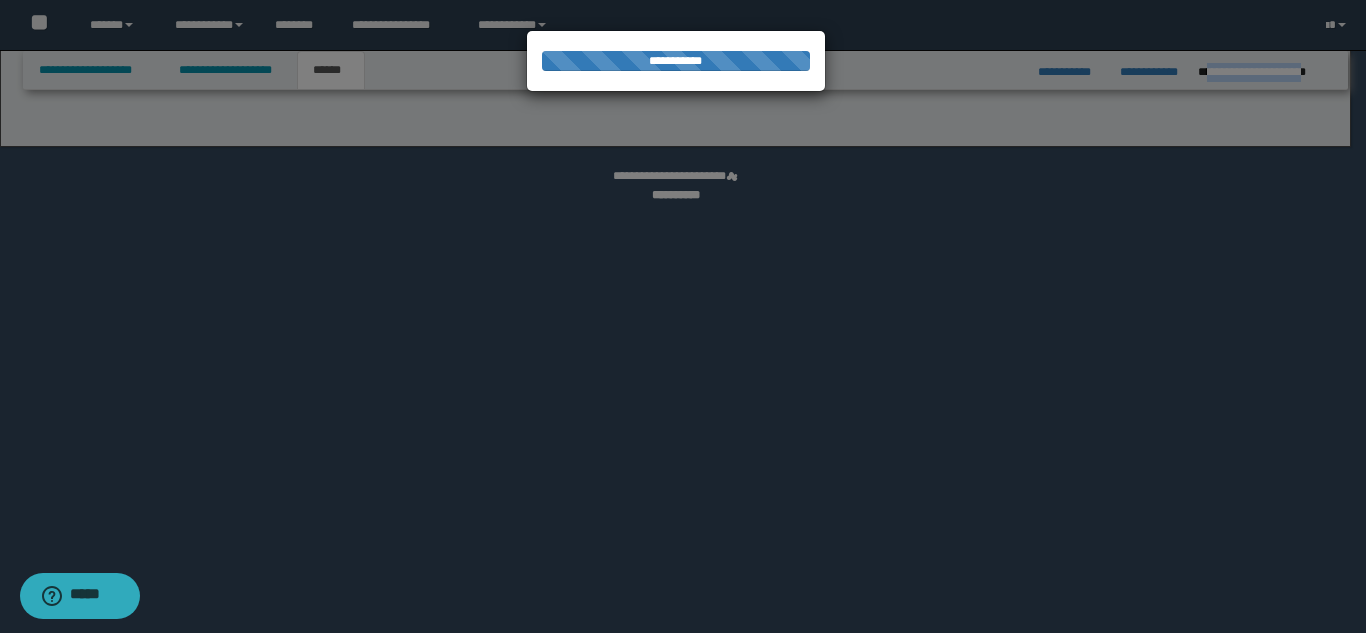 select on "*" 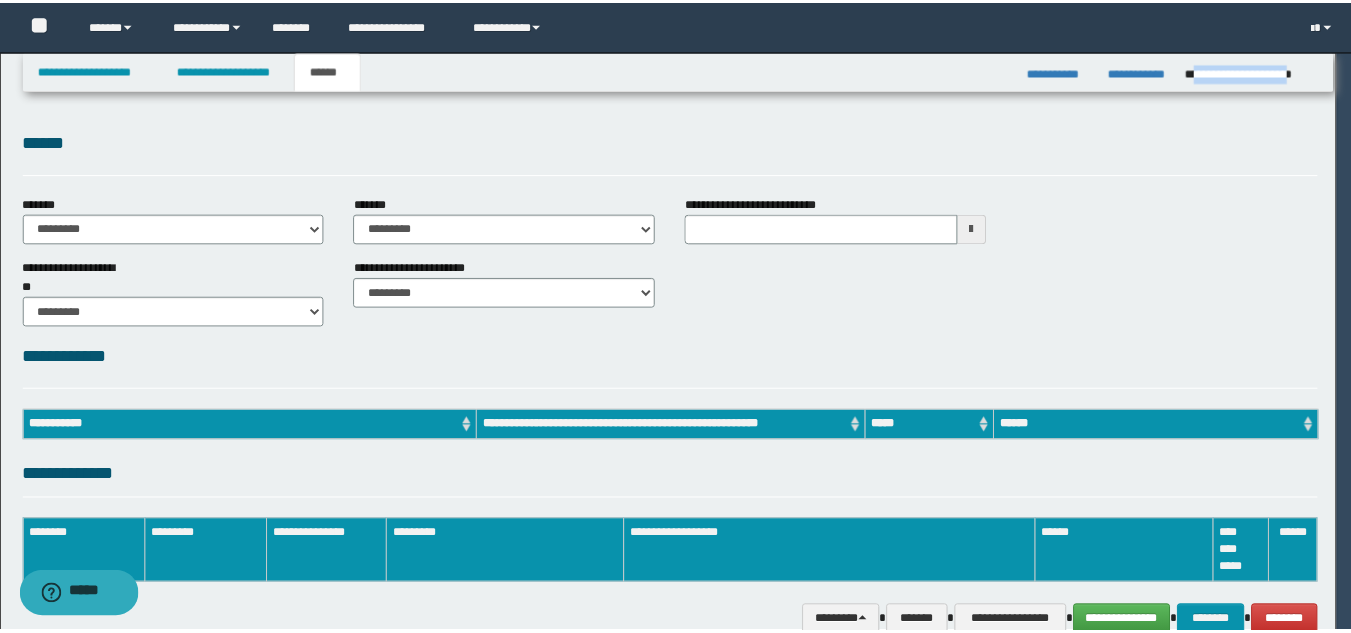 scroll, scrollTop: 0, scrollLeft: 0, axis: both 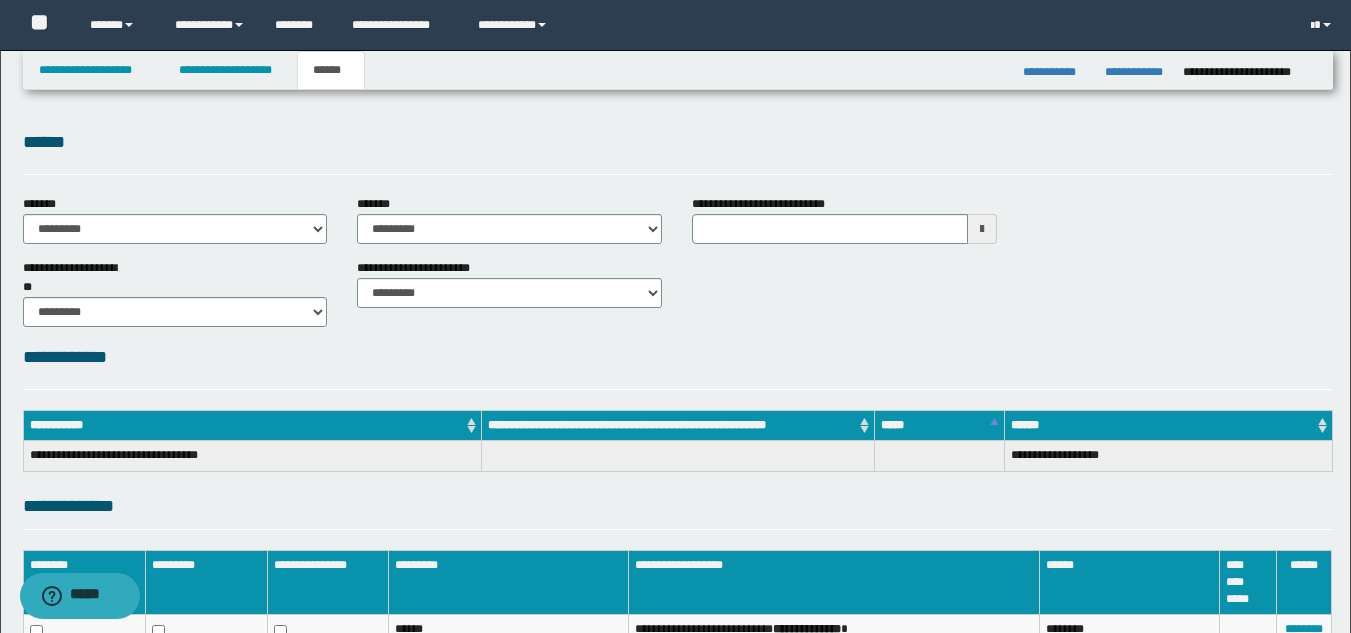 click on "**********" at bounding box center [1056, 72] 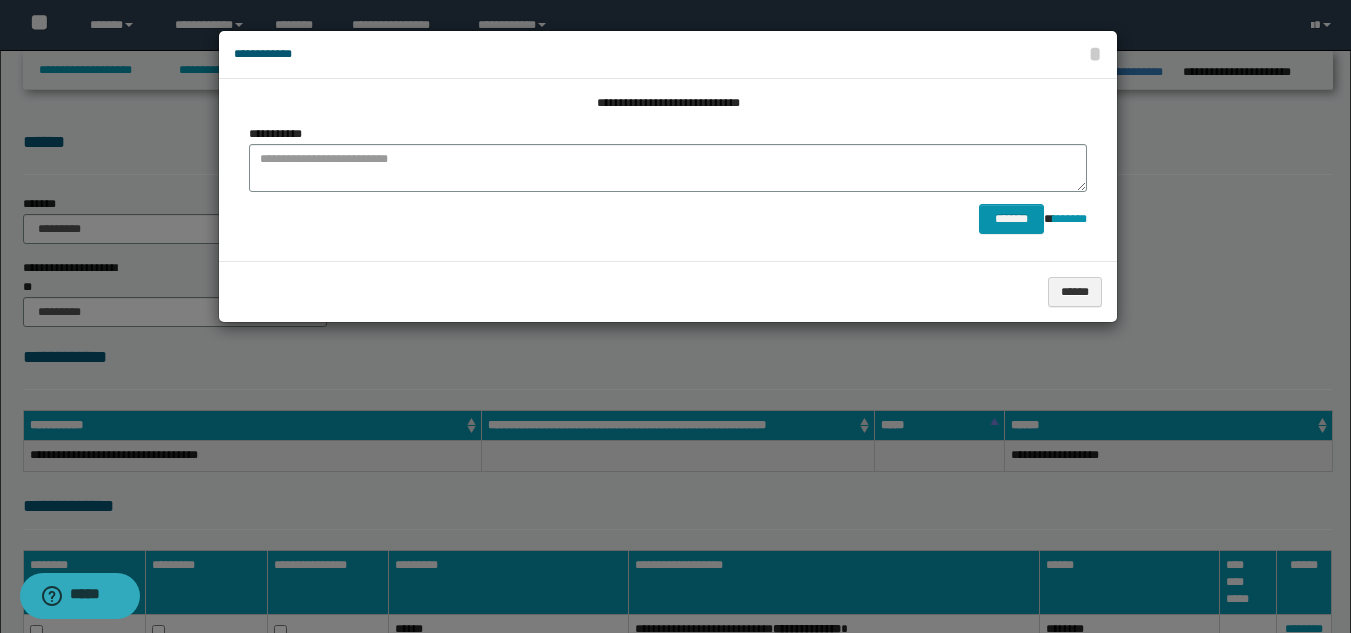click on "**********" at bounding box center [668, 179] 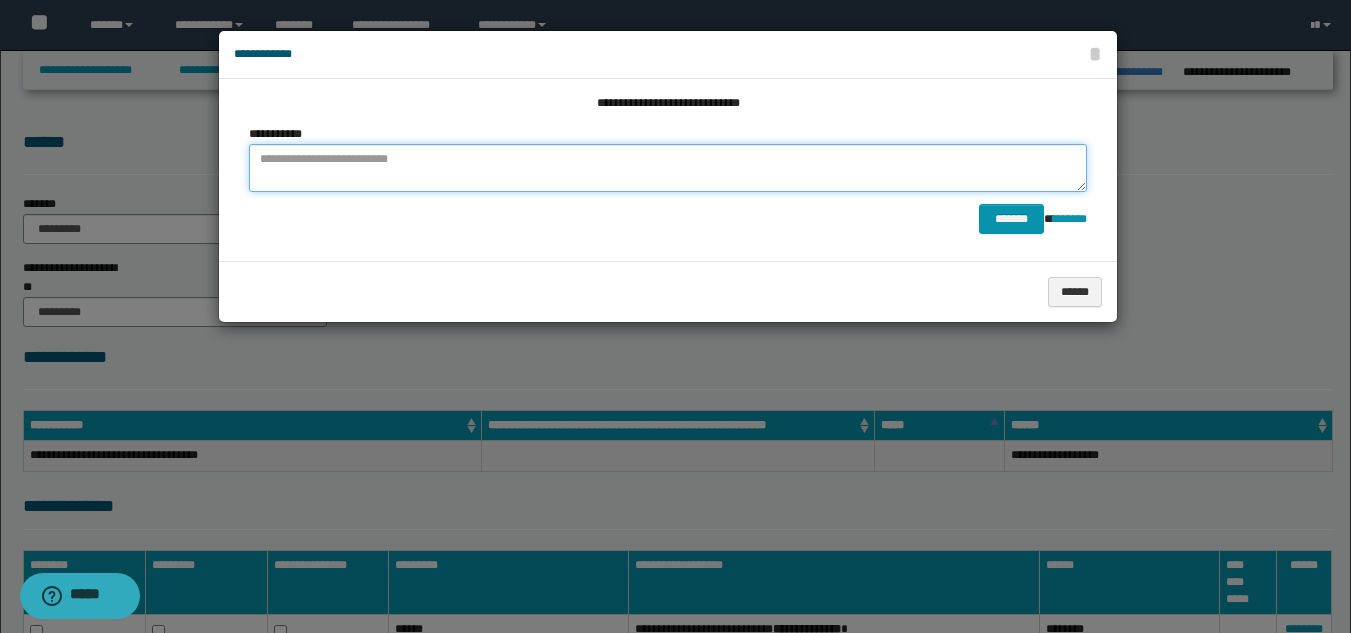 click at bounding box center (668, 168) 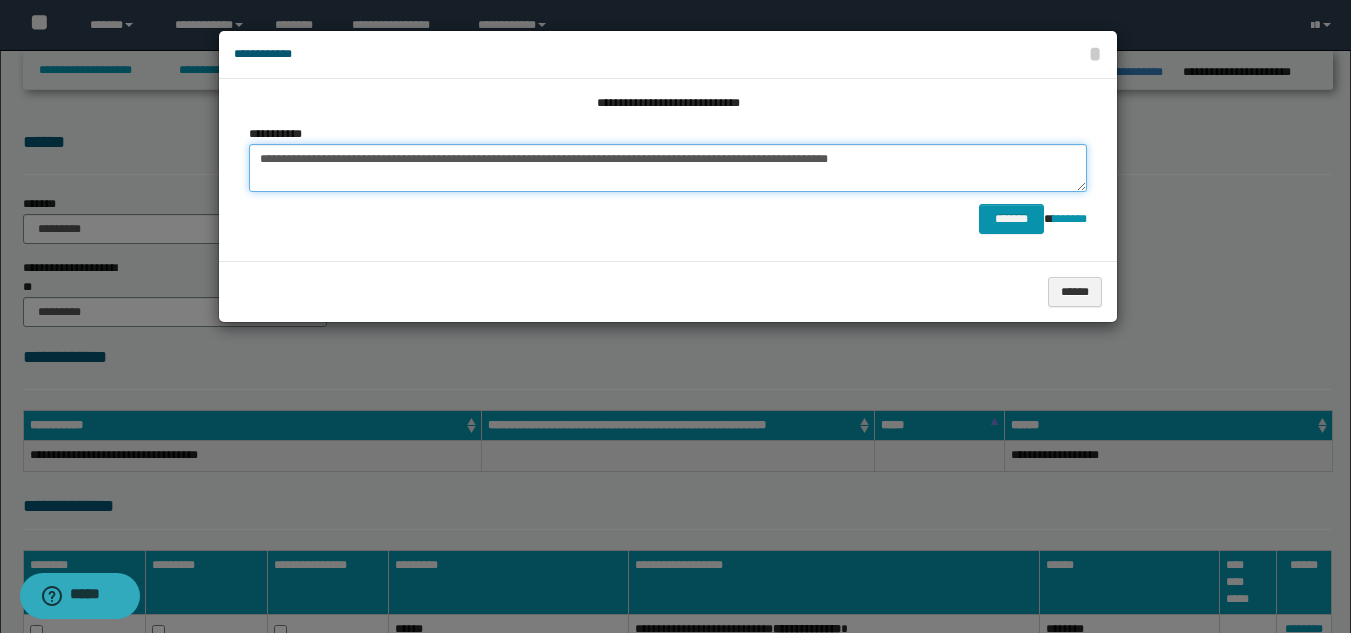 click on "**********" at bounding box center [668, 168] 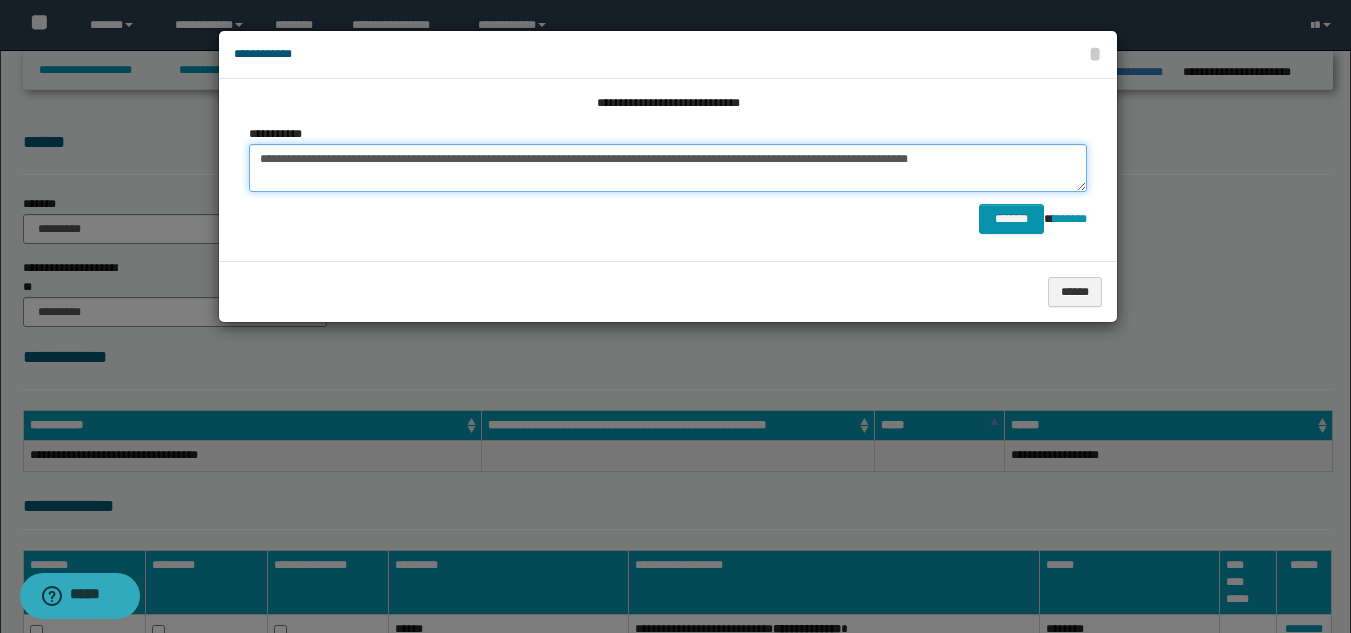 click on "**********" at bounding box center (668, 168) 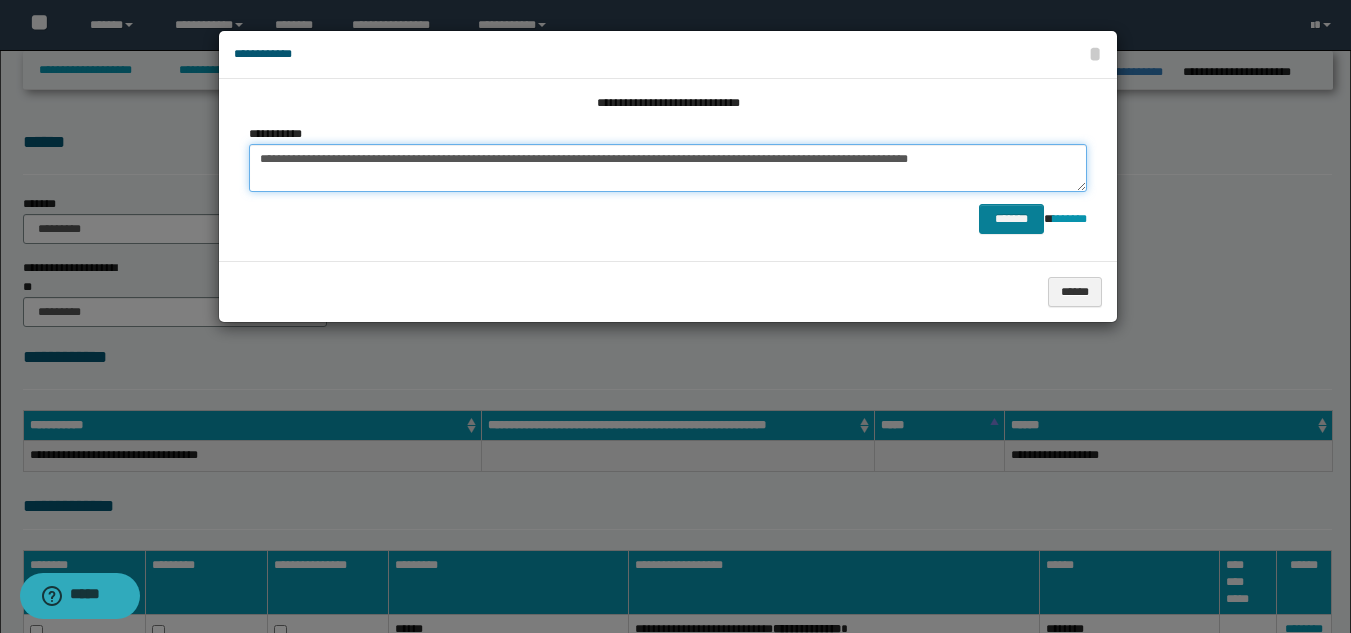 type on "**********" 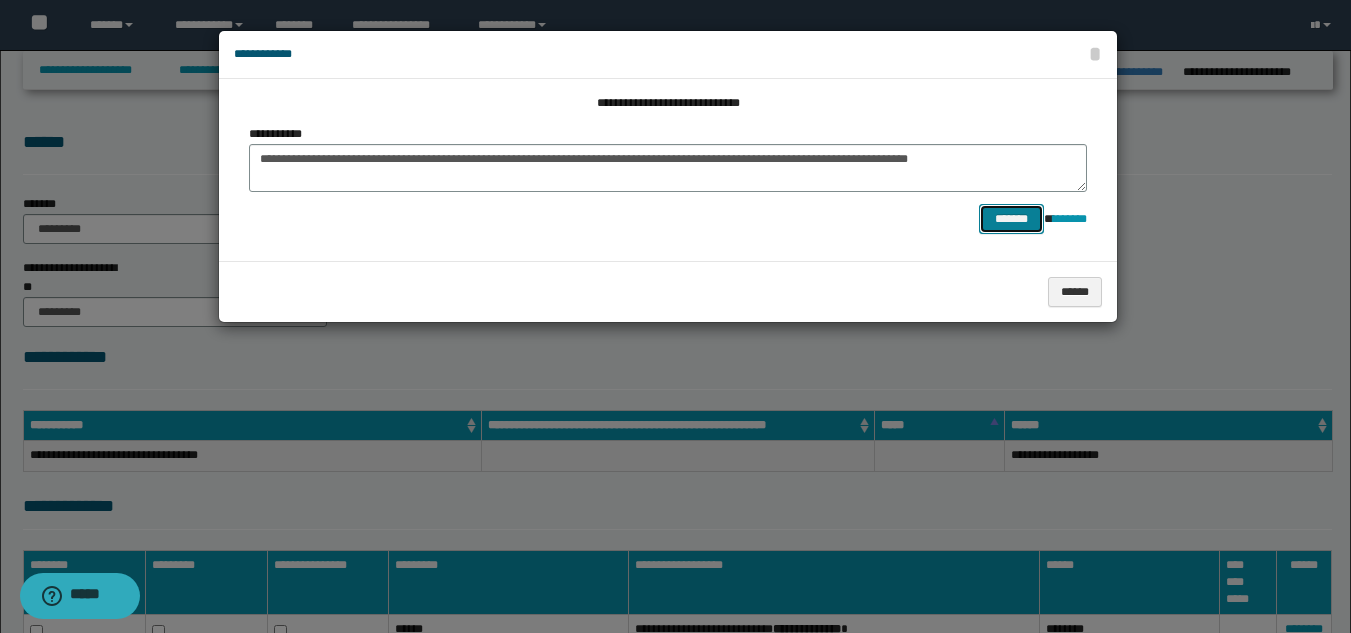 click on "*******" at bounding box center (1011, 219) 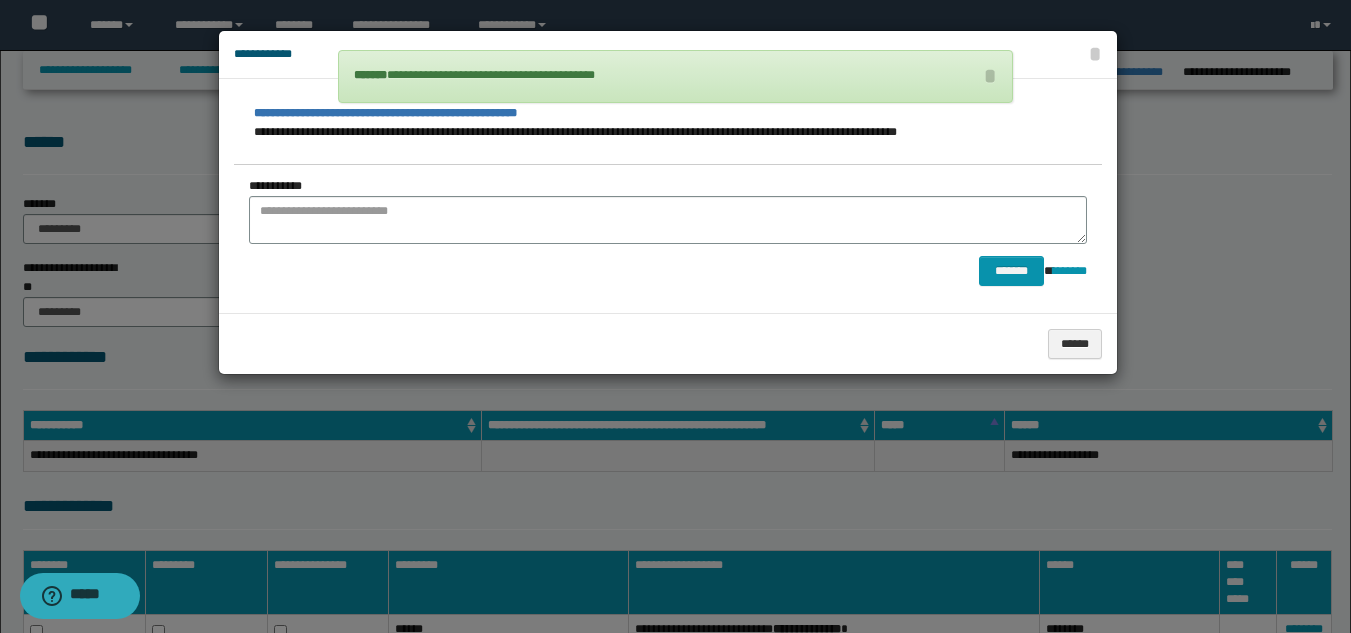 click on "**********" at bounding box center [668, 55] 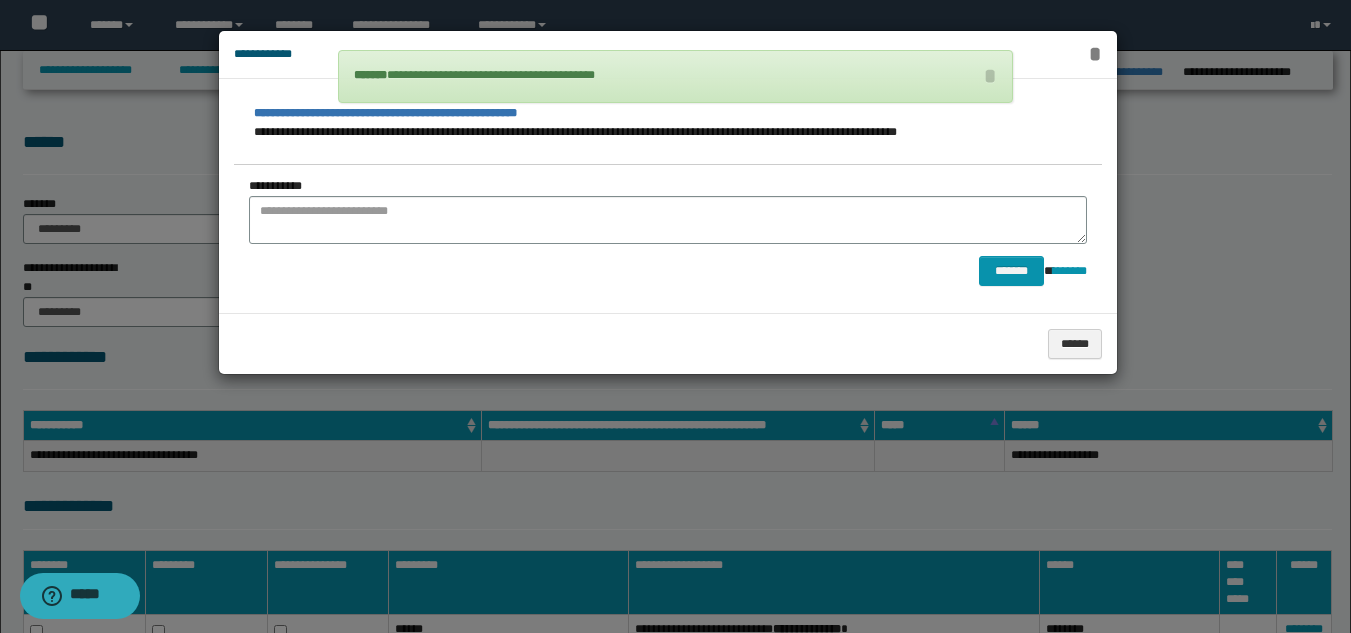 click on "*" at bounding box center (1094, 54) 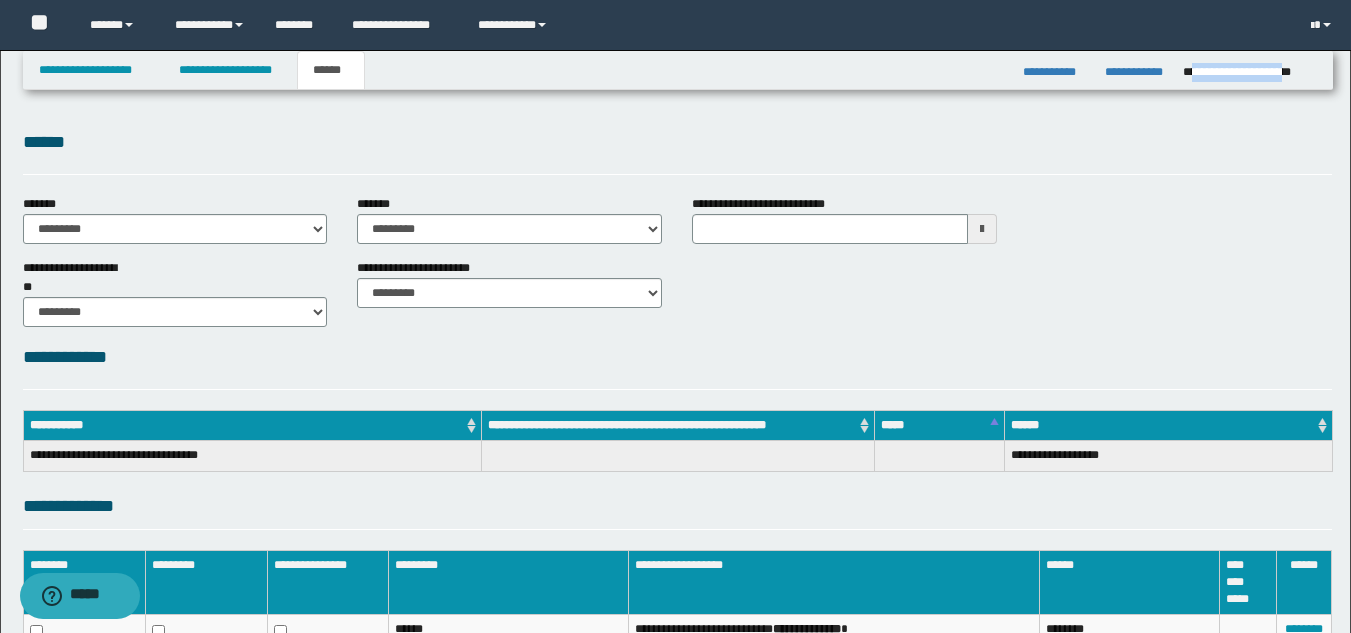 drag, startPoint x: 1189, startPoint y: 72, endPoint x: 1311, endPoint y: 70, distance: 122.016396 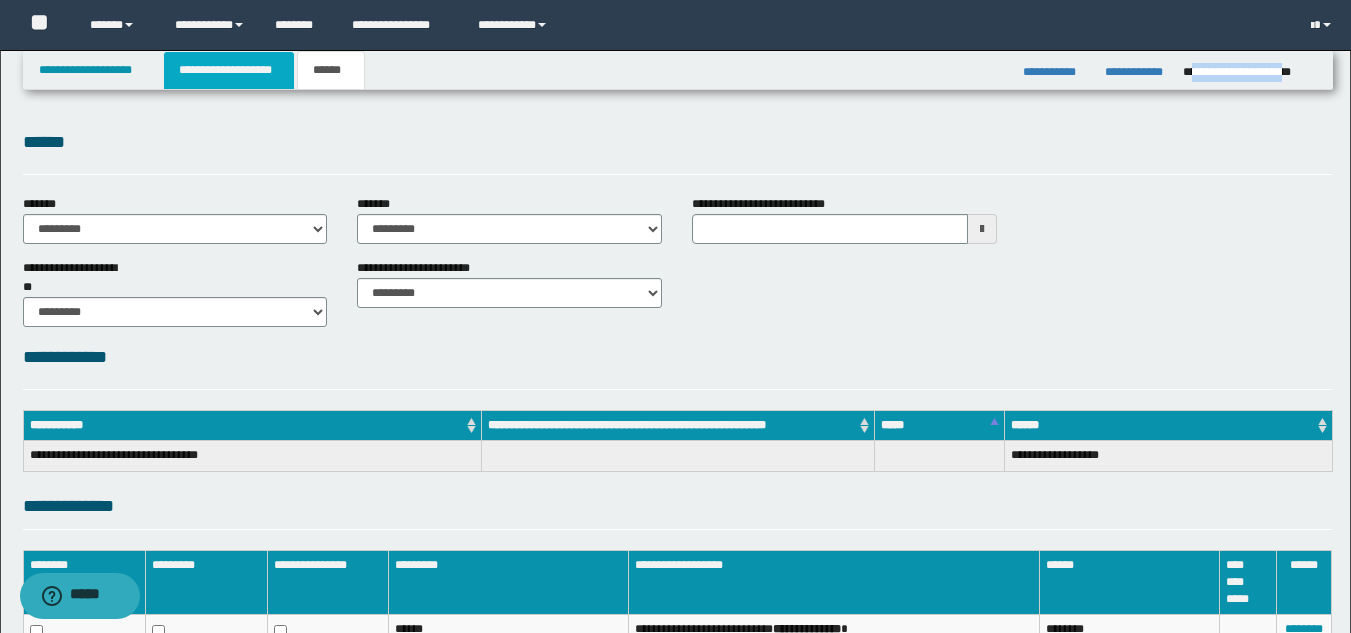 click on "**********" at bounding box center (229, 70) 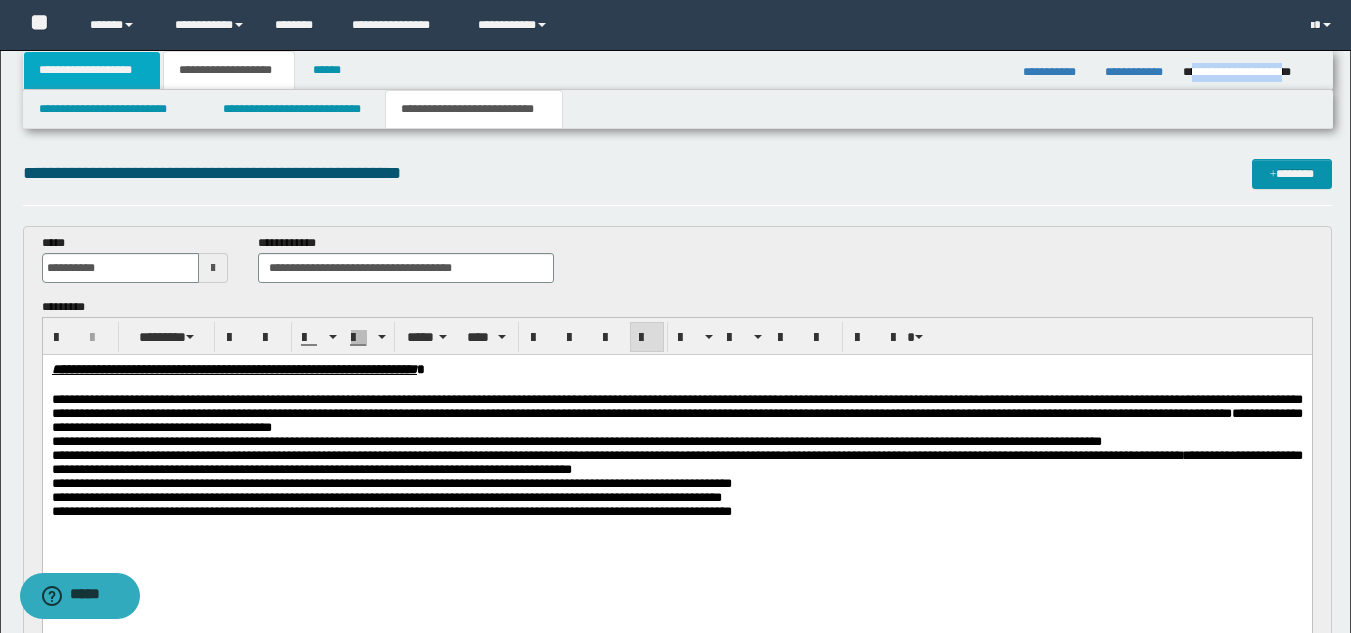 click on "**********" at bounding box center (92, 70) 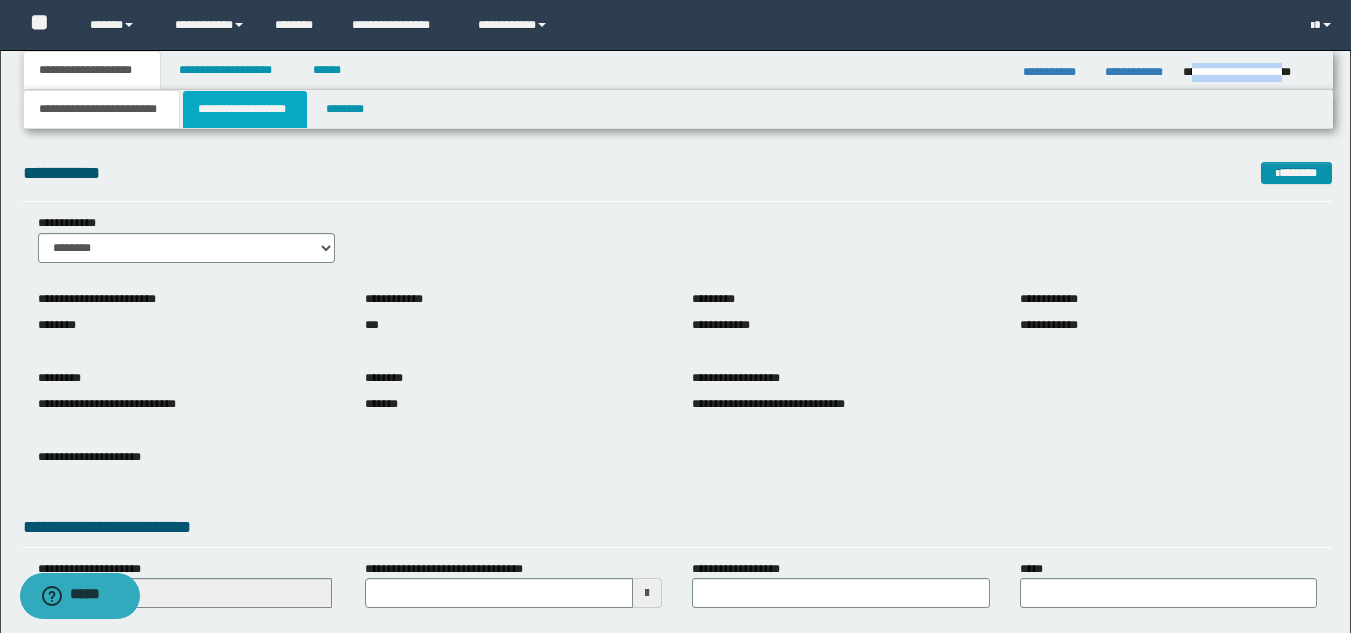click on "**********" at bounding box center (245, 109) 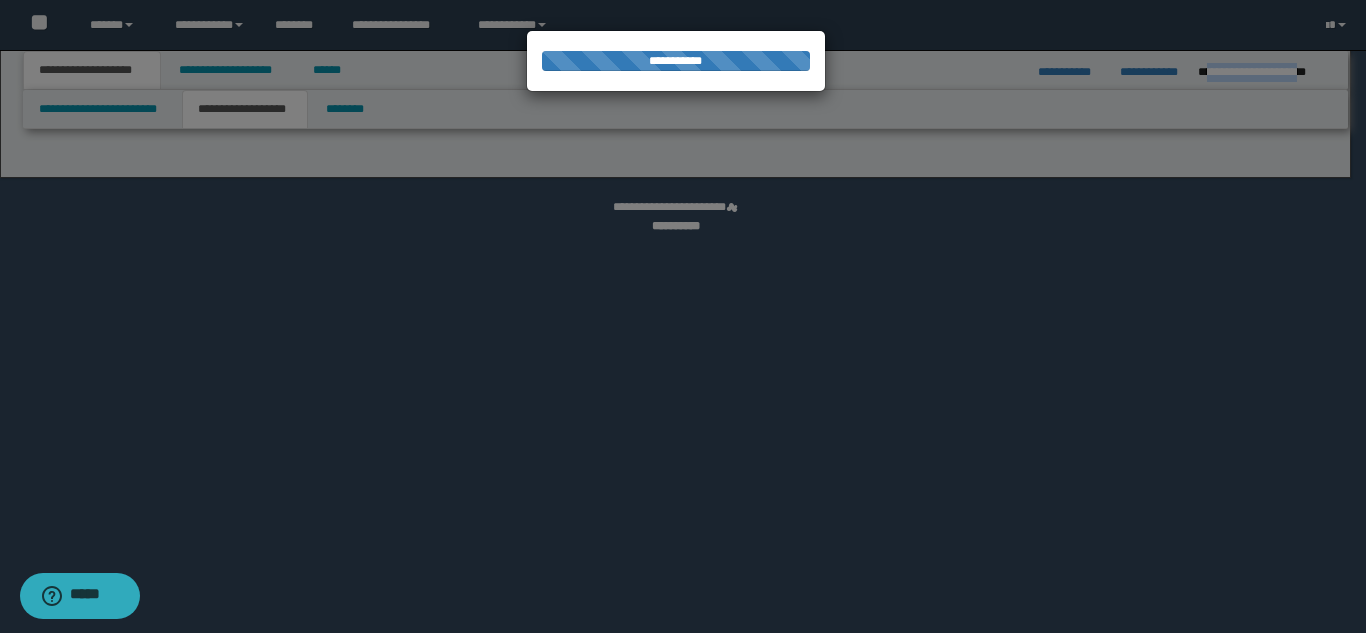 select on "*" 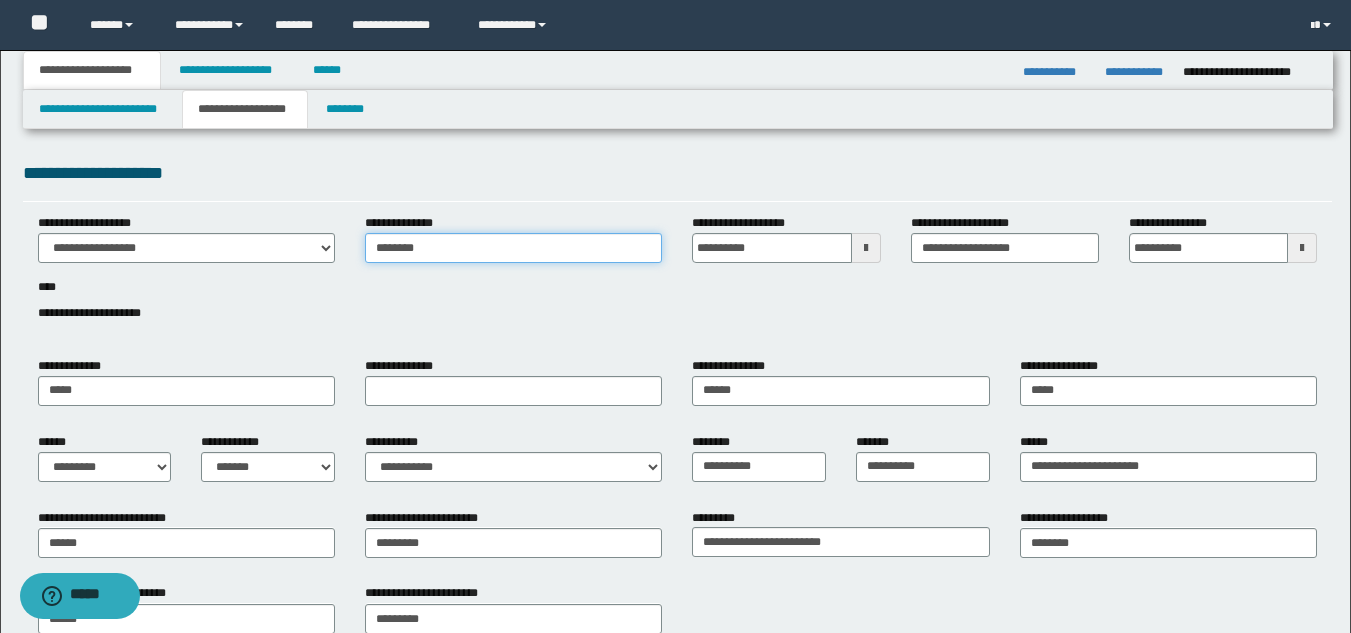 drag, startPoint x: 485, startPoint y: 252, endPoint x: 373, endPoint y: 255, distance: 112.04017 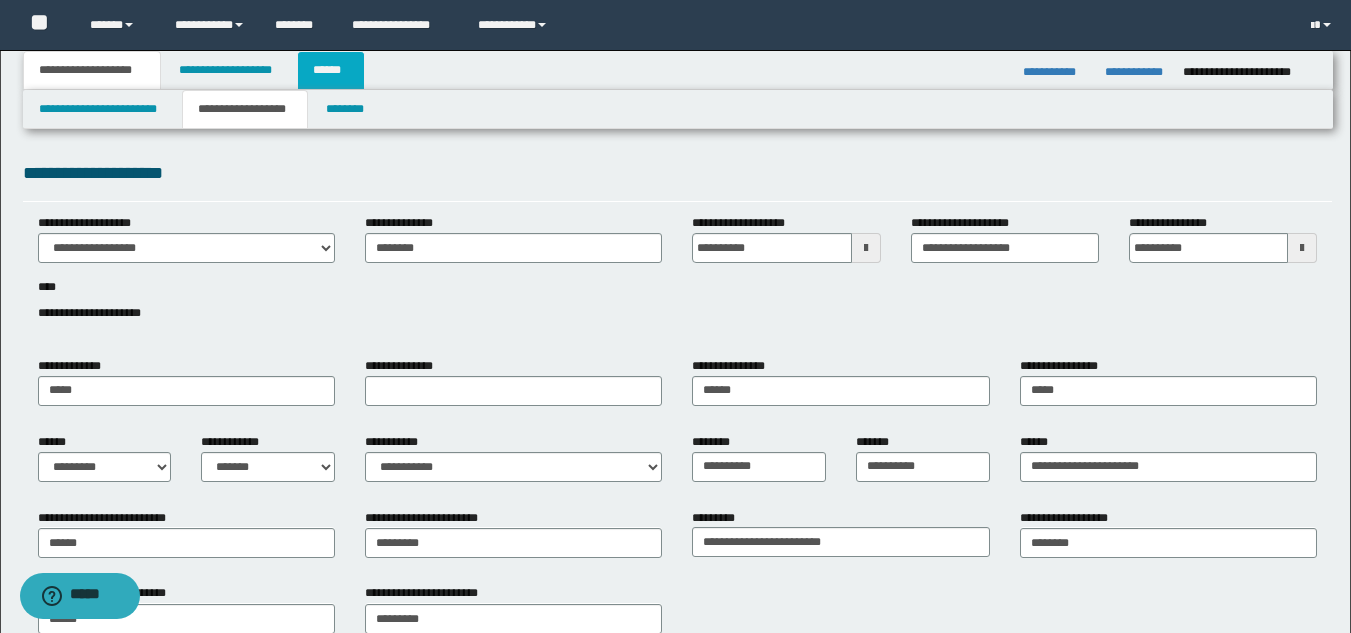 click on "******" at bounding box center (331, 70) 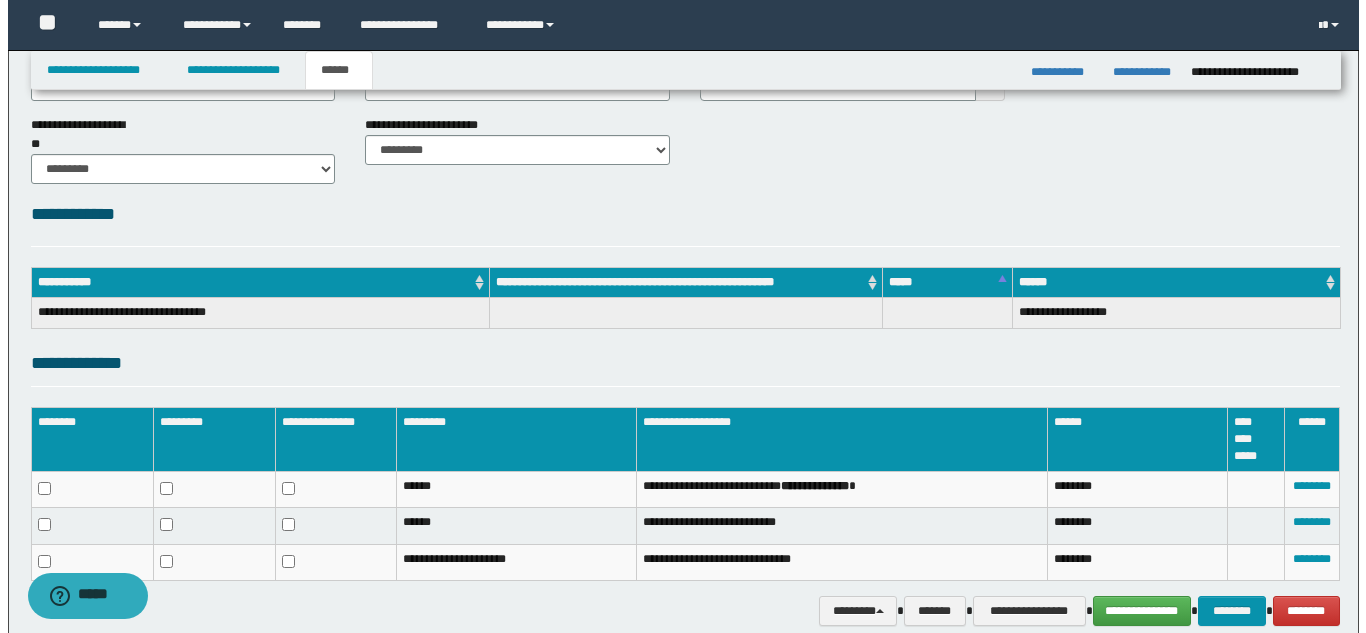scroll, scrollTop: 233, scrollLeft: 0, axis: vertical 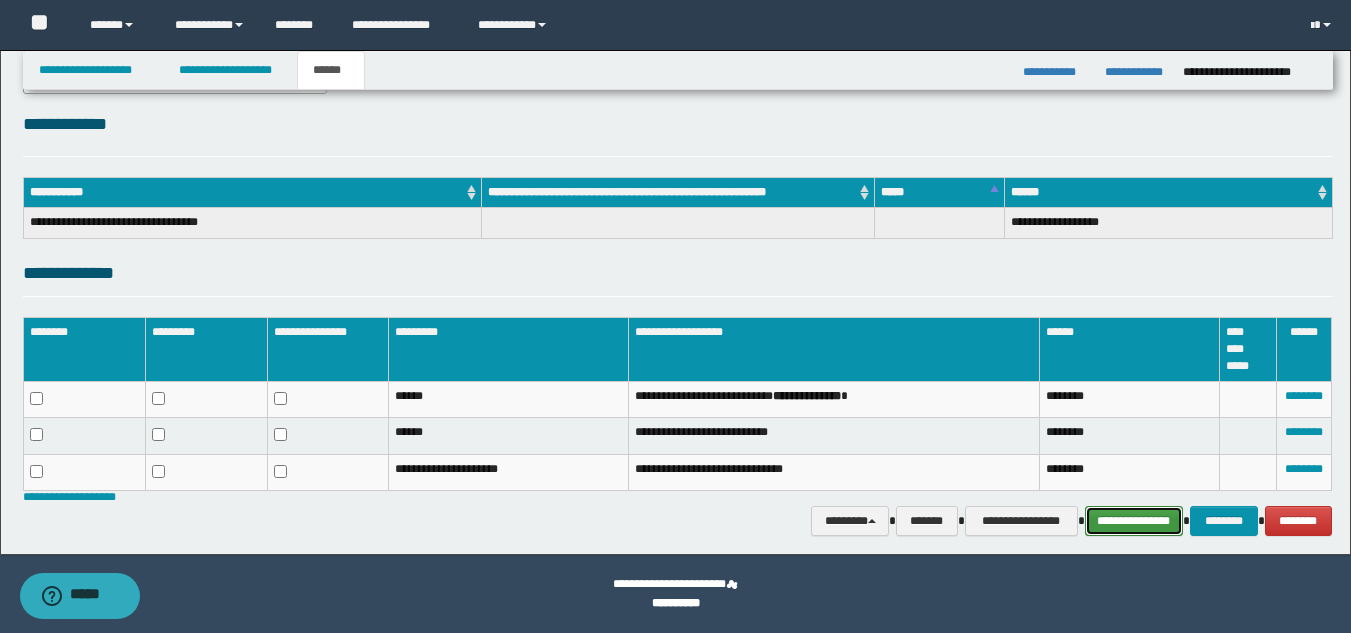 click on "**********" at bounding box center [1134, 521] 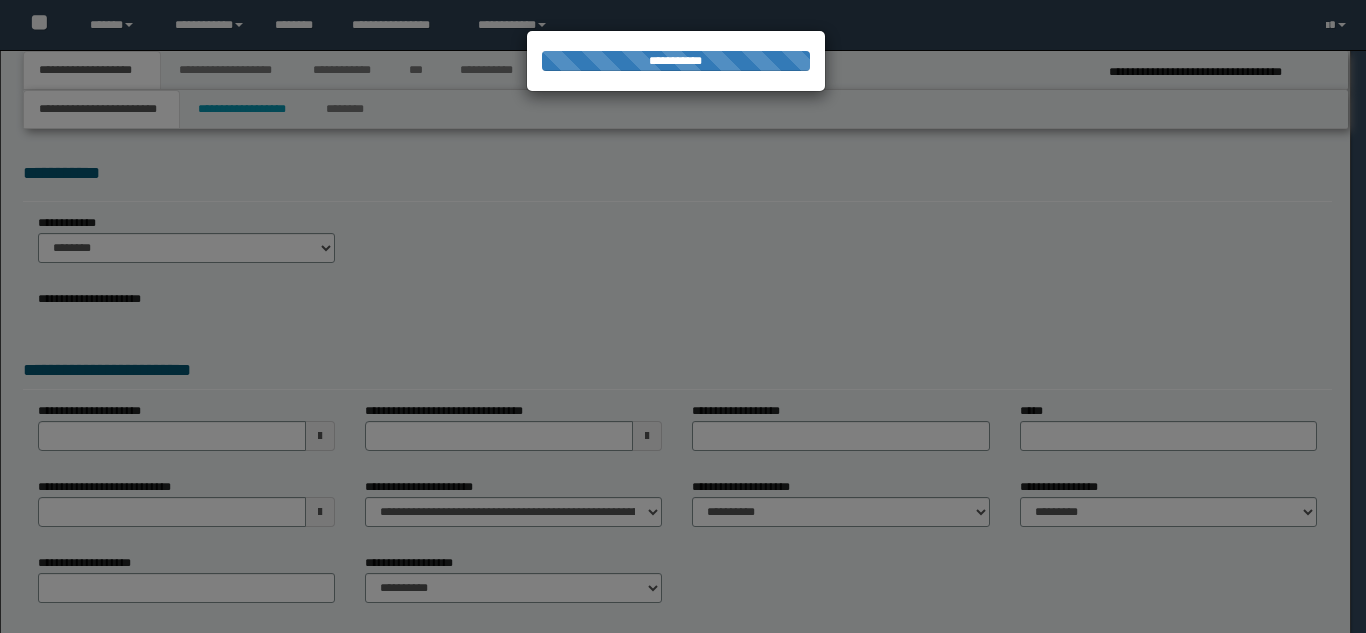 scroll, scrollTop: 0, scrollLeft: 0, axis: both 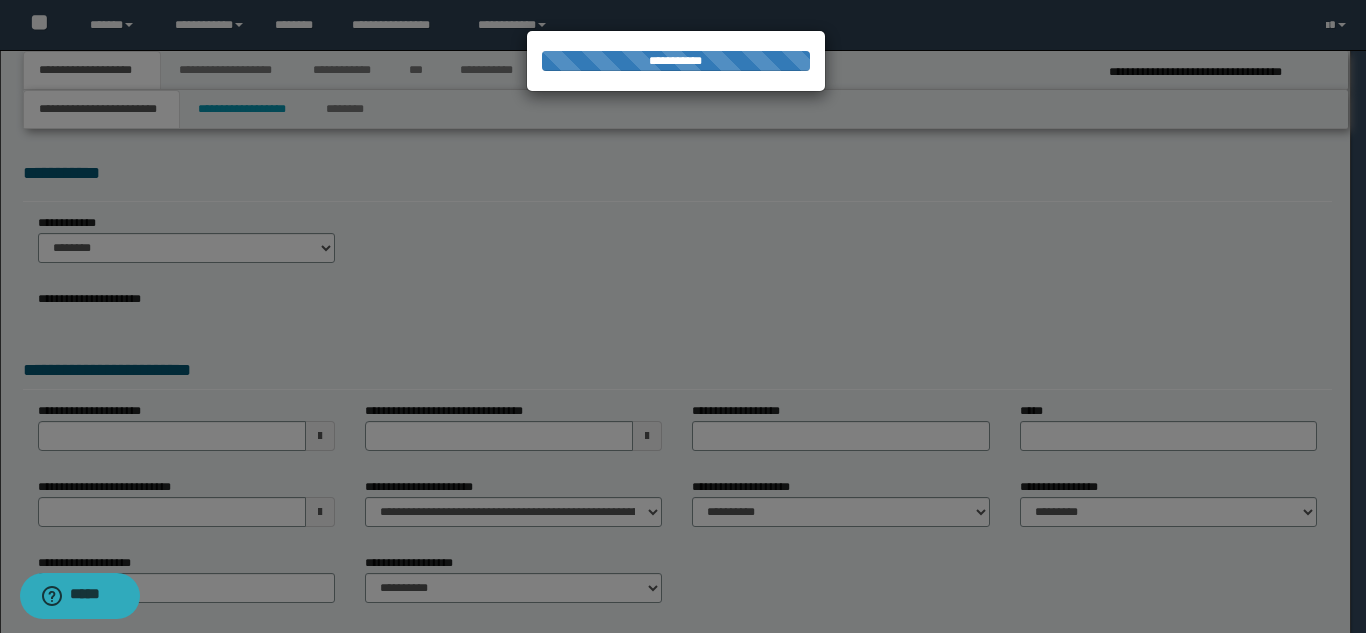 select on "*" 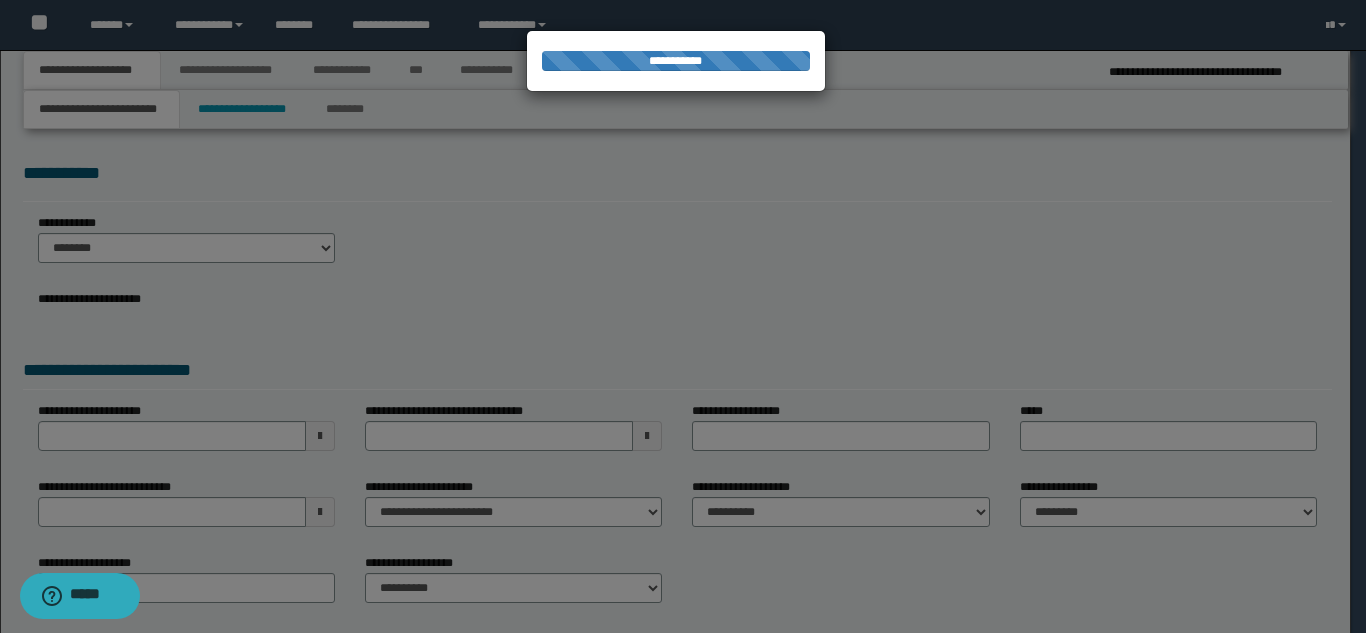 select on "*" 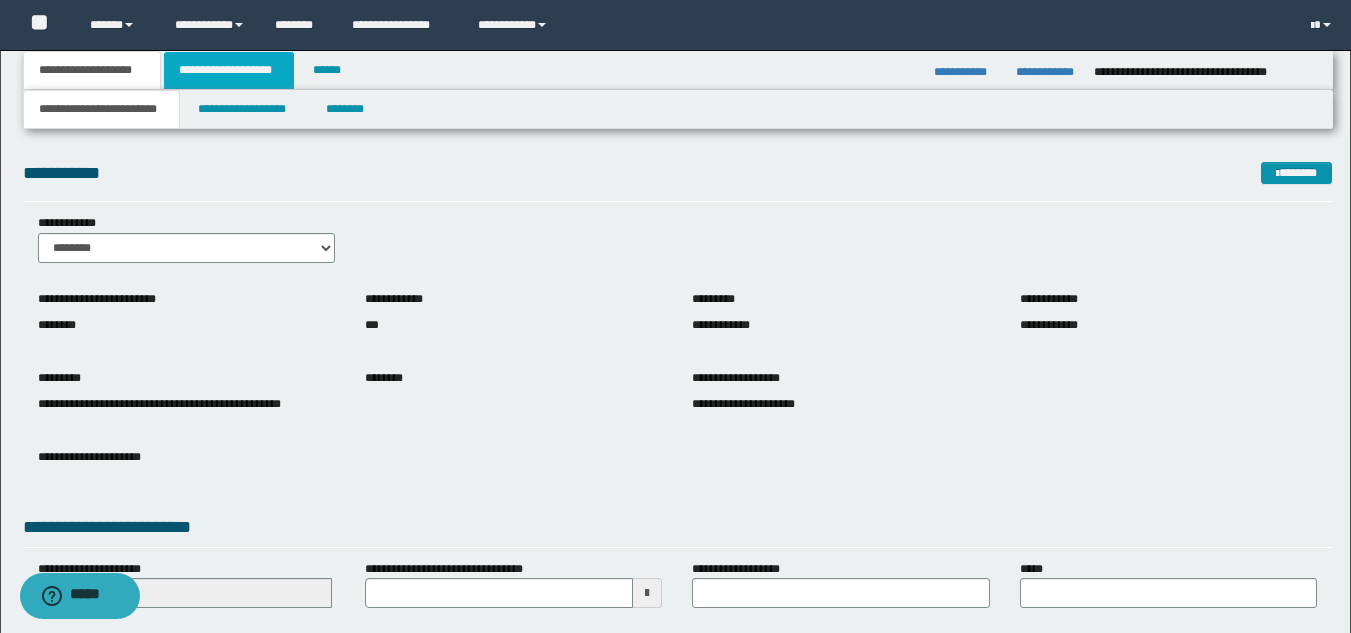 click on "**********" at bounding box center [229, 70] 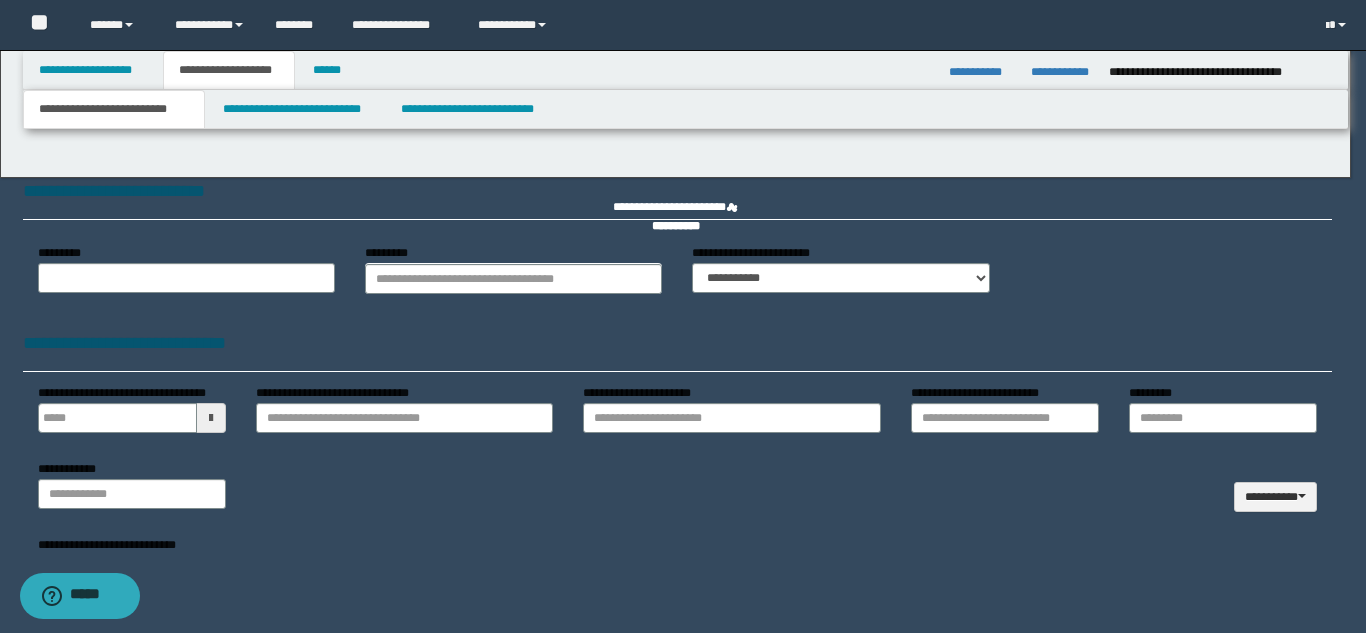 type 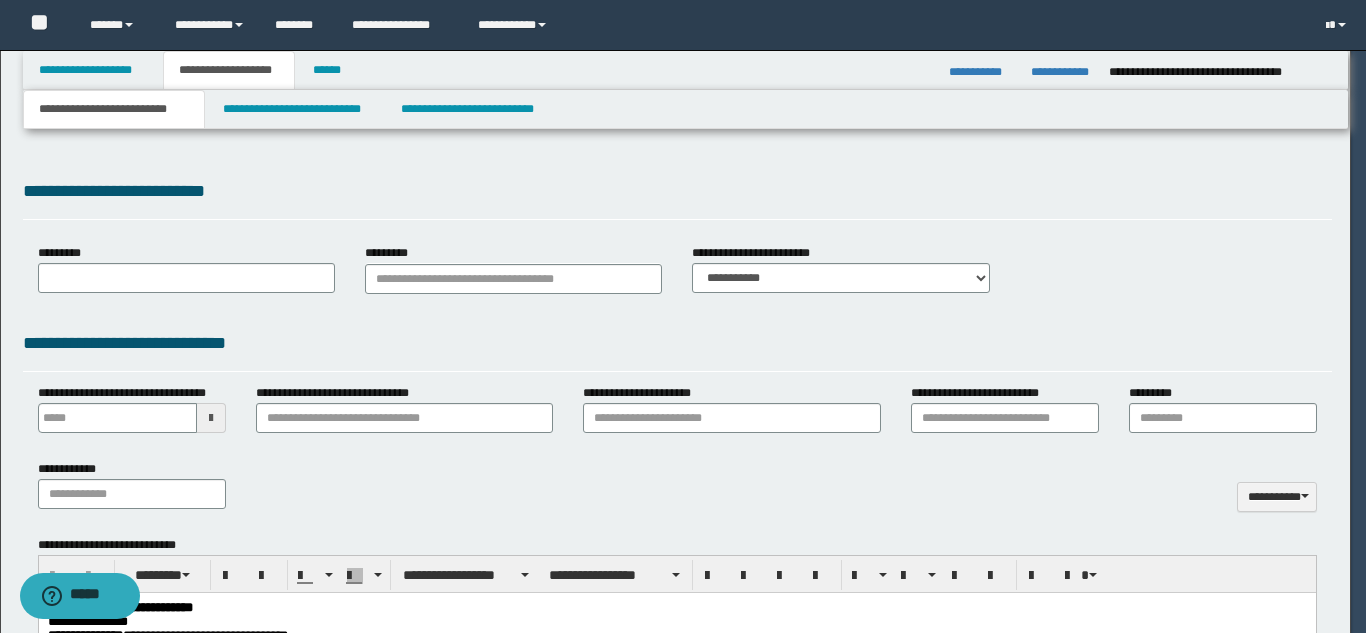 scroll, scrollTop: 0, scrollLeft: 0, axis: both 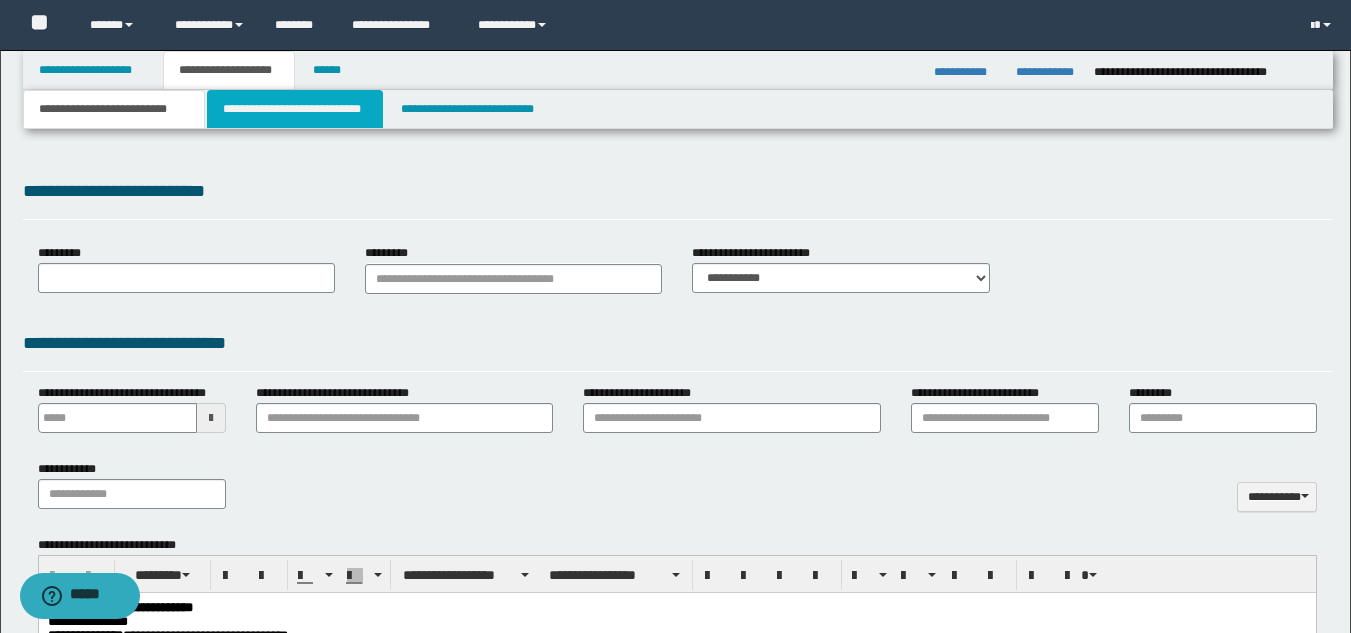 click on "**********" at bounding box center (295, 109) 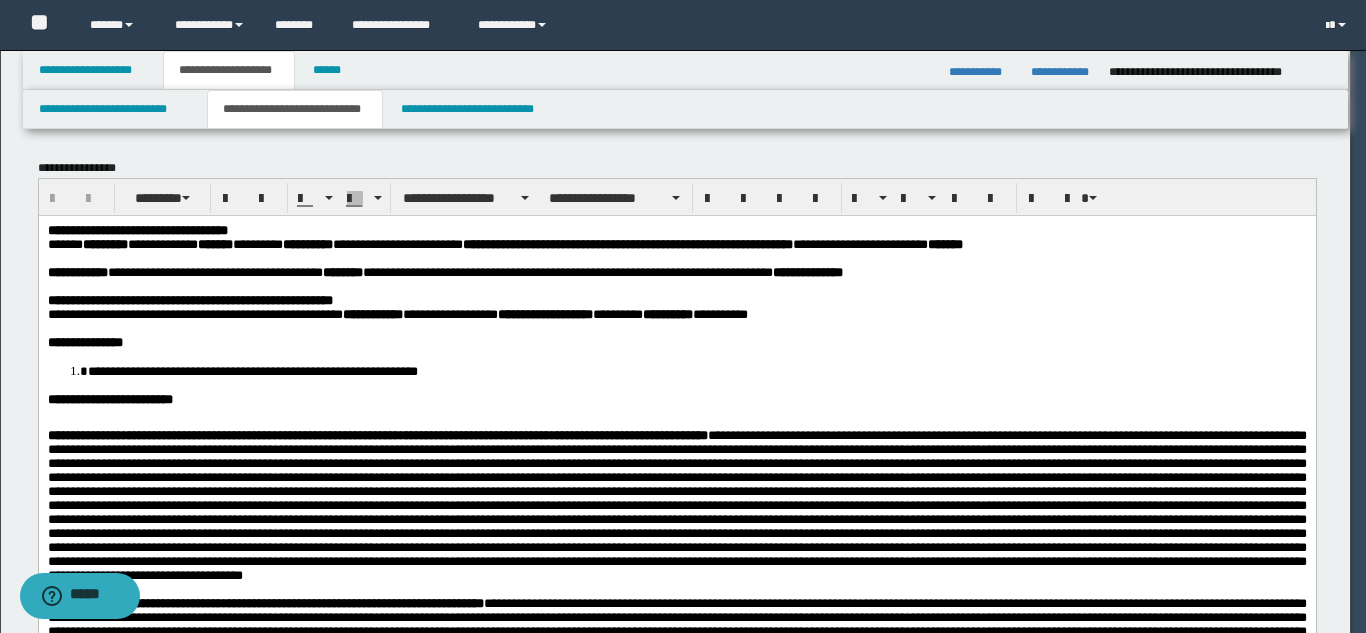 scroll, scrollTop: 0, scrollLeft: 0, axis: both 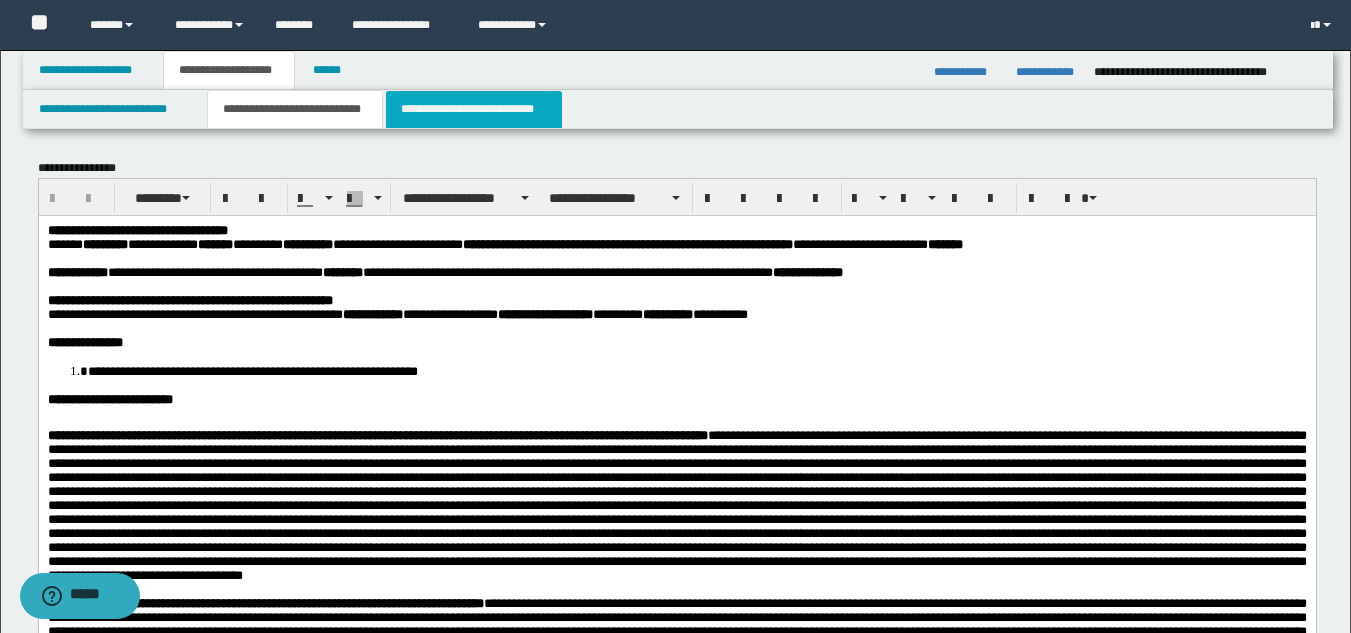 click on "**********" at bounding box center [474, 109] 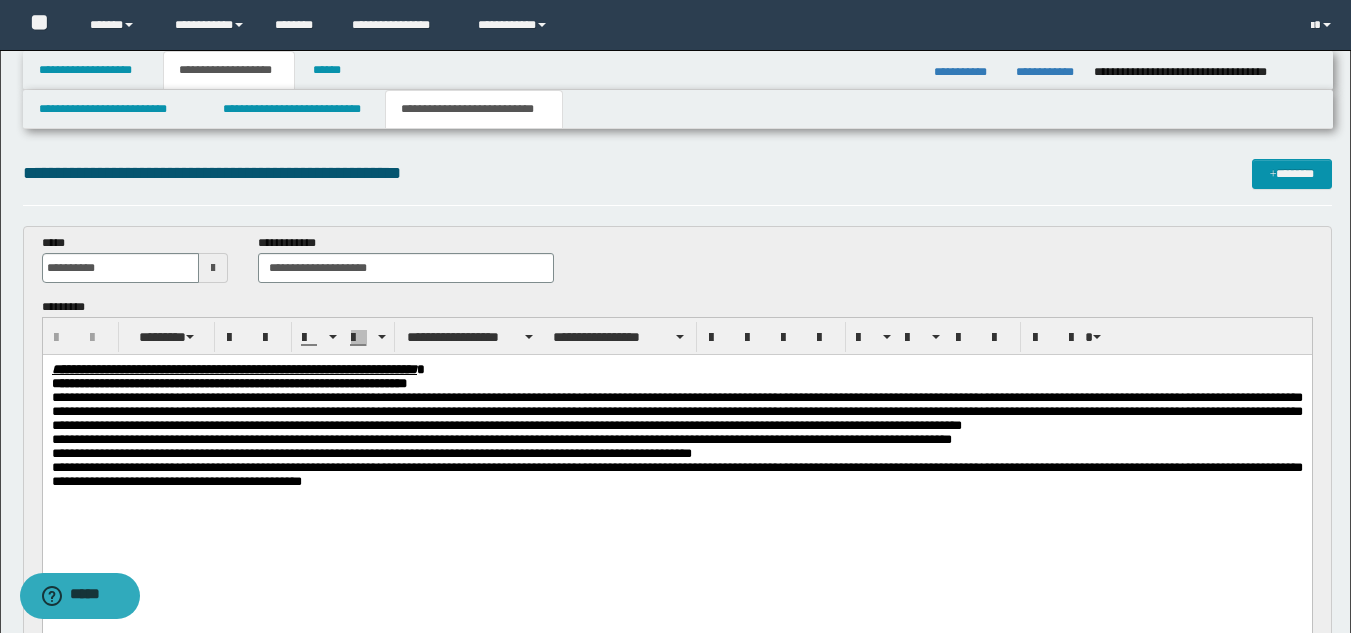 scroll, scrollTop: 0, scrollLeft: 0, axis: both 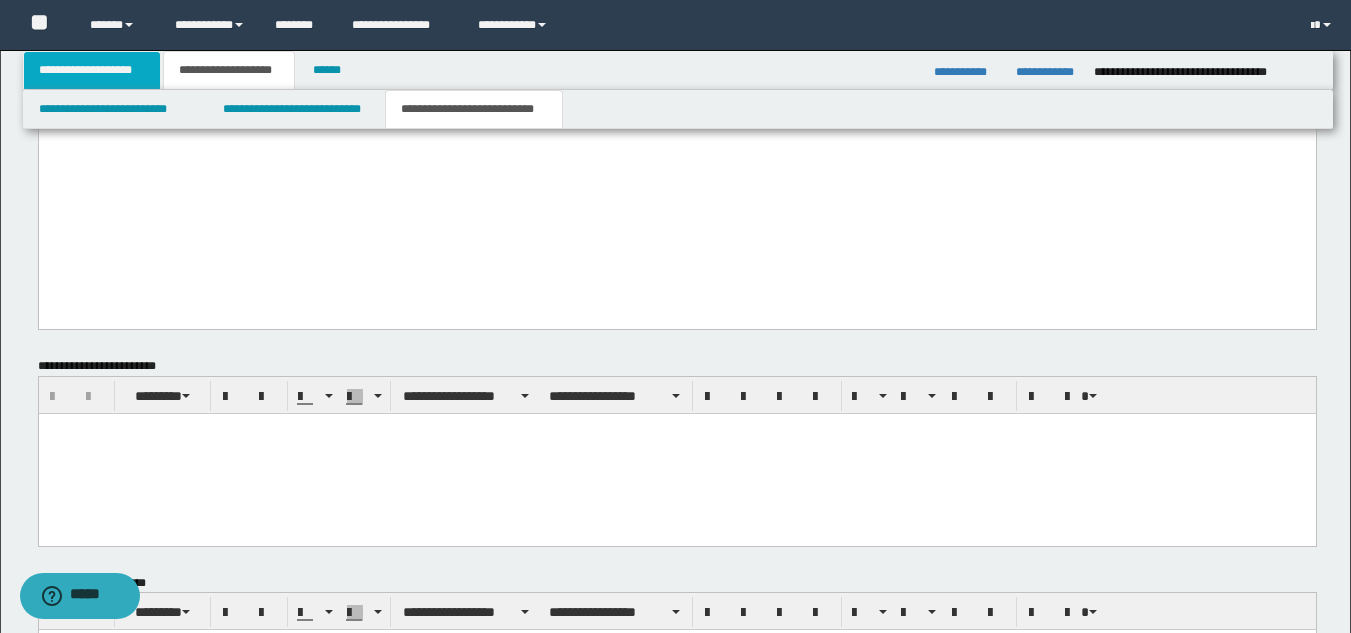 click on "**********" at bounding box center [92, 70] 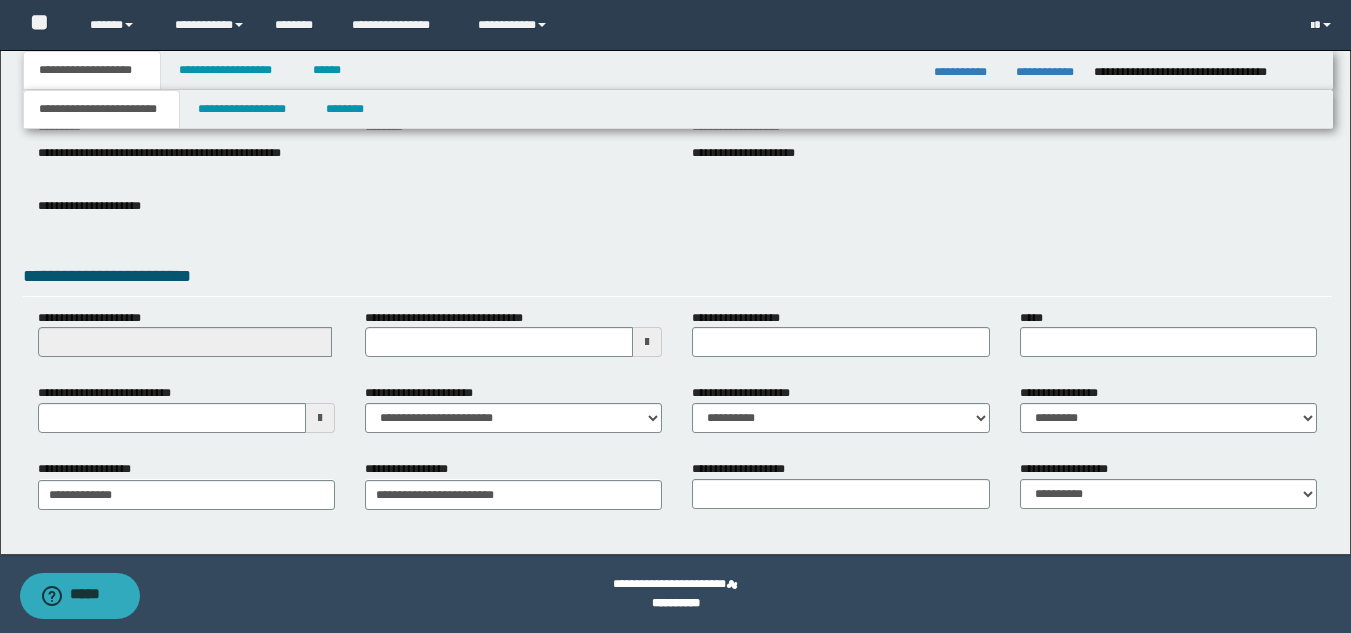 scroll, scrollTop: 251, scrollLeft: 0, axis: vertical 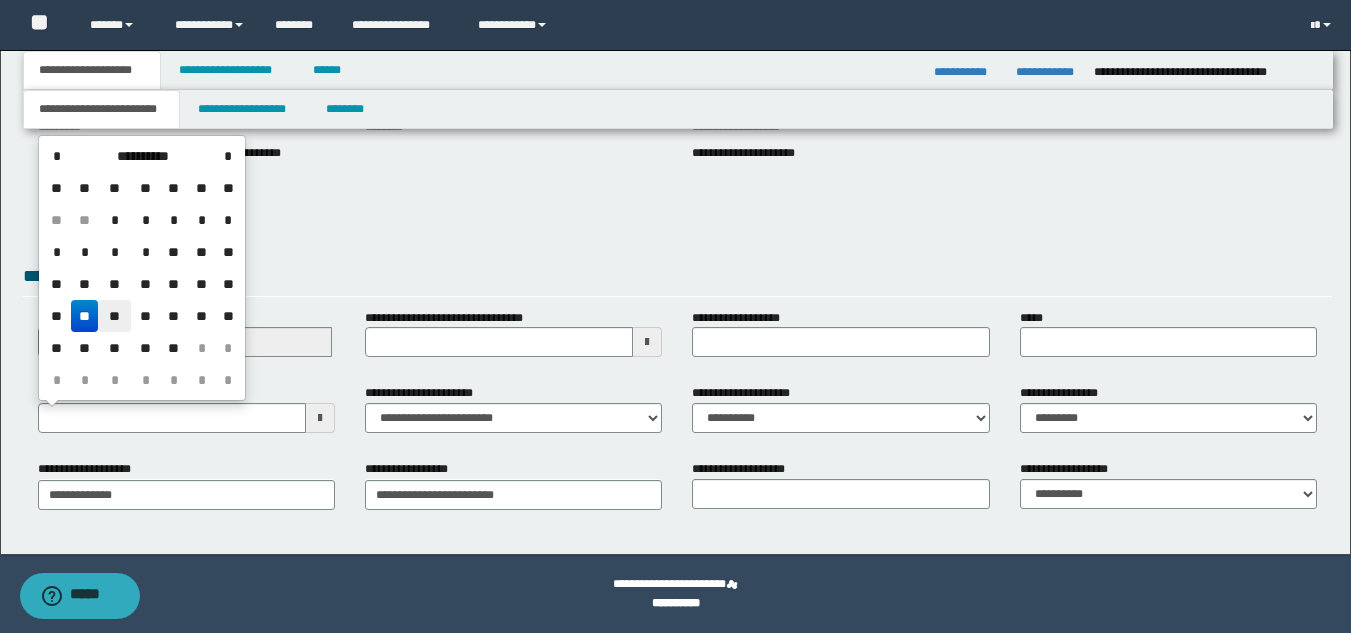 click on "**" at bounding box center [114, 316] 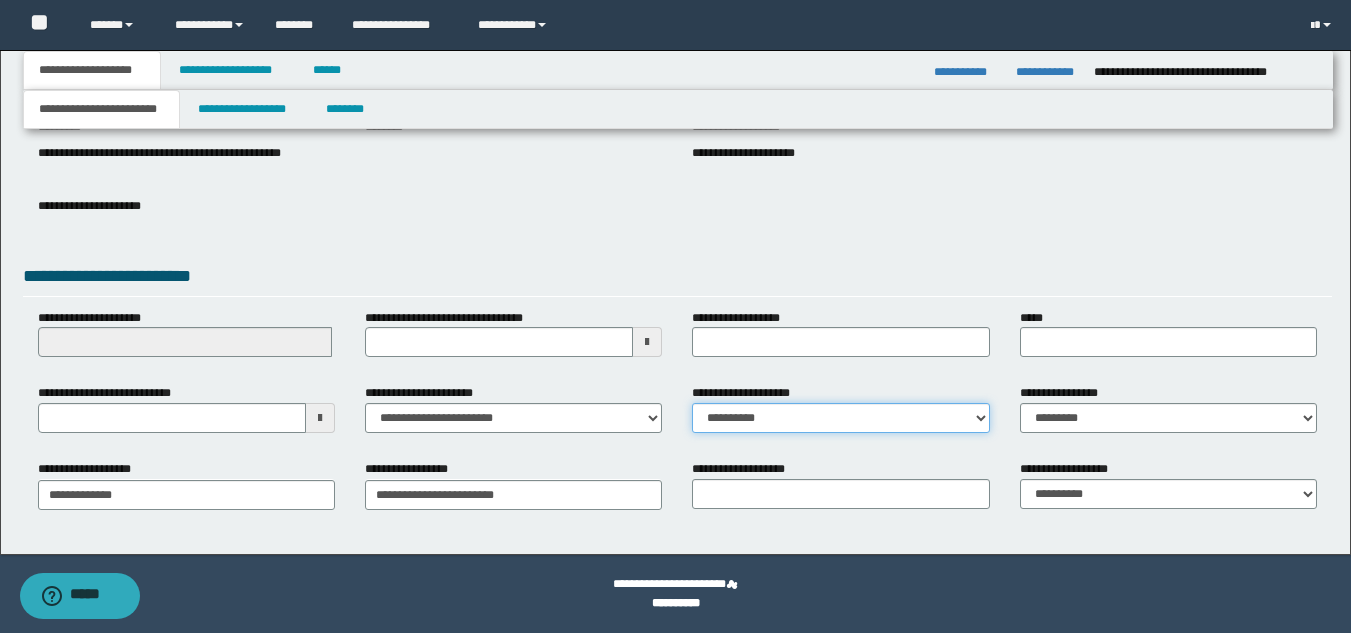 click on "**********" at bounding box center [840, 418] 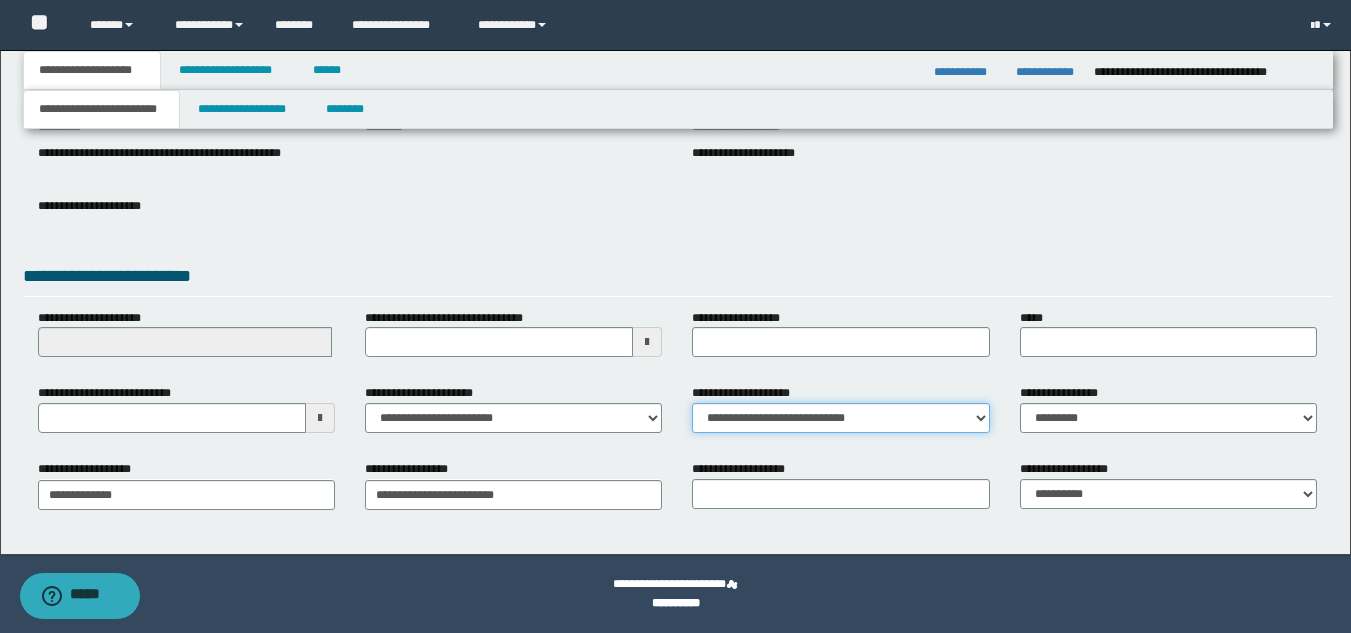 click on "**********" at bounding box center (840, 418) 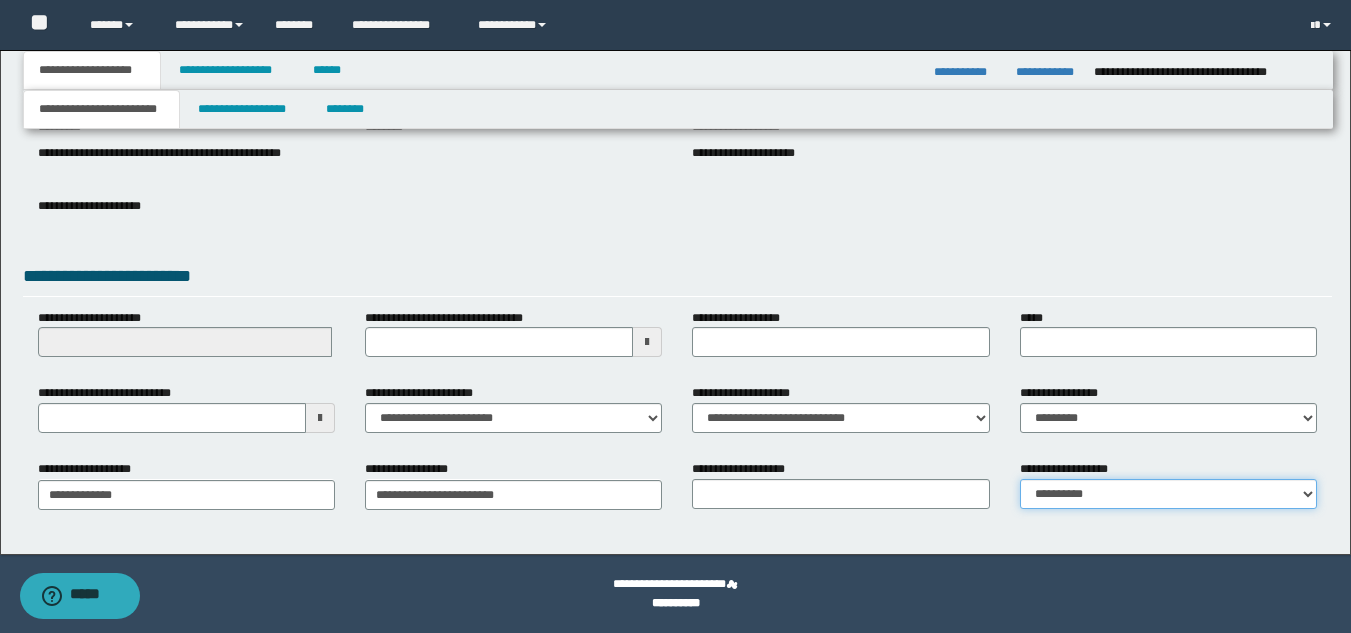 click on "**********" at bounding box center (1168, 494) 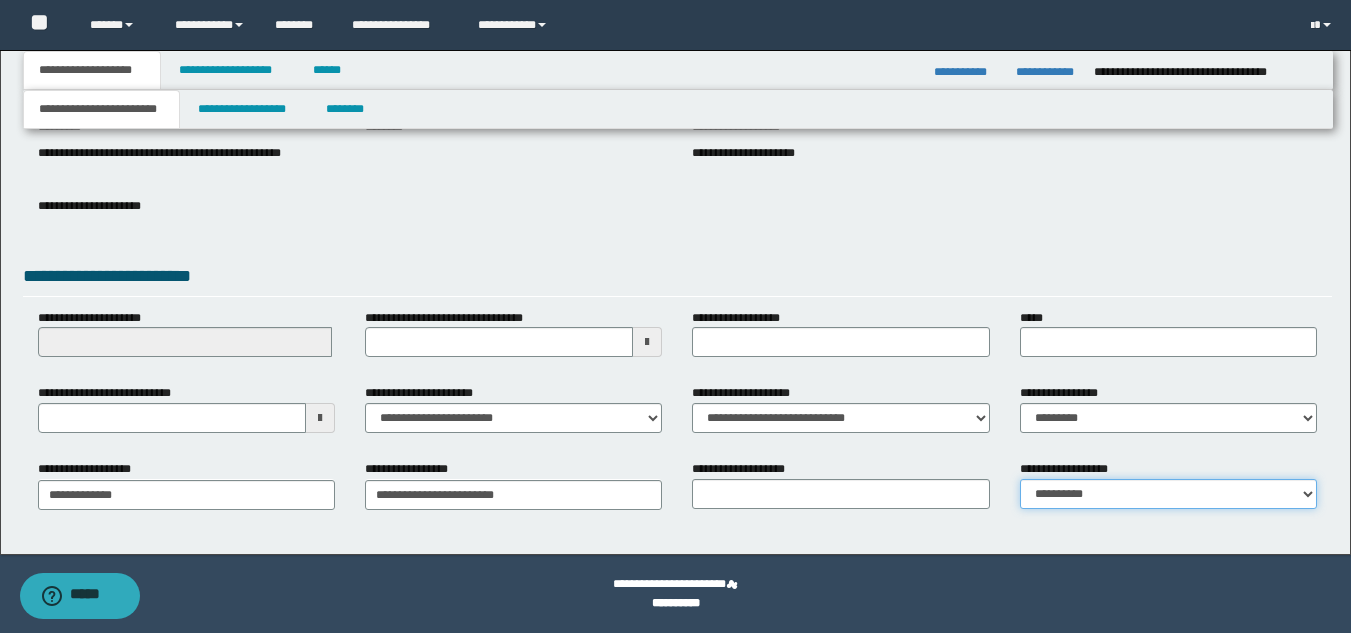 select on "*" 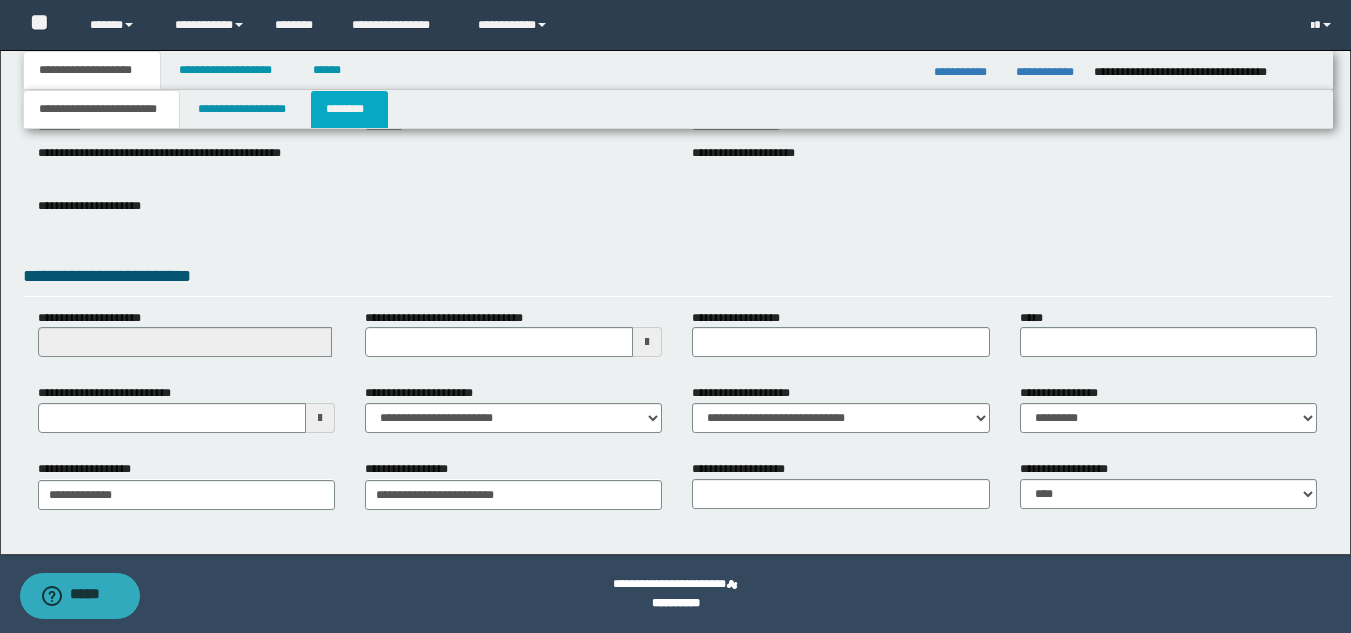 click on "********" at bounding box center (349, 109) 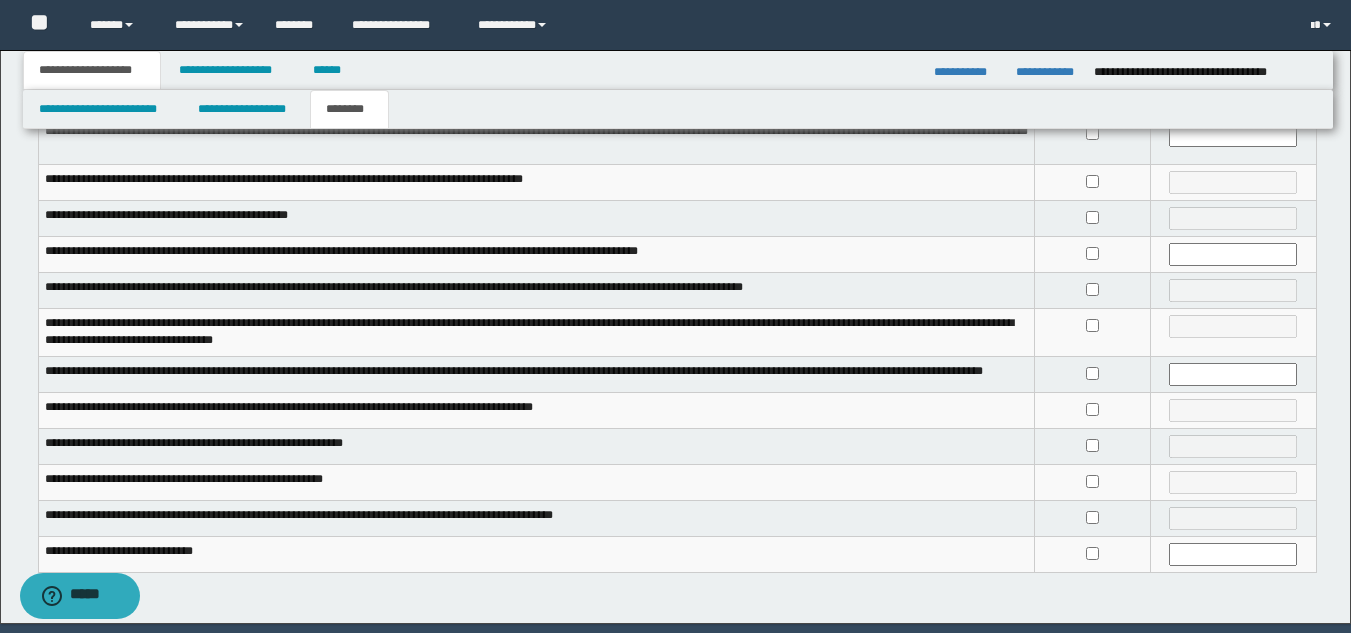 scroll, scrollTop: 509, scrollLeft: 0, axis: vertical 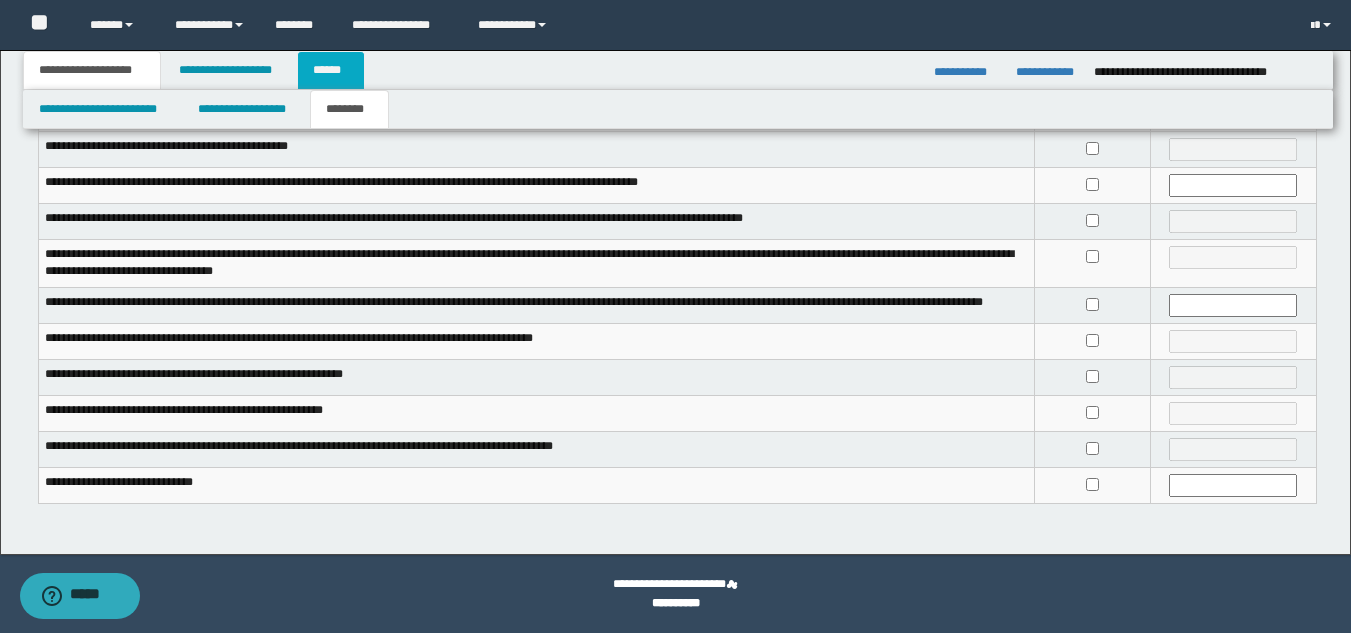 click on "******" at bounding box center [331, 70] 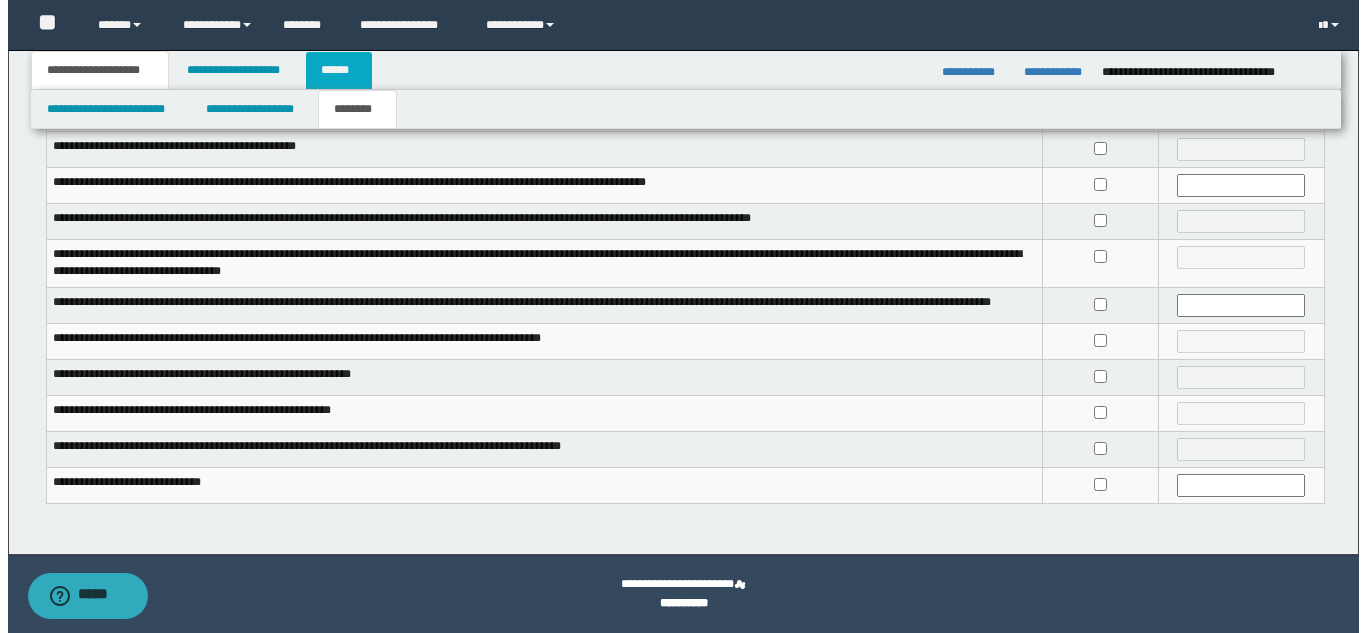 scroll, scrollTop: 0, scrollLeft: 0, axis: both 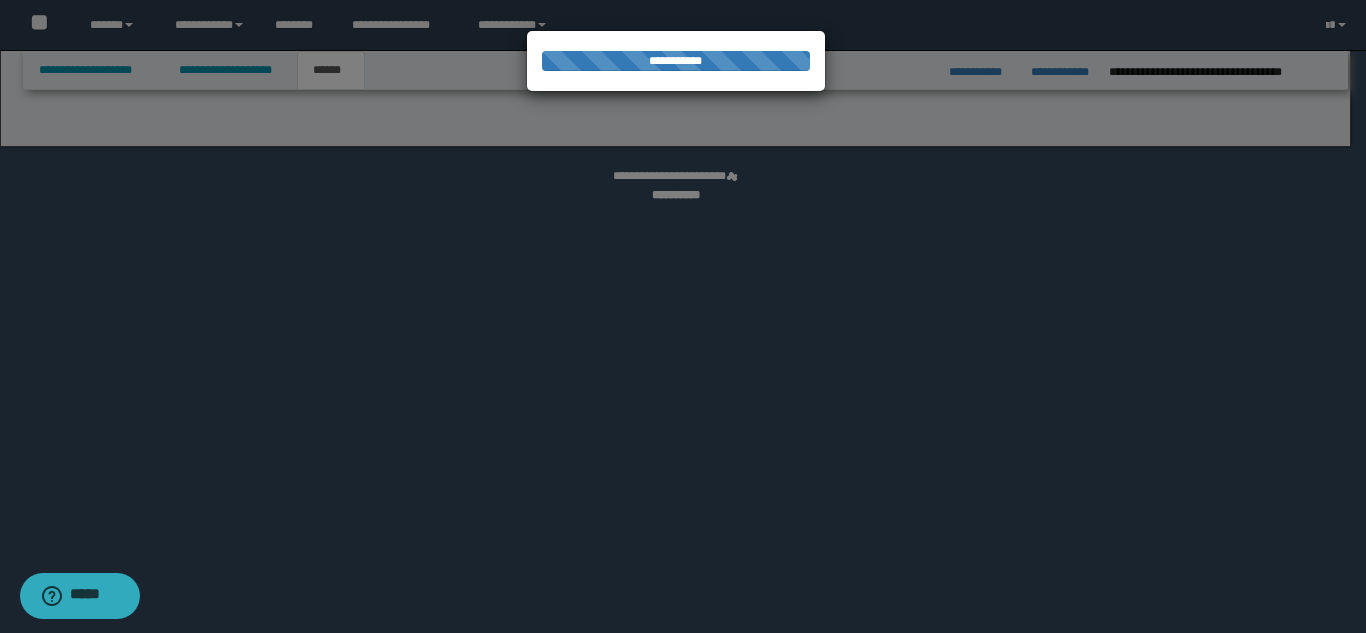 select on "*" 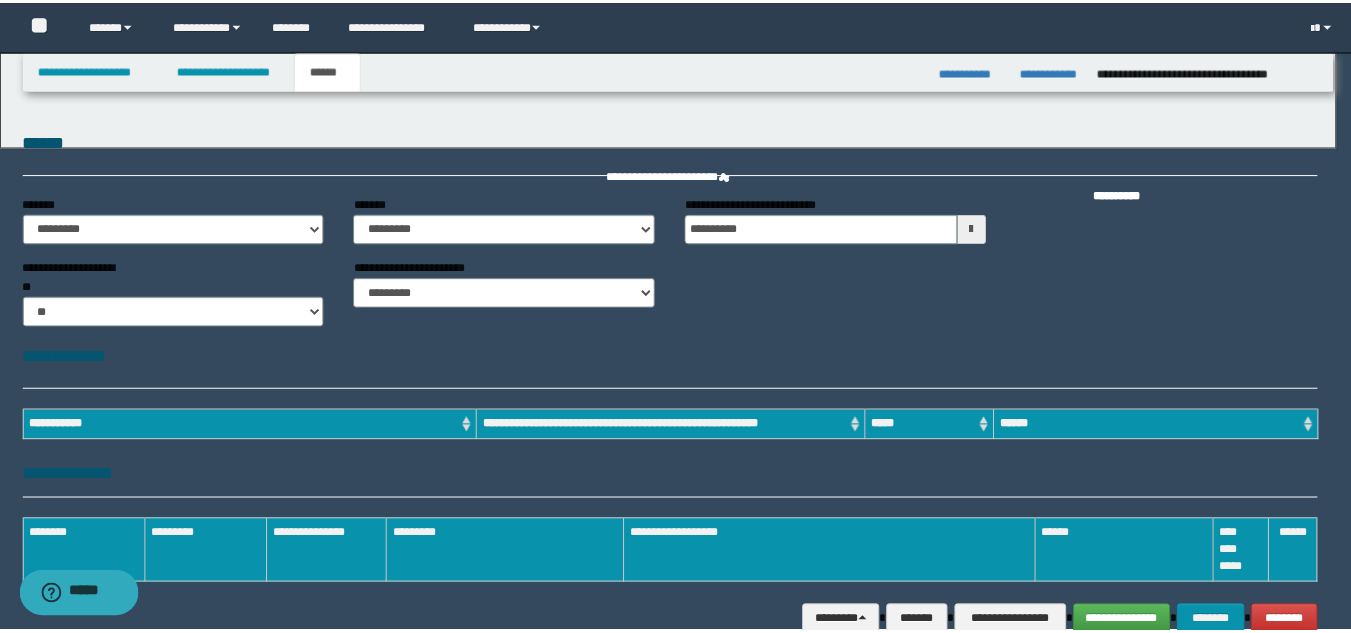 scroll, scrollTop: 0, scrollLeft: 0, axis: both 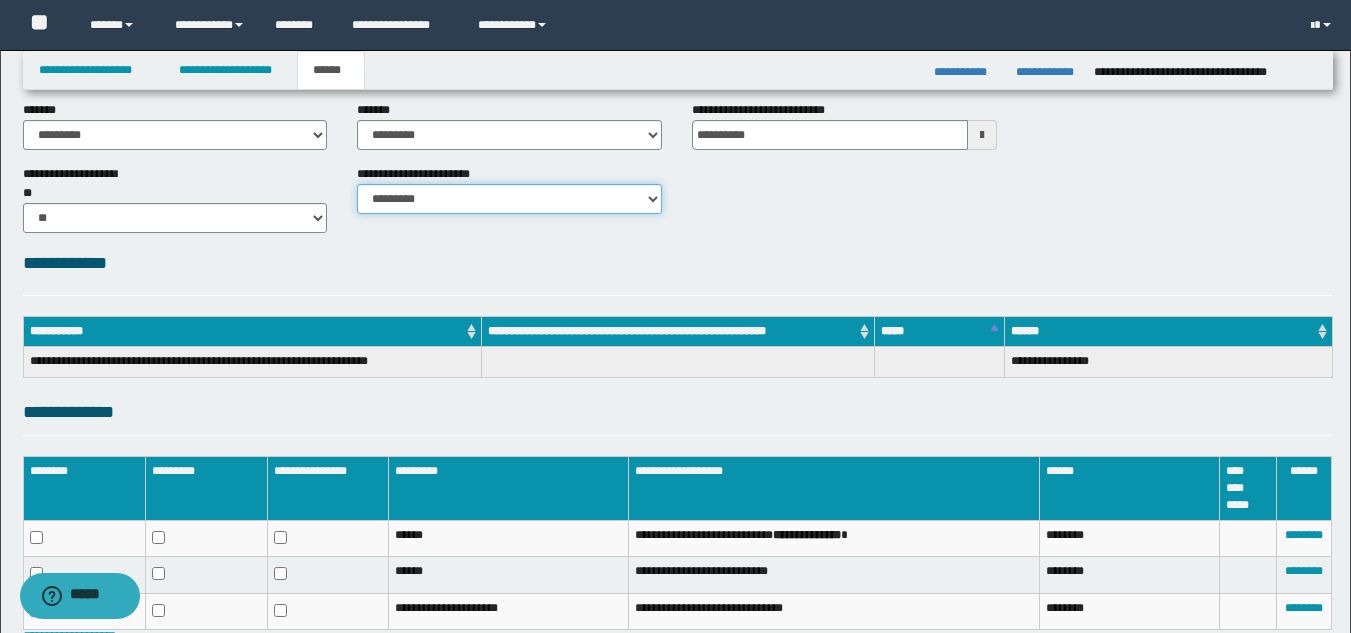 click on "*********
*********
*********" at bounding box center [509, 199] 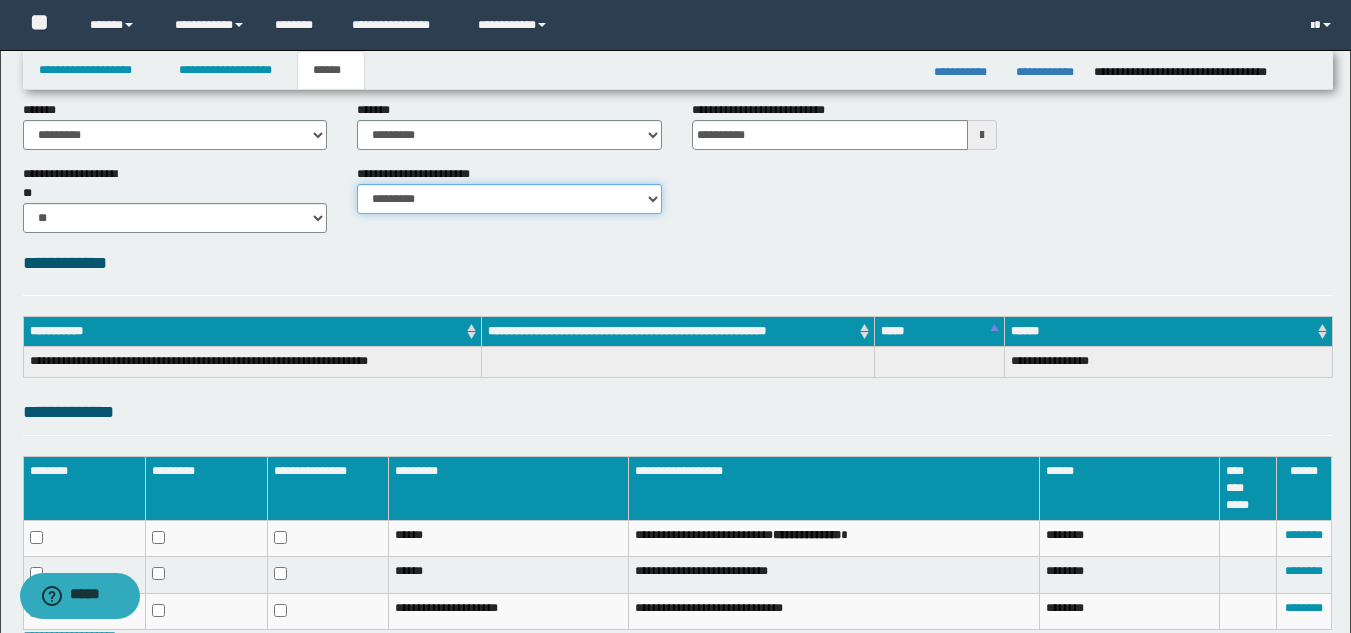 scroll, scrollTop: 233, scrollLeft: 0, axis: vertical 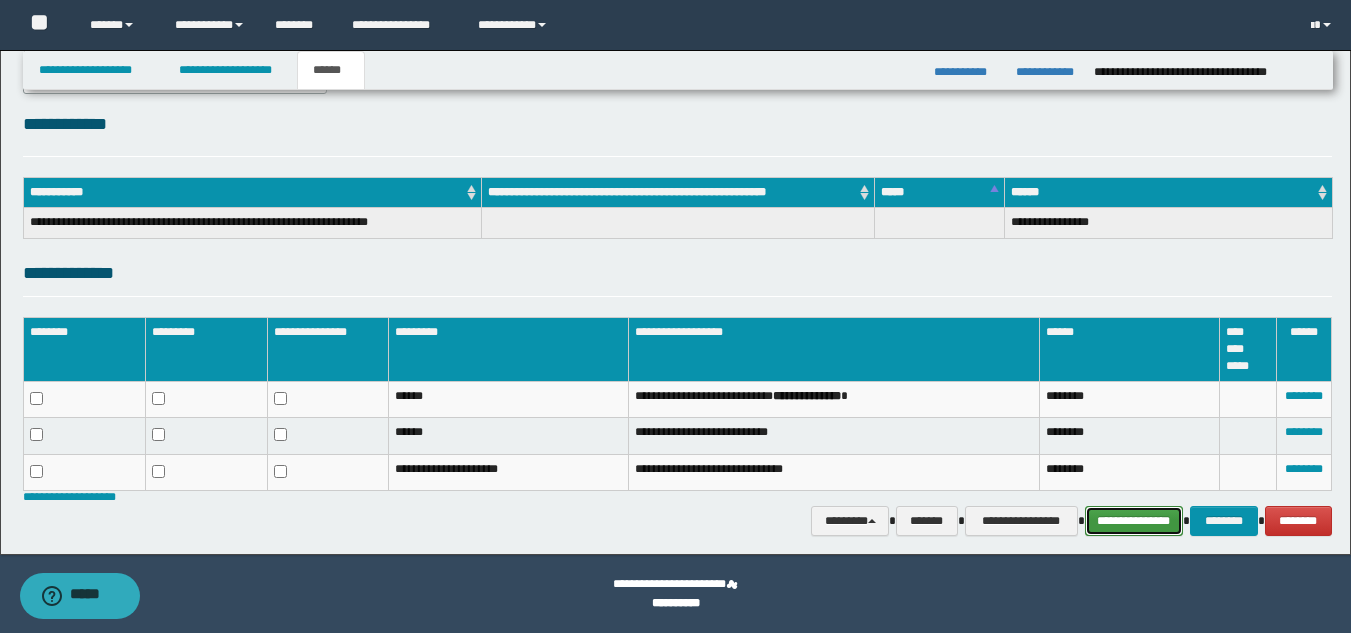 click on "**********" at bounding box center [1134, 521] 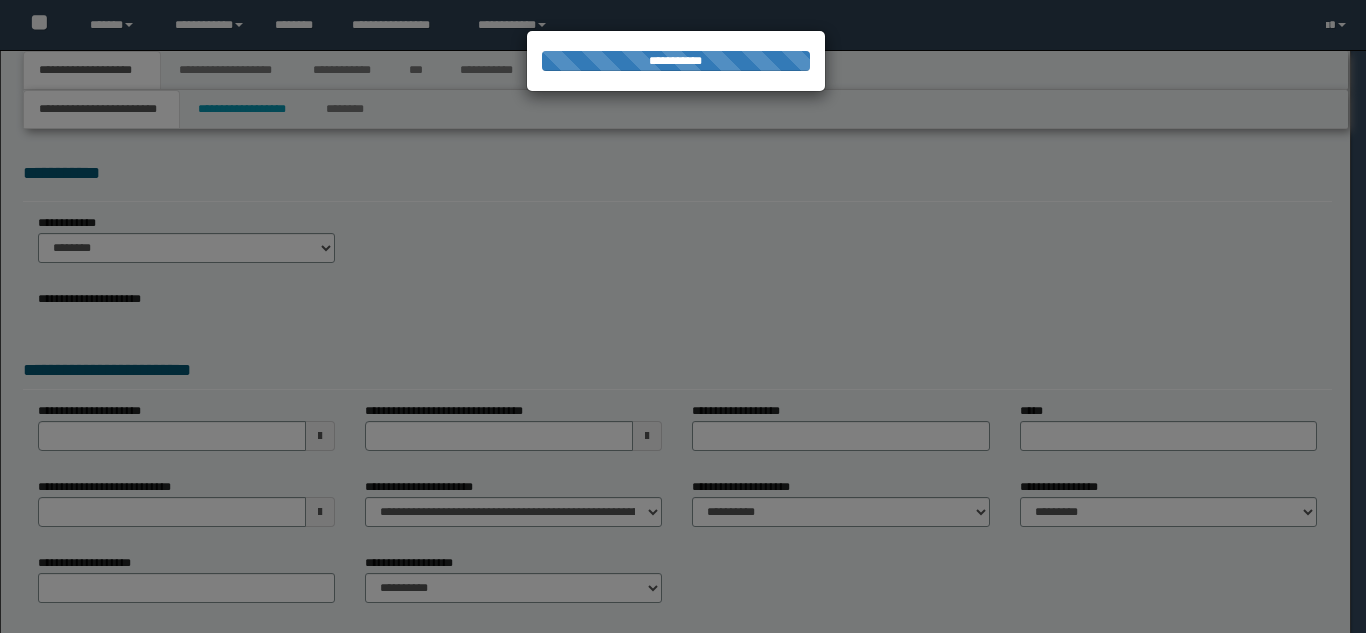 scroll, scrollTop: 0, scrollLeft: 0, axis: both 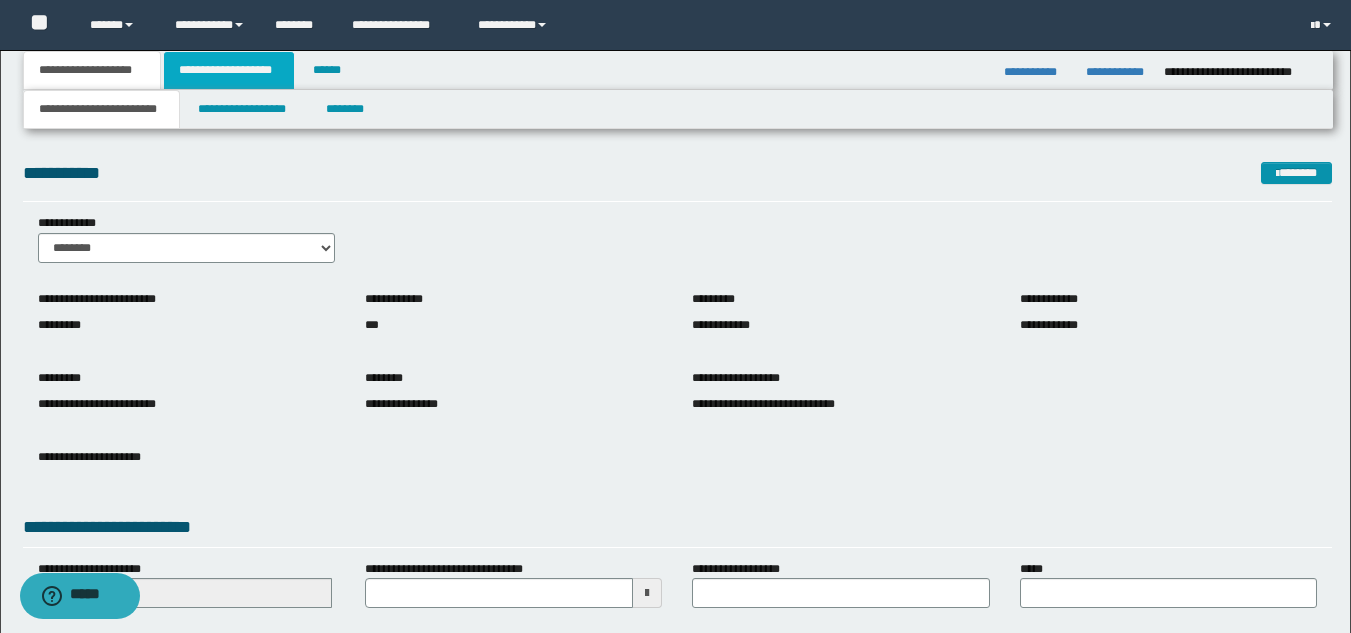 click on "**********" at bounding box center [229, 70] 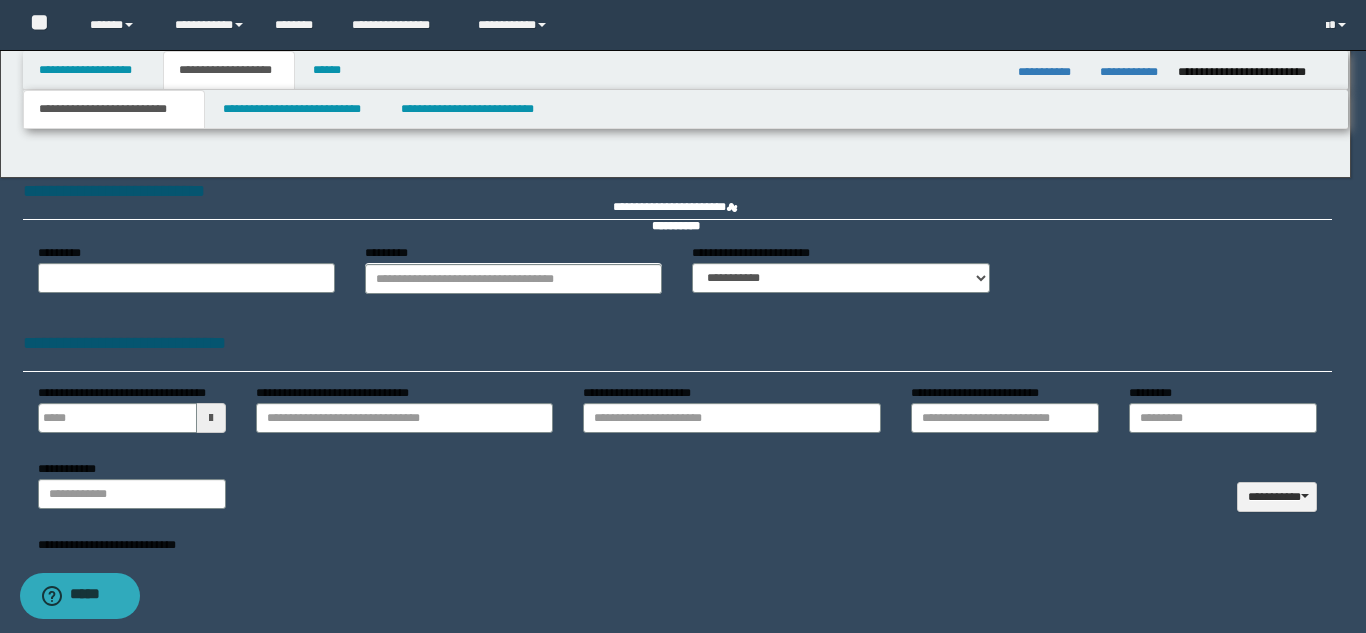 type 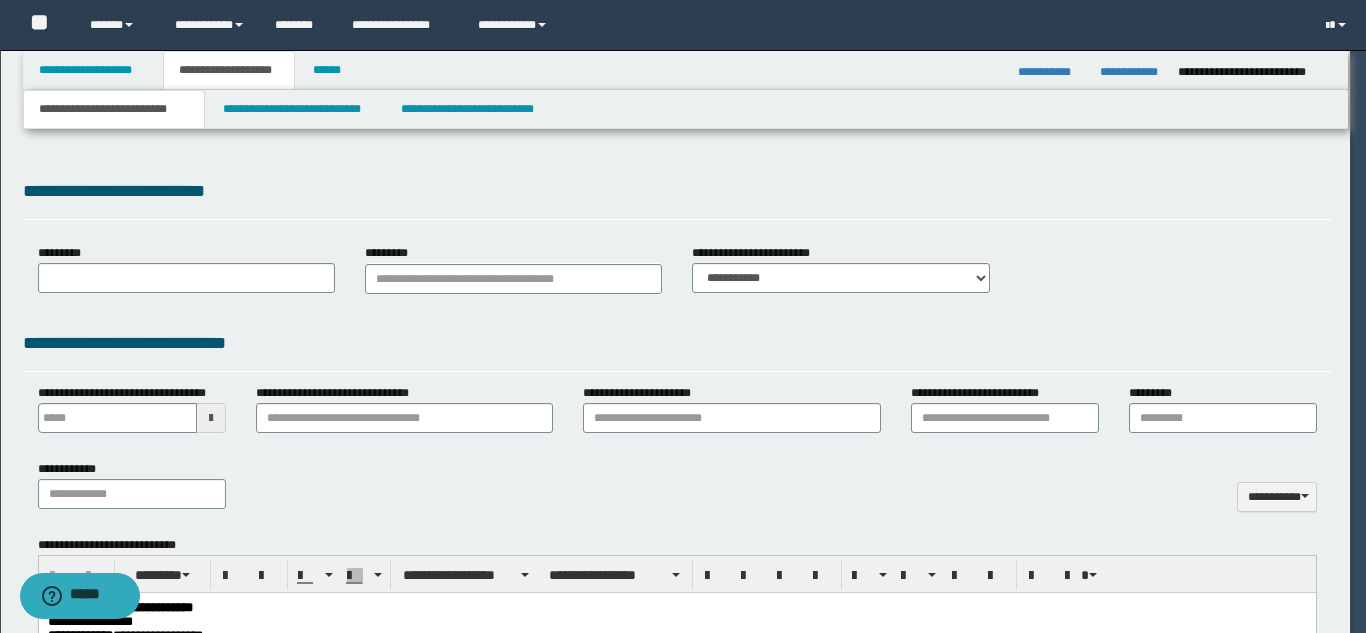 type on "**********" 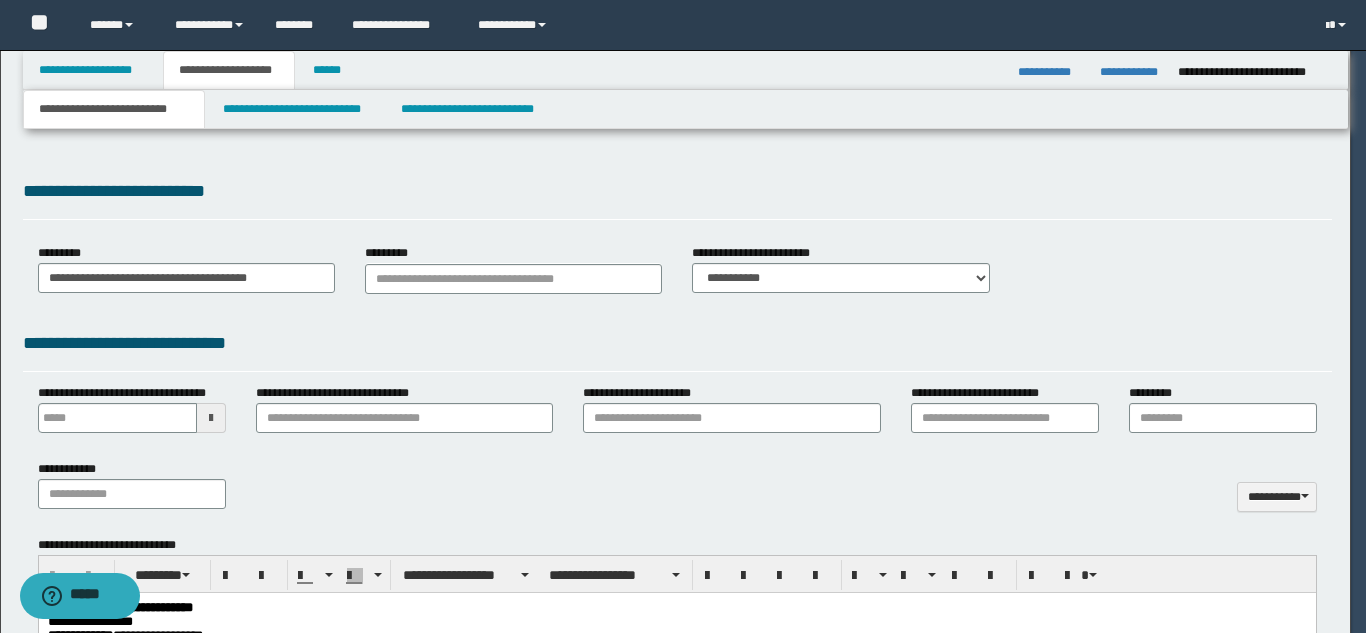 scroll, scrollTop: 0, scrollLeft: 0, axis: both 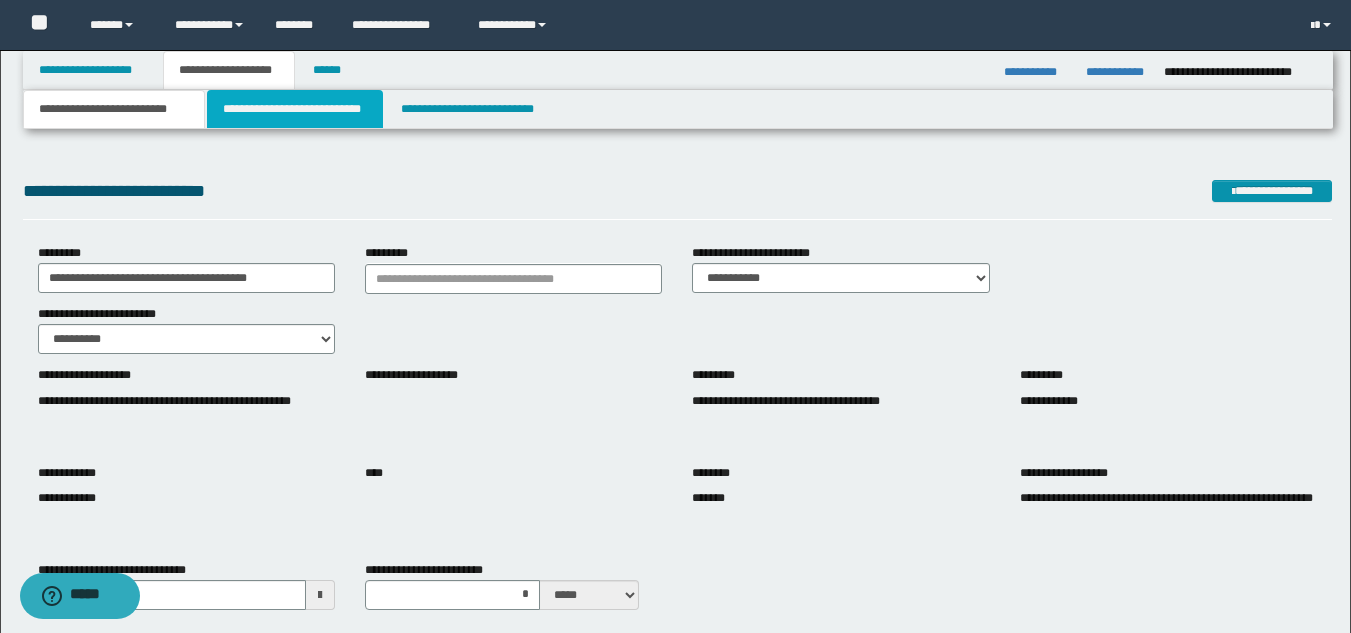 click on "**********" at bounding box center (295, 109) 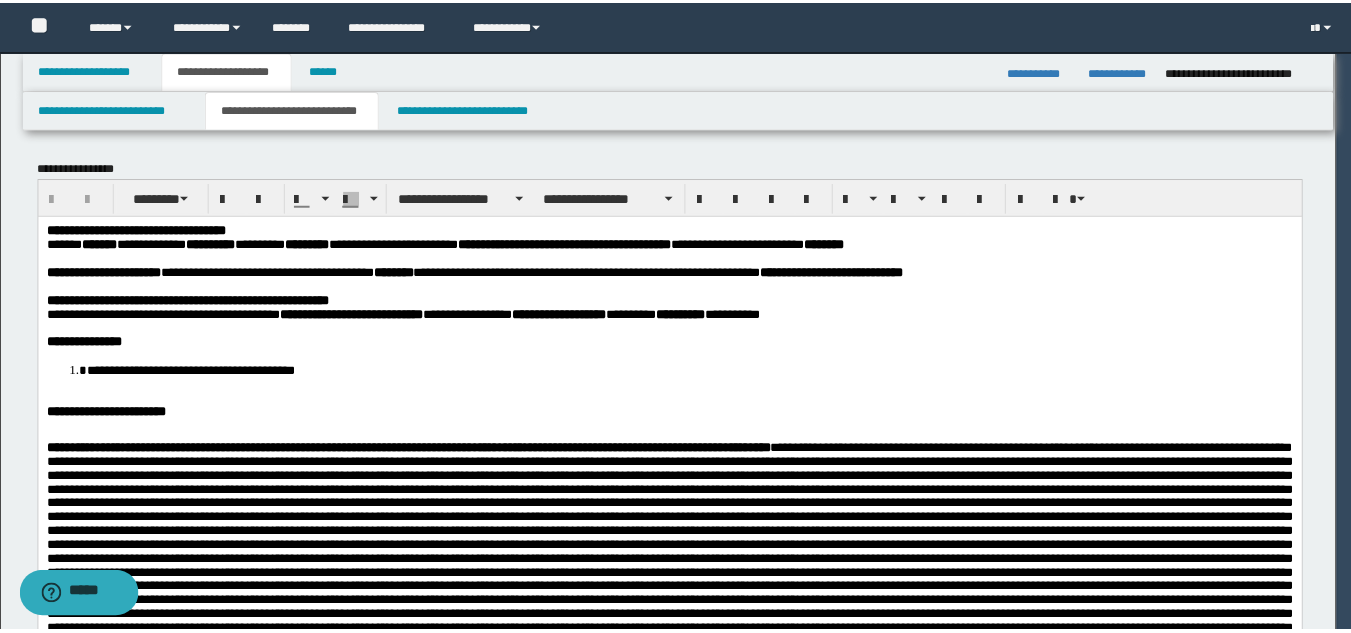 scroll, scrollTop: 0, scrollLeft: 0, axis: both 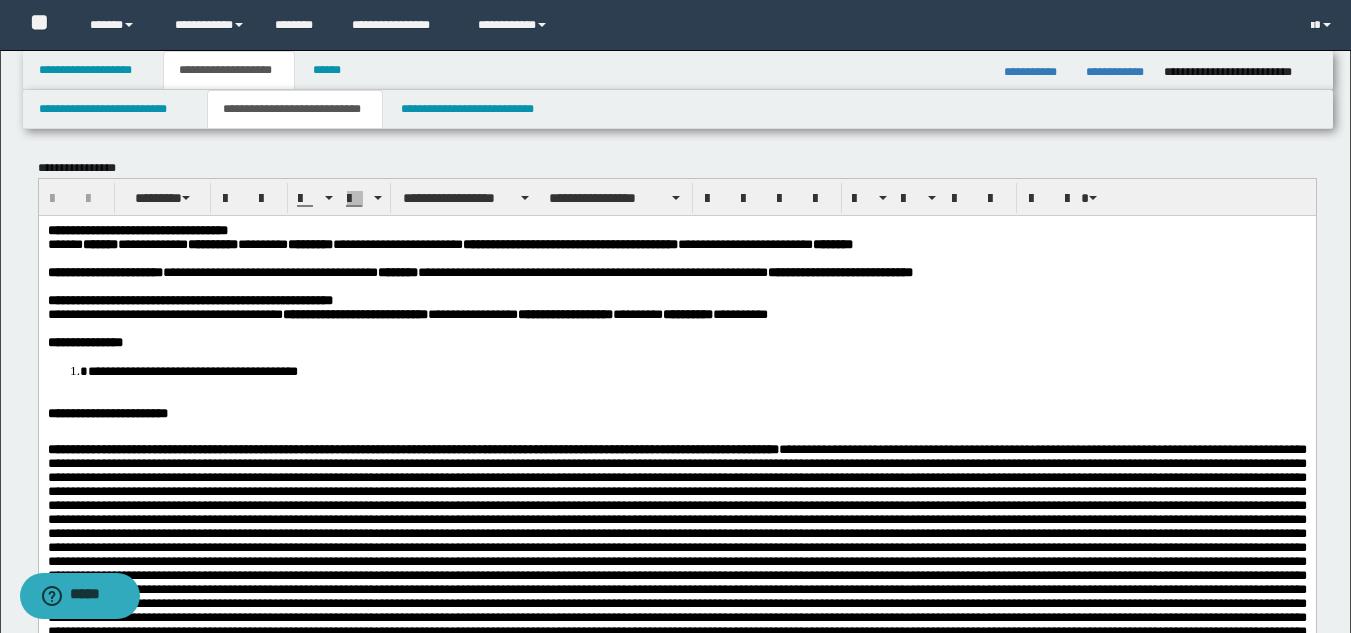 click on "**********" at bounding box center (676, 924) 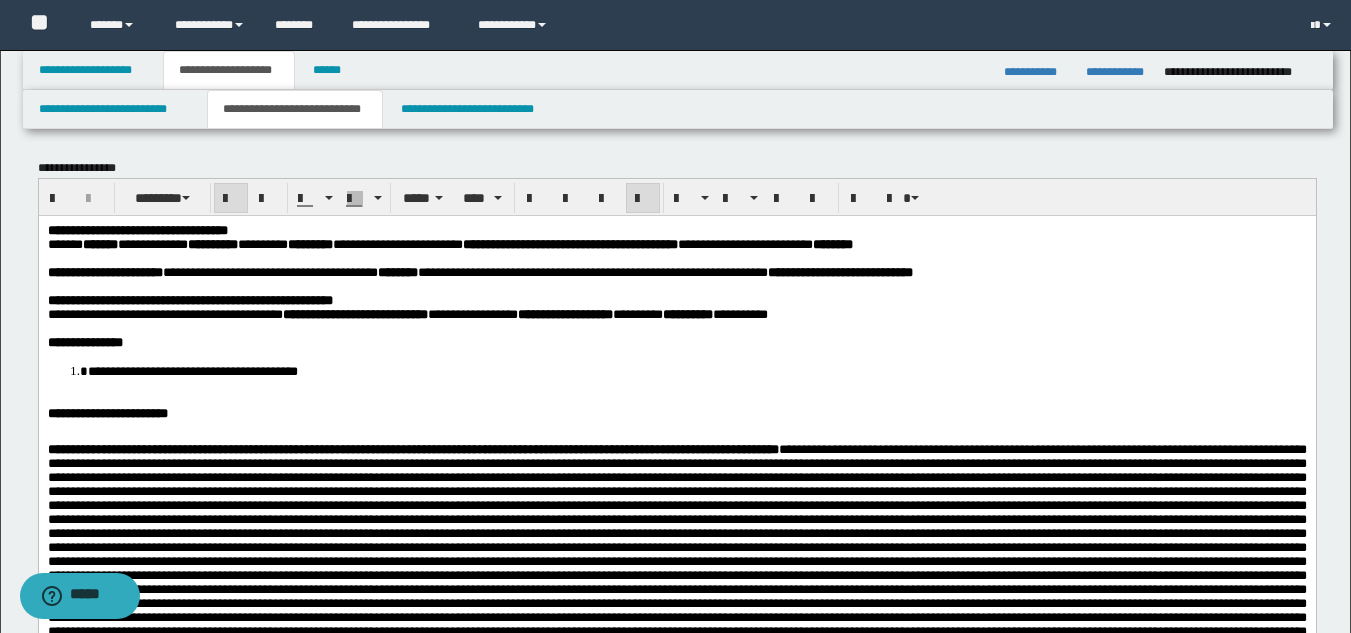 type 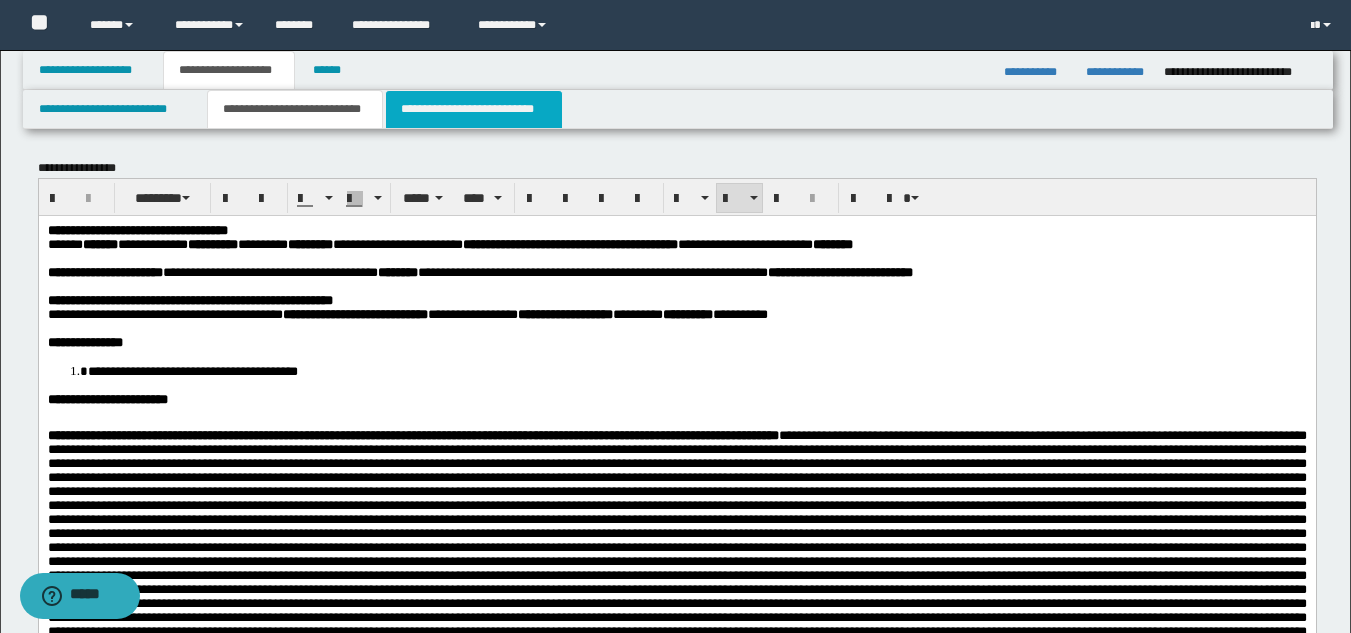click on "**********" at bounding box center (474, 109) 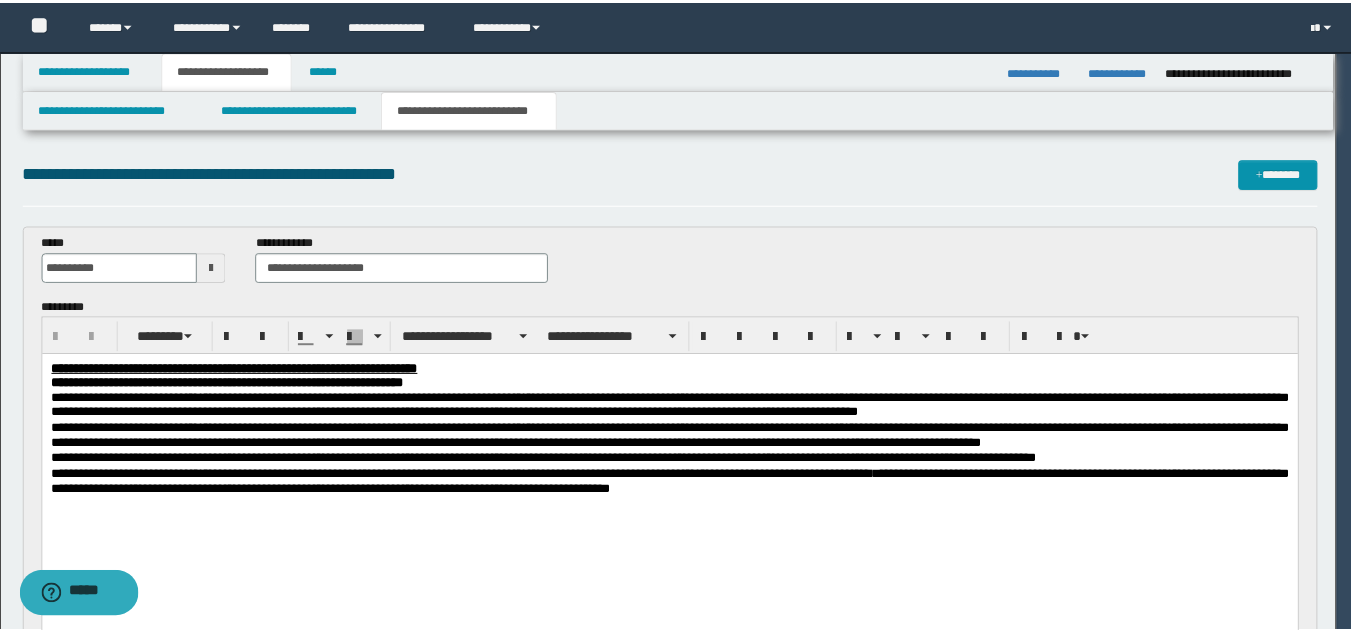 scroll, scrollTop: 0, scrollLeft: 0, axis: both 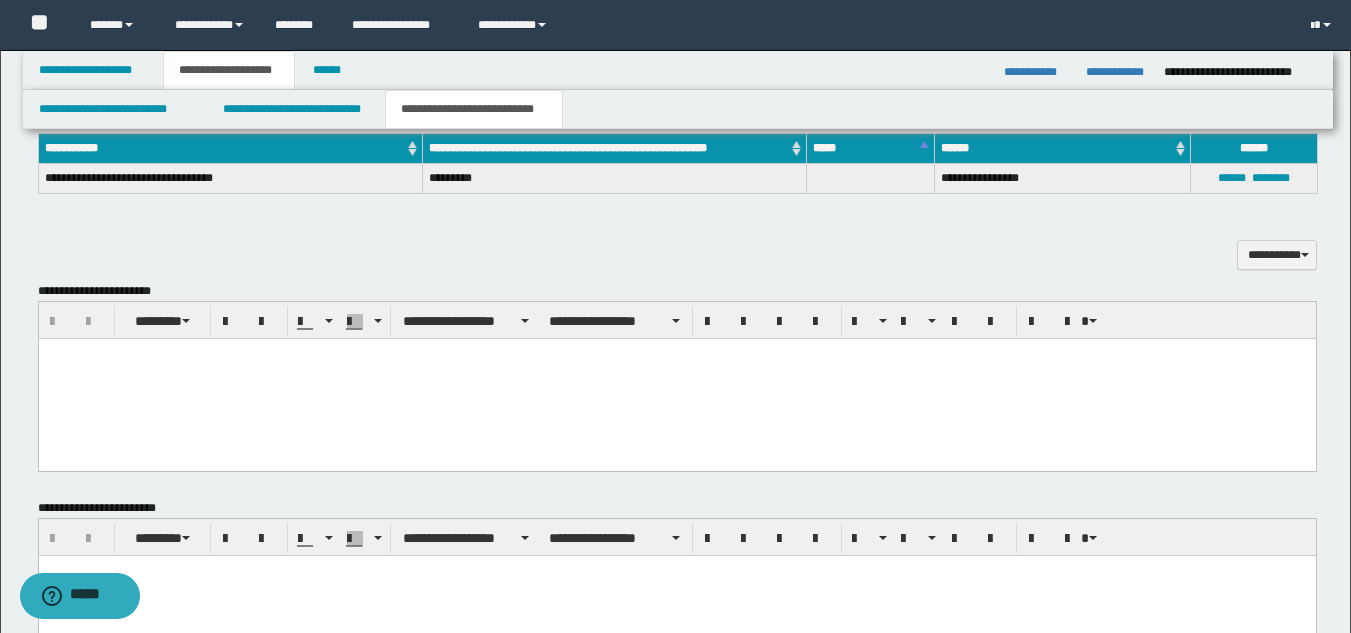 click at bounding box center [676, 378] 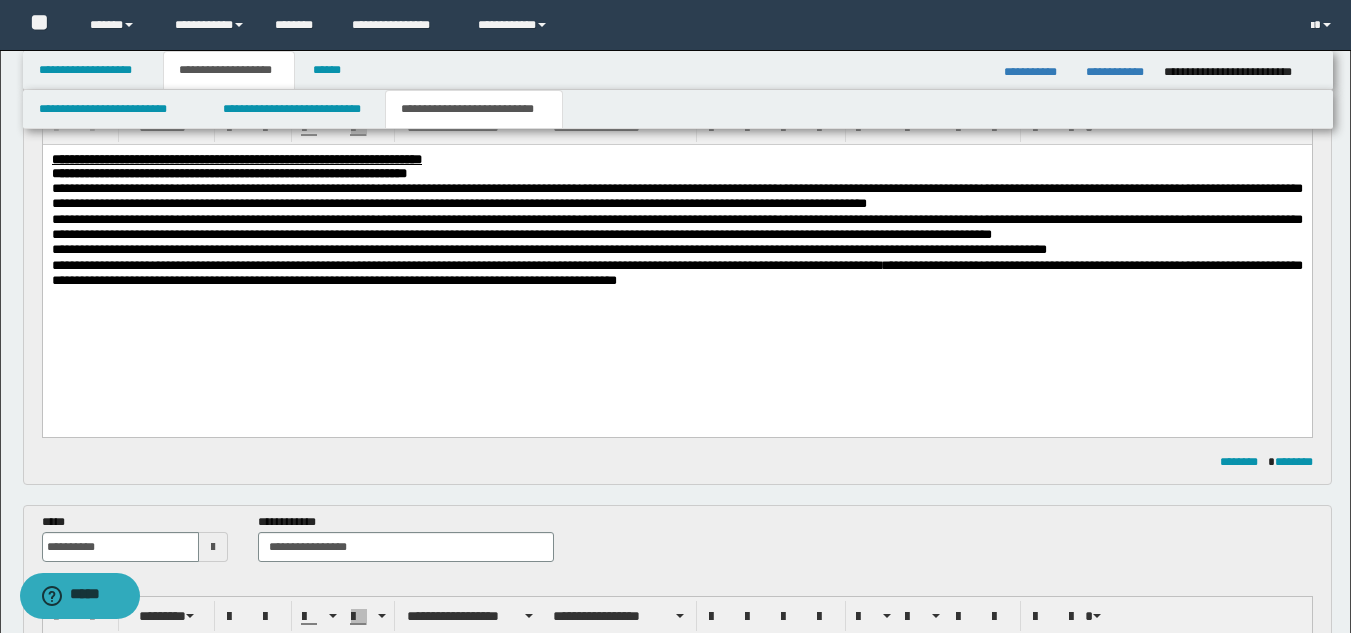scroll, scrollTop: 18, scrollLeft: 0, axis: vertical 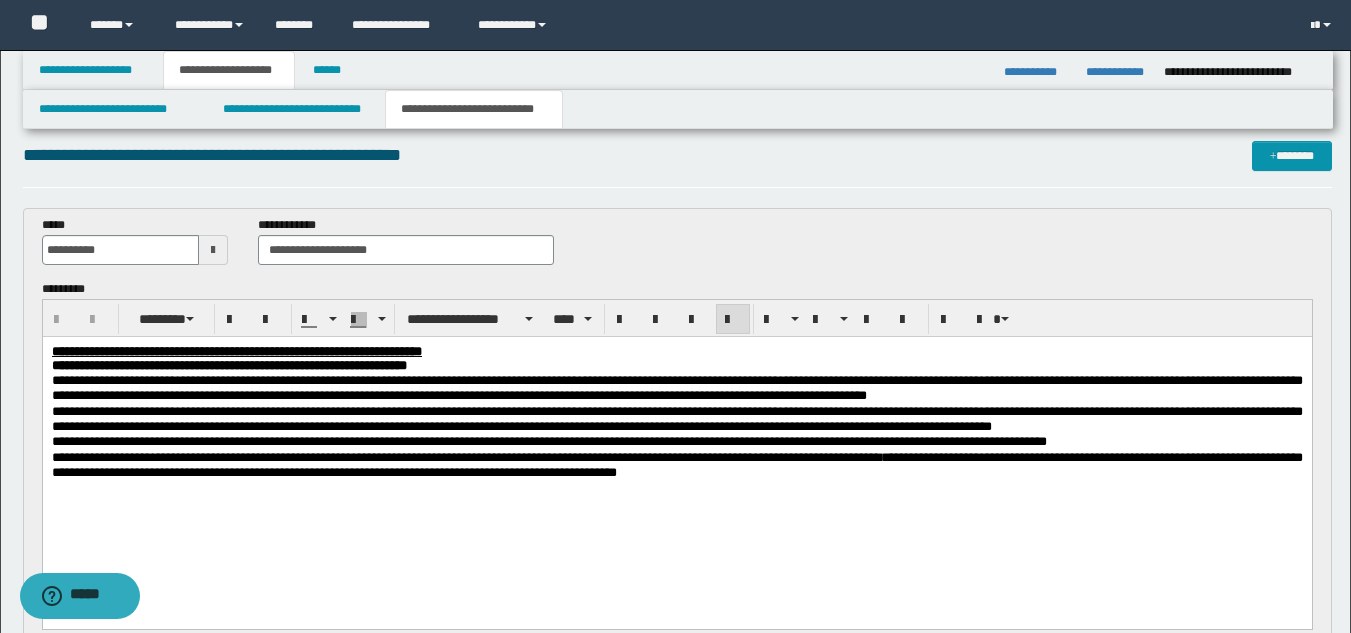 click on "**********" at bounding box center [676, 465] 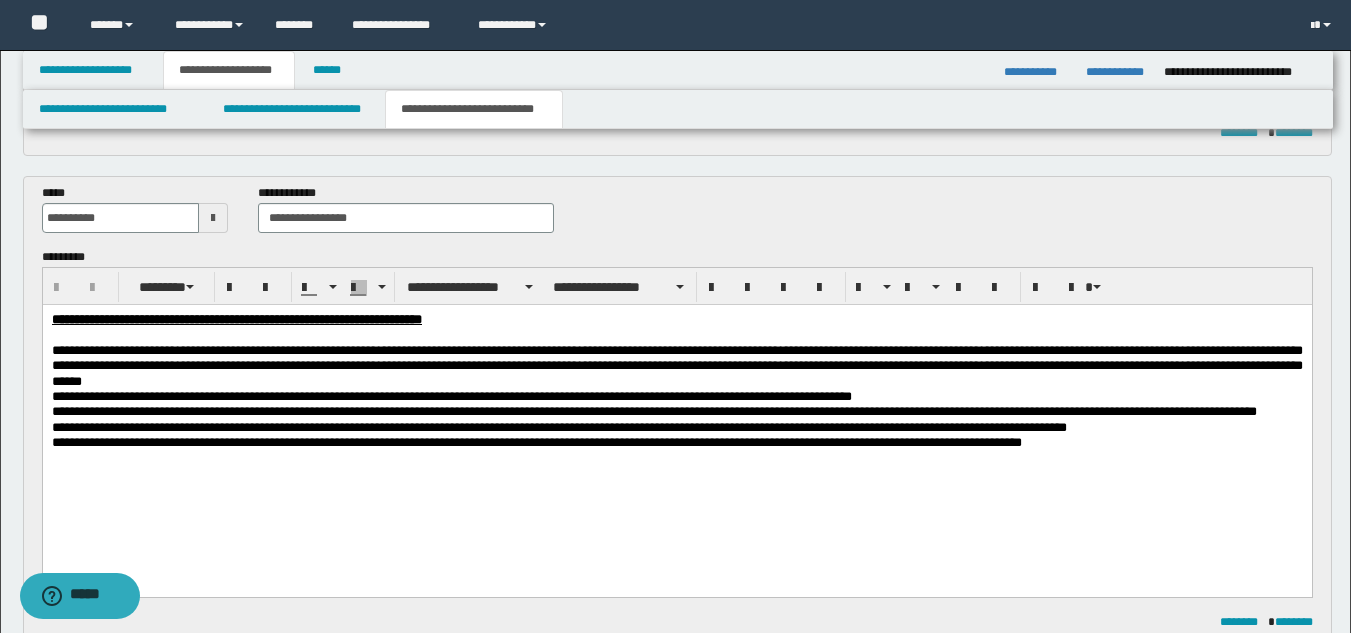 scroll, scrollTop: 567, scrollLeft: 0, axis: vertical 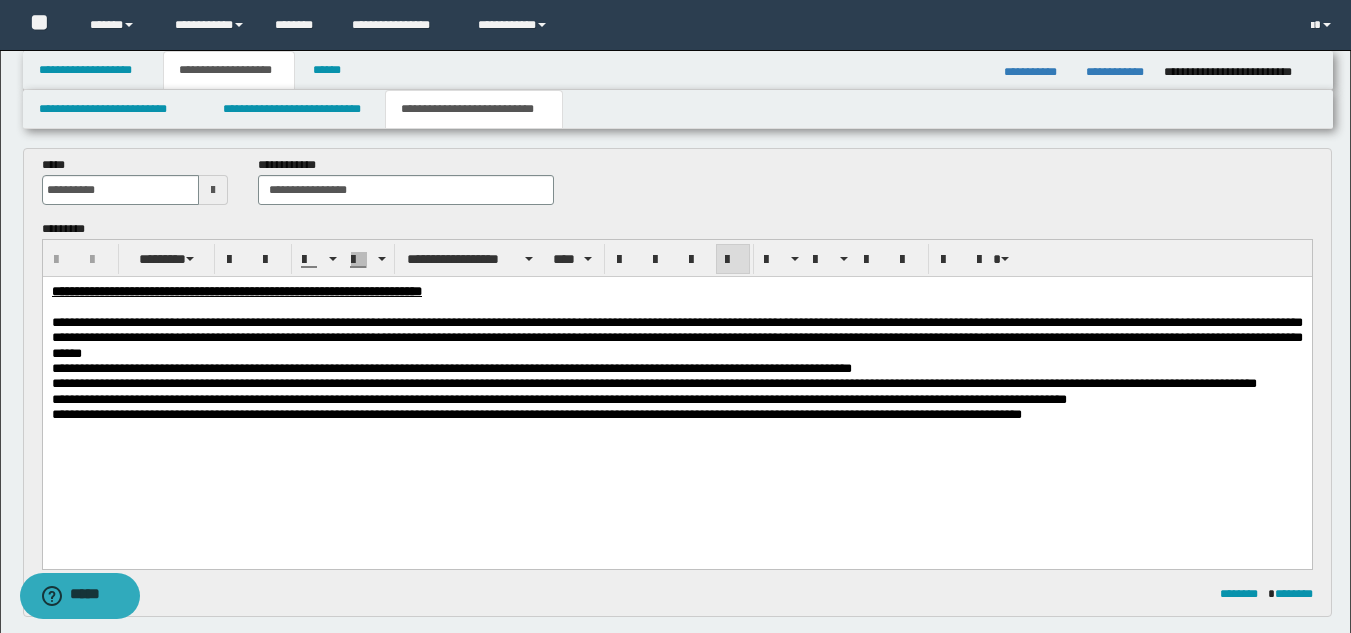 click on "**********" at bounding box center [451, 367] 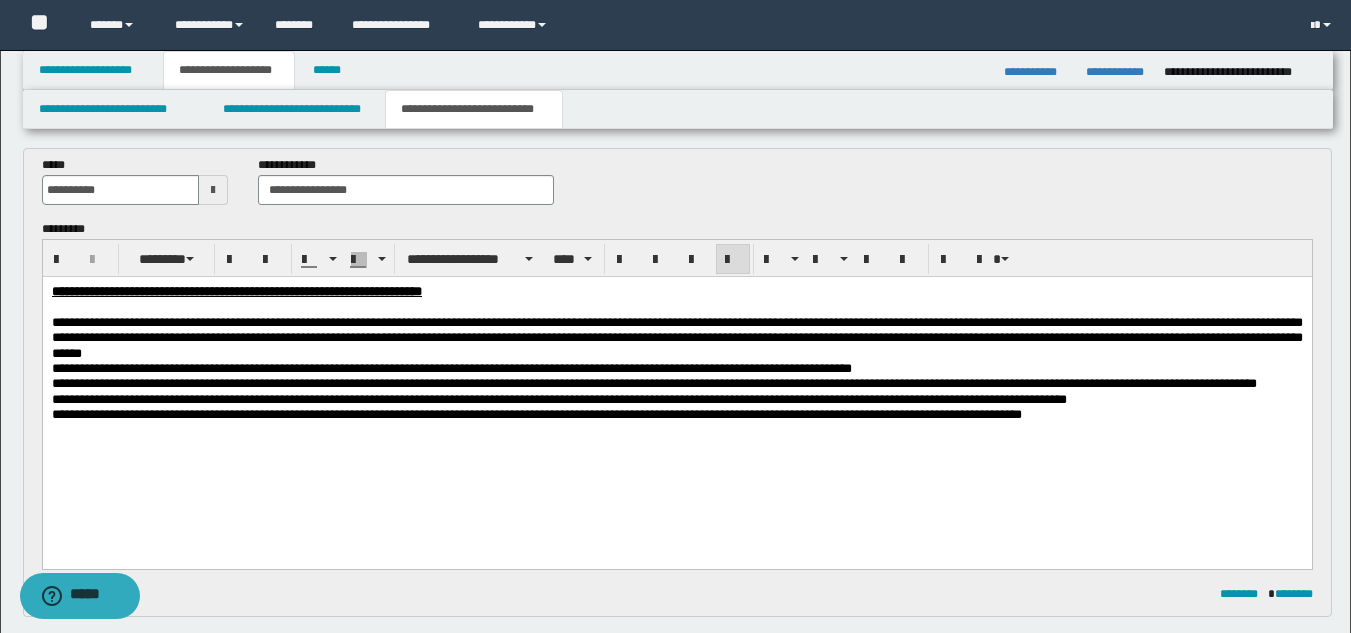 click on "**********" at bounding box center [536, 413] 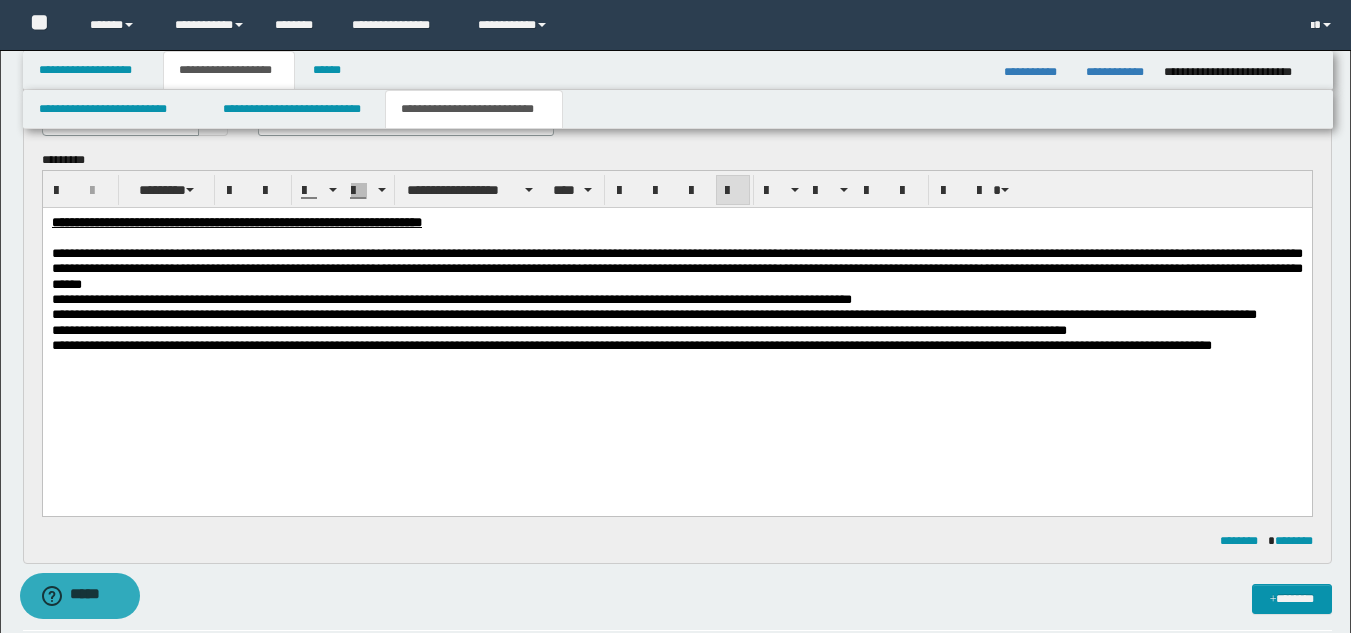 scroll, scrollTop: 649, scrollLeft: 0, axis: vertical 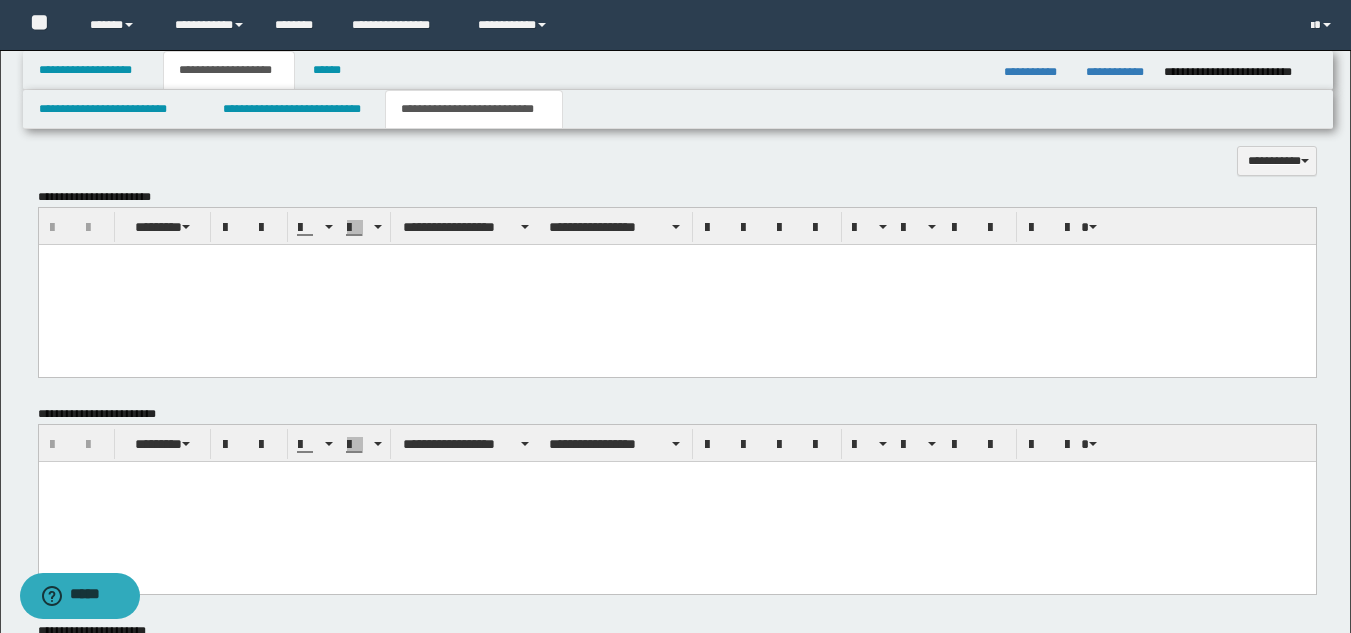 click at bounding box center [676, 284] 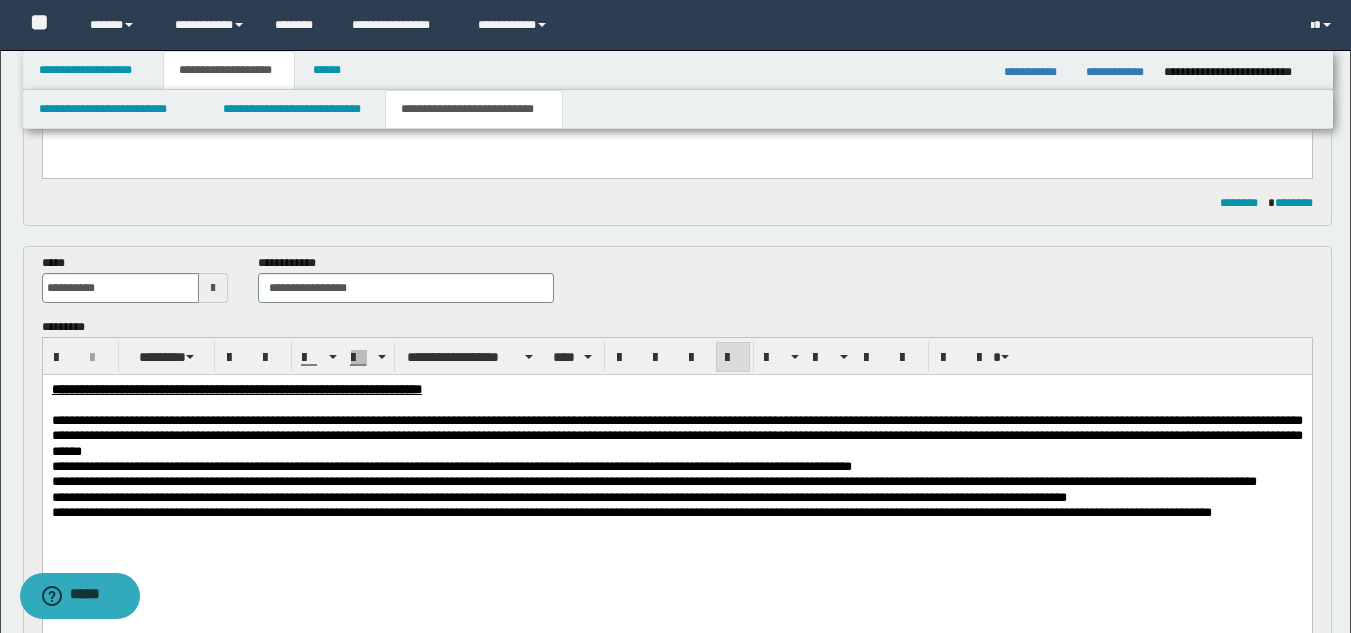 scroll, scrollTop: 496, scrollLeft: 0, axis: vertical 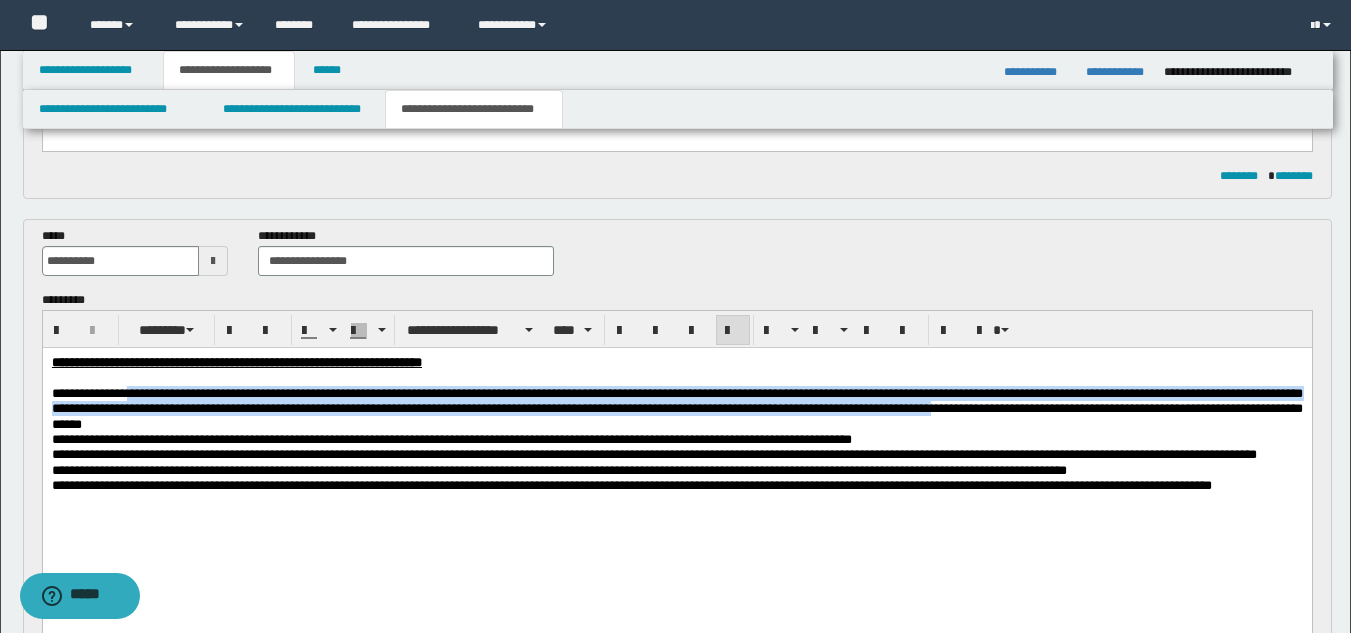 drag, startPoint x: 148, startPoint y: 392, endPoint x: 195, endPoint y: 425, distance: 57.428215 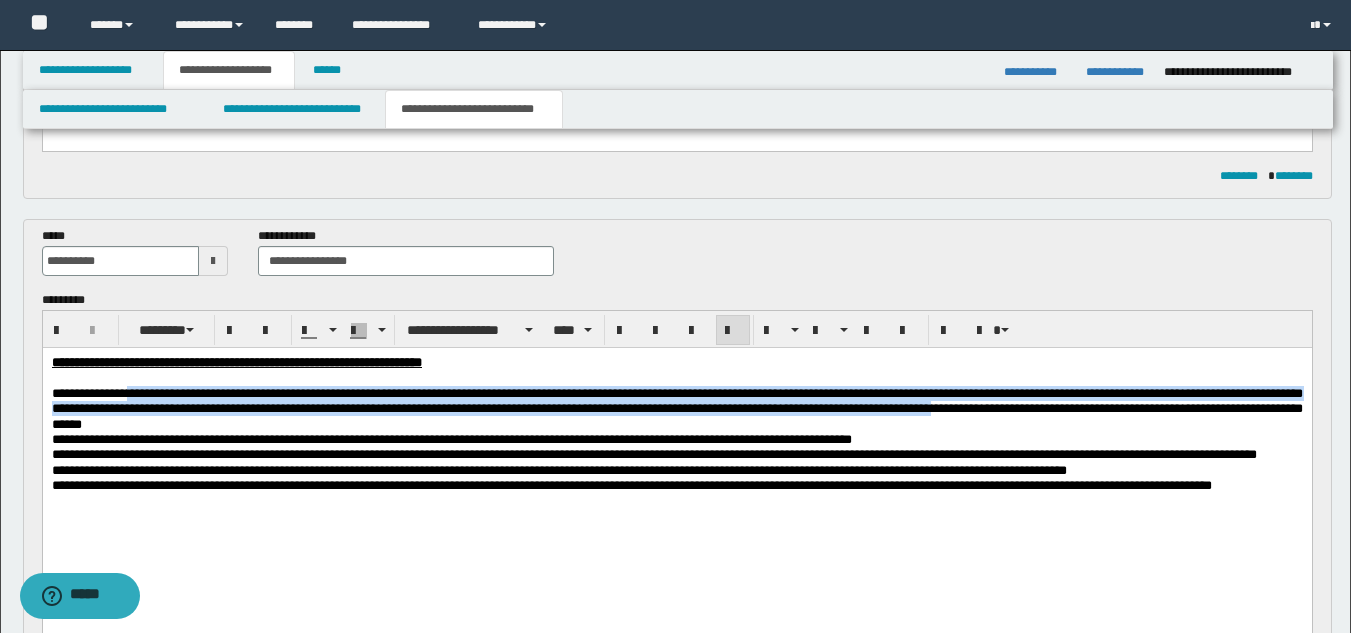click on "**********" at bounding box center [676, 408] 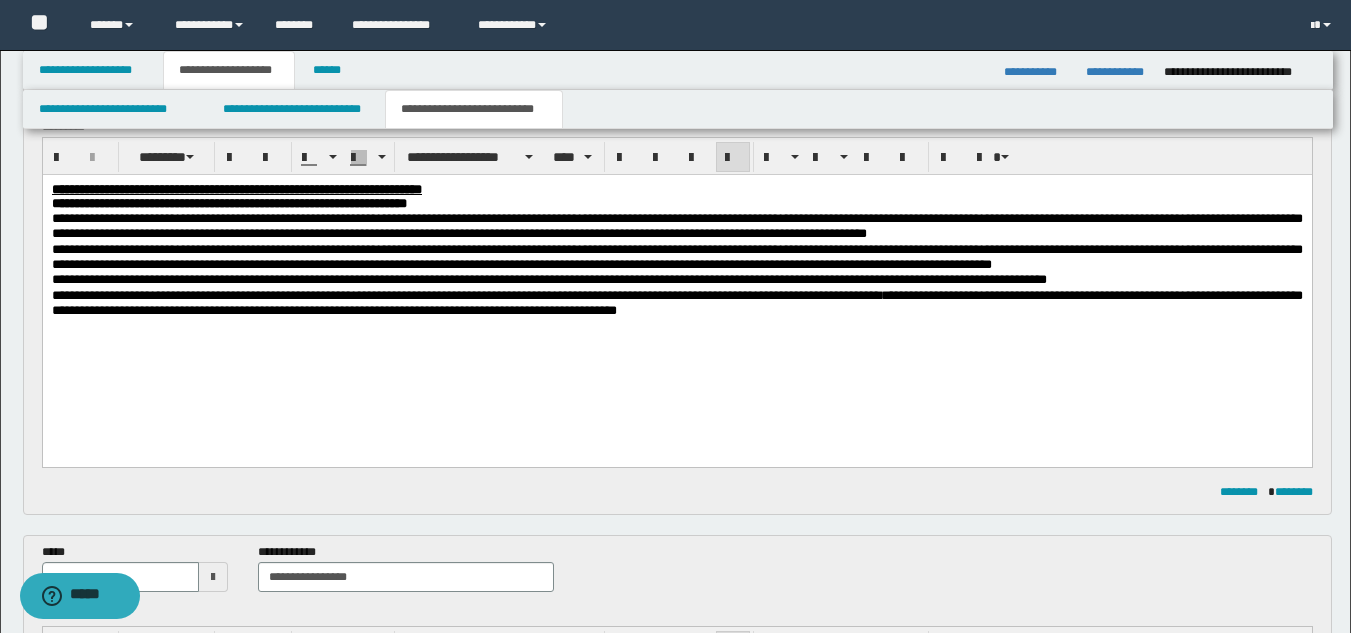 scroll, scrollTop: 175, scrollLeft: 0, axis: vertical 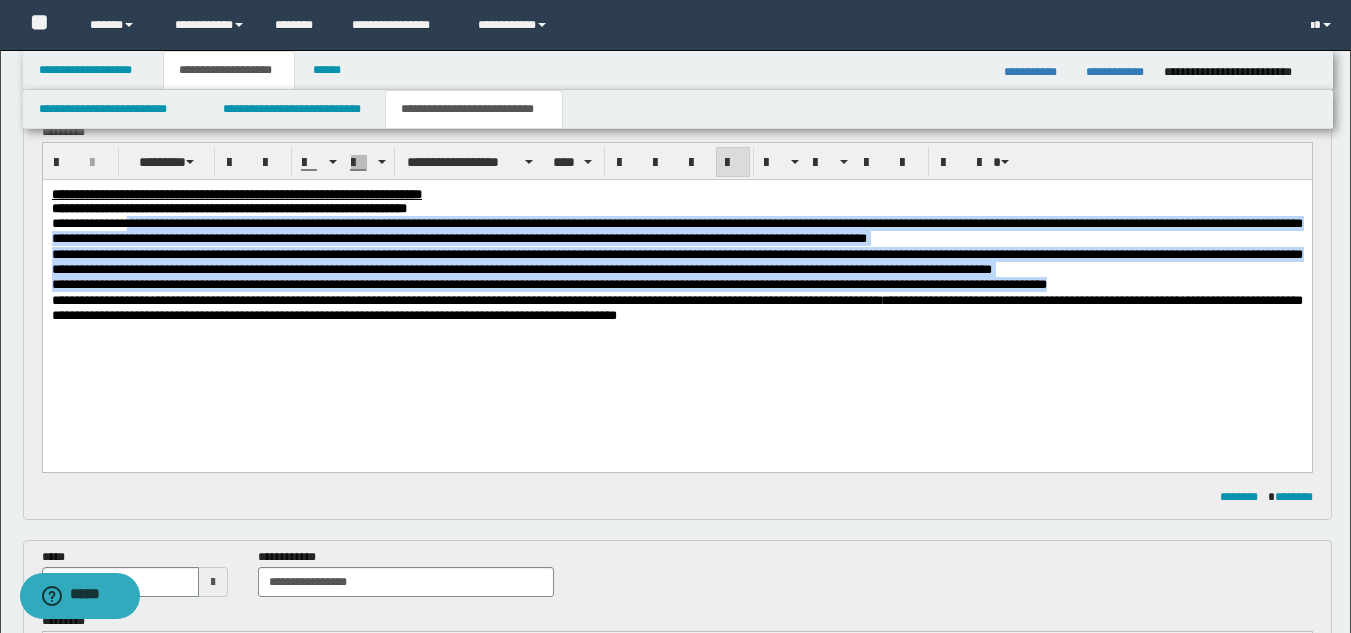 drag, startPoint x: 148, startPoint y: 229, endPoint x: 1300, endPoint y: 303, distance: 1154.3743 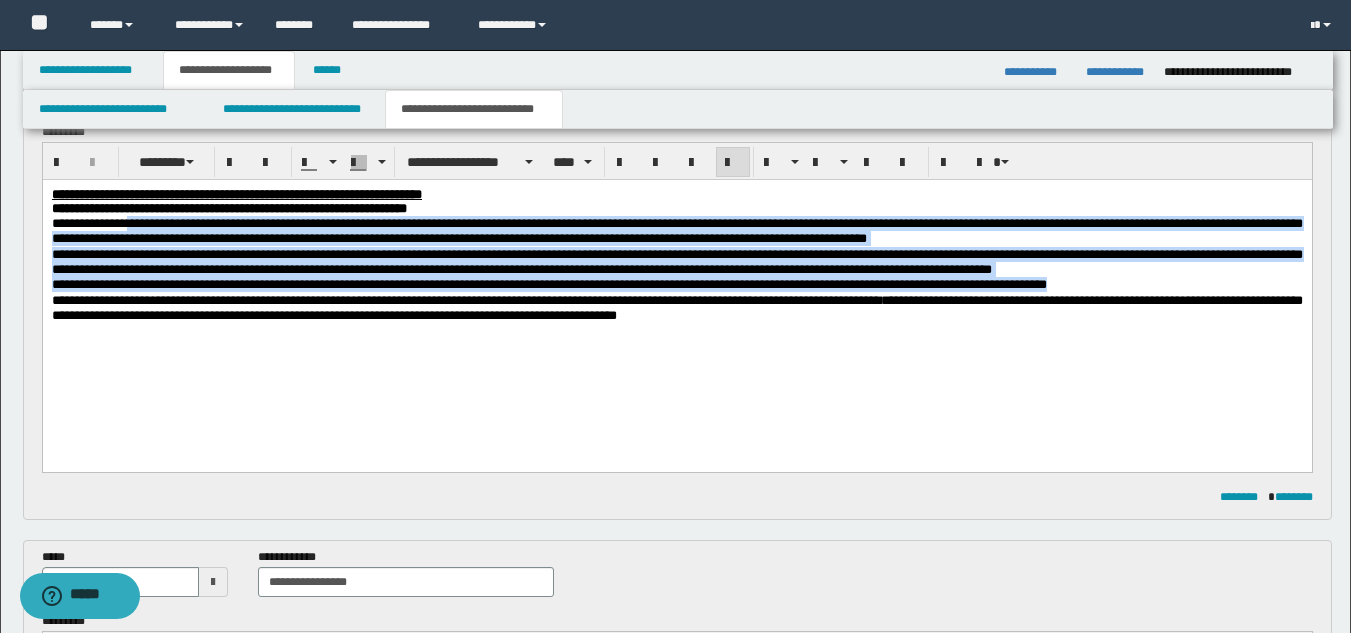 click on "**********" at bounding box center [676, 288] 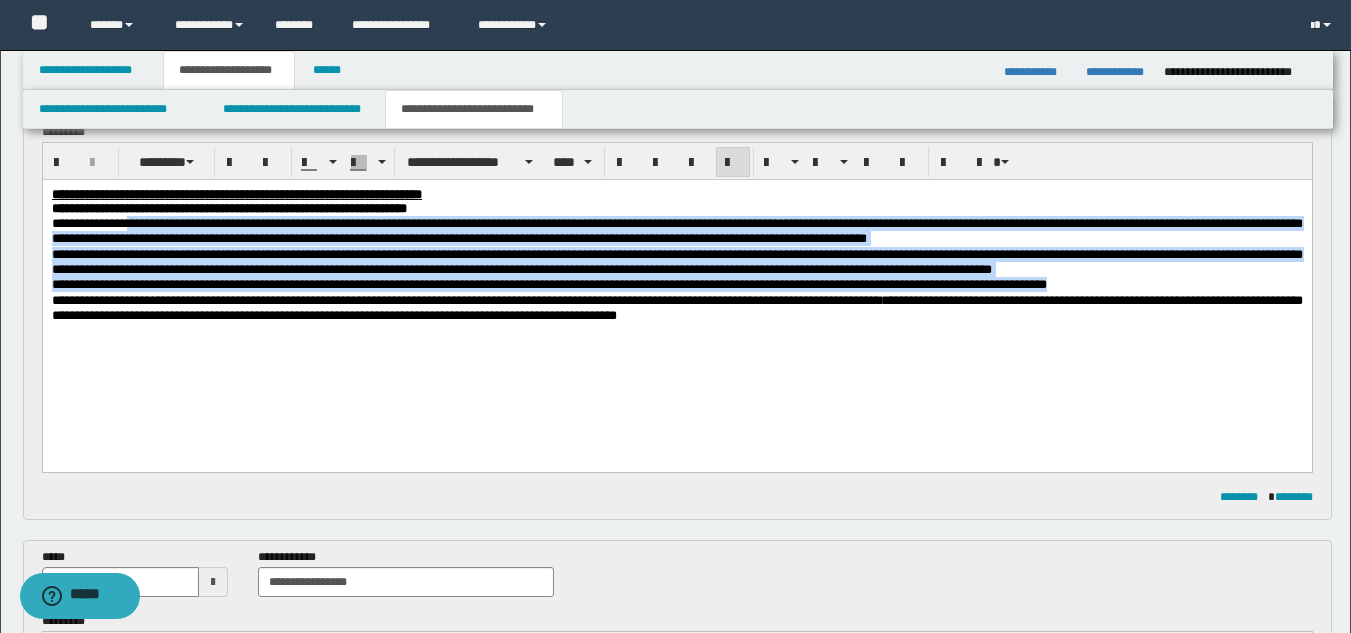 copy on "**********" 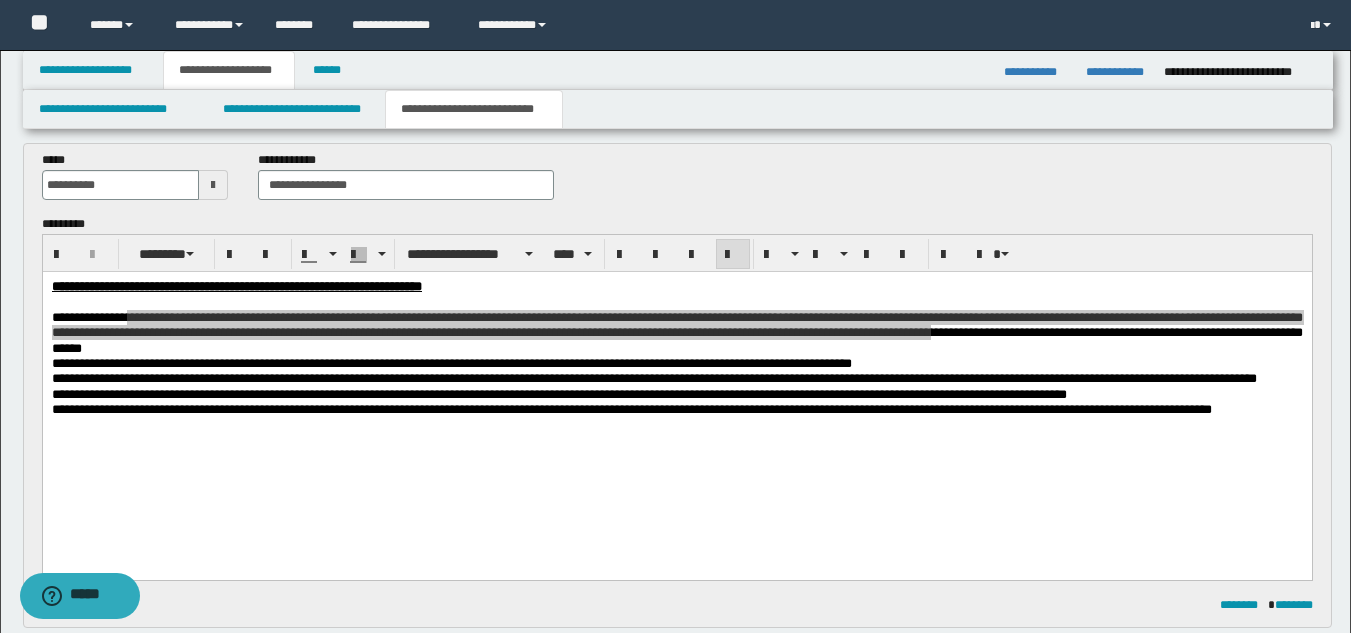 scroll, scrollTop: 600, scrollLeft: 0, axis: vertical 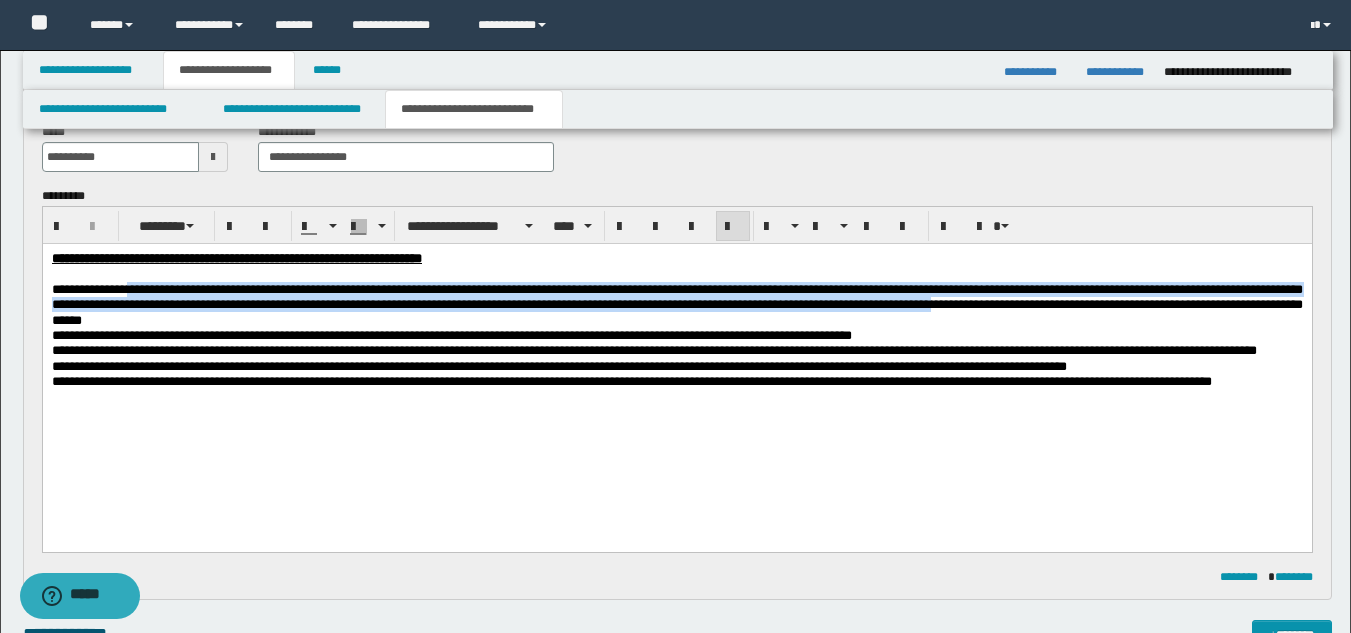 click on "**********" at bounding box center (451, 334) 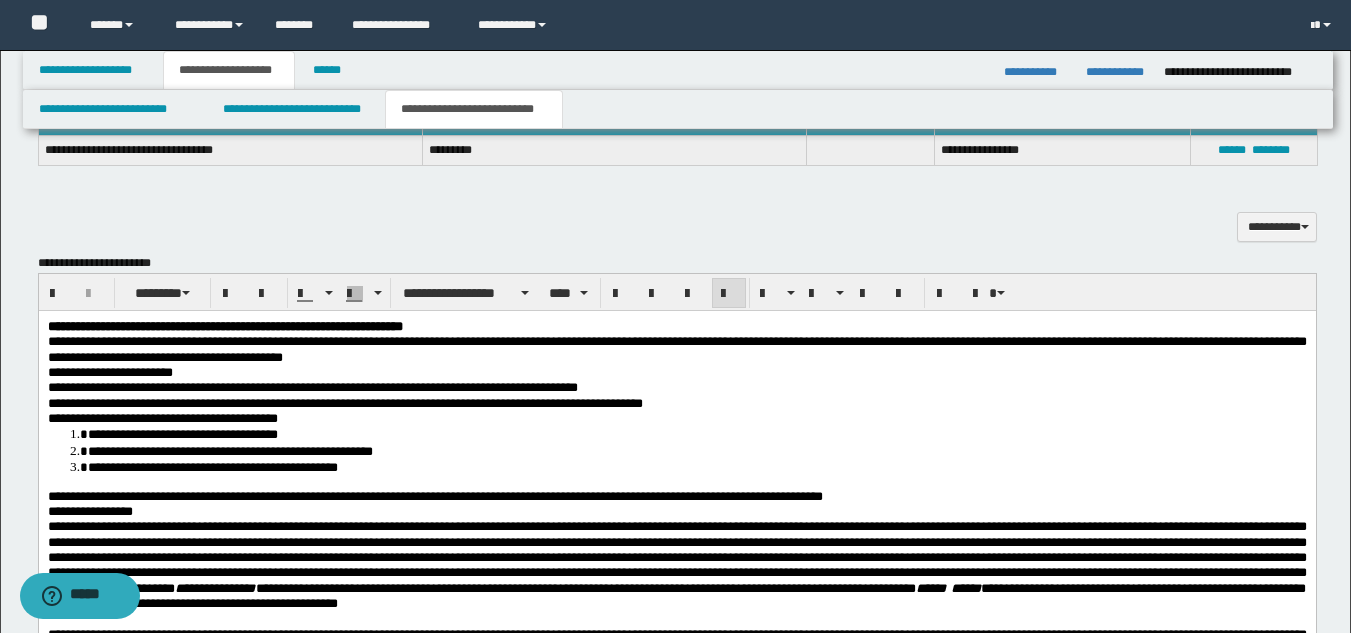 scroll, scrollTop: 1199, scrollLeft: 0, axis: vertical 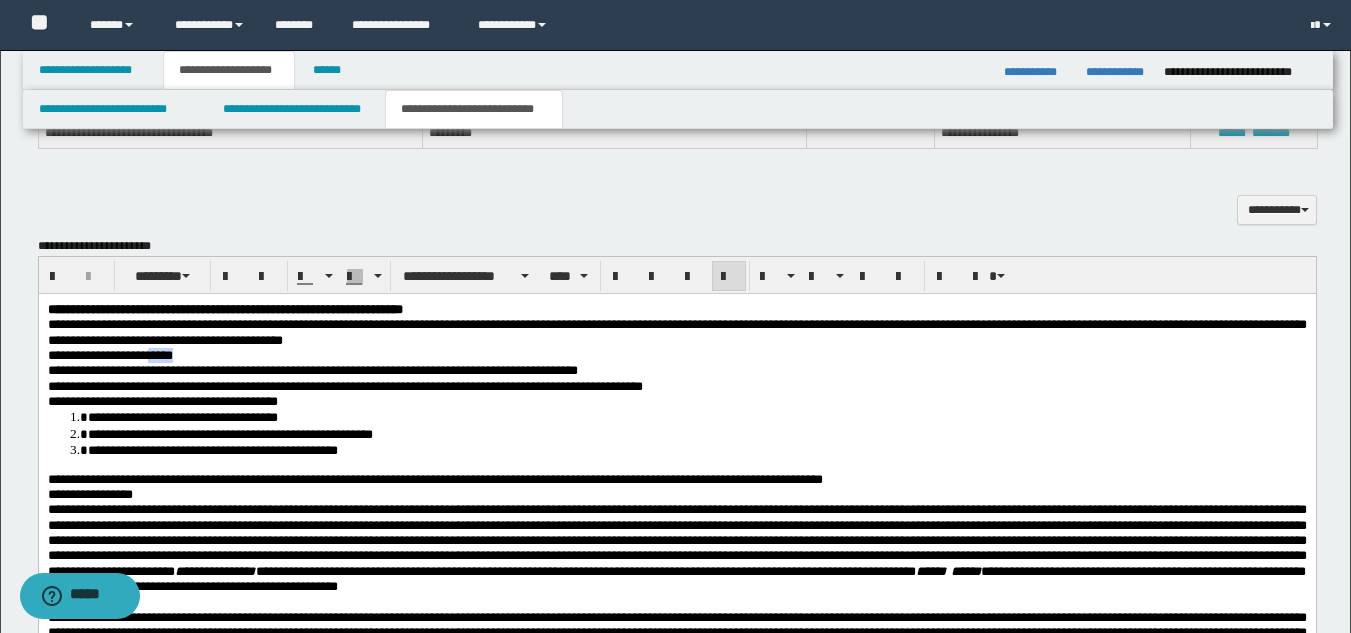 drag, startPoint x: 167, startPoint y: 359, endPoint x: 227, endPoint y: 357, distance: 60.033325 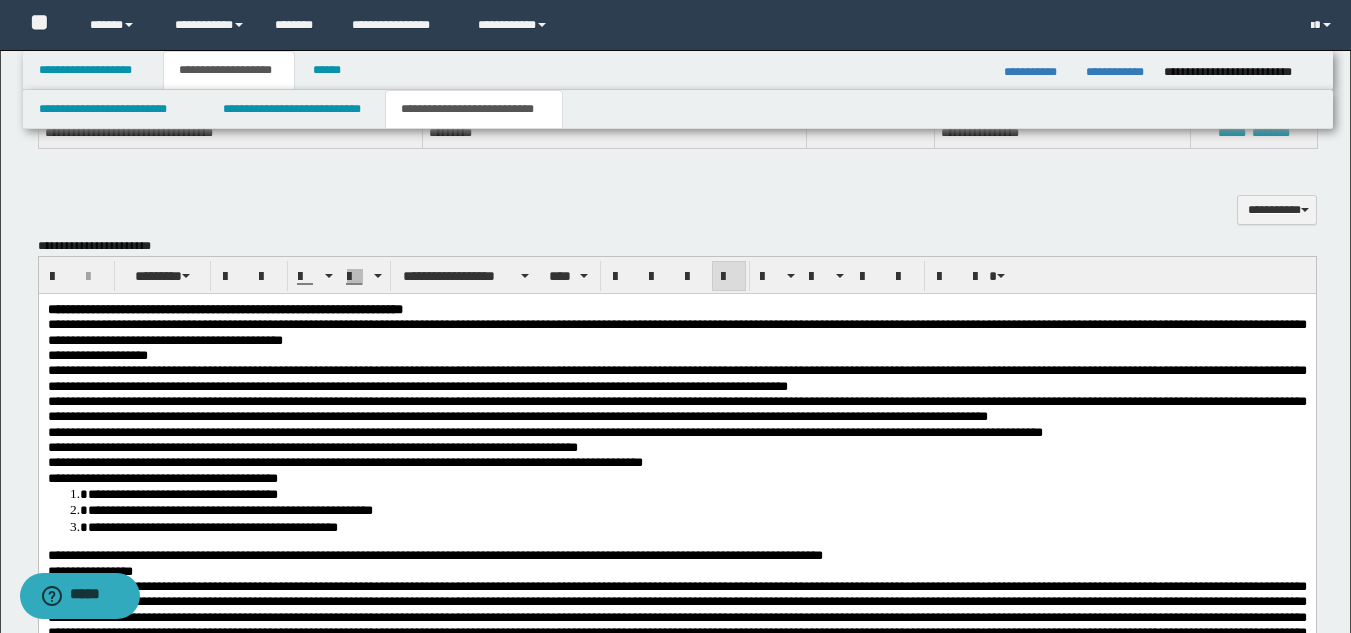 click on "**********" at bounding box center (676, 377) 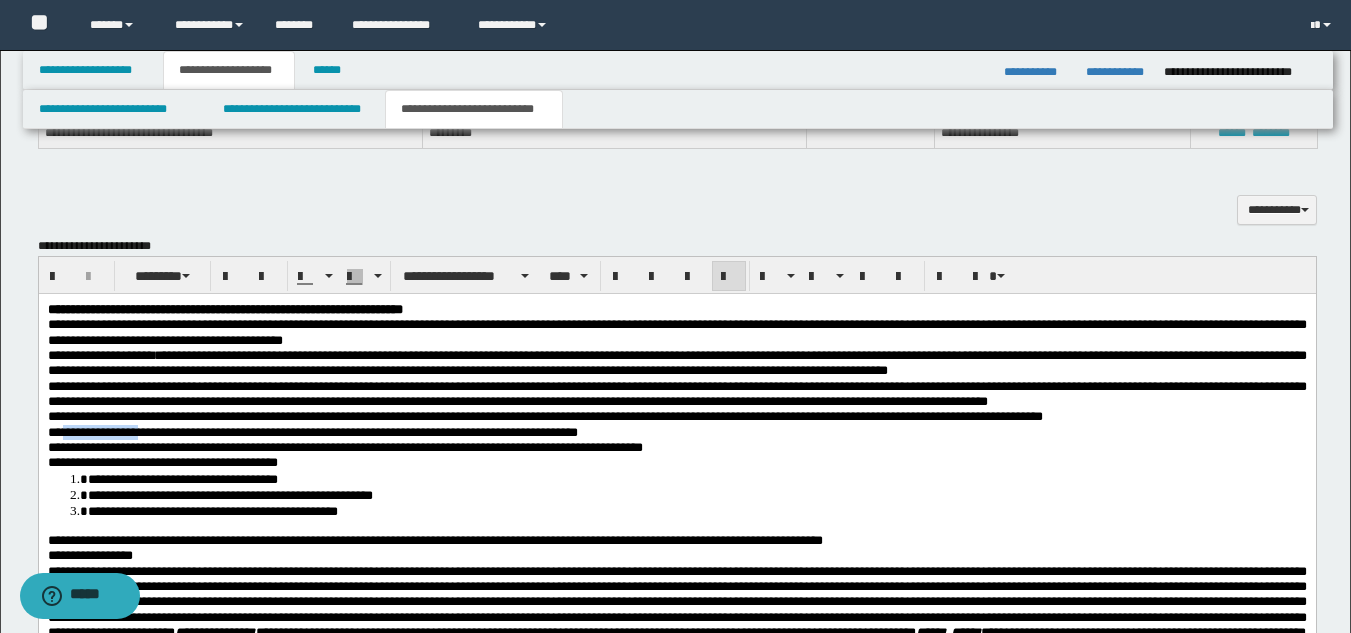 drag, startPoint x: 68, startPoint y: 454, endPoint x: 196, endPoint y: 452, distance: 128.01562 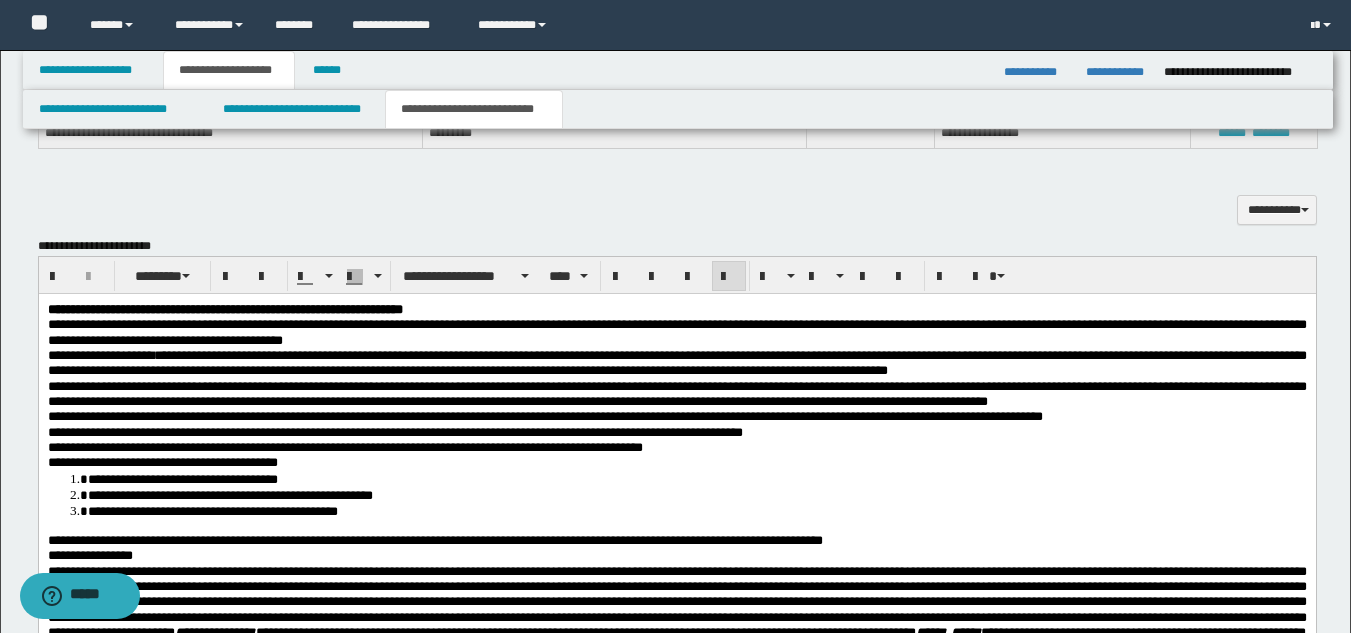 click on "**********" at bounding box center [229, 70] 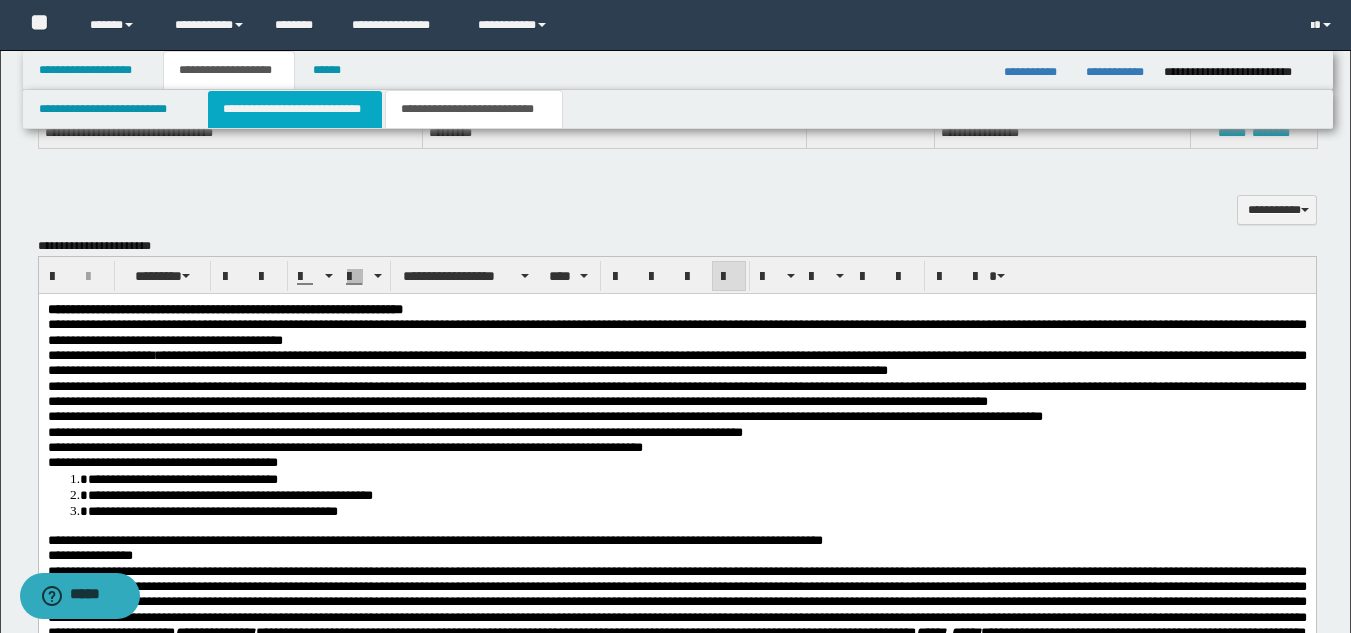 click on "**********" at bounding box center (295, 109) 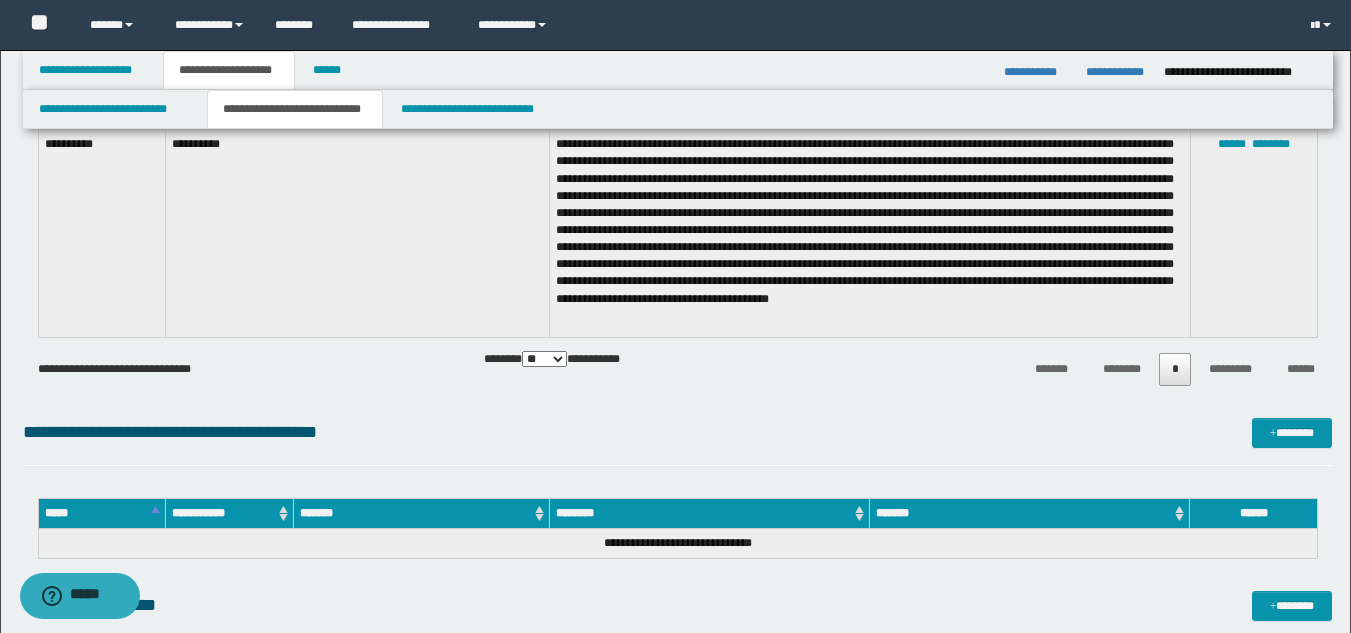 scroll, scrollTop: 720, scrollLeft: 0, axis: vertical 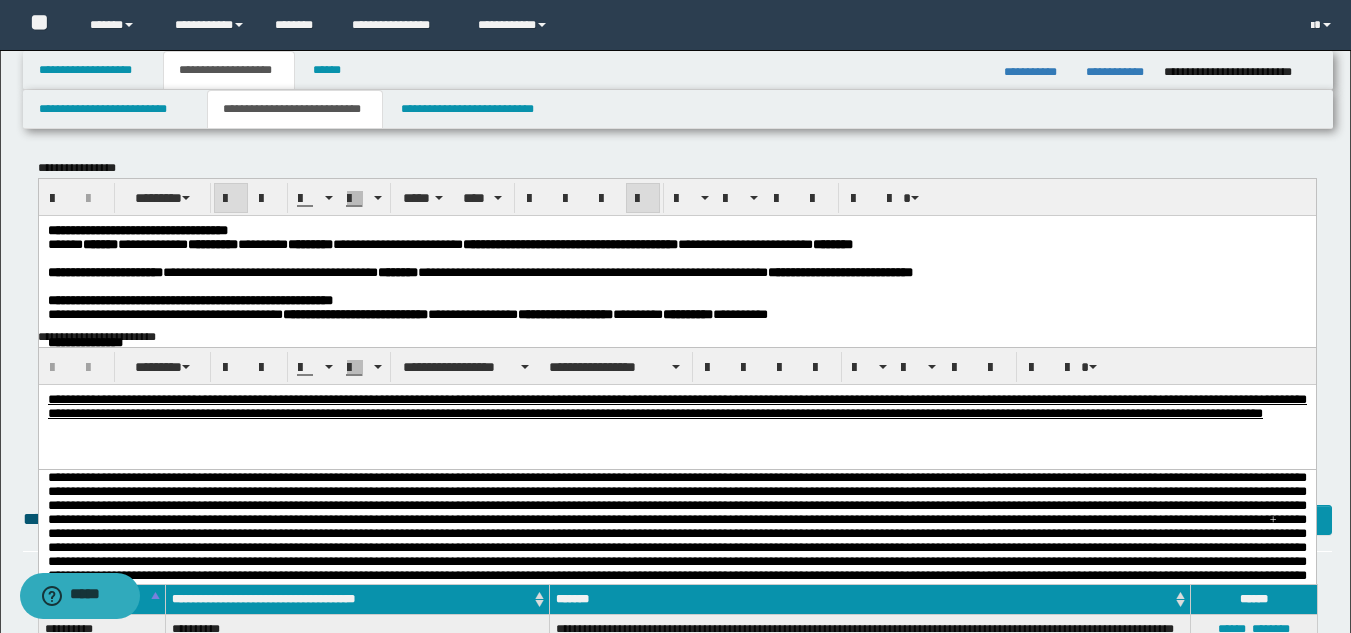 click on "**********" at bounding box center (676, 244) 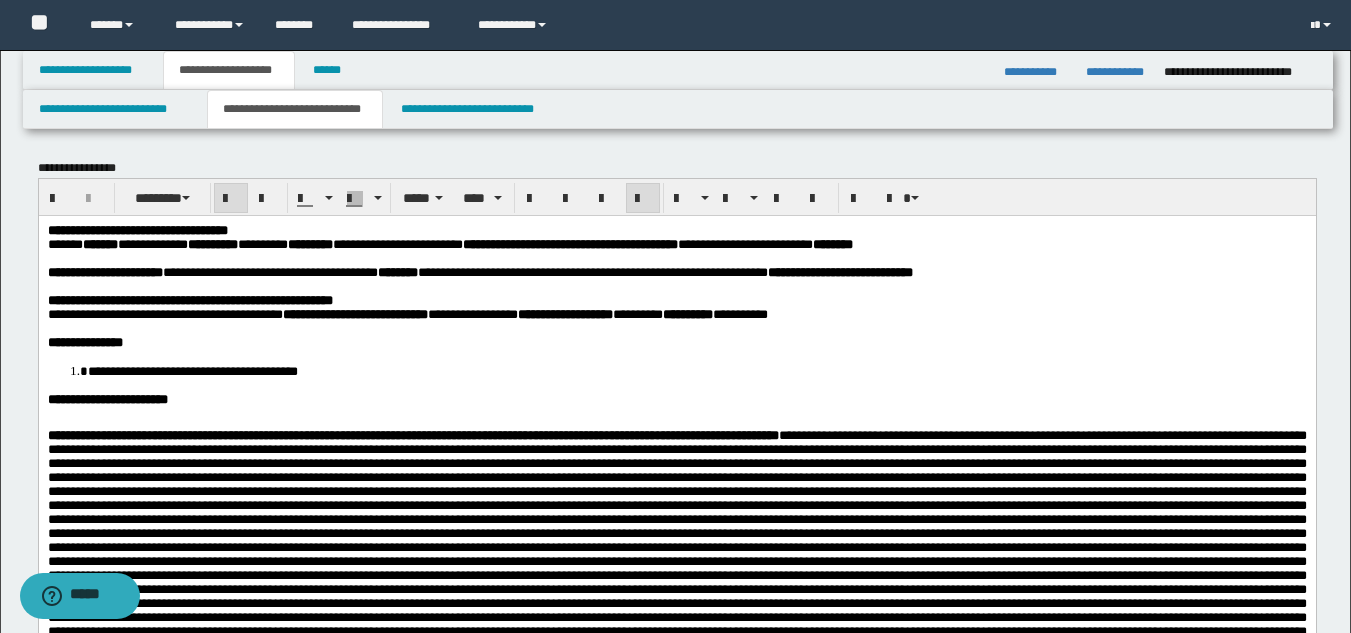 click on "**" at bounding box center [827, 271] 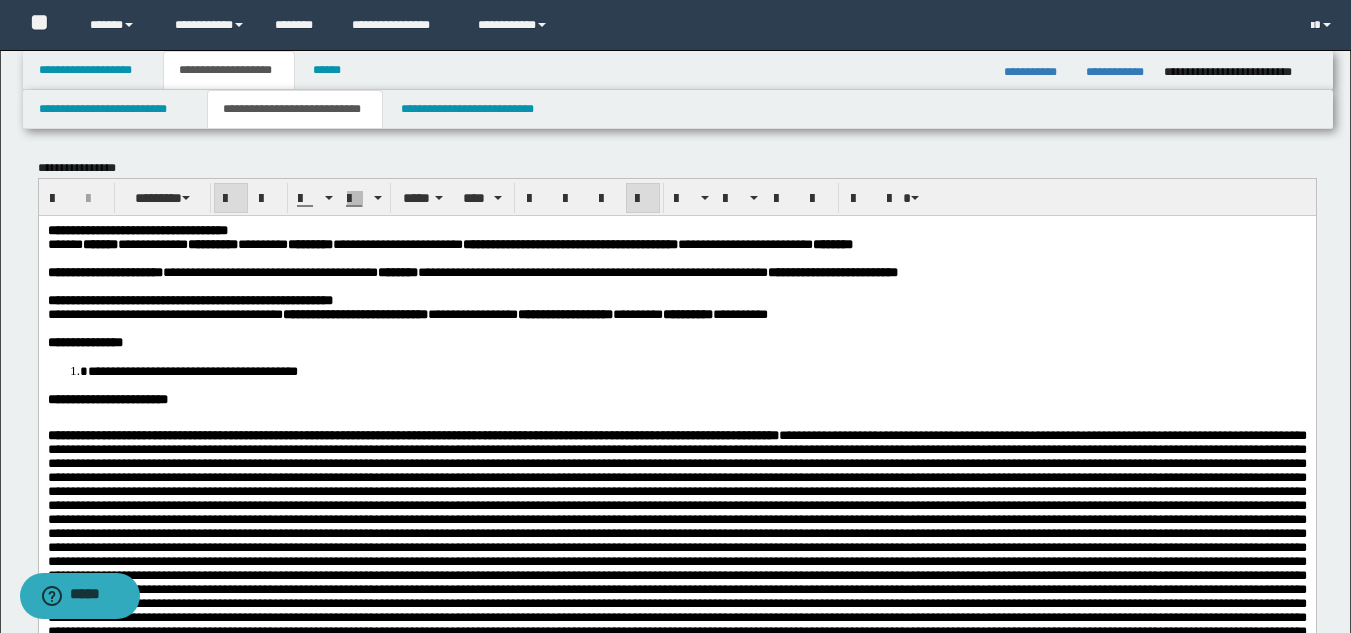 click on "**" at bounding box center [337, 313] 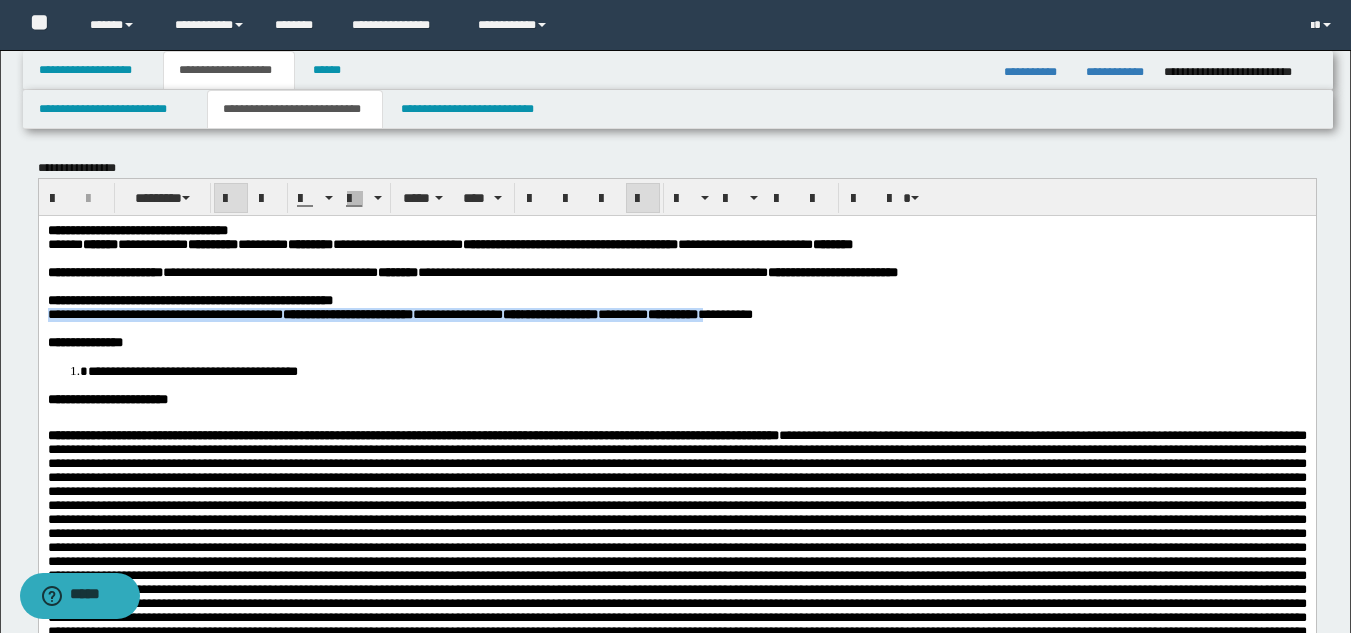 drag, startPoint x: 621, startPoint y: 317, endPoint x: 877, endPoint y: 329, distance: 256.2811 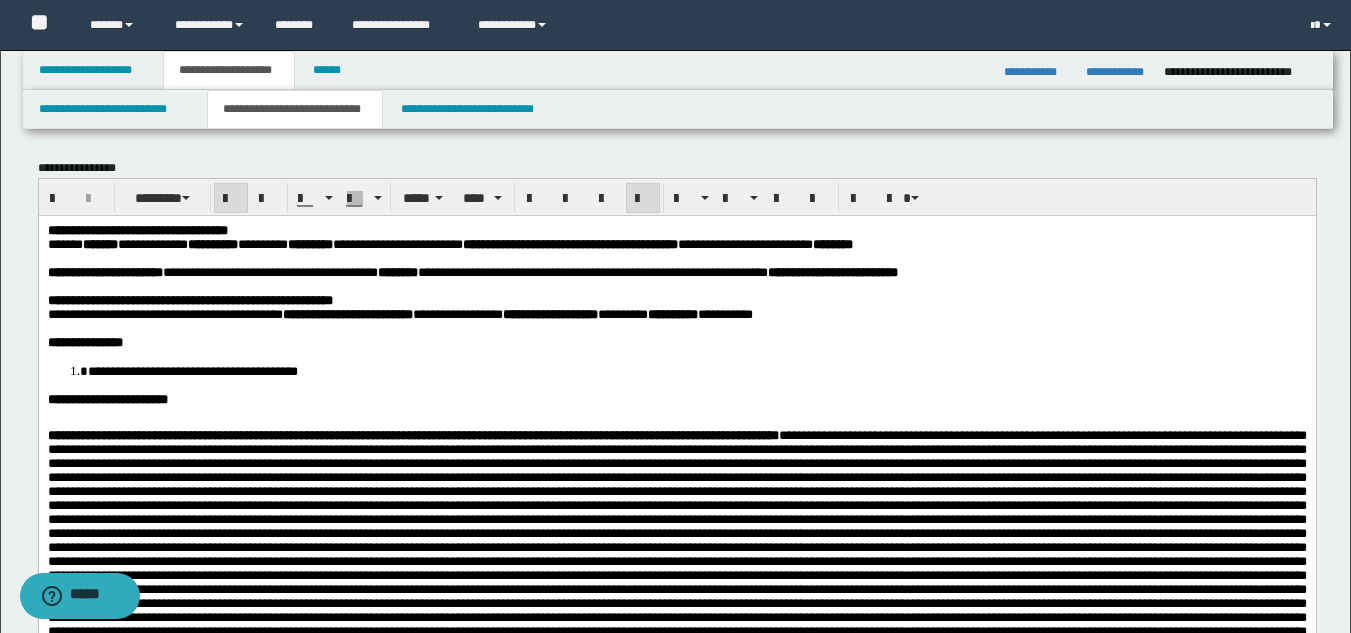click at bounding box center [700, 328] 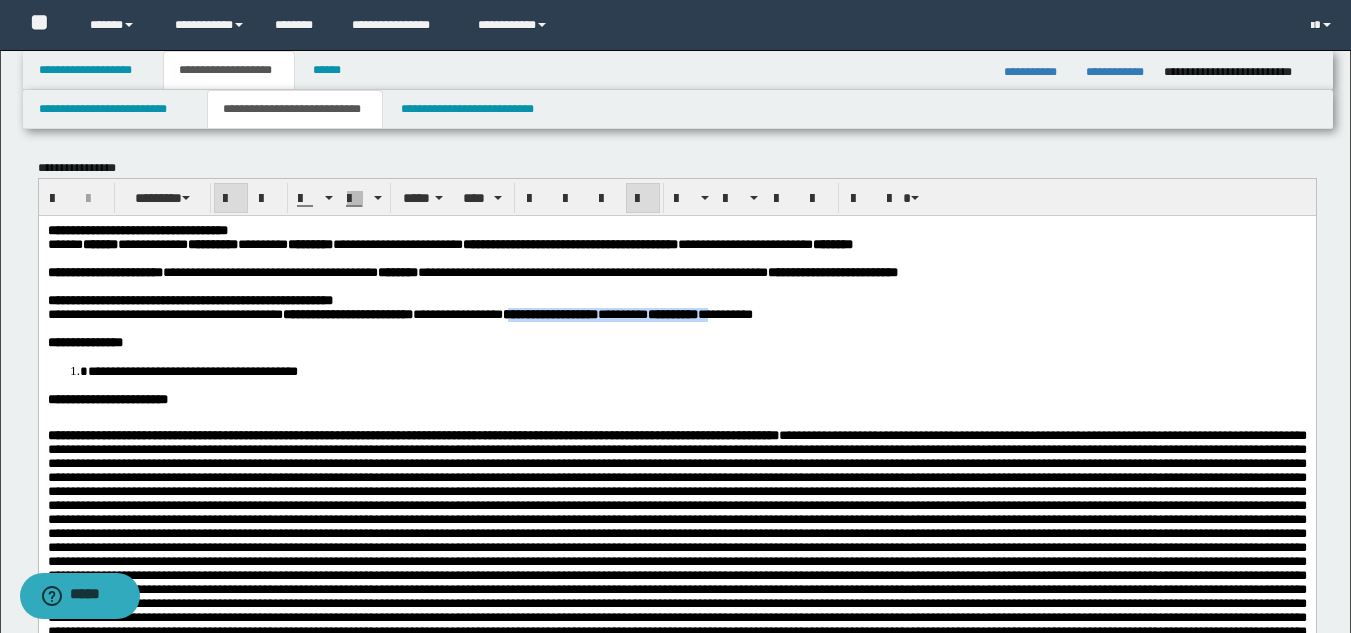 drag, startPoint x: 625, startPoint y: 325, endPoint x: 817, endPoint y: 328, distance: 192.02344 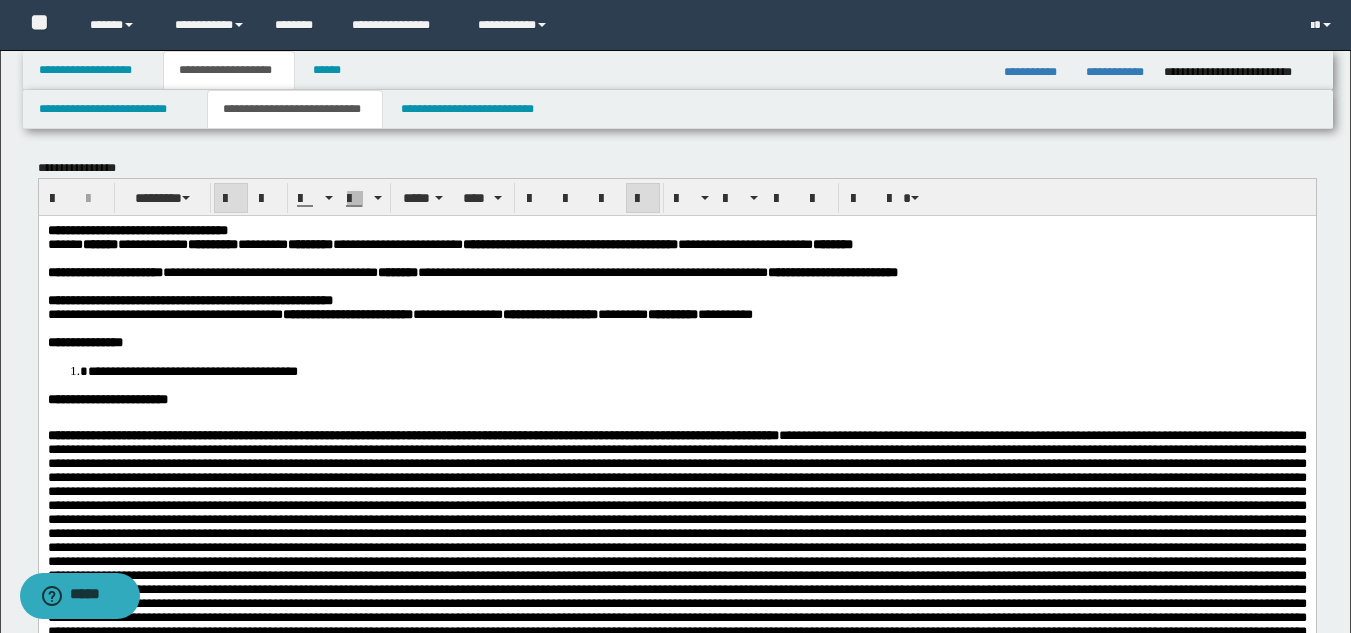 click at bounding box center [700, 328] 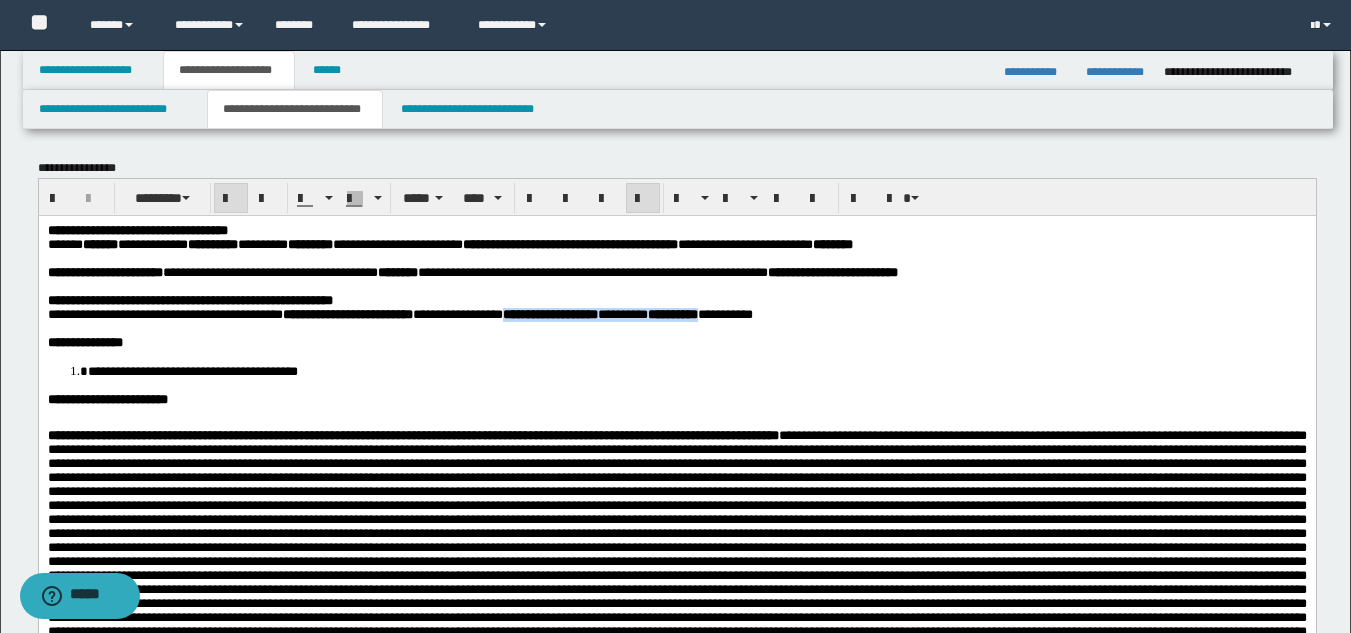 drag, startPoint x: 620, startPoint y: 323, endPoint x: 868, endPoint y: 324, distance: 248.00201 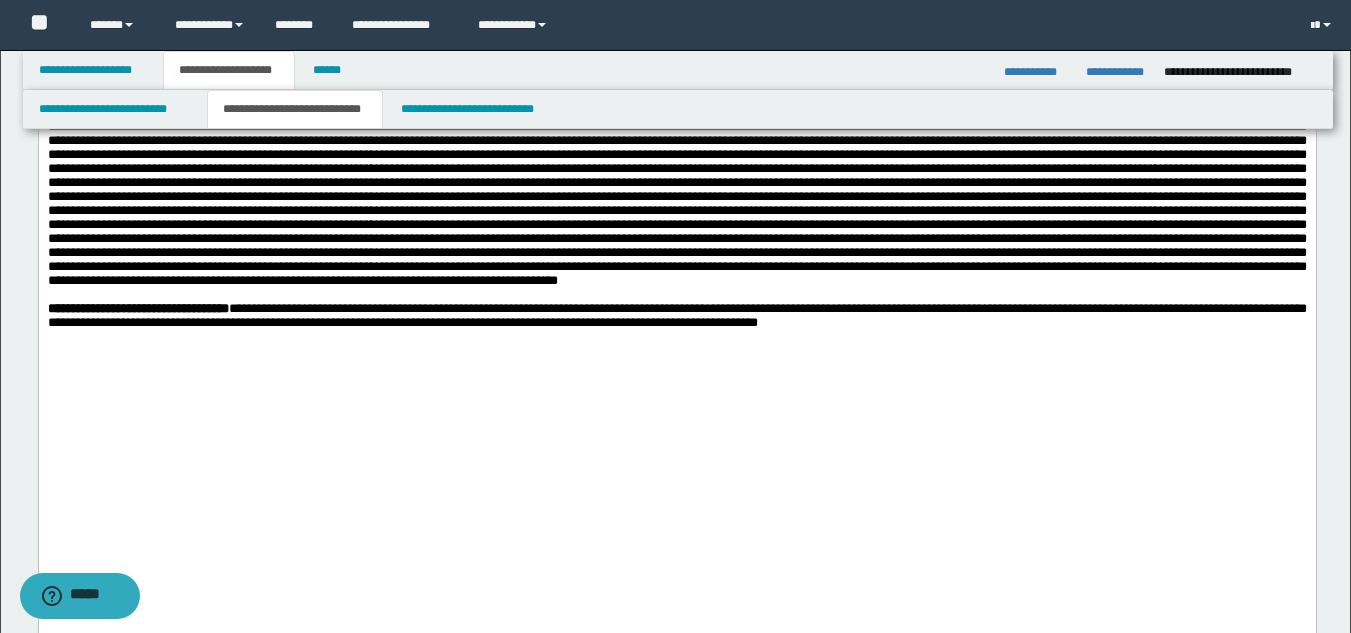 scroll, scrollTop: 1314, scrollLeft: 0, axis: vertical 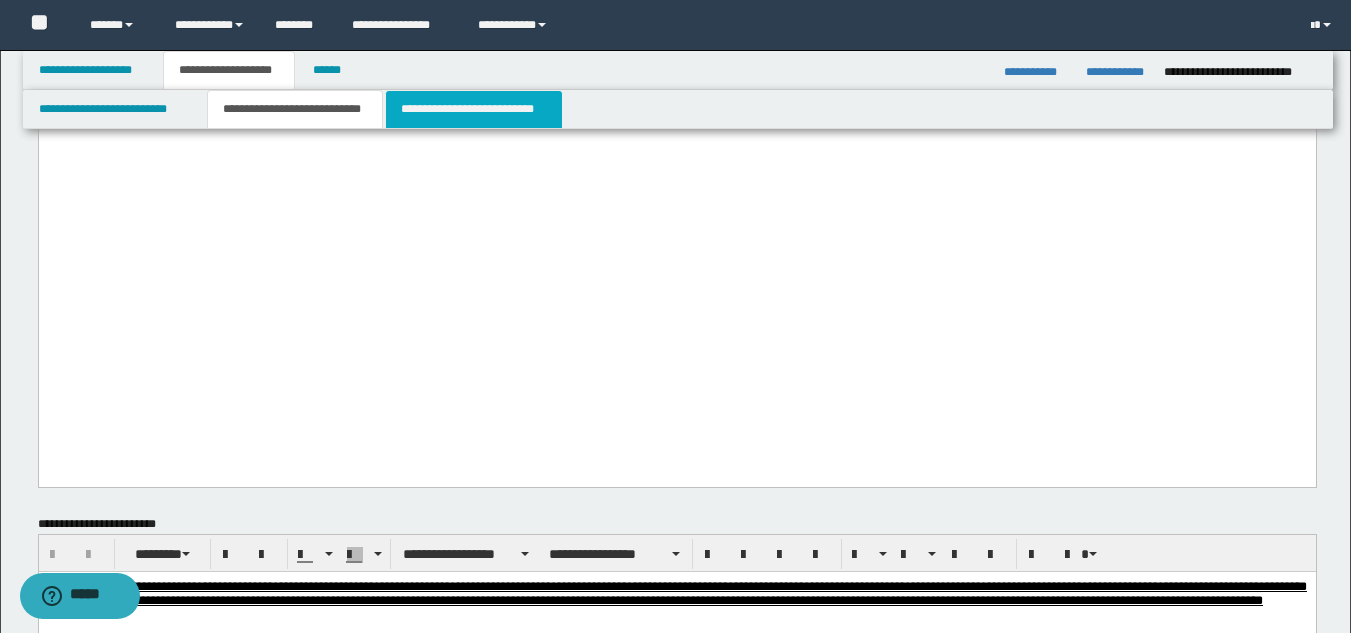 click on "**********" at bounding box center [474, 109] 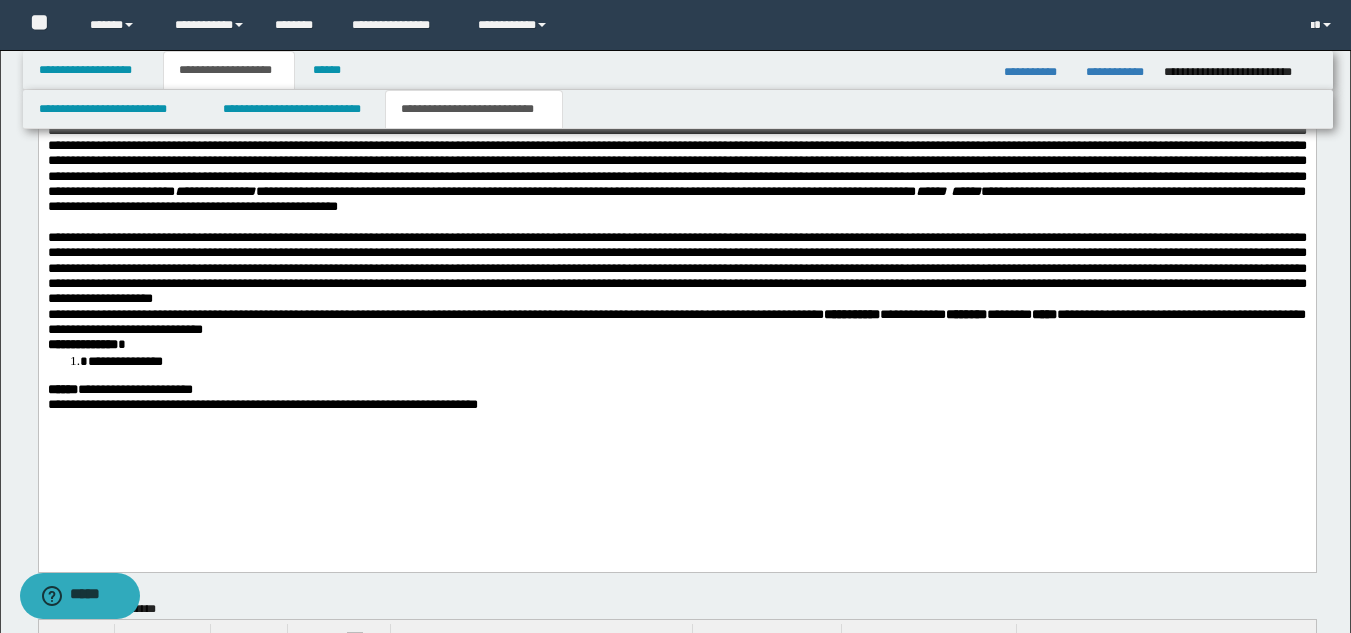 scroll, scrollTop: 1644, scrollLeft: 0, axis: vertical 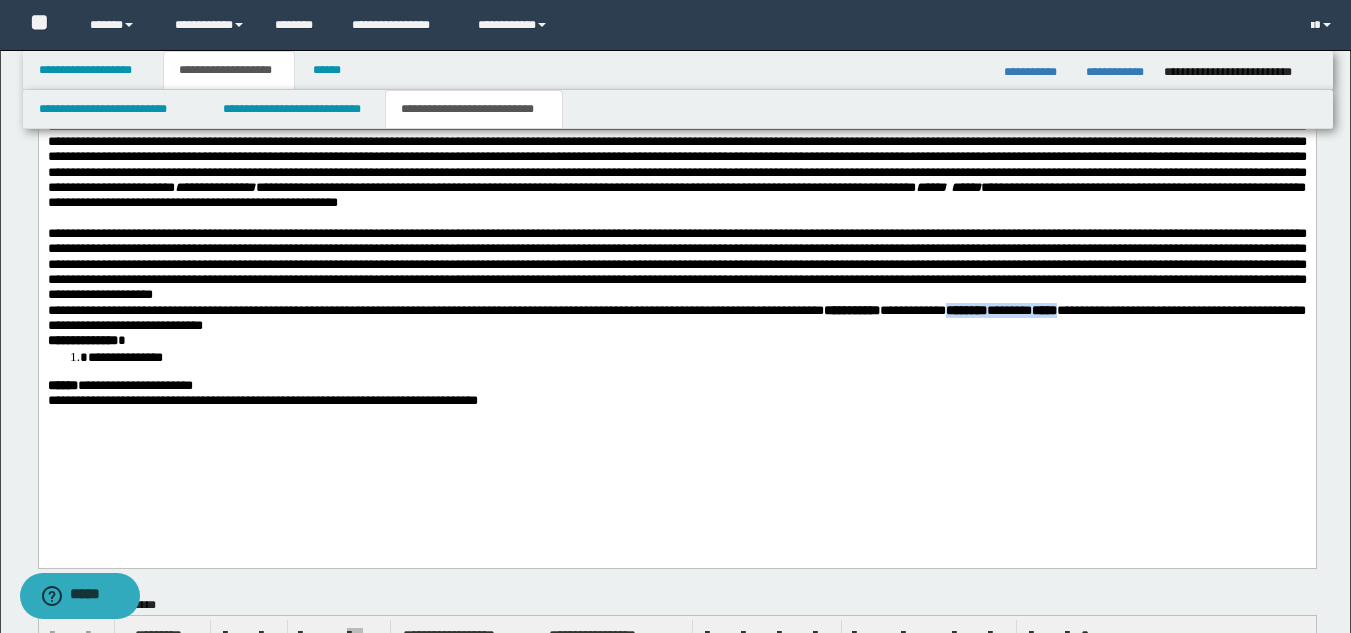drag, startPoint x: 1229, startPoint y: 356, endPoint x: 126, endPoint y: 373, distance: 1103.131 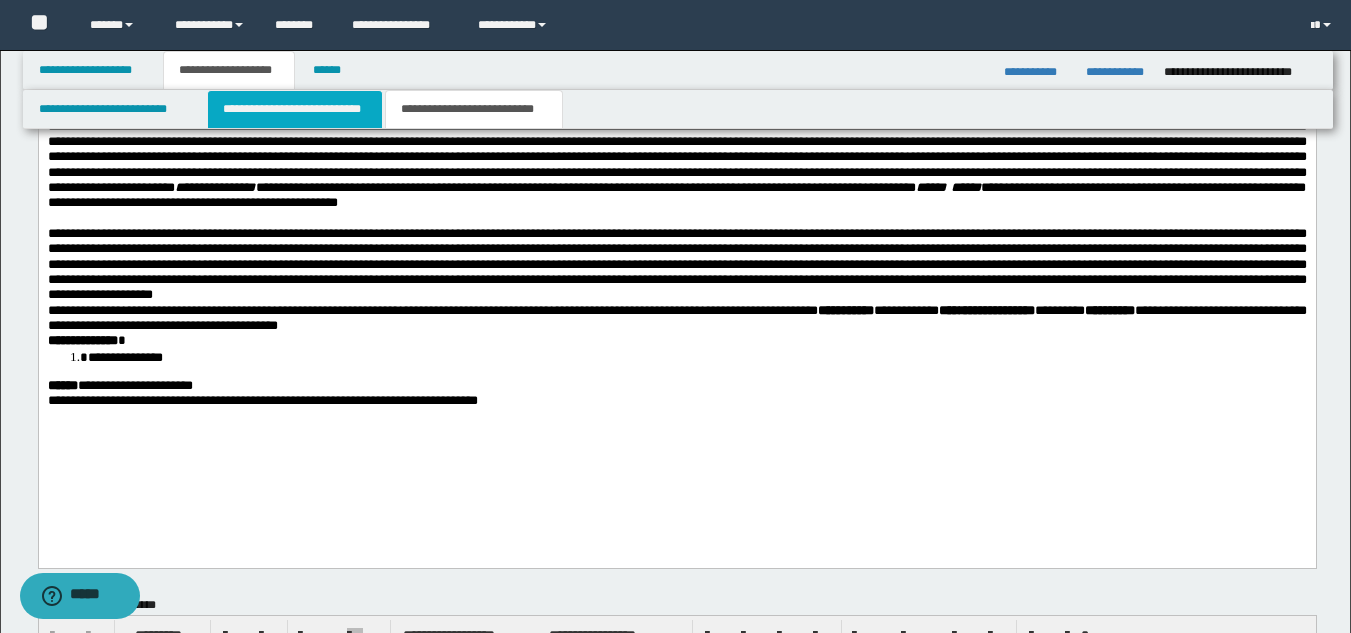 click on "**********" at bounding box center (295, 109) 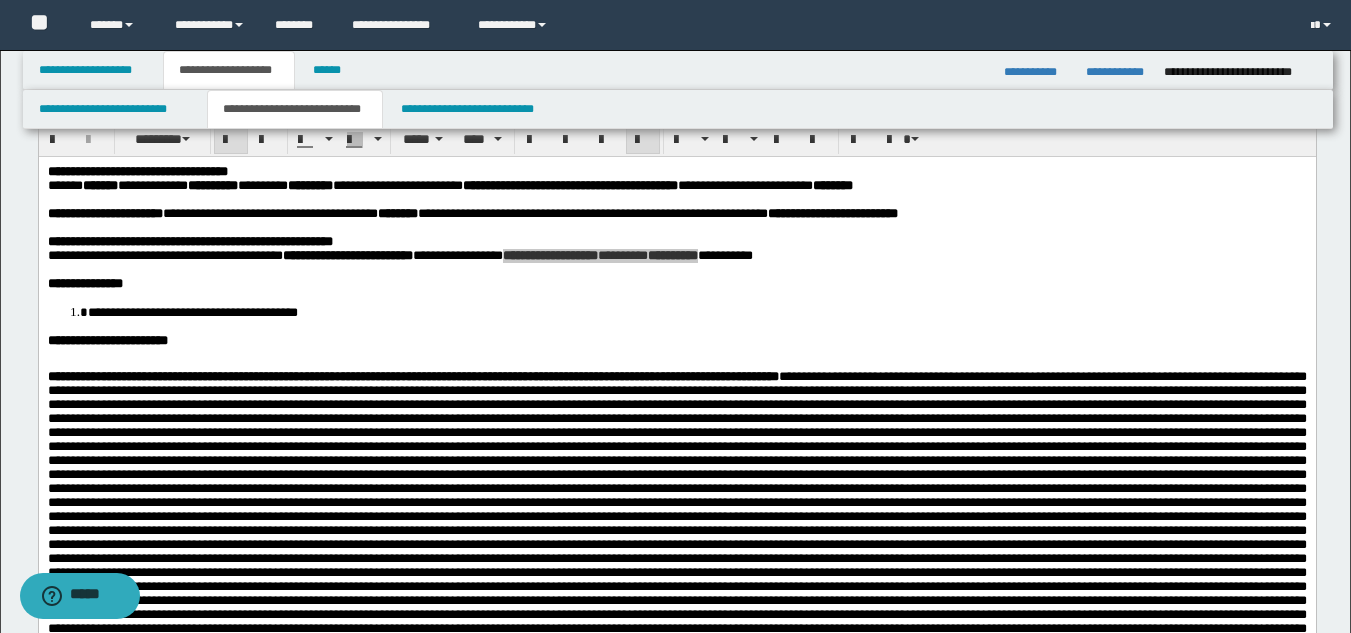 scroll, scrollTop: 0, scrollLeft: 0, axis: both 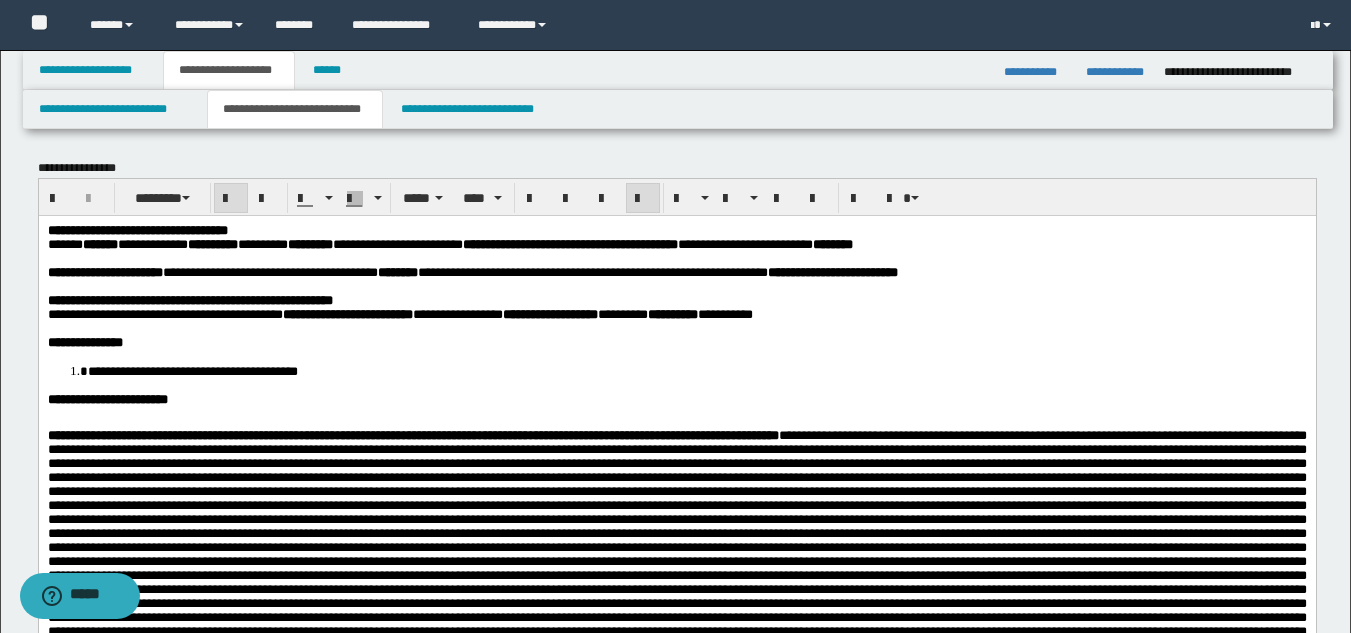 click on "**********" at bounding box center [676, 917] 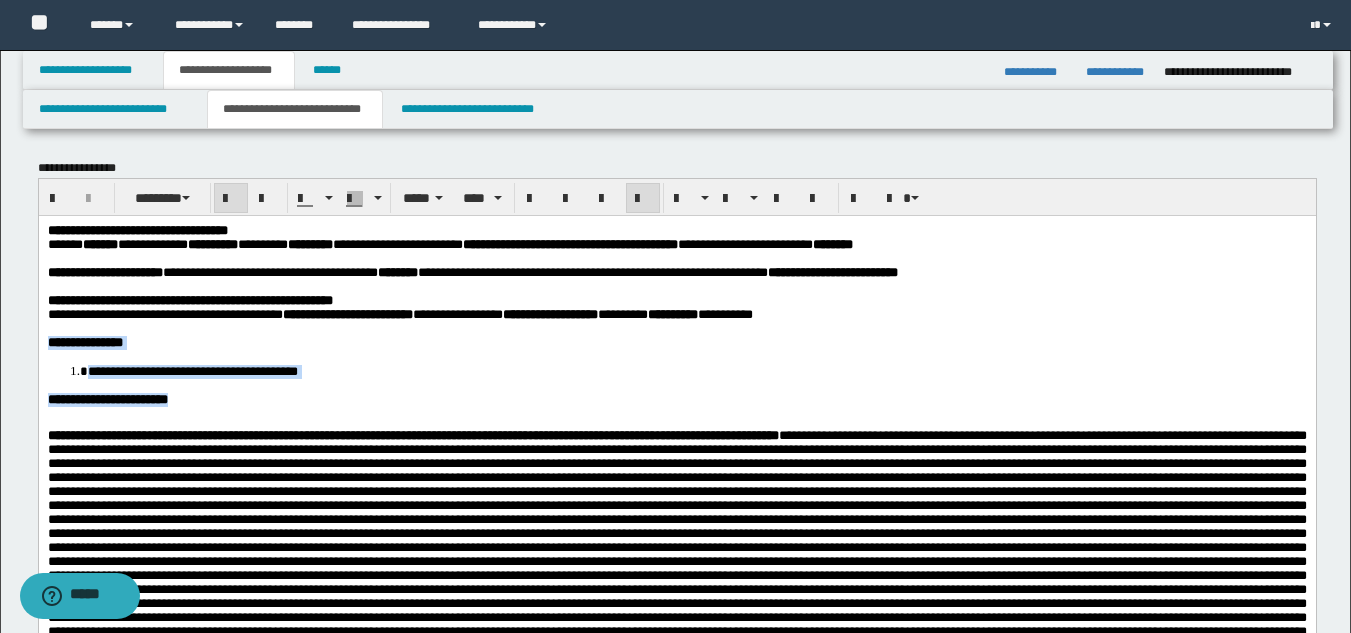 drag, startPoint x: 50, startPoint y: 354, endPoint x: 242, endPoint y: 411, distance: 200.2823 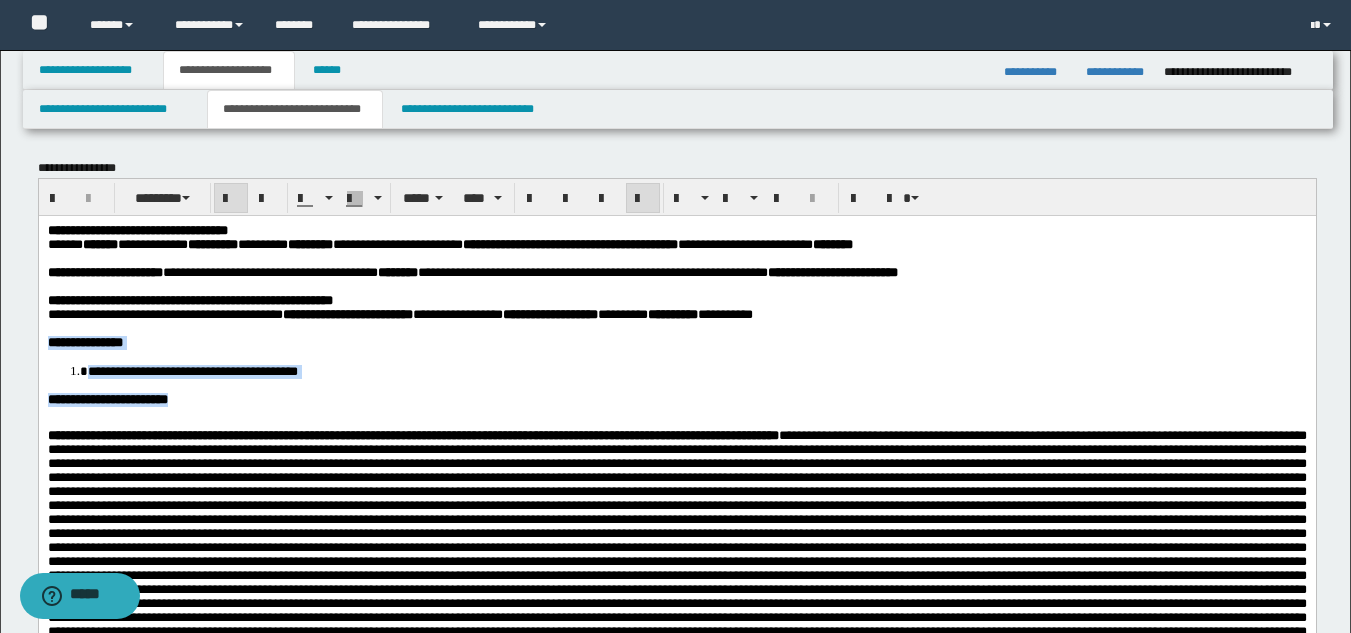 copy on "**********" 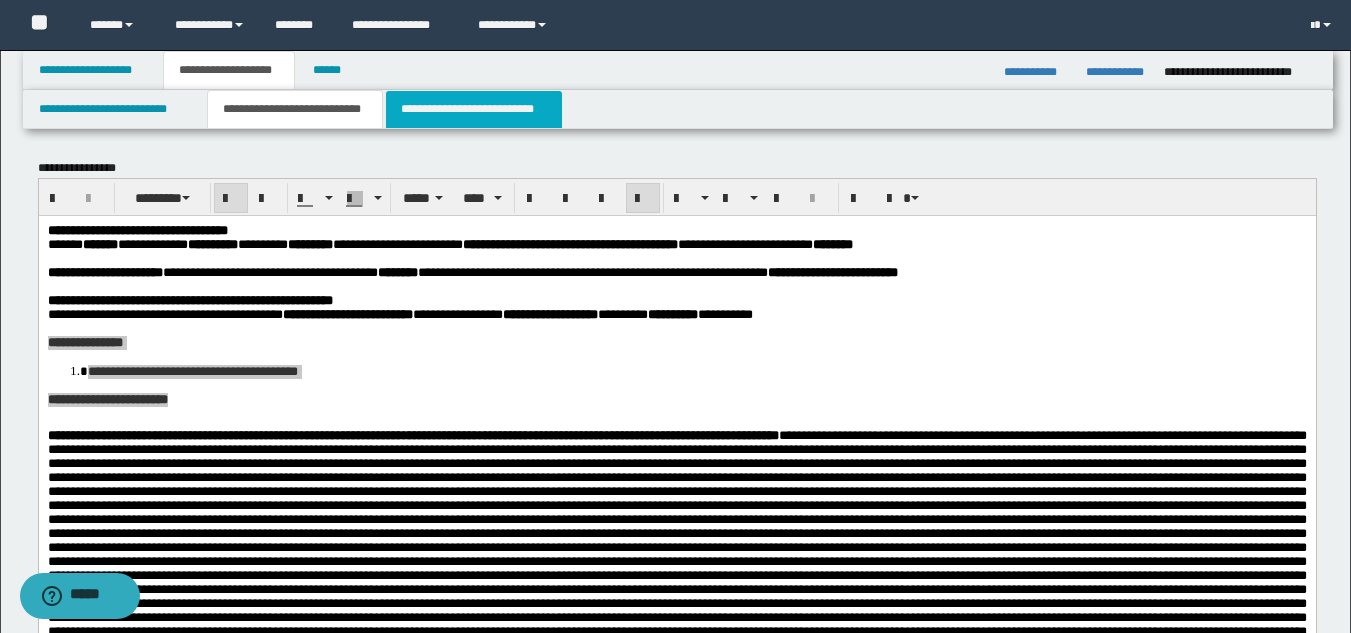 click on "**********" at bounding box center [474, 109] 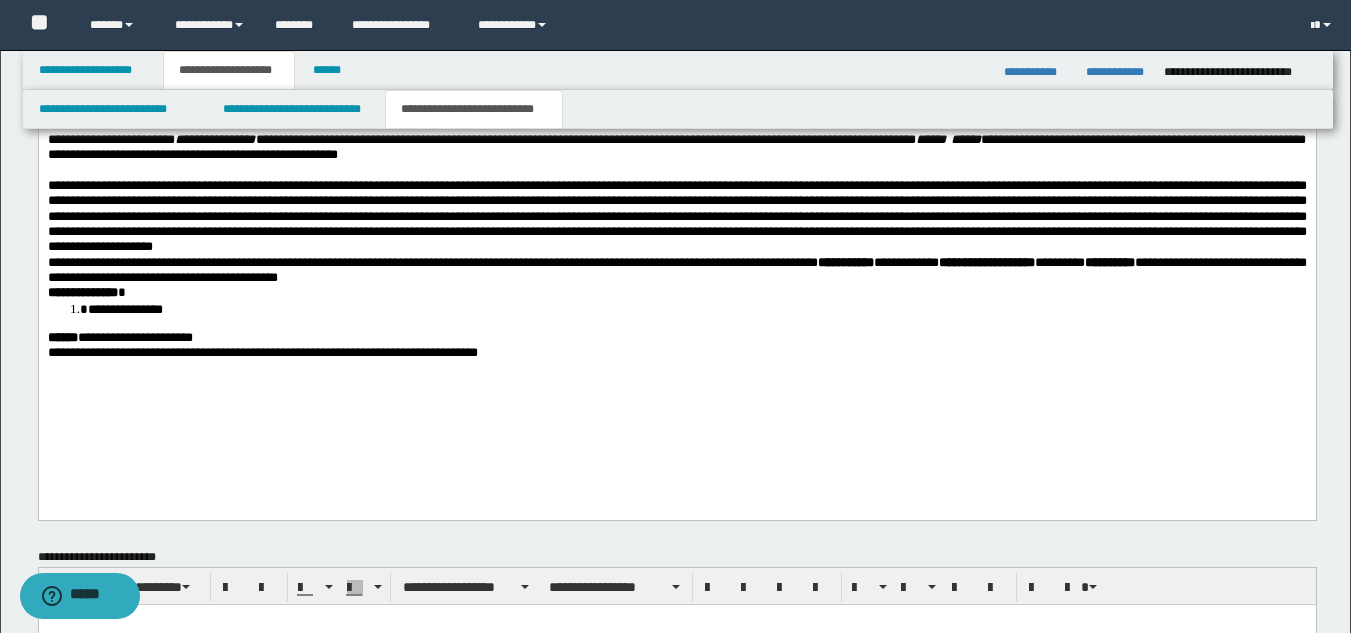 scroll, scrollTop: 1701, scrollLeft: 0, axis: vertical 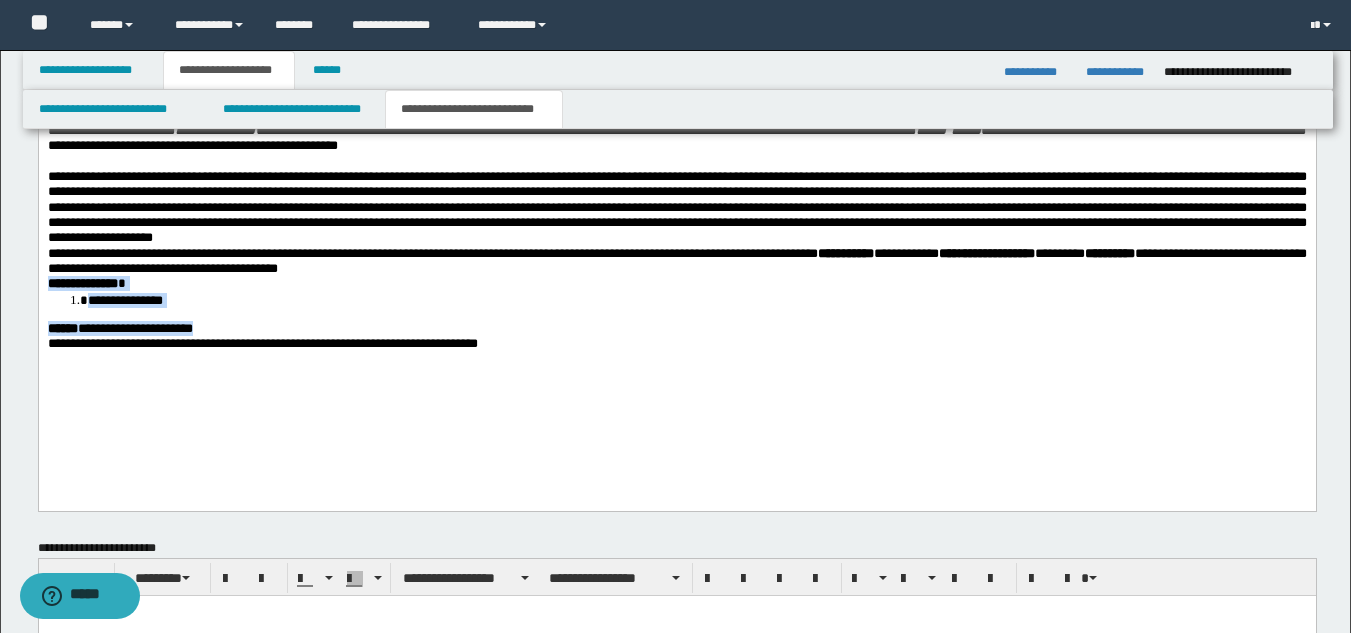 drag, startPoint x: 46, startPoint y: 336, endPoint x: 300, endPoint y: 374, distance: 256.82678 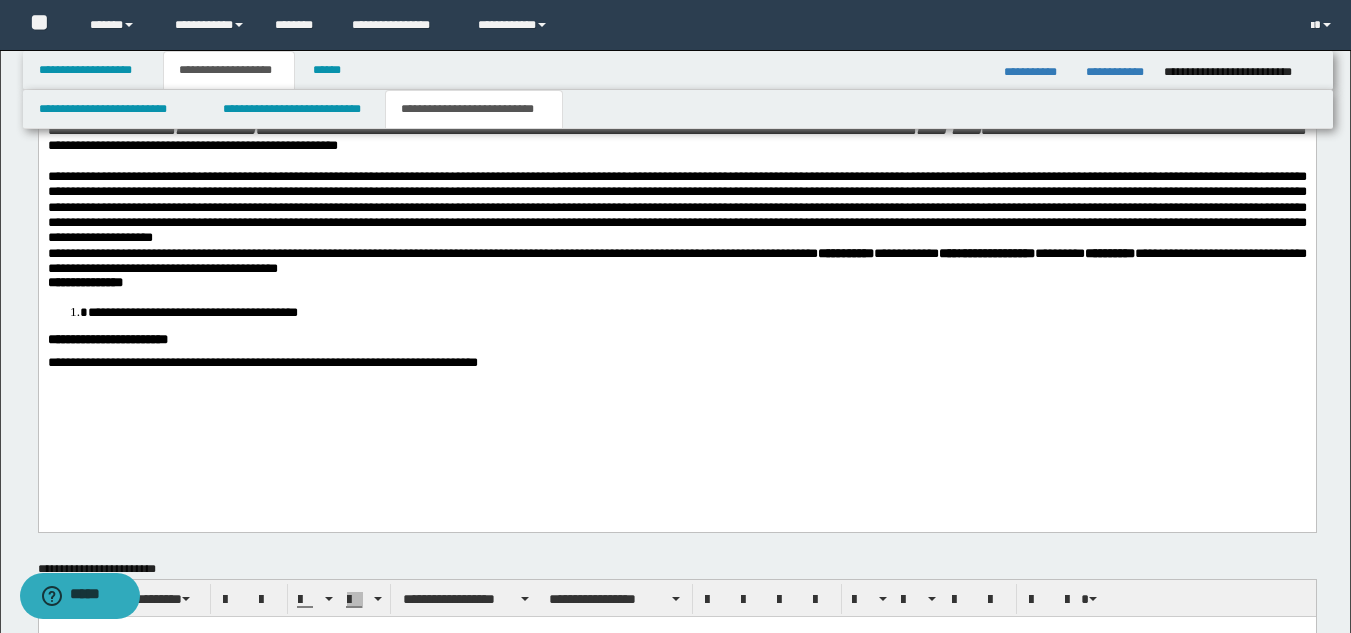 click on "**********" at bounding box center (844, 253) 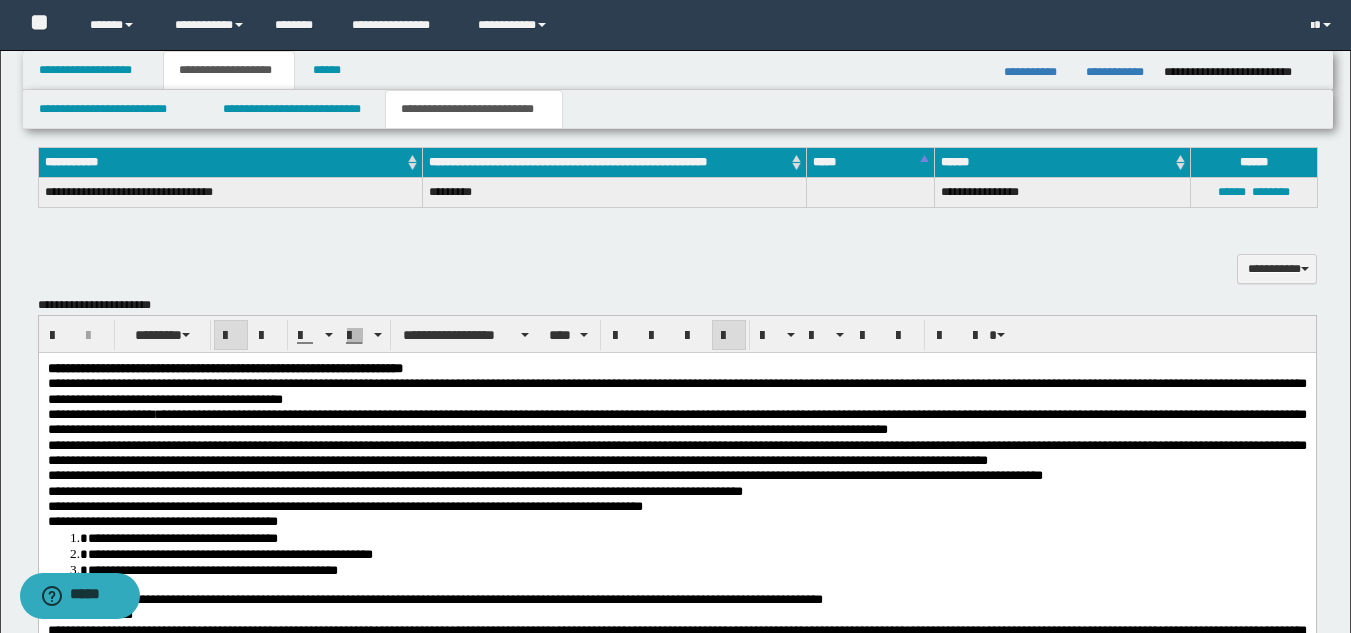 scroll, scrollTop: 1154, scrollLeft: 0, axis: vertical 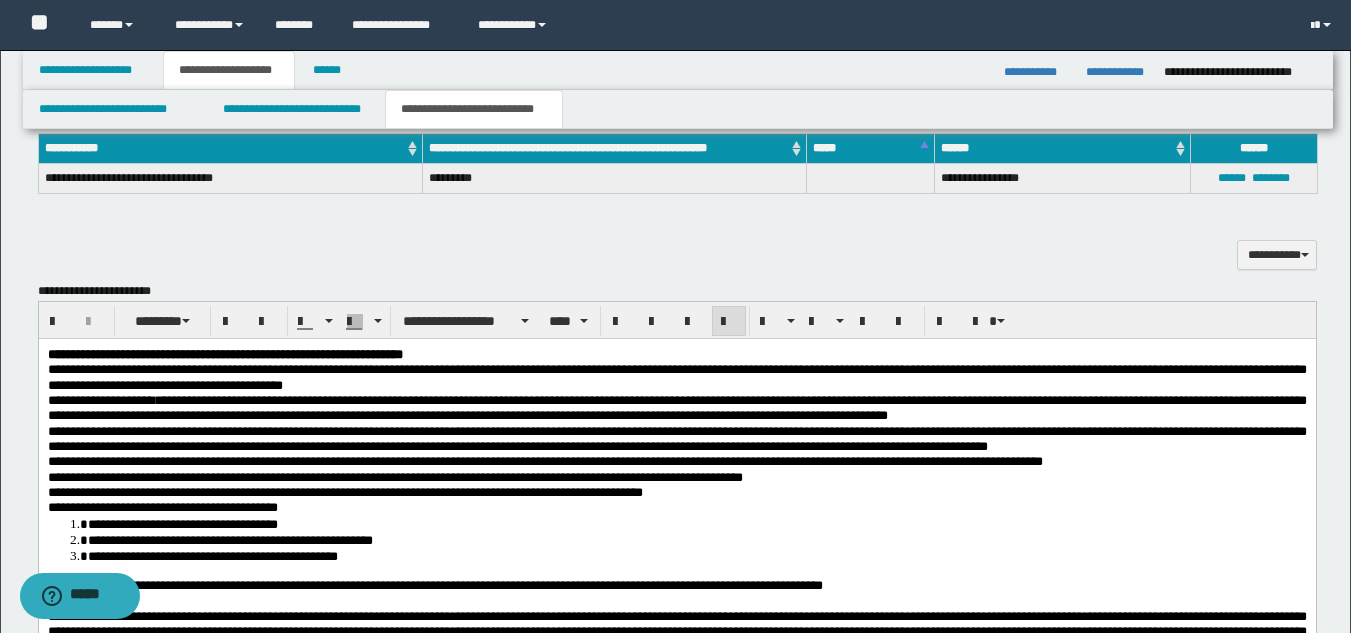 click on "**********" at bounding box center (344, 491) 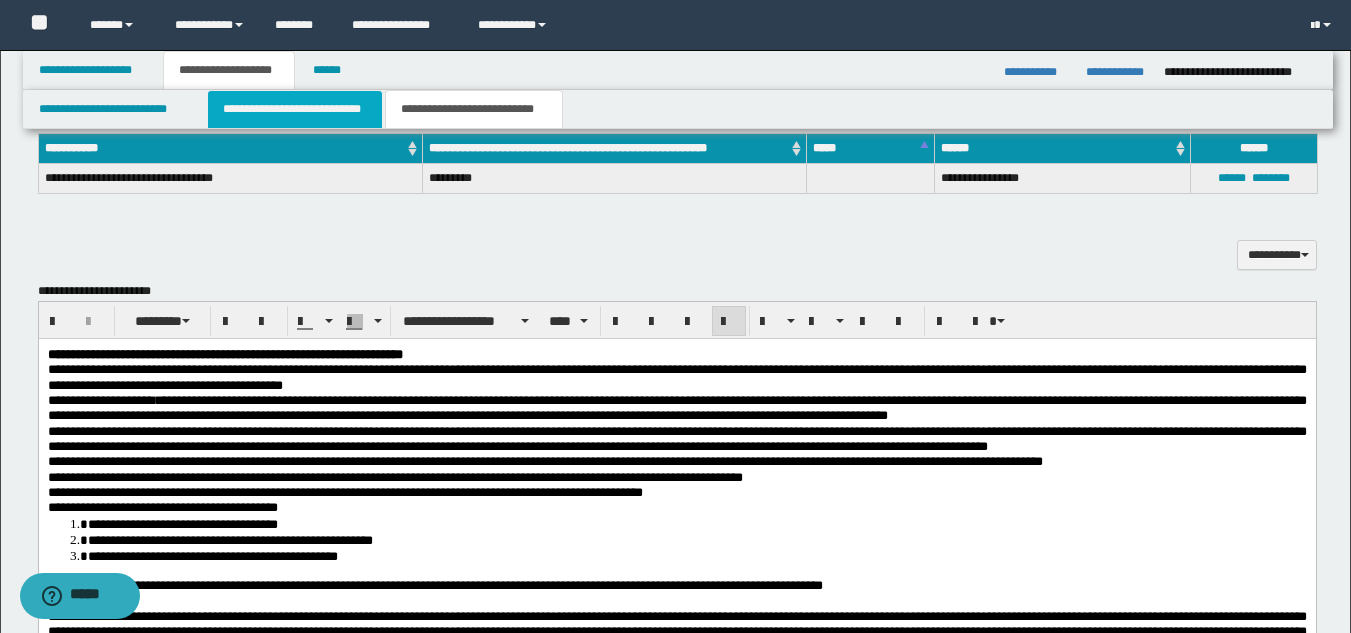 click on "**********" at bounding box center (295, 109) 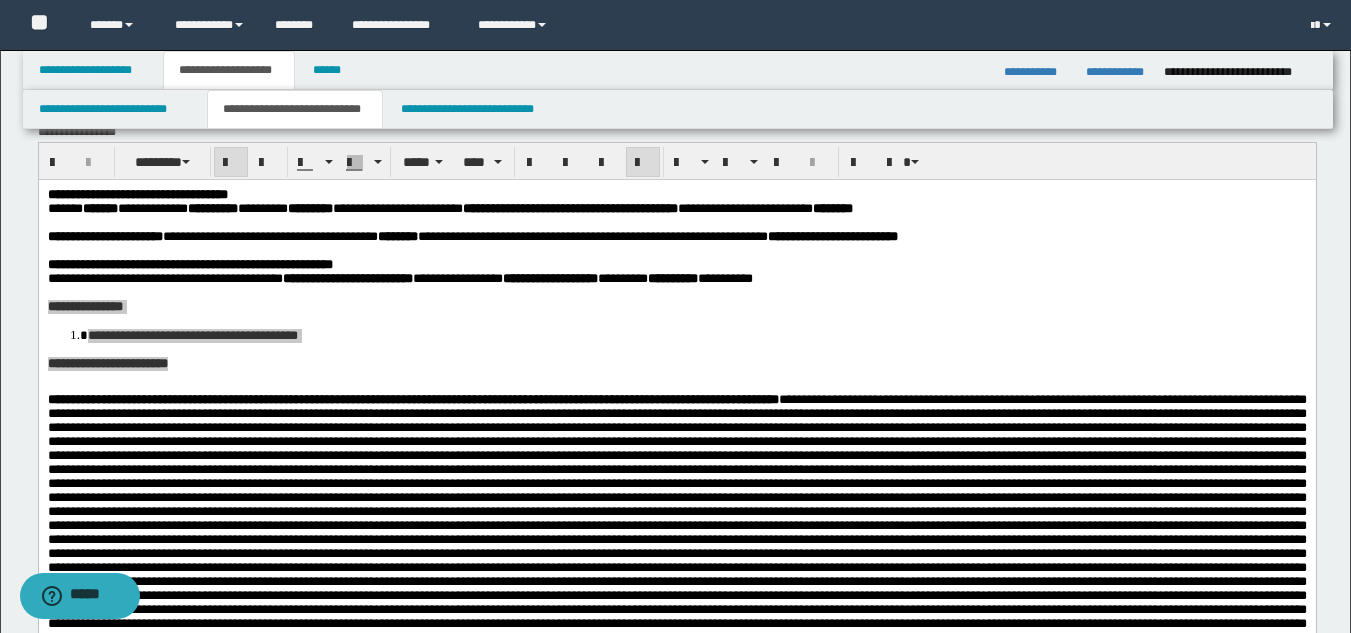 scroll, scrollTop: 0, scrollLeft: 0, axis: both 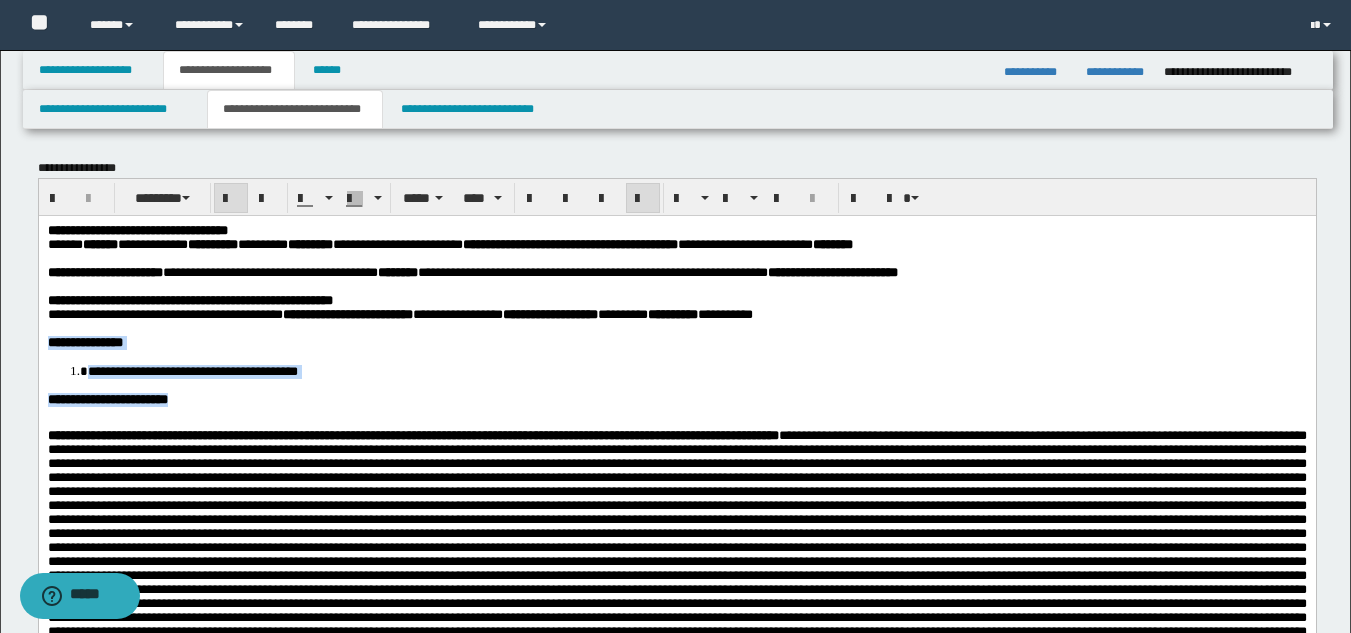 click on "**********" at bounding box center [676, 917] 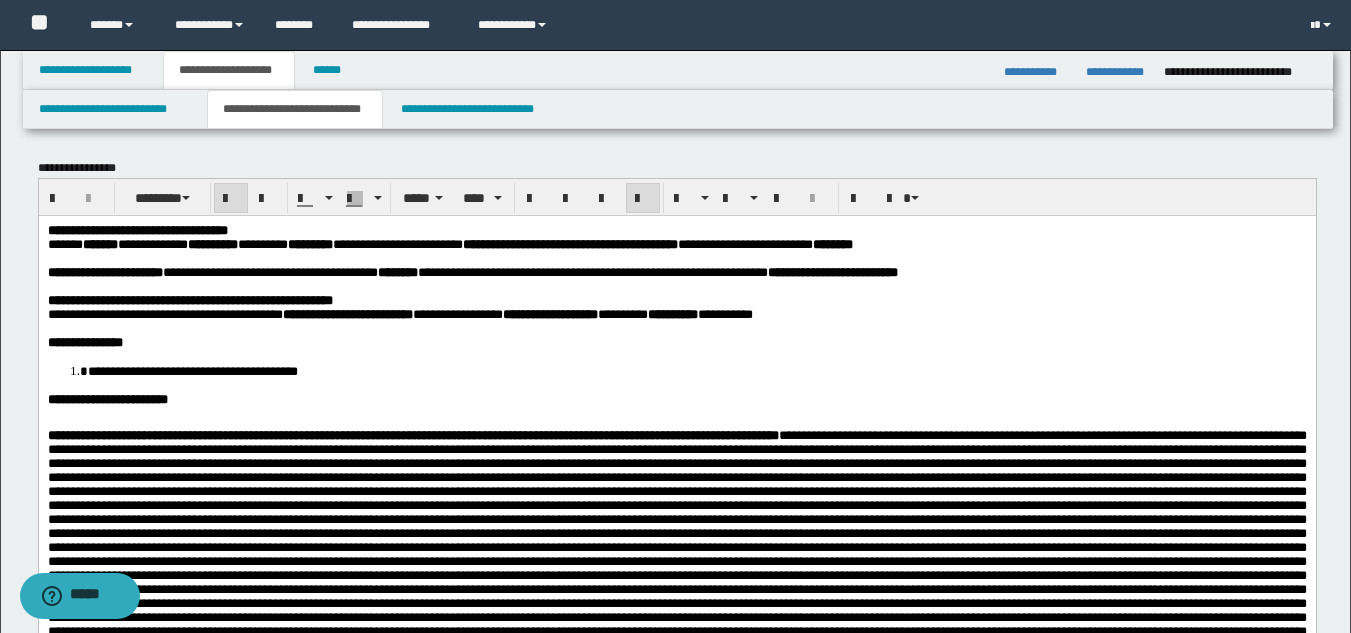 click on "**********" at bounding box center [676, 917] 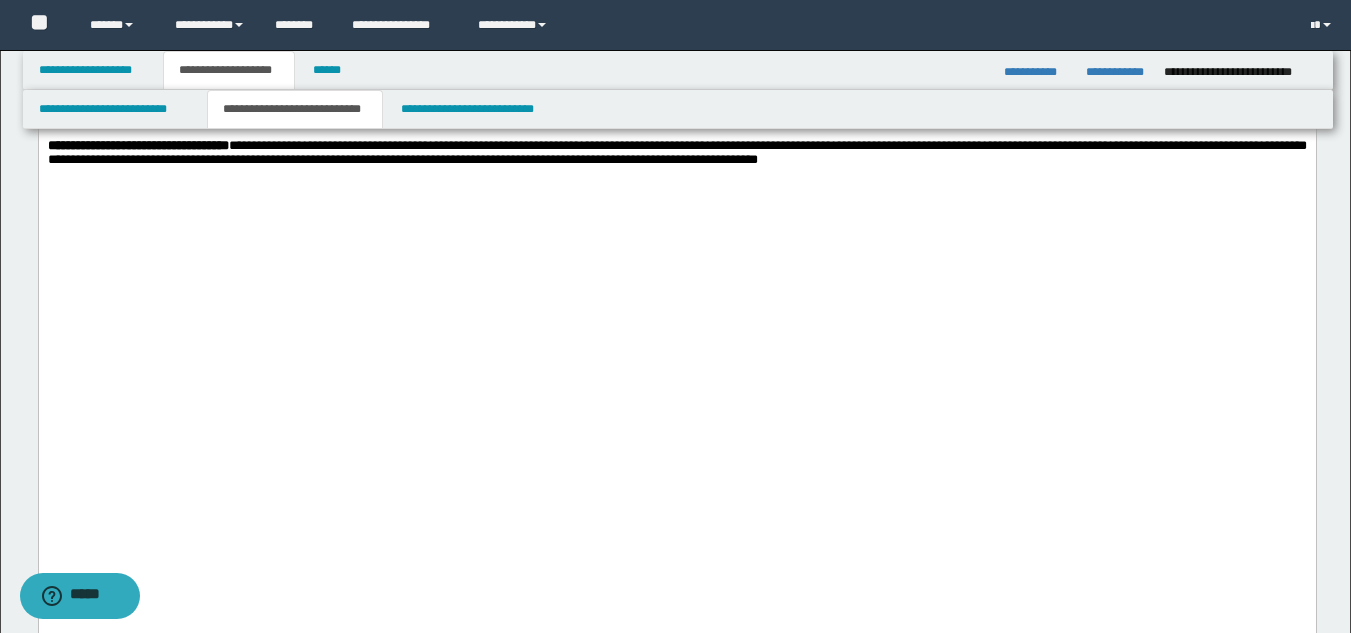 scroll, scrollTop: 1430, scrollLeft: 0, axis: vertical 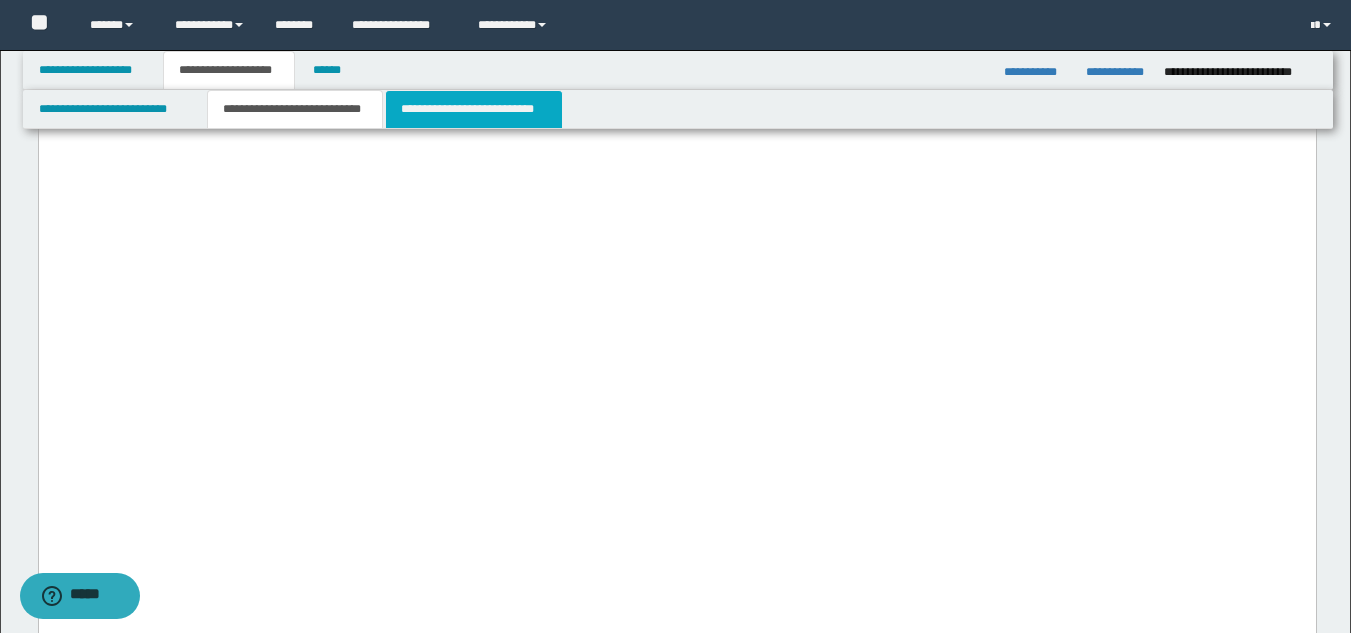 click on "**********" at bounding box center [474, 109] 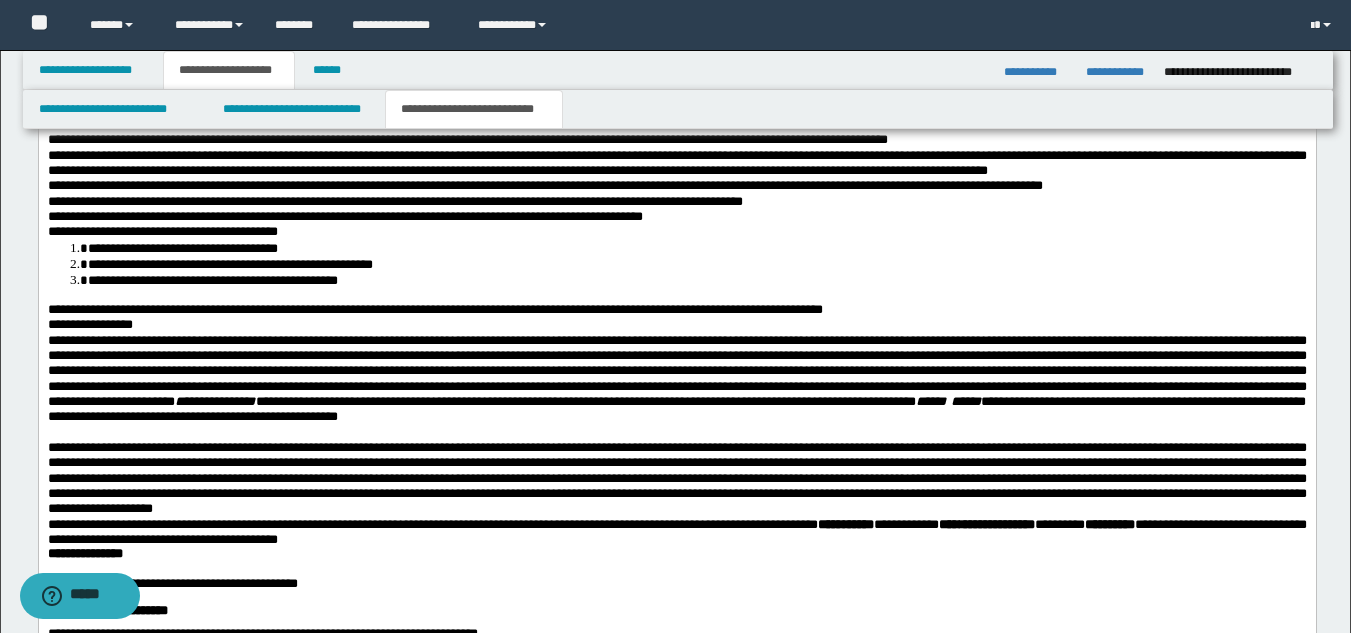 drag, startPoint x: 250, startPoint y: 232, endPoint x: 351, endPoint y: 233, distance: 101.00495 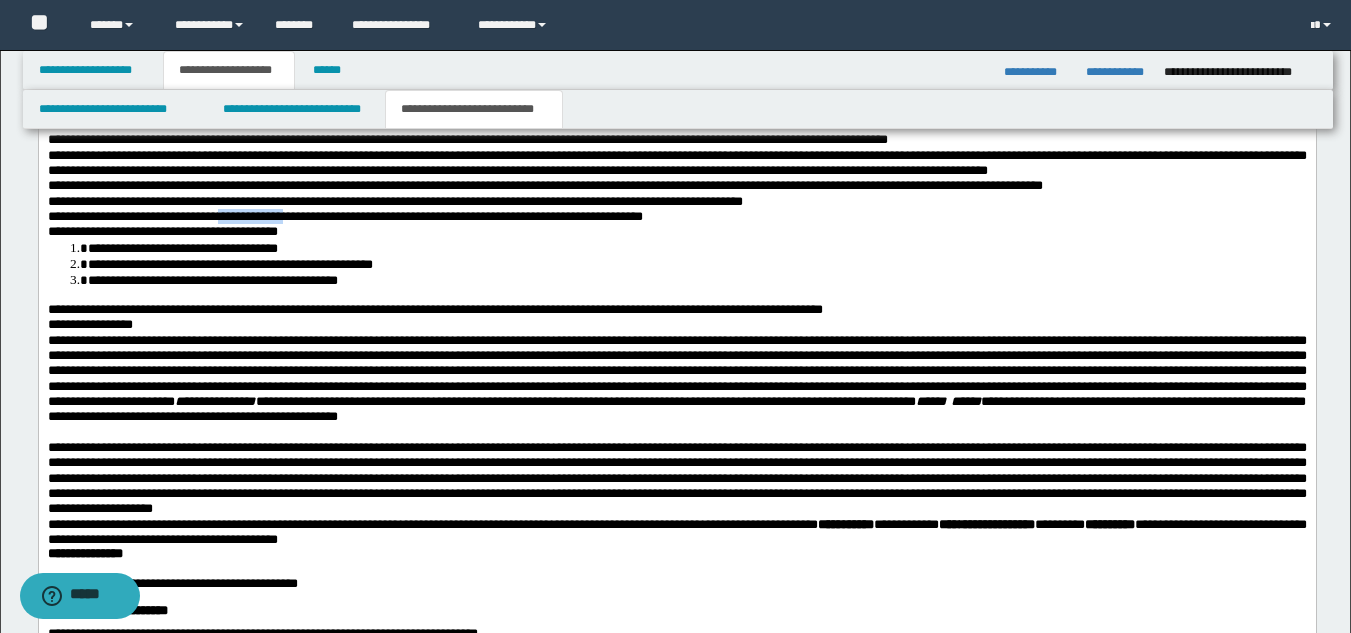 drag, startPoint x: 363, startPoint y: 232, endPoint x: 247, endPoint y: 236, distance: 116.06895 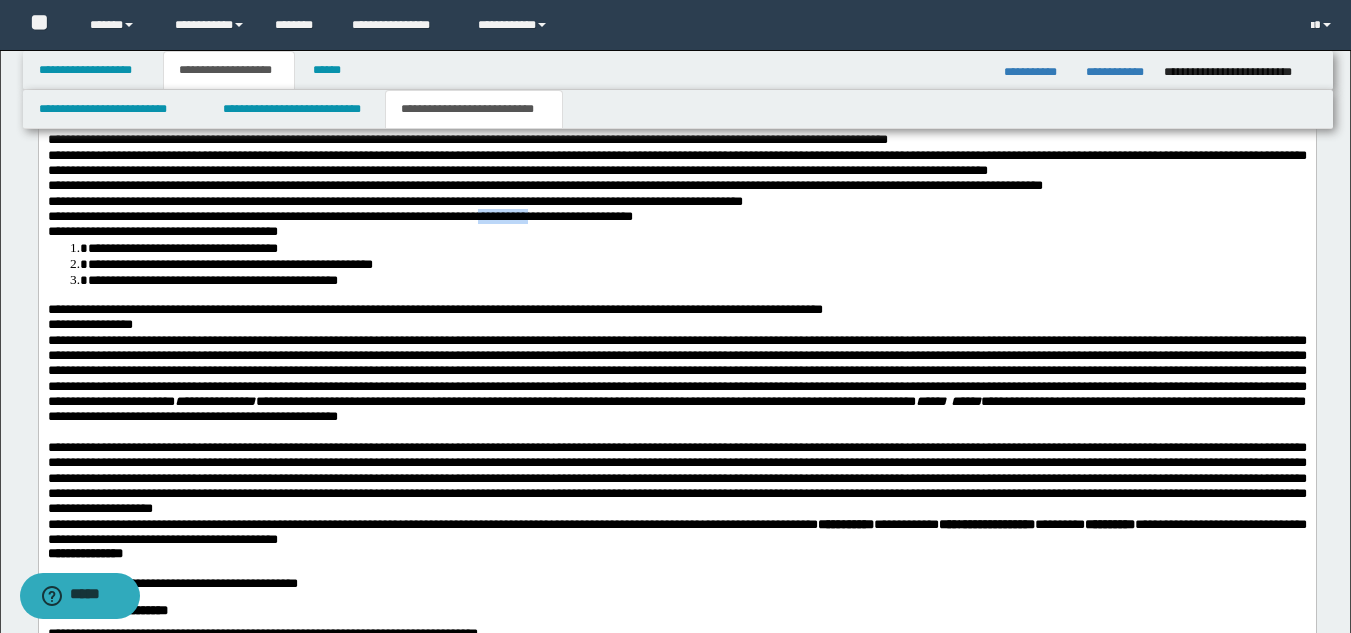 drag, startPoint x: 566, startPoint y: 236, endPoint x: 646, endPoint y: 244, distance: 80.399 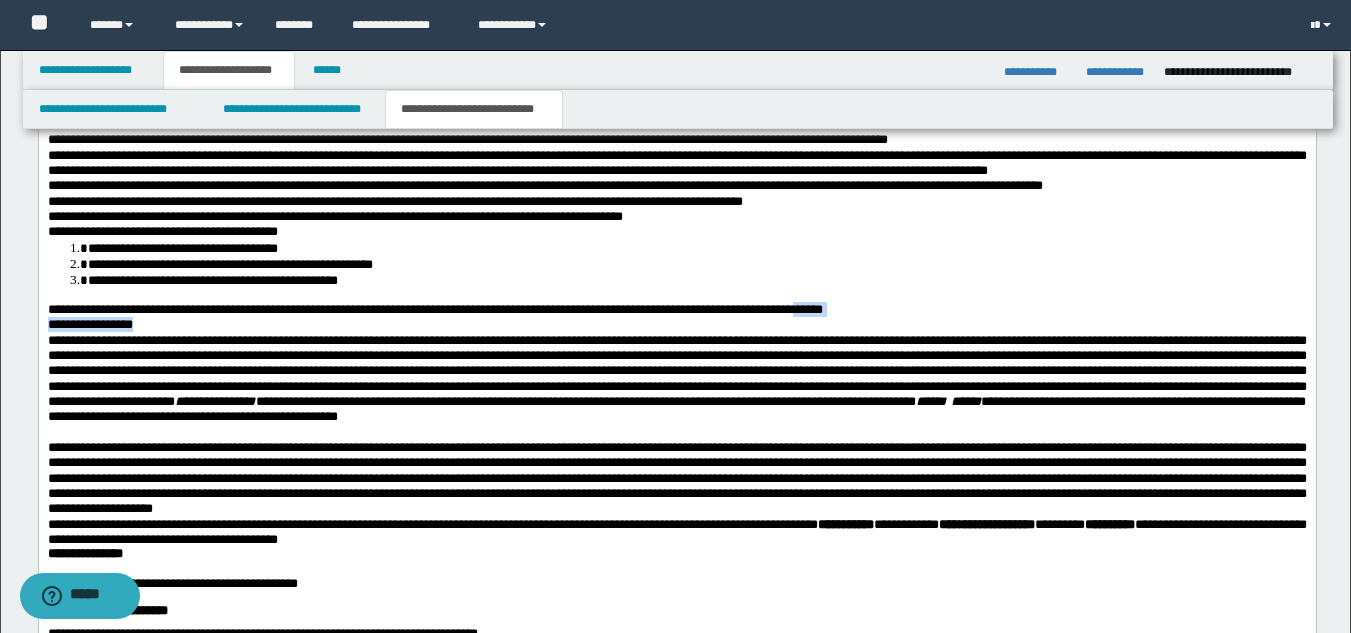 drag, startPoint x: 921, startPoint y: 331, endPoint x: 919, endPoint y: 347, distance: 16.124516 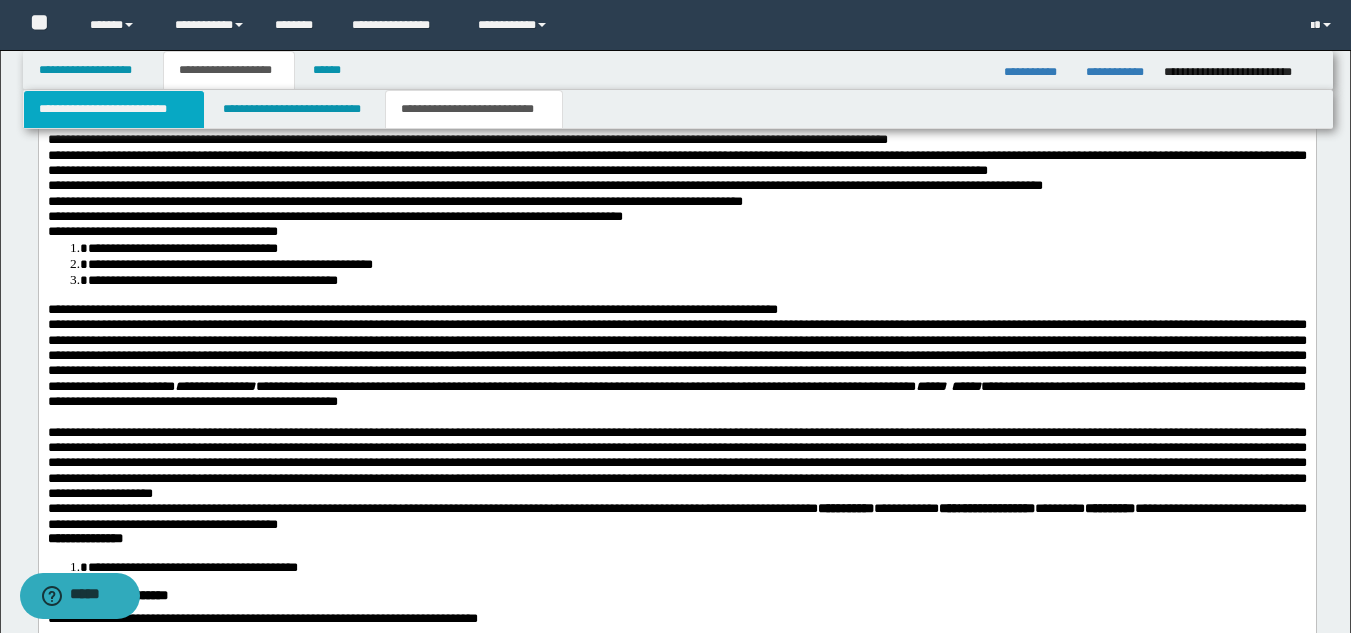 click on "**********" at bounding box center [114, 109] 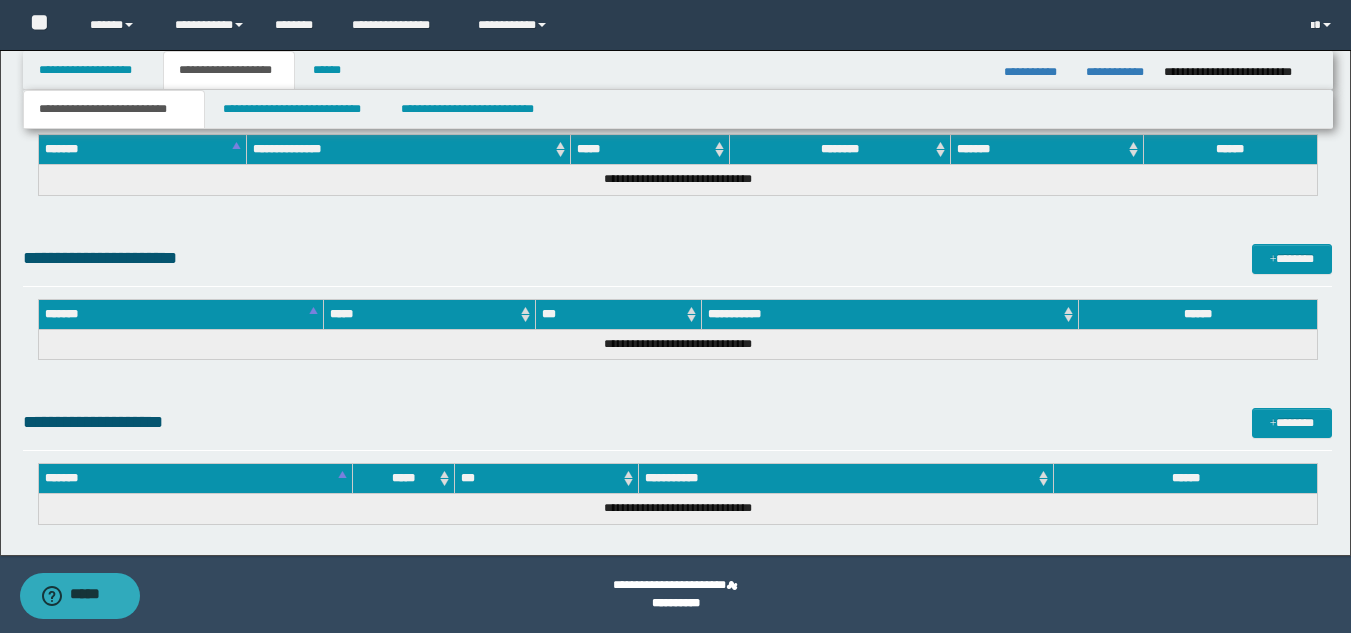 scroll, scrollTop: 1319, scrollLeft: 0, axis: vertical 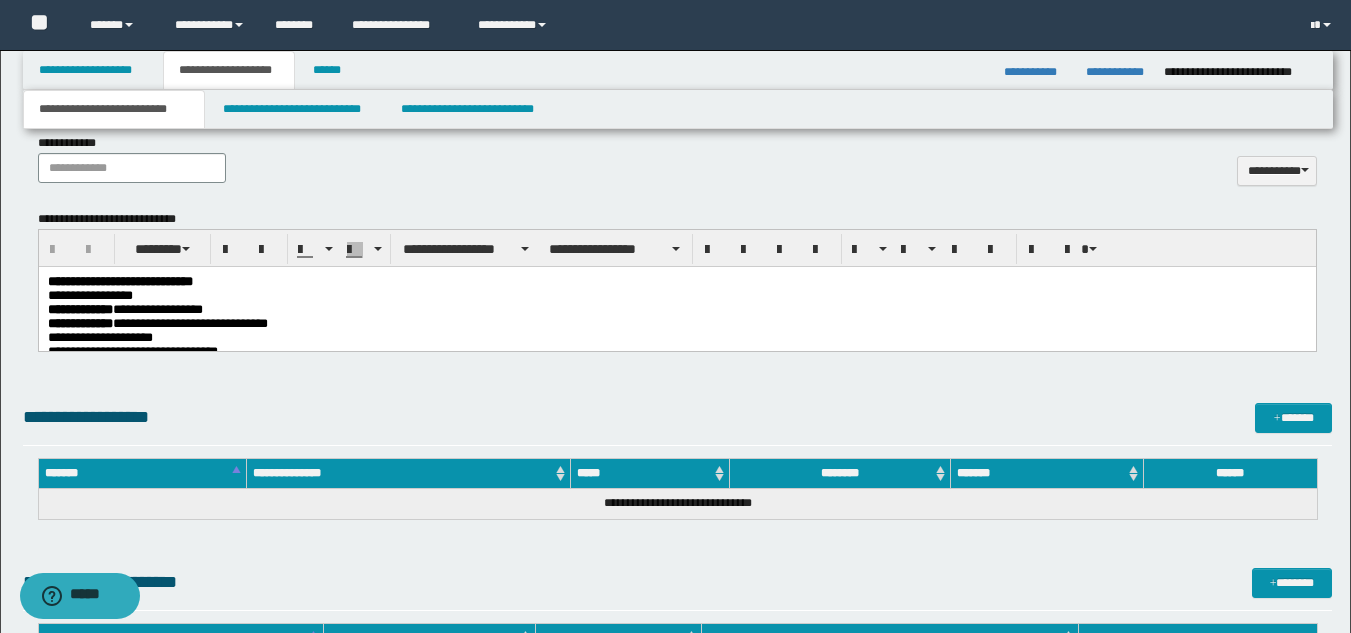 click on "**********" at bounding box center (676, 323) 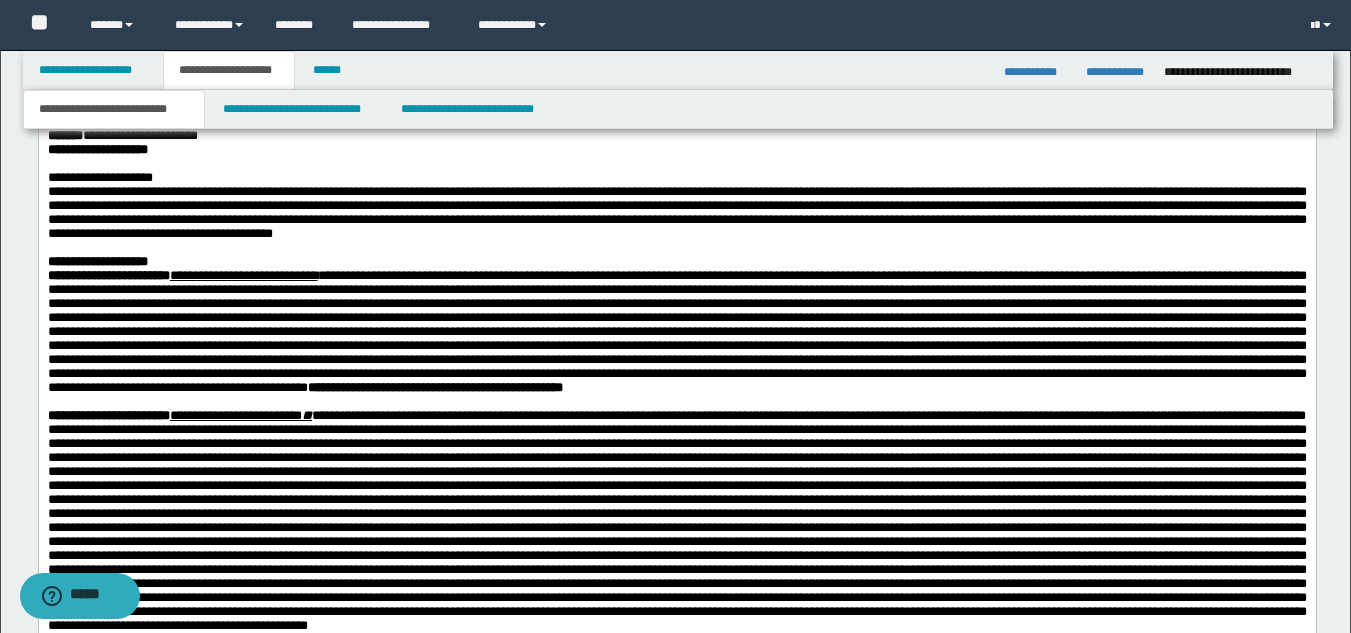 scroll, scrollTop: 1255, scrollLeft: 0, axis: vertical 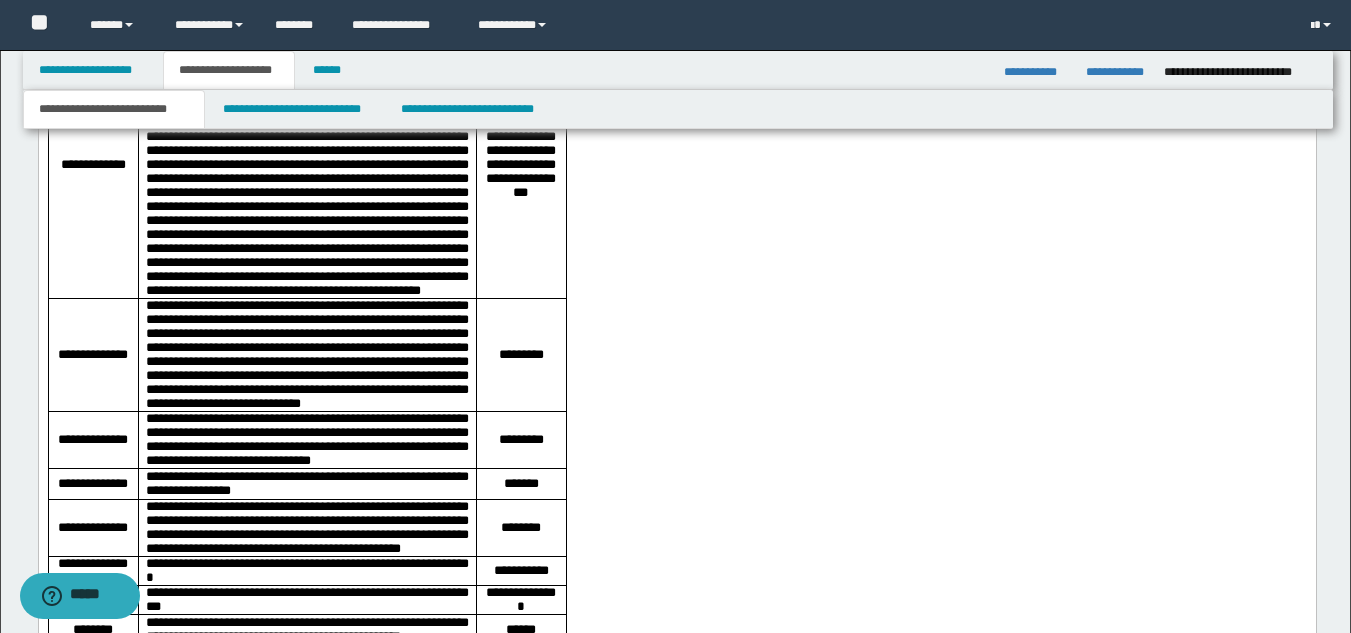 drag, startPoint x: 48, startPoint y: -1116, endPoint x: 841, endPoint y: 399, distance: 1709.9924 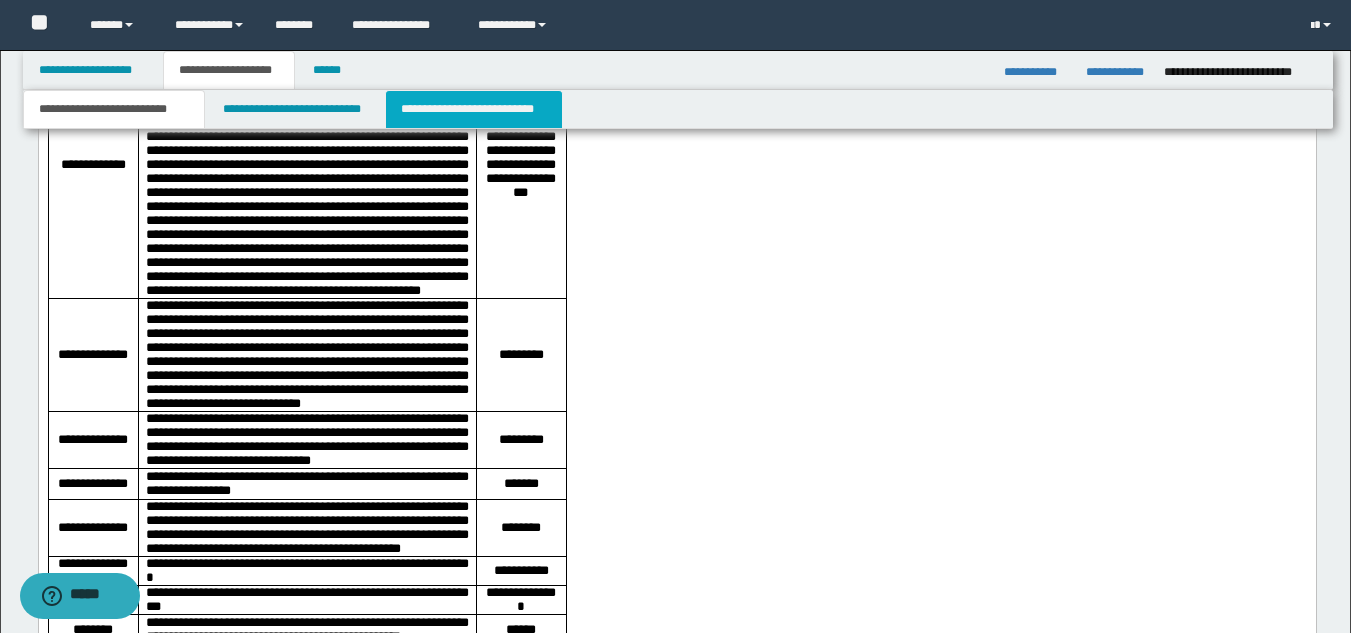 click on "**********" at bounding box center (474, 109) 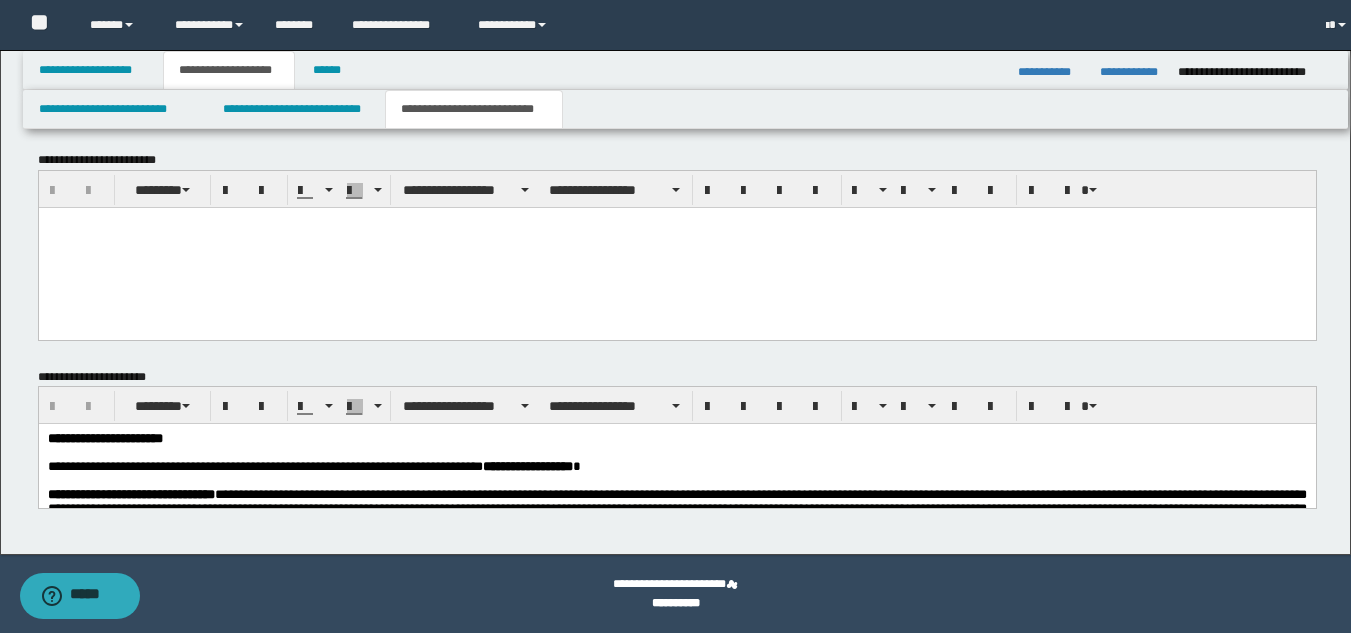 scroll, scrollTop: 2094, scrollLeft: 0, axis: vertical 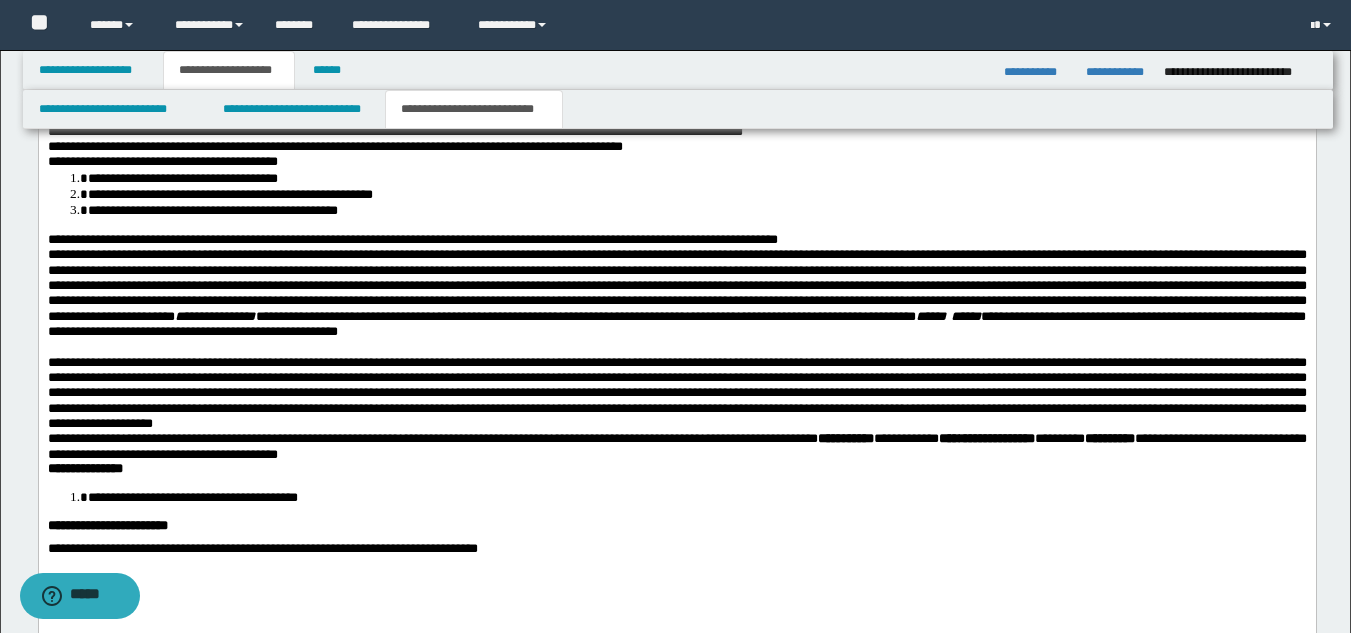 click on "**********" at bounding box center [676, 239] 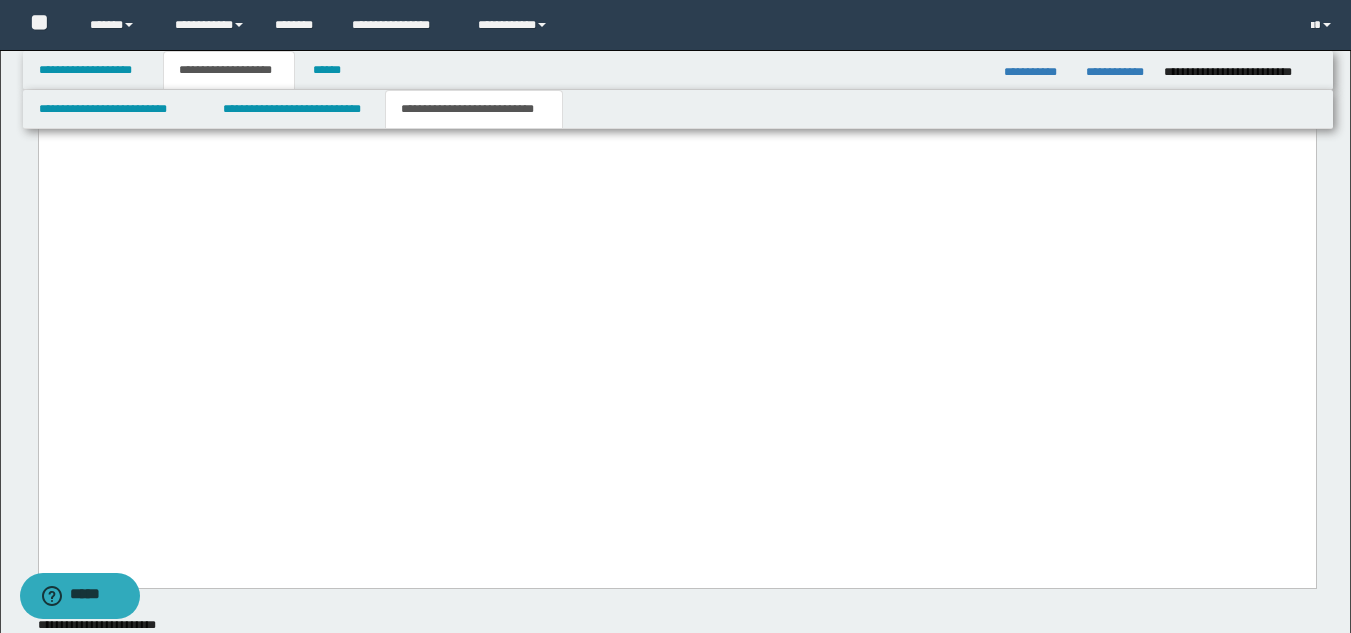 scroll, scrollTop: 3207, scrollLeft: 0, axis: vertical 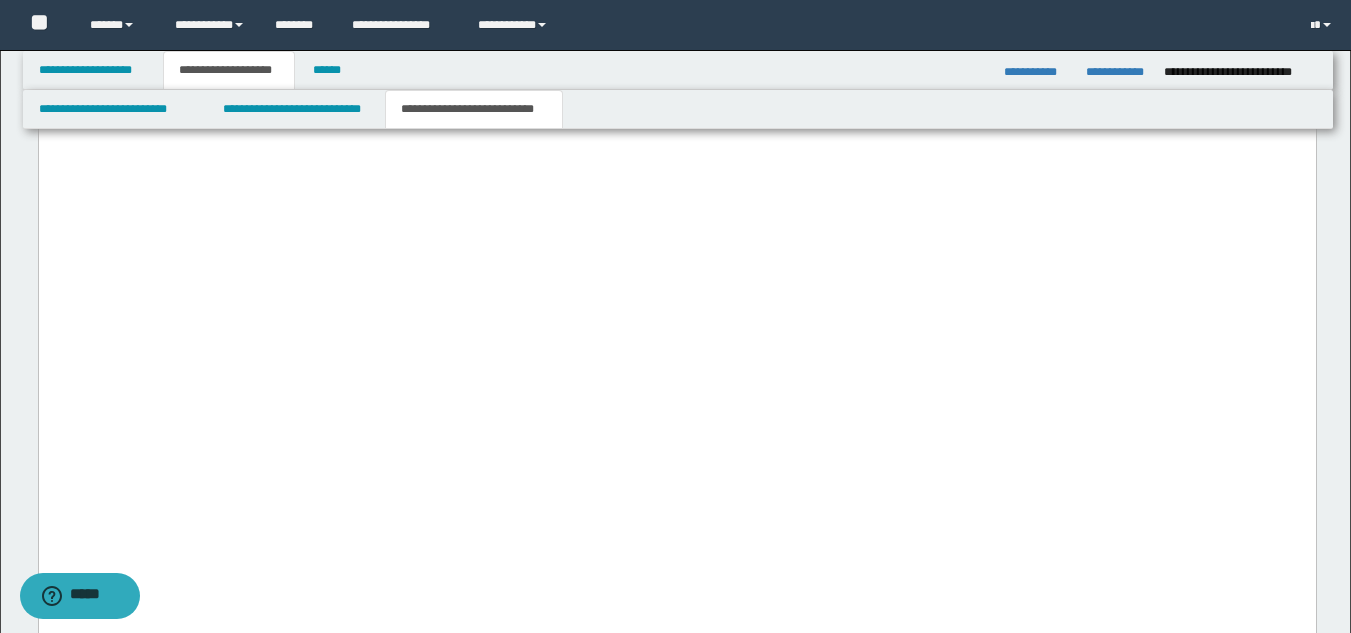 drag, startPoint x: 865, startPoint y: 386, endPoint x: 970, endPoint y: 390, distance: 105.076164 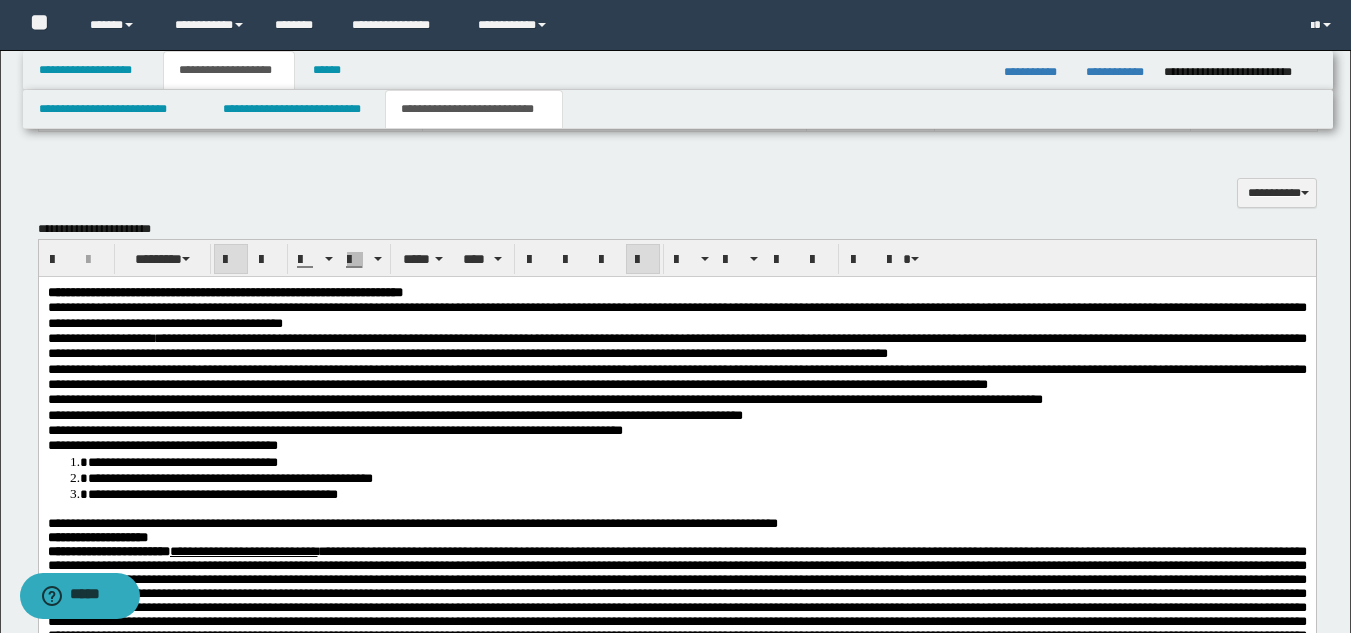 scroll, scrollTop: 1145, scrollLeft: 0, axis: vertical 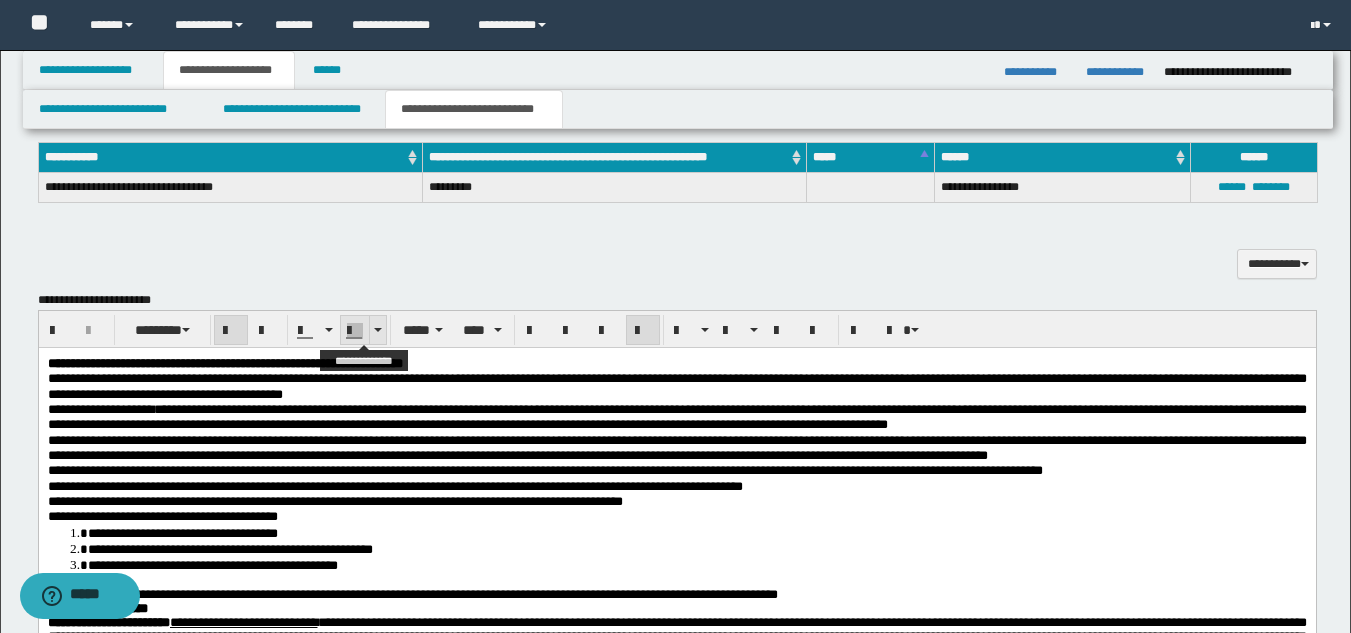 click at bounding box center (378, 330) 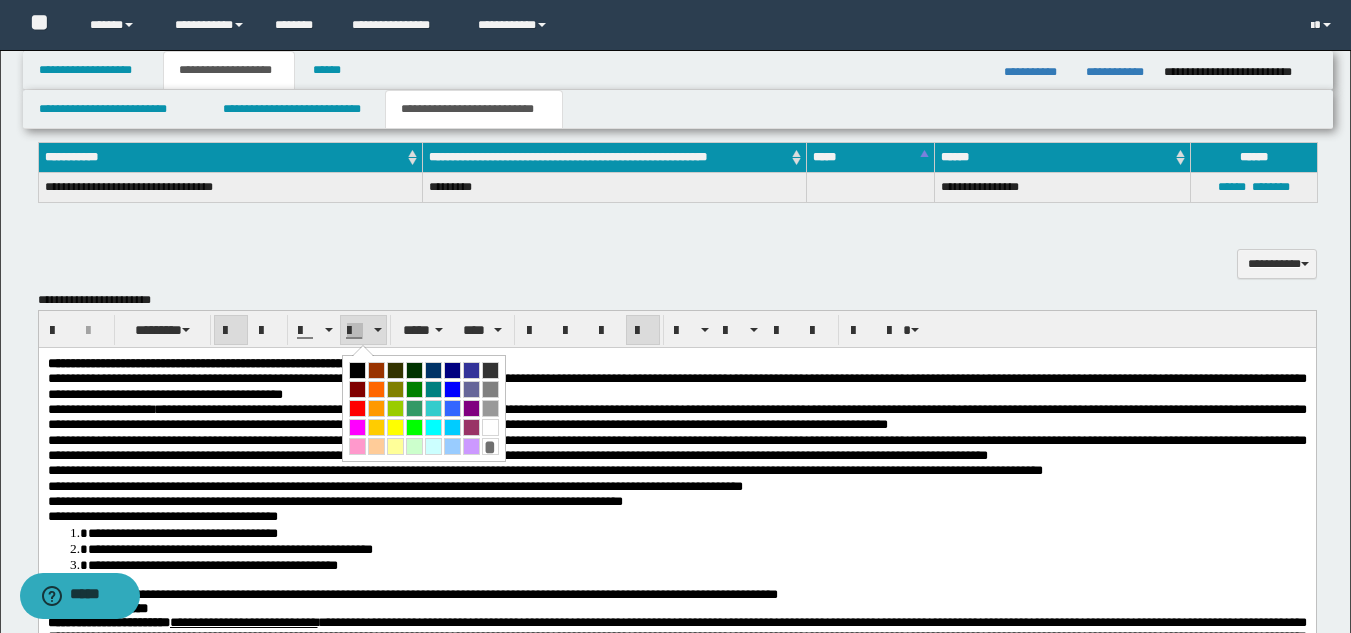 click at bounding box center [376, 389] 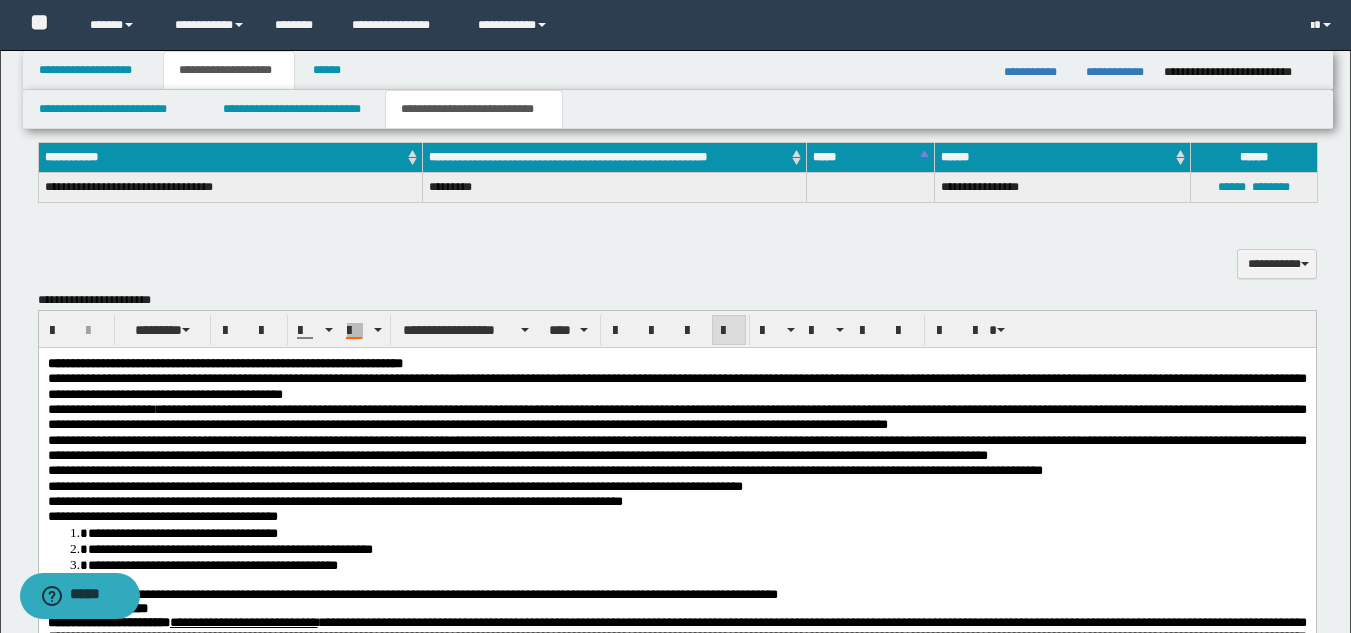 click on "**********" at bounding box center (394, 485) 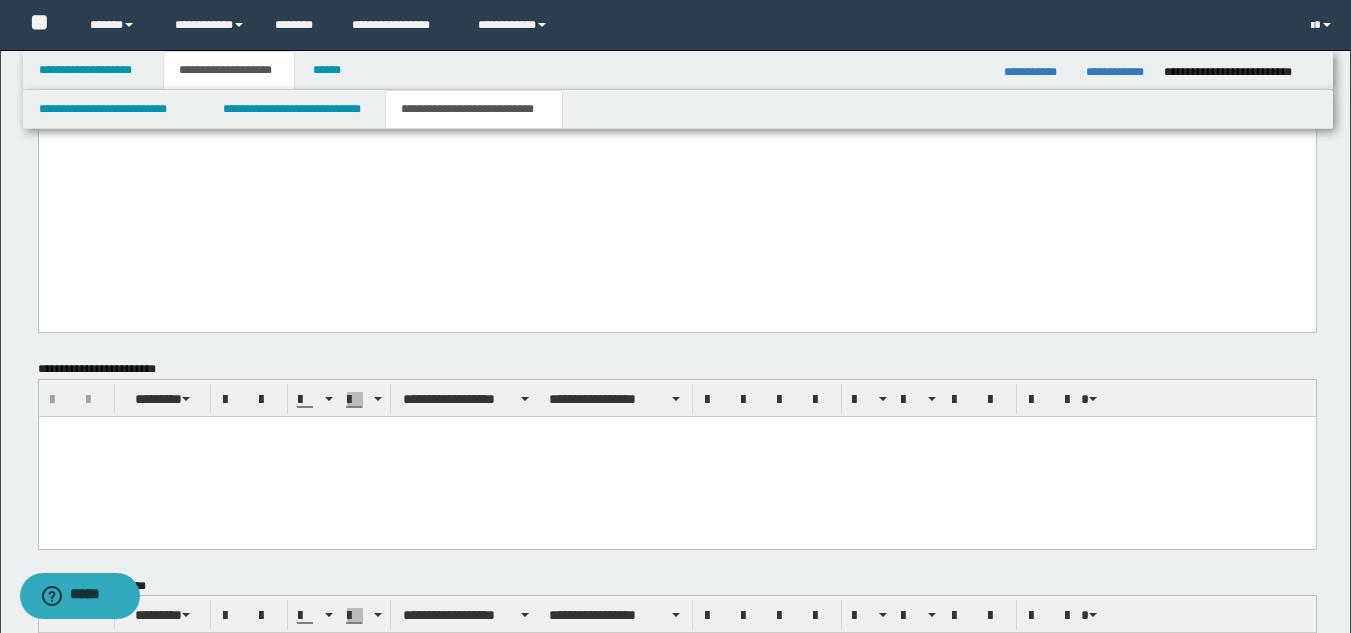 scroll, scrollTop: 2742, scrollLeft: 0, axis: vertical 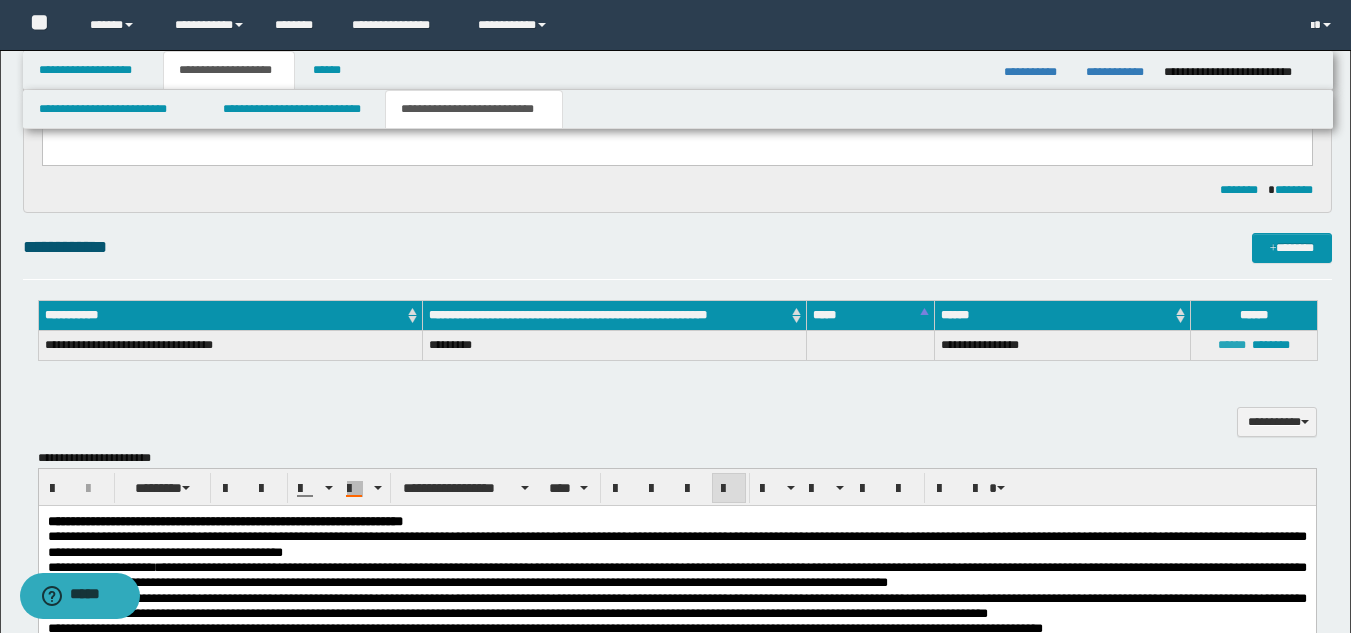 click on "******" at bounding box center (1232, 345) 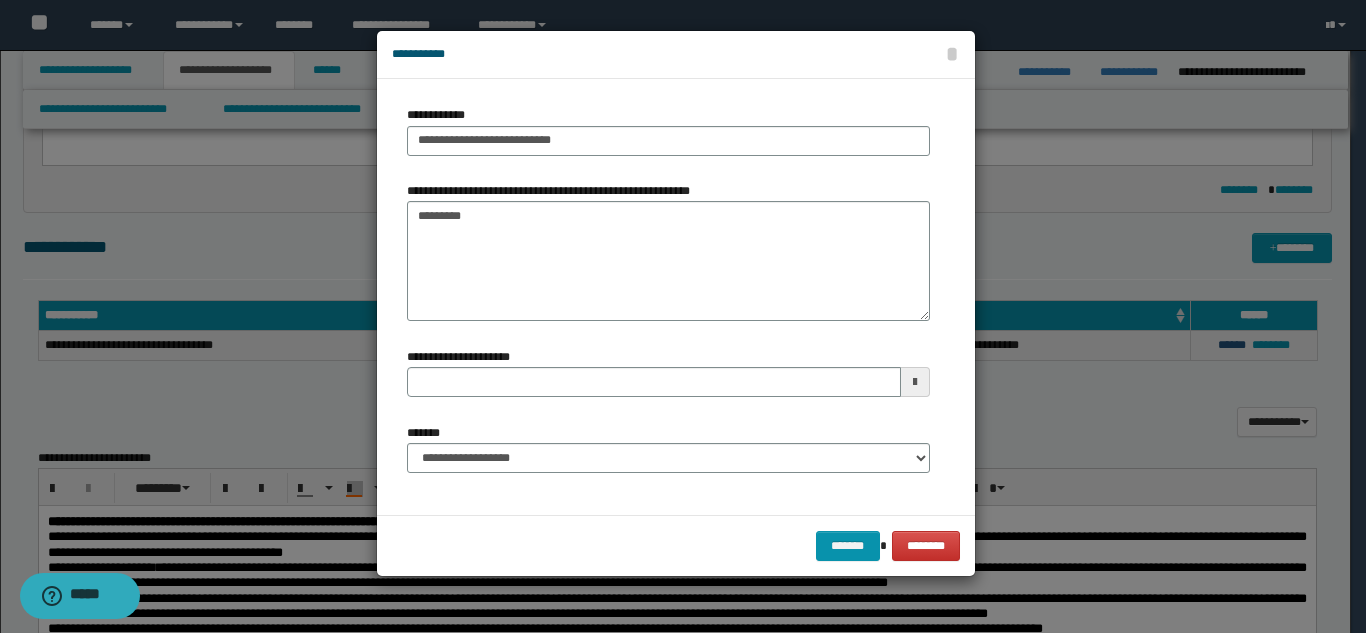 type 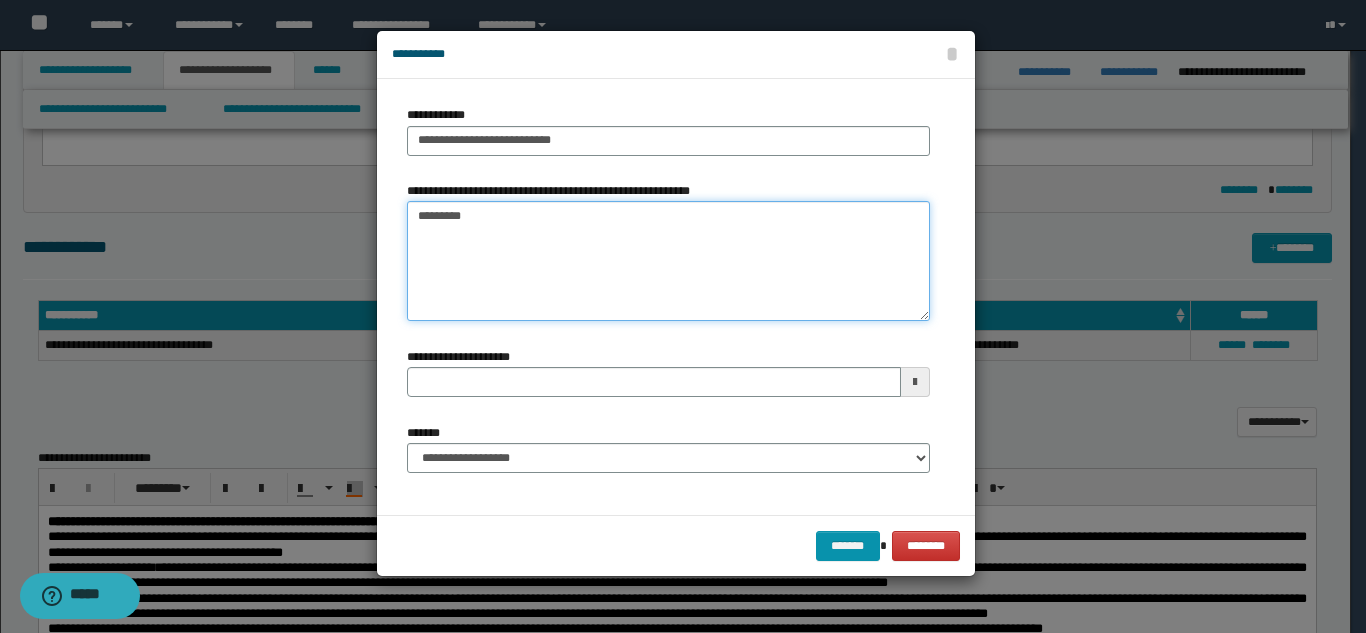 drag, startPoint x: 426, startPoint y: 222, endPoint x: 497, endPoint y: 225, distance: 71.063354 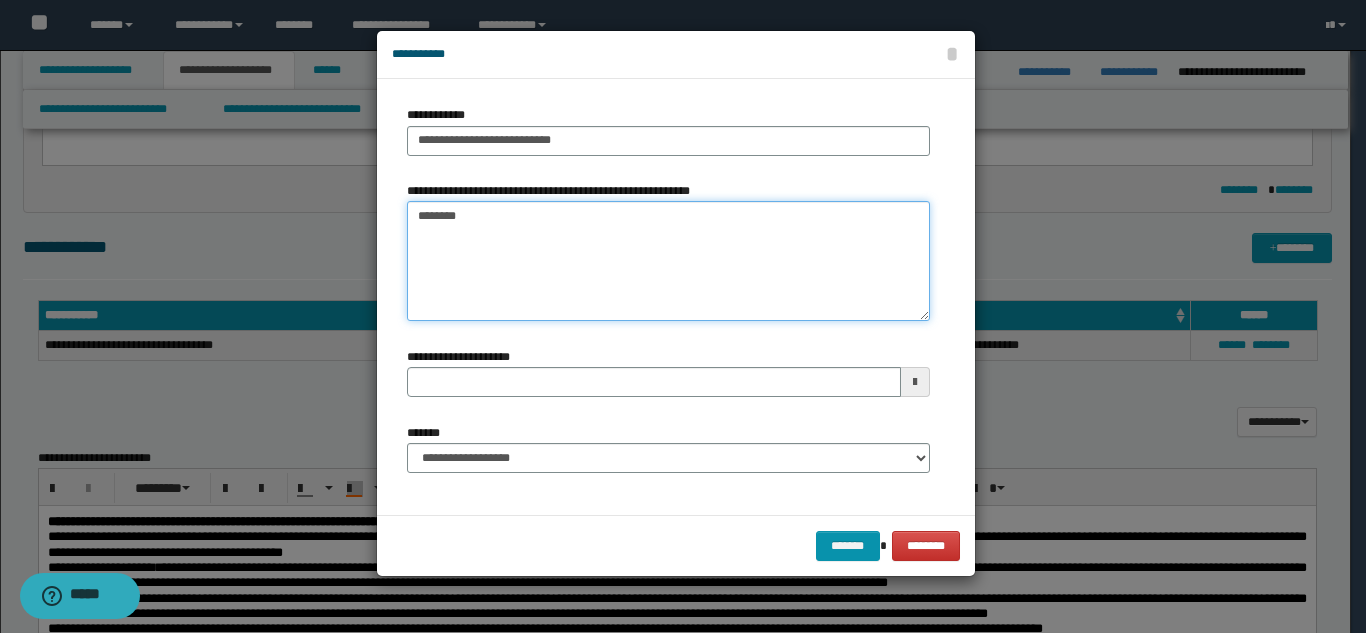 type on "*********" 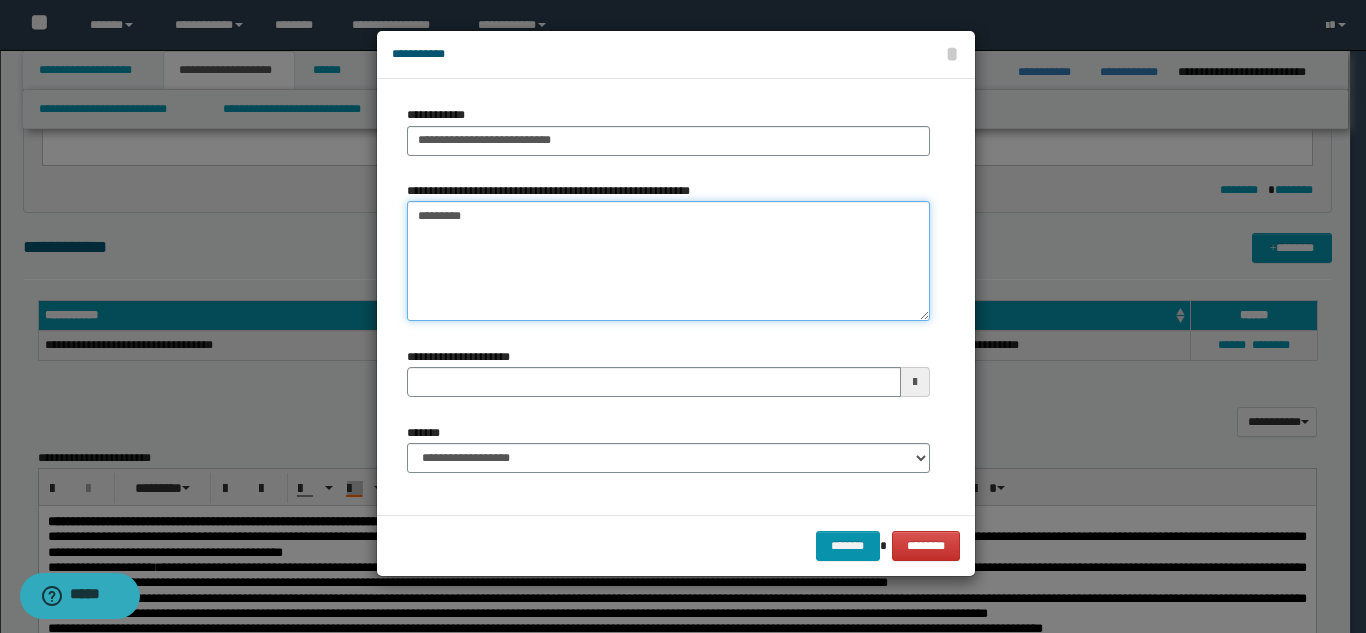 type 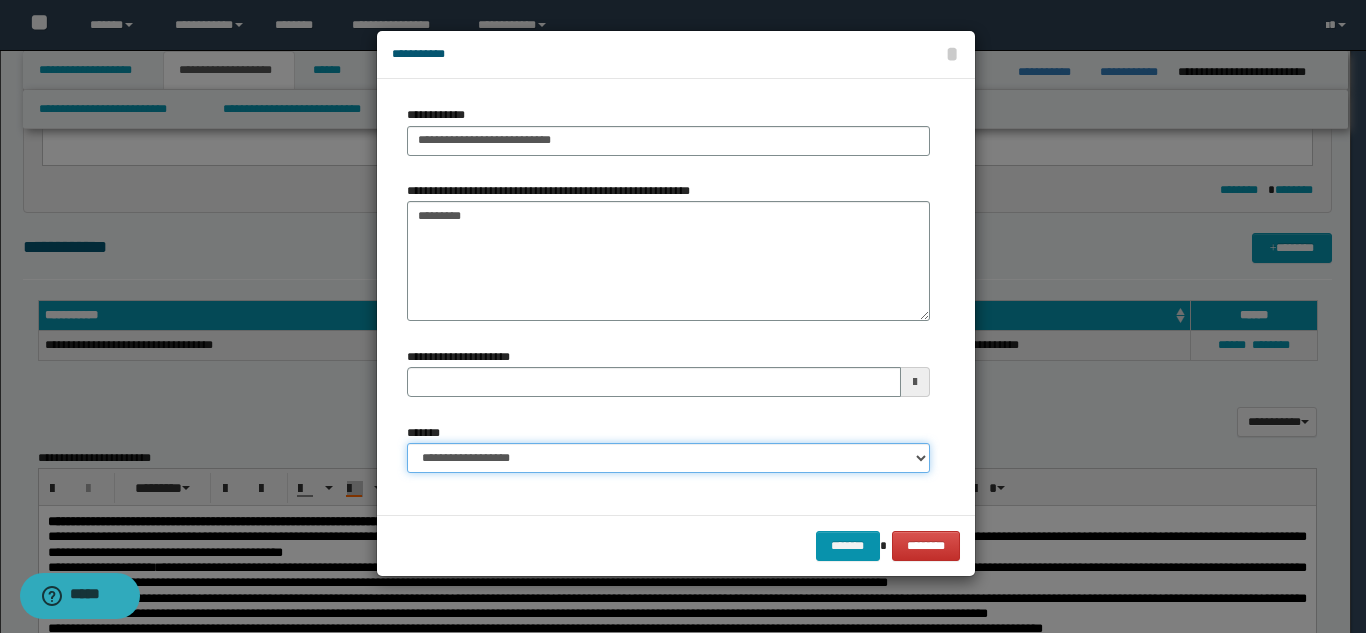 click on "**********" at bounding box center (668, 458) 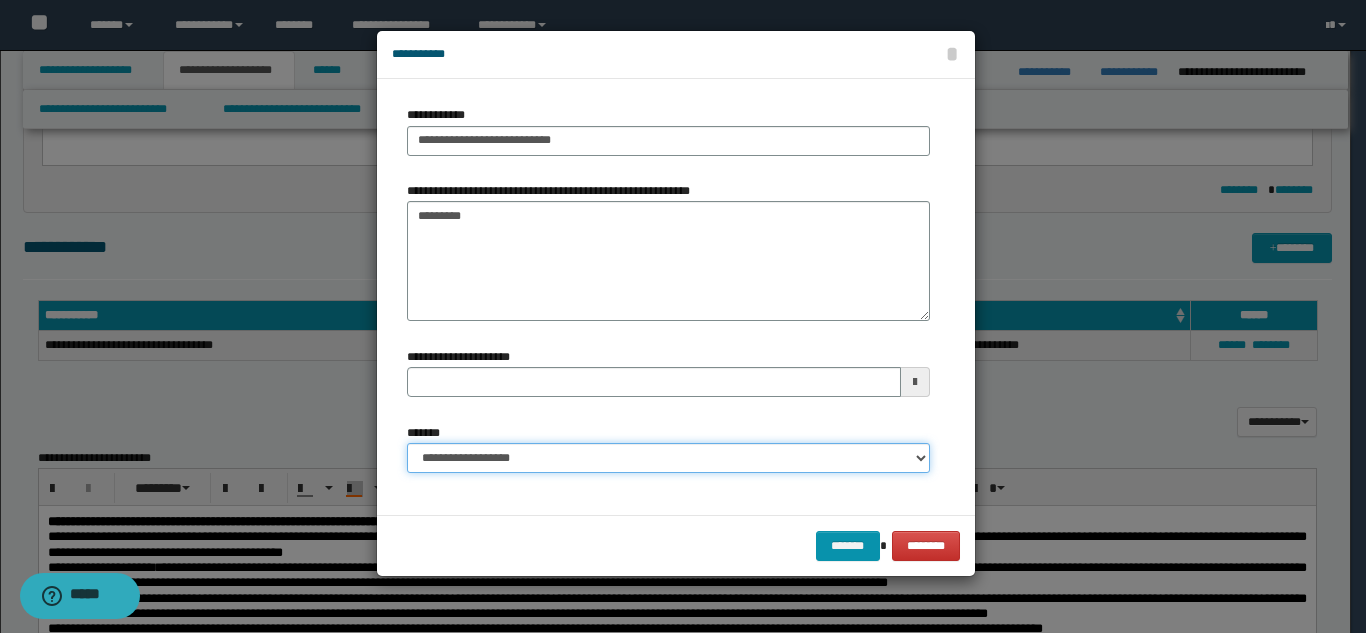 select on "*" 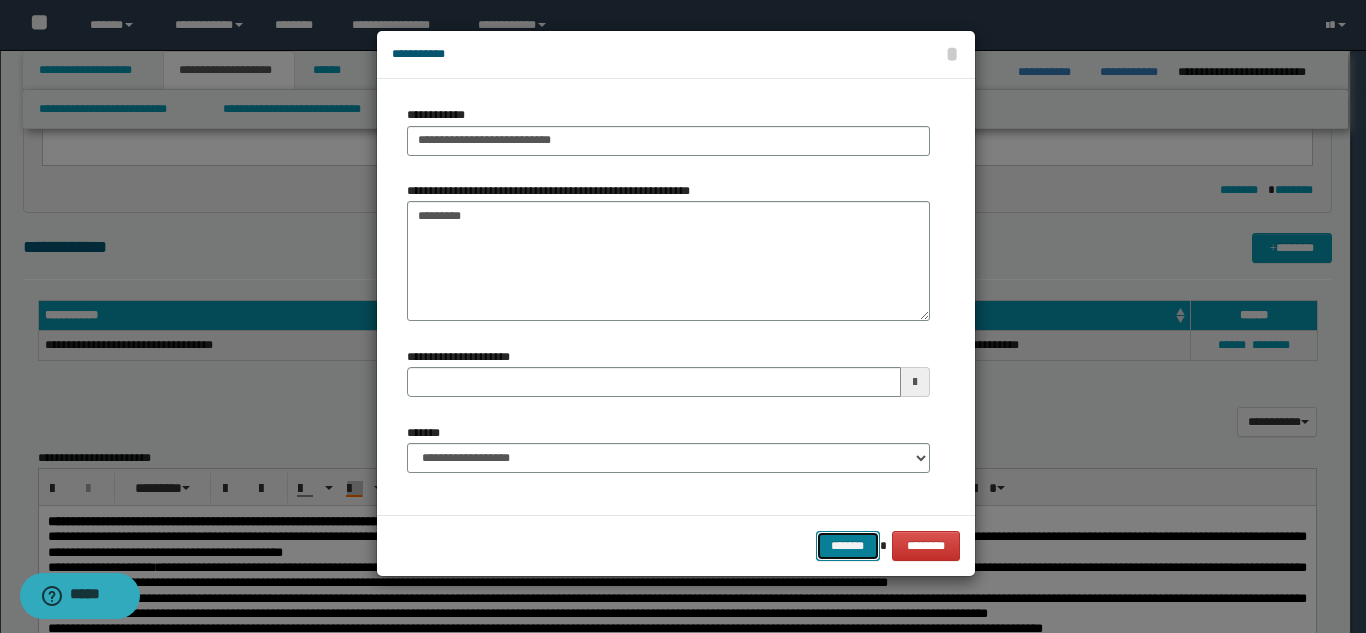click on "*******" at bounding box center (848, 546) 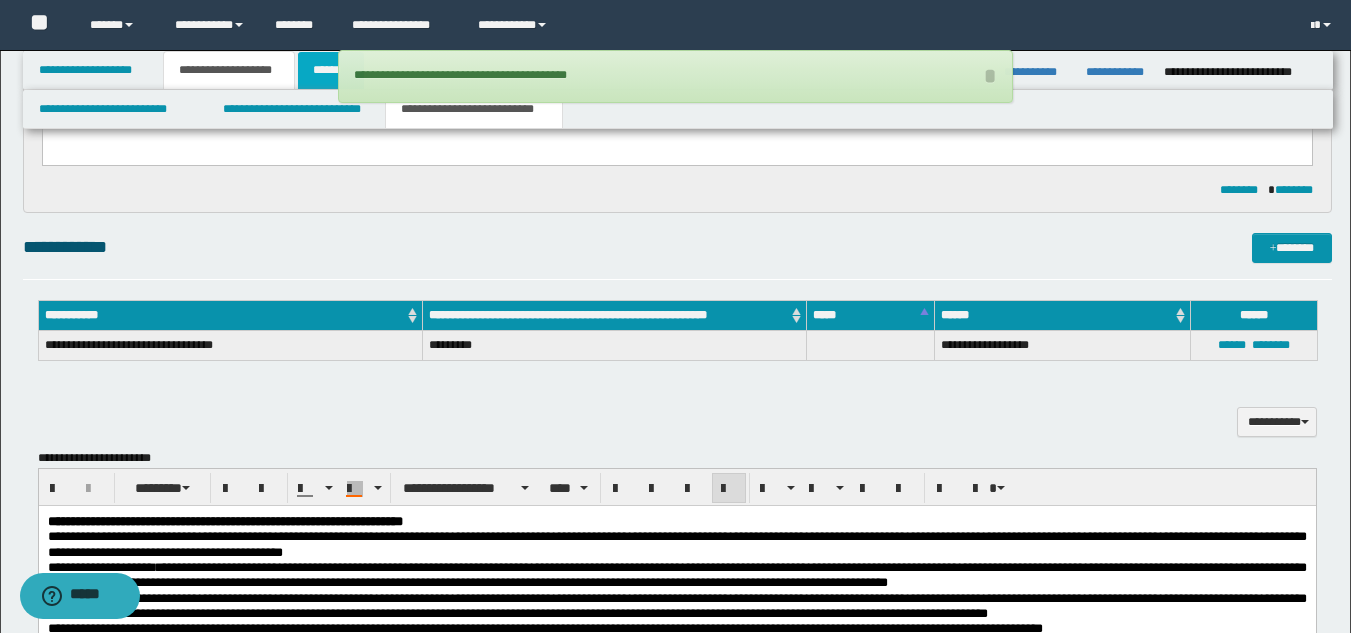 click on "******" at bounding box center [331, 70] 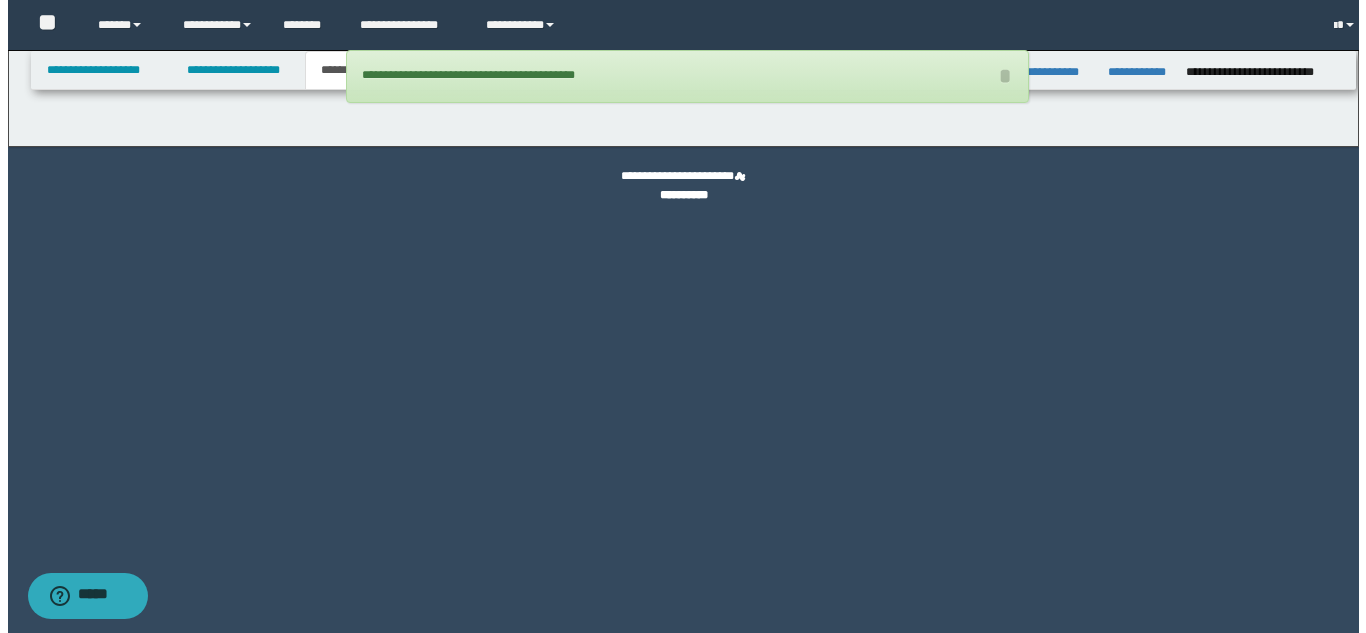 scroll, scrollTop: 0, scrollLeft: 0, axis: both 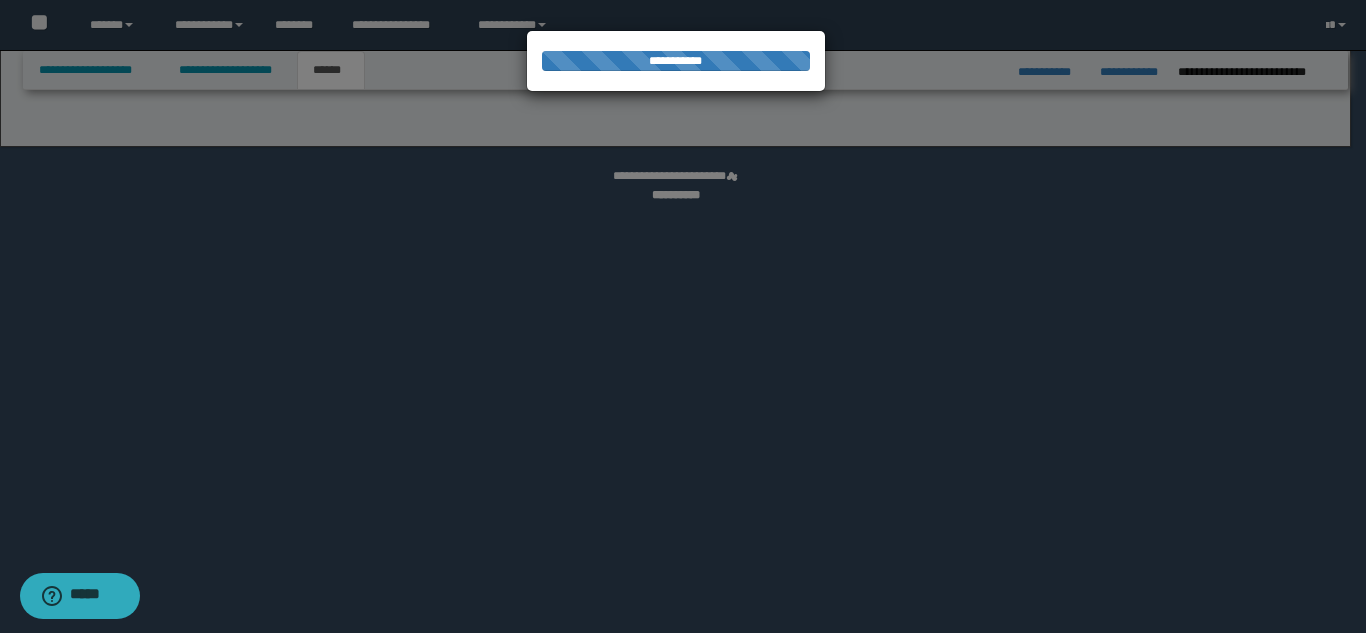 select on "*" 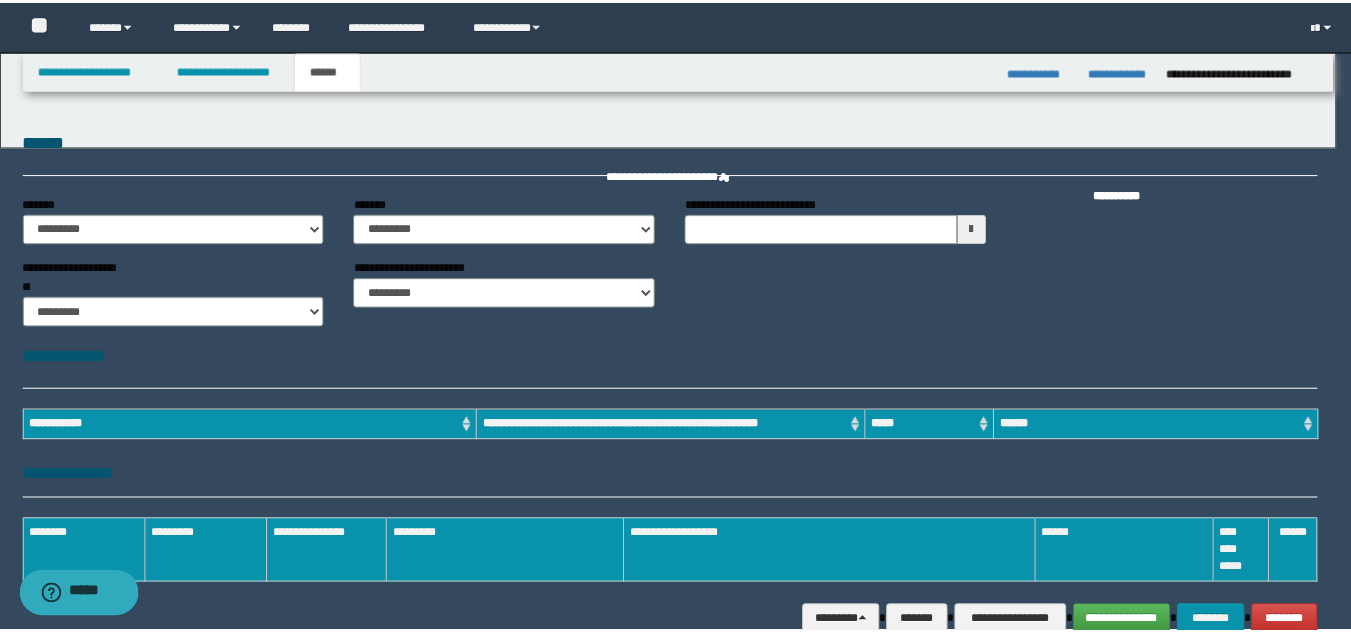 scroll, scrollTop: 0, scrollLeft: 0, axis: both 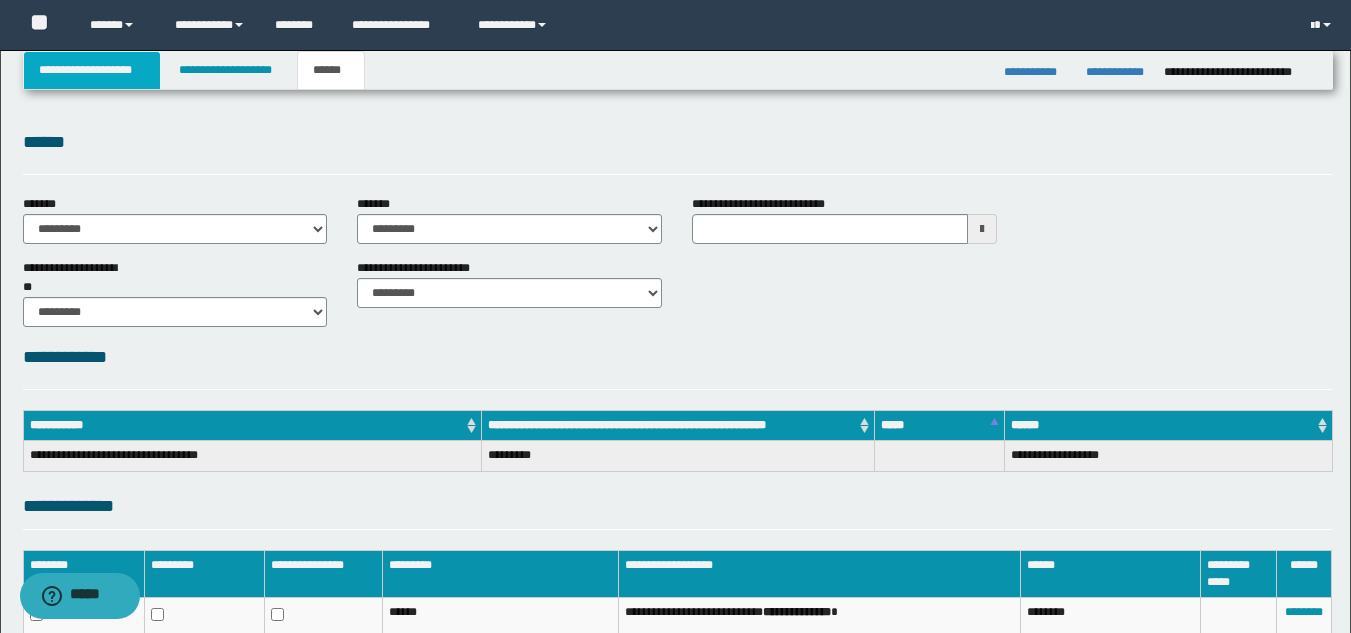 click on "**********" at bounding box center [92, 70] 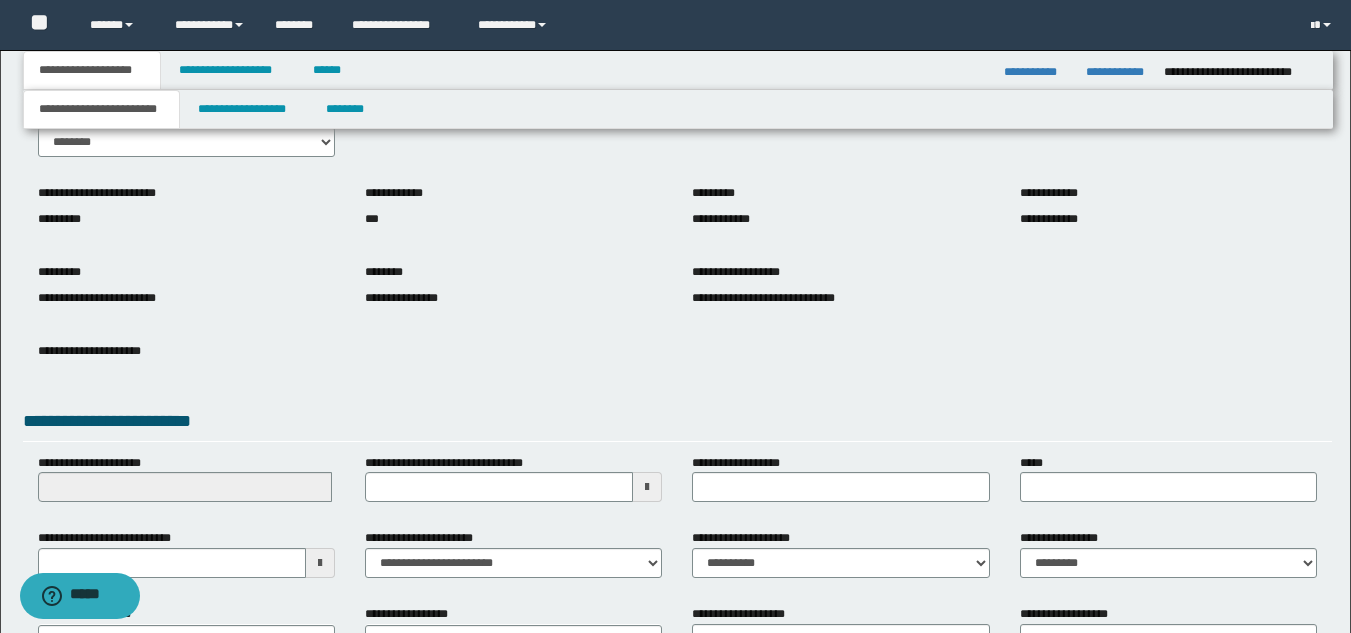 scroll, scrollTop: 251, scrollLeft: 0, axis: vertical 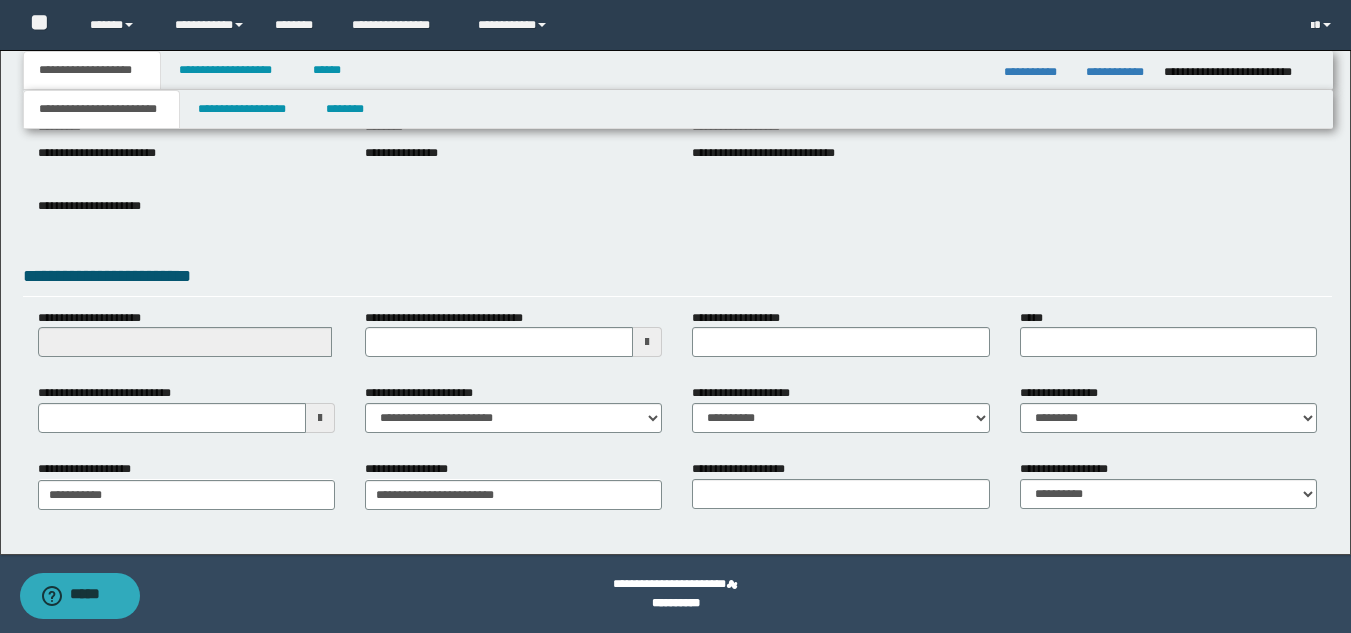 click at bounding box center (320, 418) 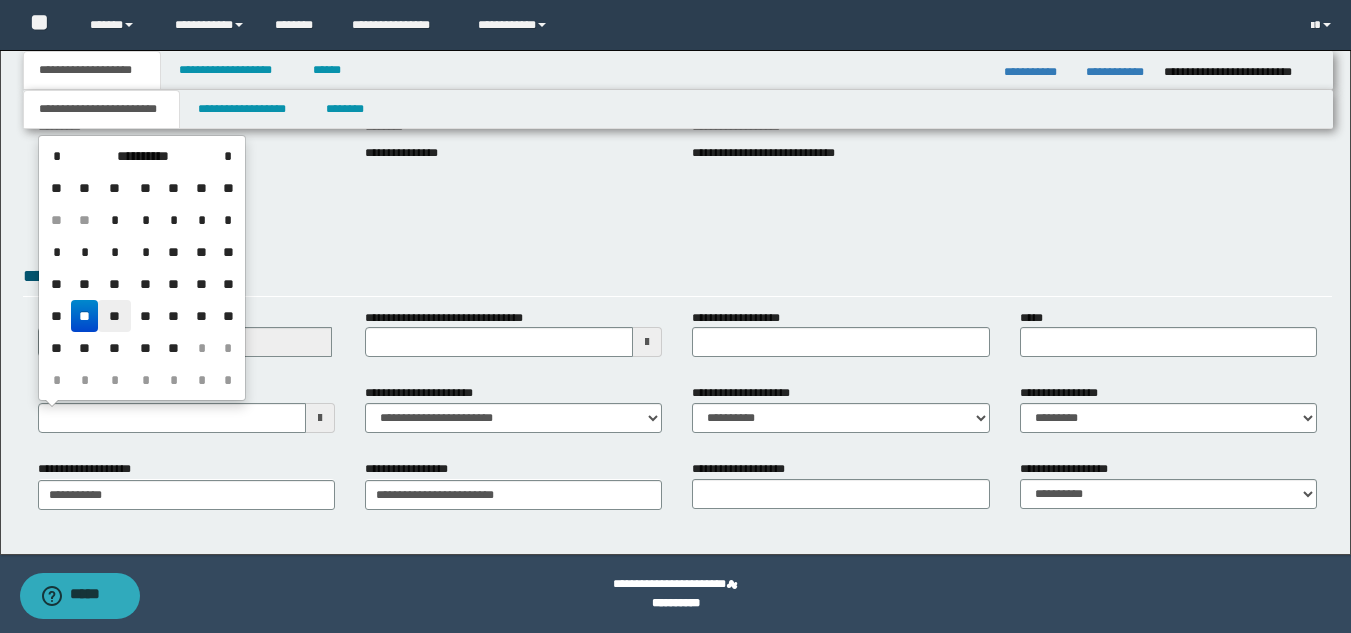 click on "**" at bounding box center (114, 316) 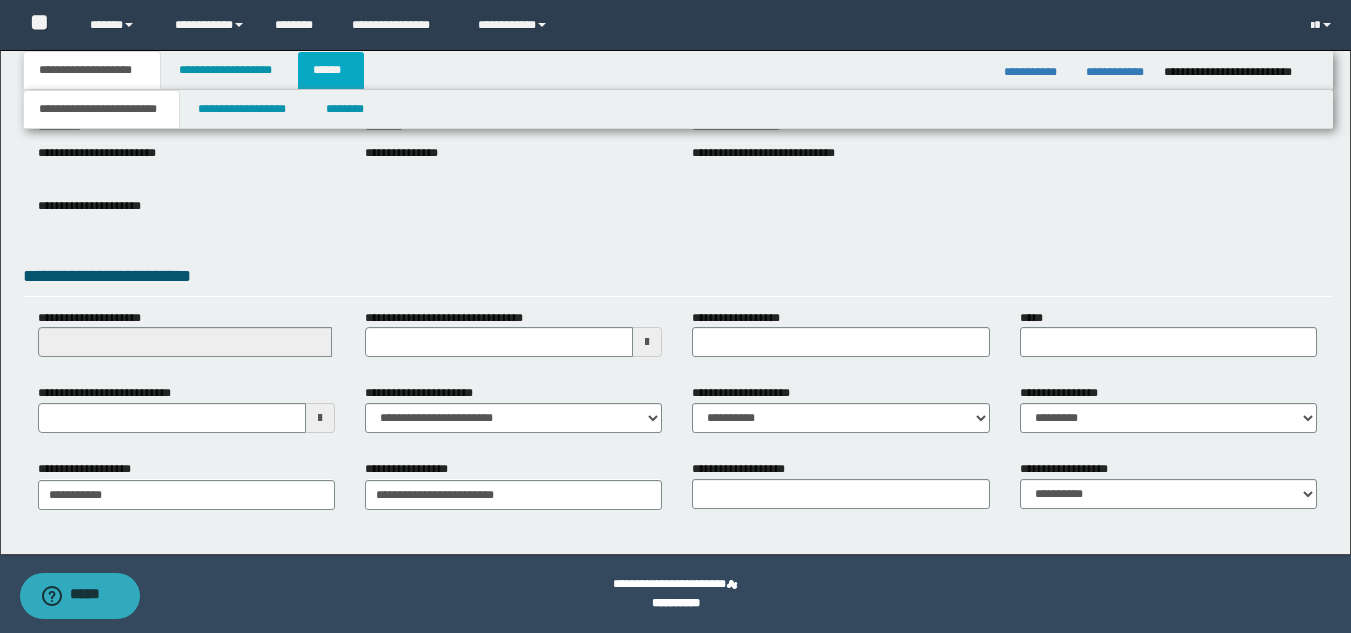 click on "******" at bounding box center [331, 70] 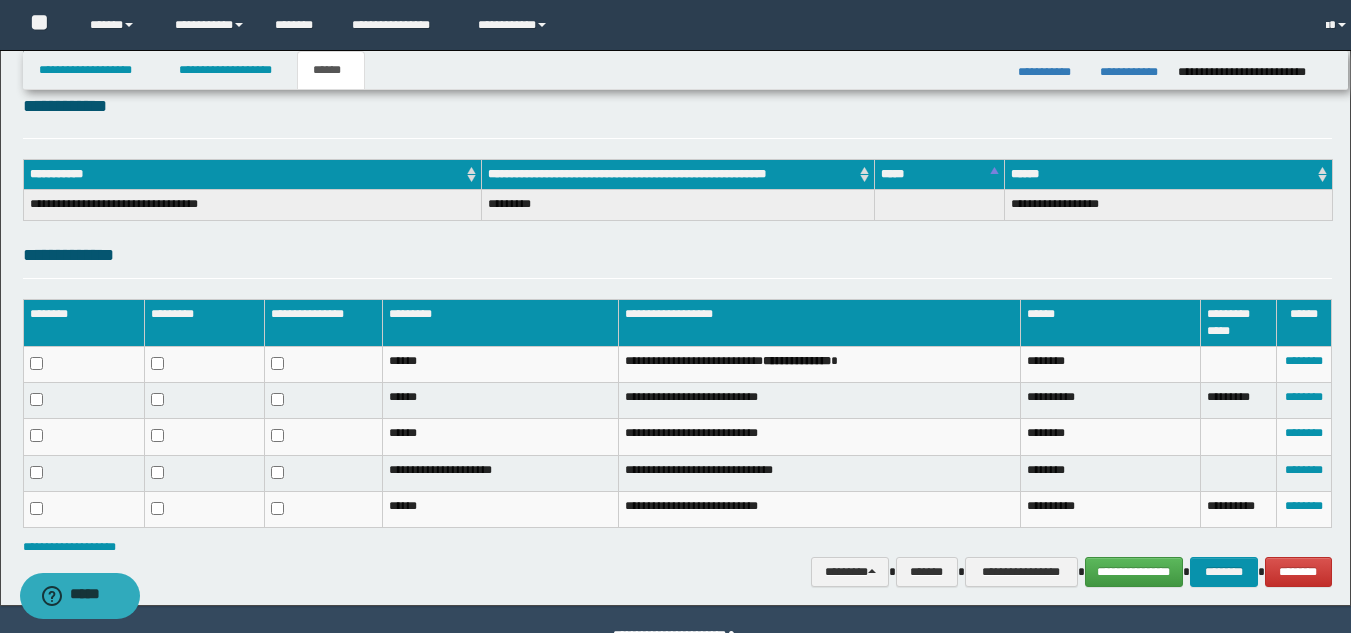 scroll, scrollTop: 220, scrollLeft: 0, axis: vertical 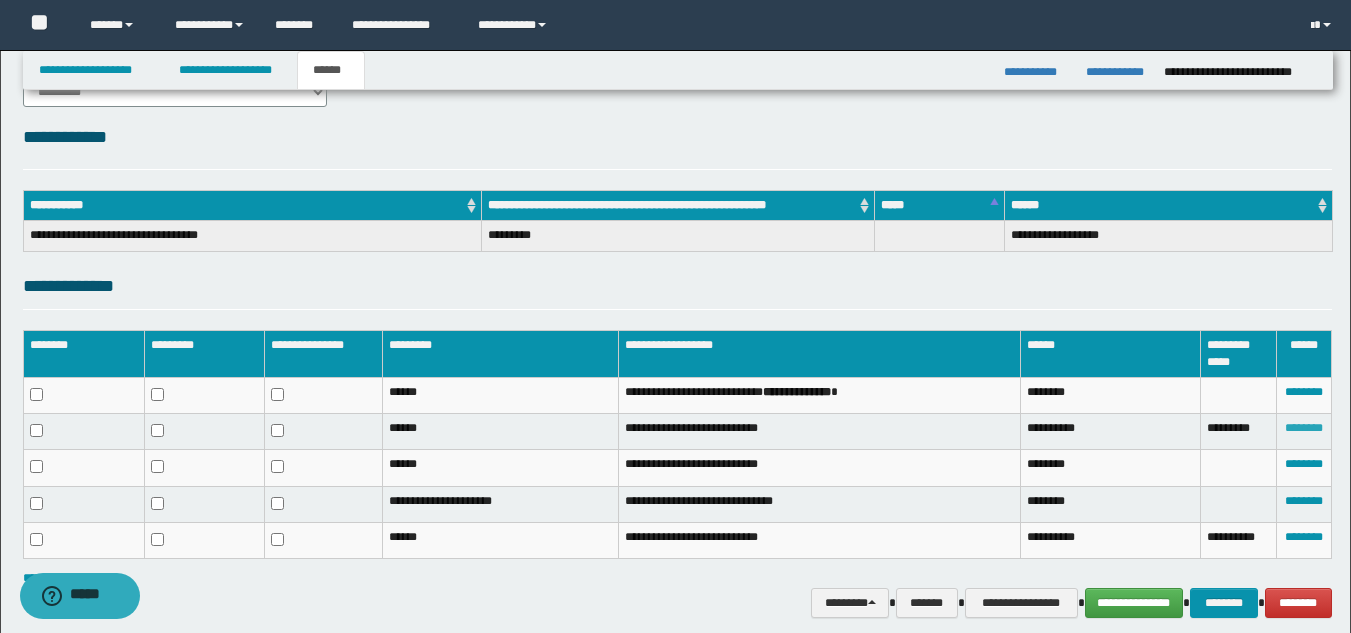 click on "********" at bounding box center (1304, 428) 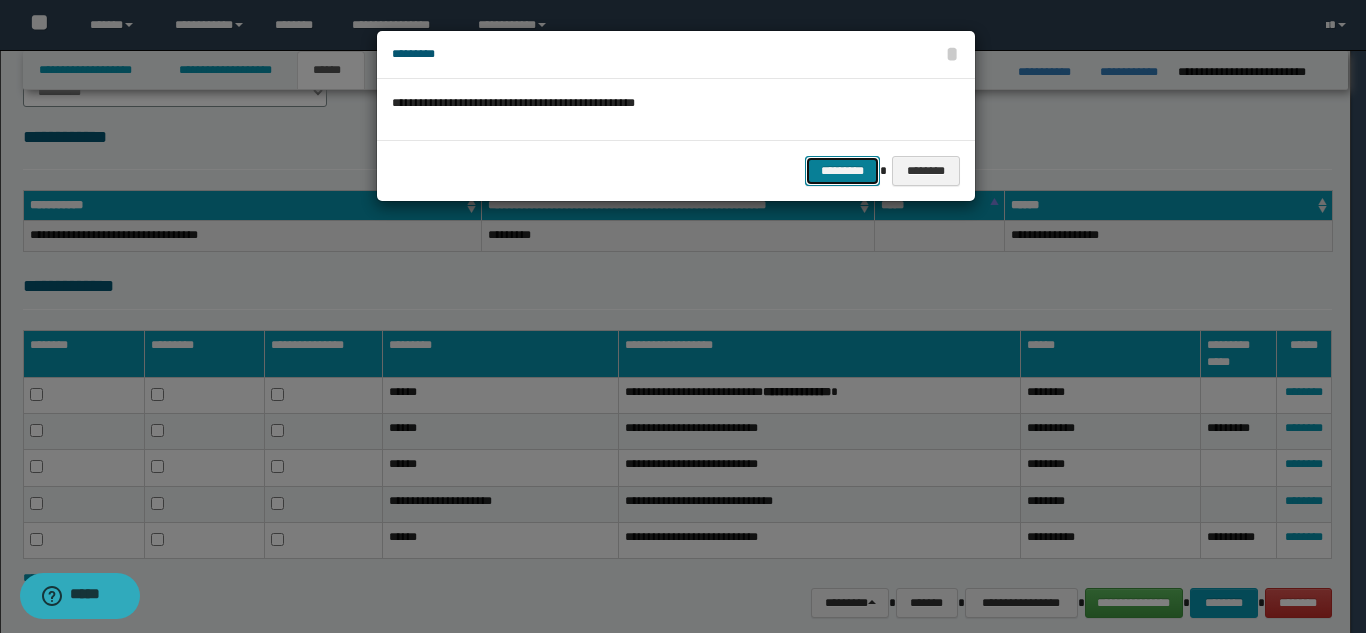 click on "*********" at bounding box center (842, 171) 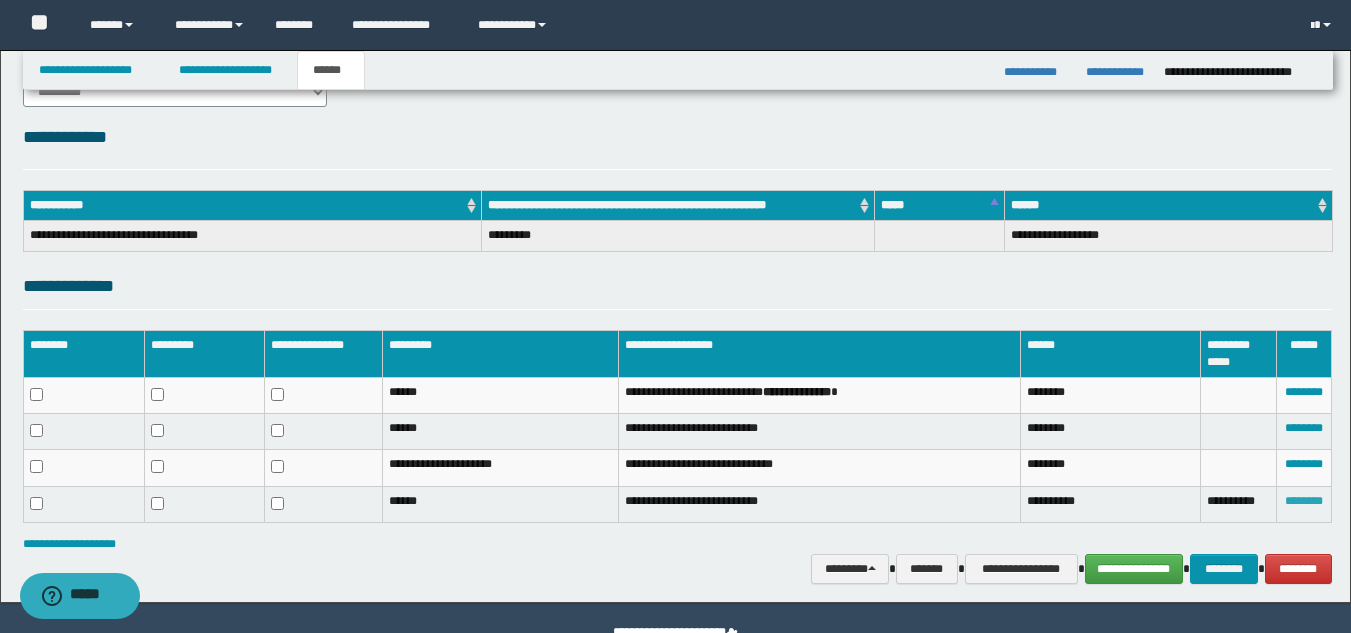 click on "********" at bounding box center (1304, 501) 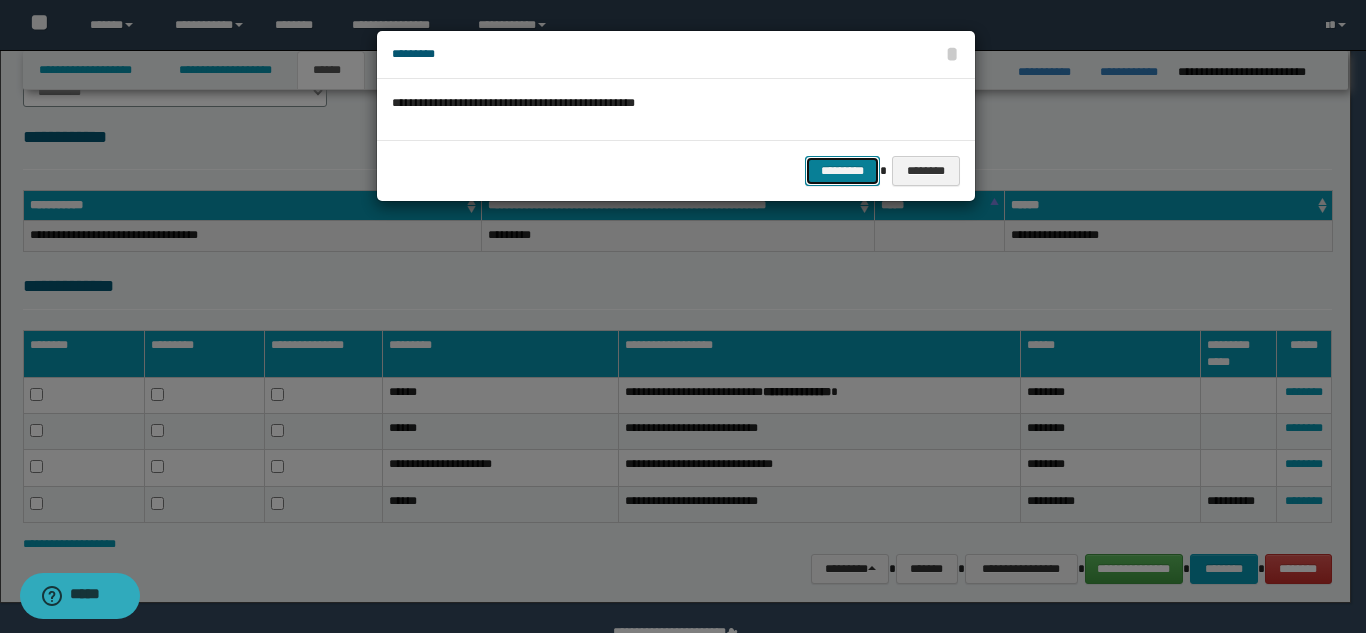 click on "*********" at bounding box center [842, 171] 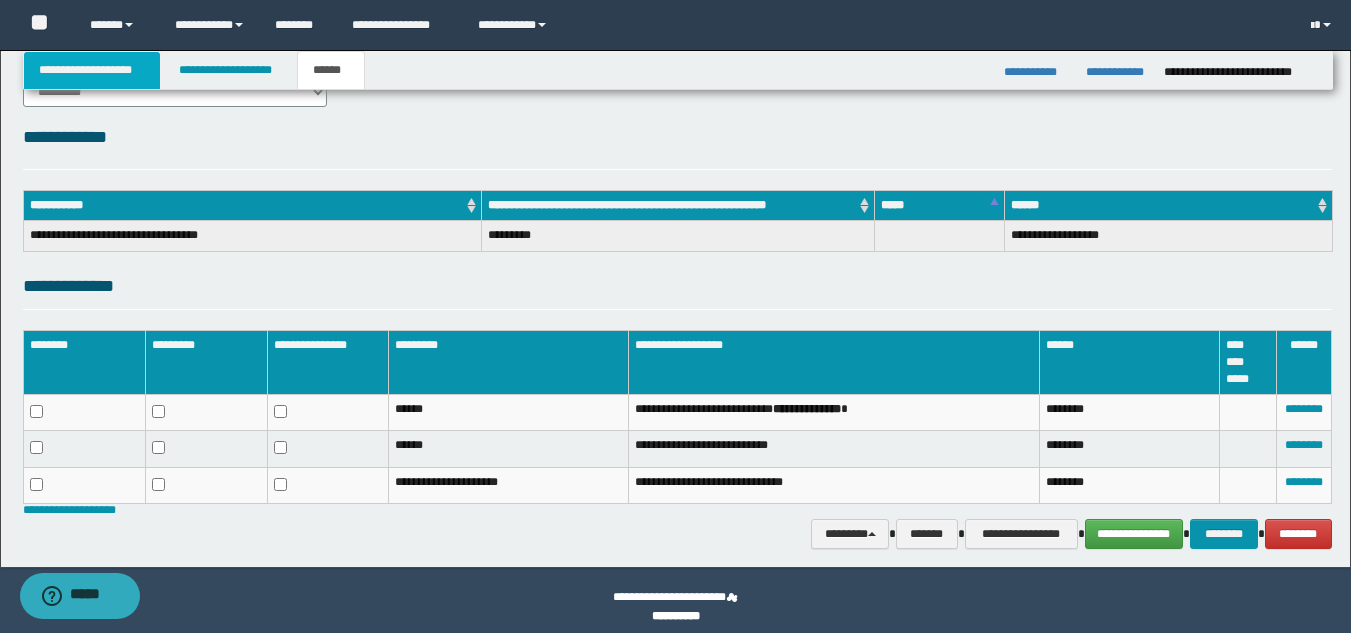click on "**********" at bounding box center [92, 70] 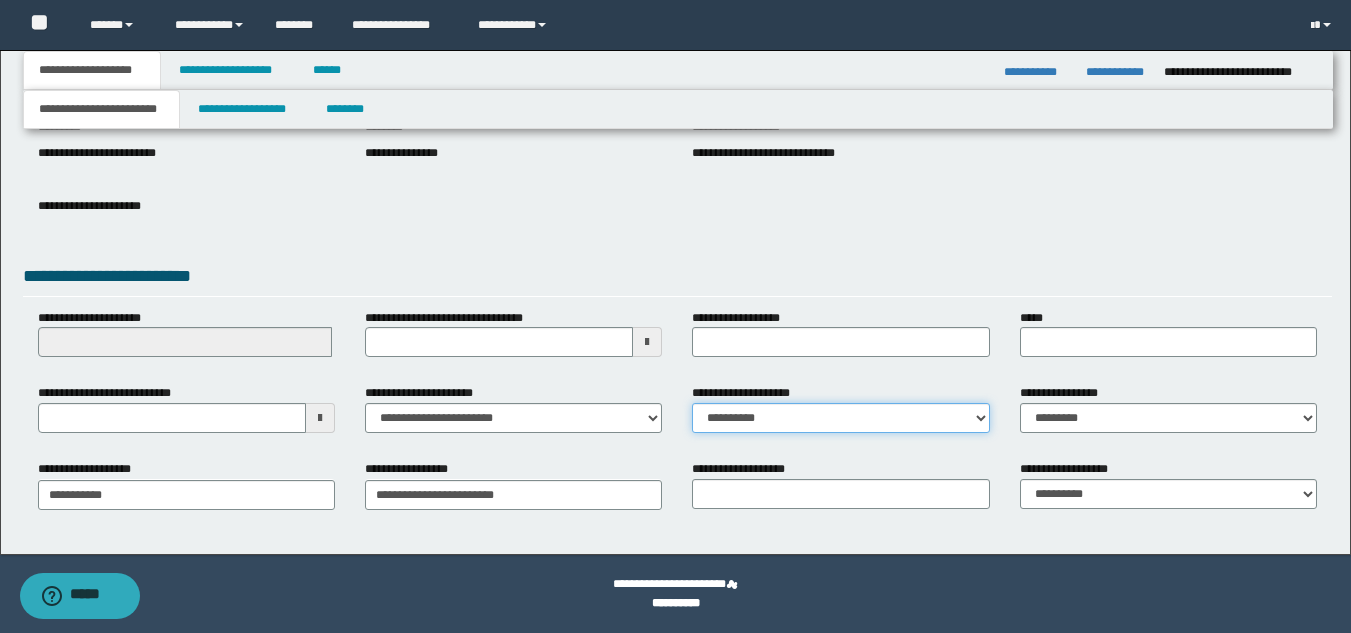 click on "**********" at bounding box center [840, 418] 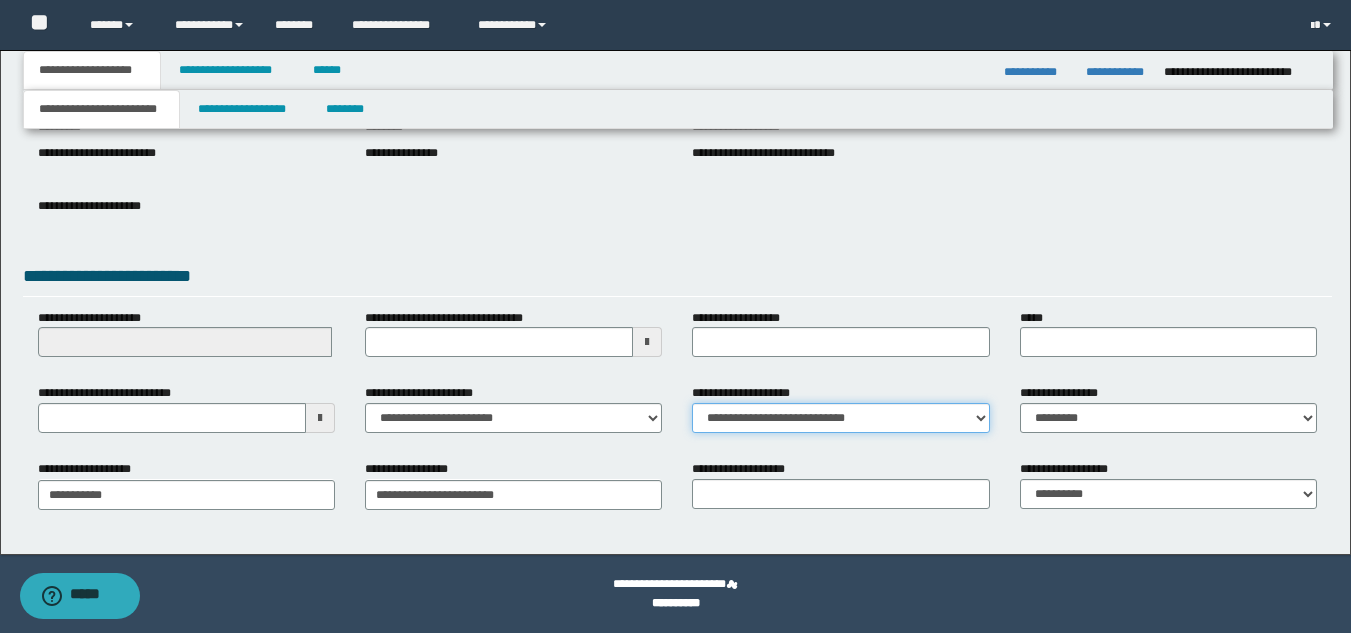 click on "**********" at bounding box center [840, 418] 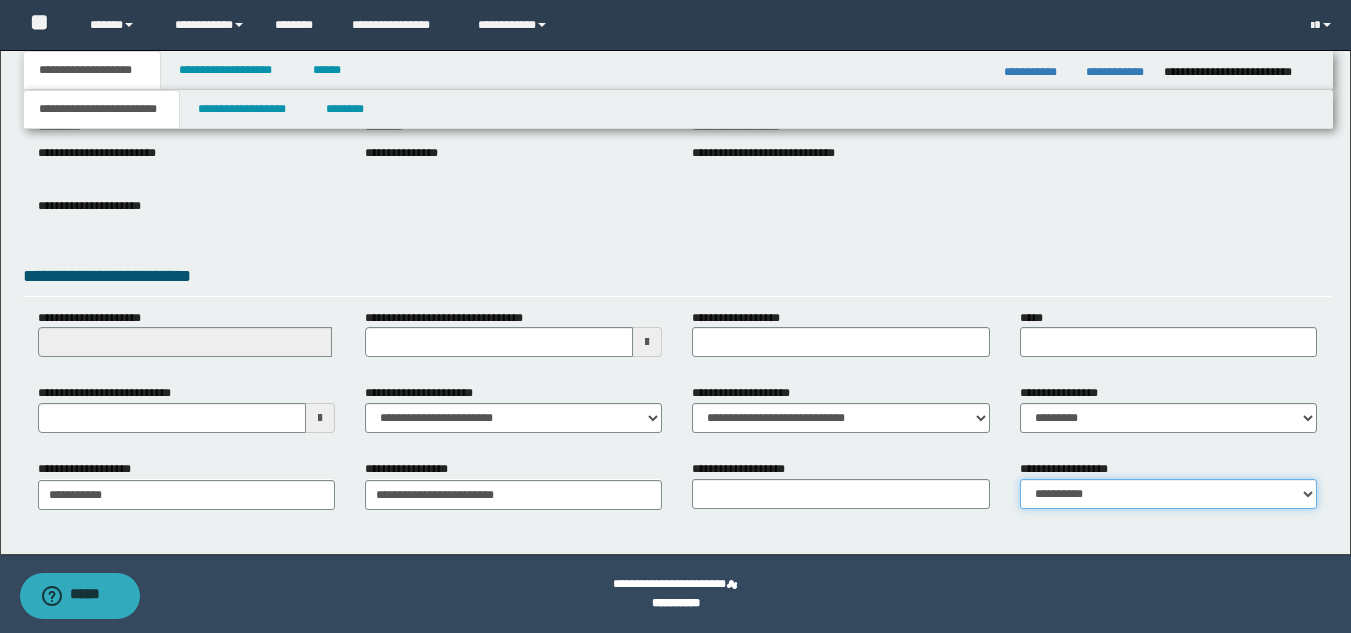 click on "**********" at bounding box center (1168, 494) 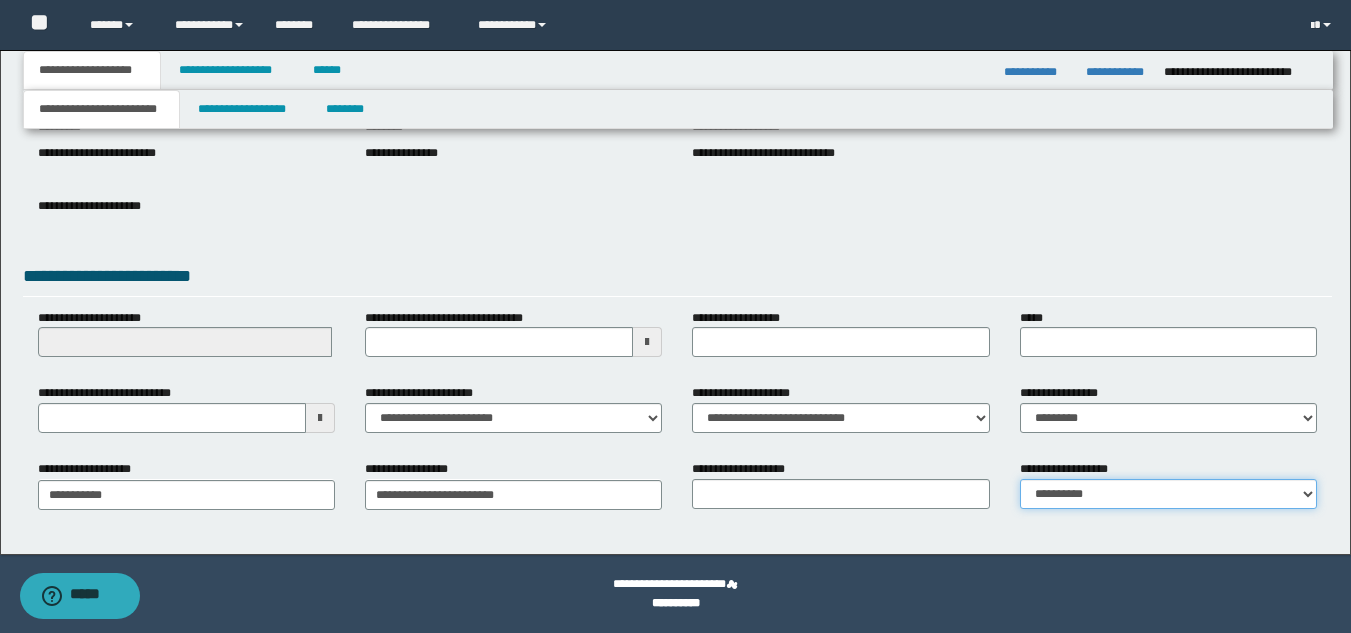 select on "*" 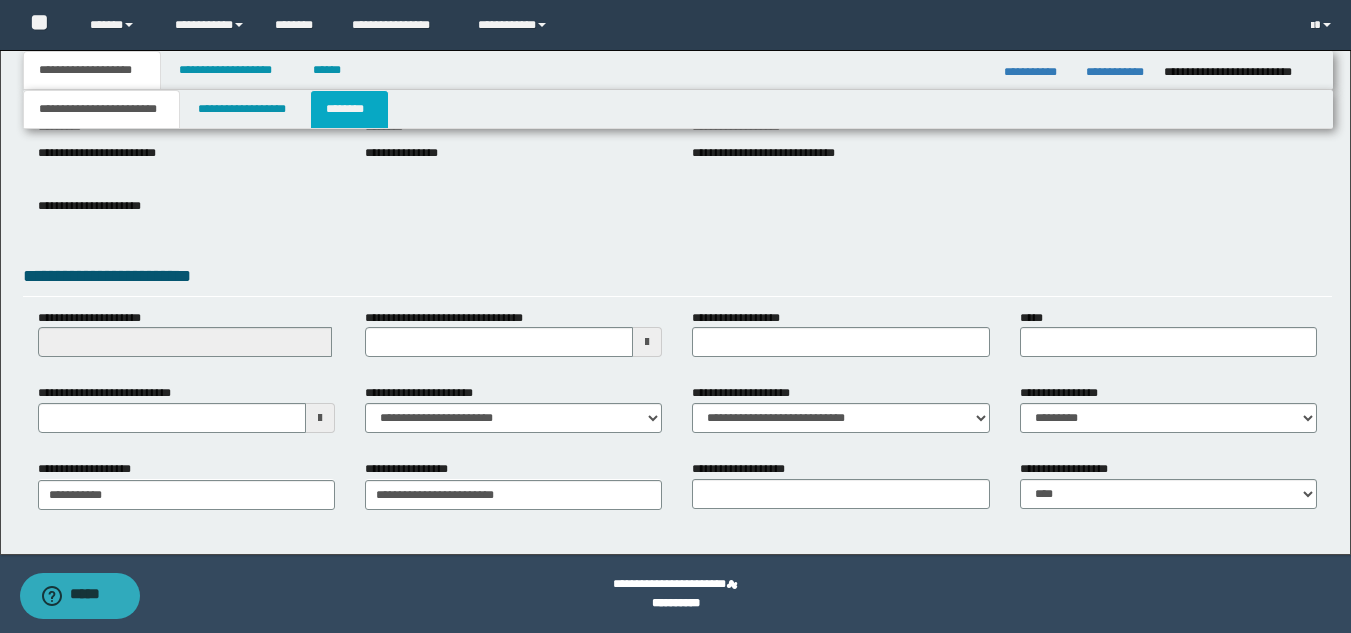 click on "********" at bounding box center (349, 109) 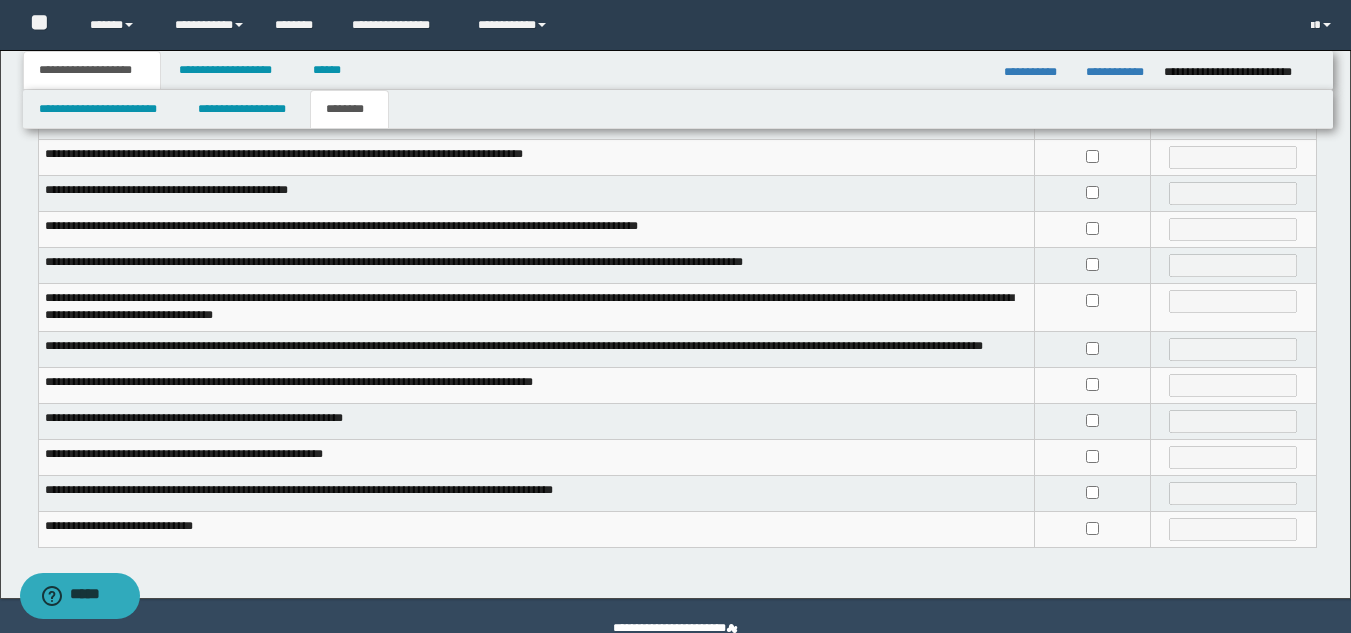 scroll, scrollTop: 509, scrollLeft: 0, axis: vertical 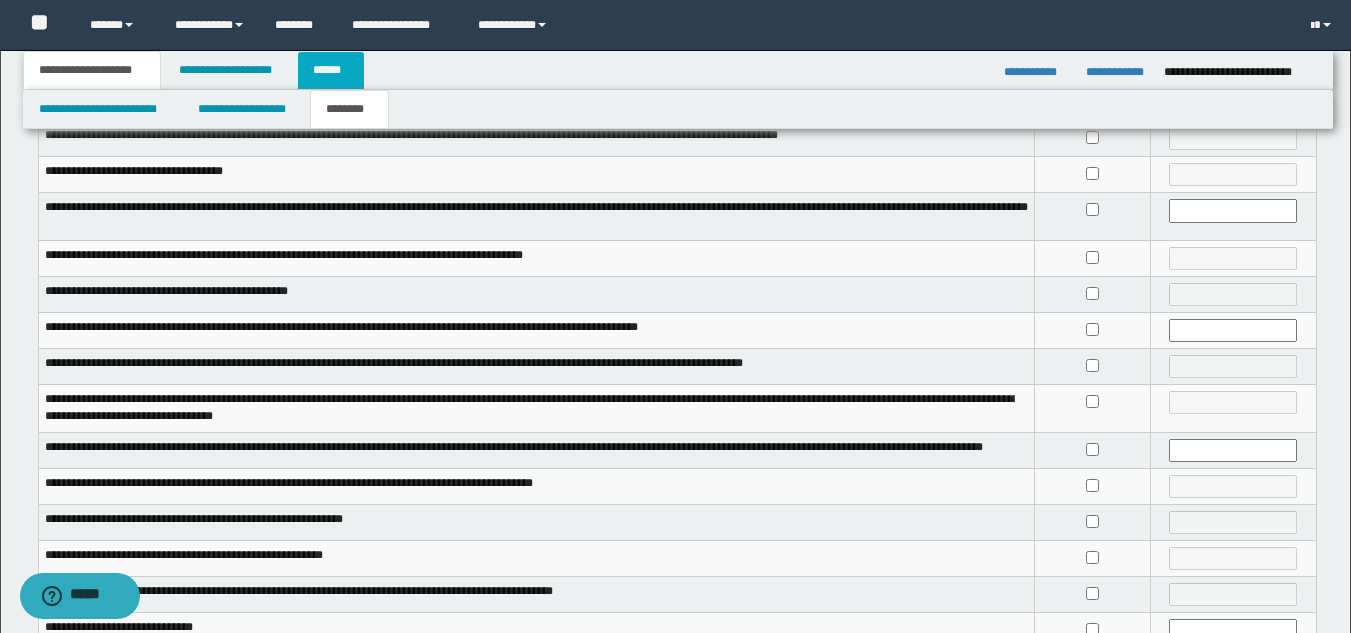 click on "******" at bounding box center [331, 70] 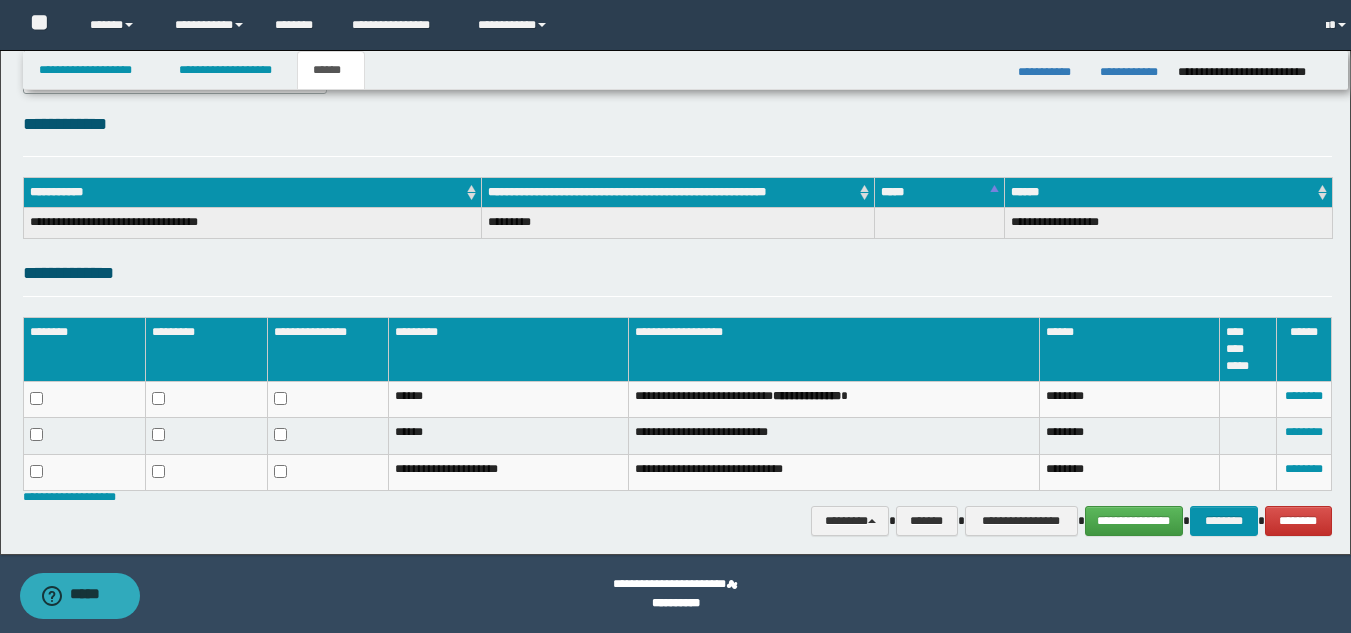 scroll, scrollTop: 233, scrollLeft: 0, axis: vertical 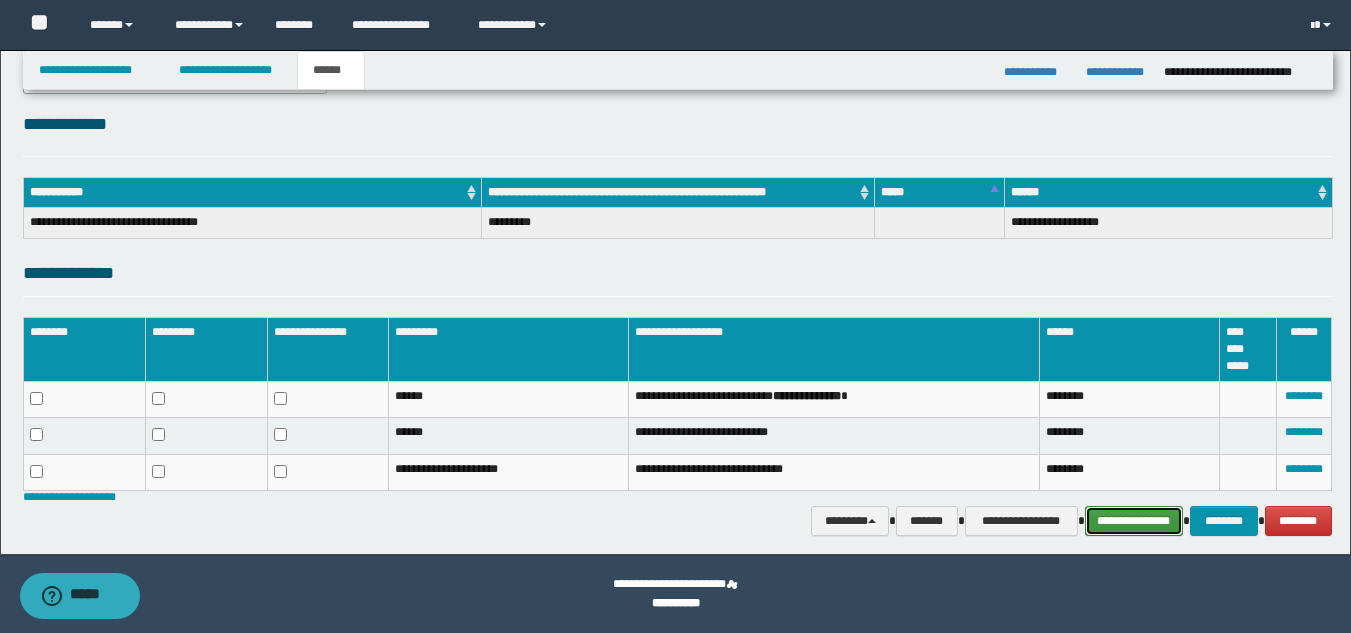 click on "**********" at bounding box center [1134, 521] 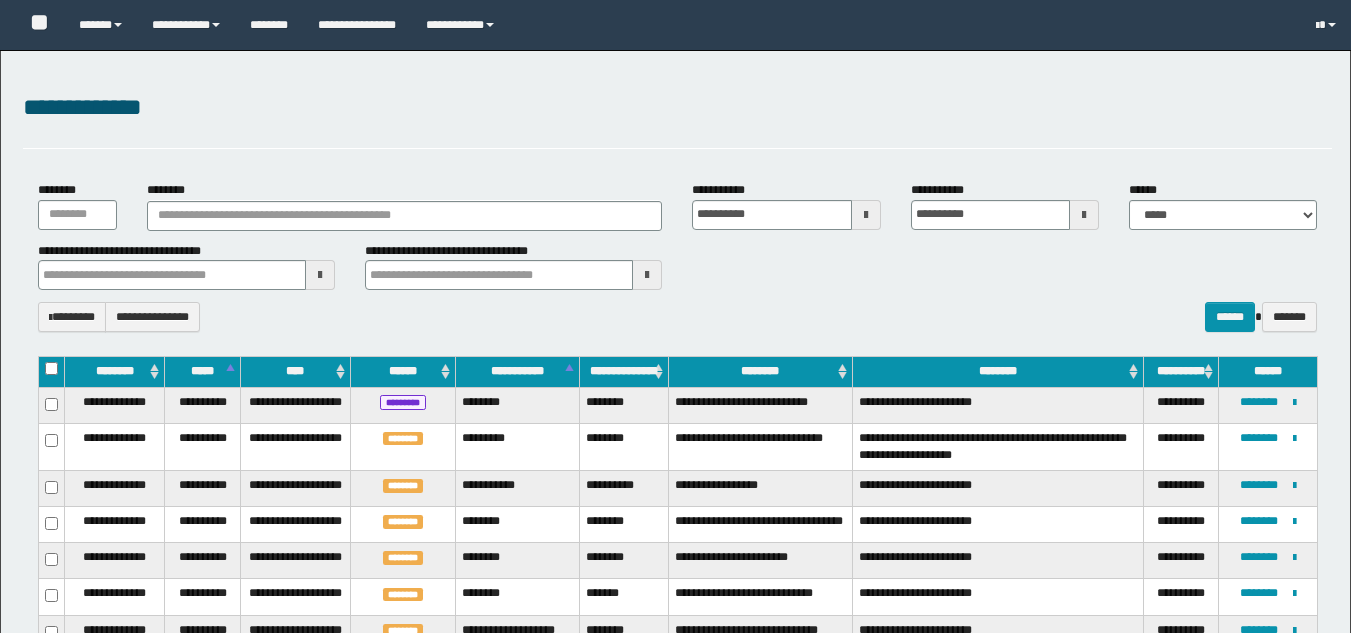 select on "***" 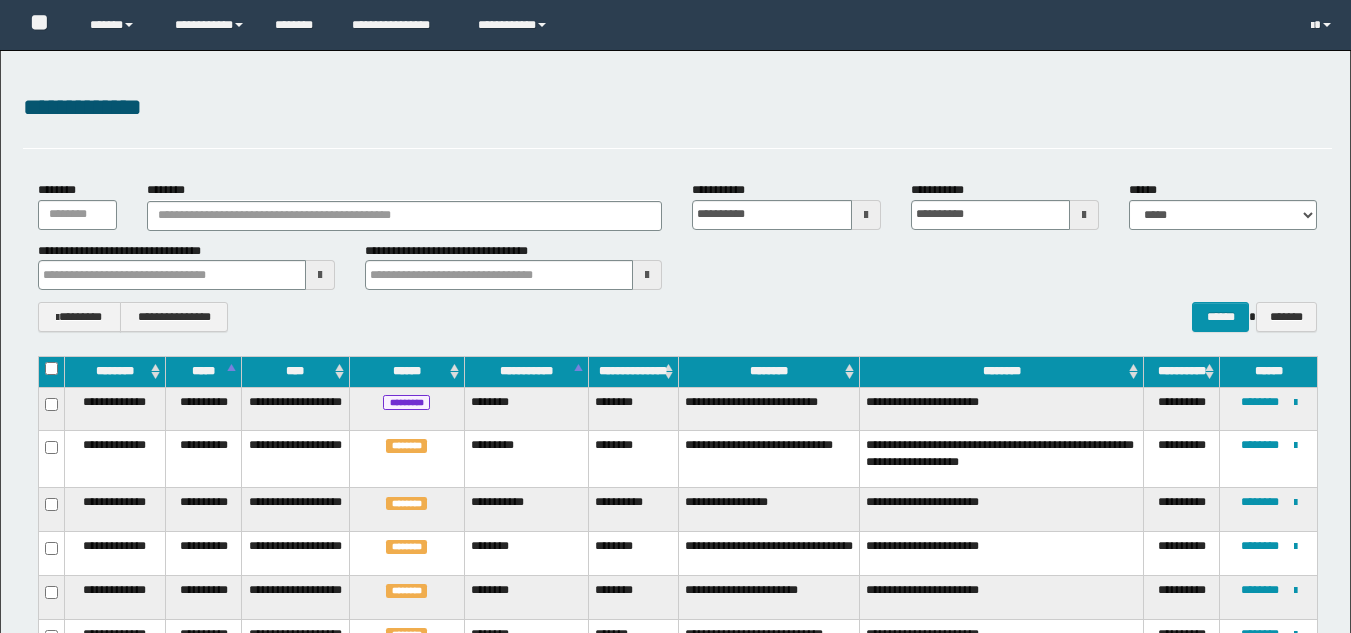 scroll, scrollTop: 3239, scrollLeft: 0, axis: vertical 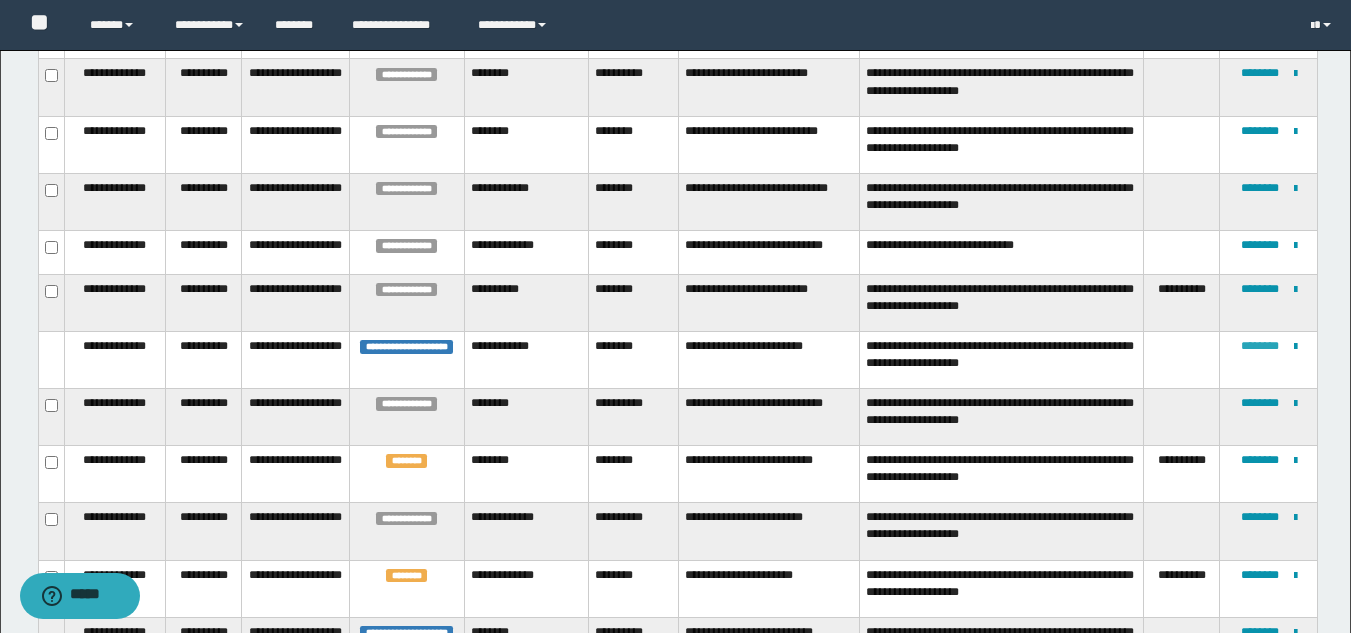 click on "********" at bounding box center (1260, 346) 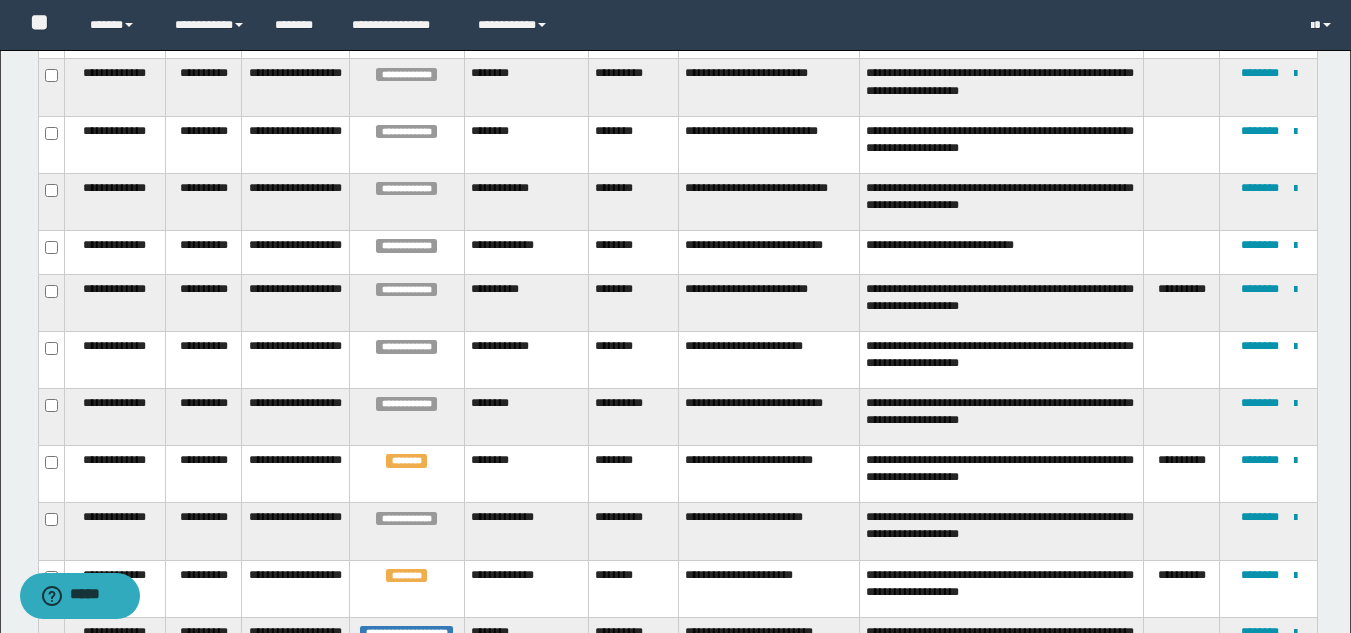 scroll, scrollTop: 1261, scrollLeft: 0, axis: vertical 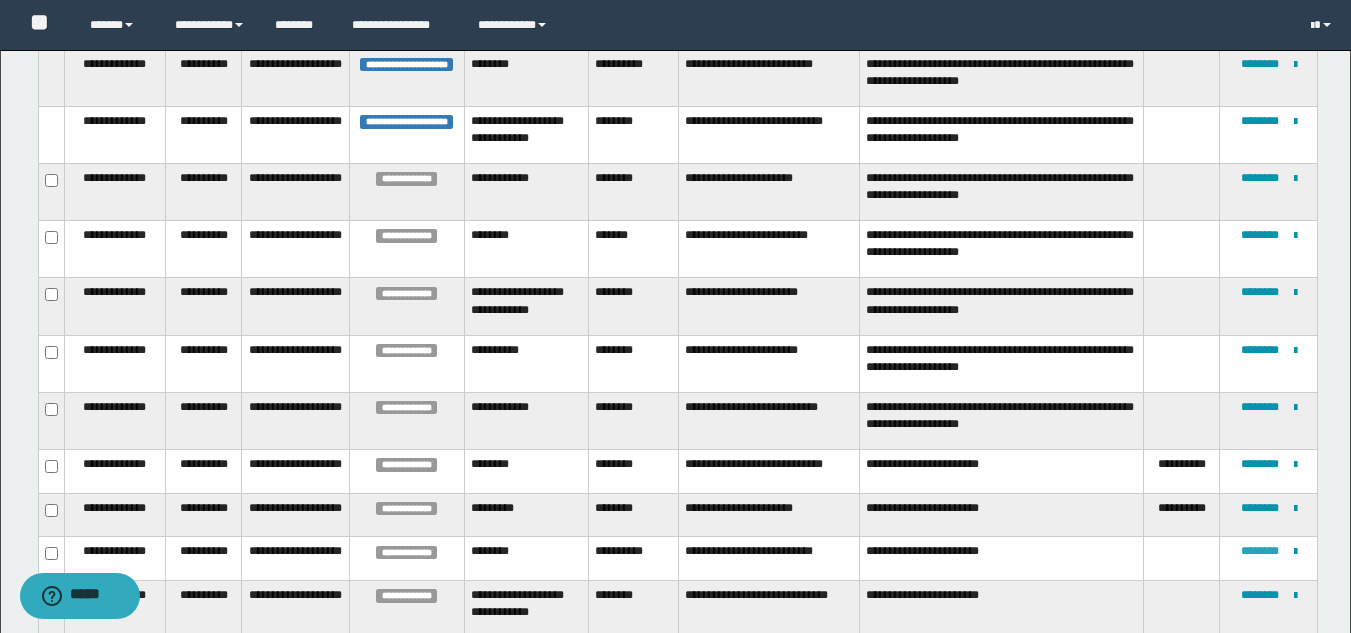 click on "********" at bounding box center (1260, 551) 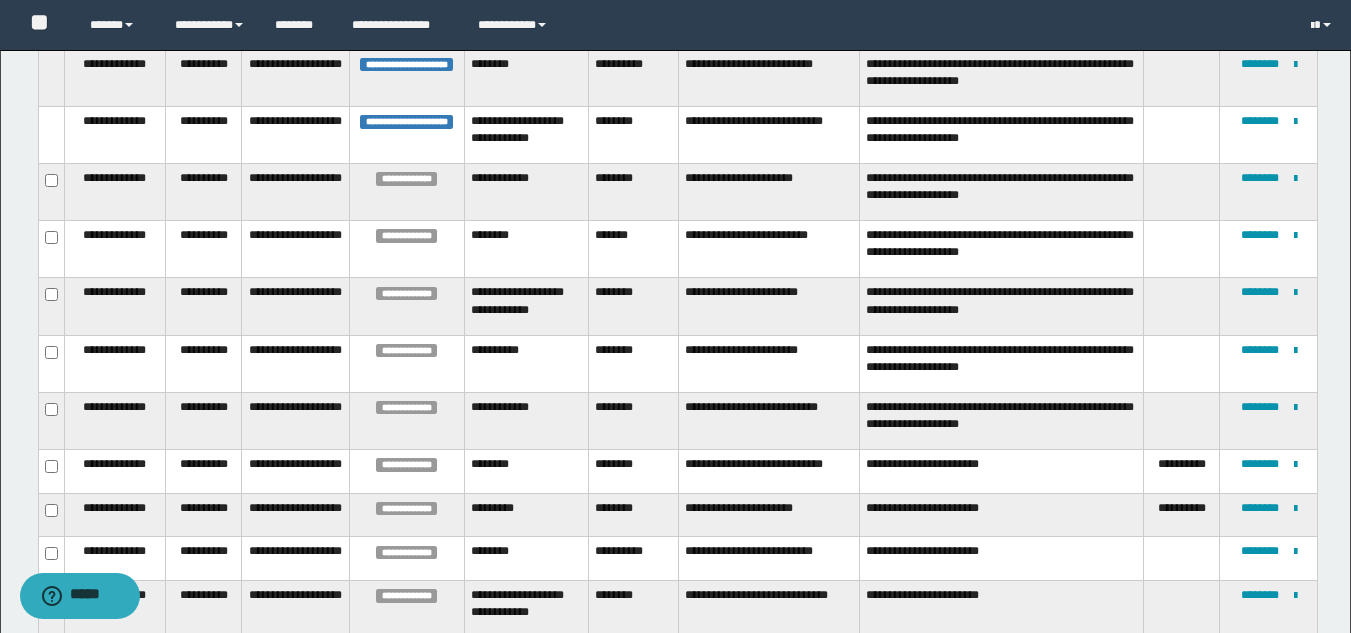 scroll, scrollTop: 0, scrollLeft: 0, axis: both 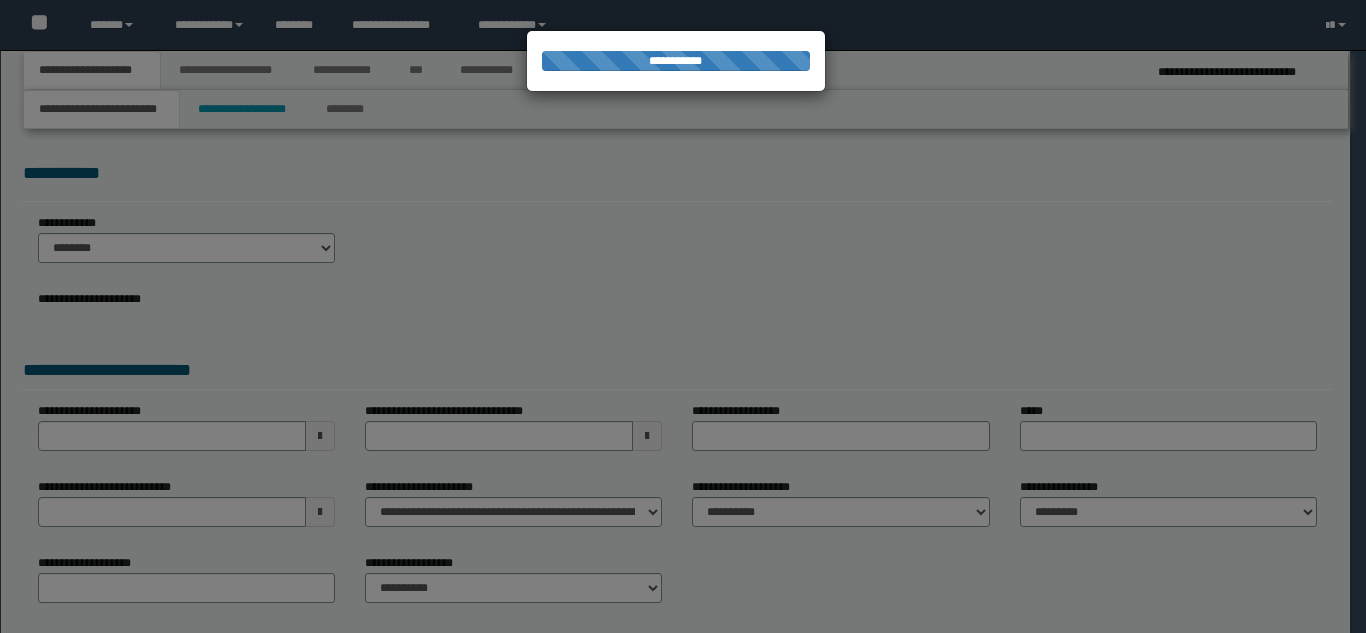 select on "*" 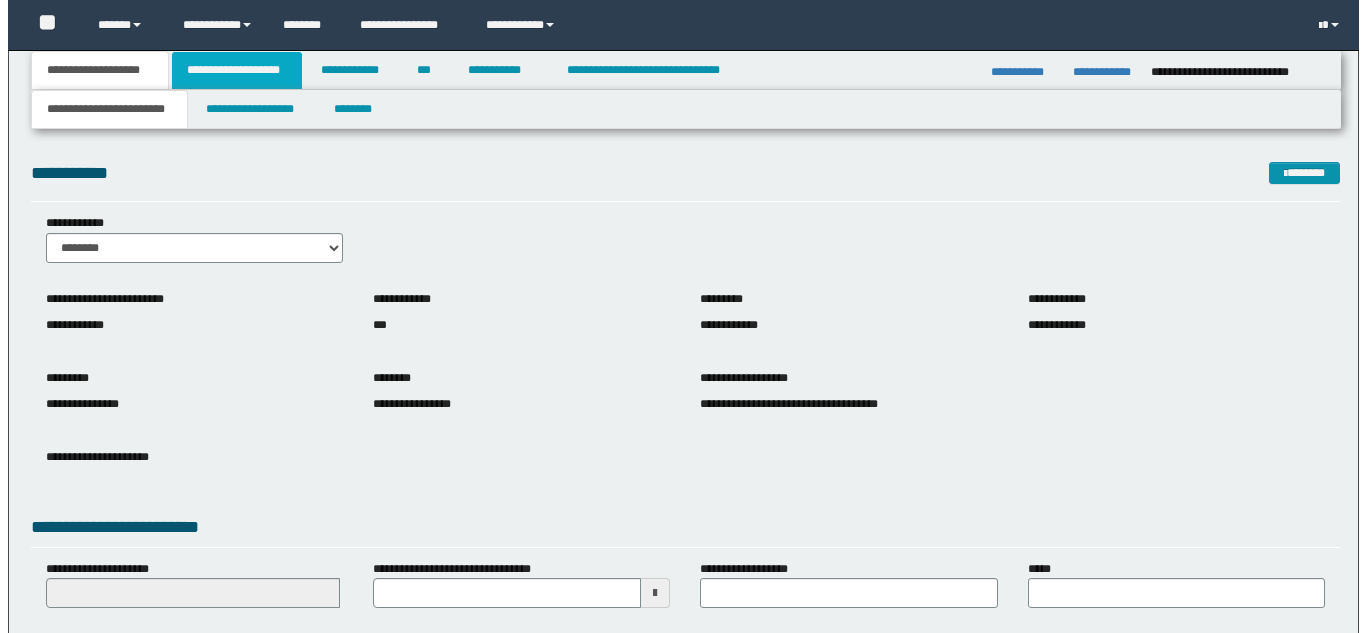 scroll, scrollTop: 0, scrollLeft: 0, axis: both 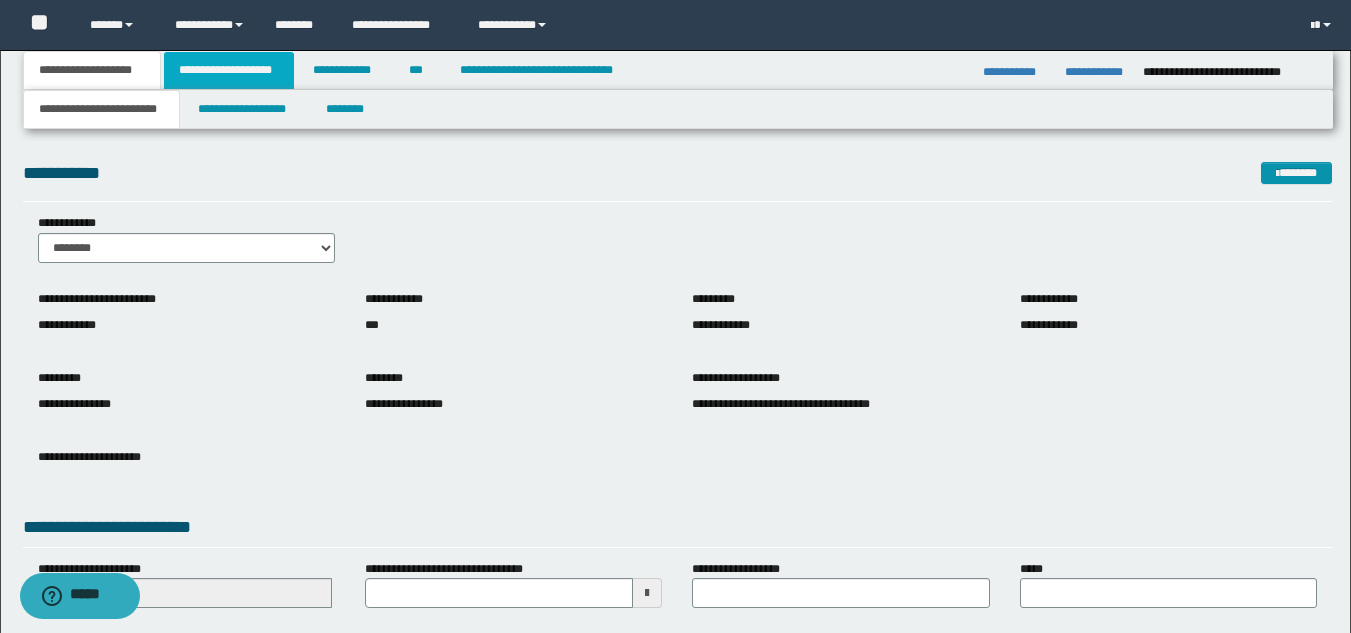 click on "**********" at bounding box center (229, 70) 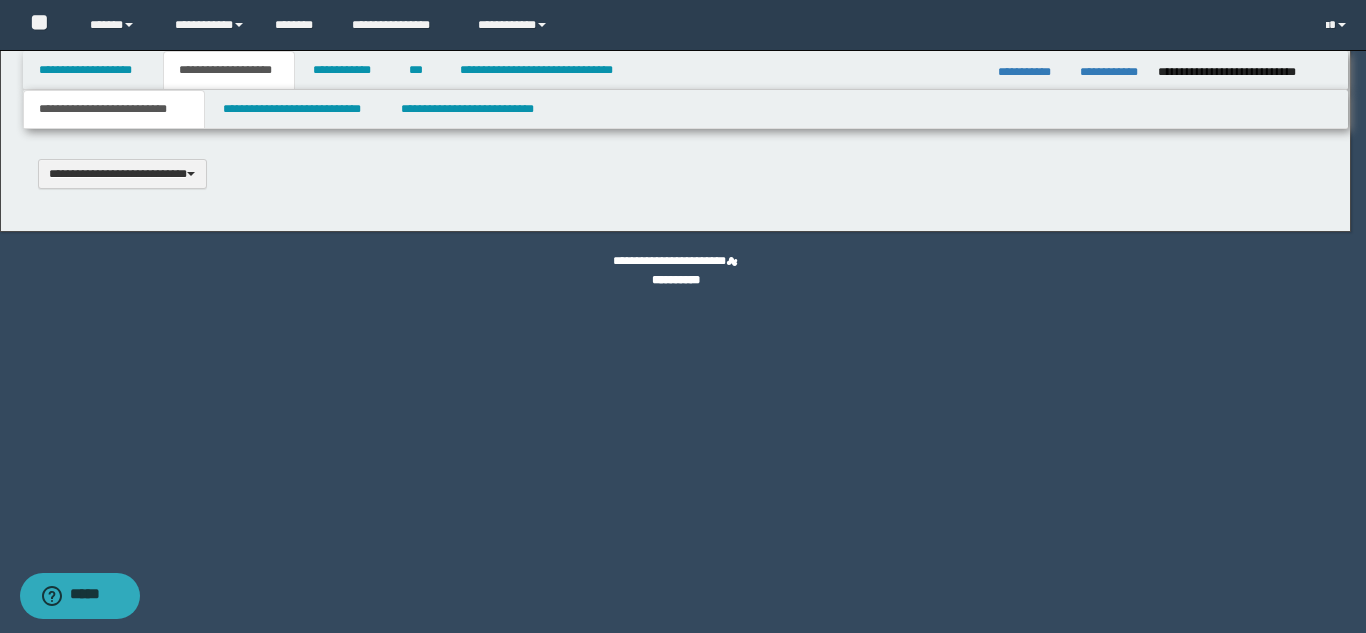 scroll, scrollTop: 0, scrollLeft: 0, axis: both 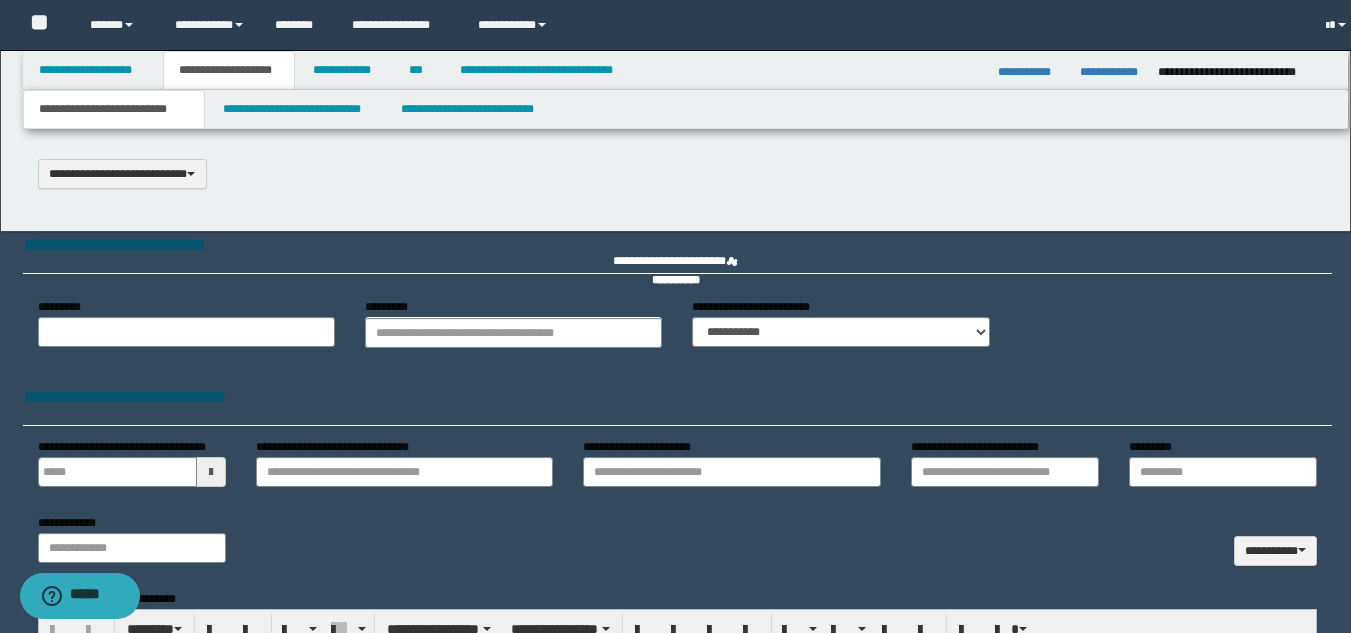 select on "*" 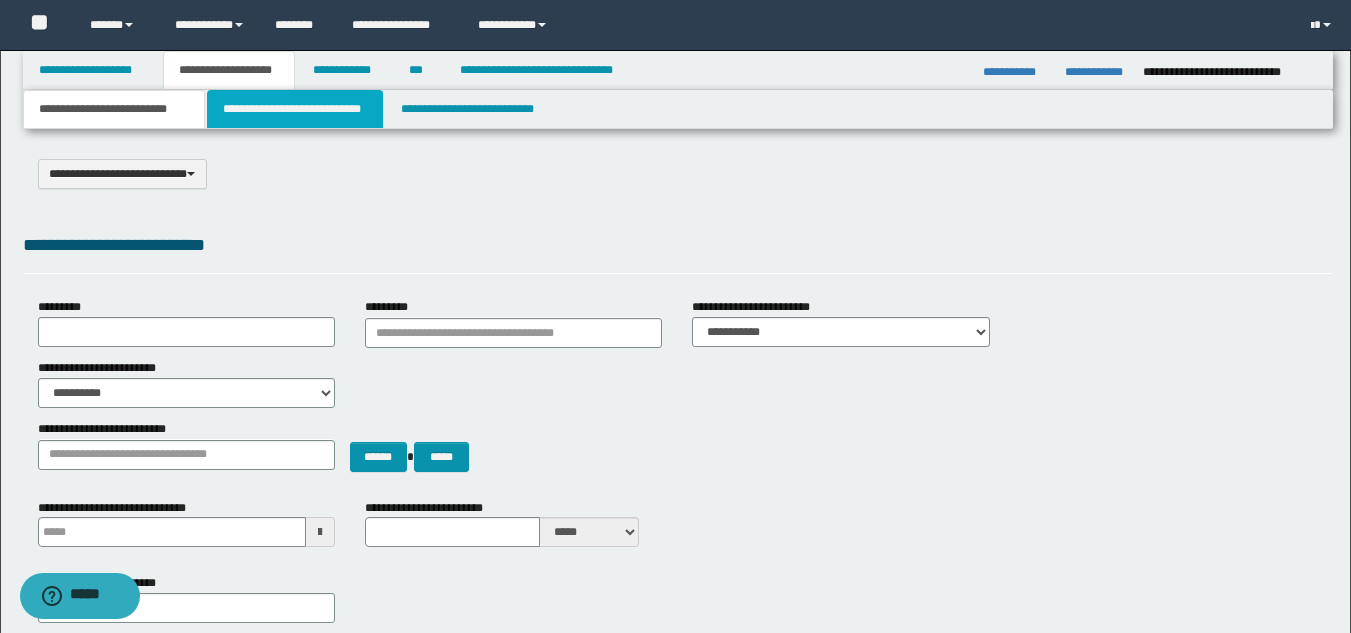 click on "**********" at bounding box center (295, 109) 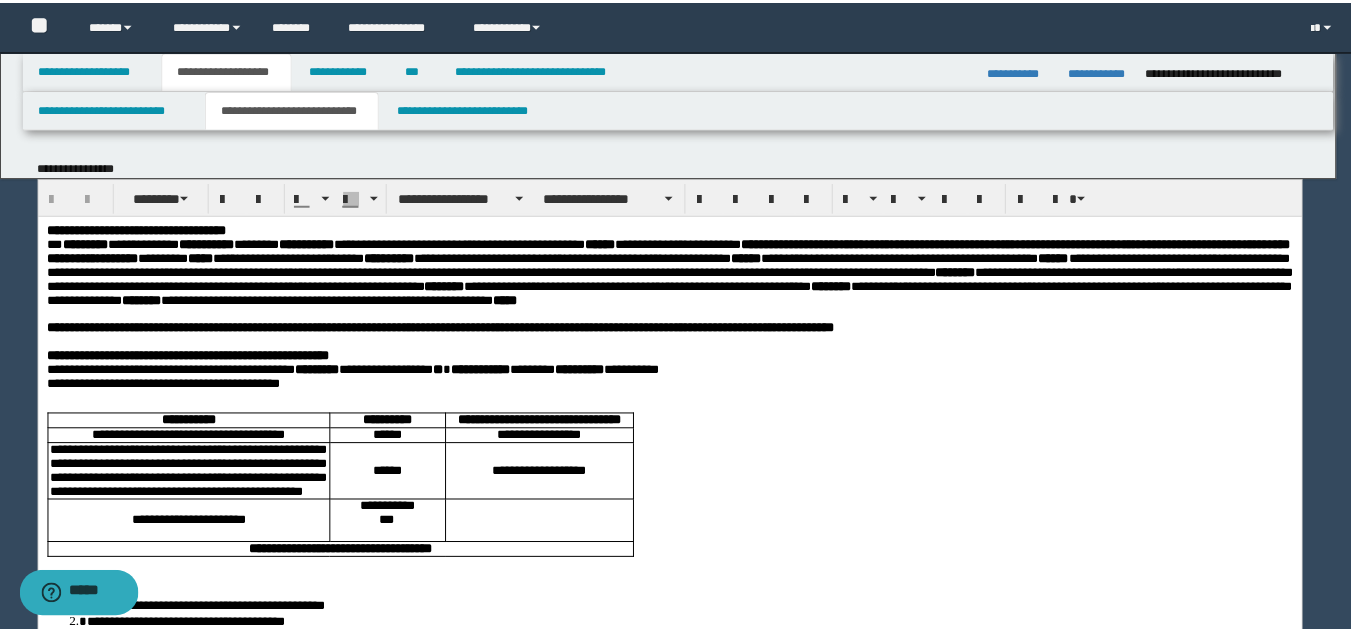 scroll, scrollTop: 0, scrollLeft: 0, axis: both 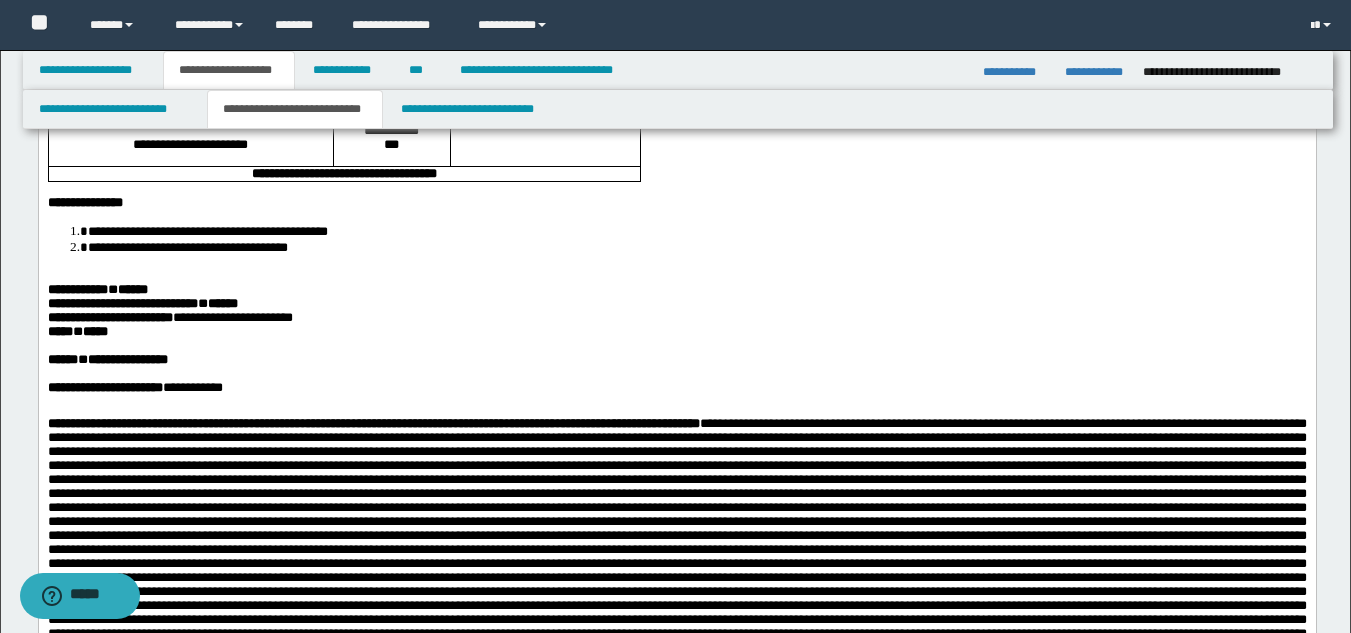 click on "***** * *****" at bounding box center (77, 331) 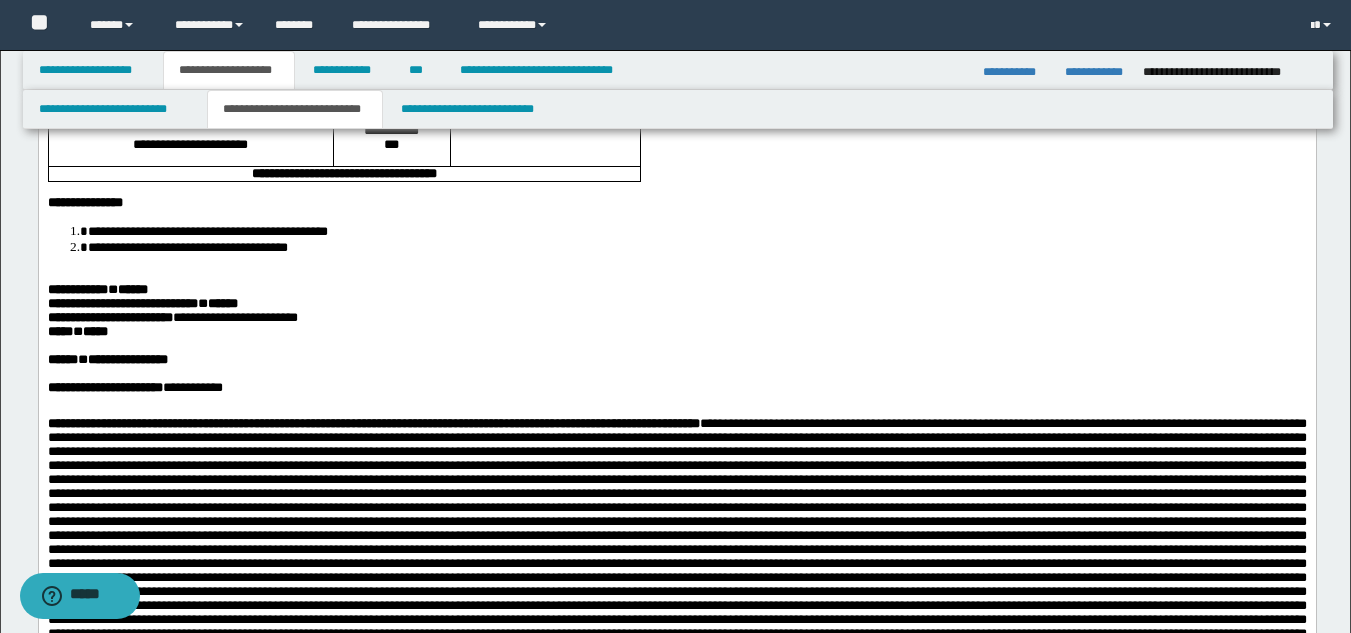 click on "***** * *****" at bounding box center (77, 331) 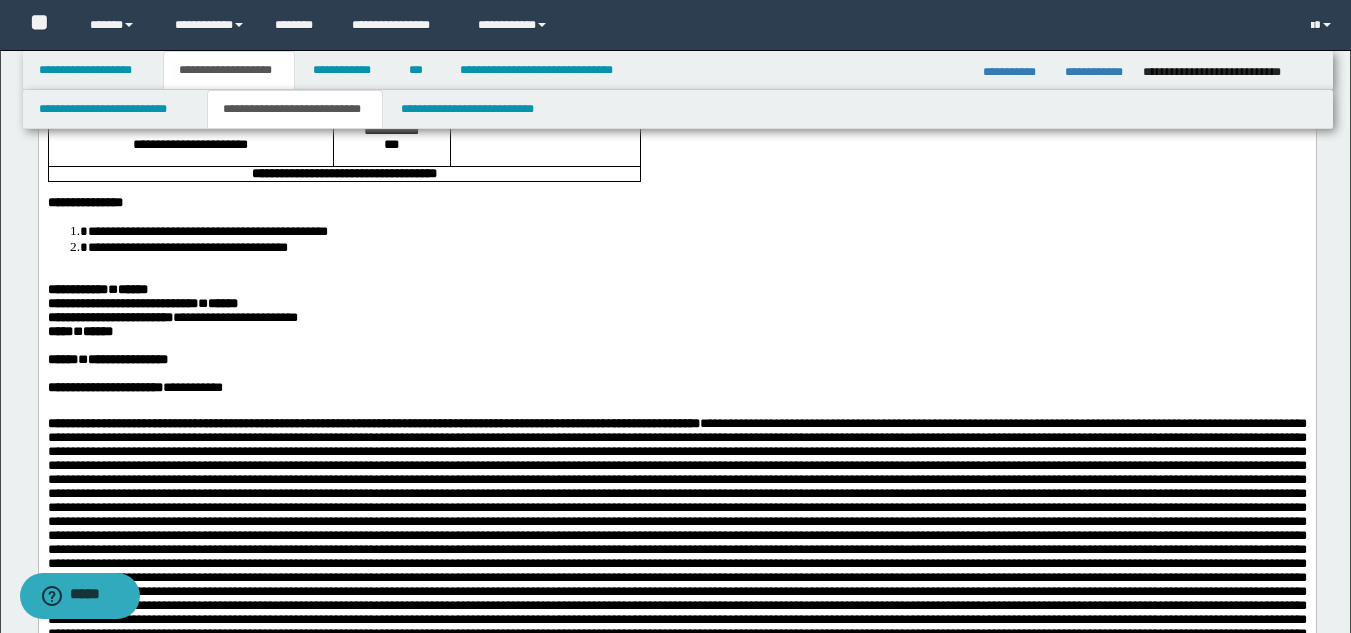 click on "**********" at bounding box center (676, 2099) 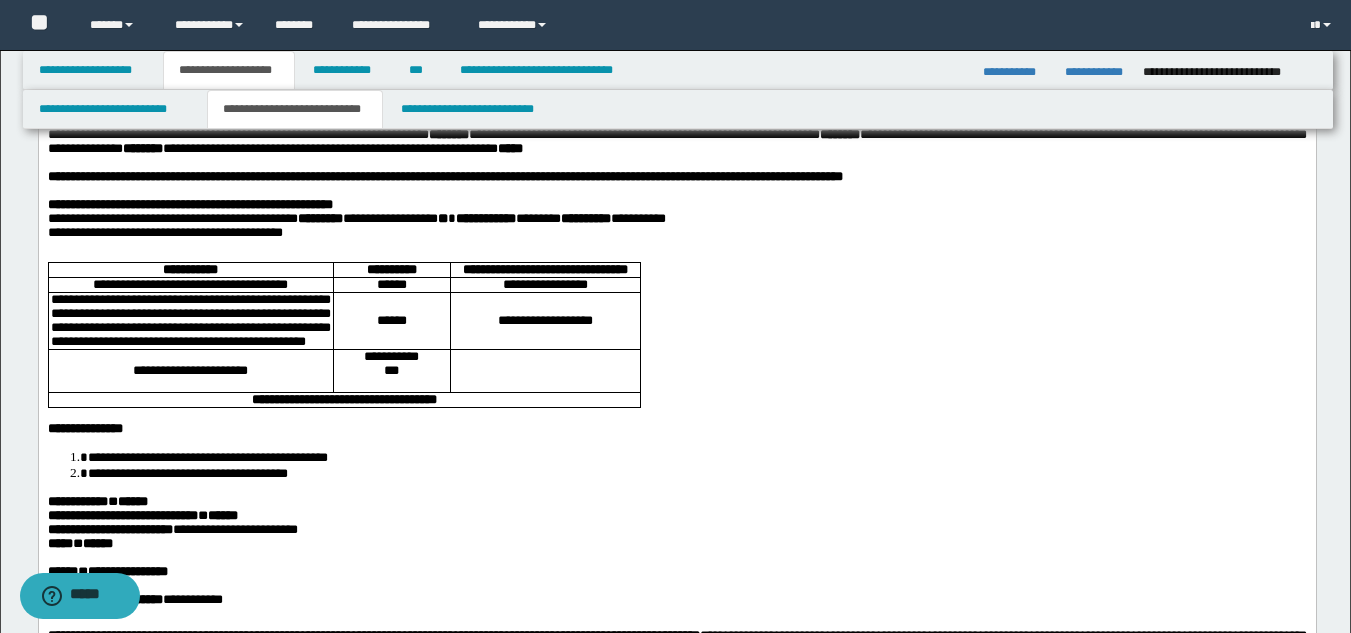 scroll, scrollTop: 189, scrollLeft: 0, axis: vertical 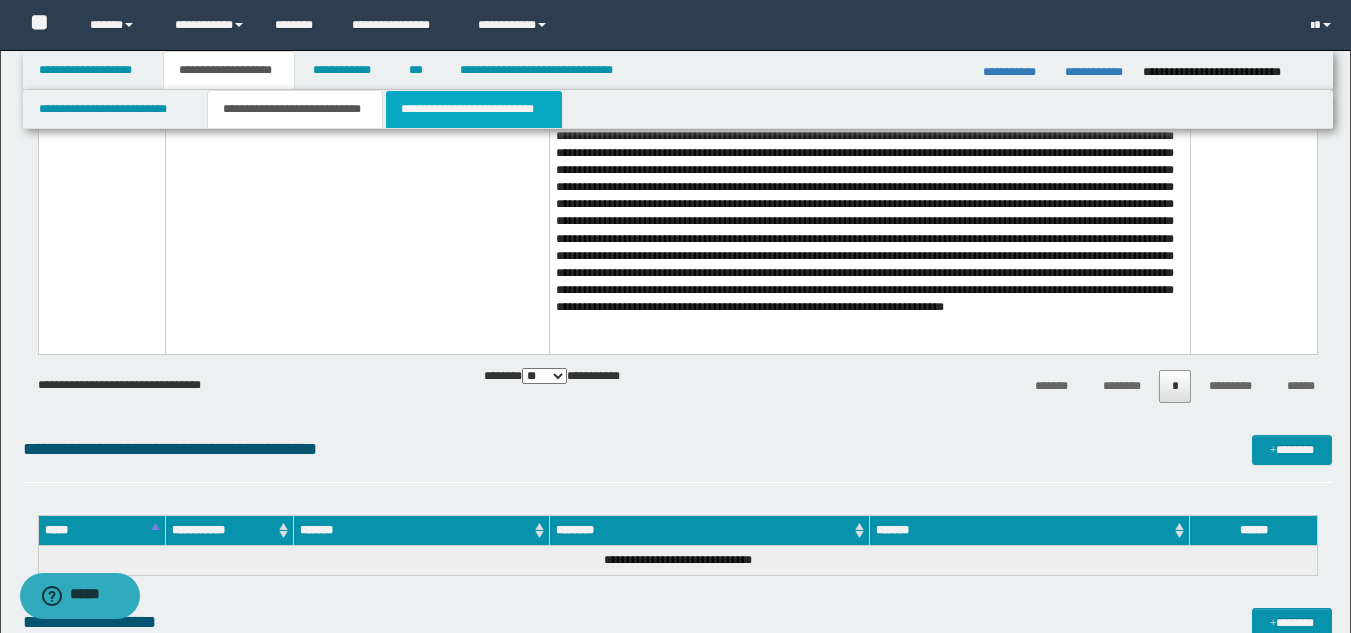 click on "**********" at bounding box center [474, 109] 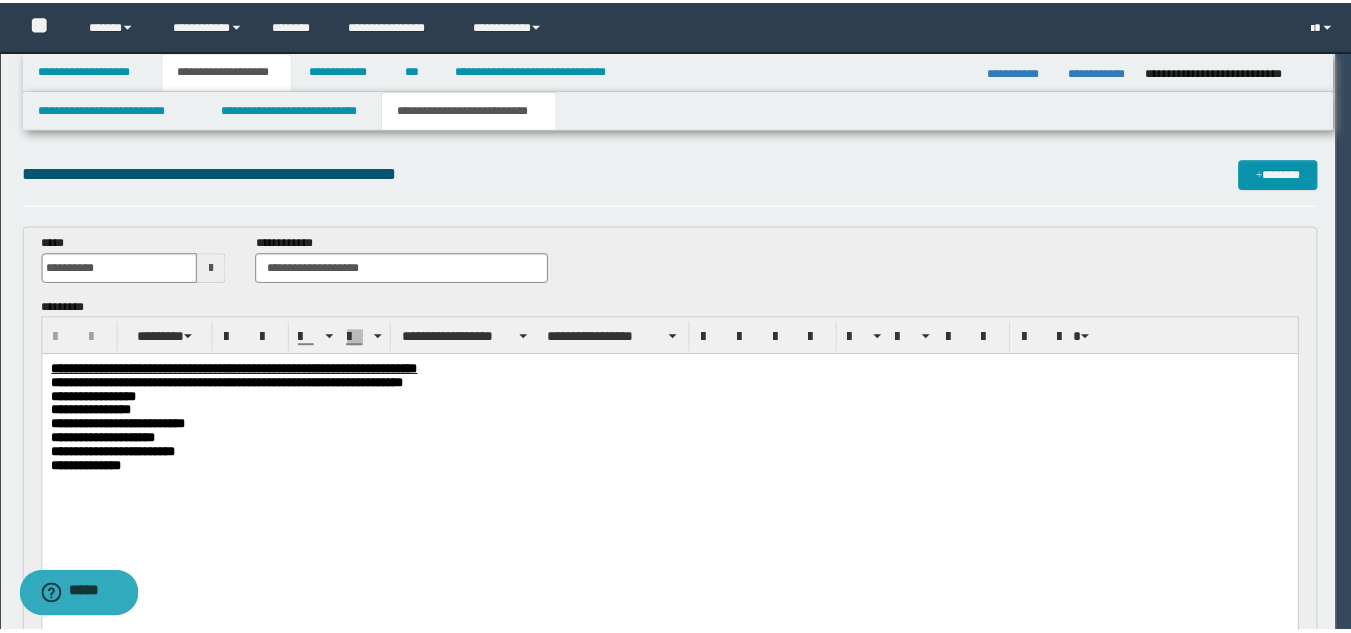 scroll, scrollTop: 0, scrollLeft: 0, axis: both 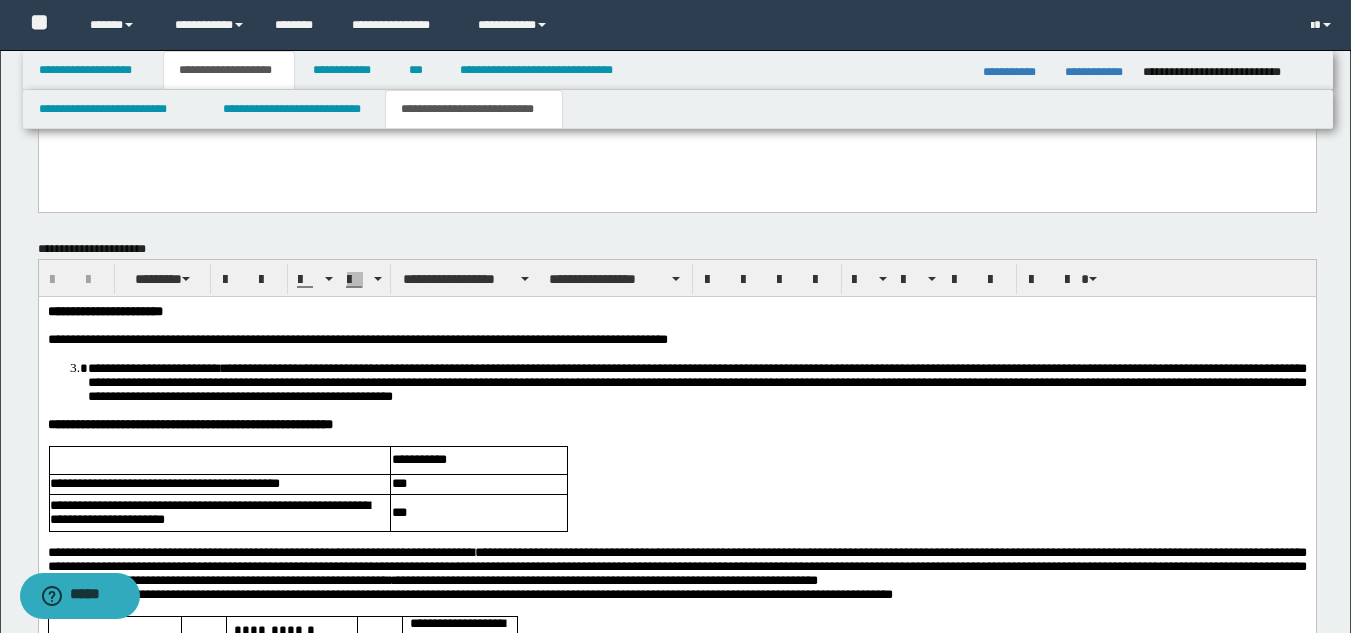drag, startPoint x: 1357, startPoint y: 83, endPoint x: 1171, endPoint y: 136, distance: 193.40372 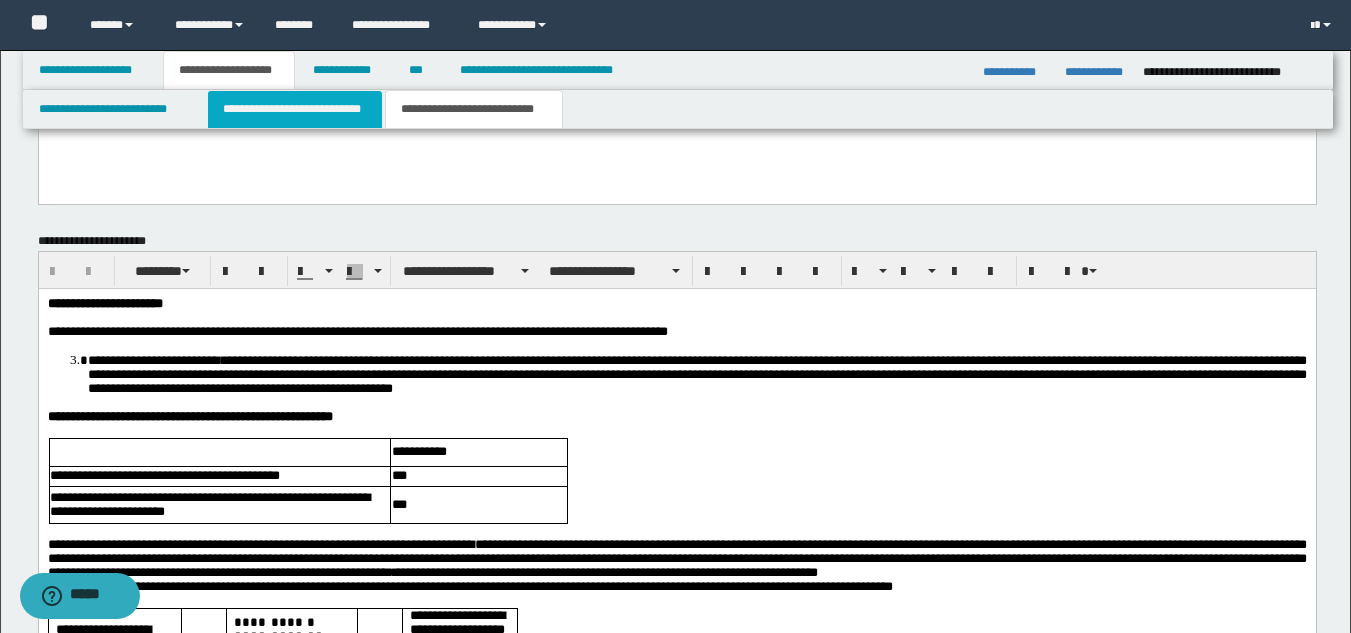 click on "**********" at bounding box center (295, 109) 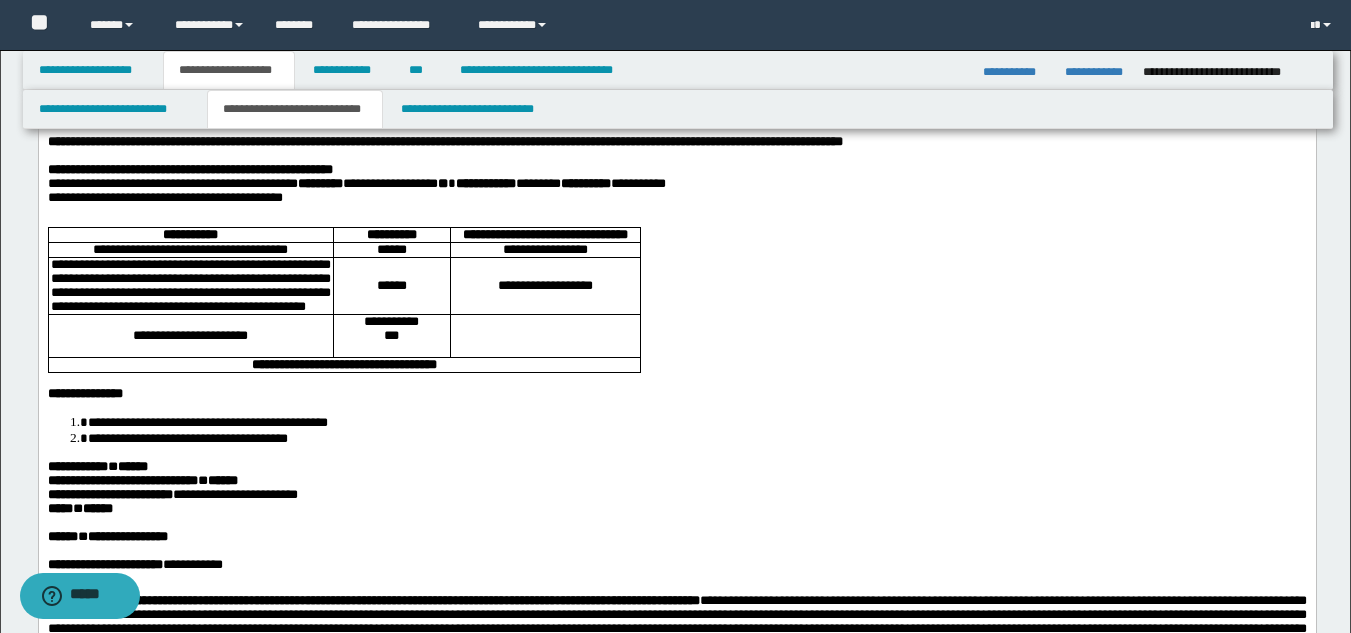 scroll, scrollTop: 0, scrollLeft: 0, axis: both 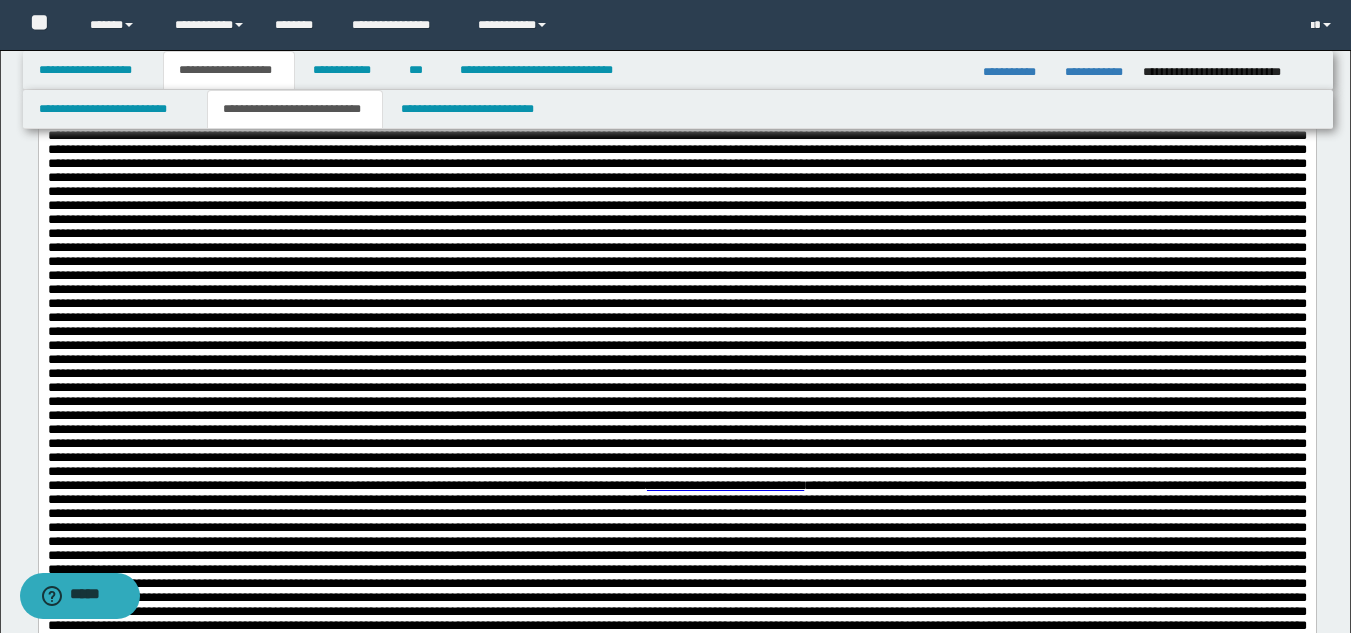 click on "**********" at bounding box center [1096, 72] 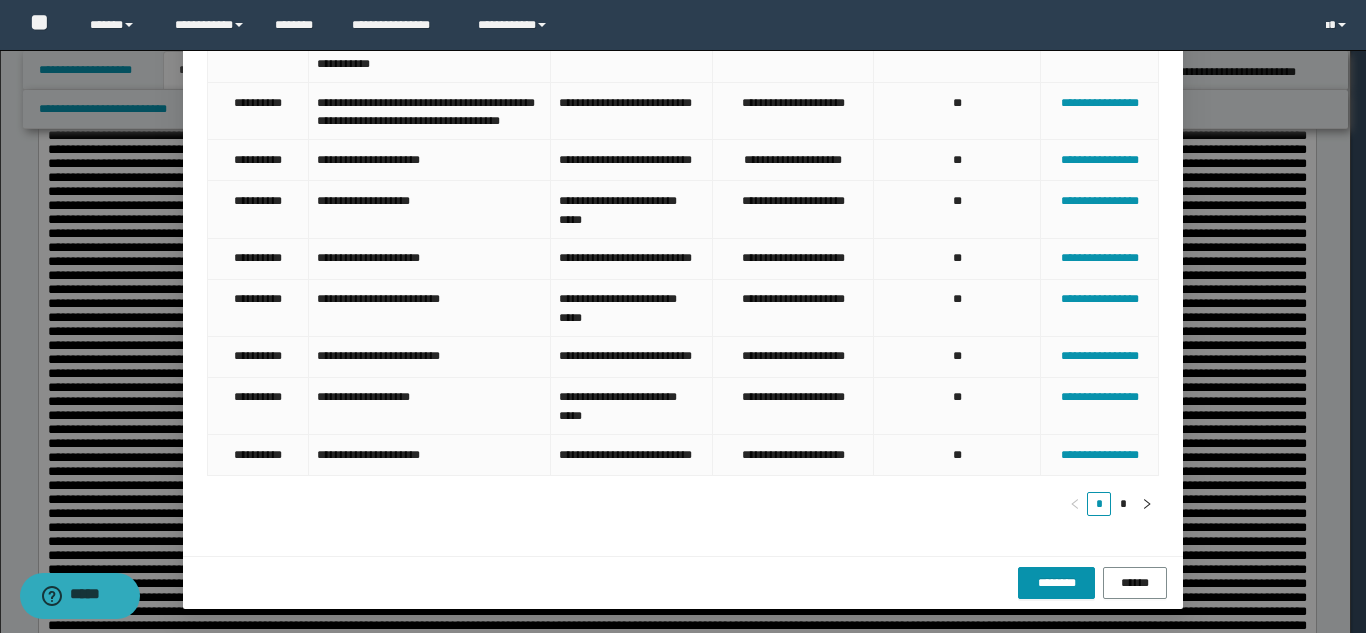 scroll, scrollTop: 334, scrollLeft: 0, axis: vertical 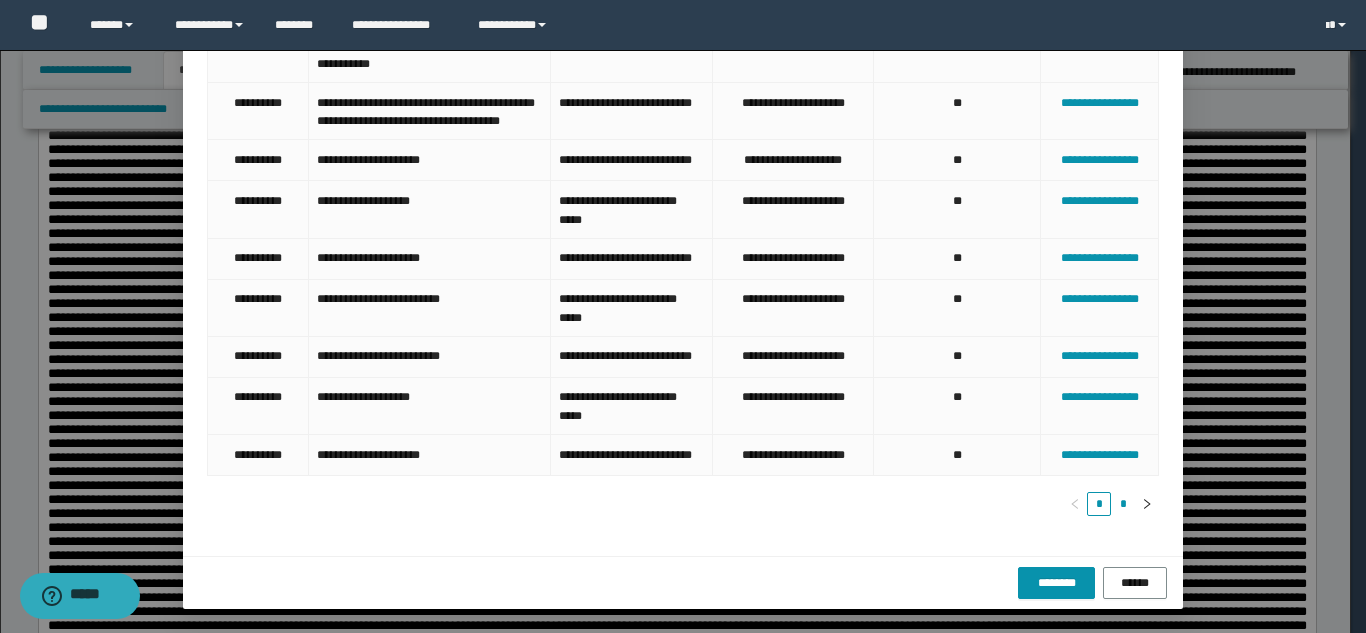 click on "*" at bounding box center [1123, 504] 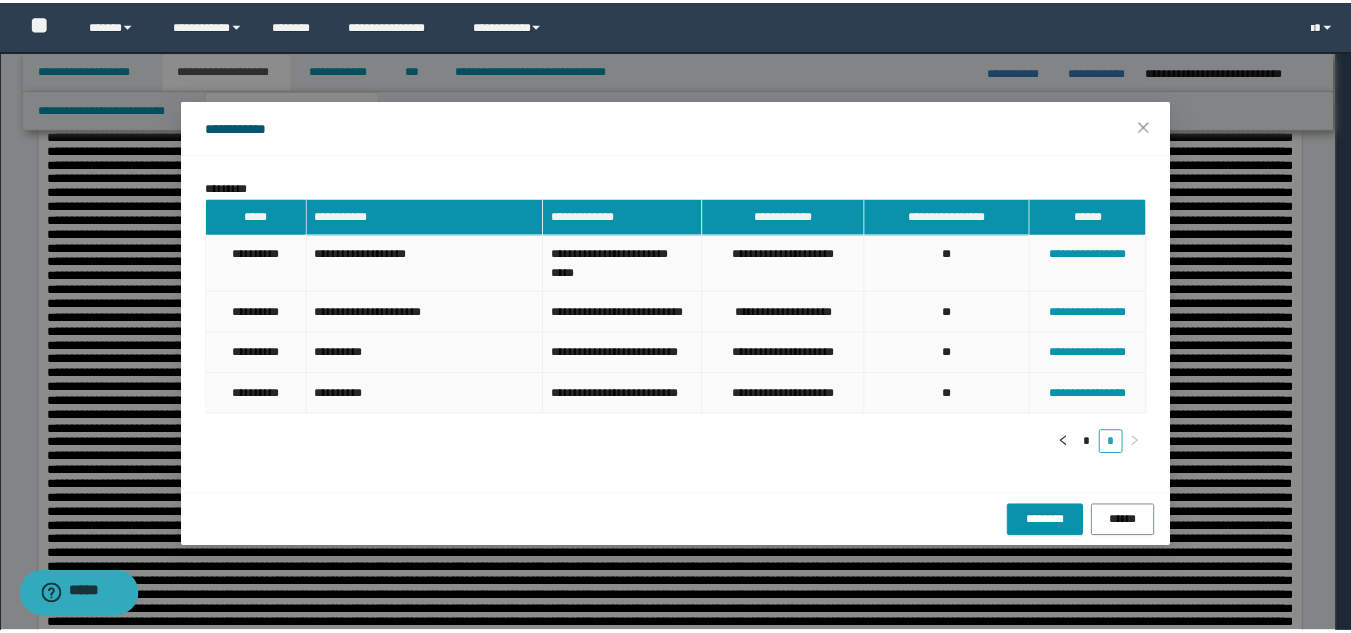 scroll, scrollTop: 0, scrollLeft: 0, axis: both 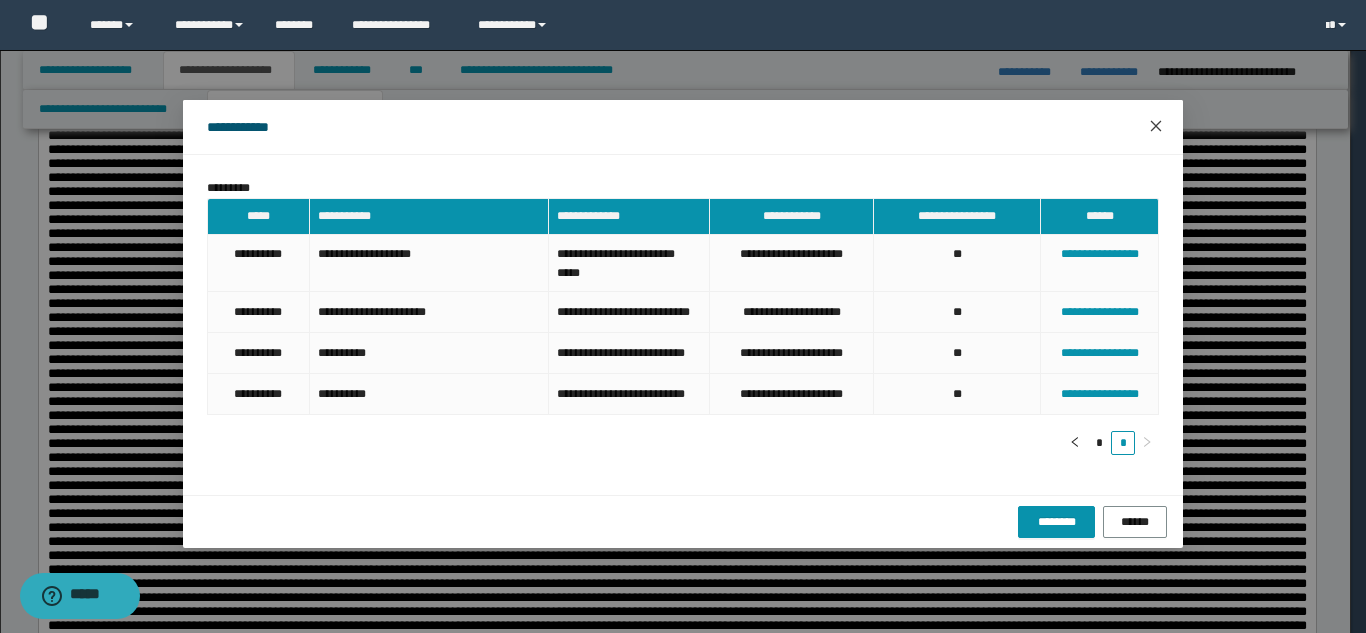 click at bounding box center (1156, 127) 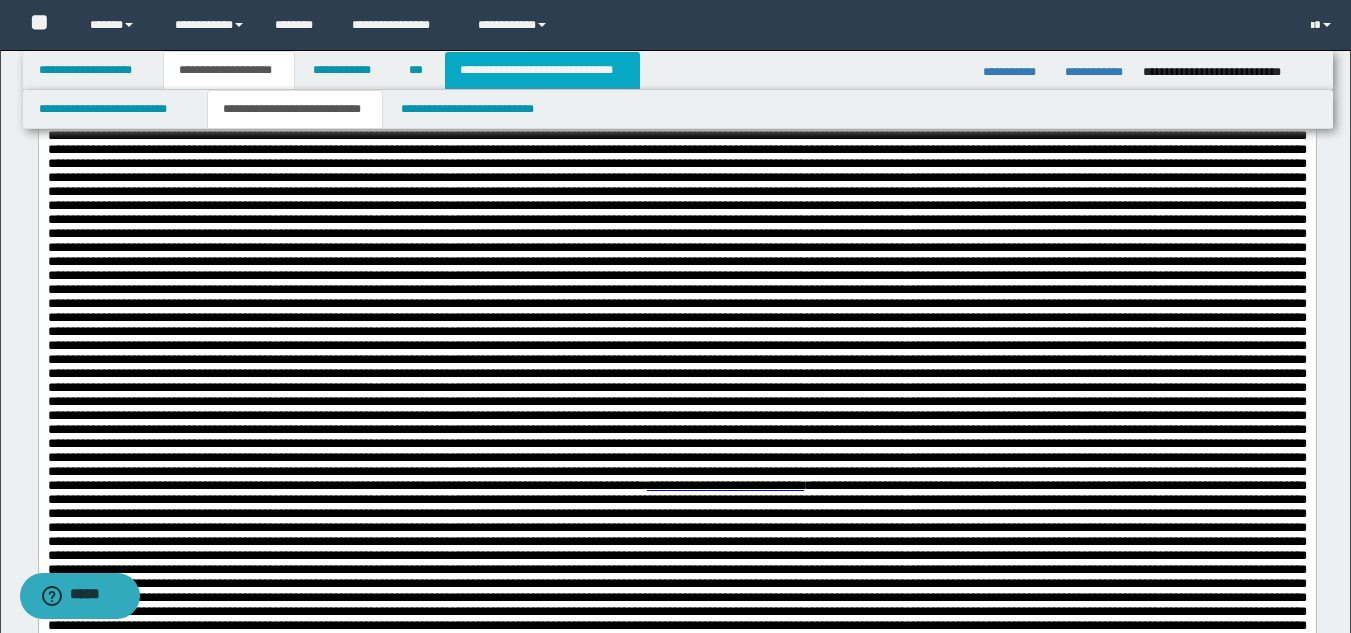click on "**********" at bounding box center [542, 70] 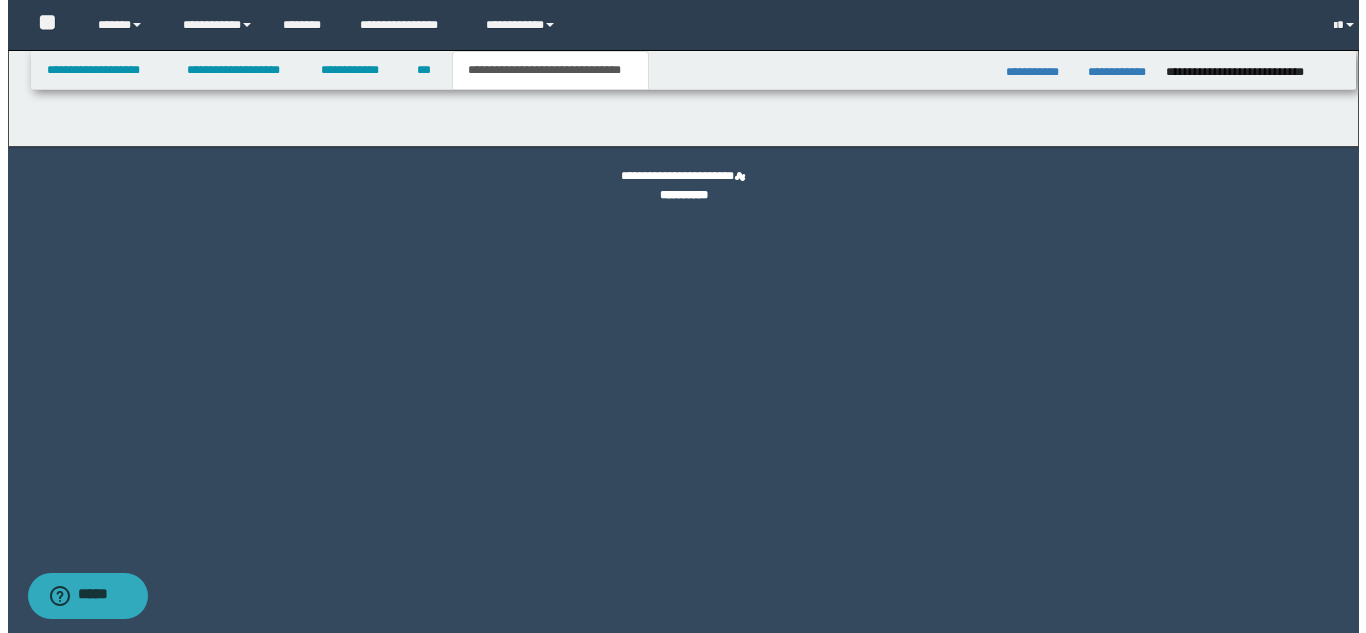 scroll, scrollTop: 0, scrollLeft: 0, axis: both 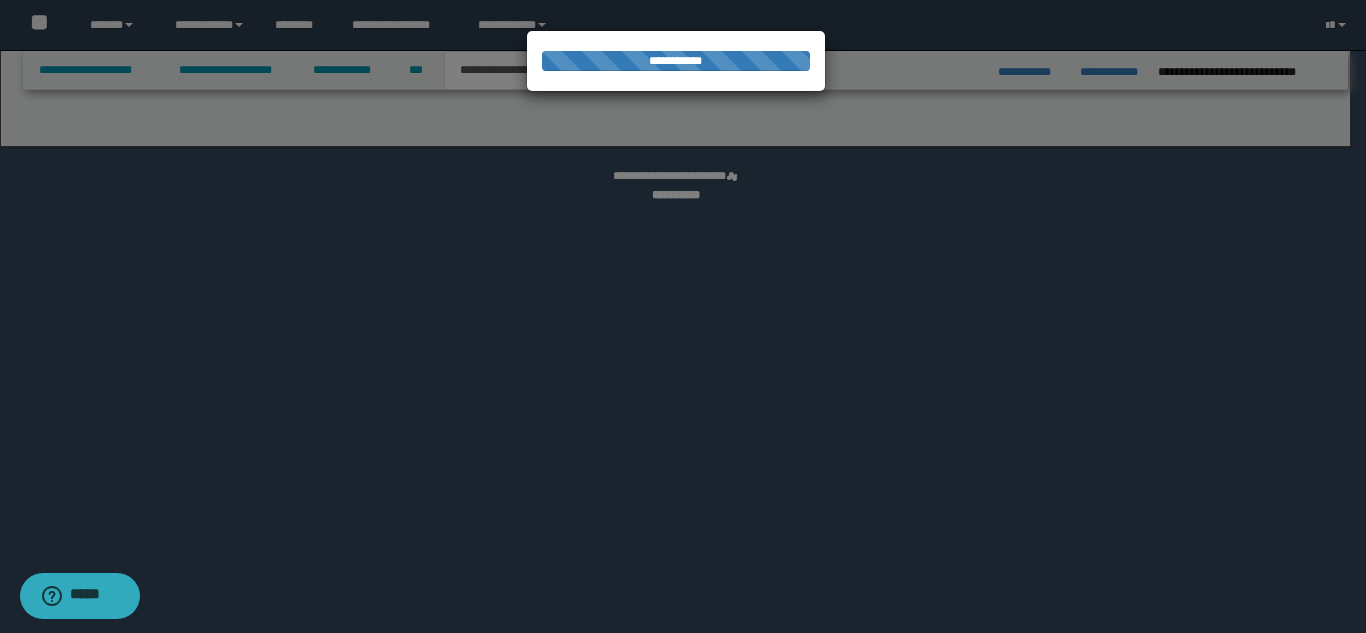 select on "*" 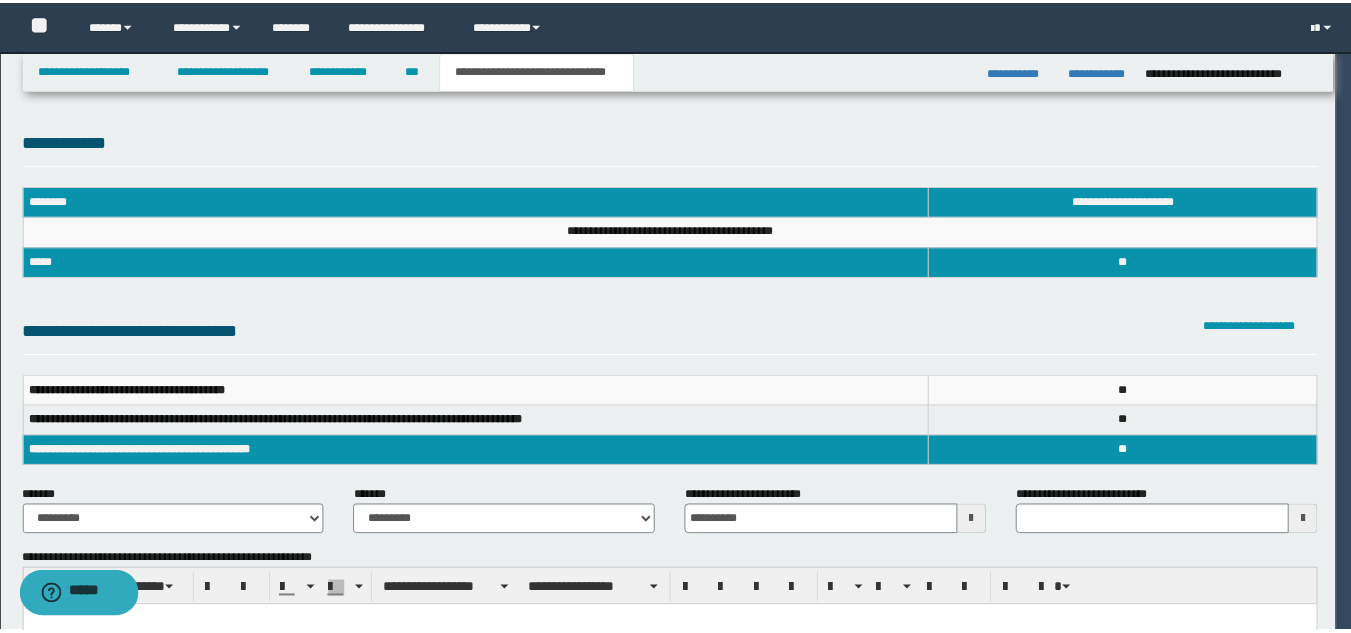 scroll, scrollTop: 0, scrollLeft: 0, axis: both 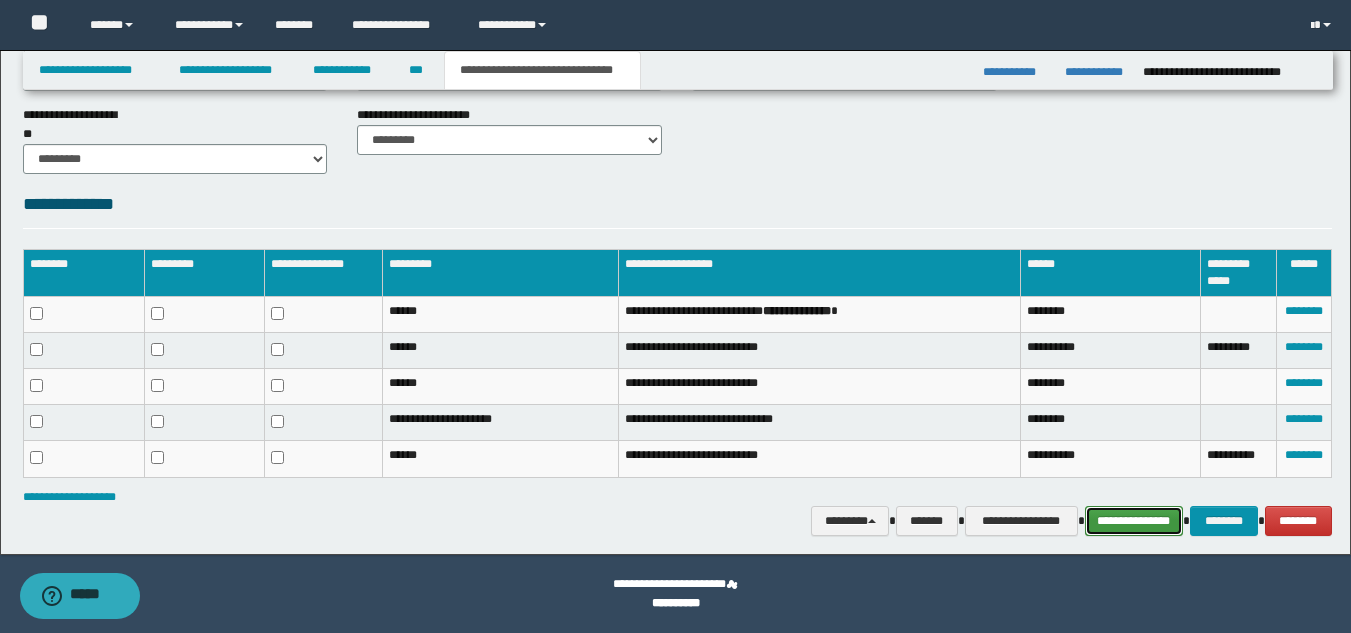 click on "**********" at bounding box center (1134, 521) 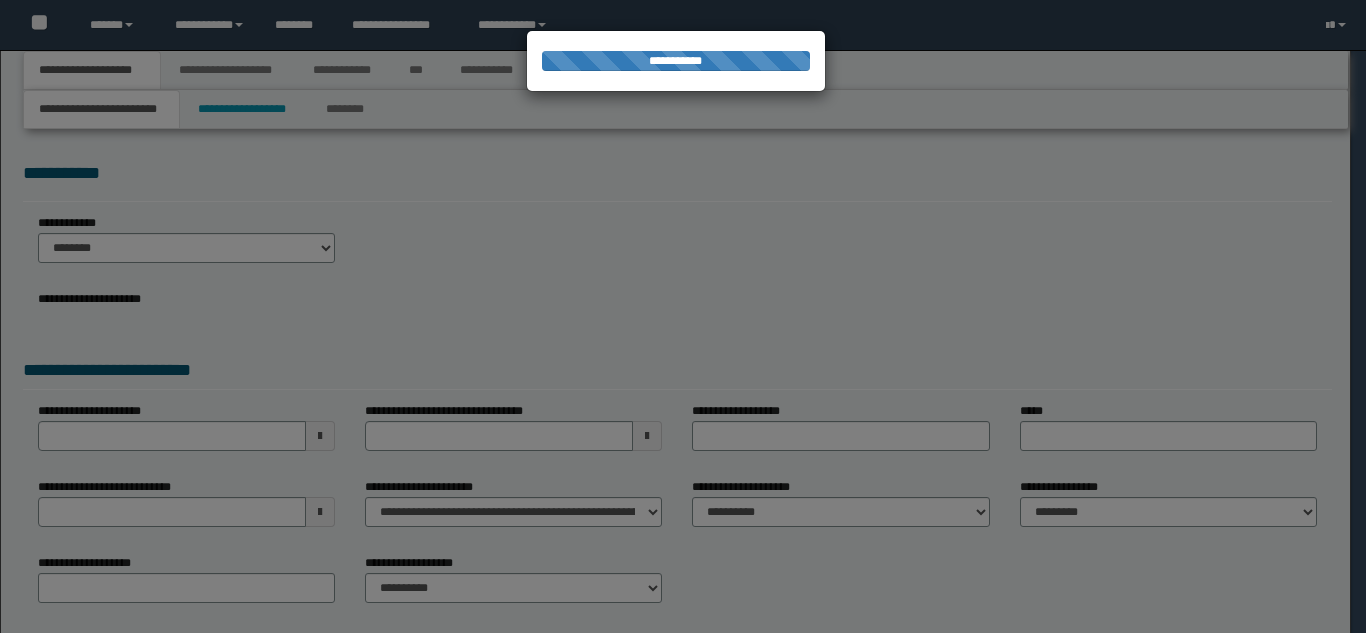 scroll, scrollTop: 0, scrollLeft: 0, axis: both 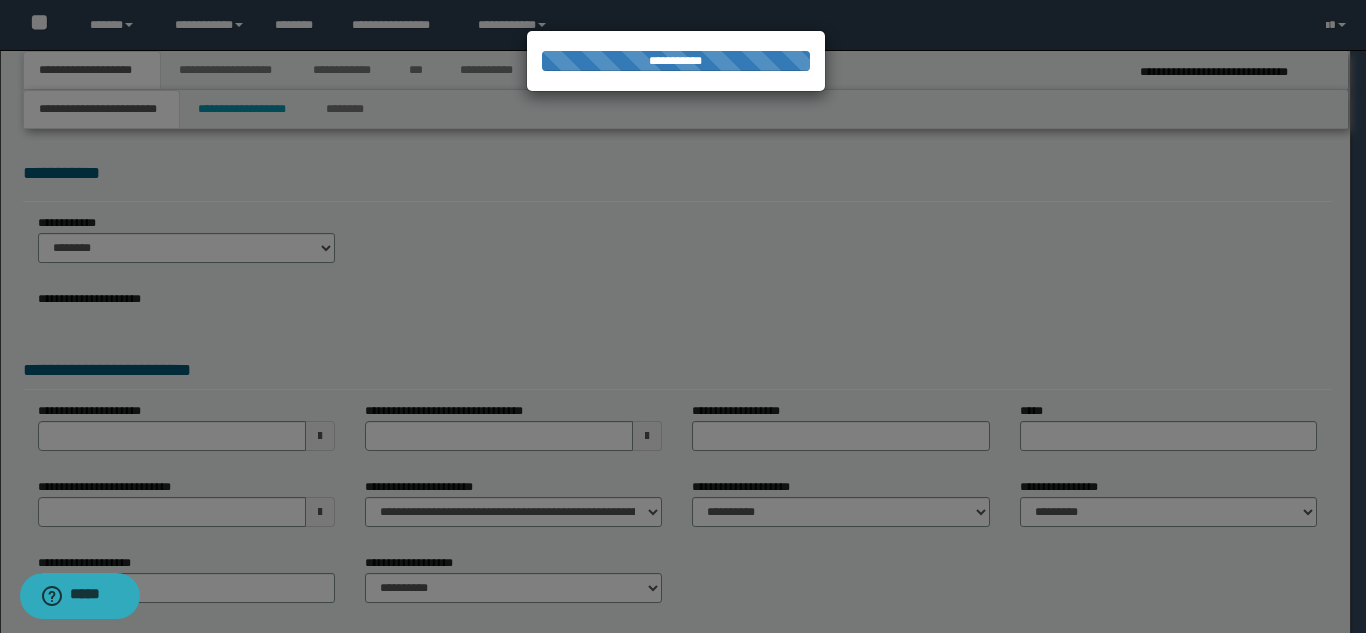 select on "*" 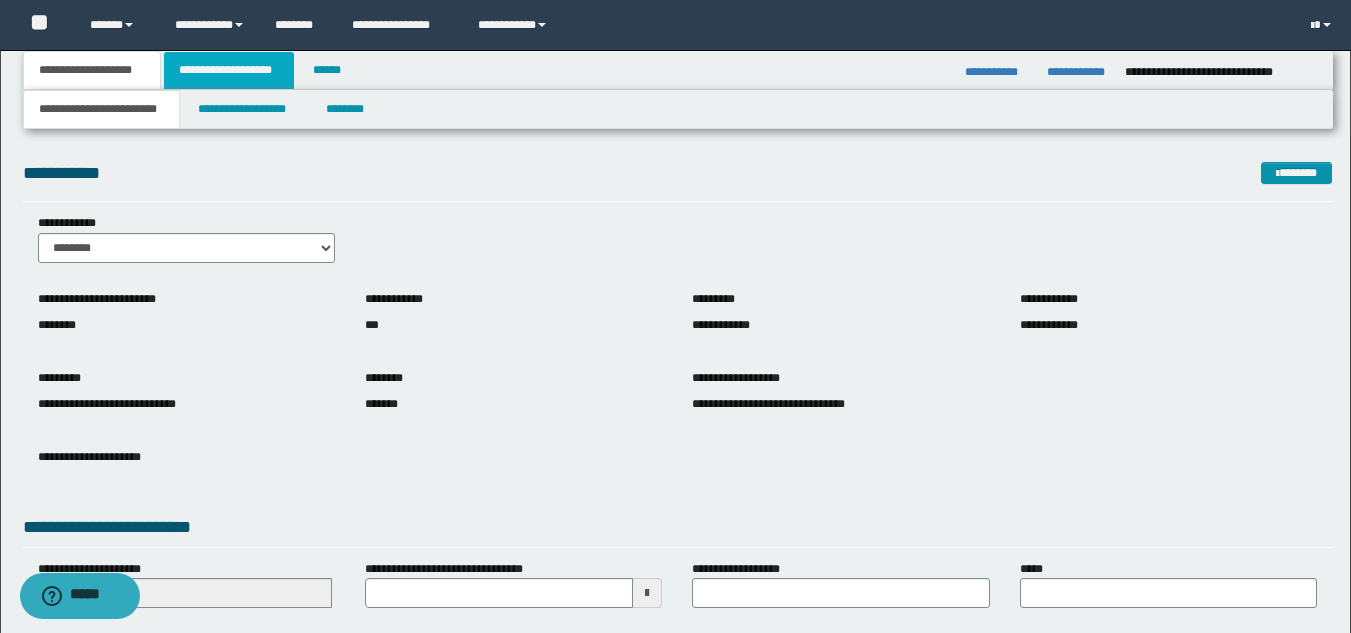 click on "**********" at bounding box center [229, 70] 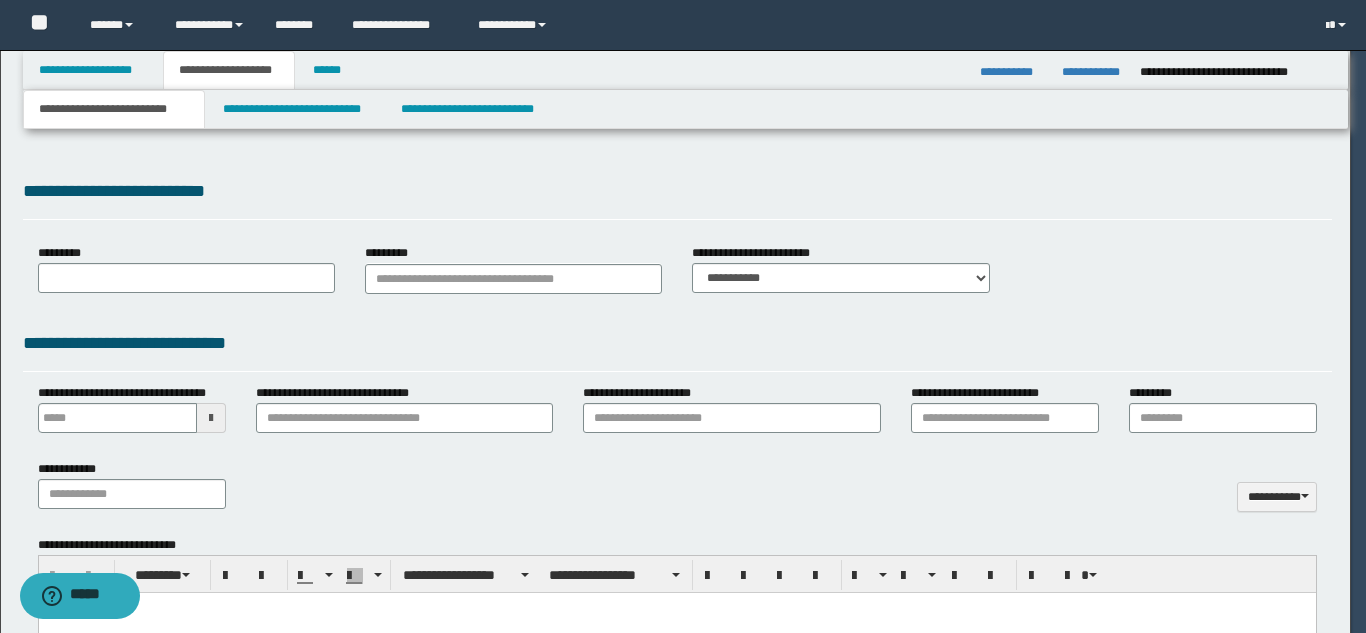 type 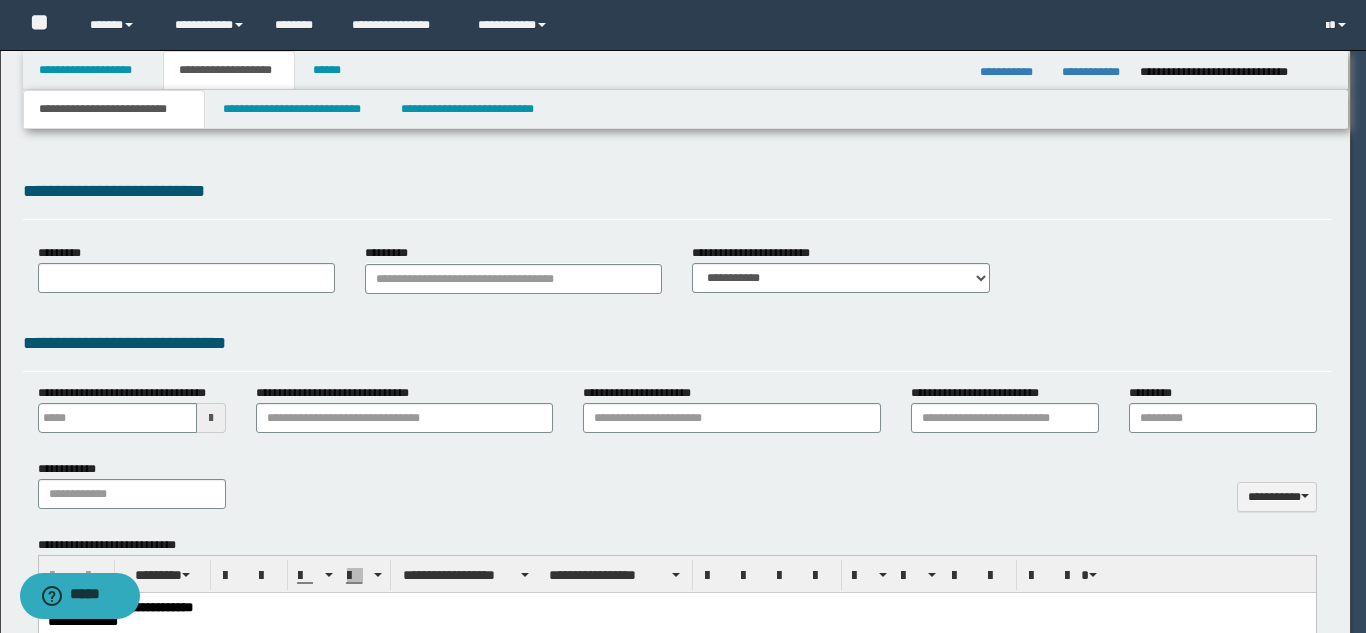 scroll, scrollTop: 0, scrollLeft: 0, axis: both 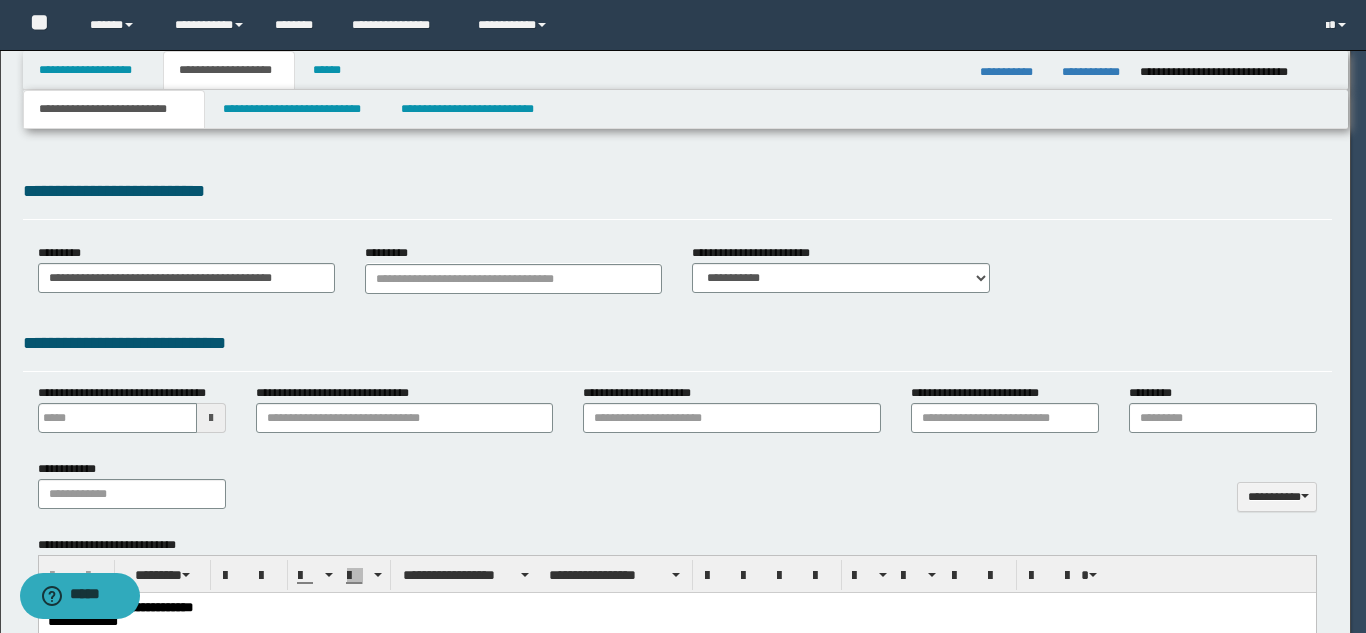 select on "*" 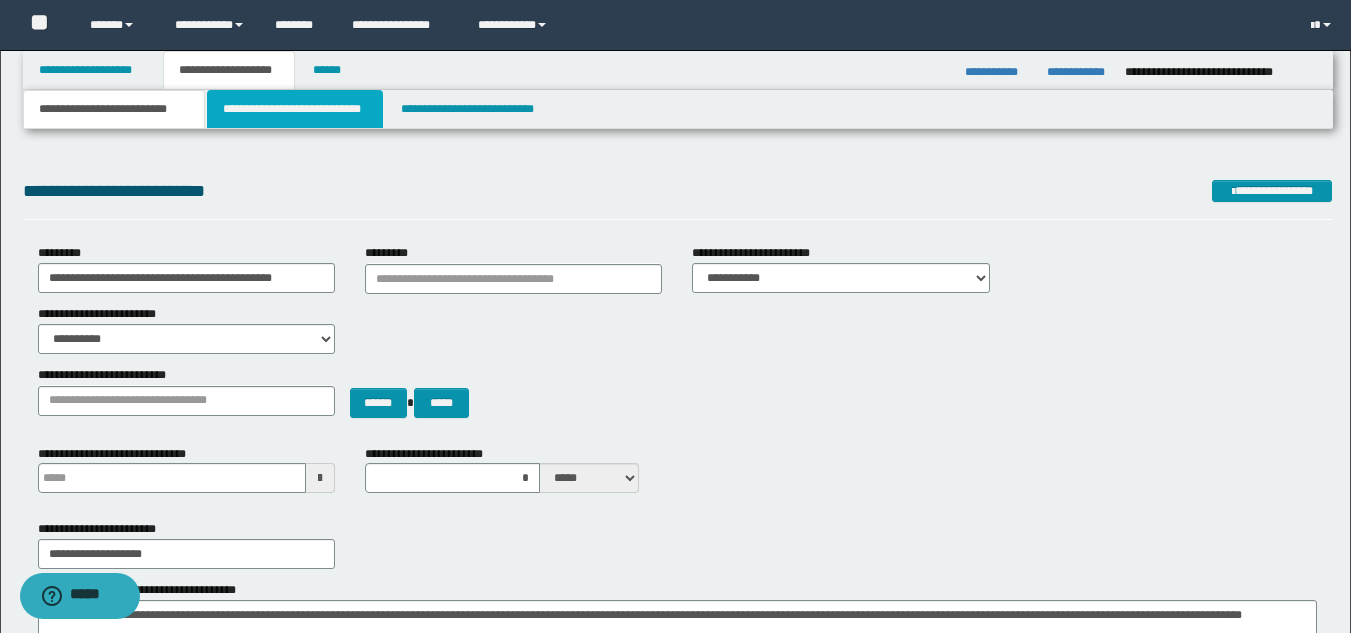 click on "**********" at bounding box center (295, 109) 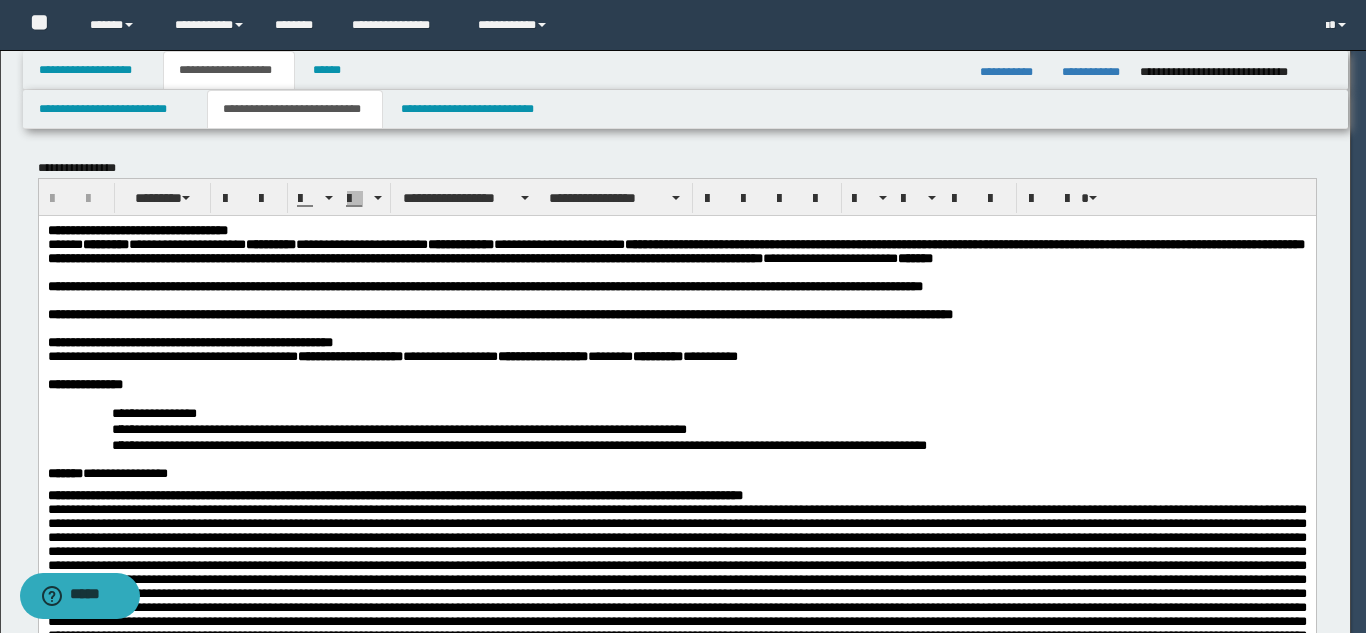 scroll, scrollTop: 0, scrollLeft: 0, axis: both 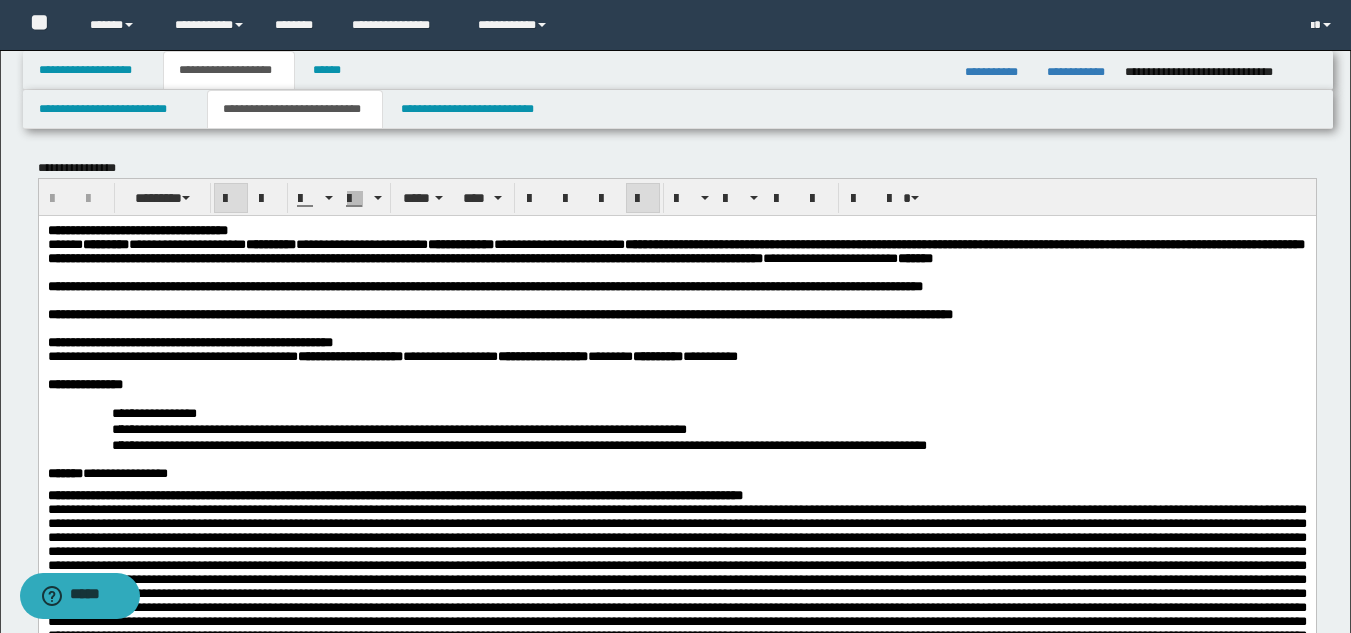 click on "**********" at bounding box center [676, 384] 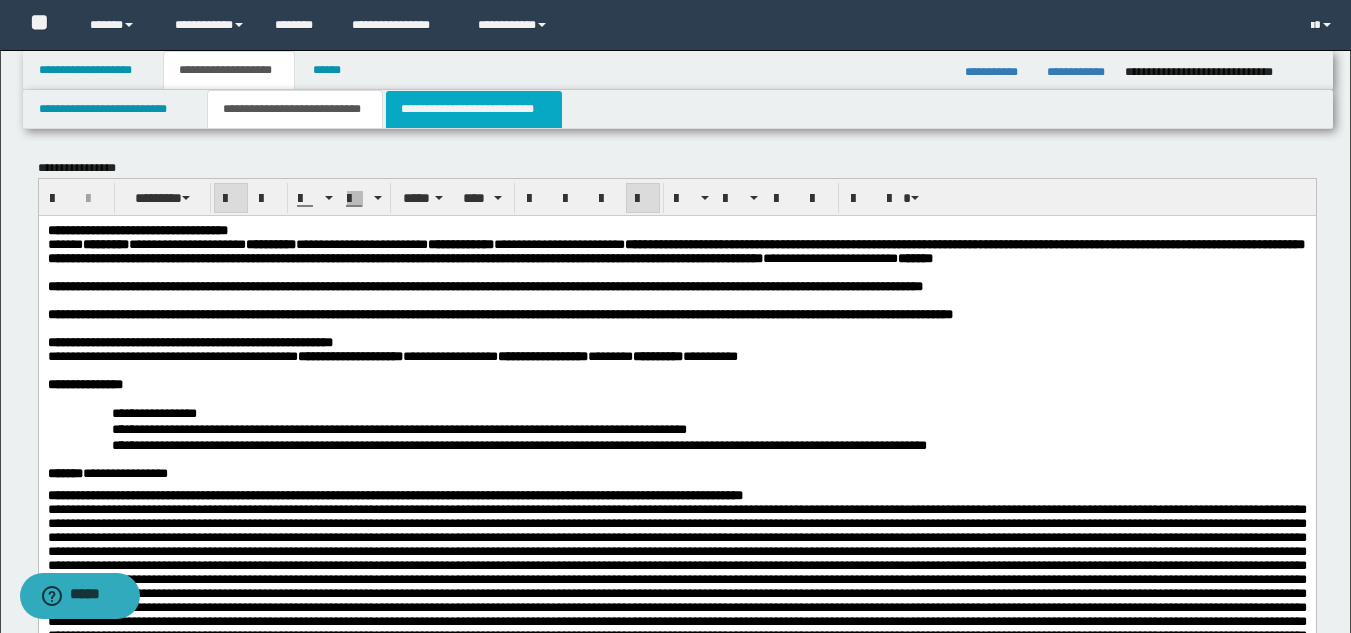 click on "**********" at bounding box center (474, 109) 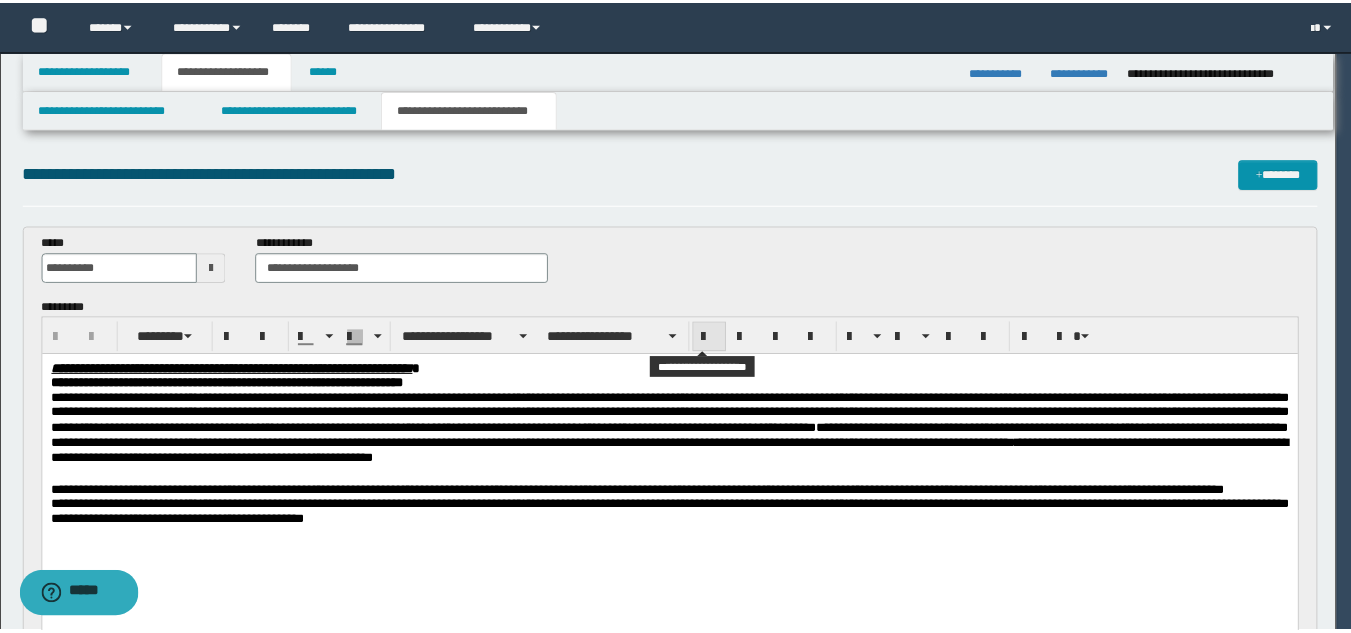 scroll, scrollTop: 0, scrollLeft: 0, axis: both 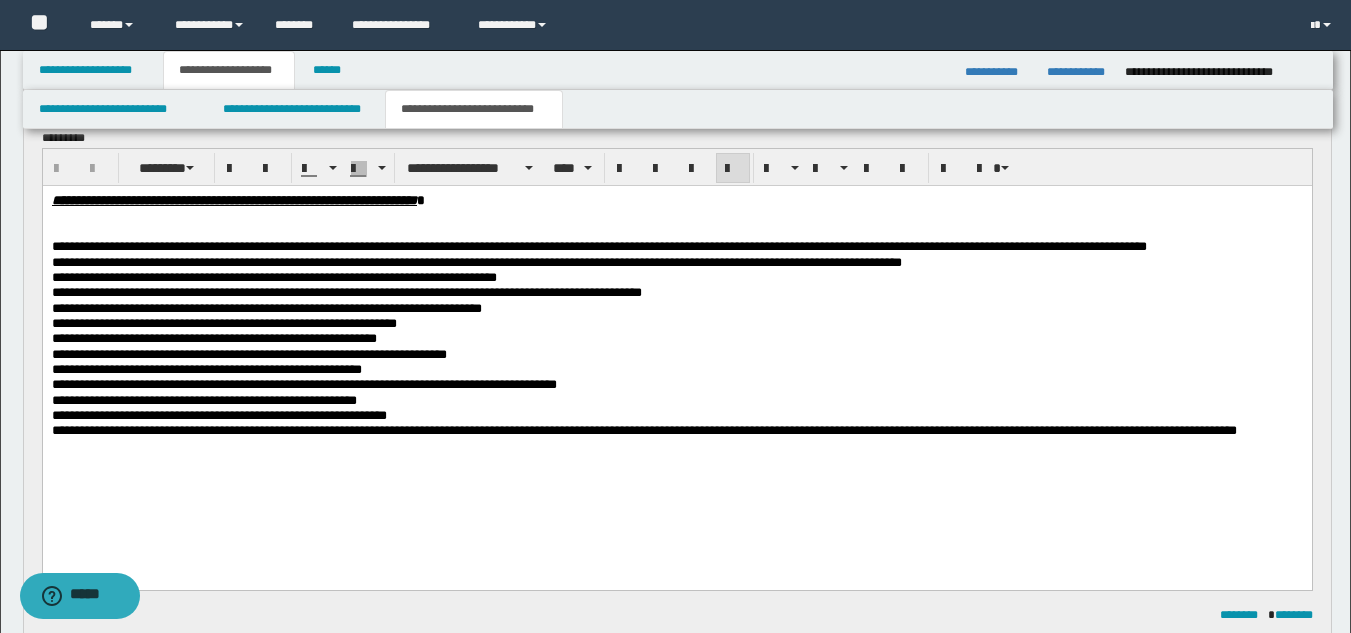click on "**********" at bounding box center [598, 245] 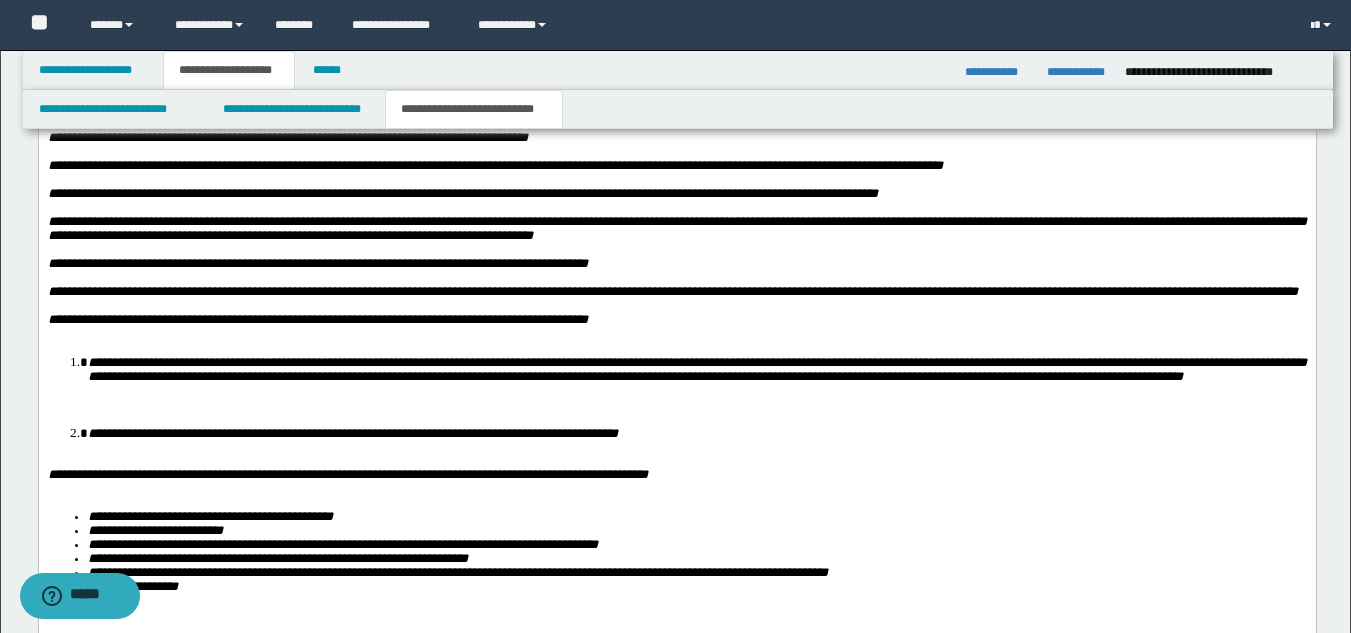 scroll, scrollTop: 1790, scrollLeft: 0, axis: vertical 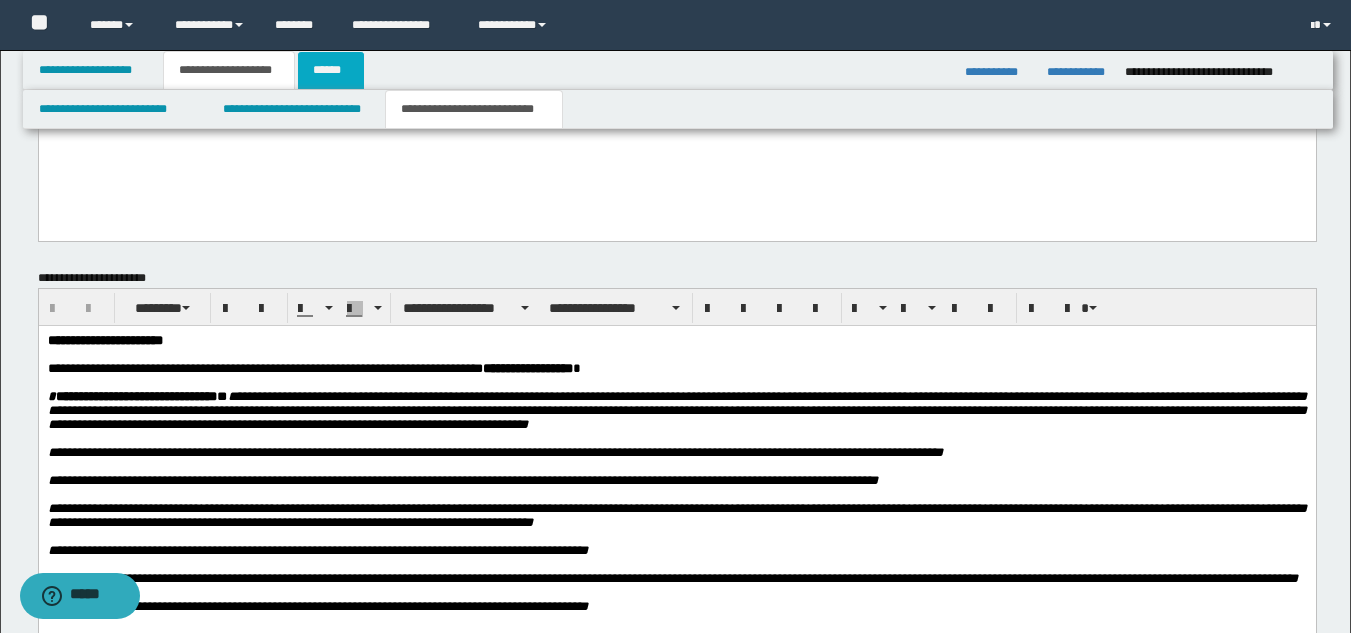 drag, startPoint x: 344, startPoint y: 72, endPoint x: 358, endPoint y: 84, distance: 18.439089 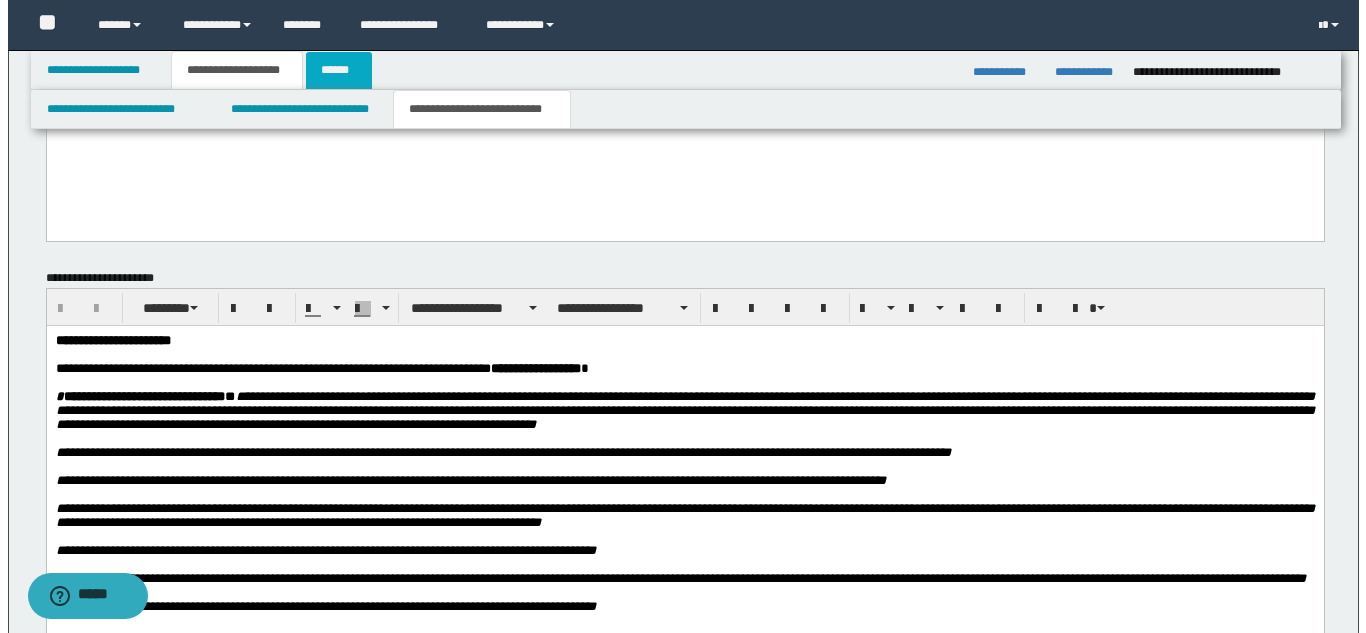 scroll, scrollTop: 0, scrollLeft: 0, axis: both 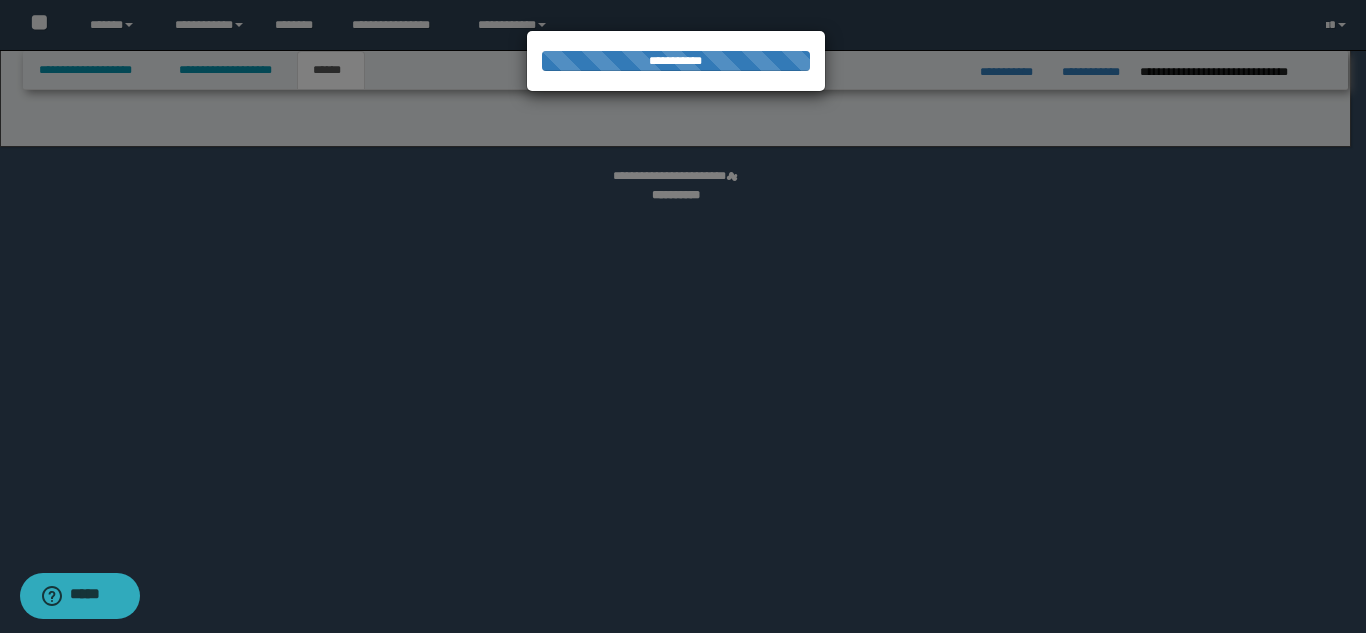 select on "*" 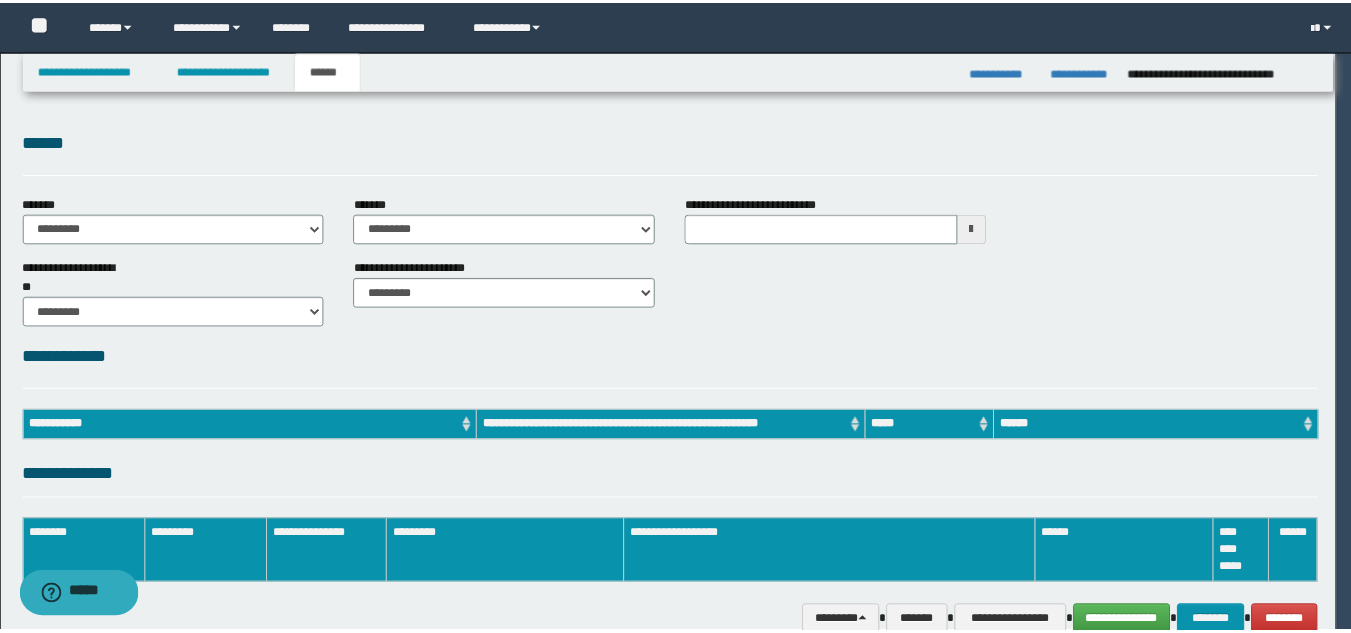 scroll, scrollTop: 0, scrollLeft: 0, axis: both 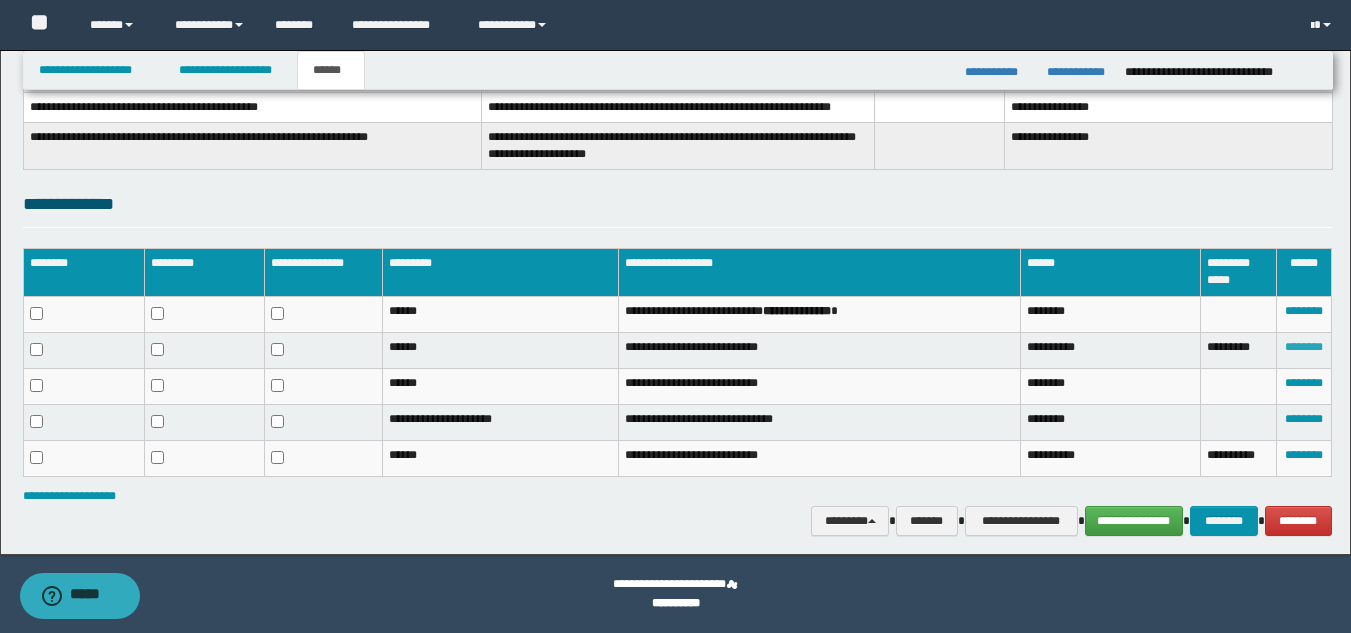 click on "********" at bounding box center [1304, 347] 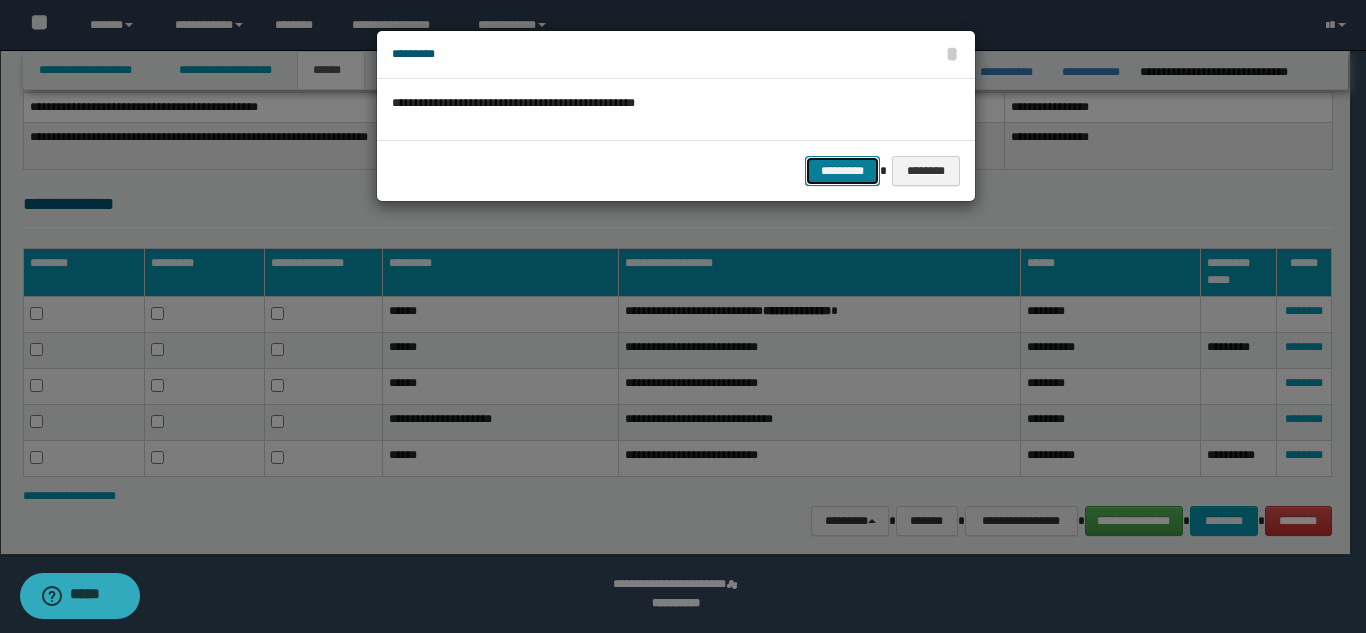 click on "*********" at bounding box center (842, 171) 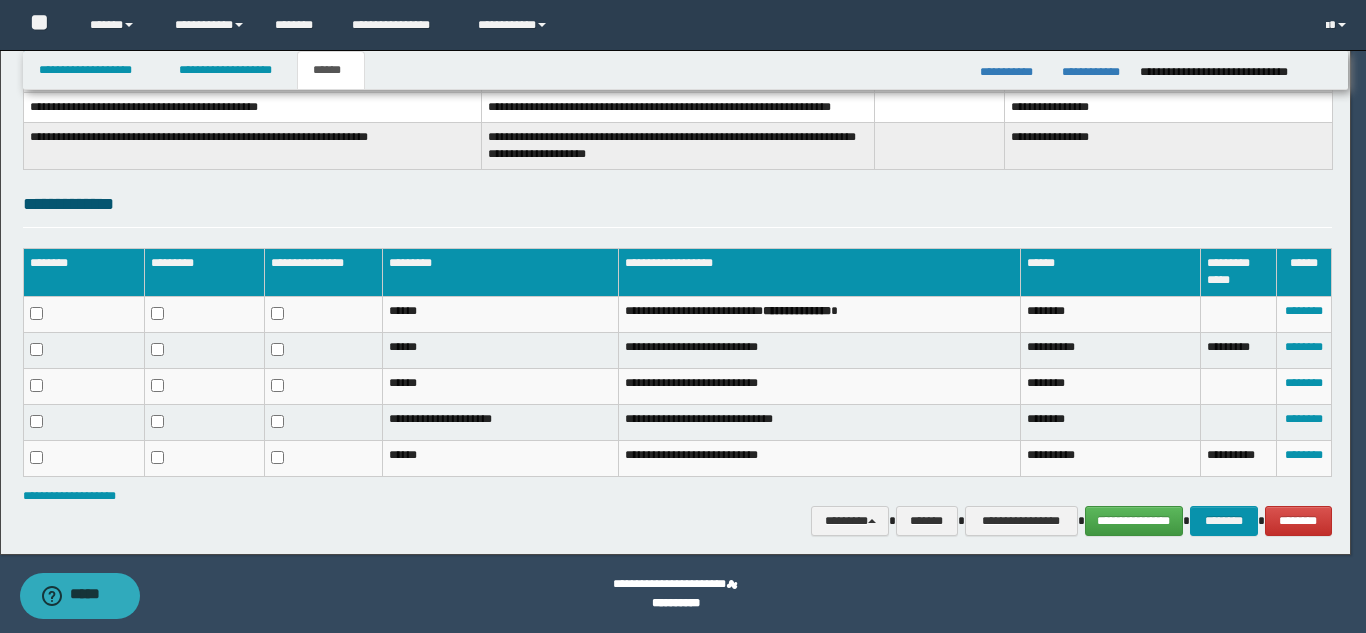 scroll, scrollTop: 345, scrollLeft: 0, axis: vertical 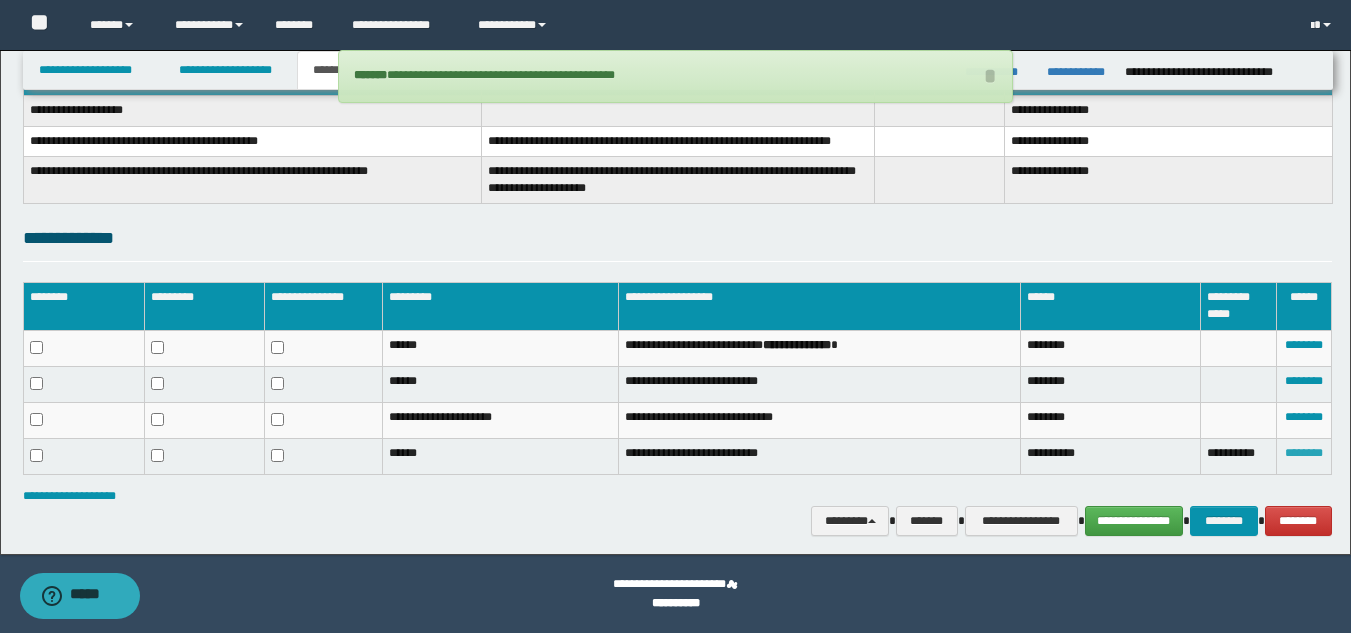 click on "********" at bounding box center [1304, 453] 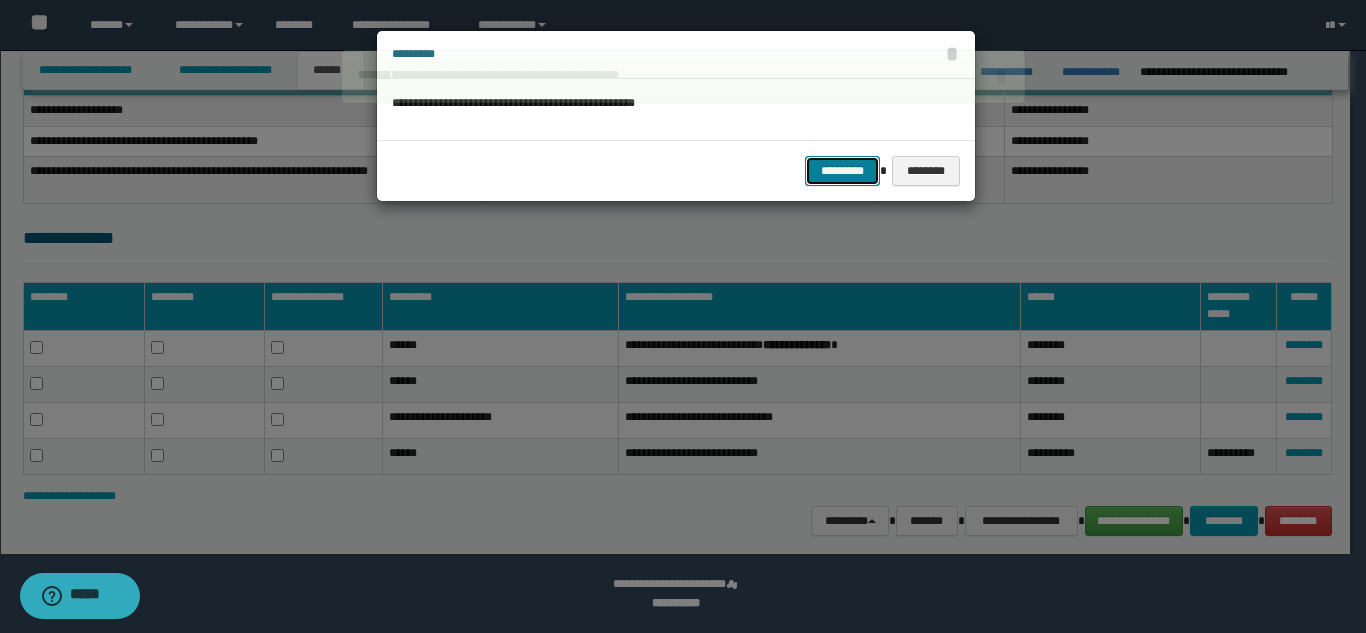 click on "*********" at bounding box center [842, 171] 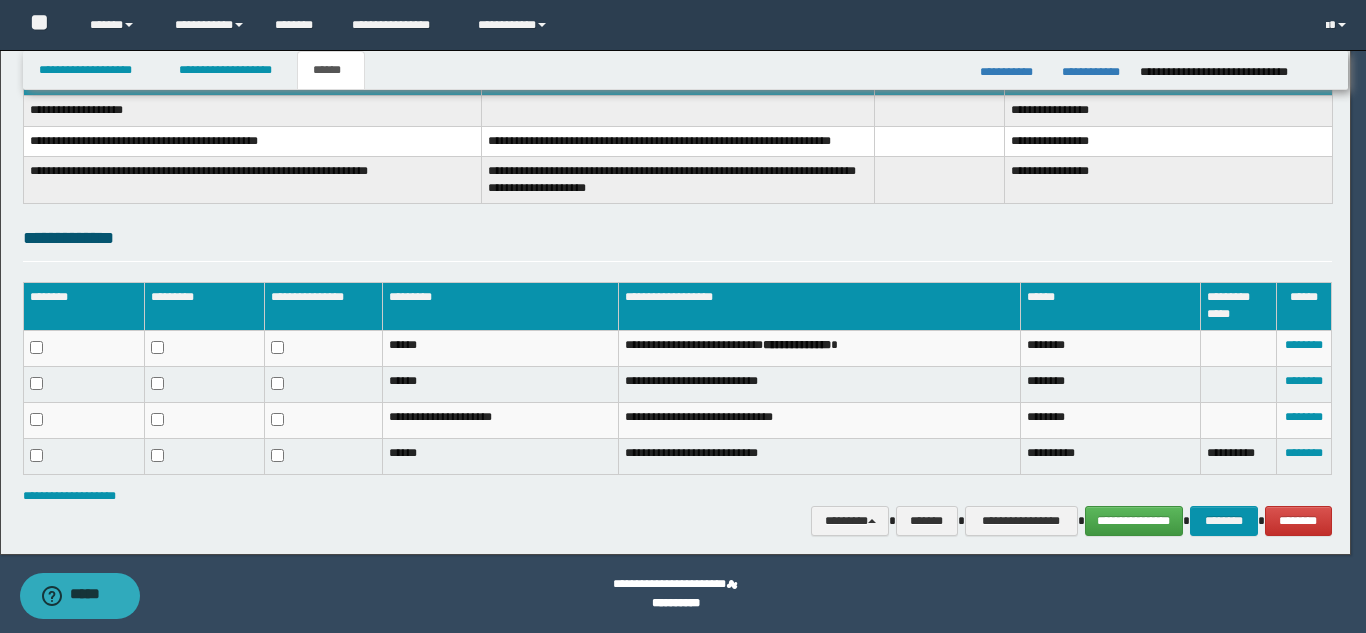 scroll, scrollTop: 310, scrollLeft: 0, axis: vertical 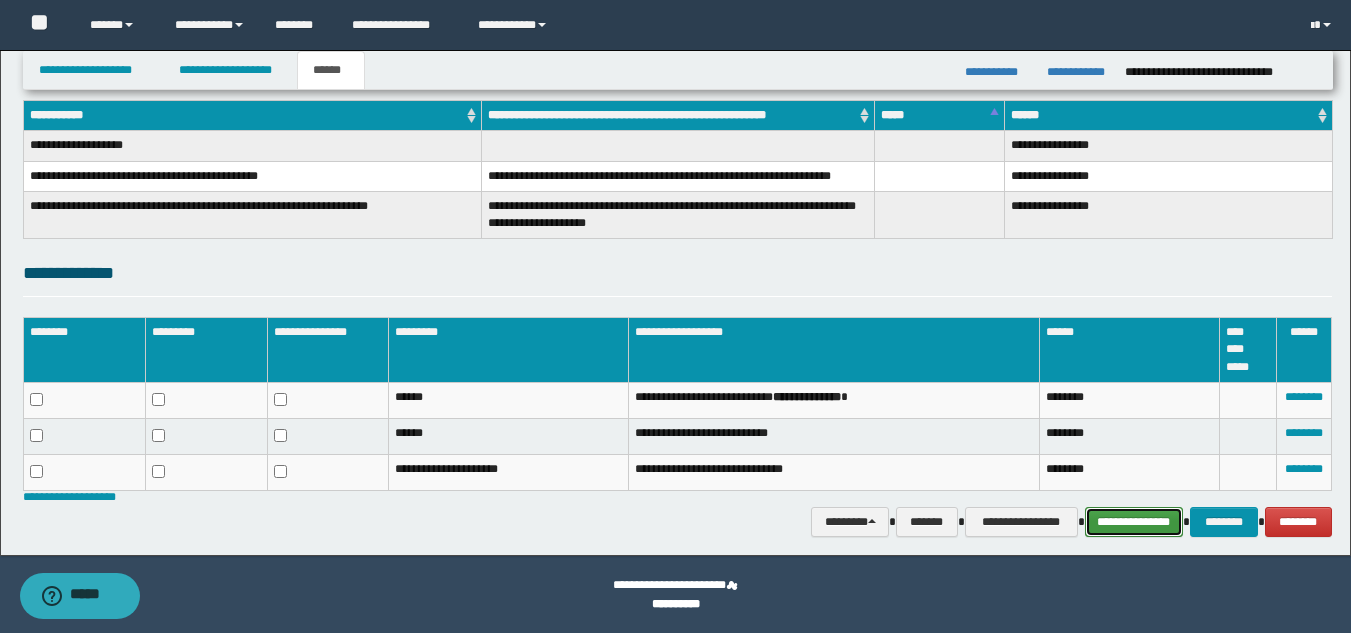 click on "**********" at bounding box center [1134, 522] 